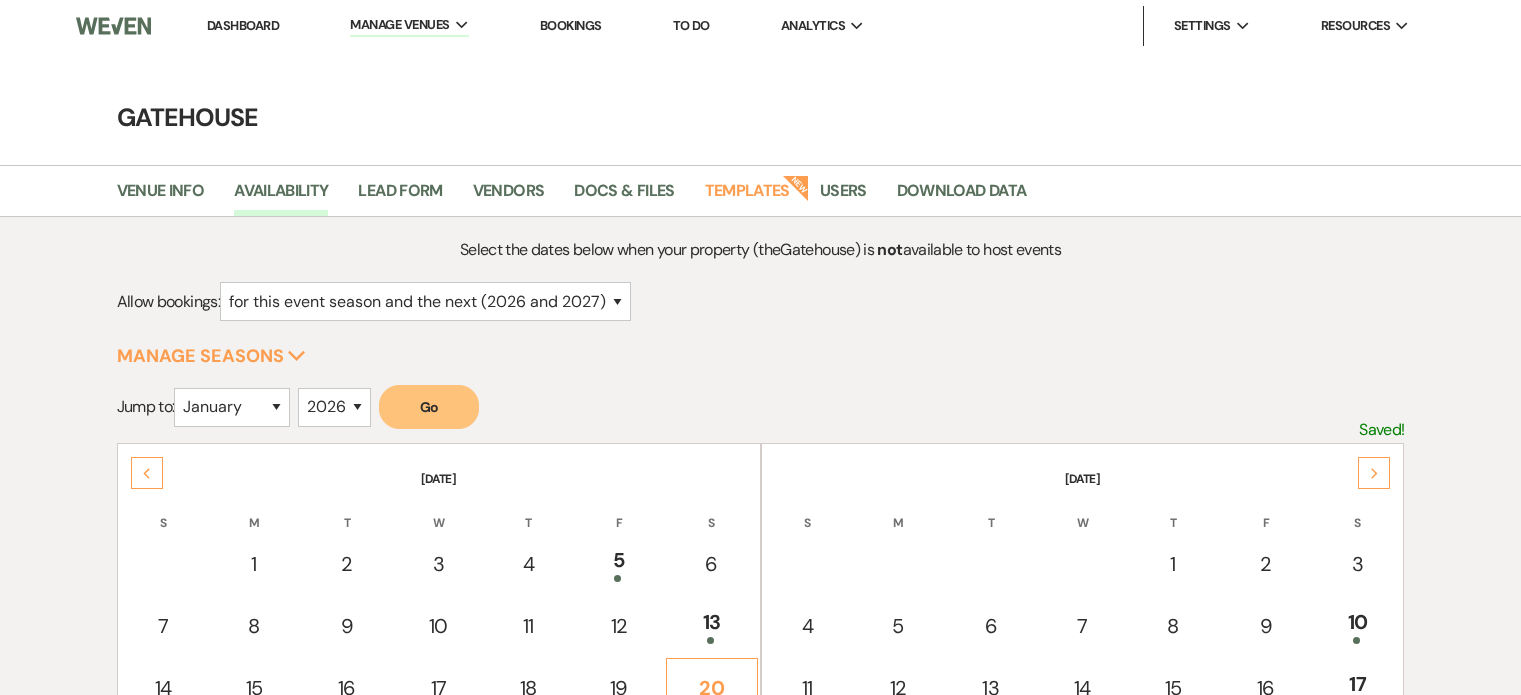 scroll, scrollTop: 200, scrollLeft: 0, axis: vertical 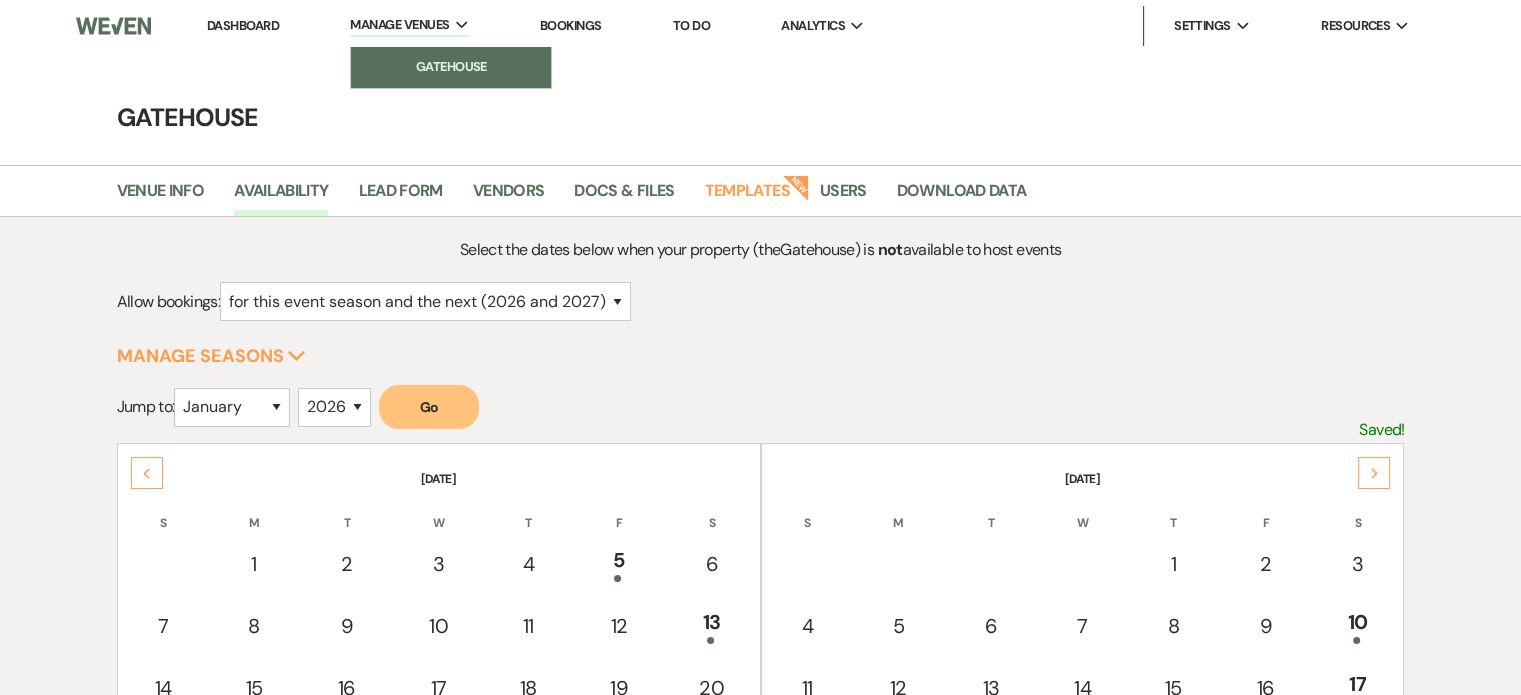 click on "Gatehouse" at bounding box center (451, 67) 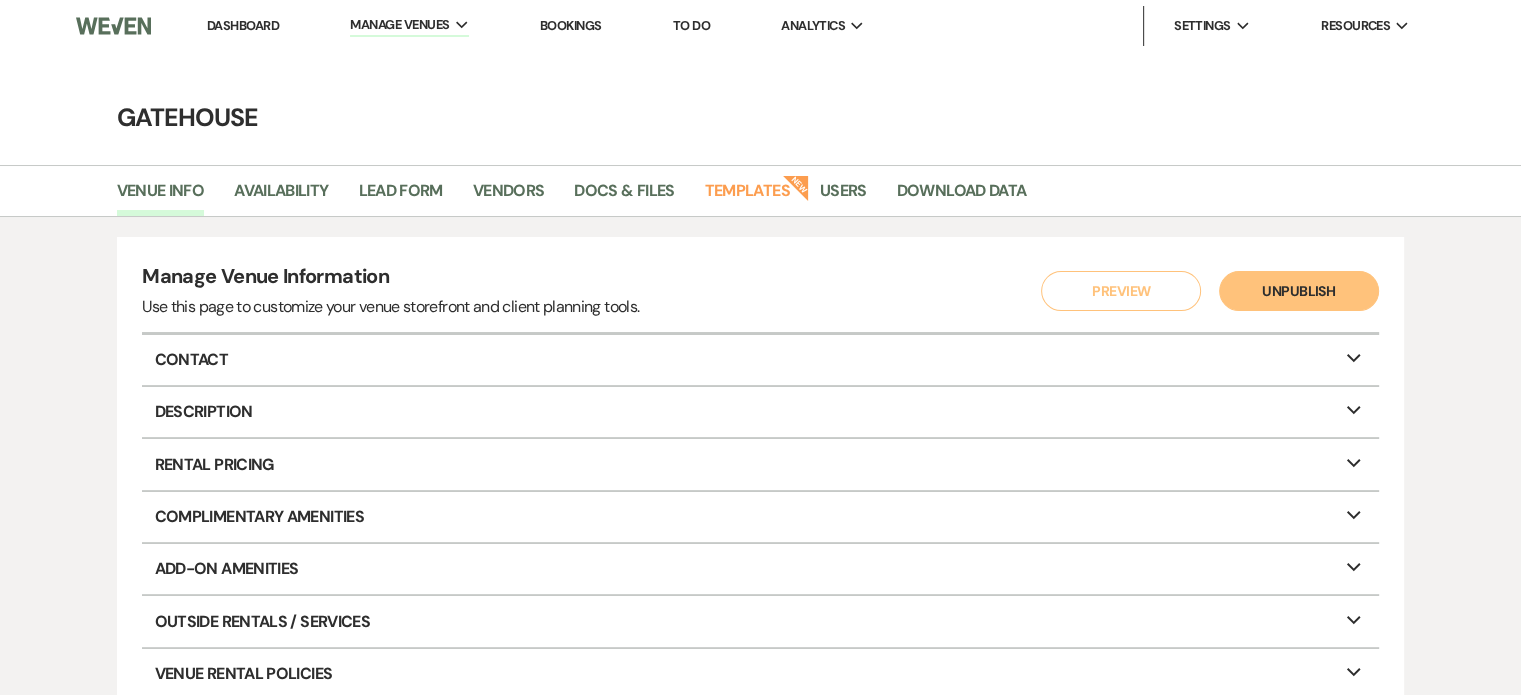 click on "Dashboard" at bounding box center [243, 25] 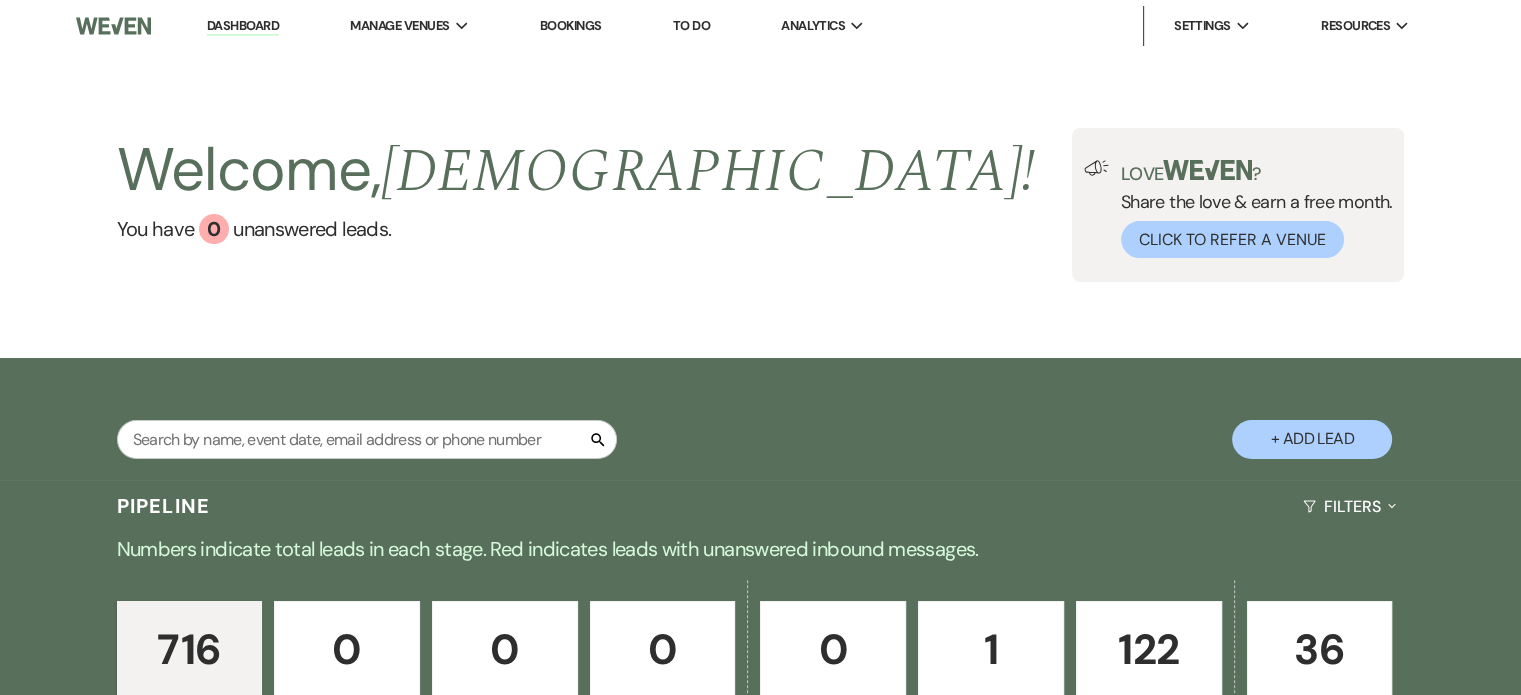 click on "Booked" at bounding box center [1149, 702] 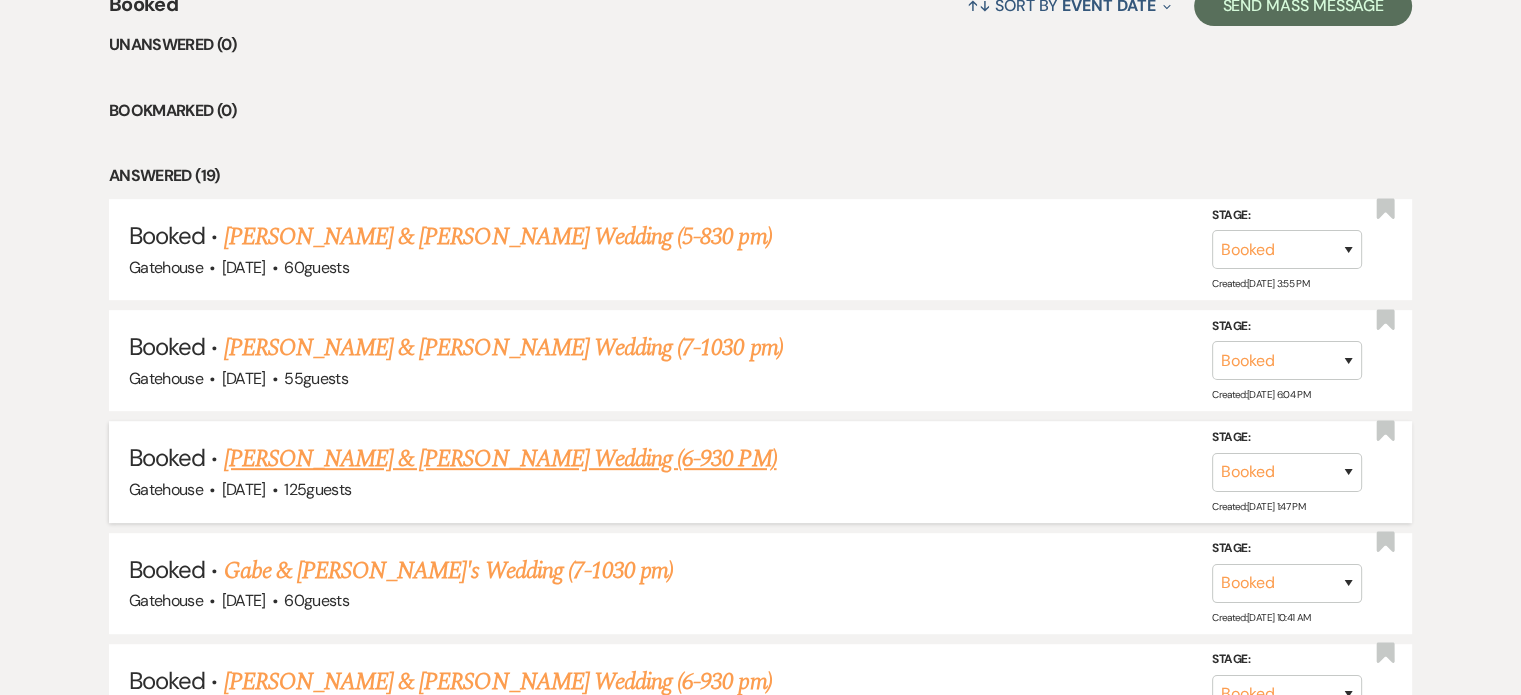 scroll, scrollTop: 830, scrollLeft: 0, axis: vertical 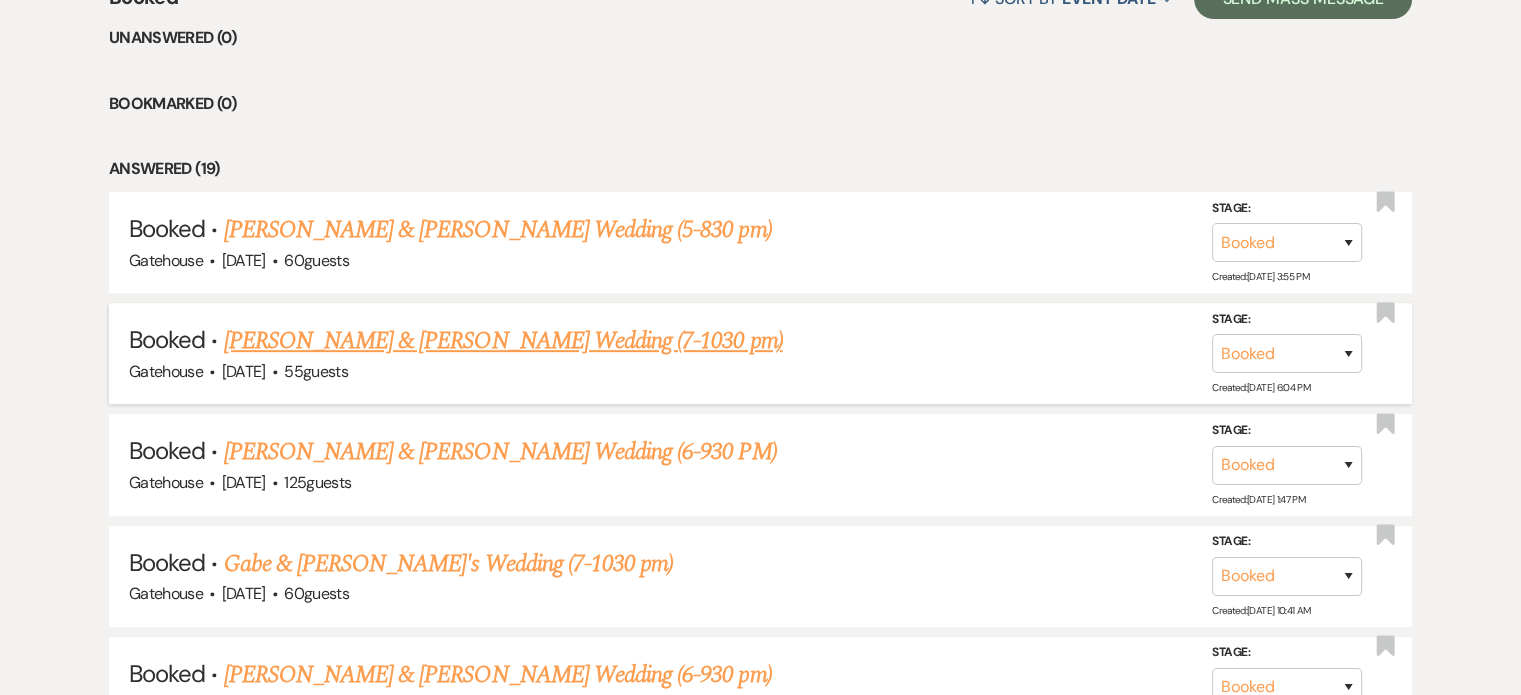click on "[PERSON_NAME] & [PERSON_NAME] Wedding (7-1030 pm)" at bounding box center [503, 341] 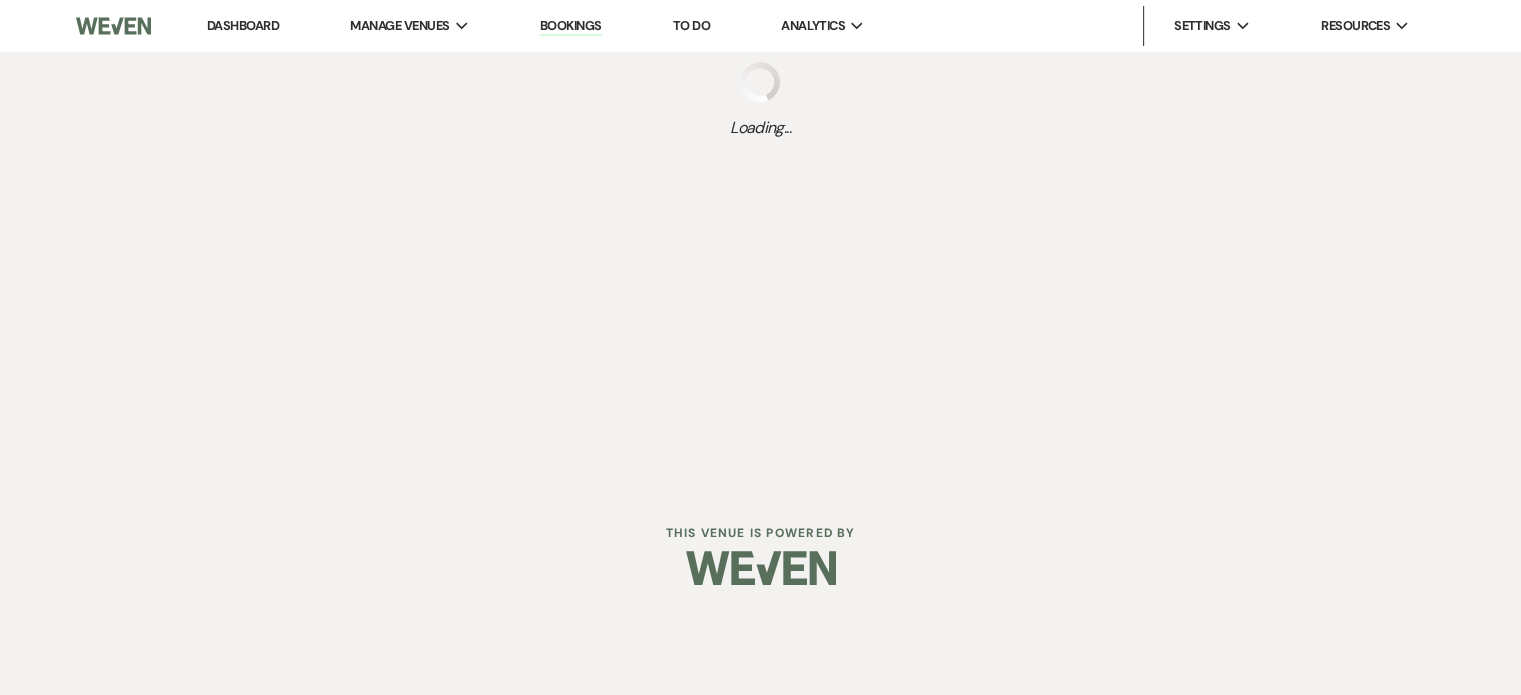 scroll, scrollTop: 0, scrollLeft: 0, axis: both 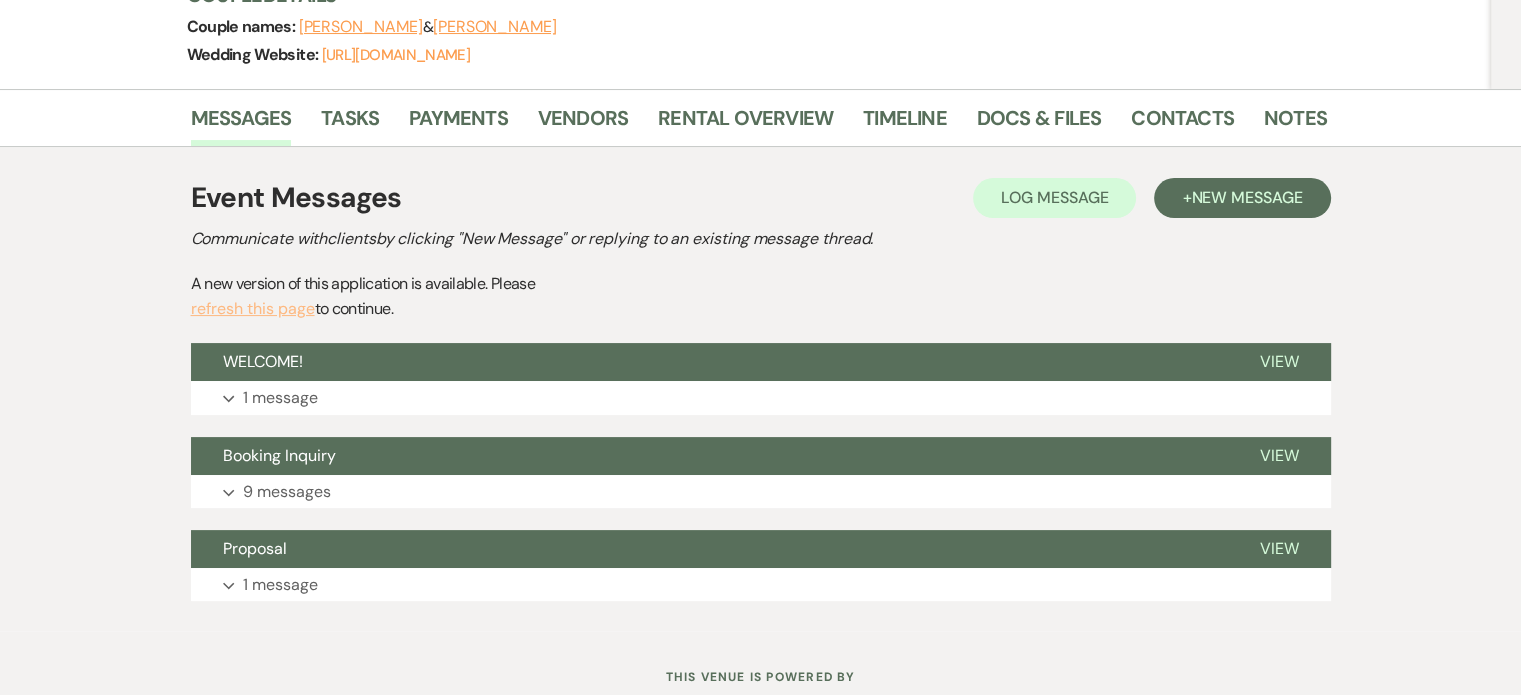 click on "refresh this page" at bounding box center (253, 309) 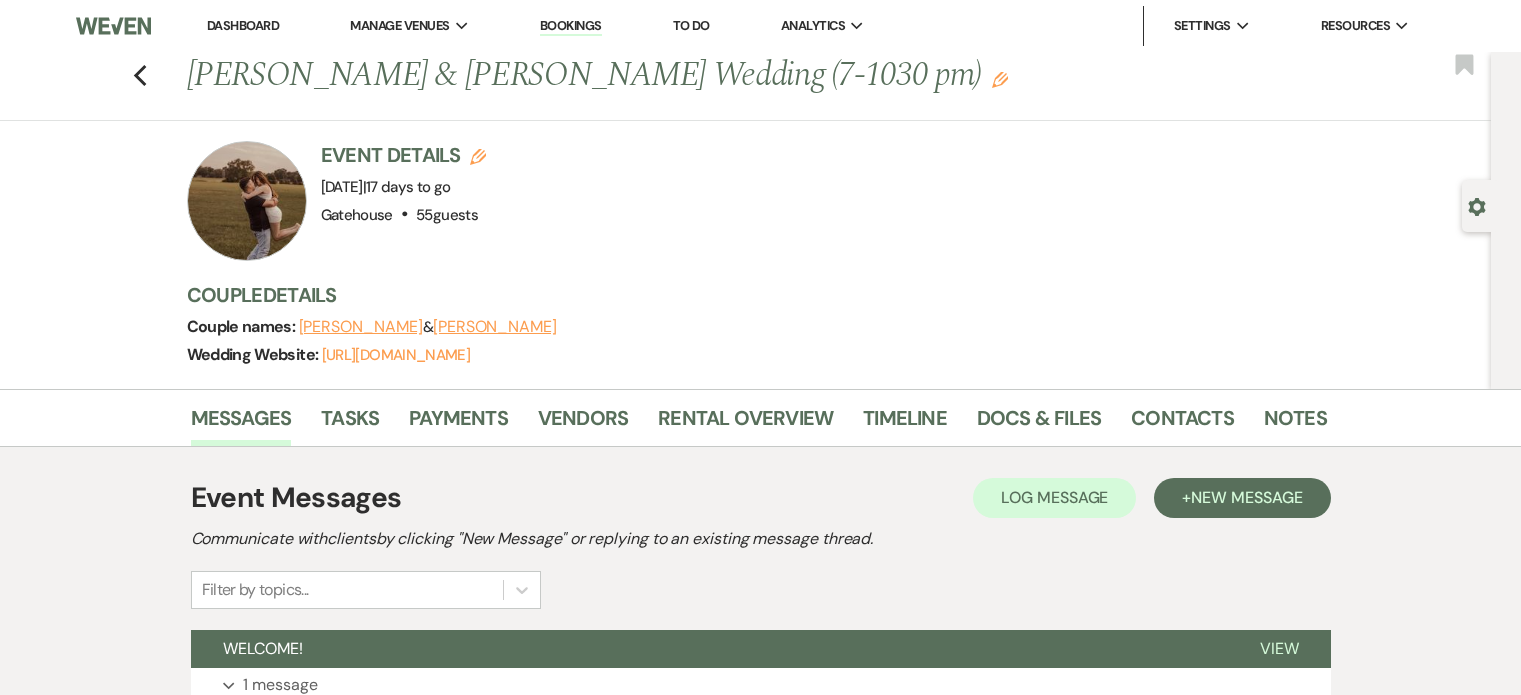 scroll, scrollTop: 299, scrollLeft: 0, axis: vertical 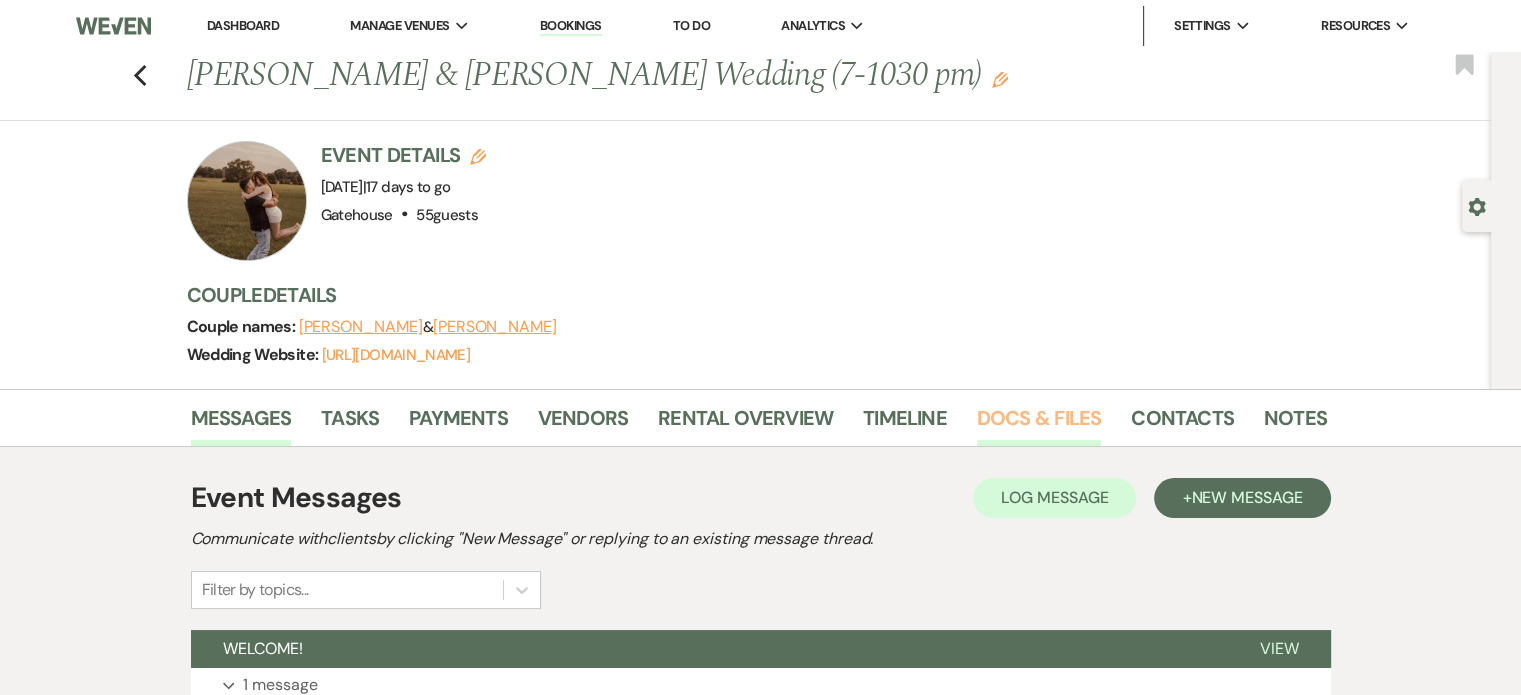 click on "Docs & Files" at bounding box center (1039, 424) 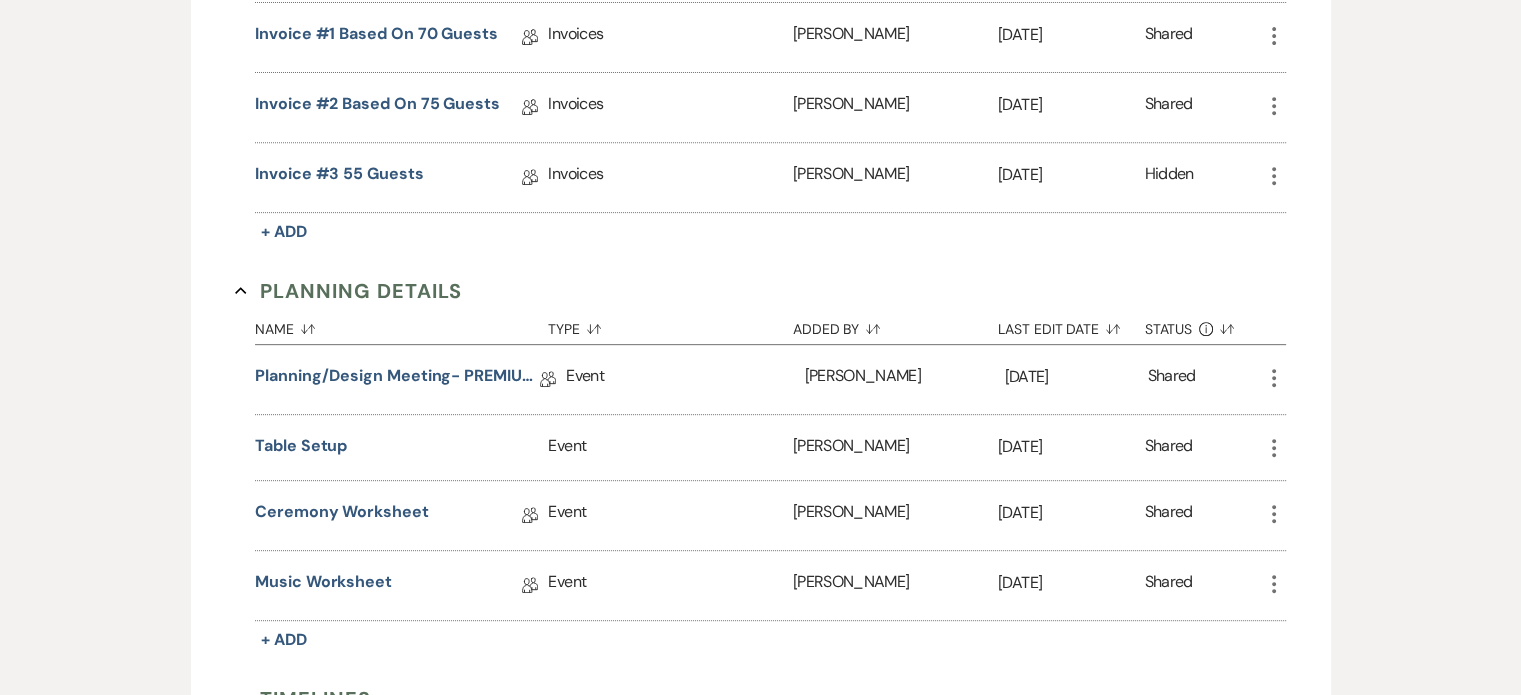 scroll, scrollTop: 900, scrollLeft: 0, axis: vertical 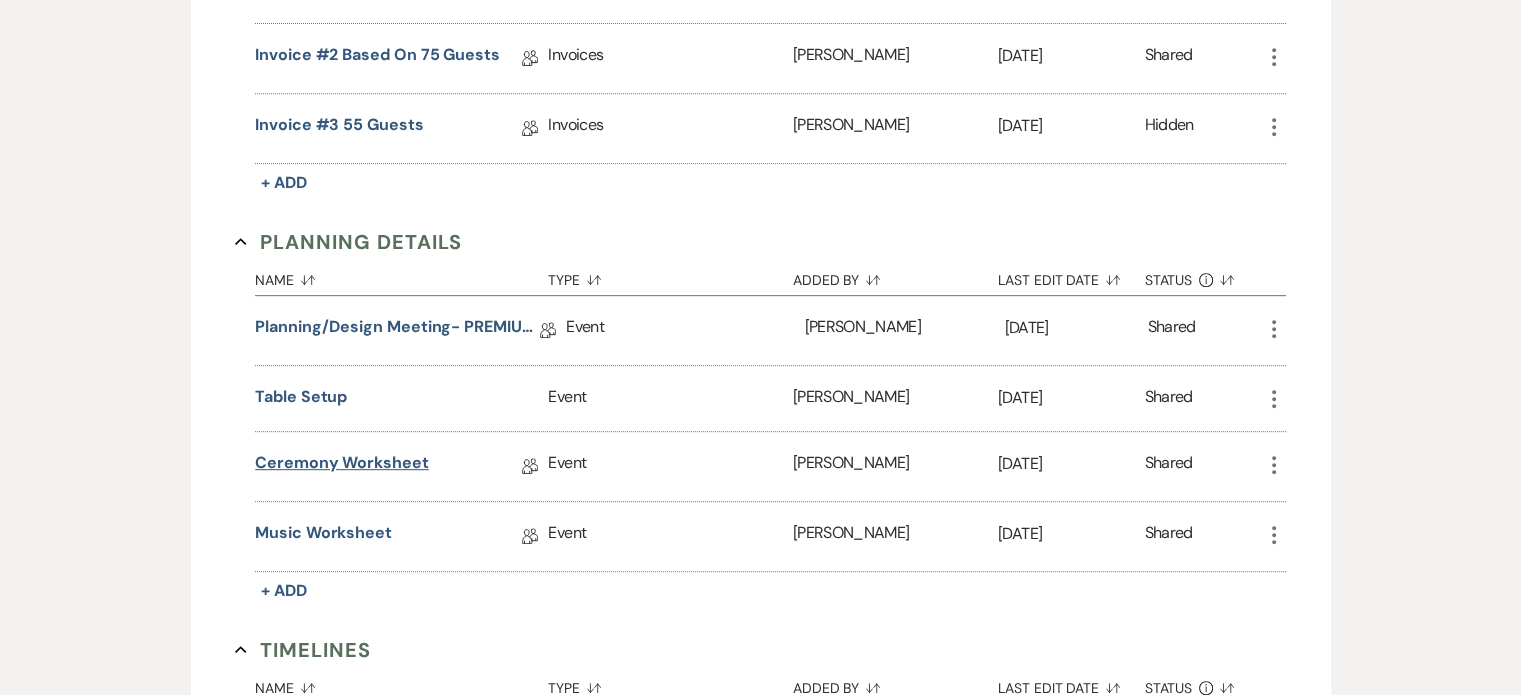 click on "Ceremony Worksheet" at bounding box center [342, 466] 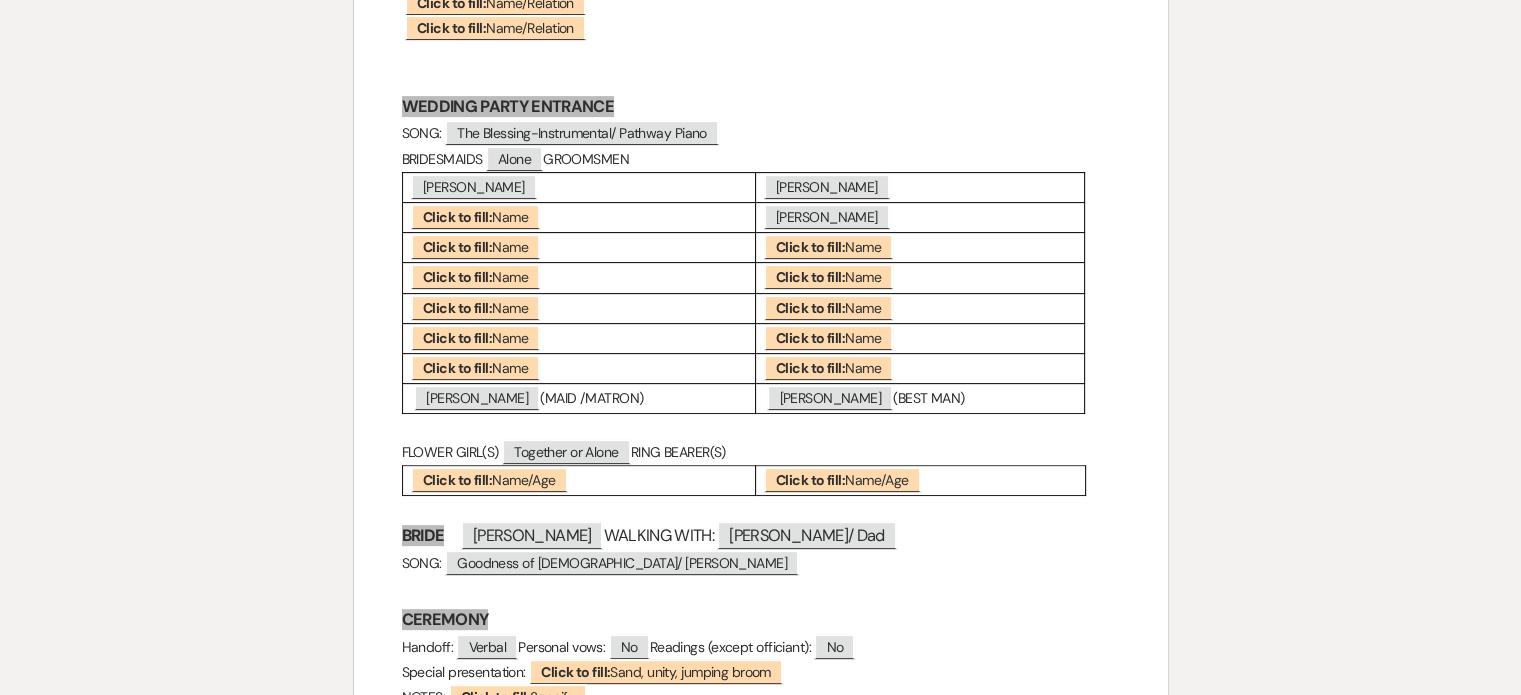 scroll, scrollTop: 700, scrollLeft: 0, axis: vertical 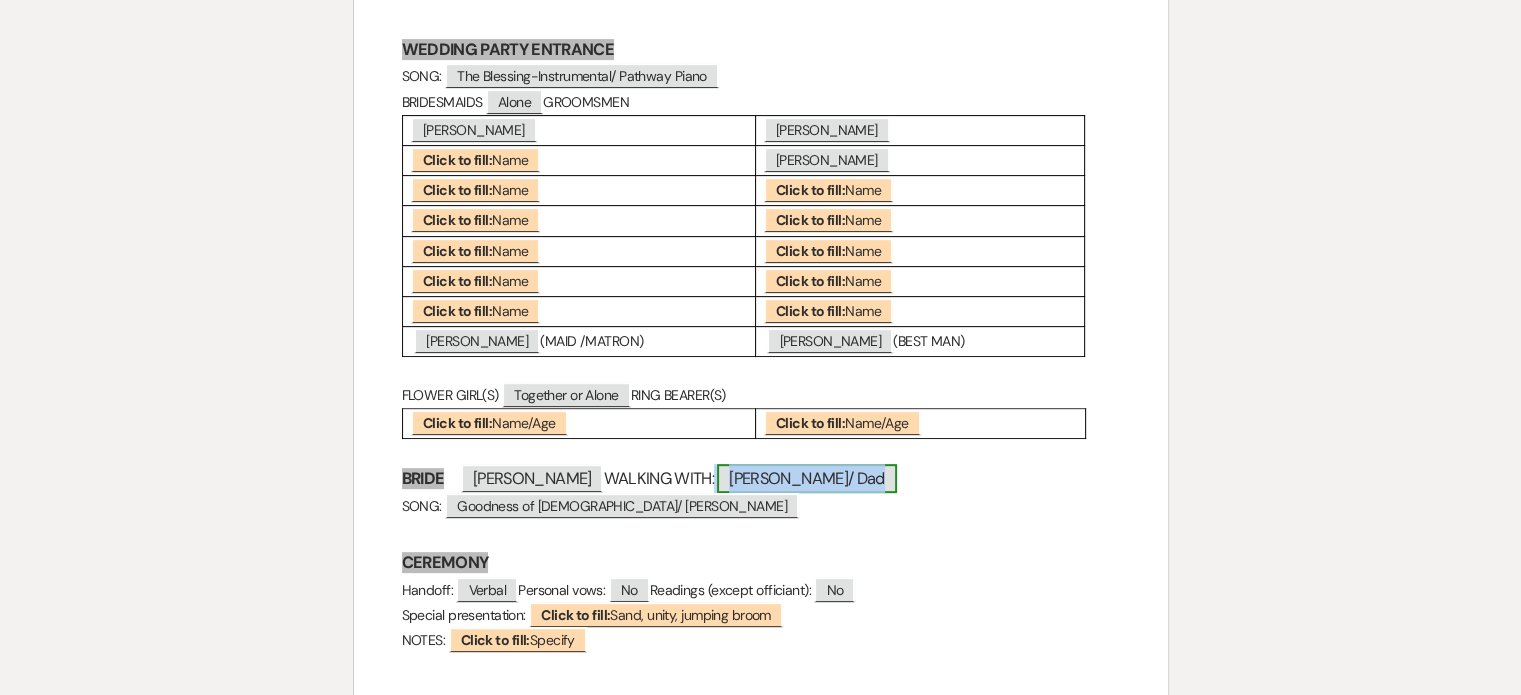 click on "Brad Maruschak/ Dad" at bounding box center [806, 478] 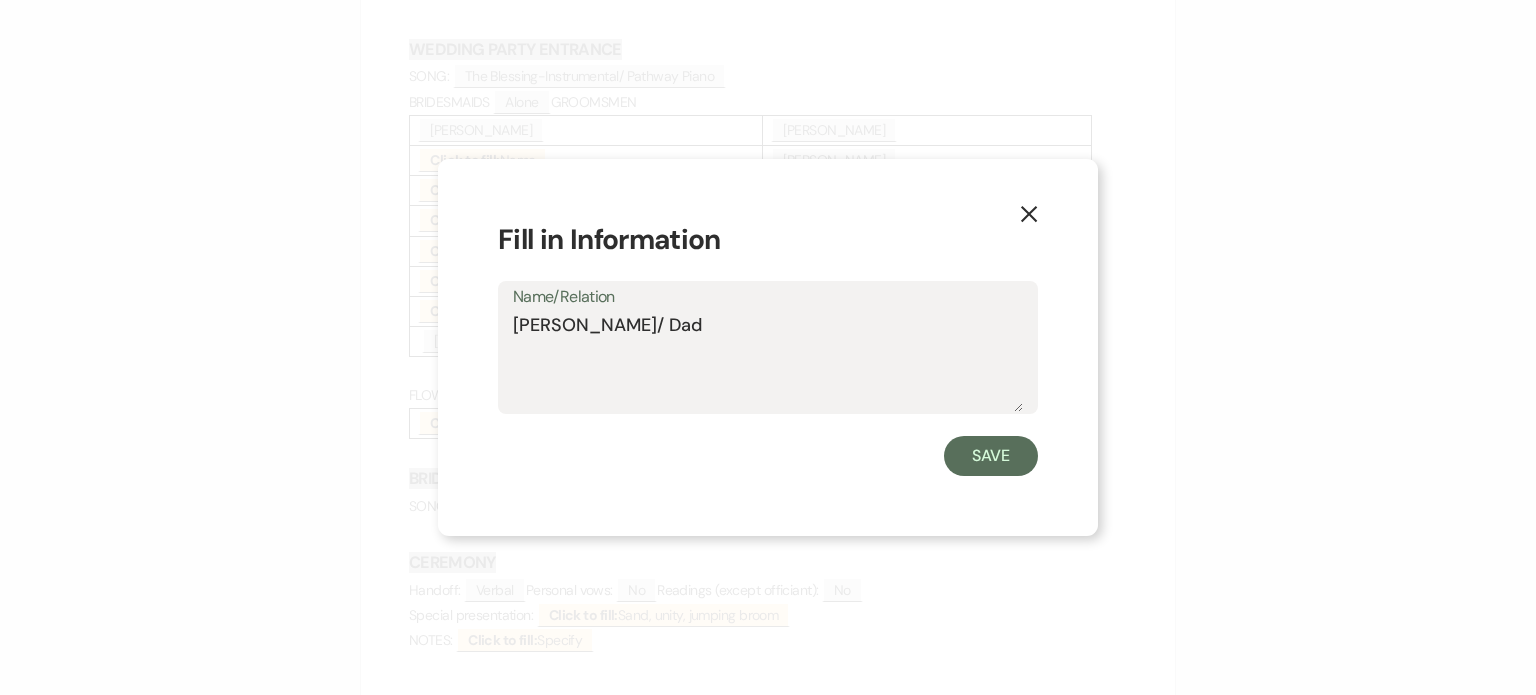 drag, startPoint x: 716, startPoint y: 323, endPoint x: 662, endPoint y: 331, distance: 54.589375 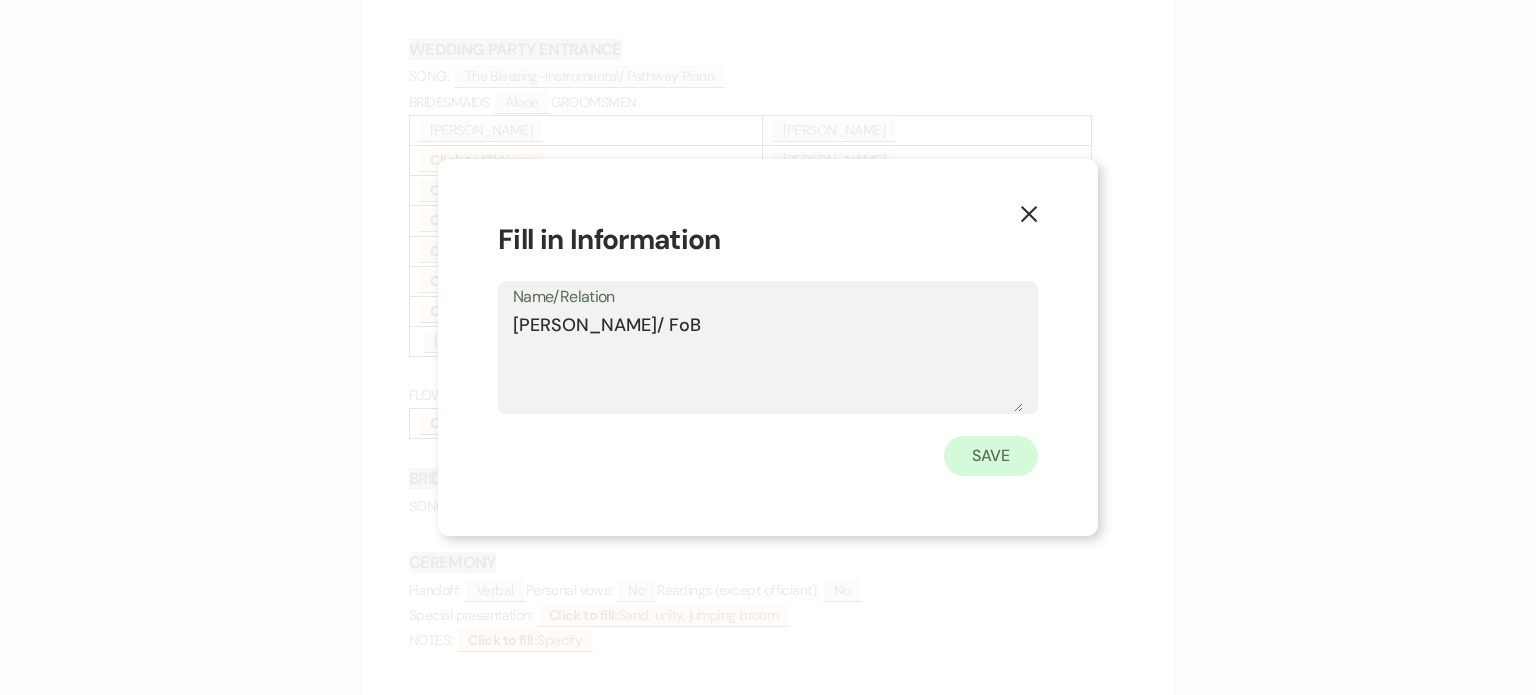type on "Brad Maruschak/ FoB" 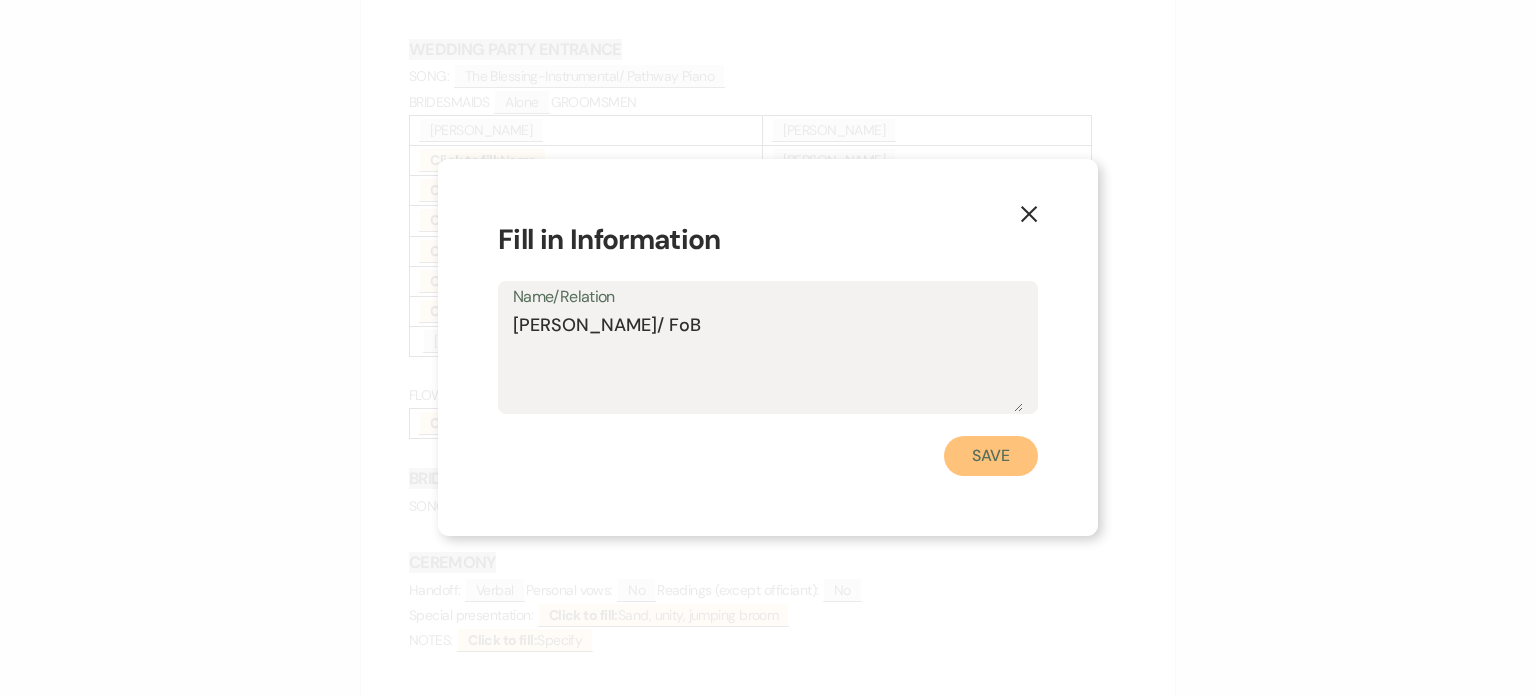 click on "Save" at bounding box center [991, 456] 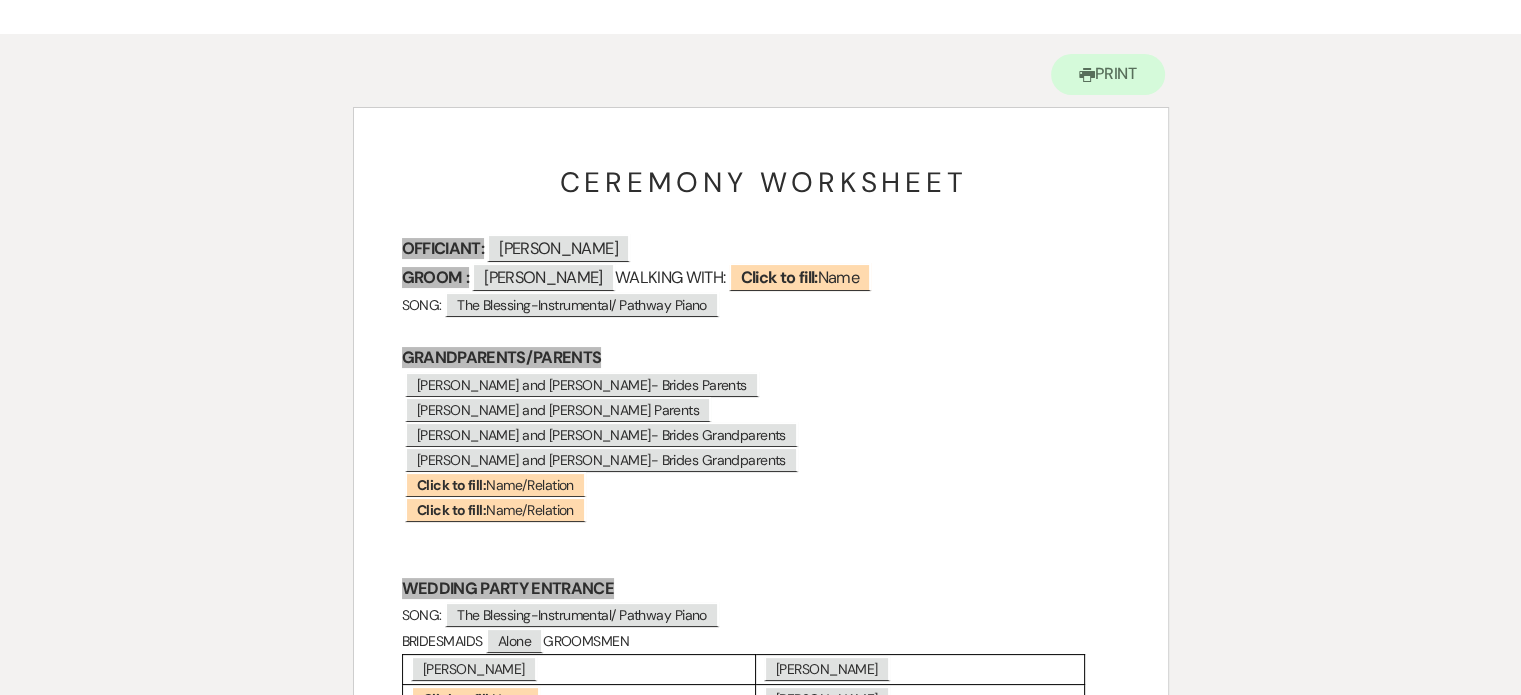 scroll, scrollTop: 100, scrollLeft: 0, axis: vertical 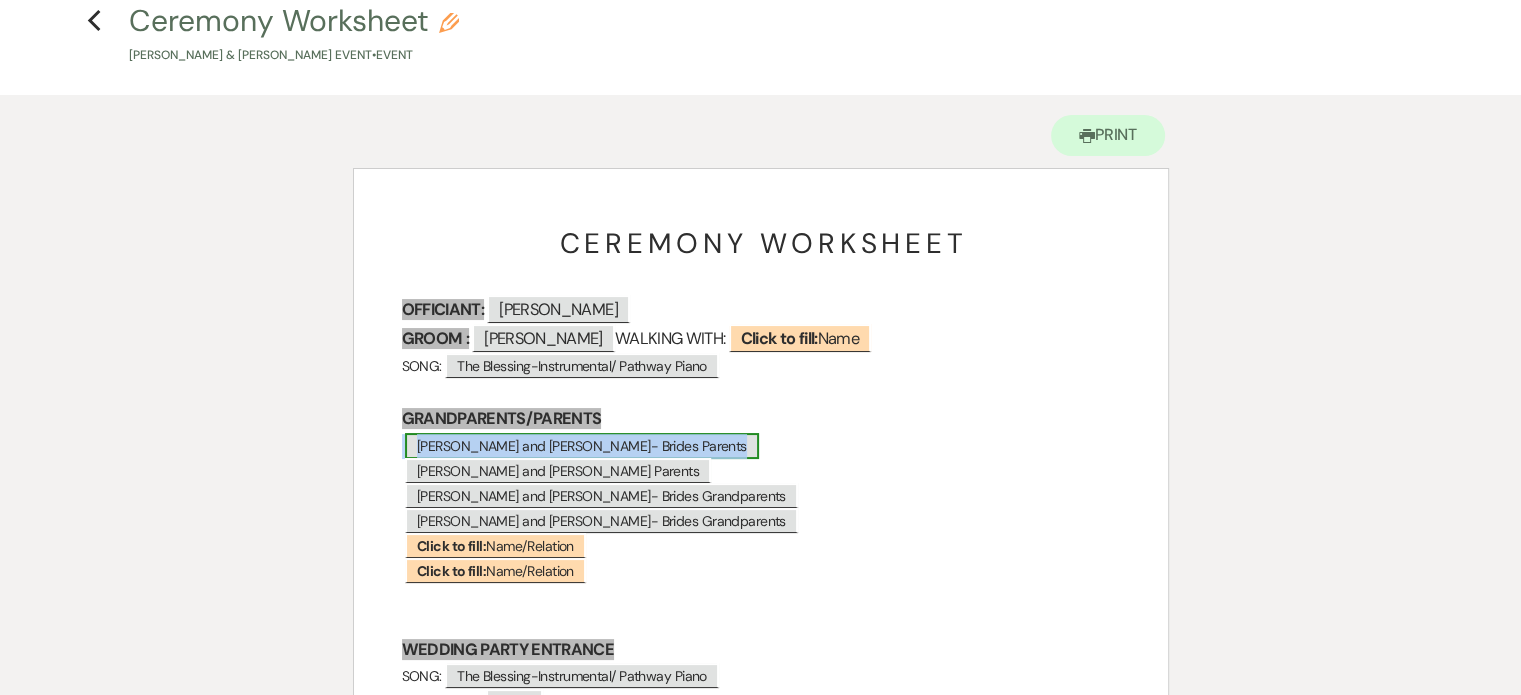 click on "Brad and Danielle Maruschak- Brides Parents" at bounding box center (582, 446) 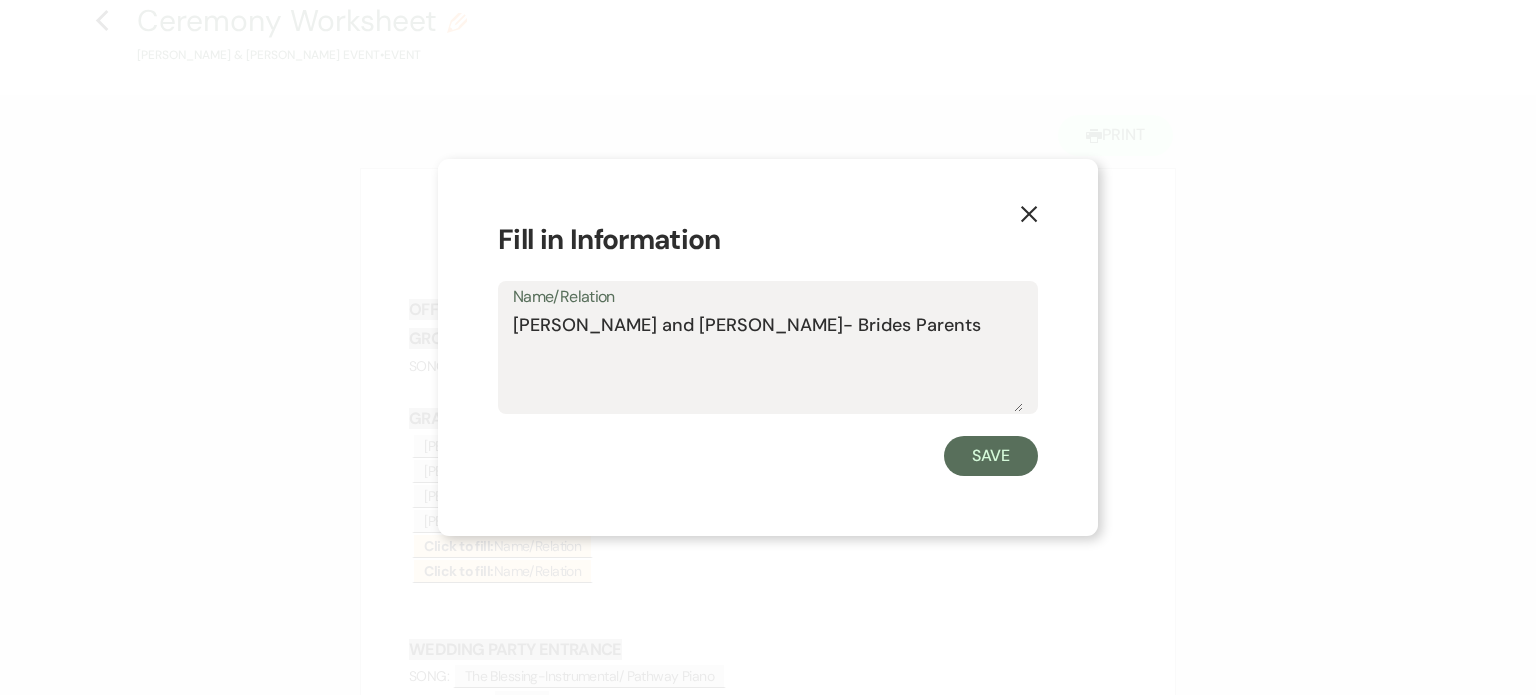 drag, startPoint x: 927, startPoint y: 327, endPoint x: 471, endPoint y: 344, distance: 456.31677 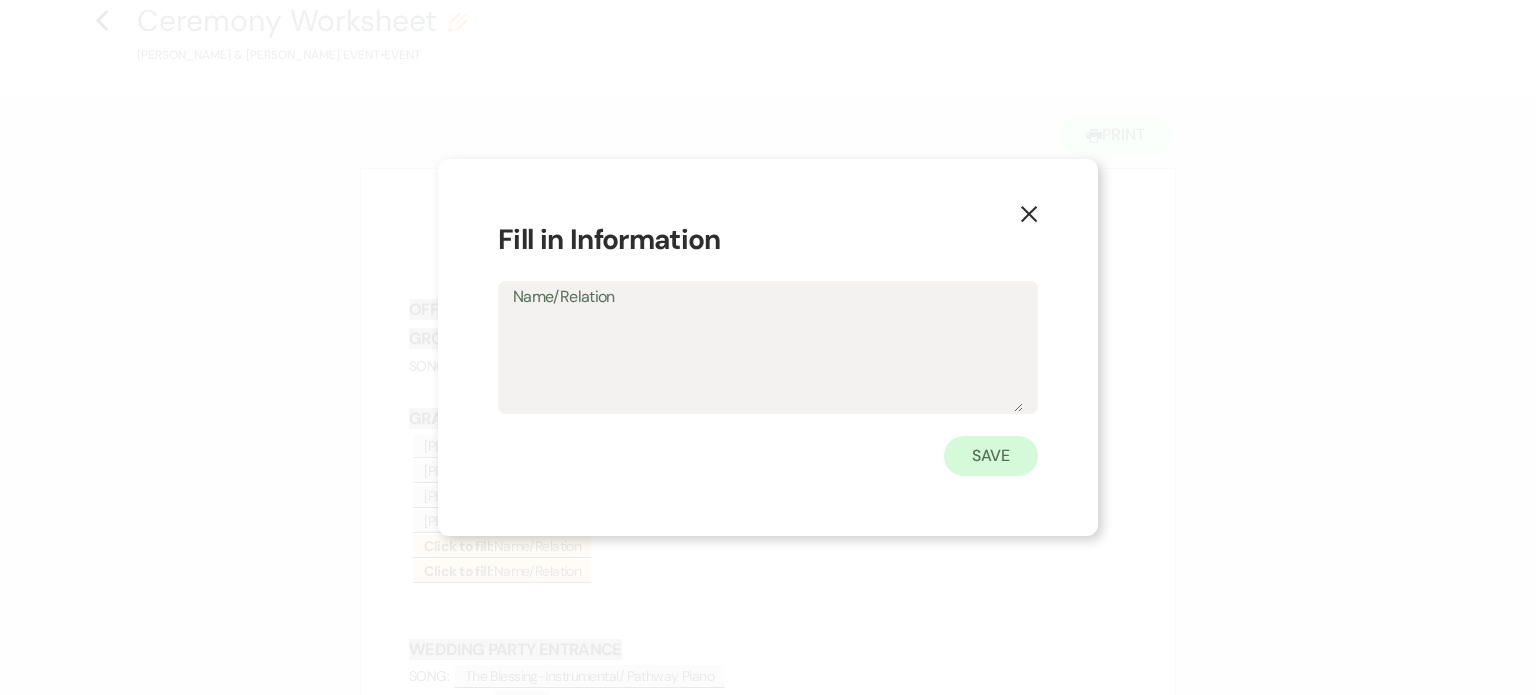 type 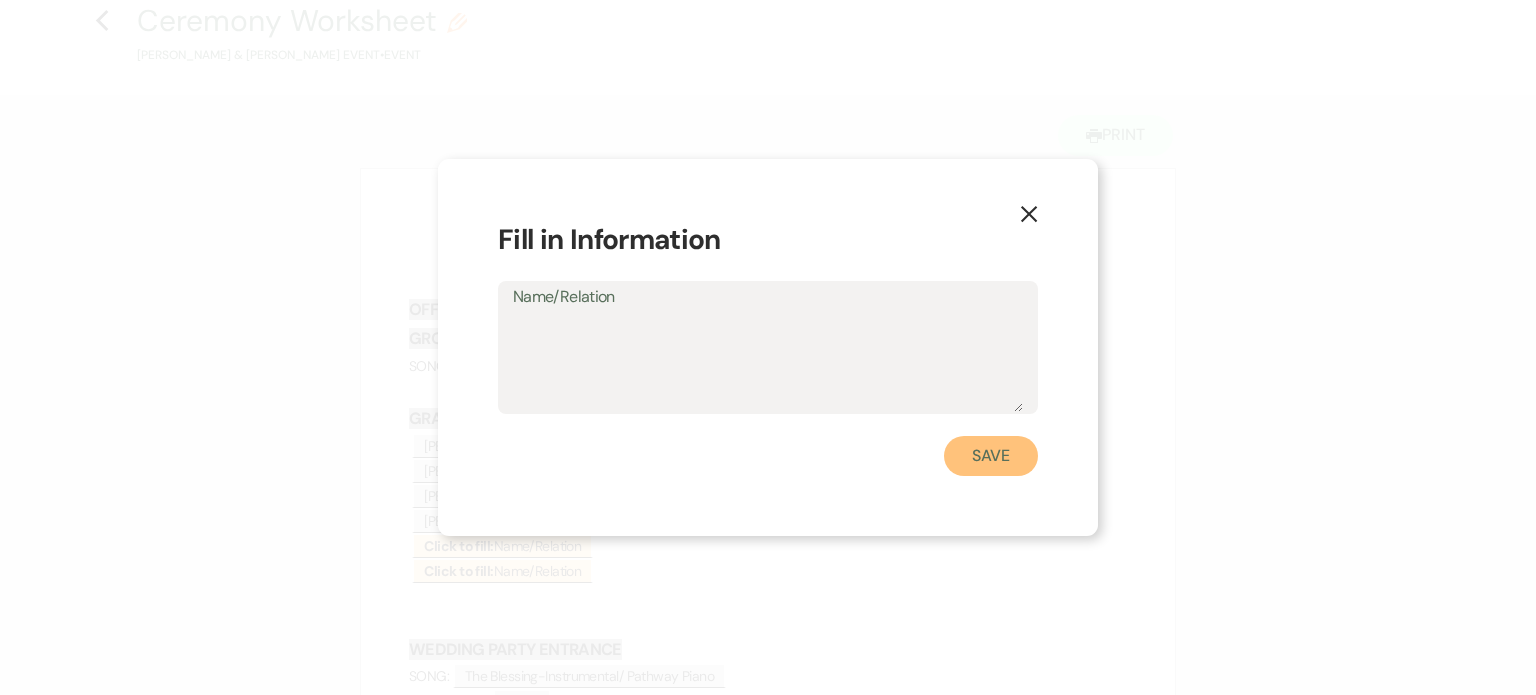 click on "Save" at bounding box center [991, 456] 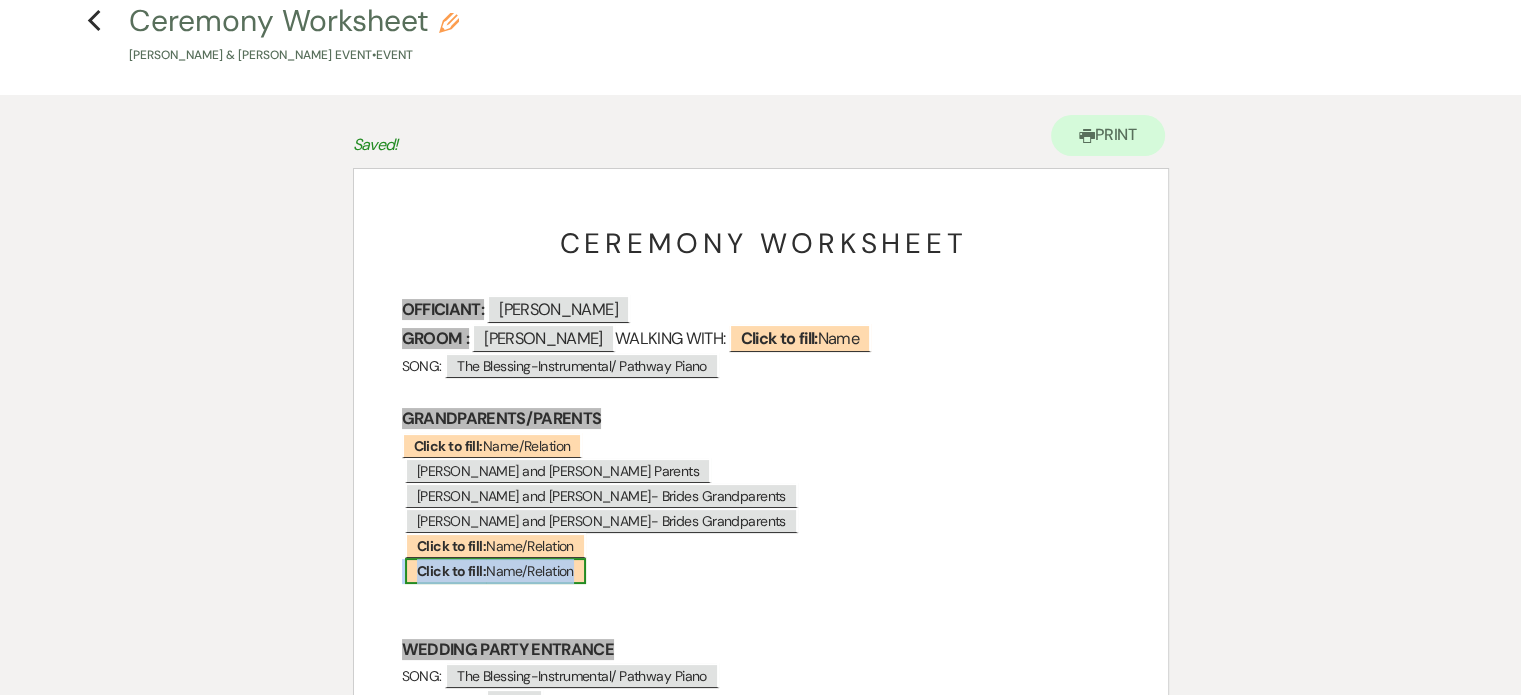 click on "Click to fill:" at bounding box center [451, 571] 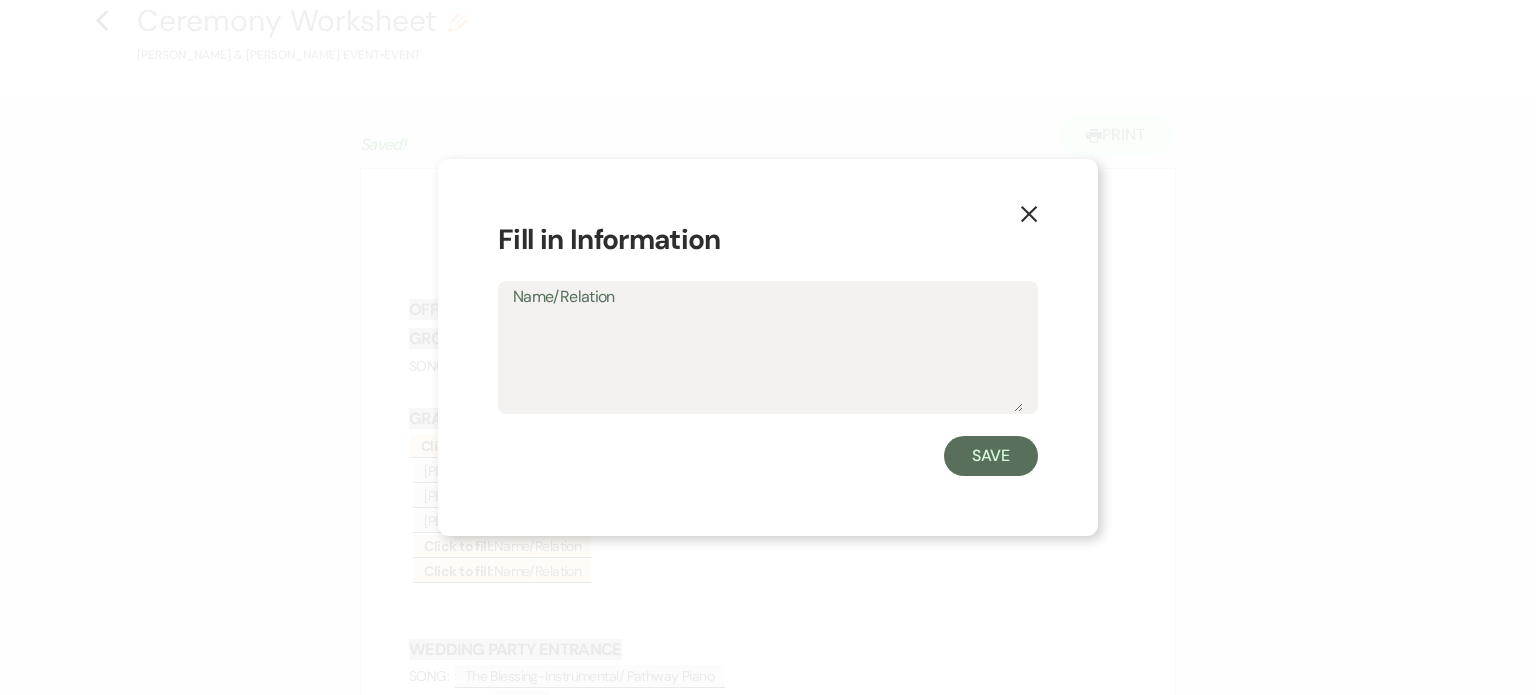 click on "Name/Relation" at bounding box center (768, 362) 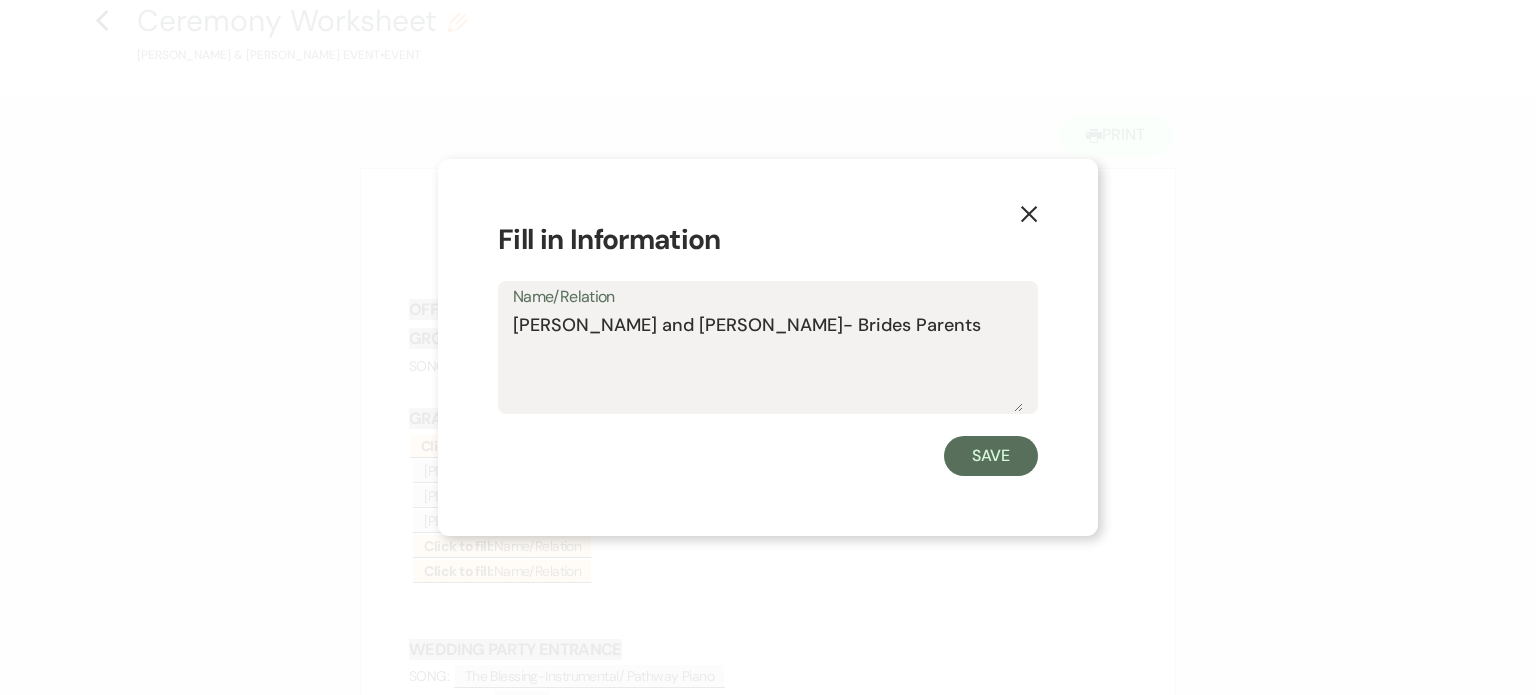 drag, startPoint x: 896, startPoint y: 323, endPoint x: 775, endPoint y: 320, distance: 121.037186 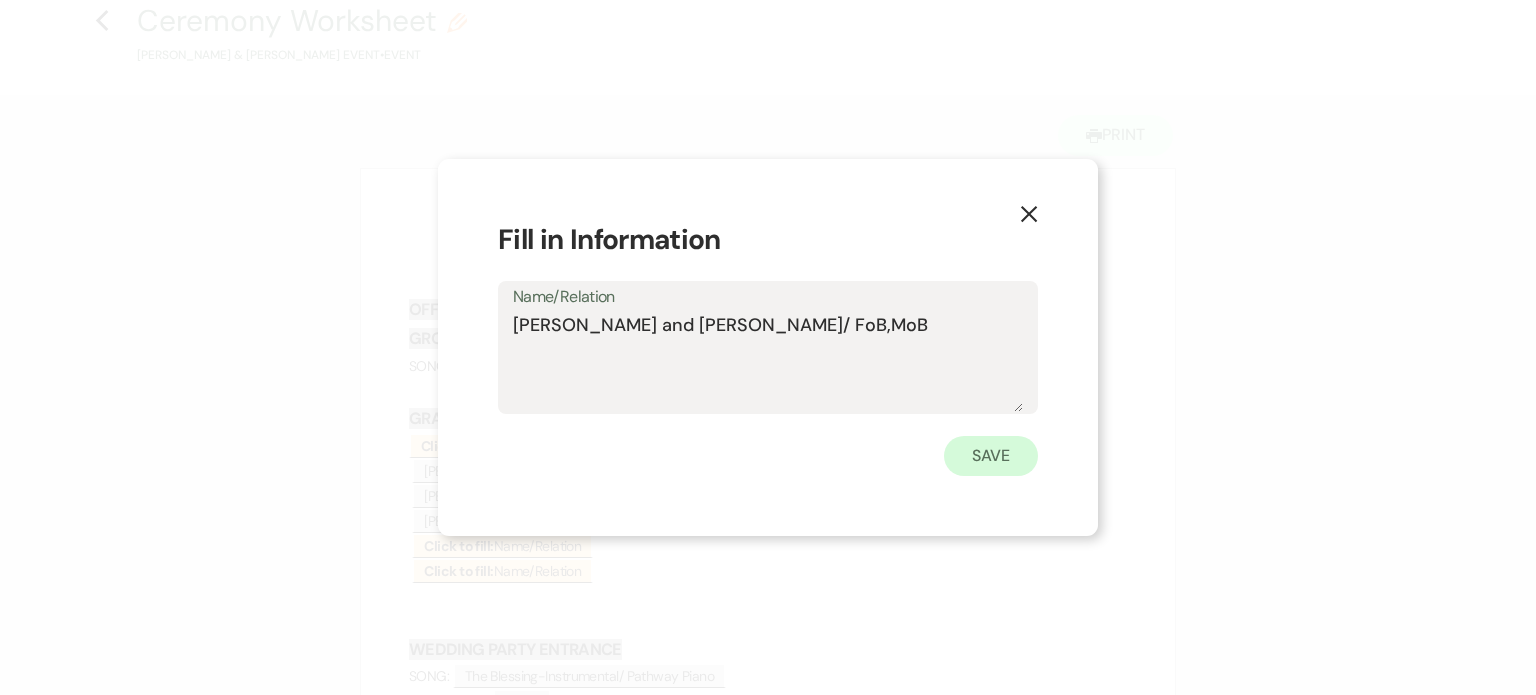 type on "Brad and Danielle Maruschak/ FoB,MoB" 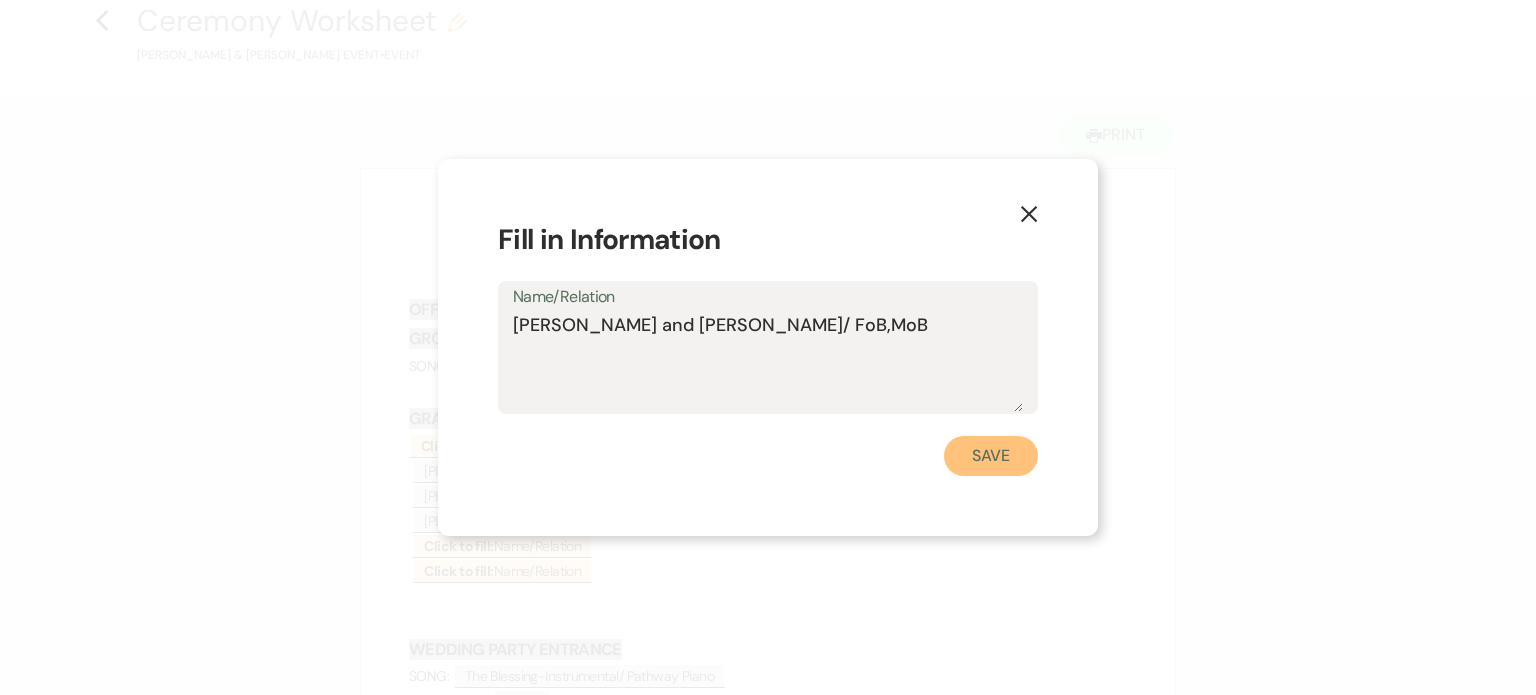 click on "Save" at bounding box center [991, 456] 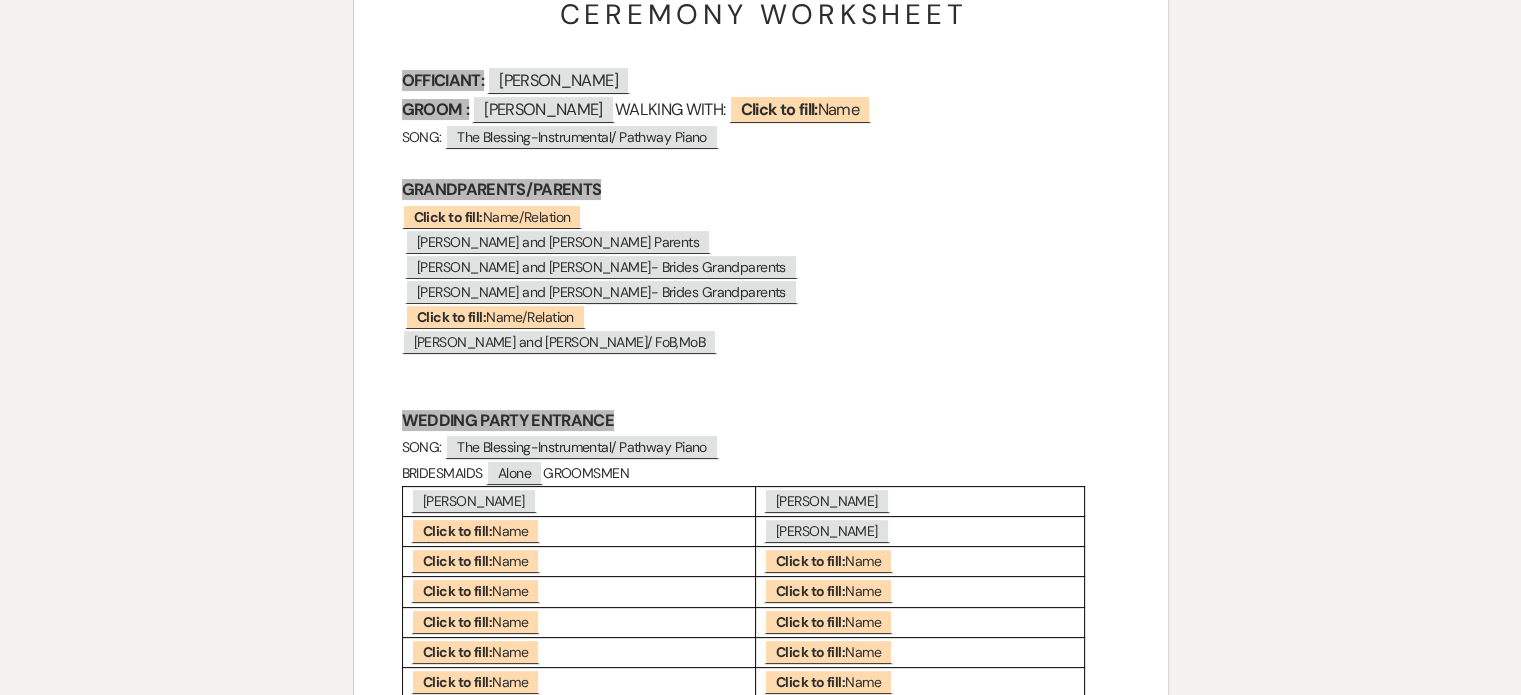 scroll, scrollTop: 300, scrollLeft: 0, axis: vertical 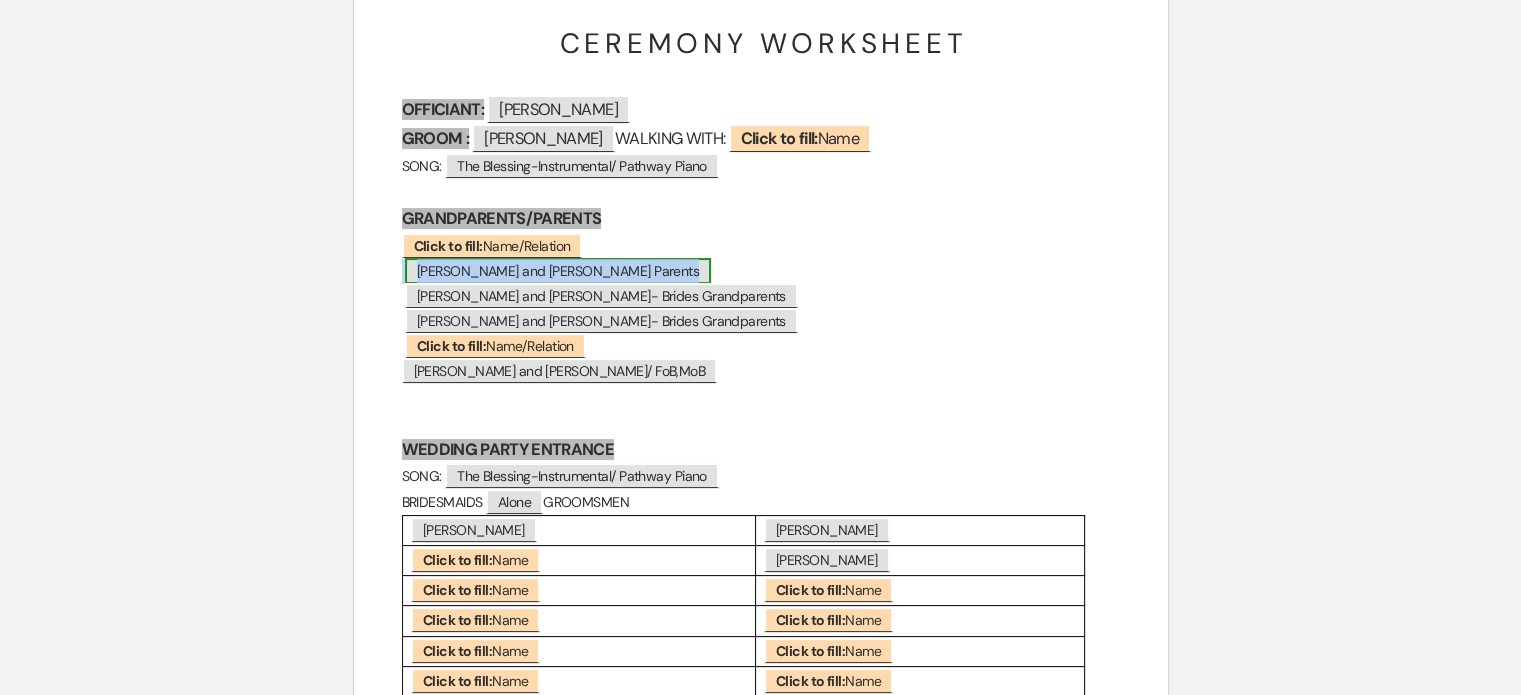 click on "Barry and Brandi Posey- Grooms Parents" at bounding box center [558, 271] 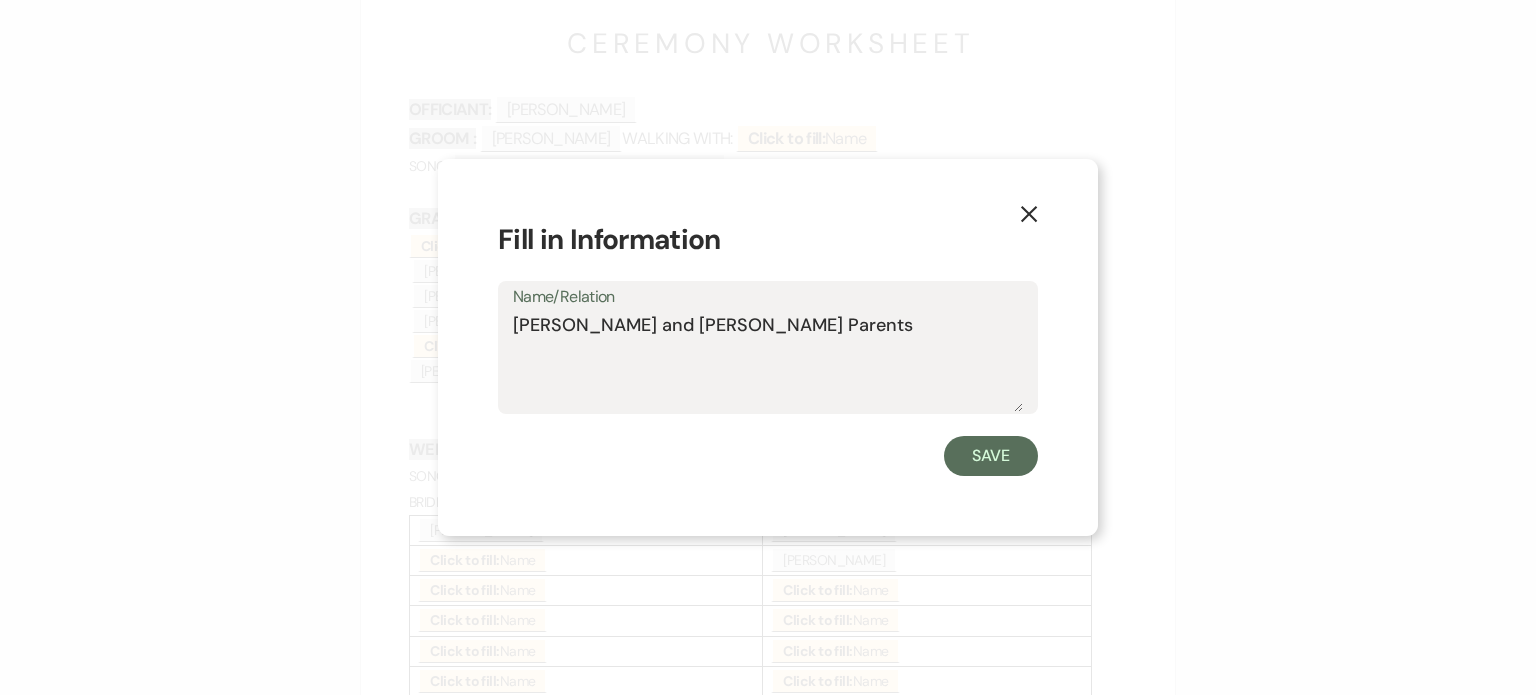 drag, startPoint x: 864, startPoint y: 320, endPoint x: 726, endPoint y: 329, distance: 138.29317 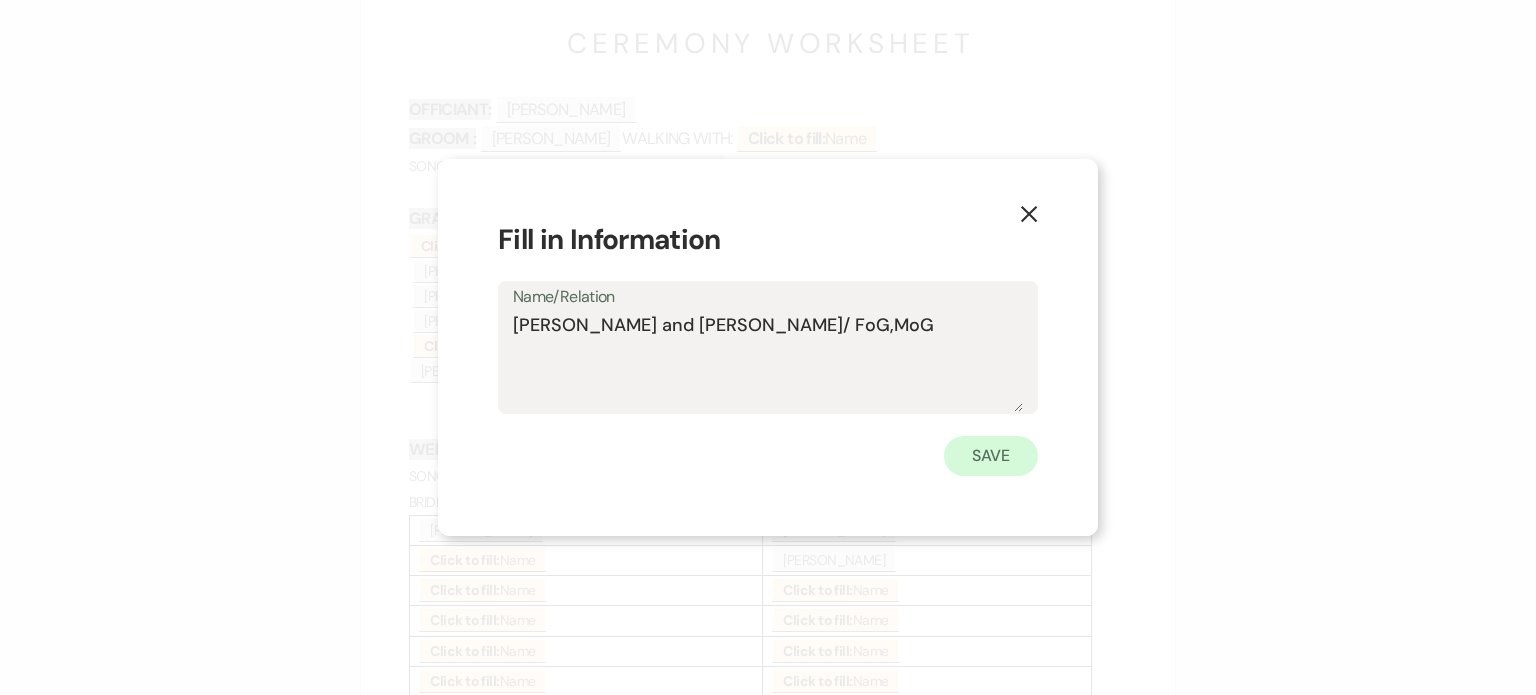 type on "[PERSON_NAME] and [PERSON_NAME]/ FoG,MoG" 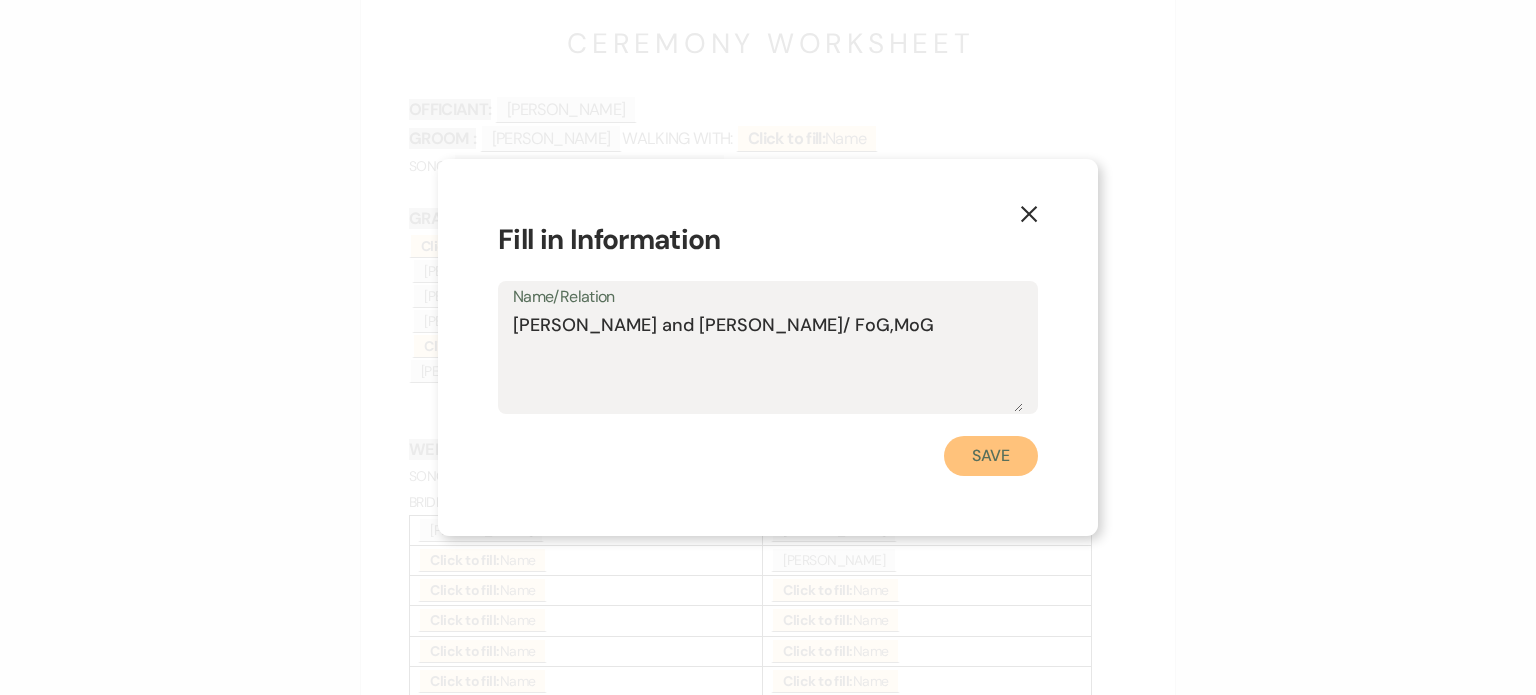 click on "Save" at bounding box center [991, 456] 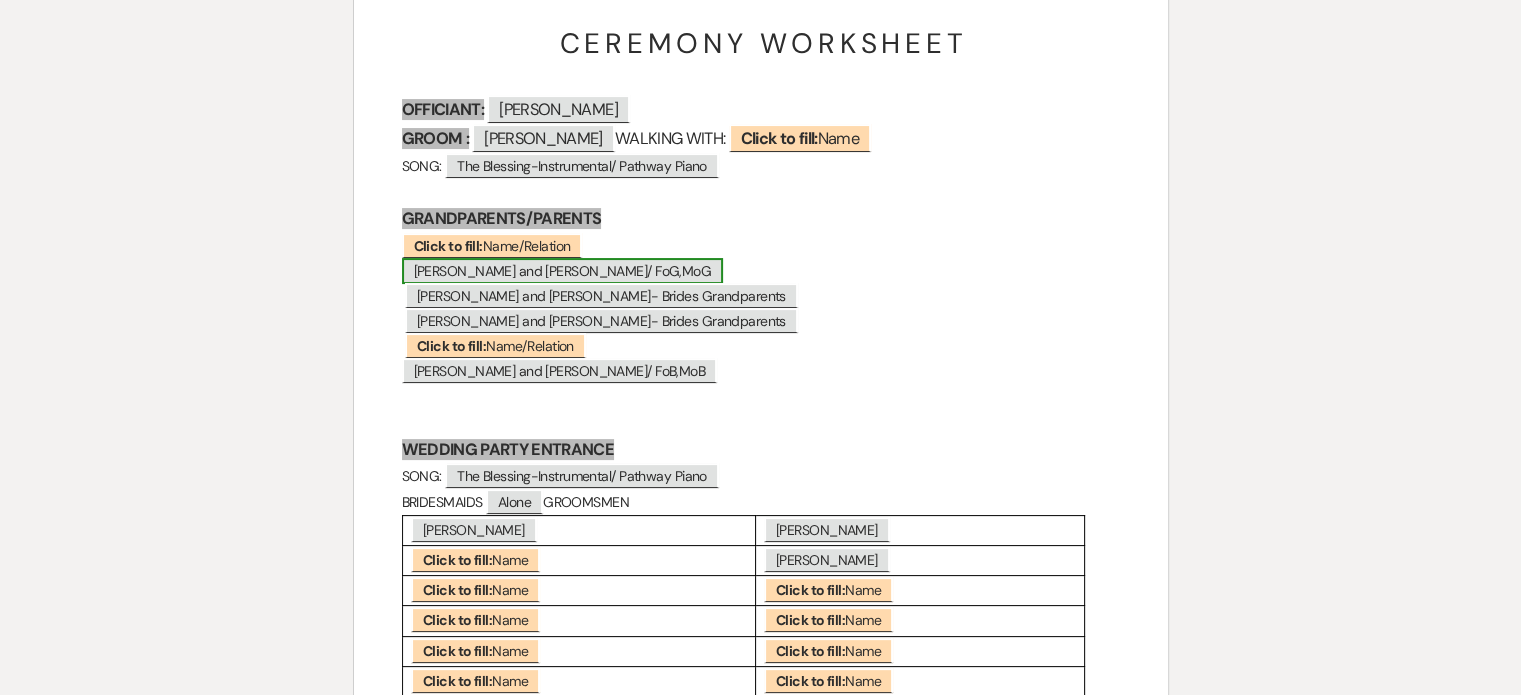 click on "[PERSON_NAME] and [PERSON_NAME]/ FoG,MoG" at bounding box center (563, 271) 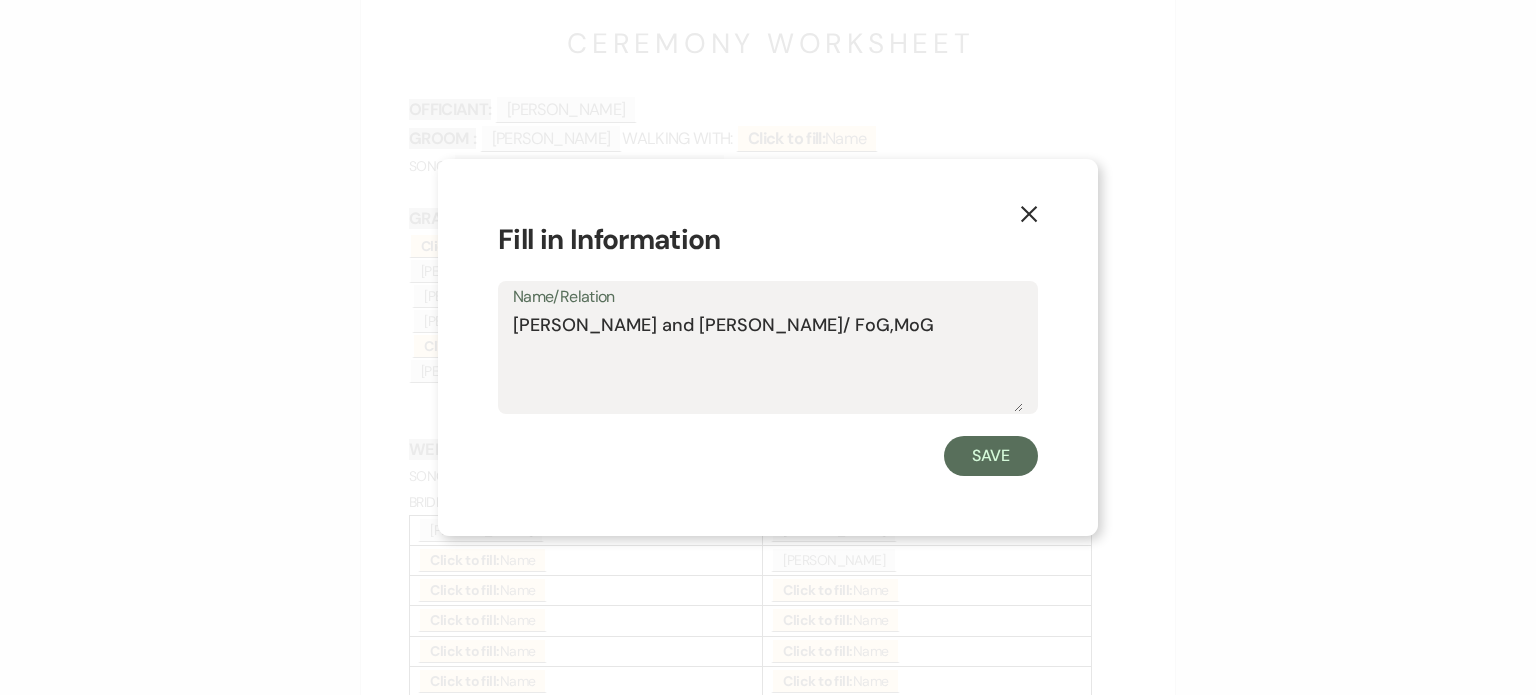 drag, startPoint x: 820, startPoint y: 331, endPoint x: 504, endPoint y: 340, distance: 316.12814 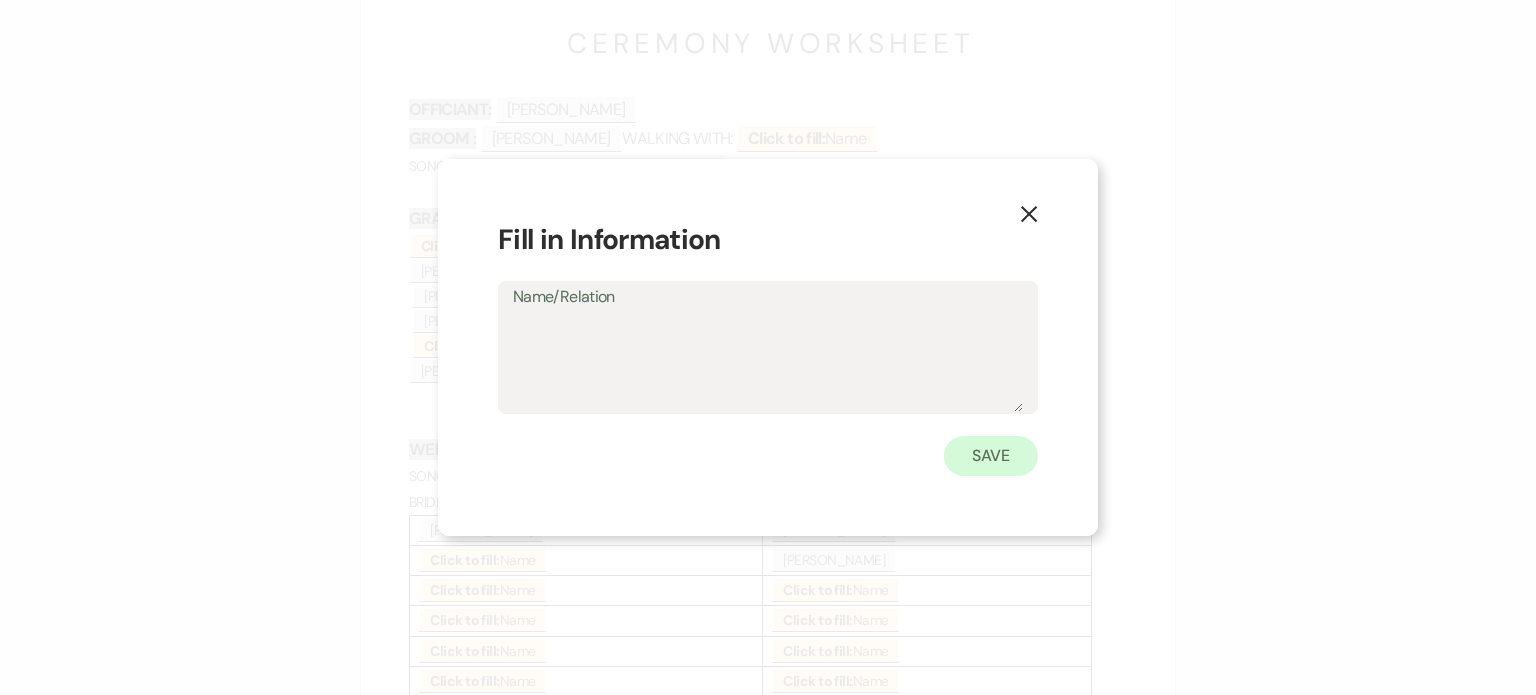 type 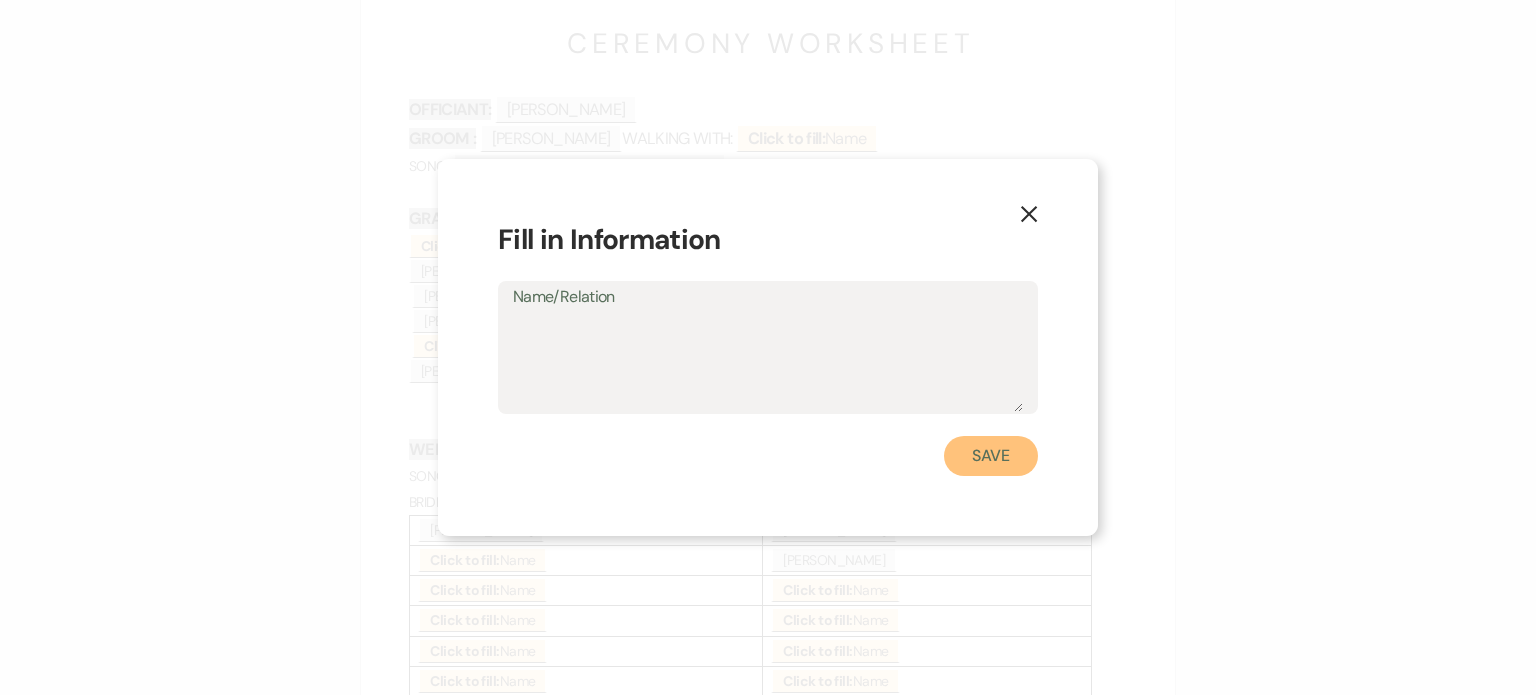 click on "Save" at bounding box center (991, 456) 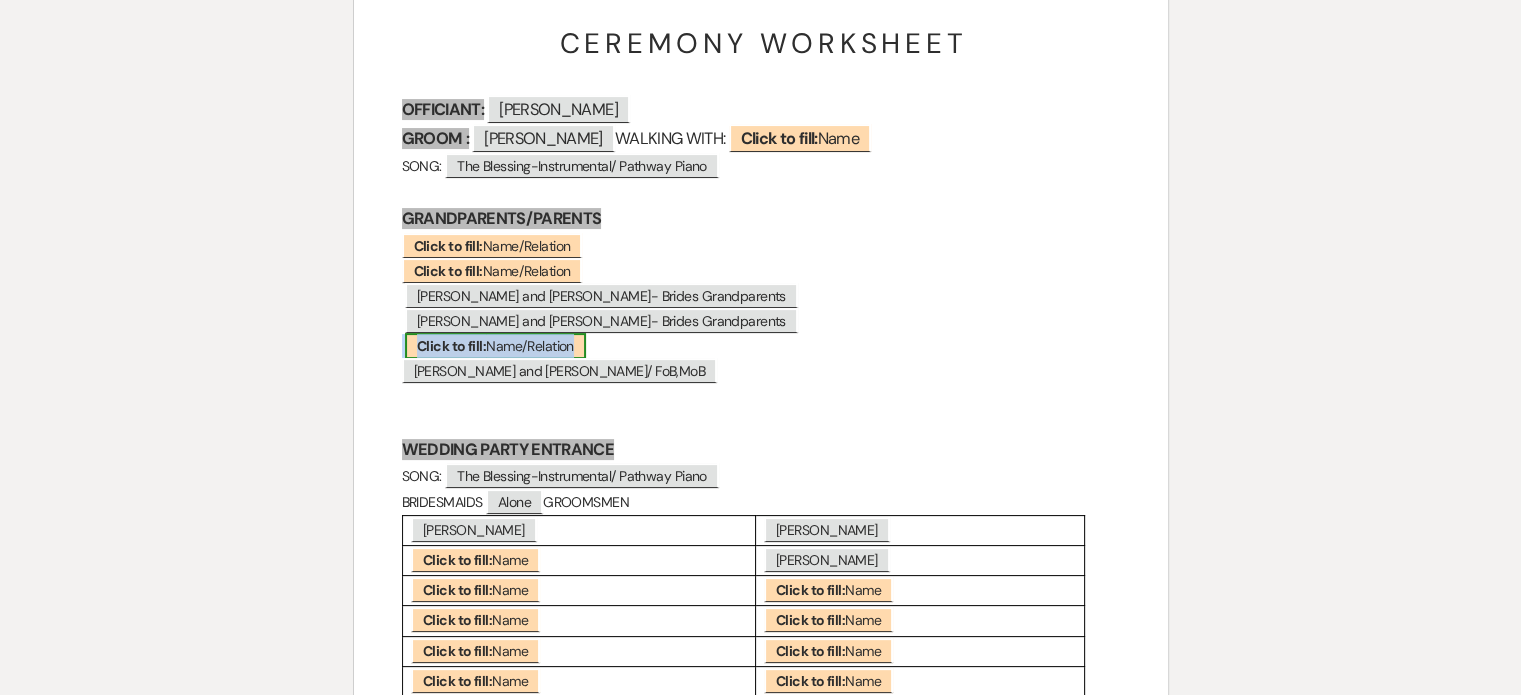 click on "Click to fill:" at bounding box center [451, 346] 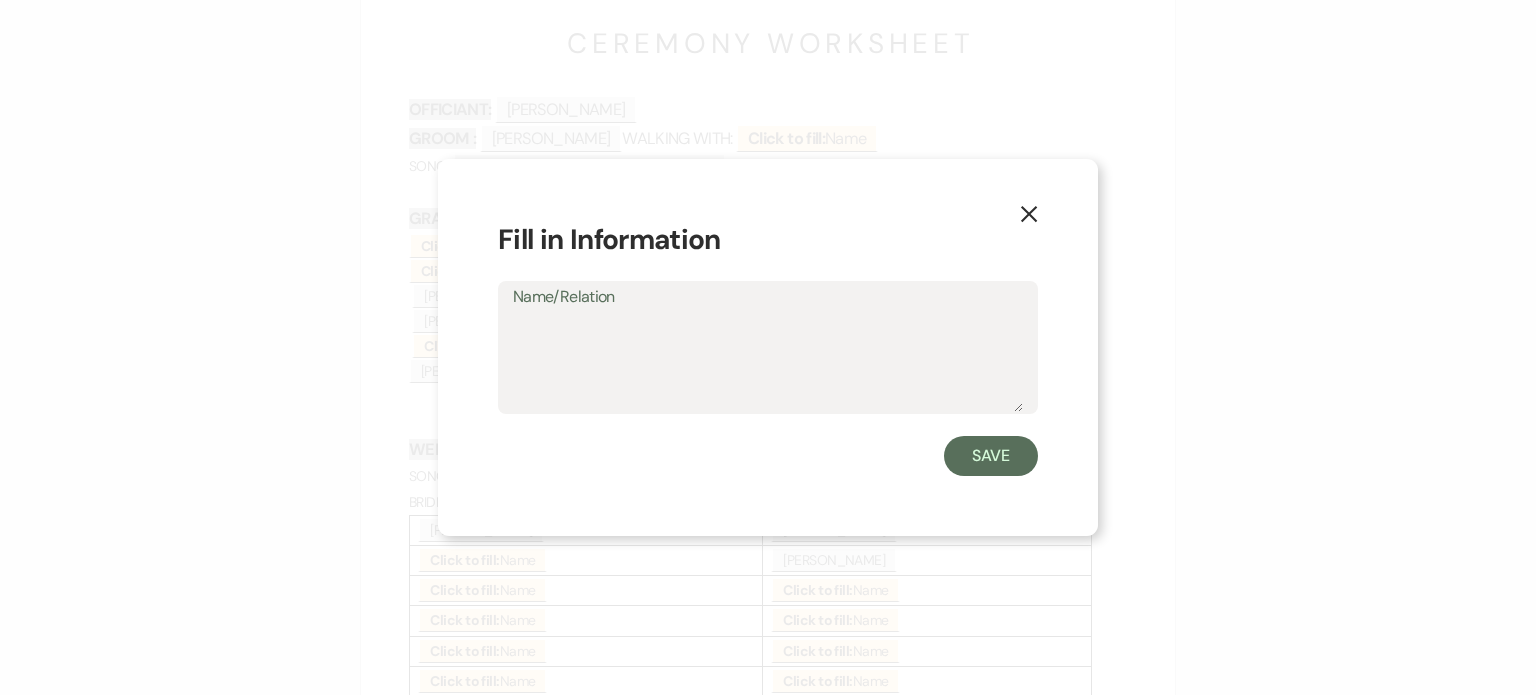 click on "Name/Relation" at bounding box center (768, 362) 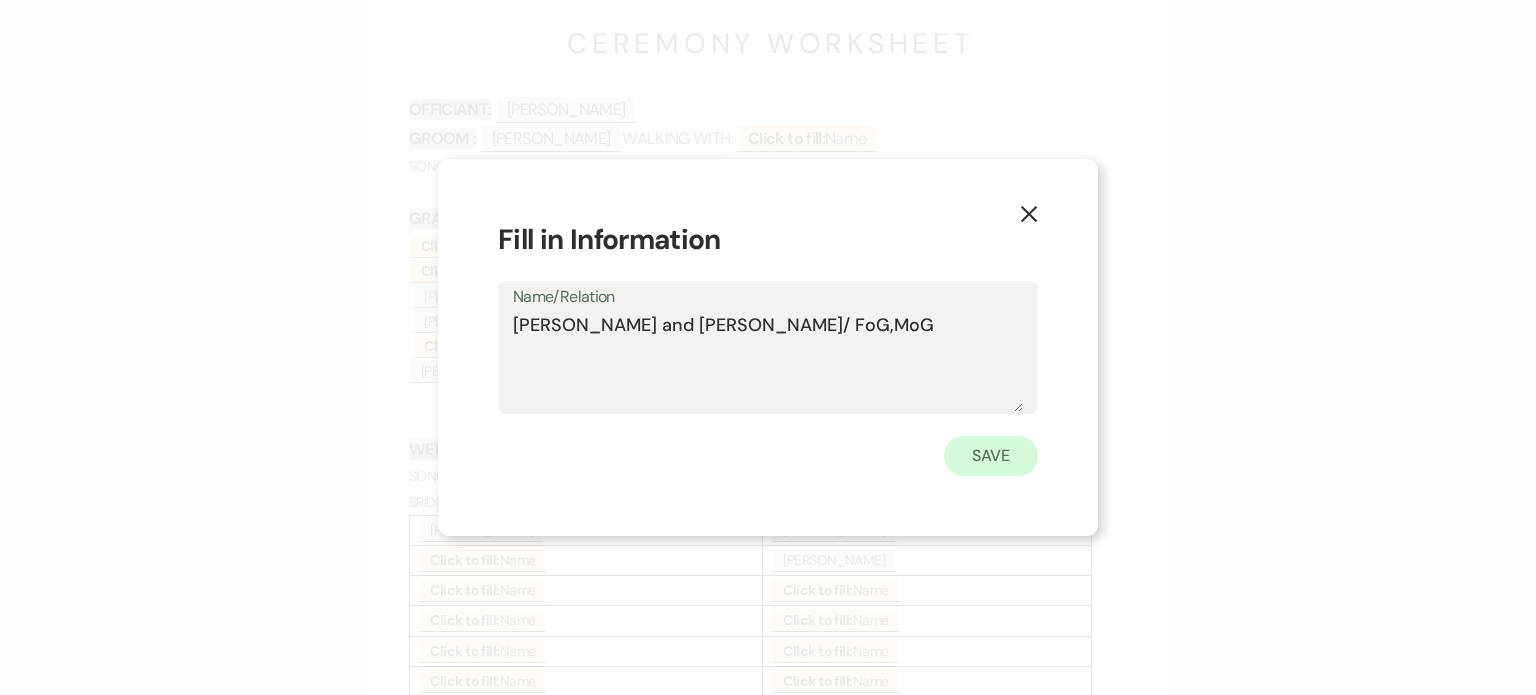 type on "[PERSON_NAME] and [PERSON_NAME]/ FoG,MoG" 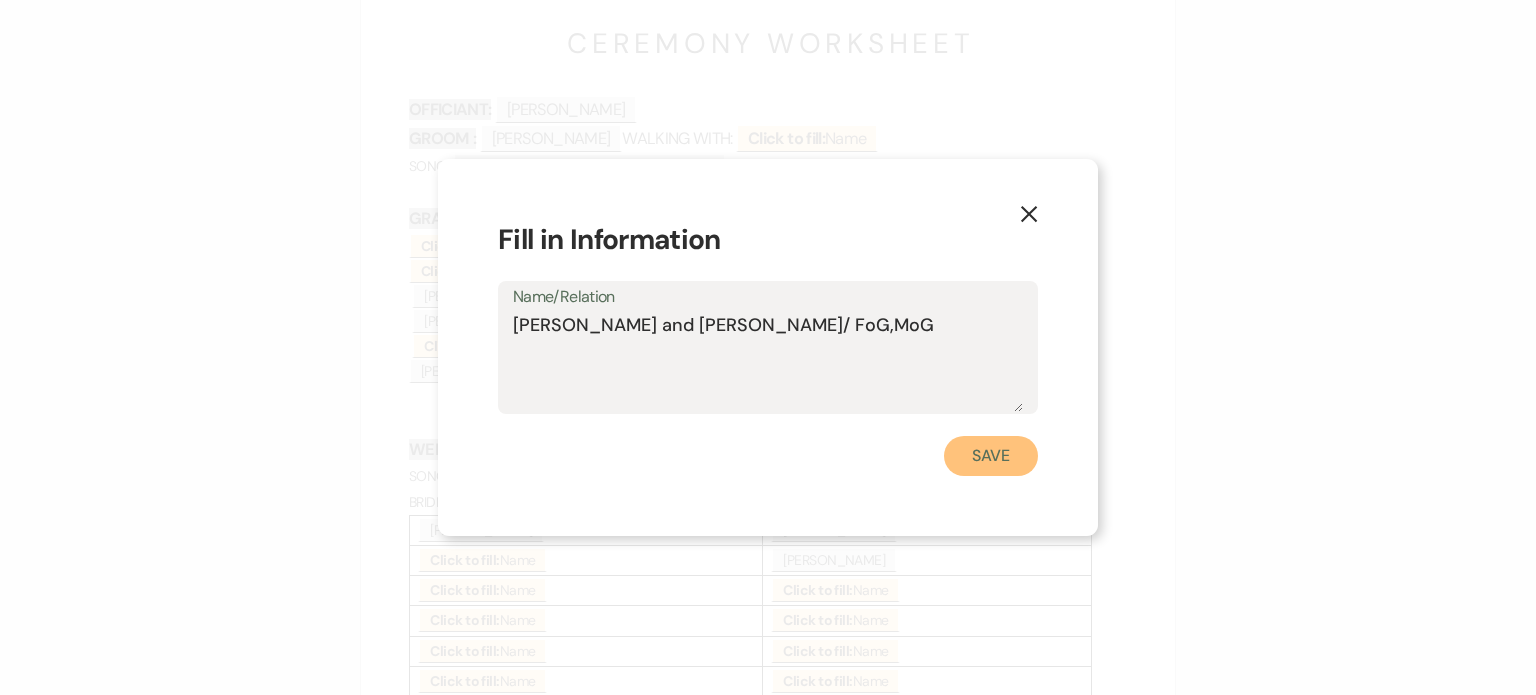 click on "Save" at bounding box center (991, 456) 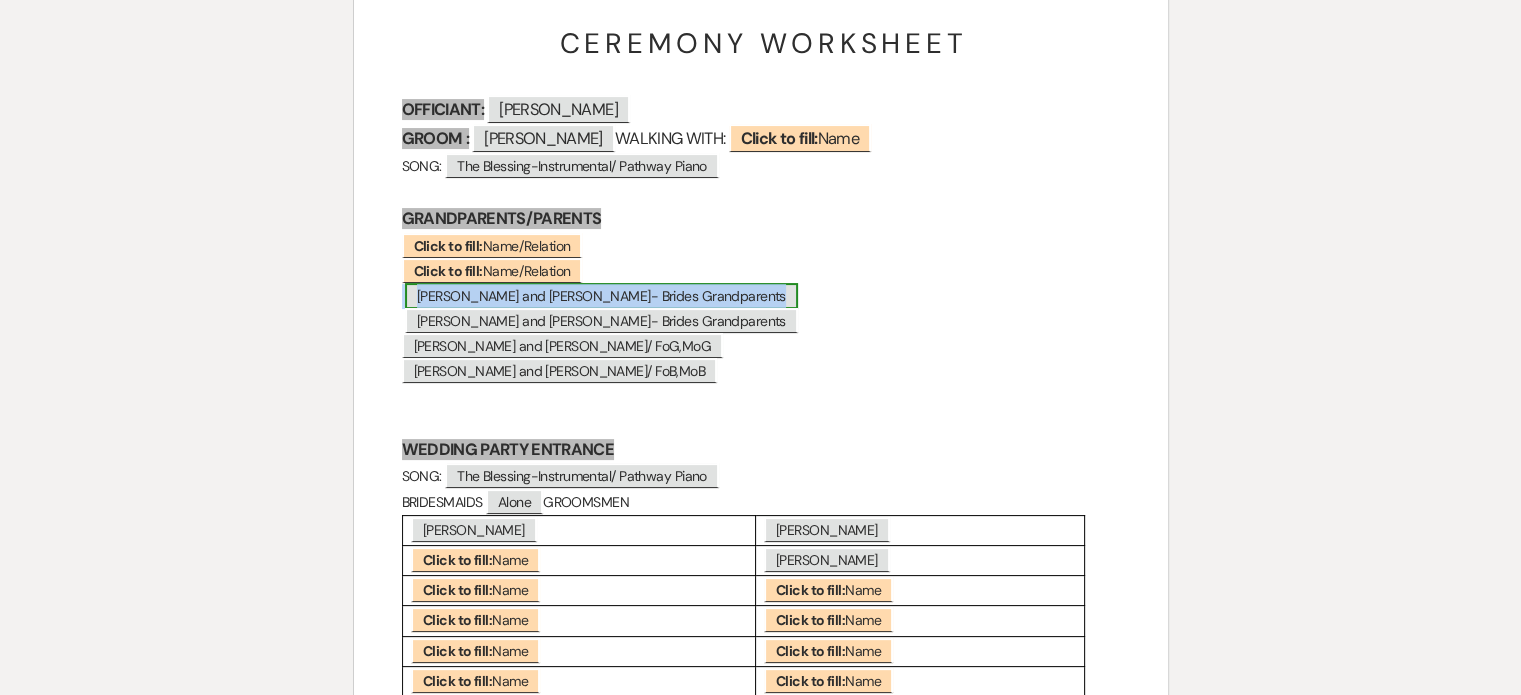 click on "Sherry and Jody Wood- Brides Grandparents" at bounding box center (601, 296) 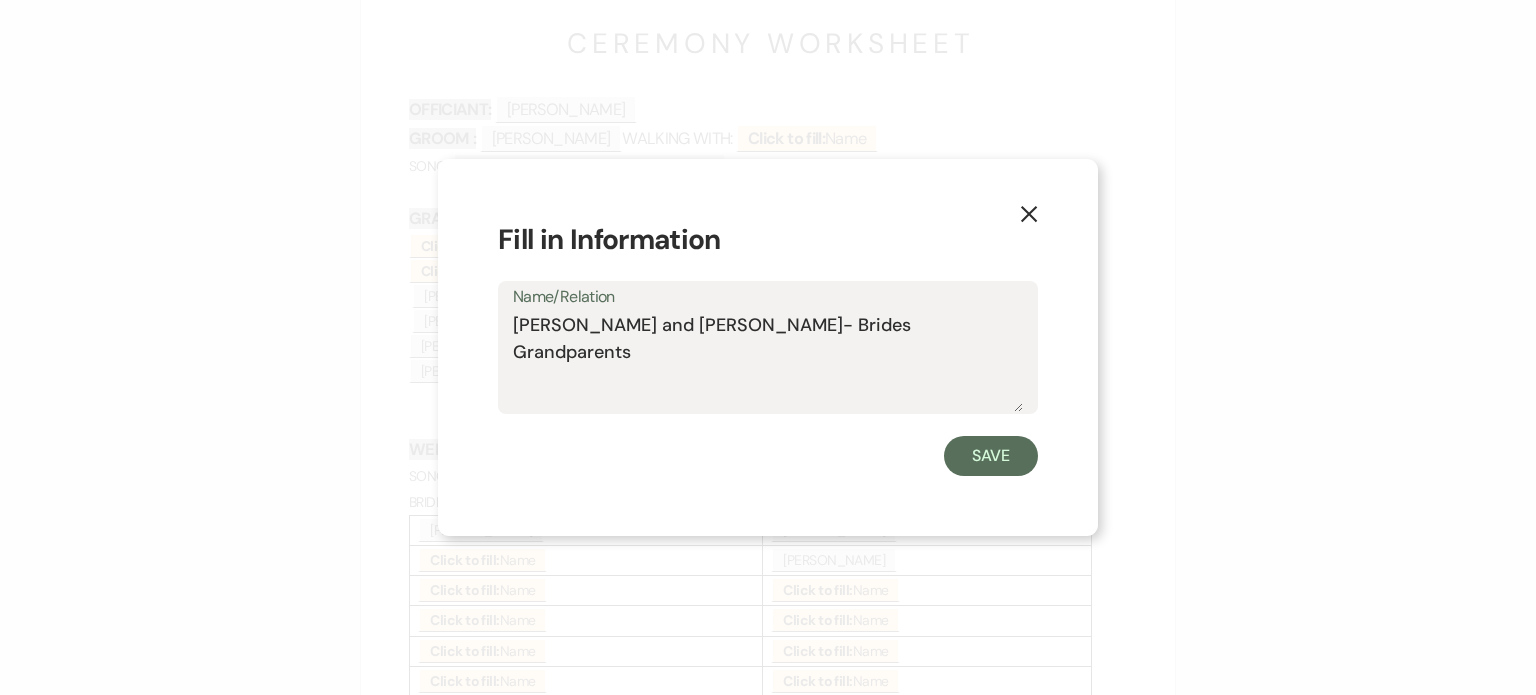 drag, startPoint x: 897, startPoint y: 323, endPoint x: 705, endPoint y: 333, distance: 192.26024 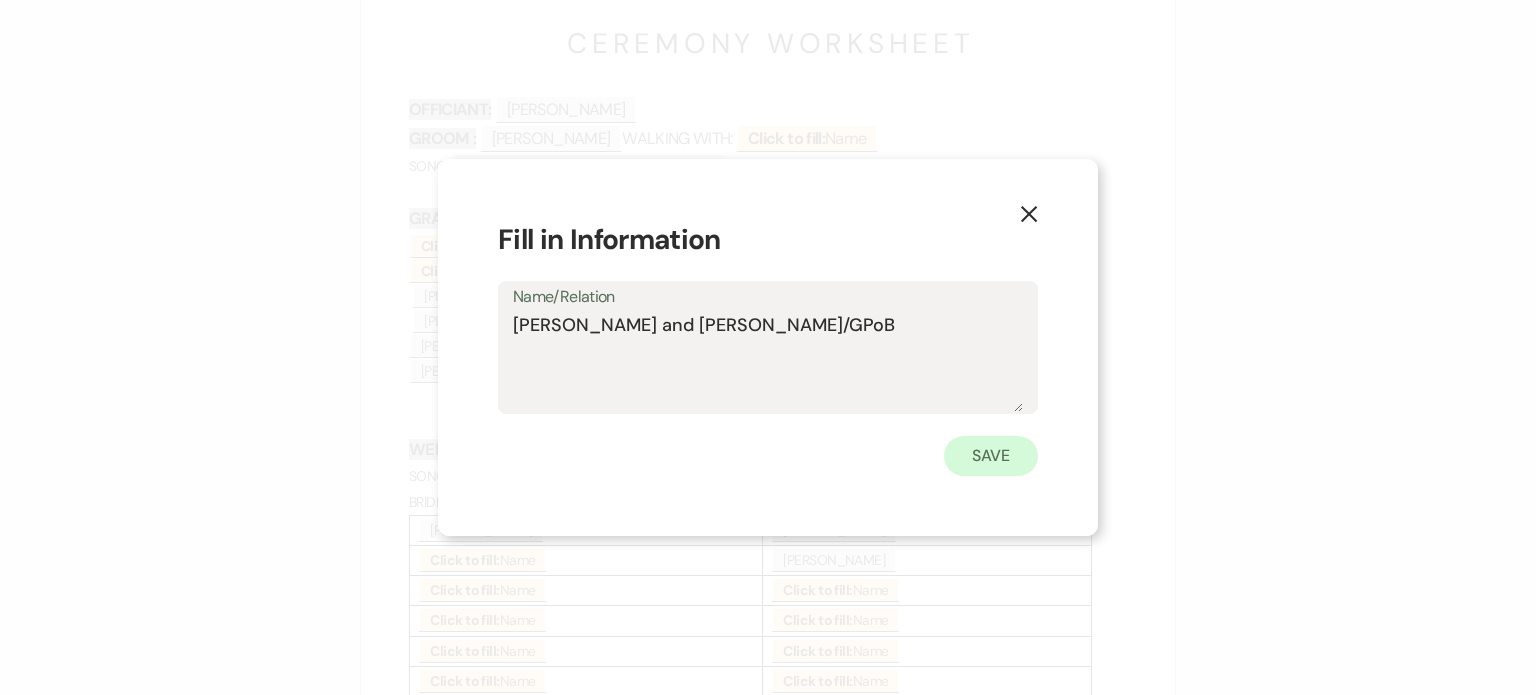 type on "[PERSON_NAME] and [PERSON_NAME]/GPoB" 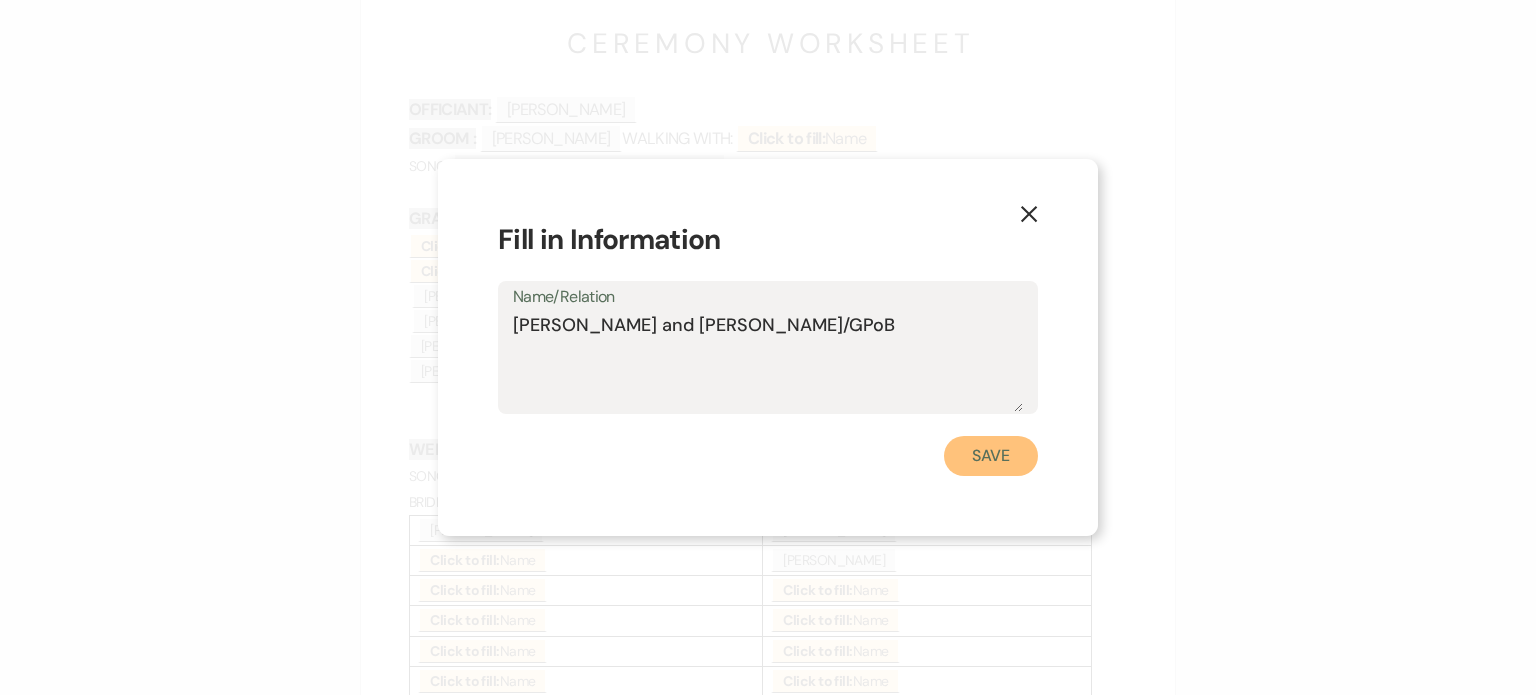 click on "Save" at bounding box center [991, 456] 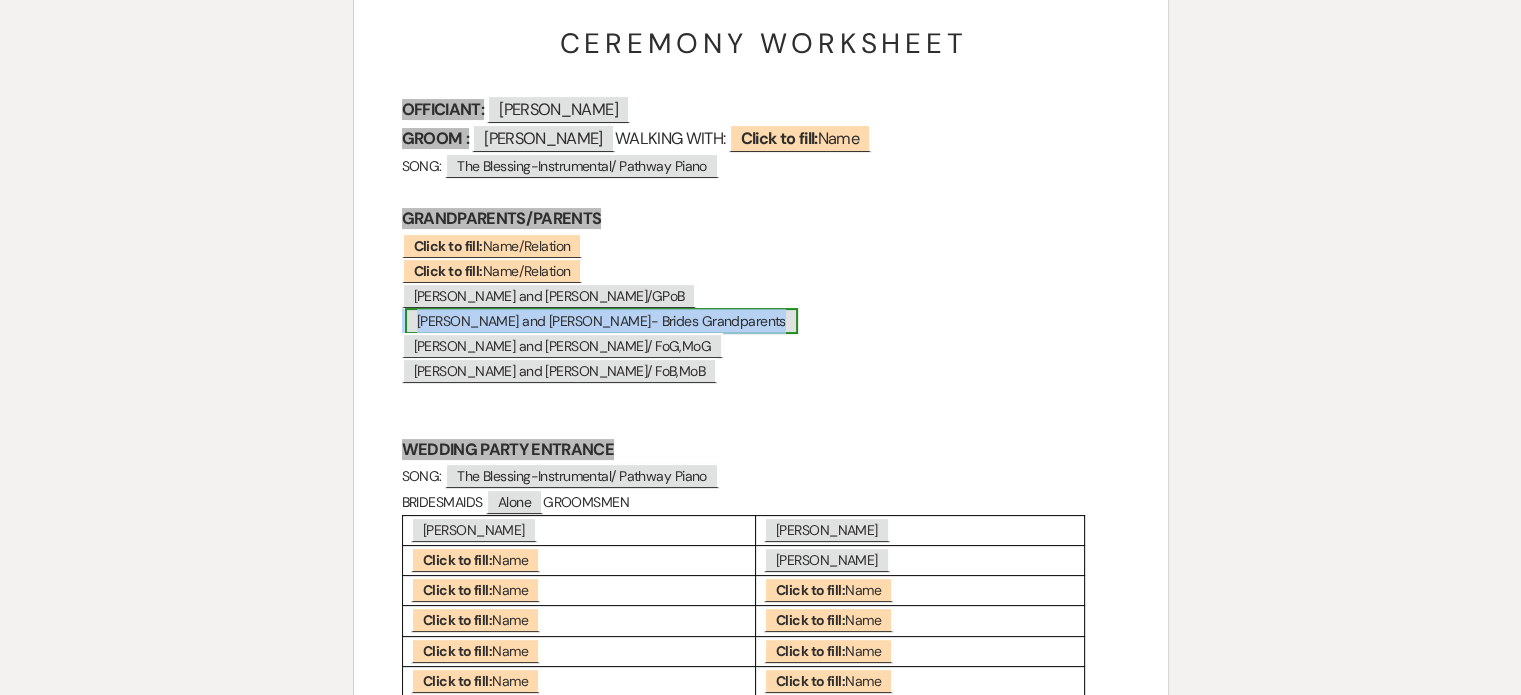 click on "Dwayne and Dianne Pellegrin- Brides Grandparents" at bounding box center [601, 321] 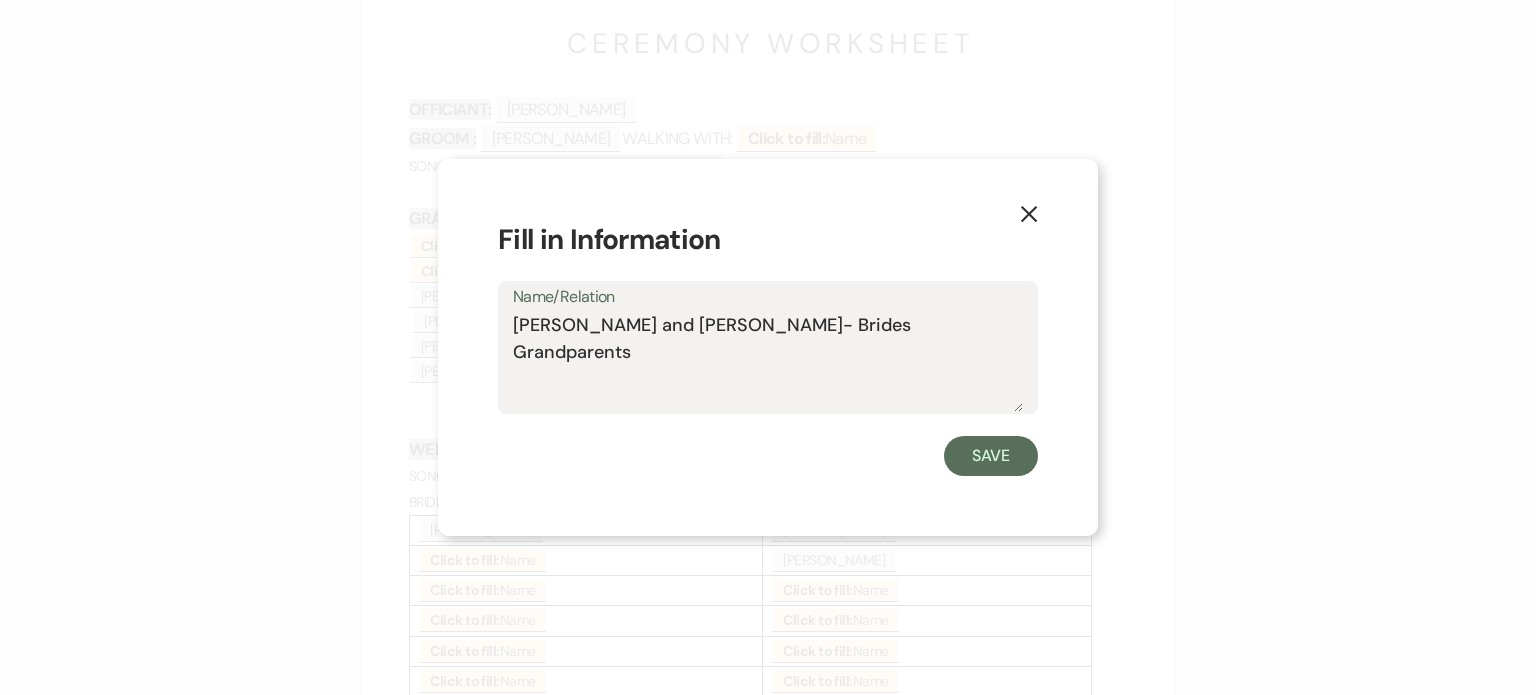 drag, startPoint x: 966, startPoint y: 316, endPoint x: 759, endPoint y: 328, distance: 207.34753 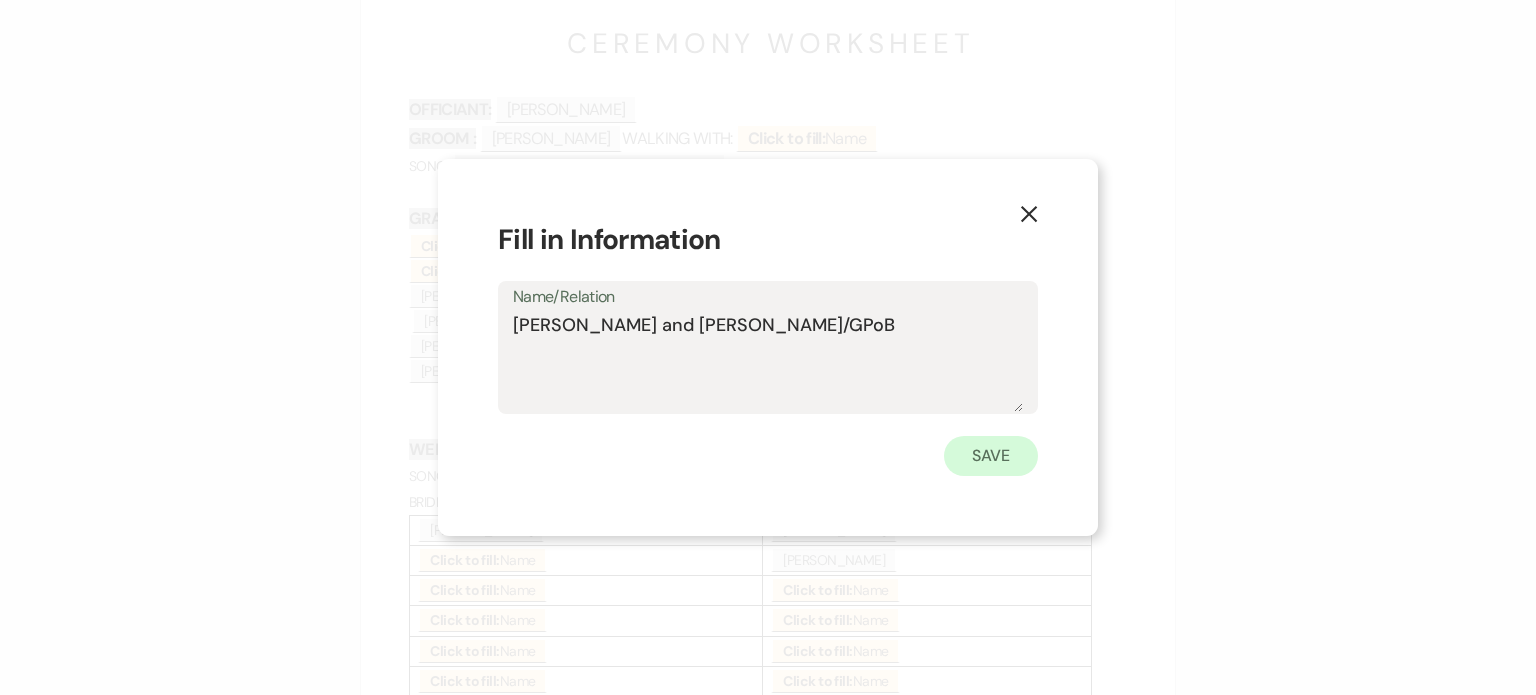 type on "[PERSON_NAME] and [PERSON_NAME]/GPoB" 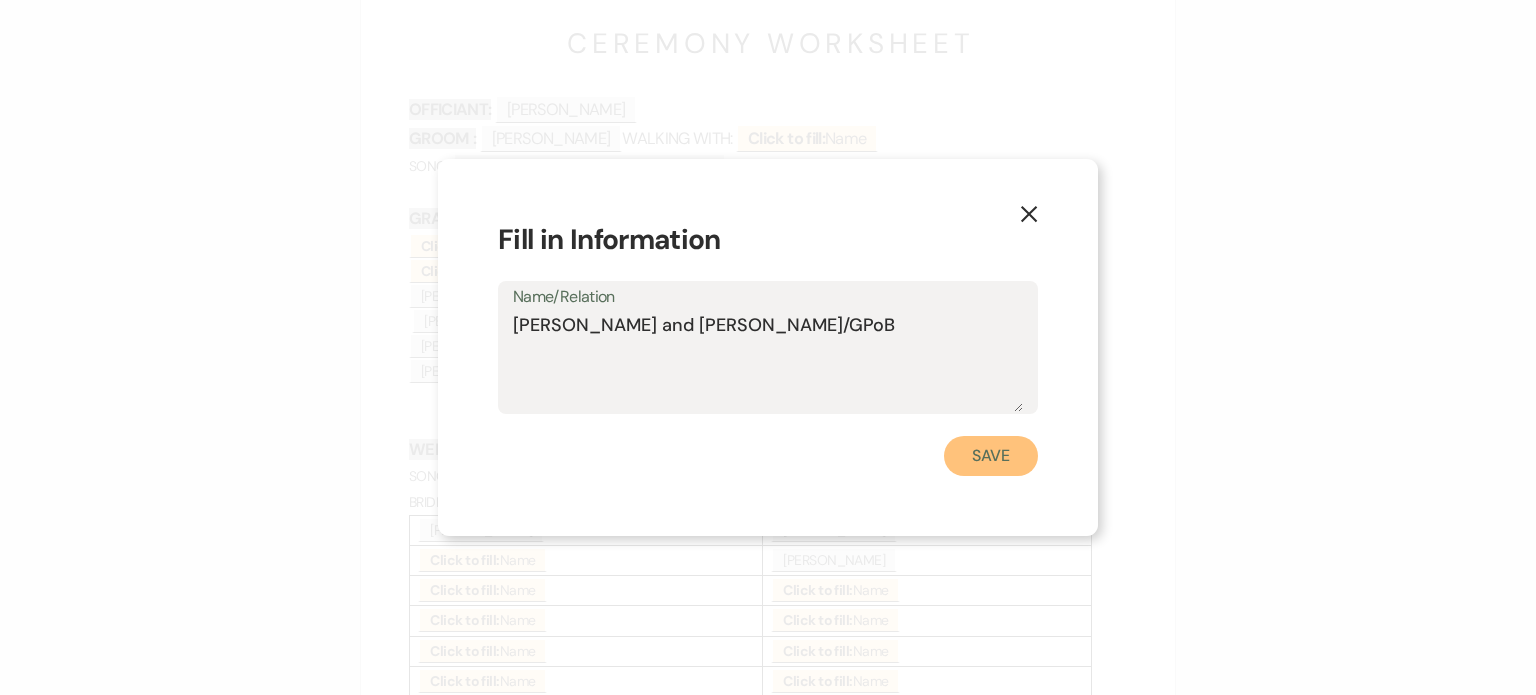 click on "Save" at bounding box center (991, 456) 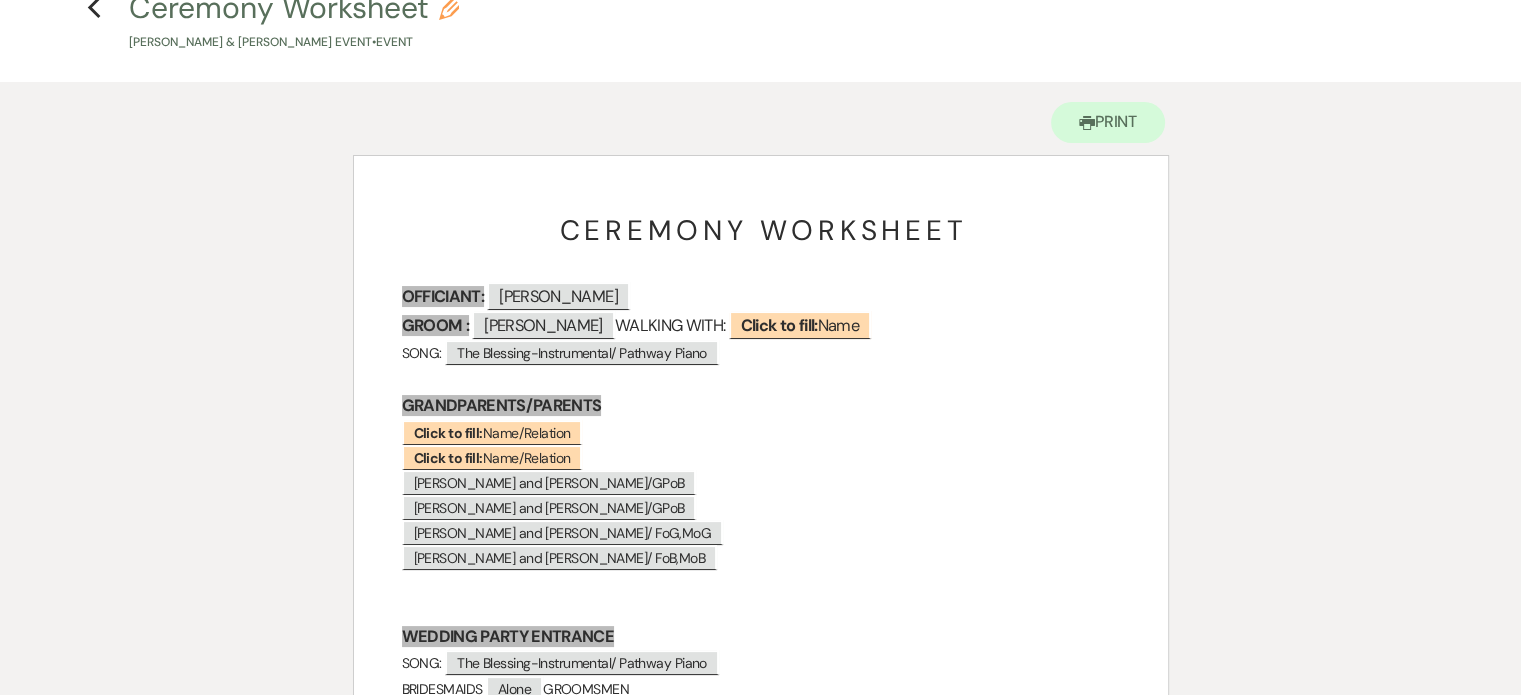 scroll, scrollTop: 0, scrollLeft: 0, axis: both 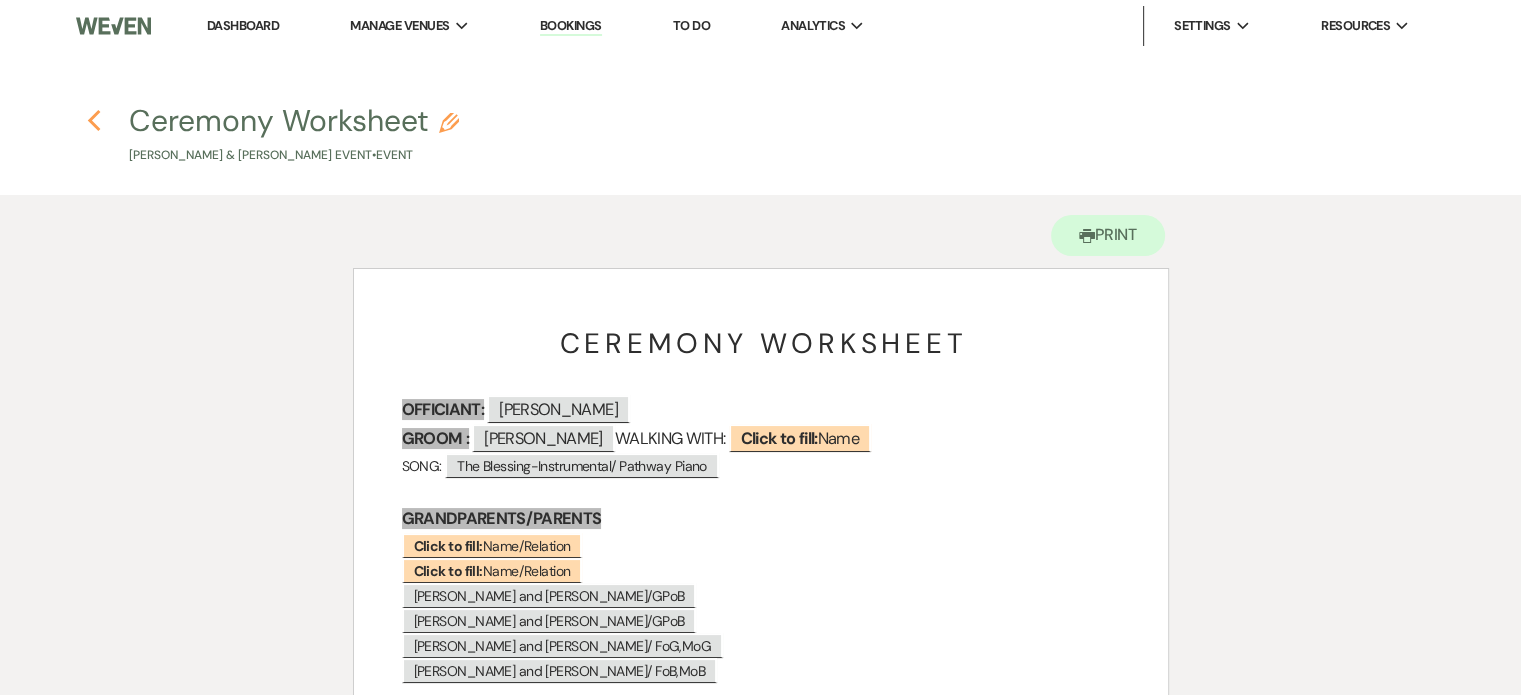 click on "Previous" 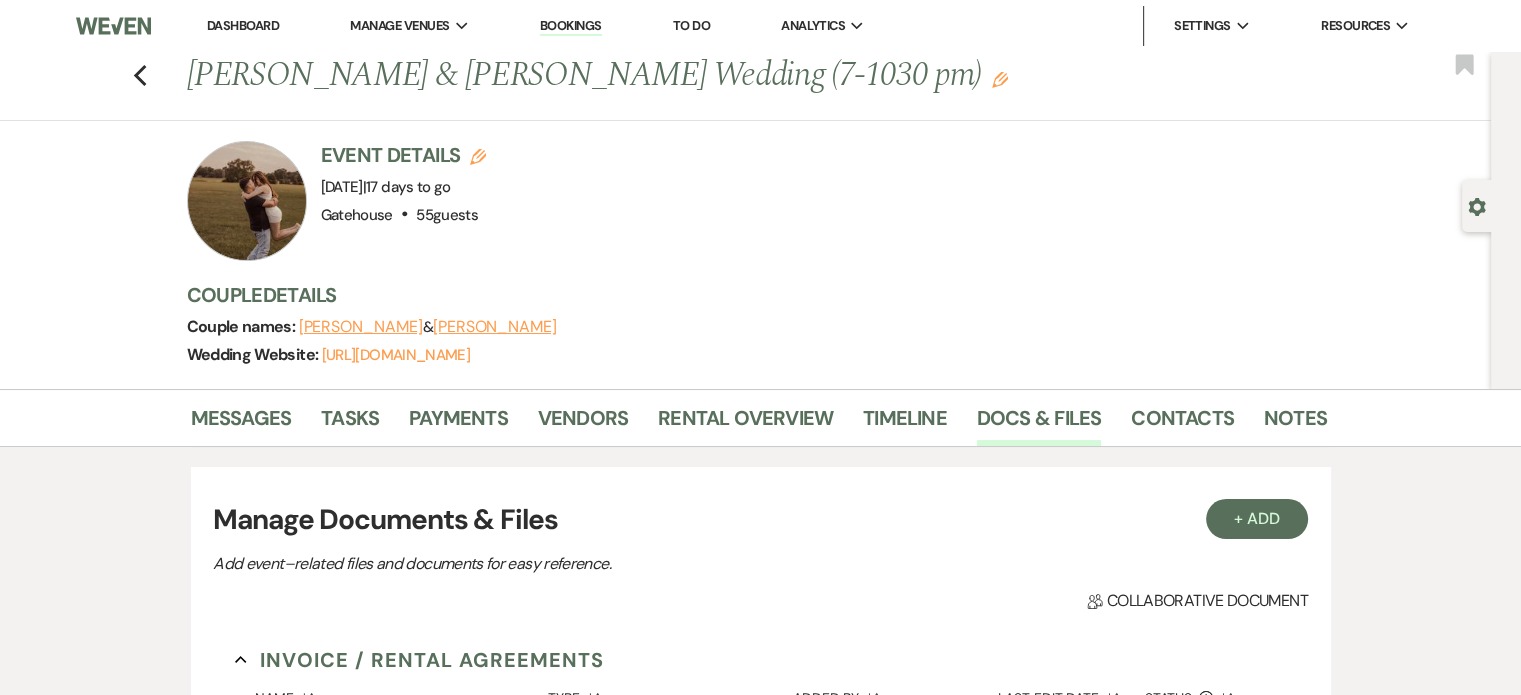scroll, scrollTop: 900, scrollLeft: 0, axis: vertical 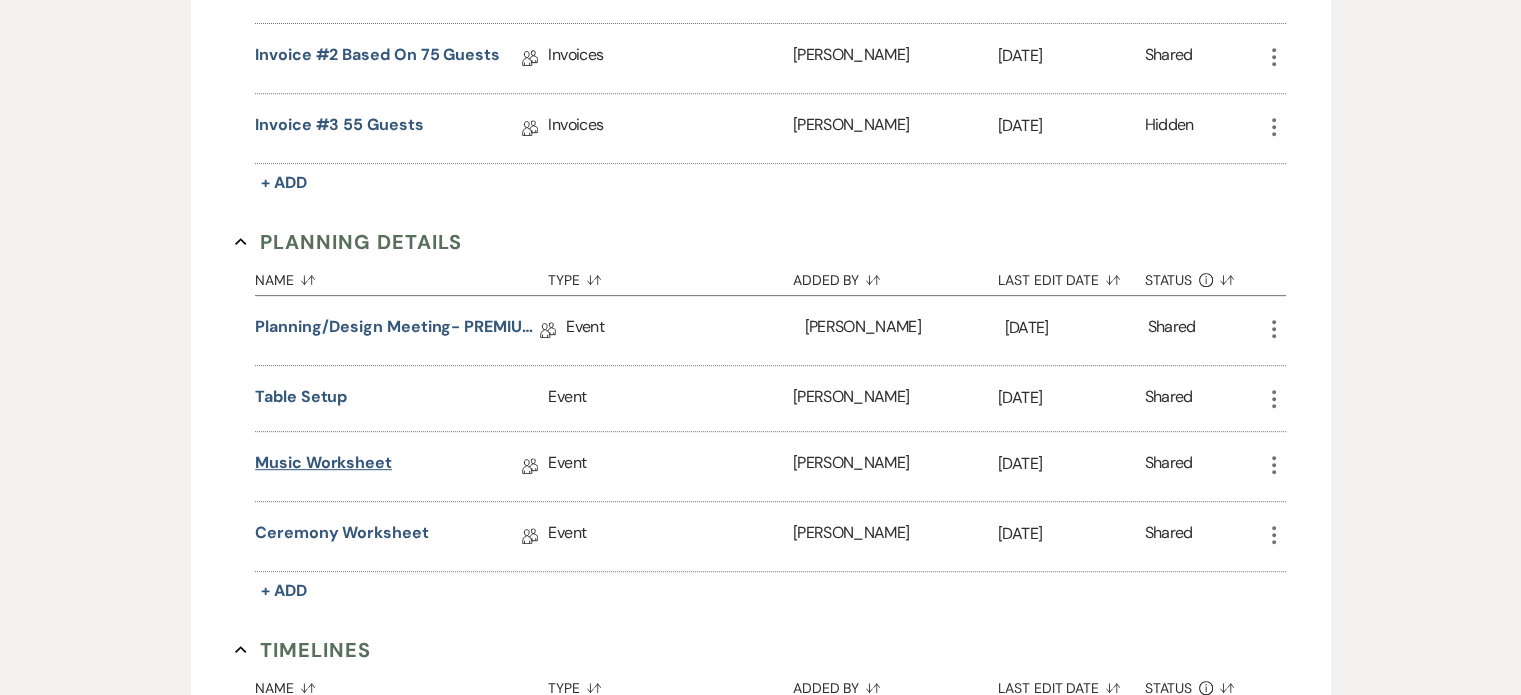 click on "Music Worksheet" at bounding box center (323, 466) 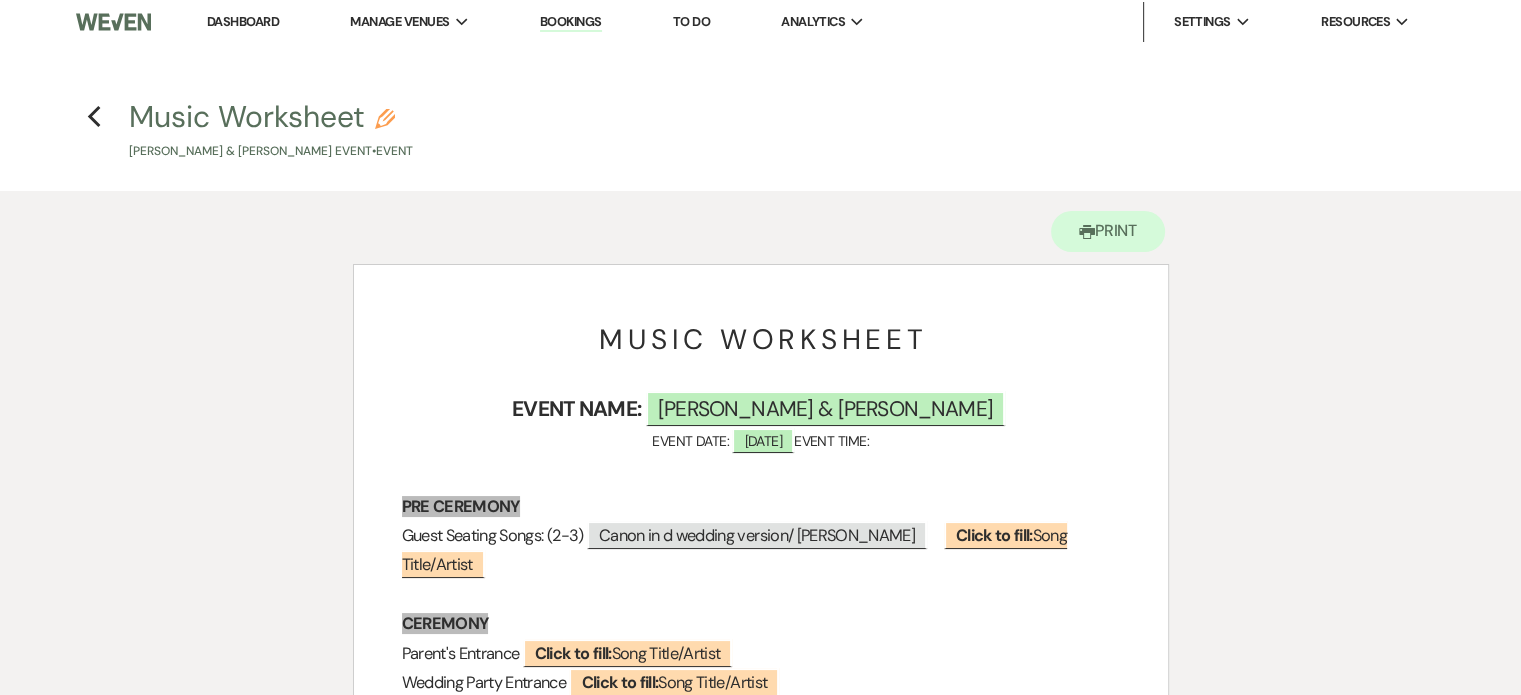 scroll, scrollTop: 0, scrollLeft: 0, axis: both 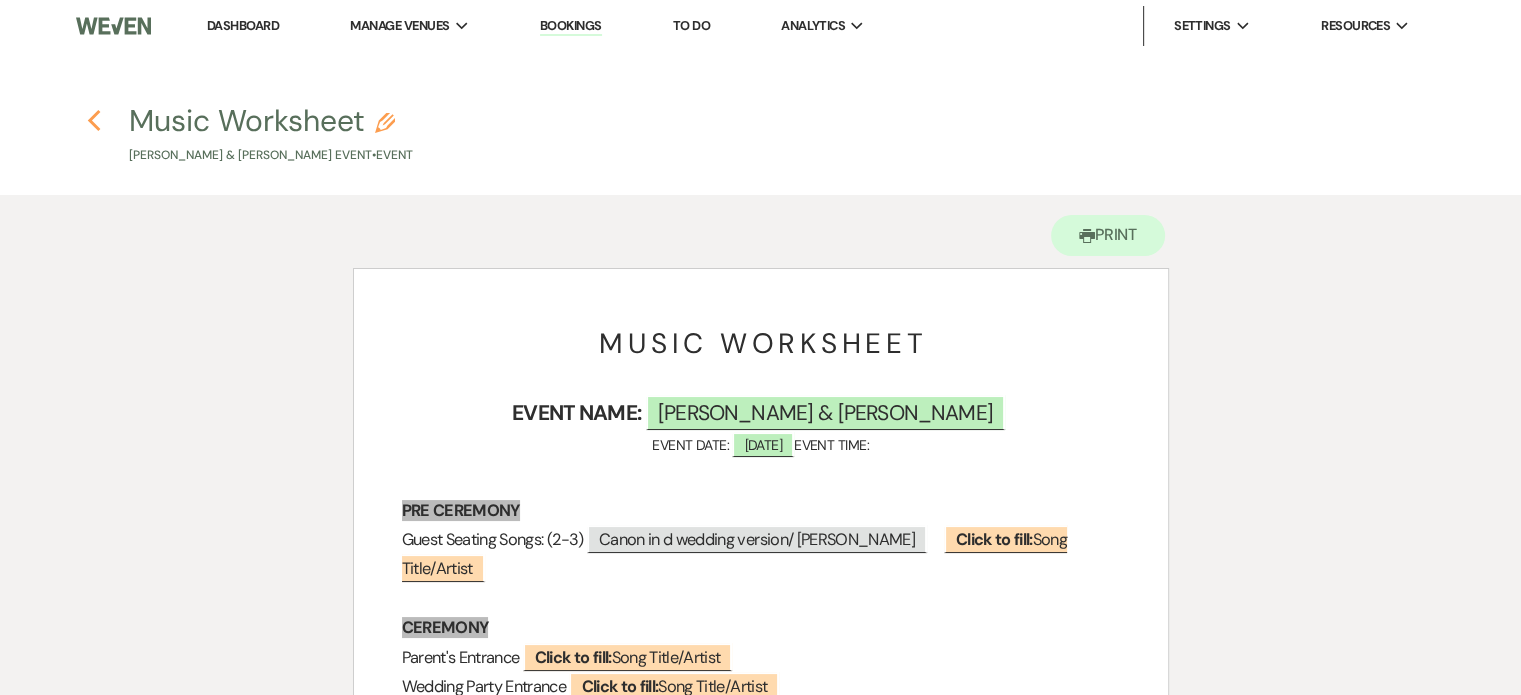 click on "Previous" 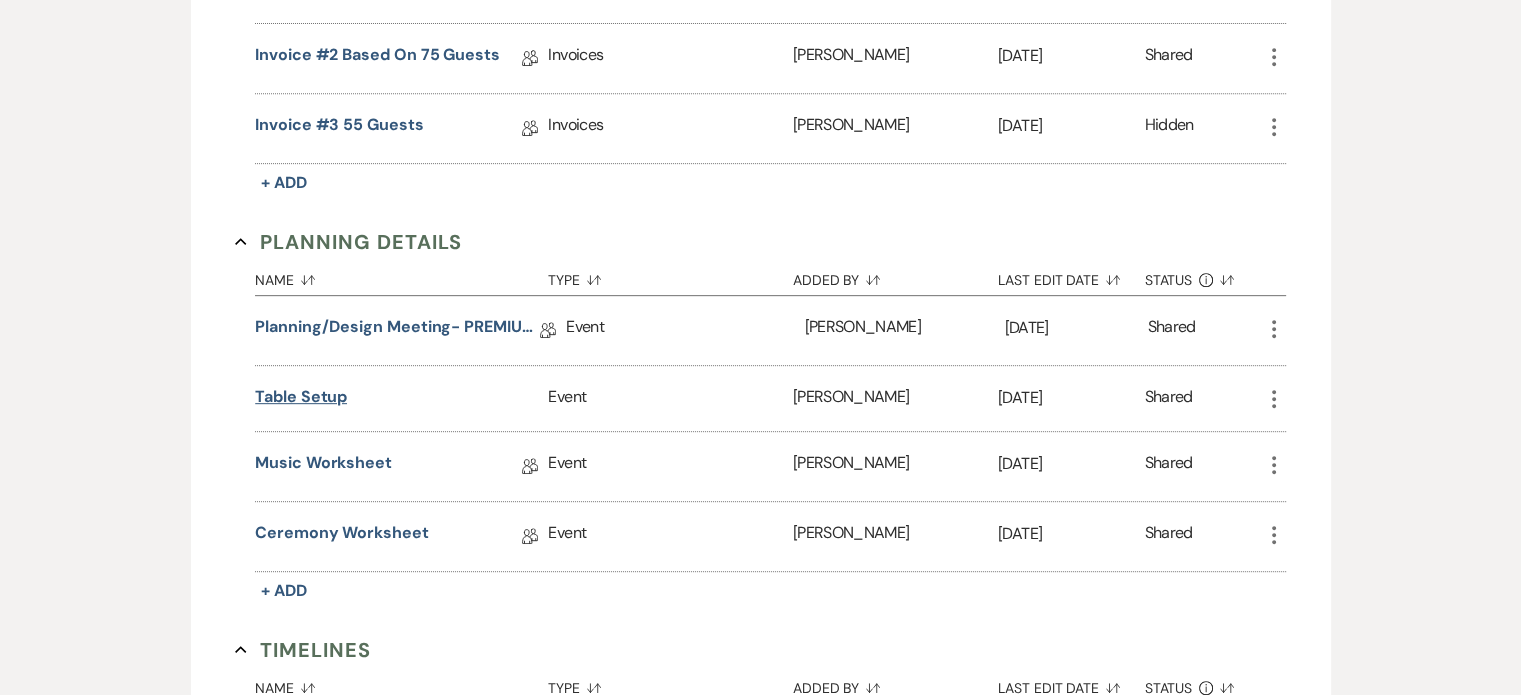 click on "Table setup" at bounding box center (301, 397) 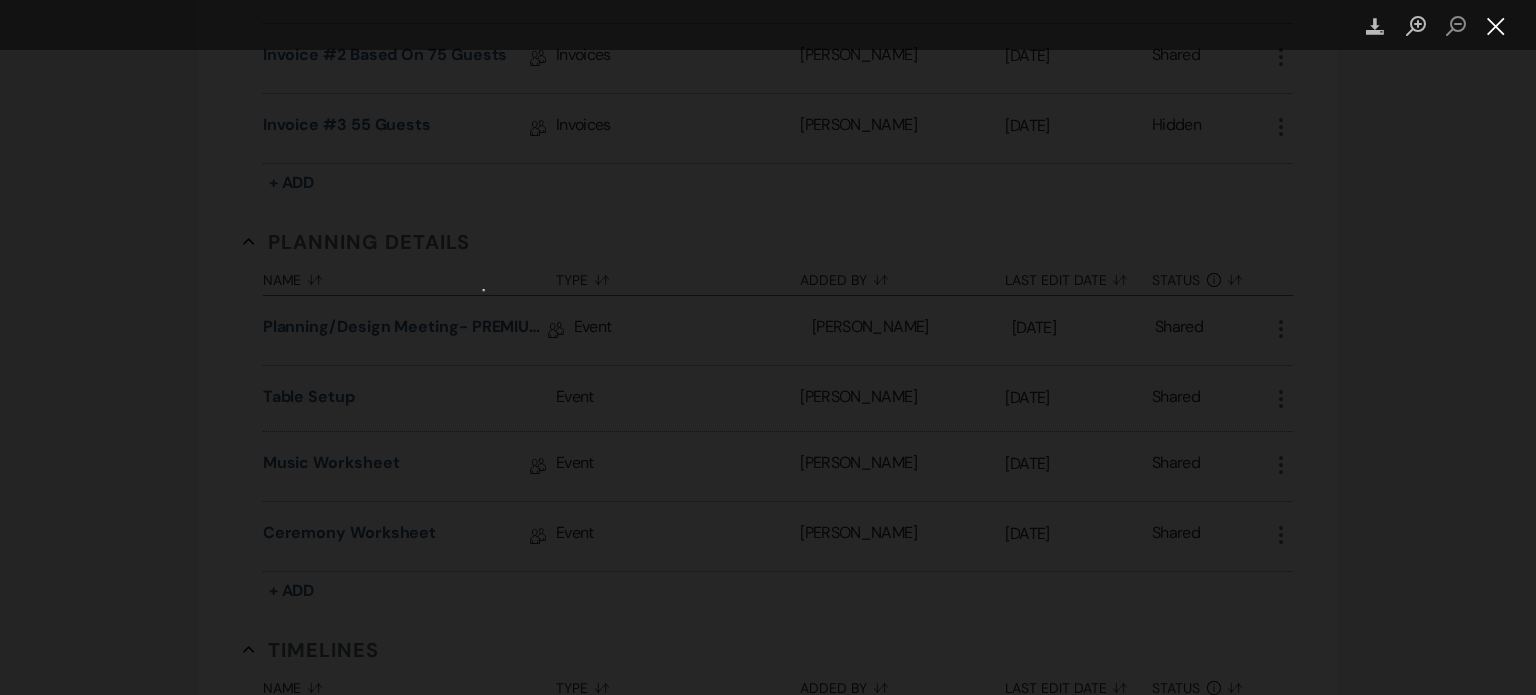 click at bounding box center [1496, 26] 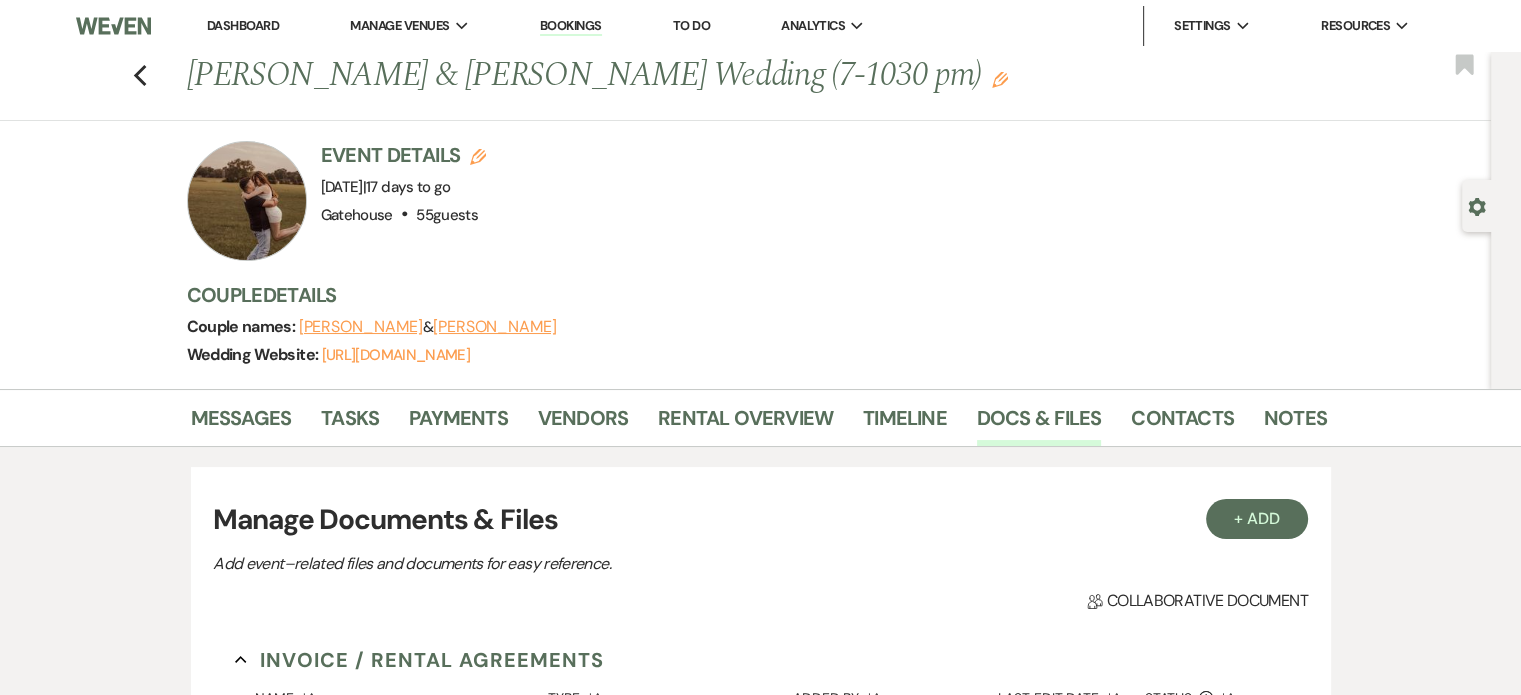 scroll, scrollTop: 0, scrollLeft: 0, axis: both 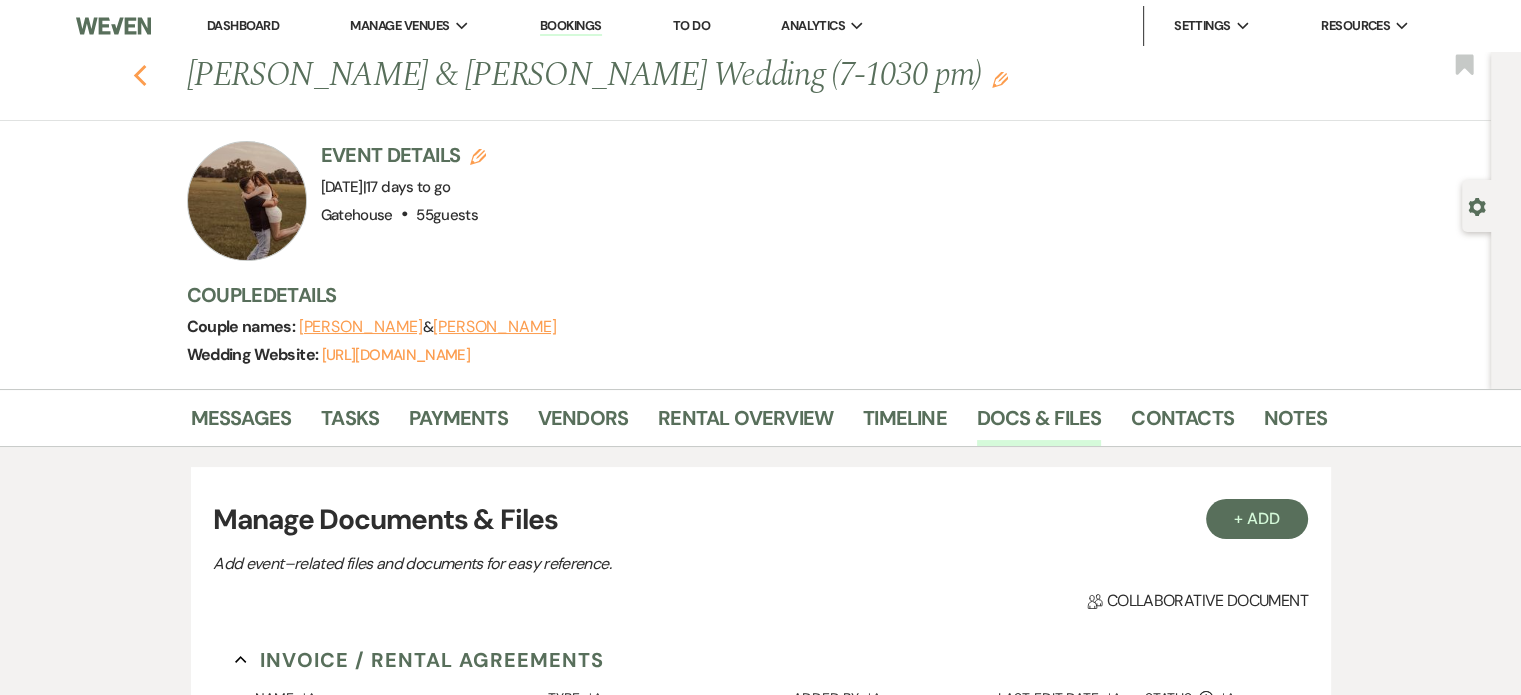 click 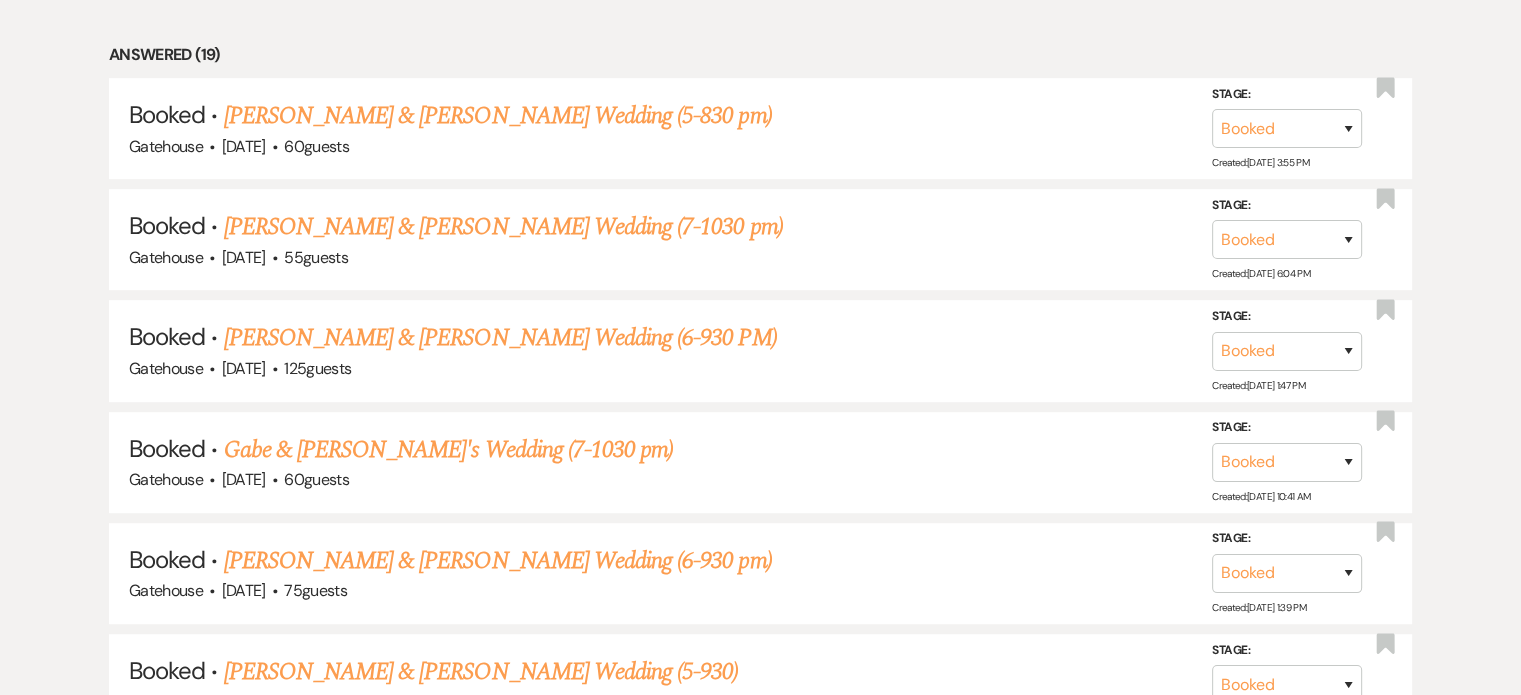 scroll, scrollTop: 1000, scrollLeft: 0, axis: vertical 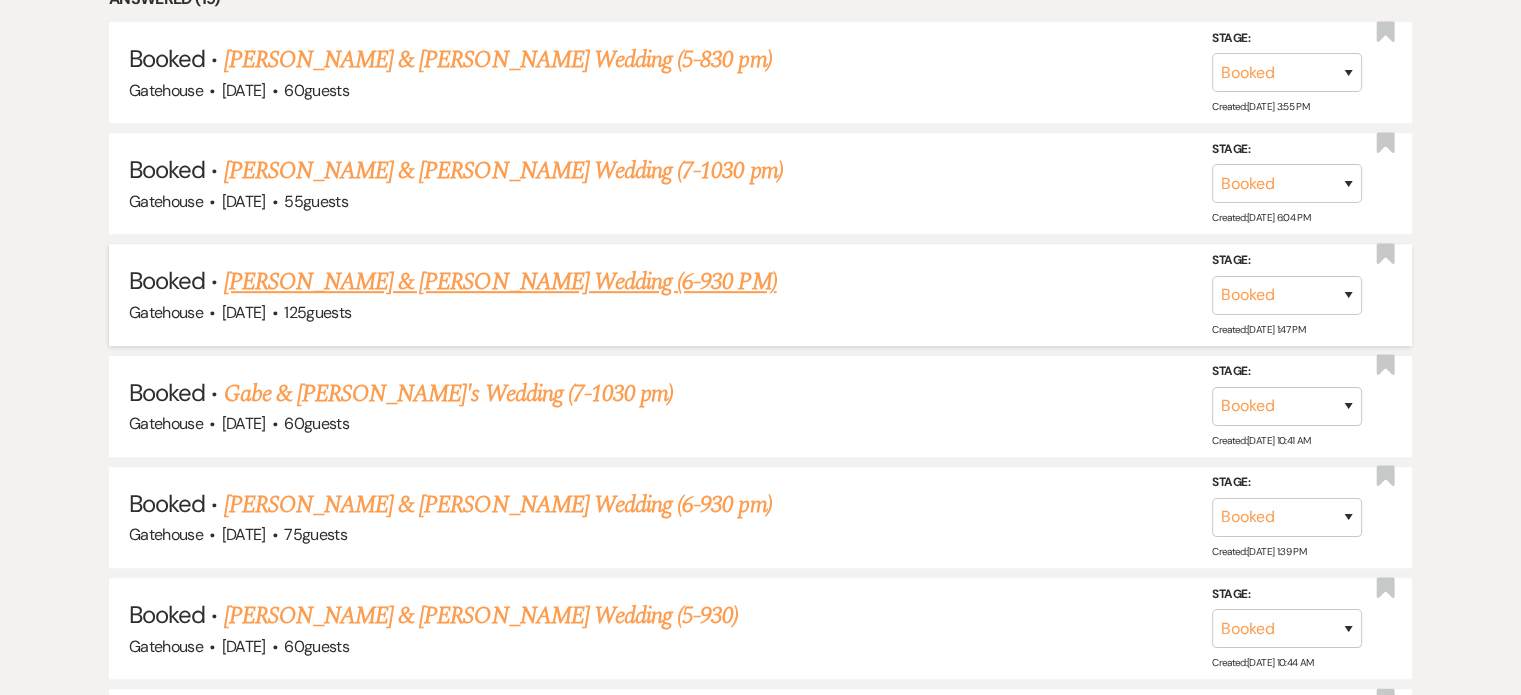 click on "[PERSON_NAME] & [PERSON_NAME] Wedding (6-930 PM)" at bounding box center [500, 282] 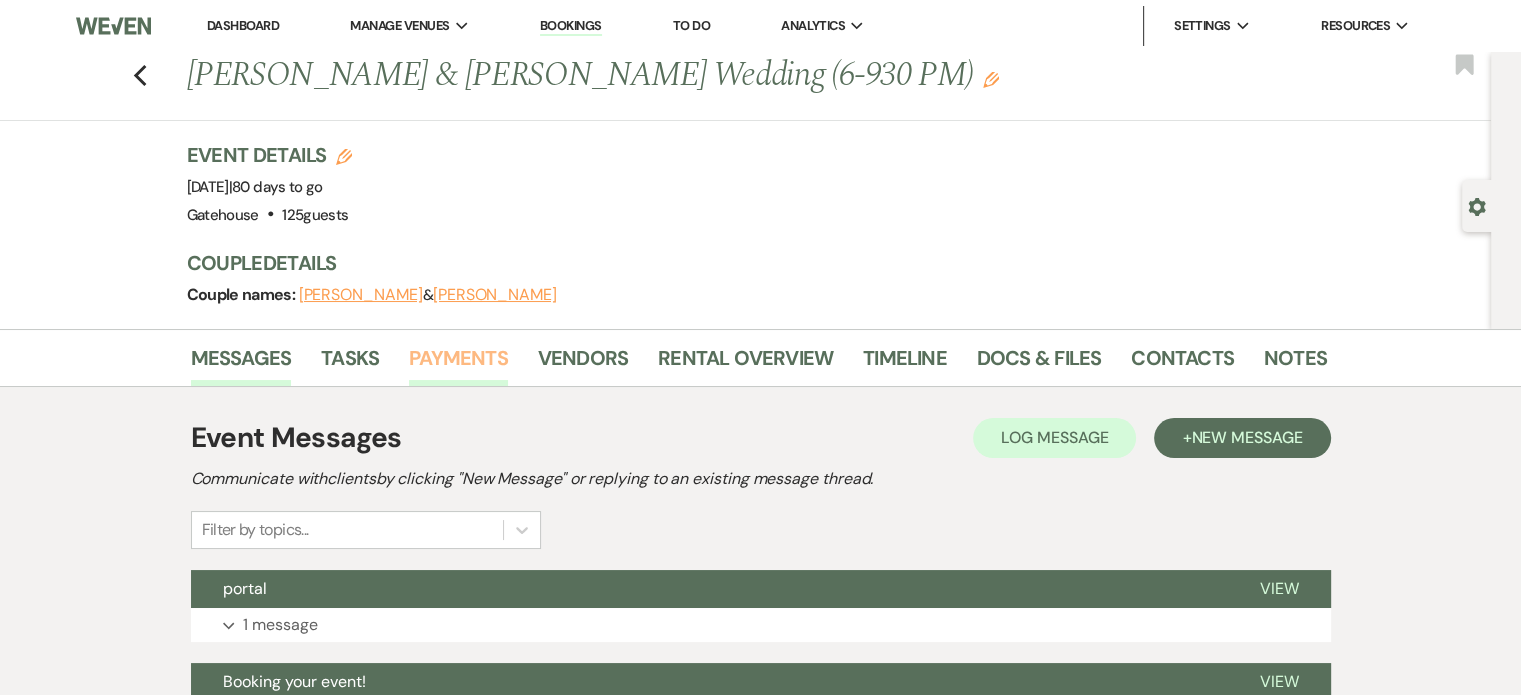 click on "Payments" at bounding box center (458, 364) 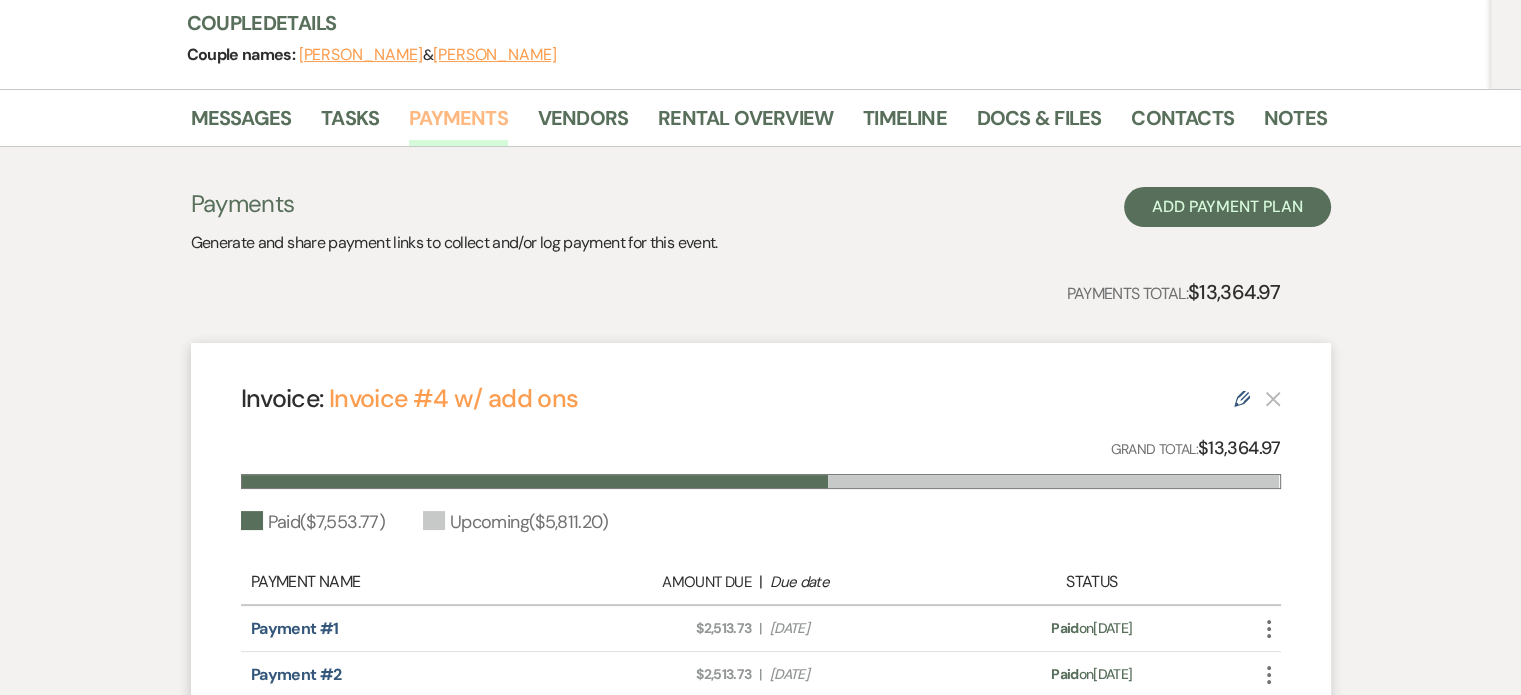 scroll, scrollTop: 0, scrollLeft: 0, axis: both 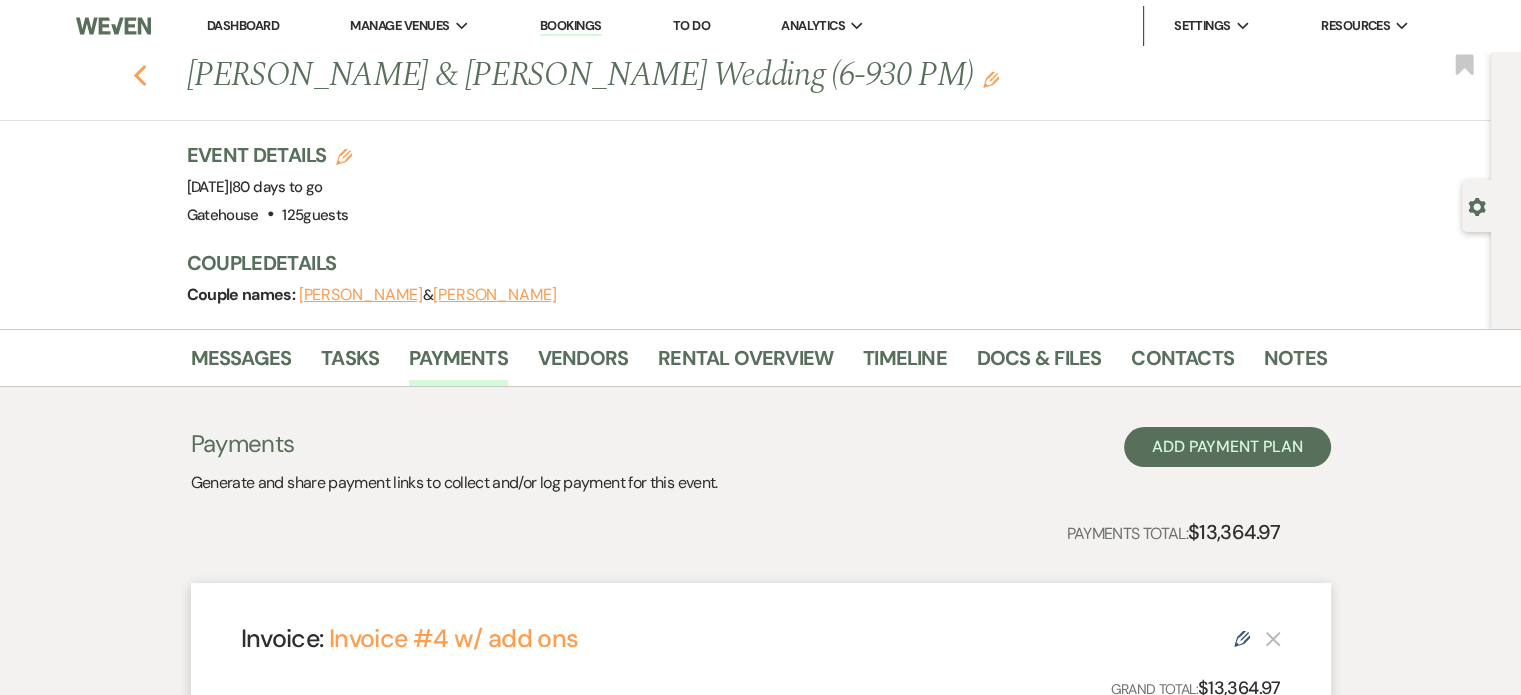 click on "Previous" 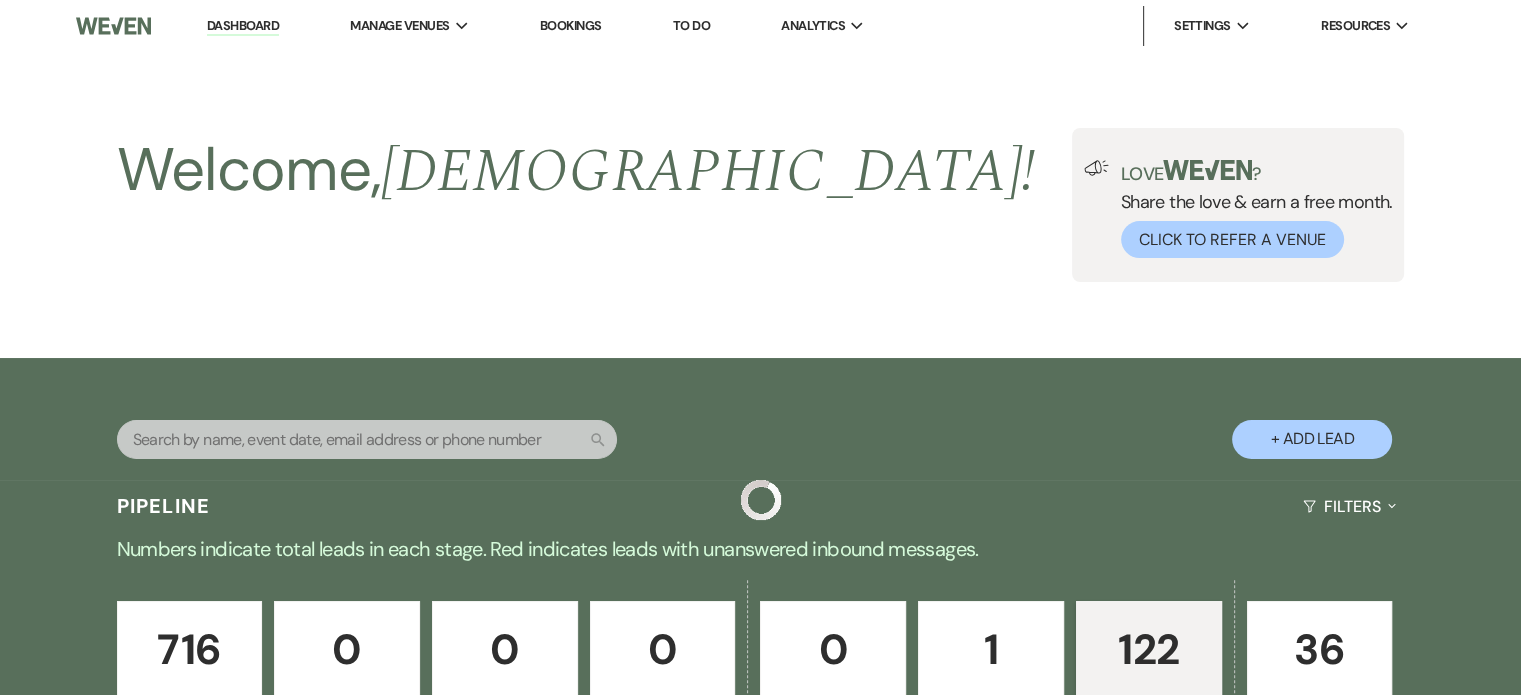 scroll, scrollTop: 1000, scrollLeft: 0, axis: vertical 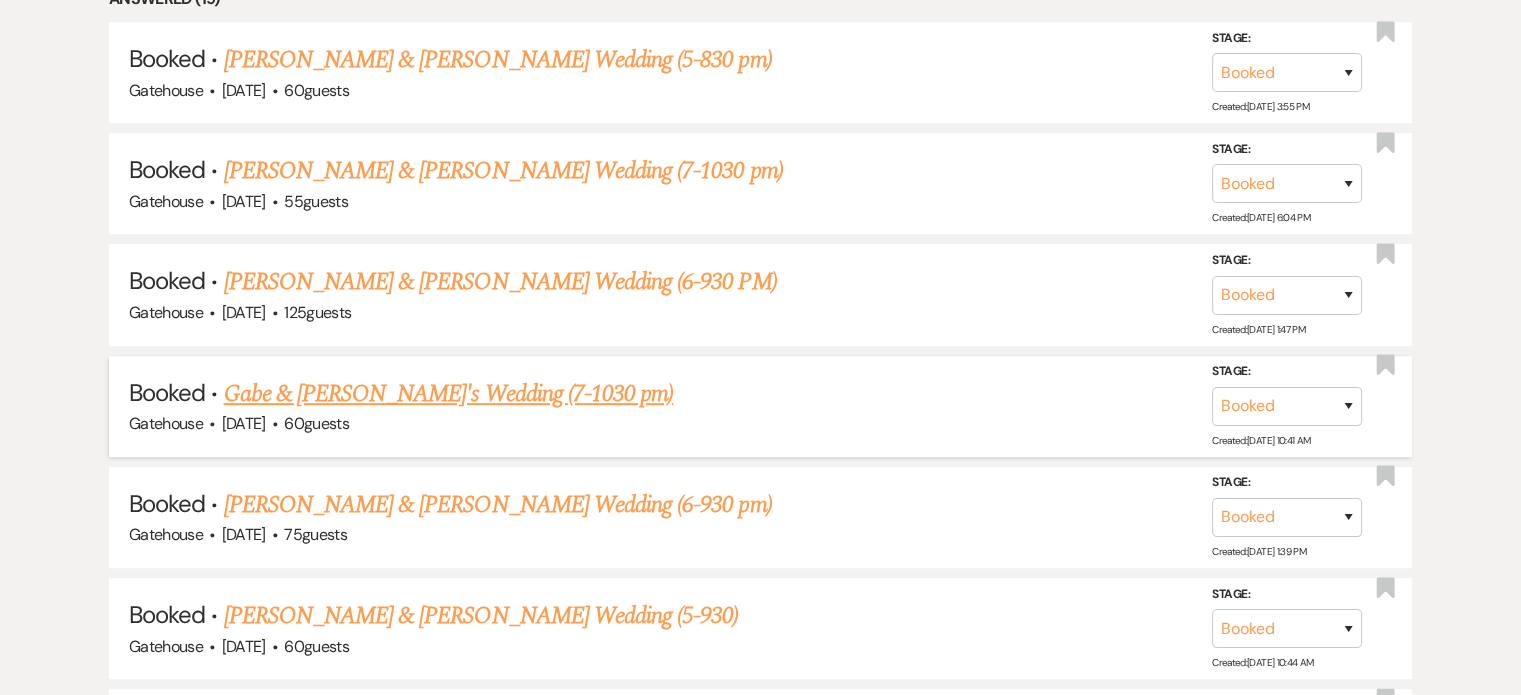 click on "Gabe & [PERSON_NAME]'s Wedding (7-1030 pm)" at bounding box center [449, 394] 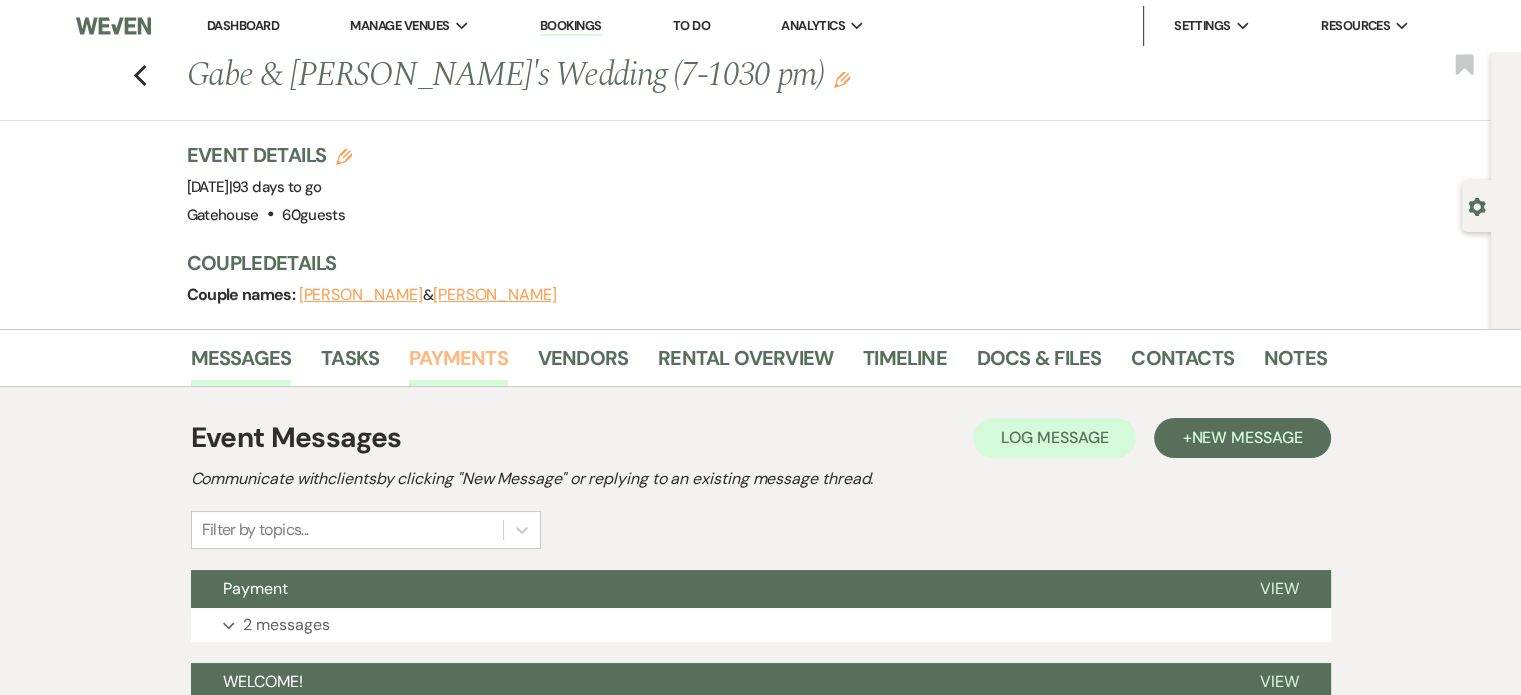 click on "Payments" at bounding box center [458, 364] 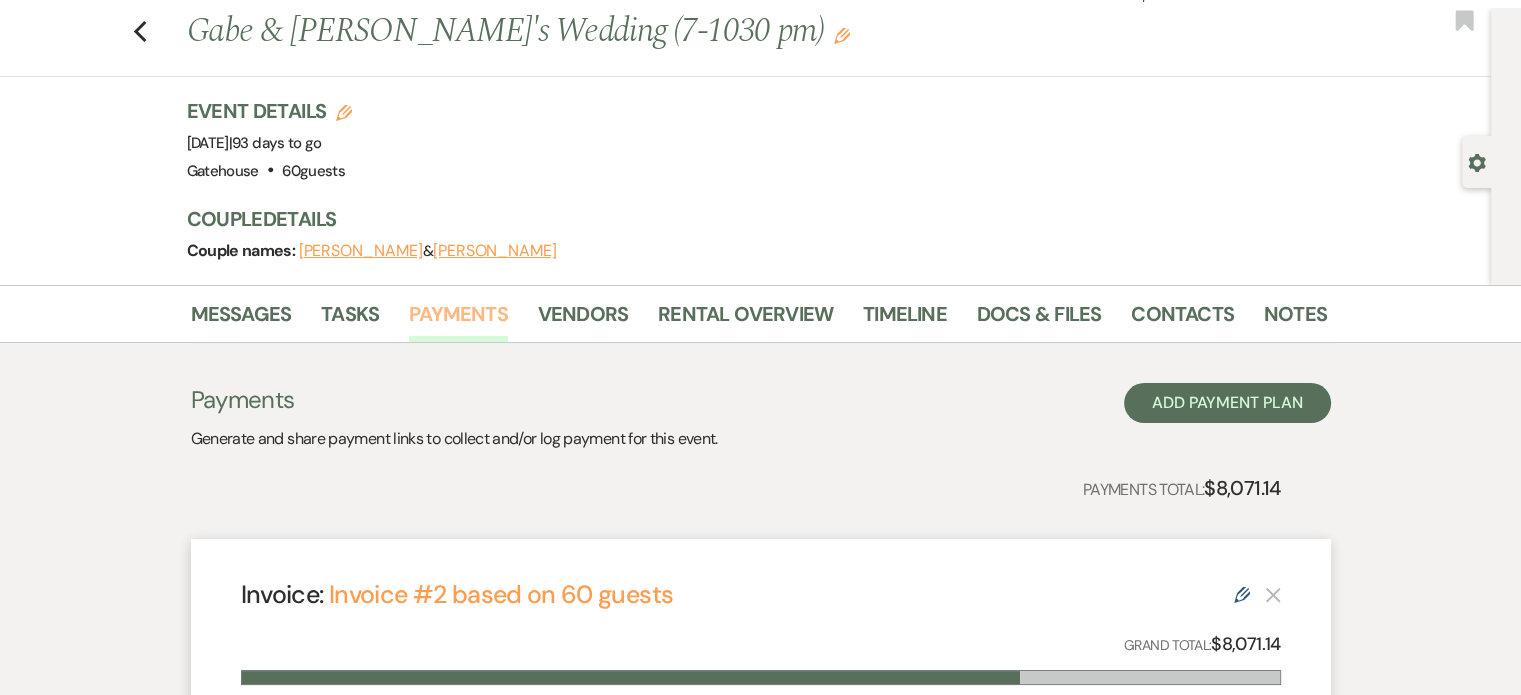 scroll, scrollTop: 0, scrollLeft: 0, axis: both 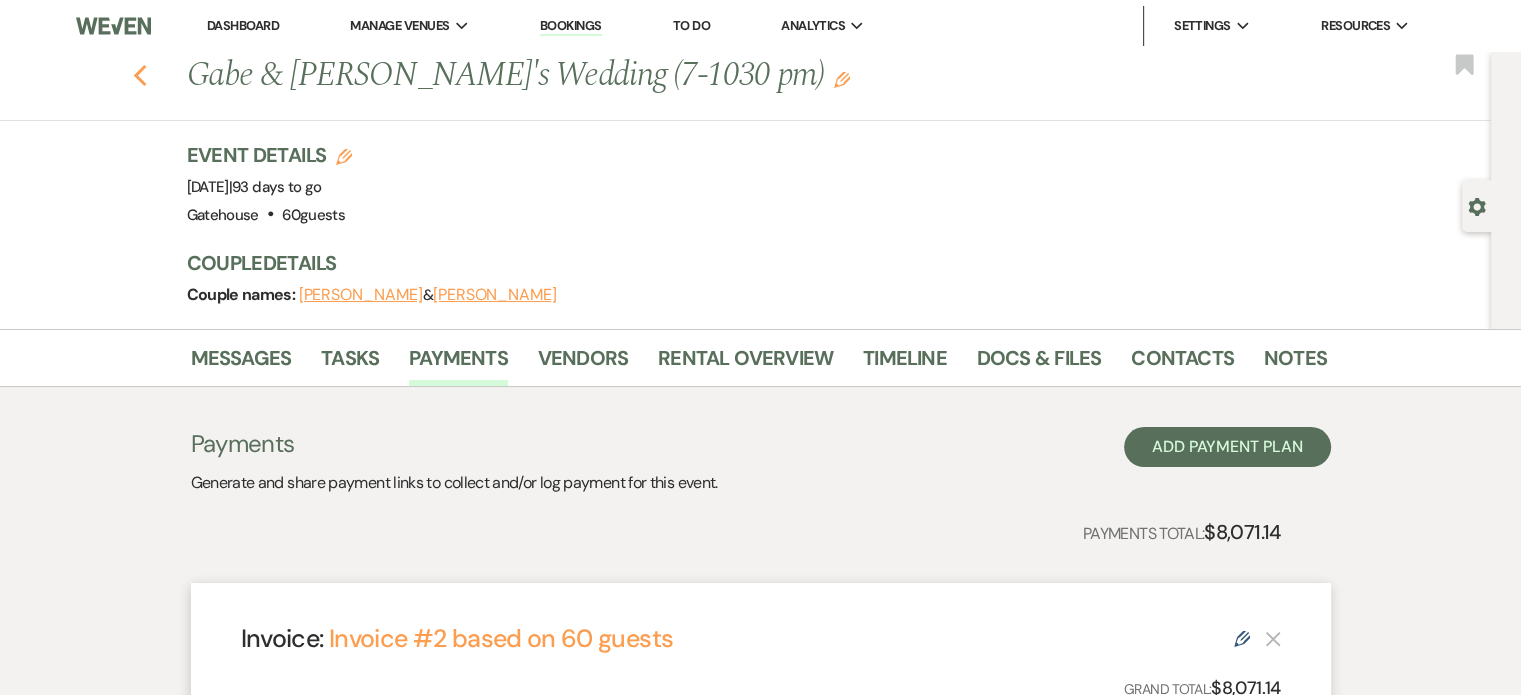 click on "Previous" 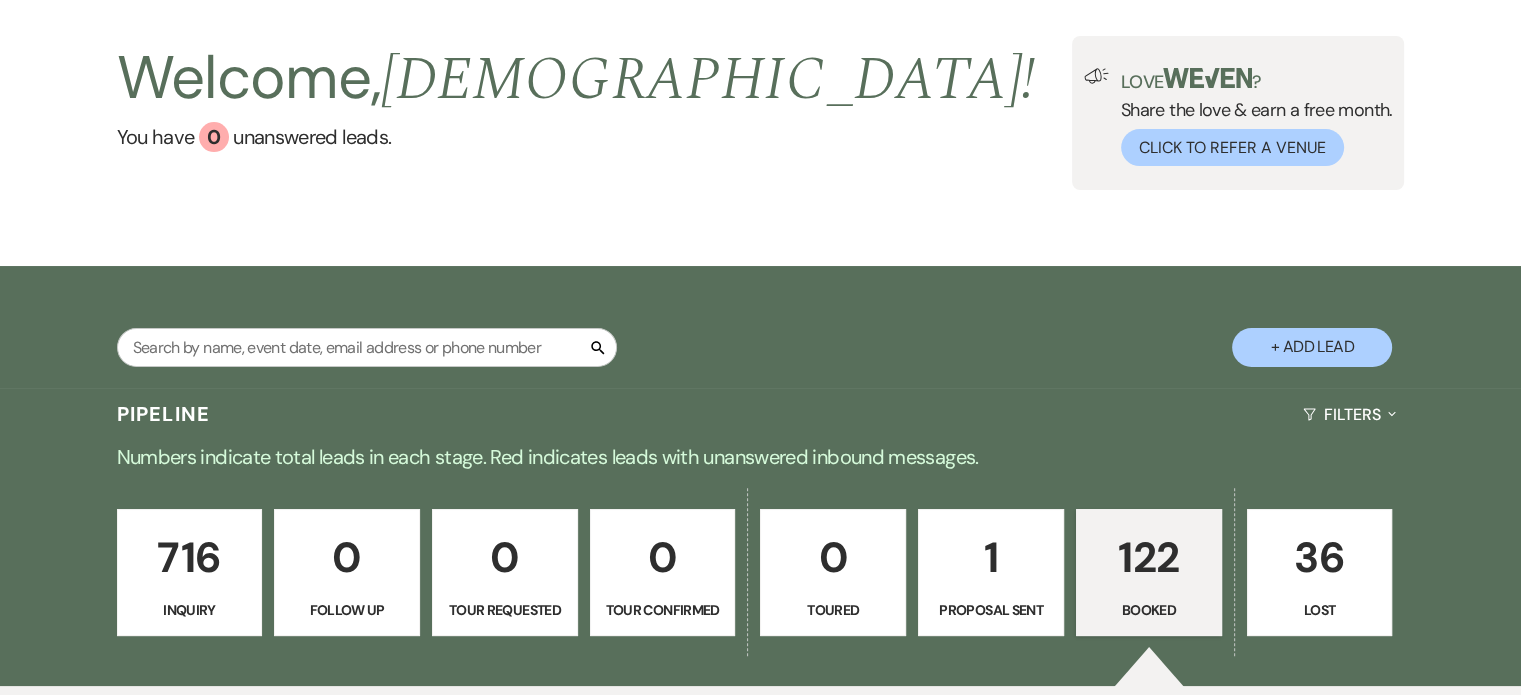 scroll, scrollTop: 0, scrollLeft: 0, axis: both 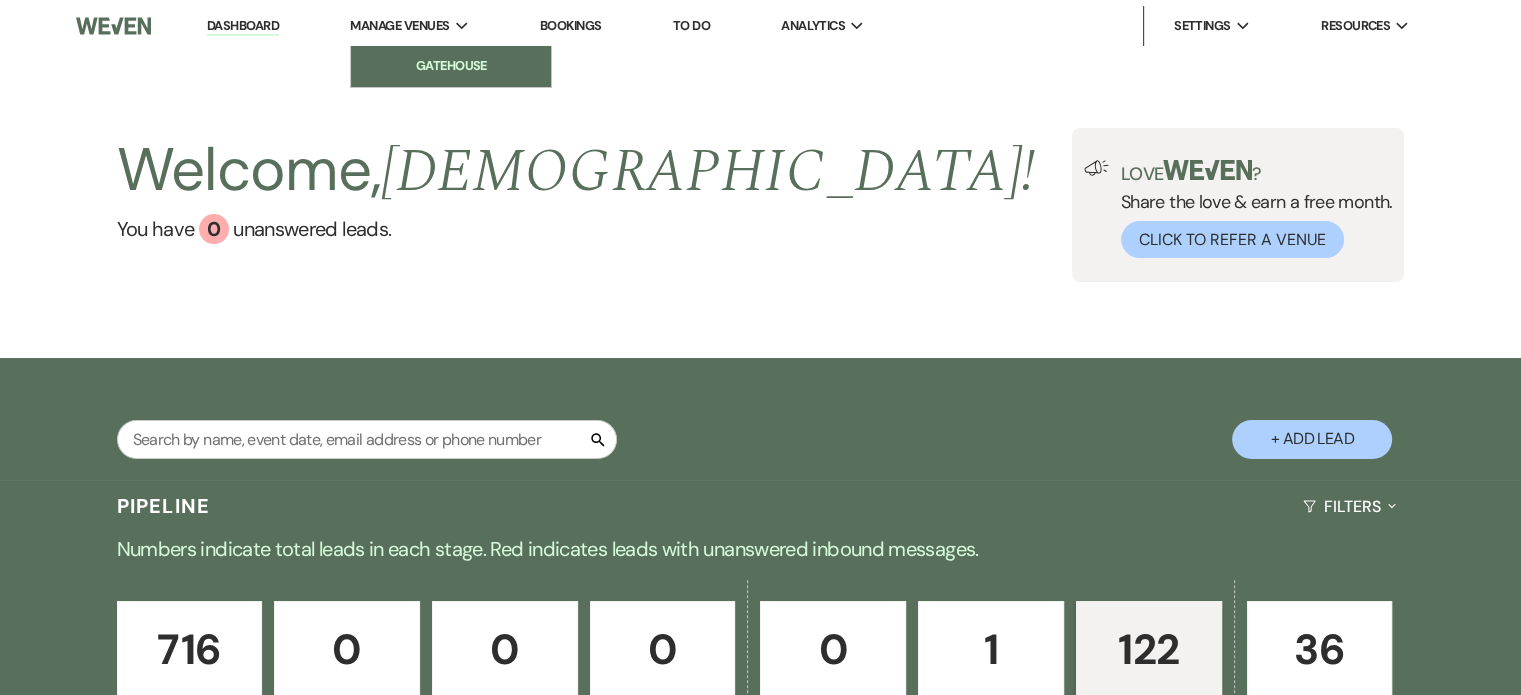 click on "Gatehouse" at bounding box center (451, 66) 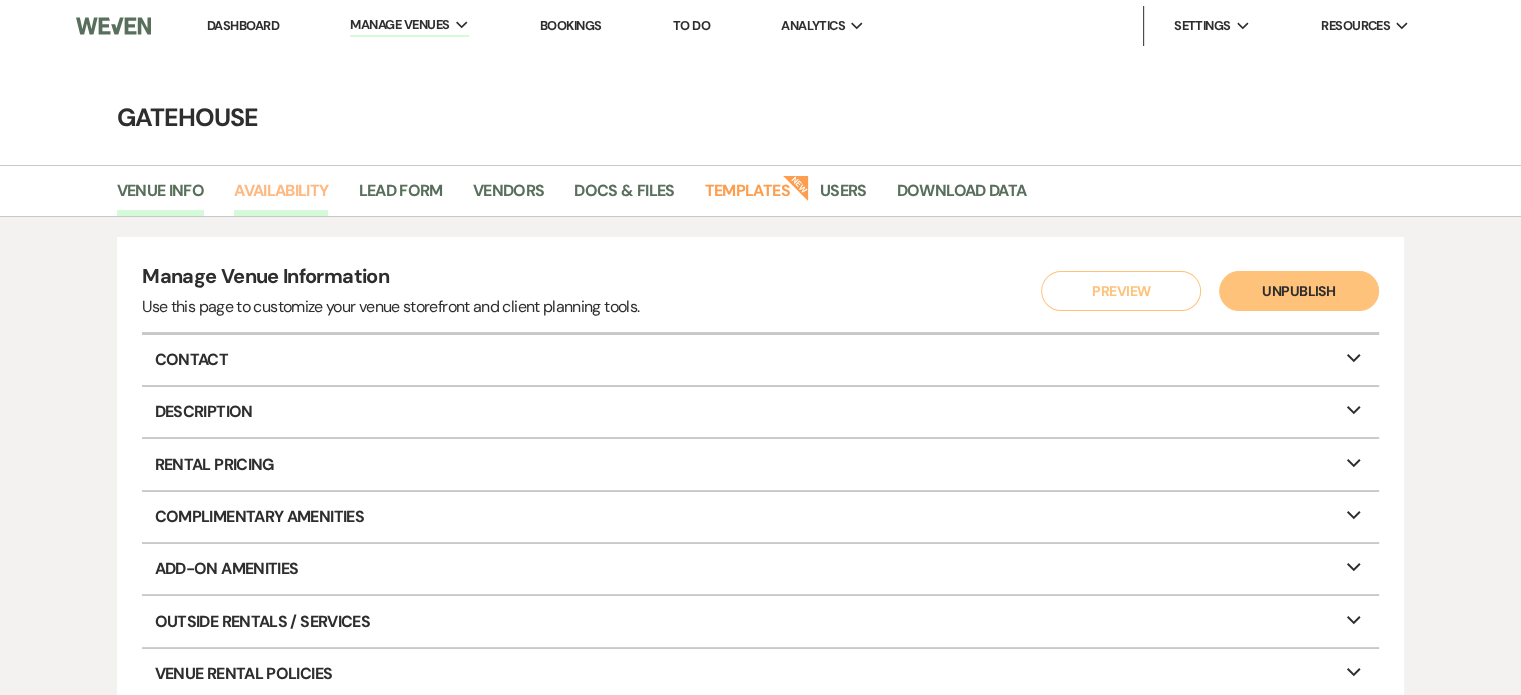 click on "Availability" at bounding box center (281, 197) 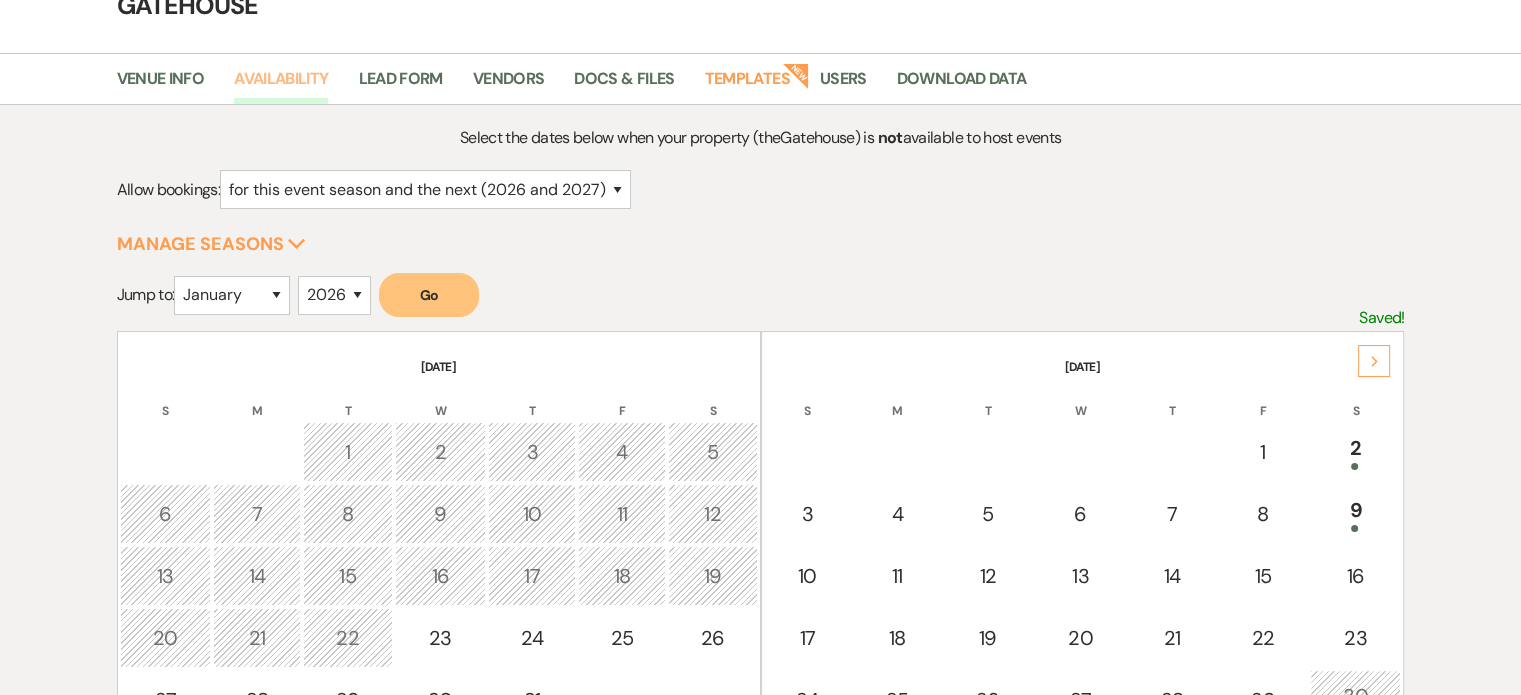 scroll, scrollTop: 200, scrollLeft: 0, axis: vertical 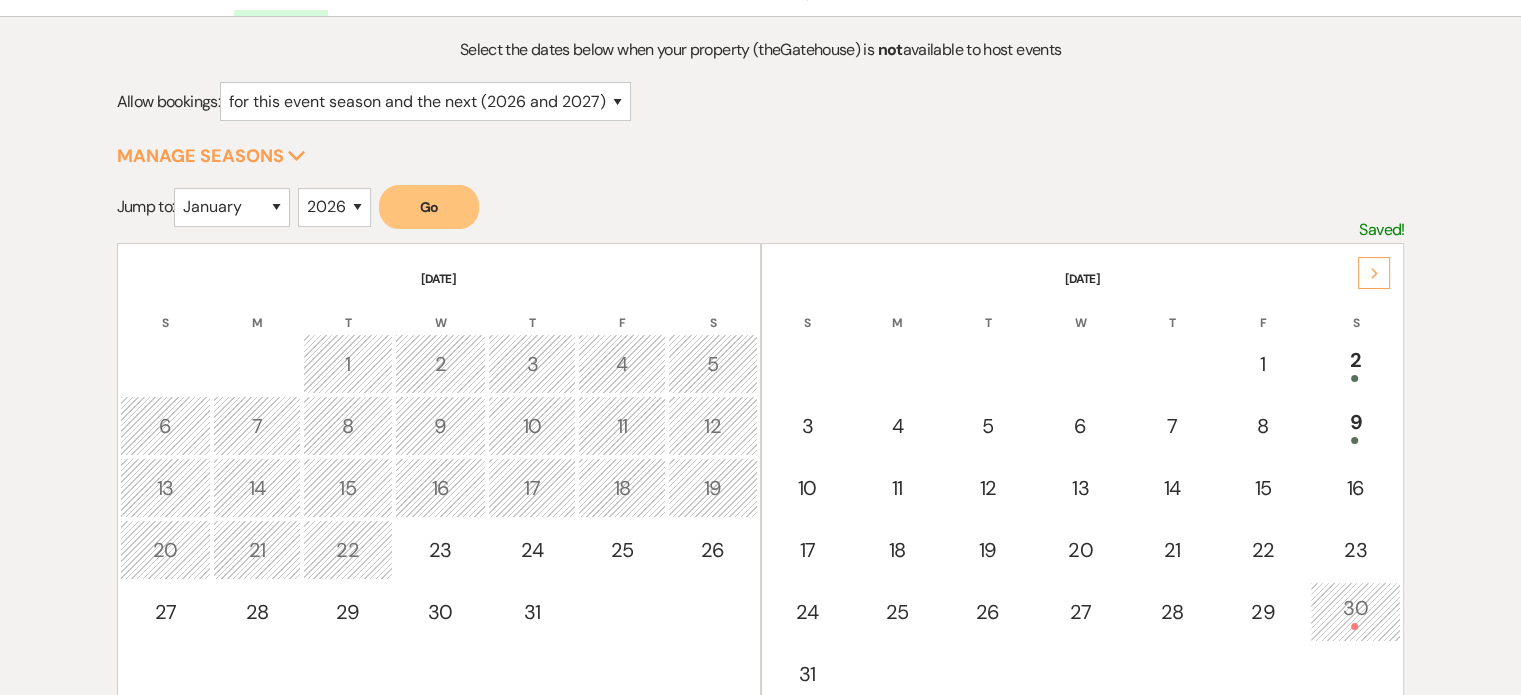 click on "Next" 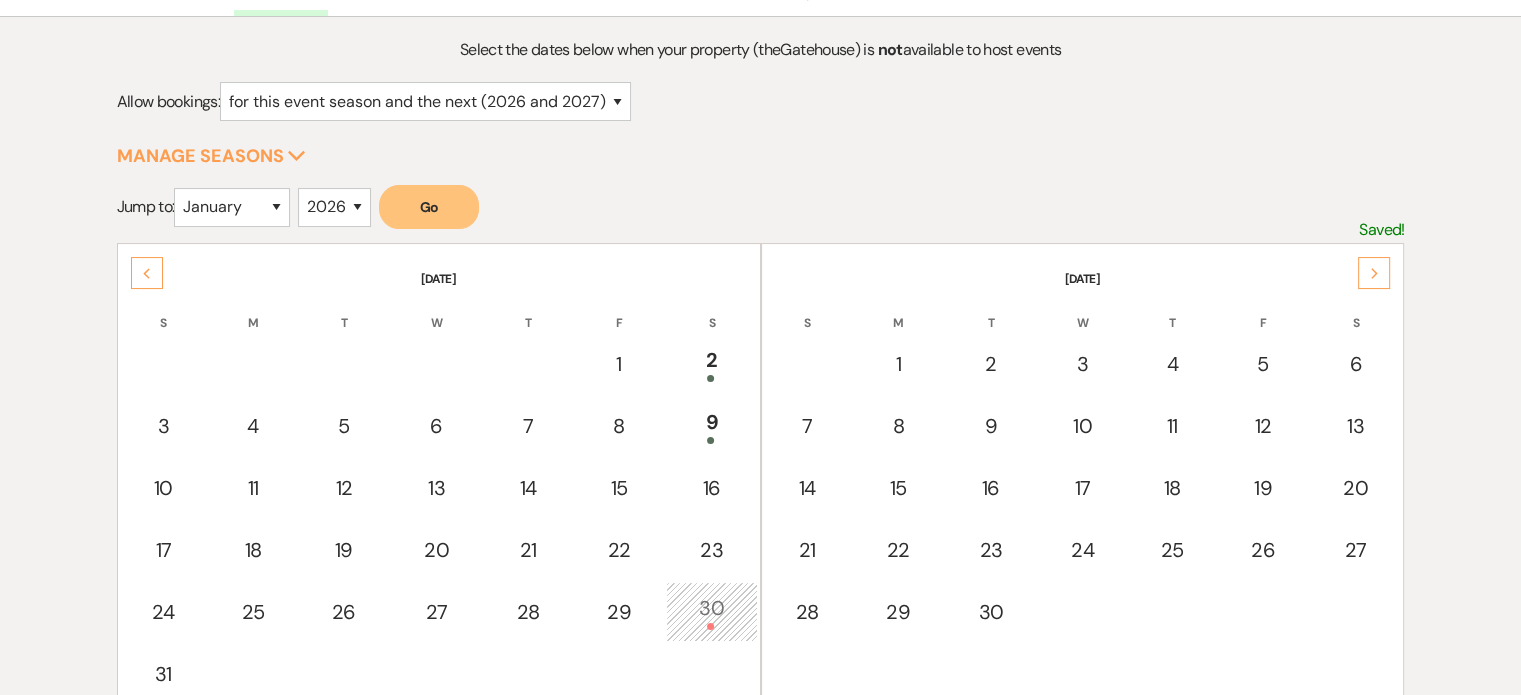 click on "Next" 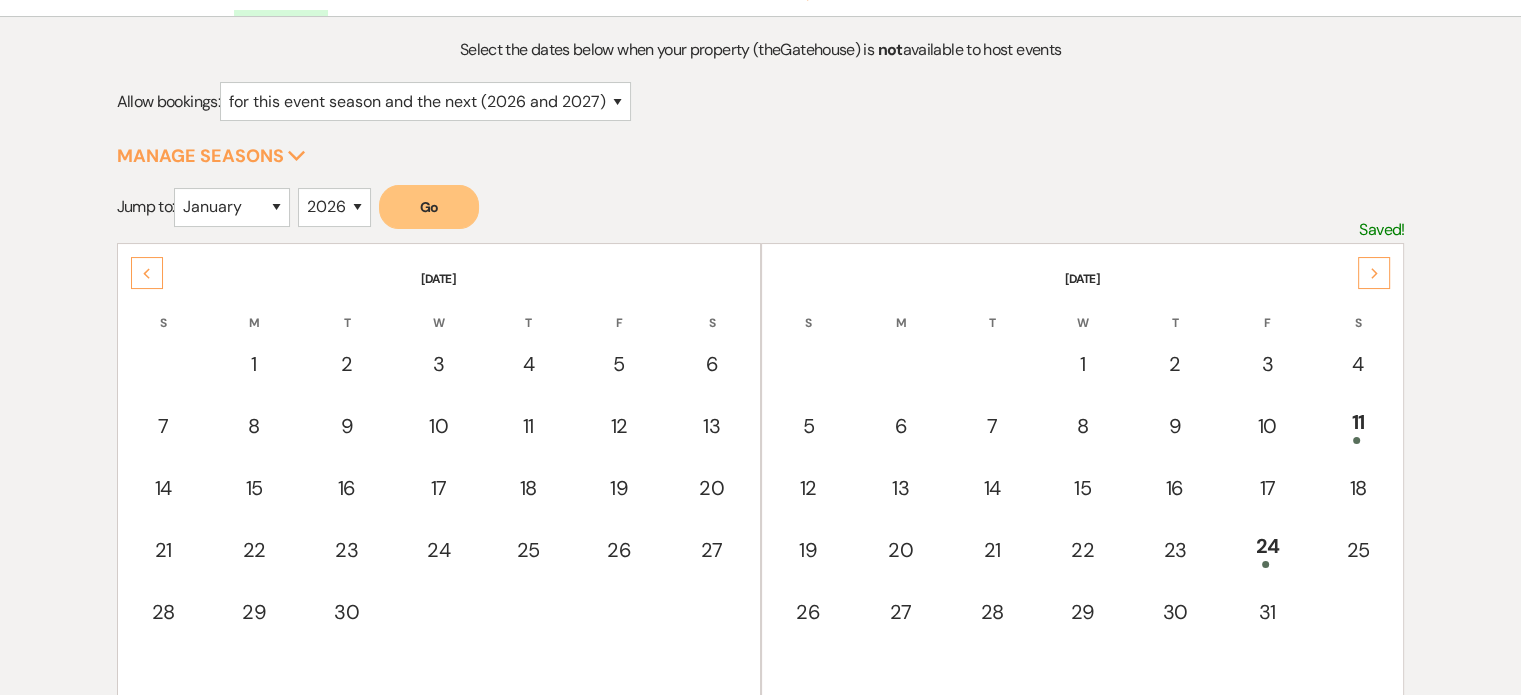 click on "Next" 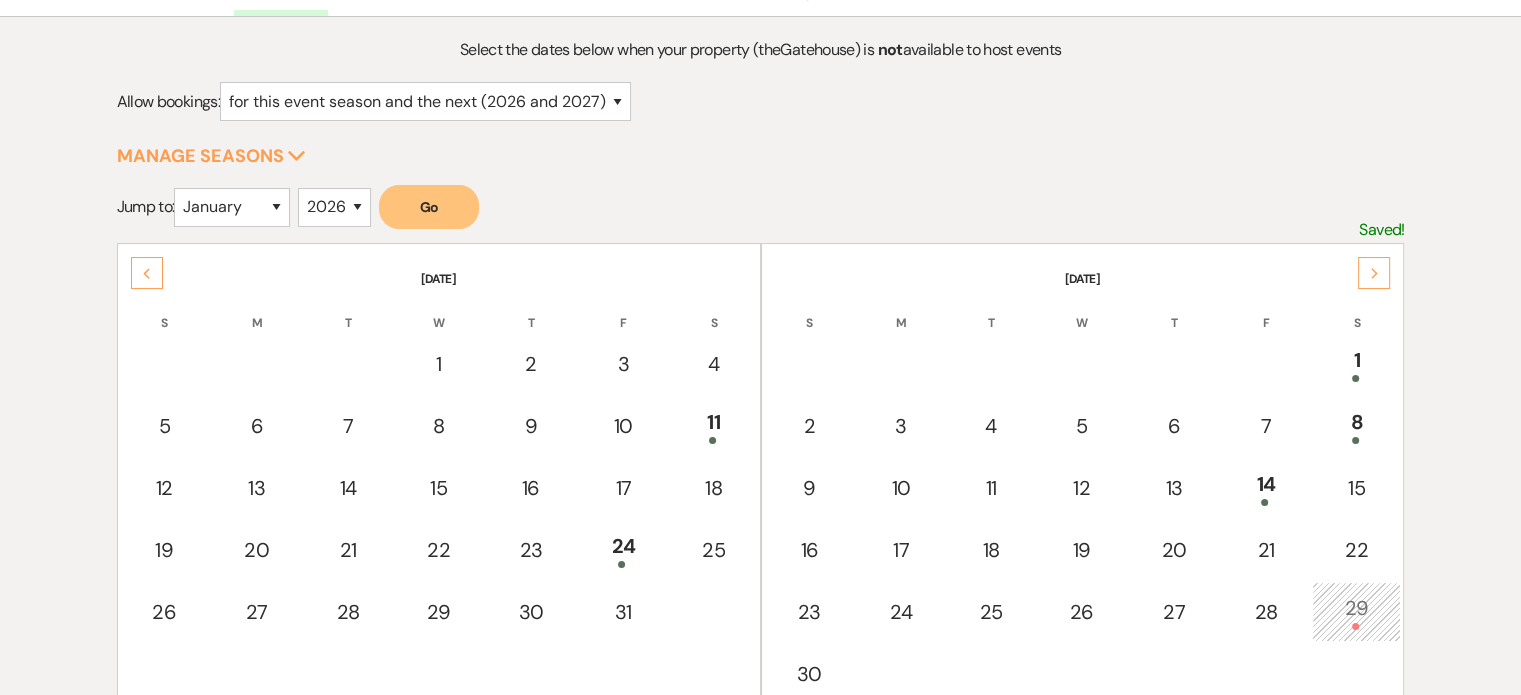 click on "Next" 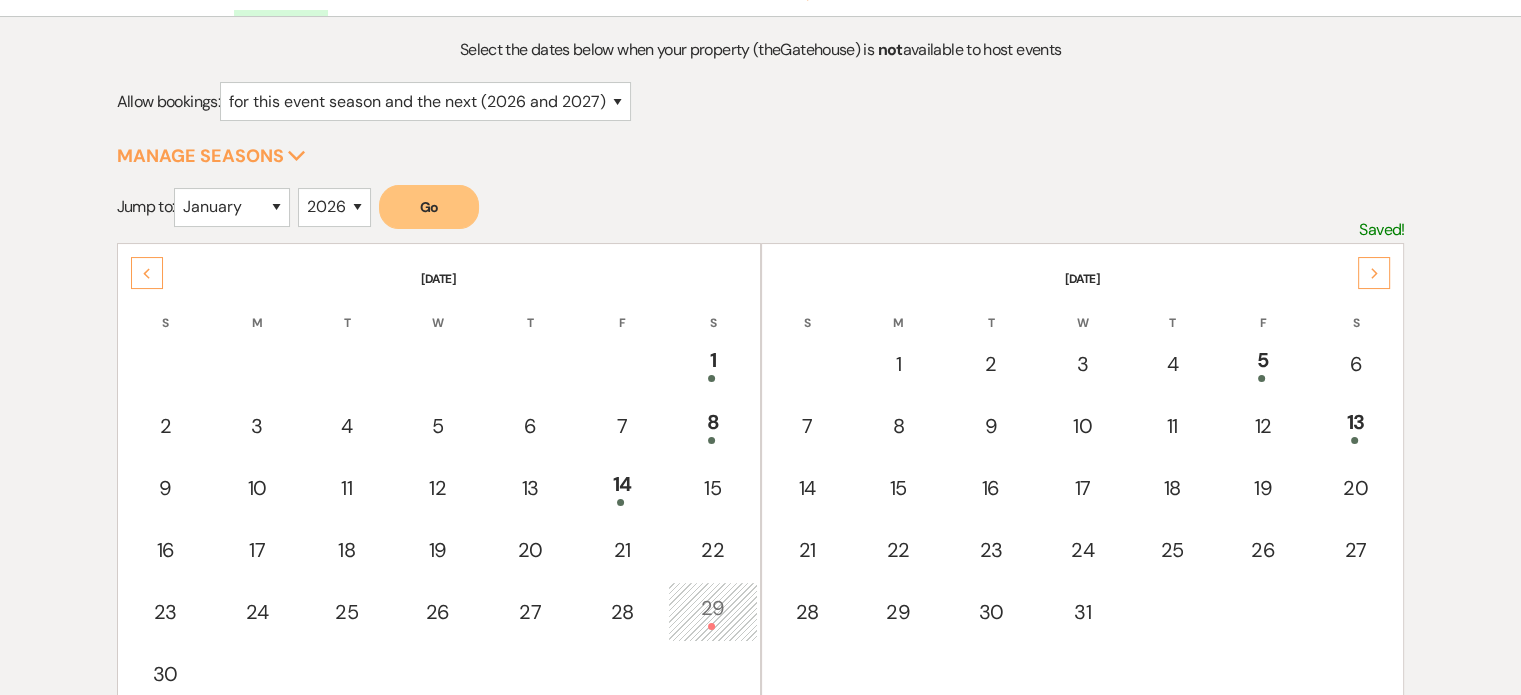 click on "Next" 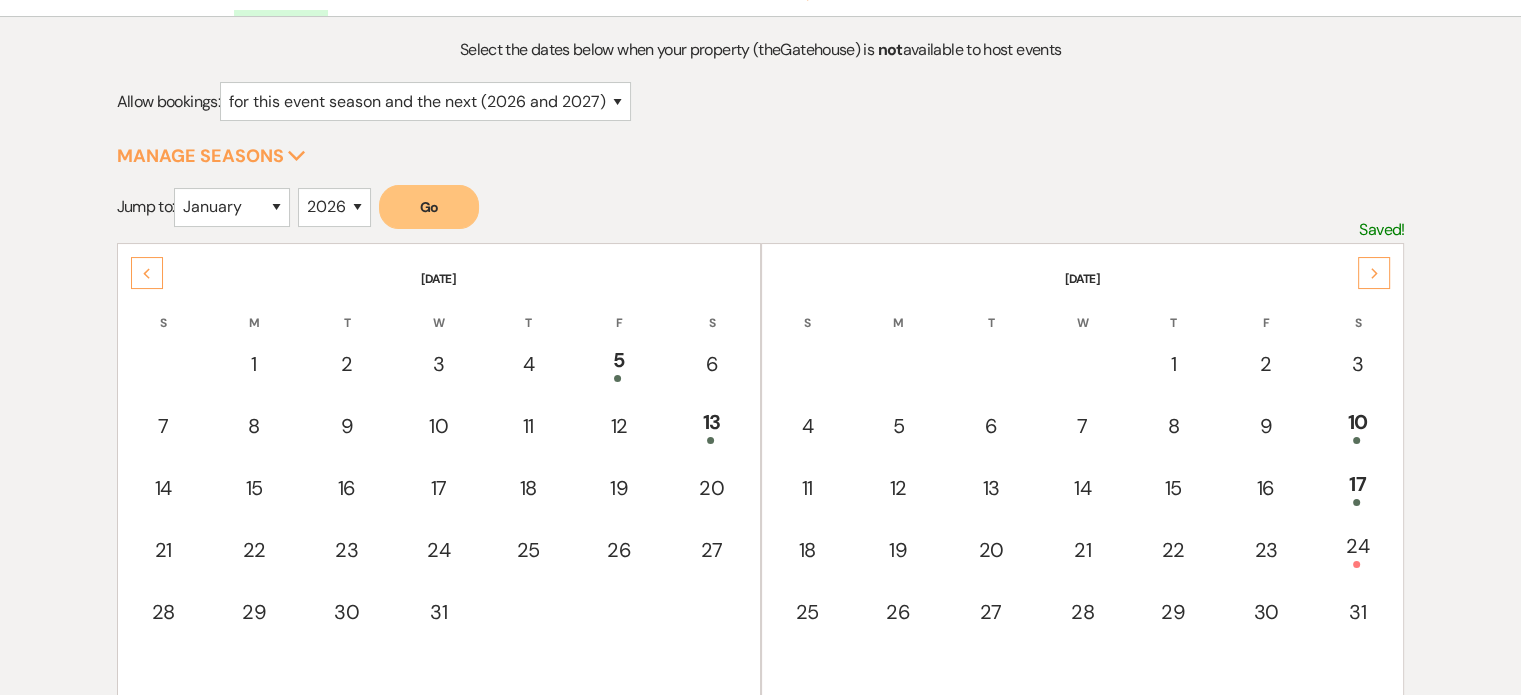 click on "Next" 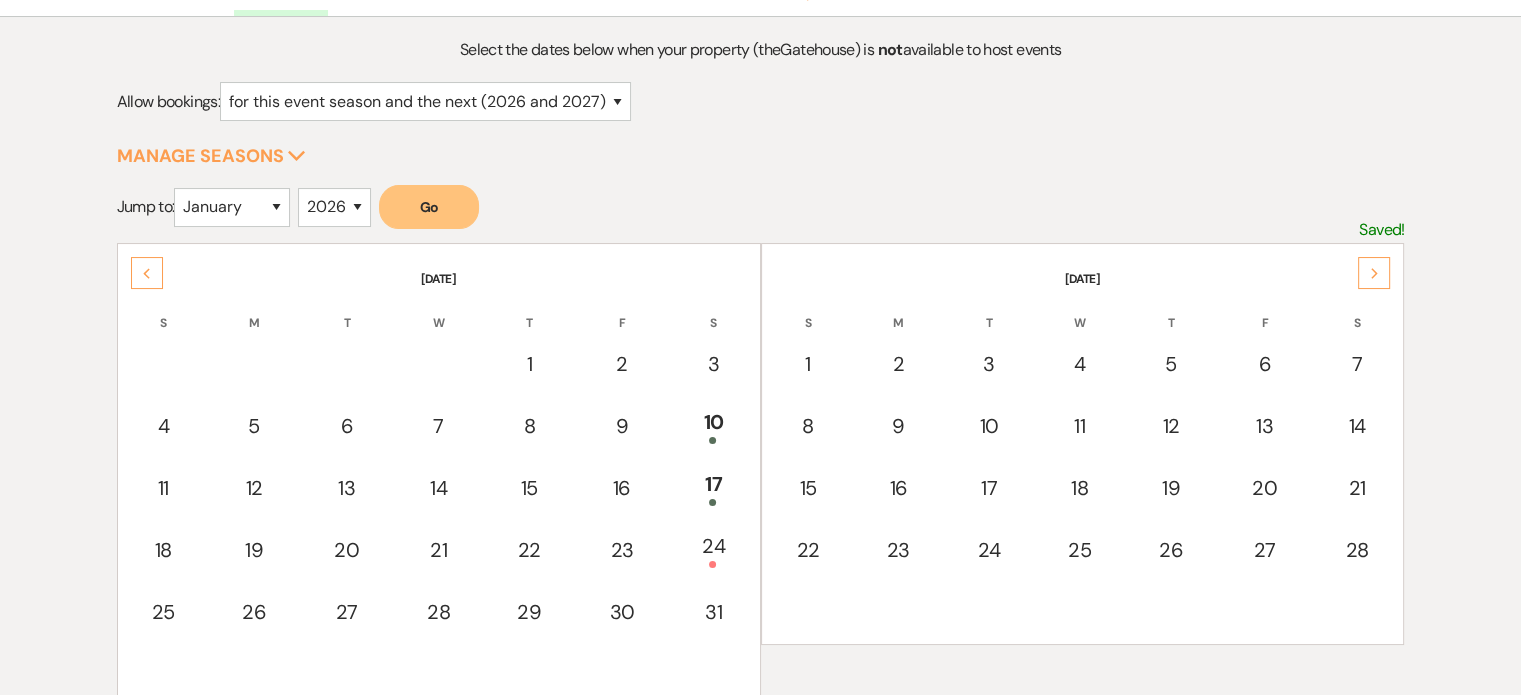 click on "Next" 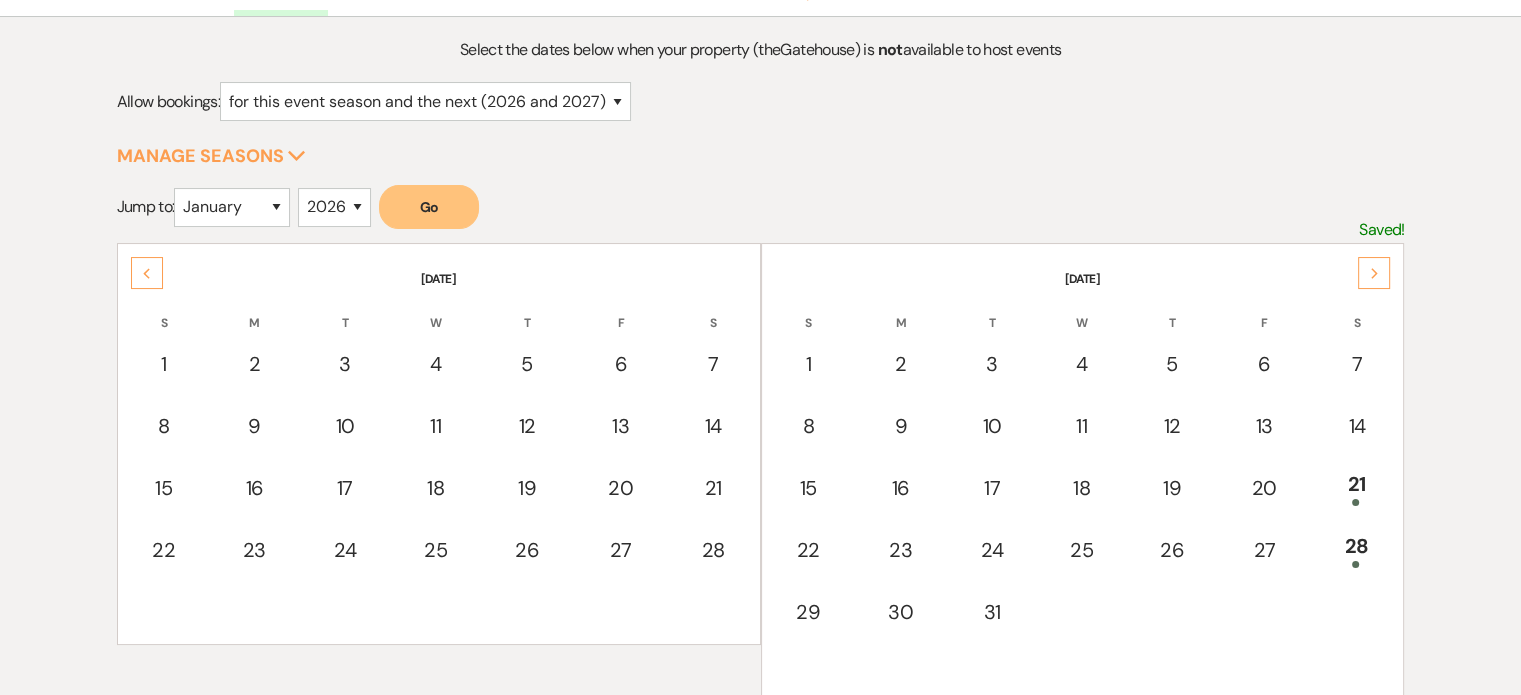 click on "Next" 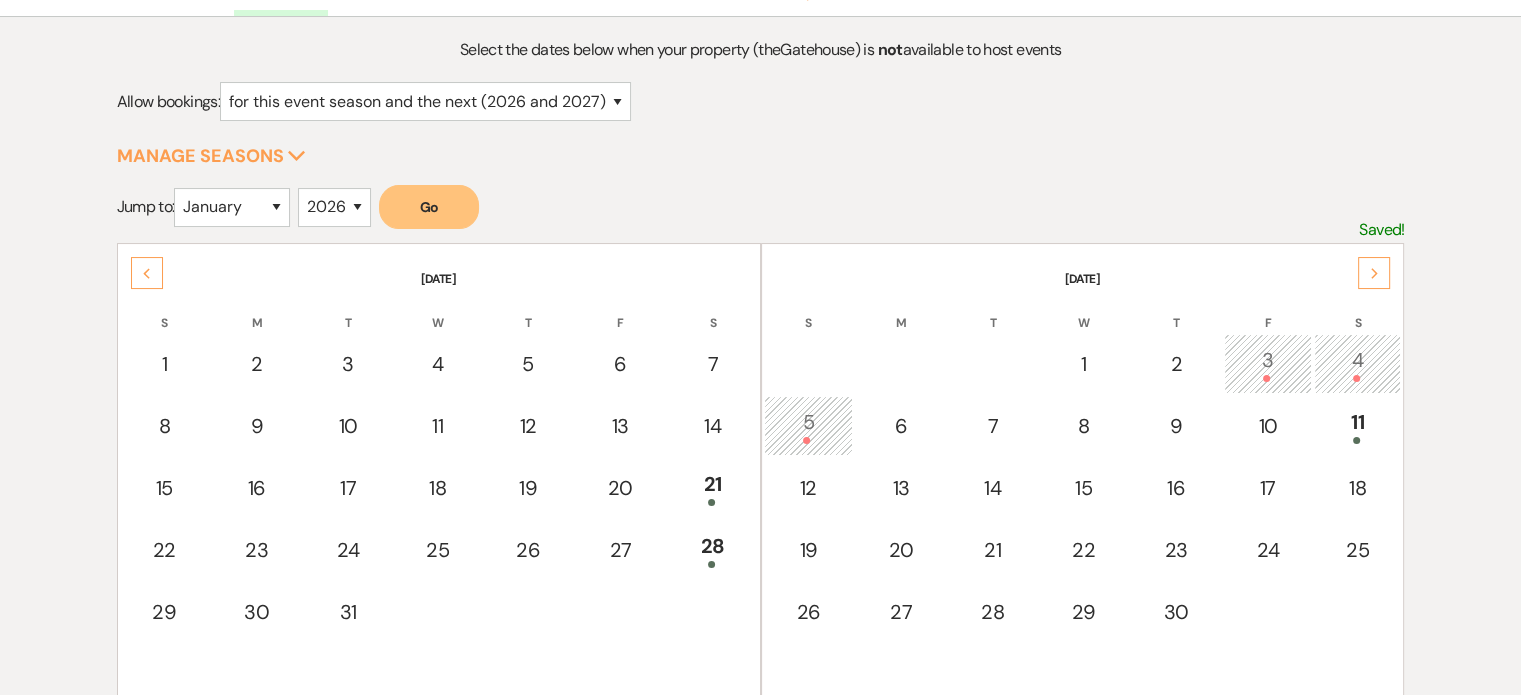 click on "Next" 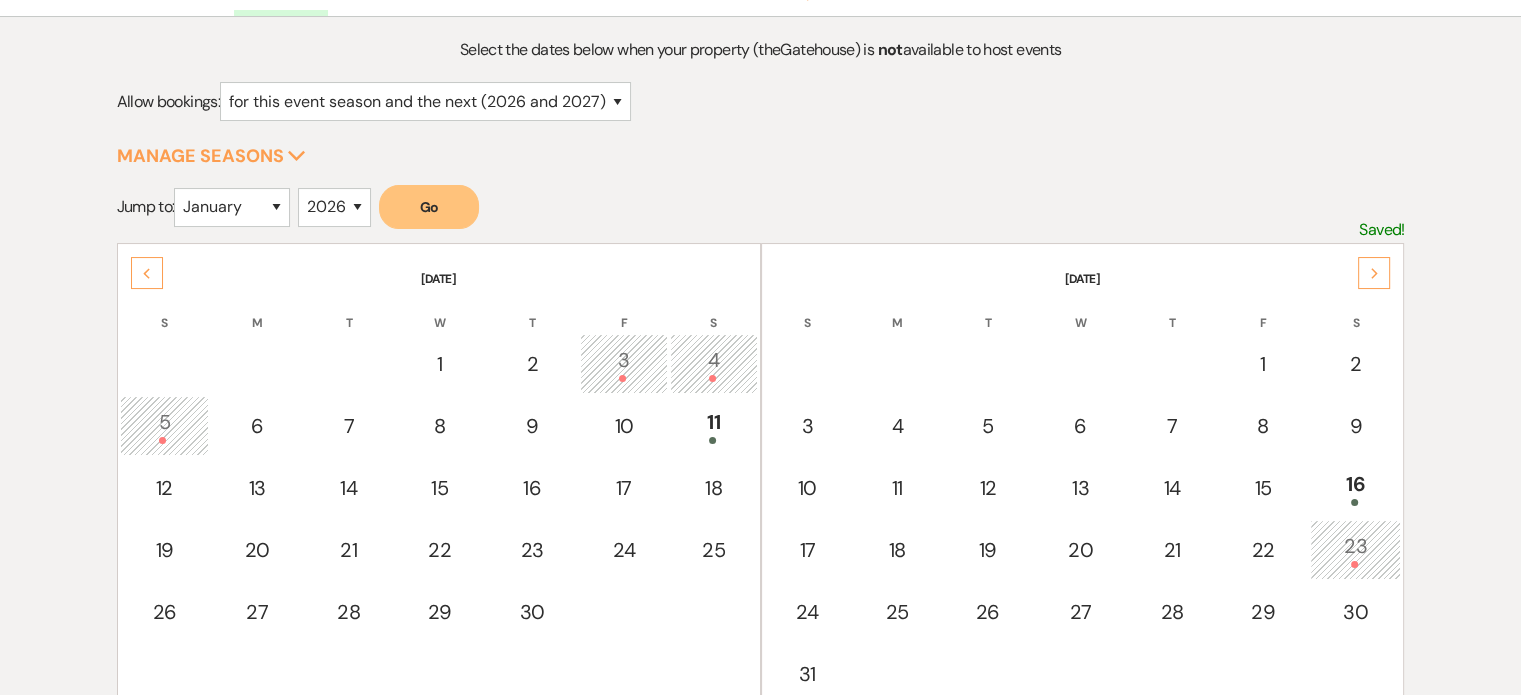 click on "Next" 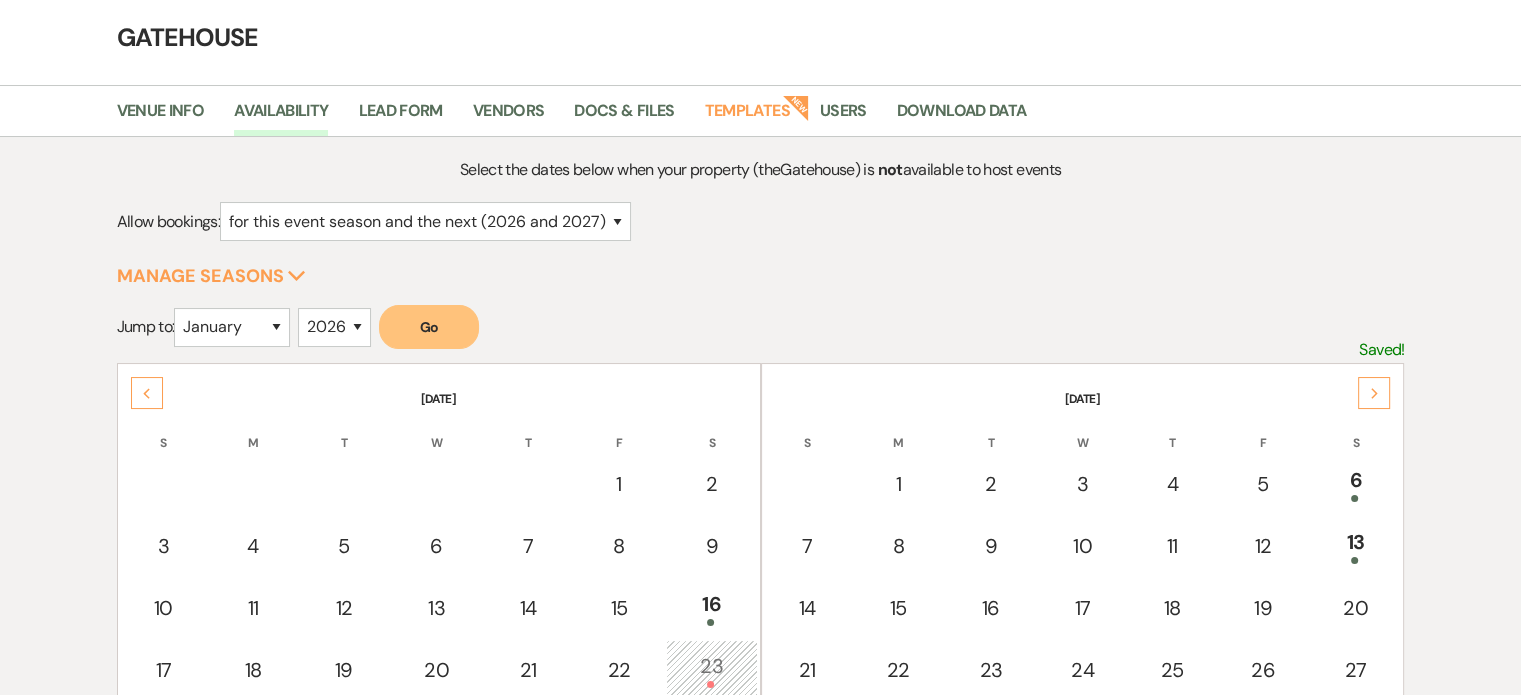 scroll, scrollTop: 0, scrollLeft: 0, axis: both 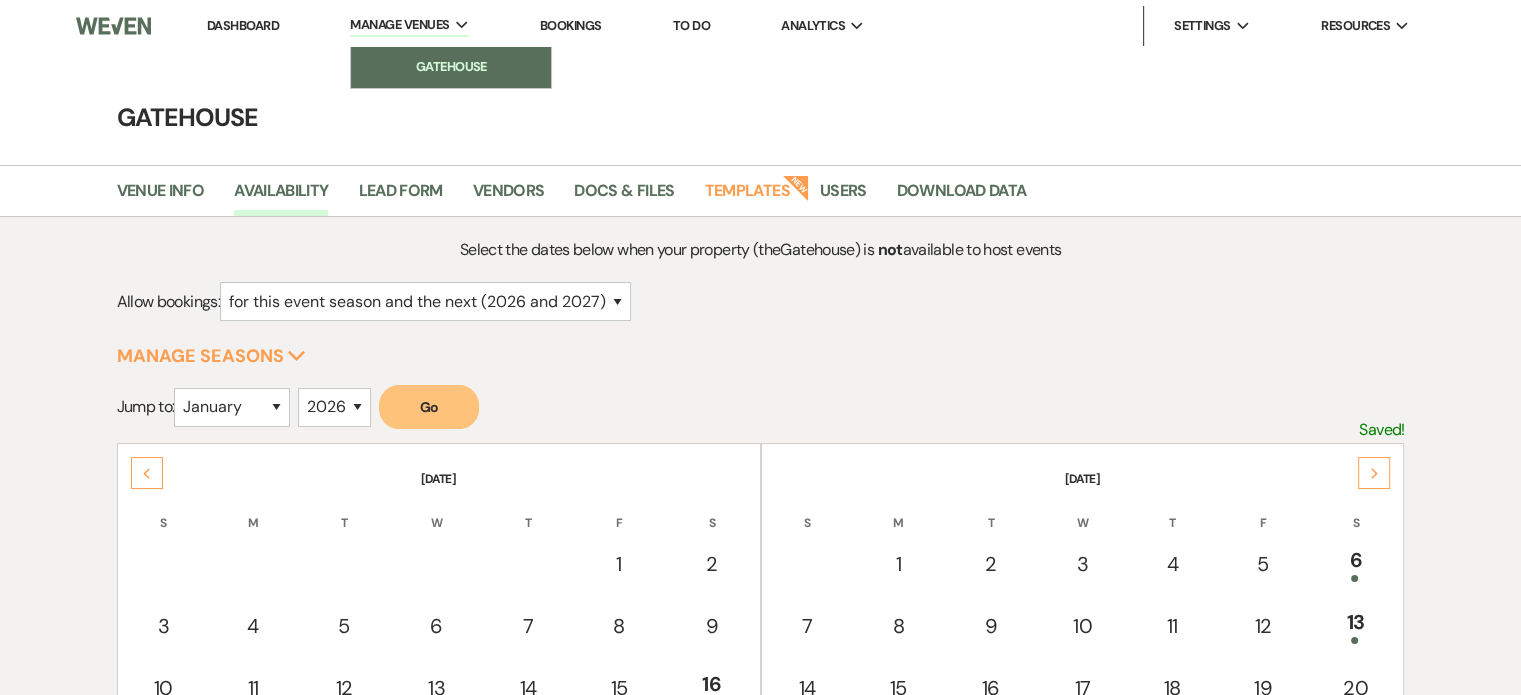 click on "Gatehouse" at bounding box center (451, 67) 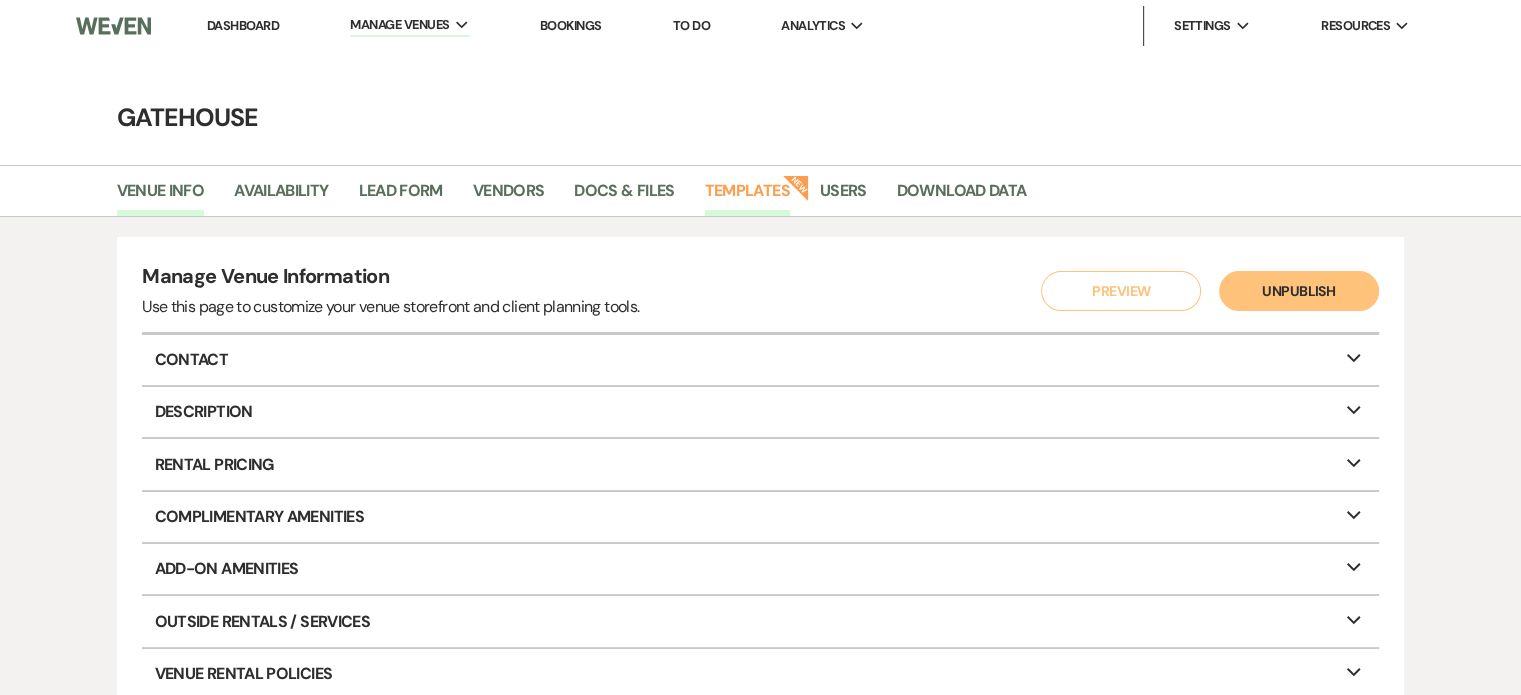 click on "Templates" at bounding box center [747, 197] 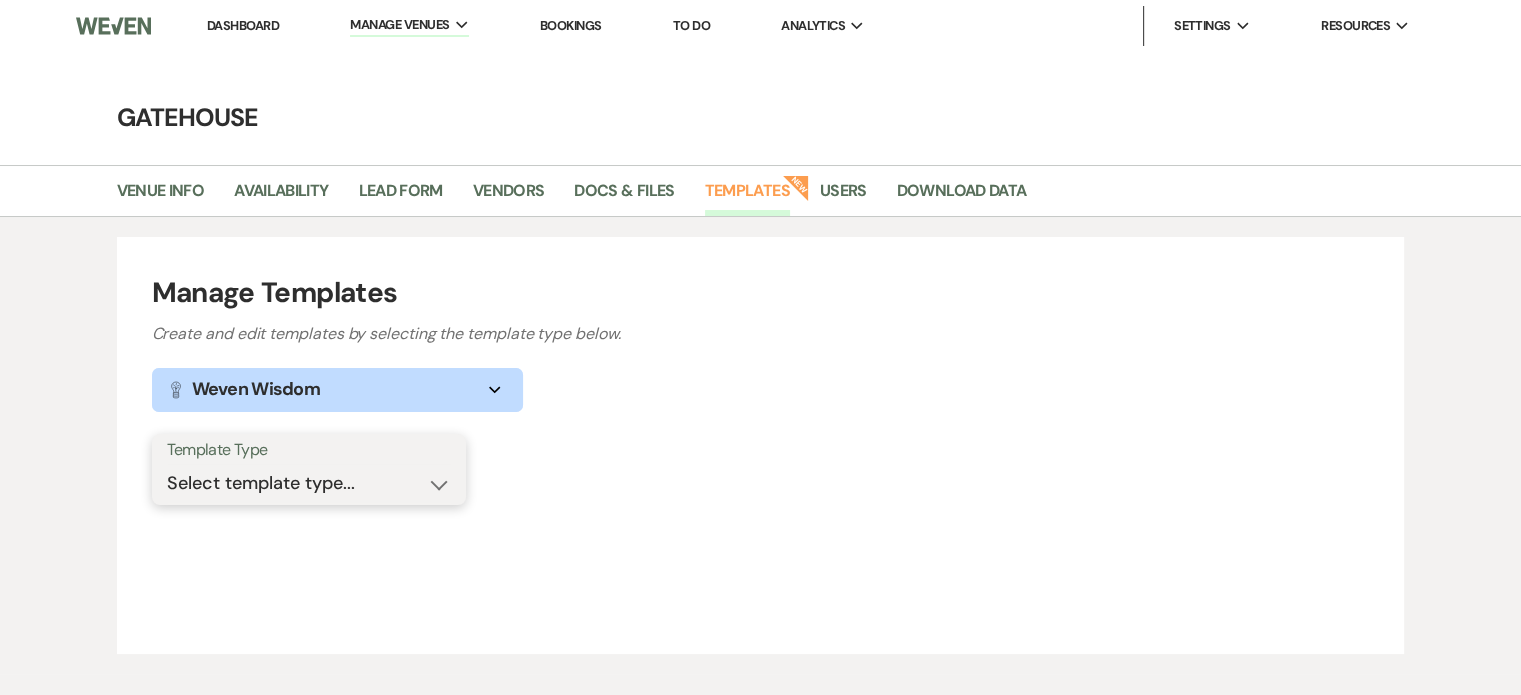 click on "Select template type... Task List Message Templates Payment Plan Inventory Items Categories" at bounding box center [309, 483] 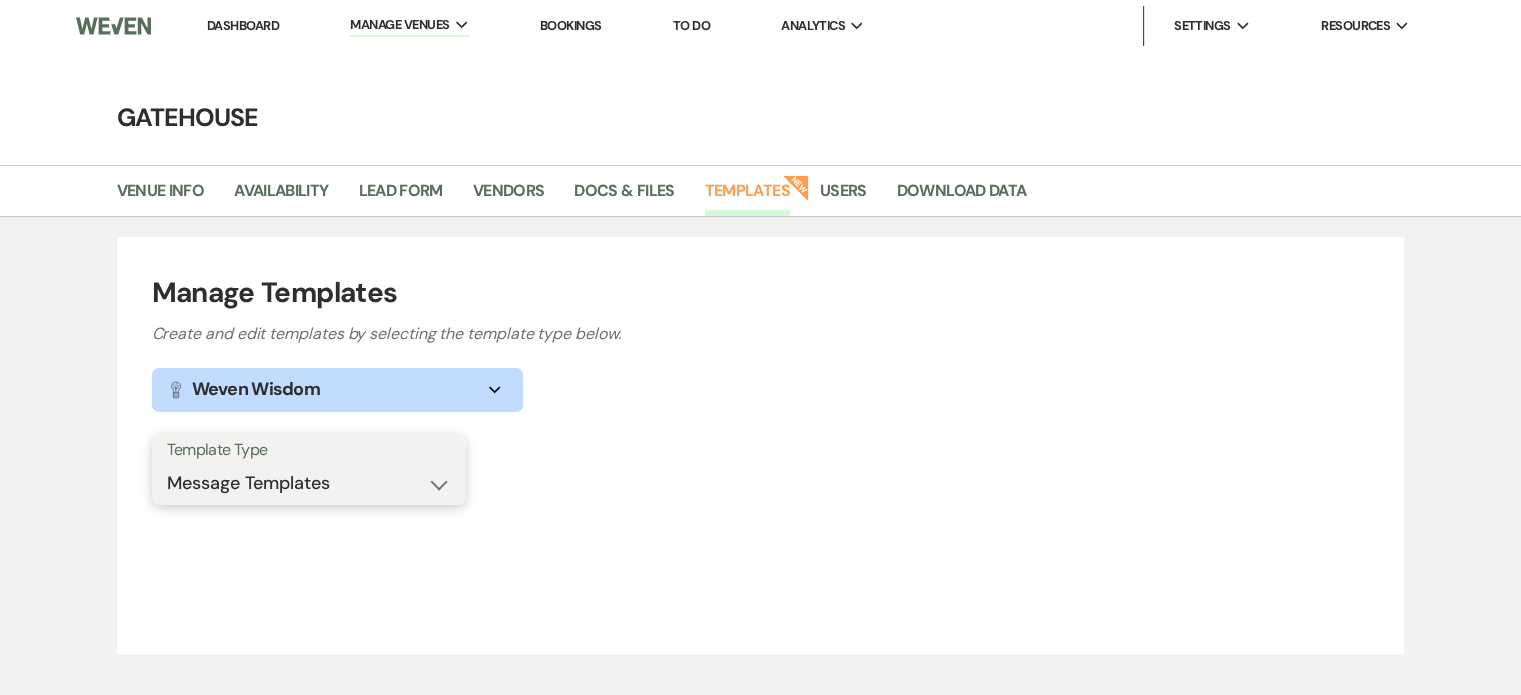 click on "Select template type... Task List Message Templates Payment Plan Inventory Items Categories" at bounding box center [309, 483] 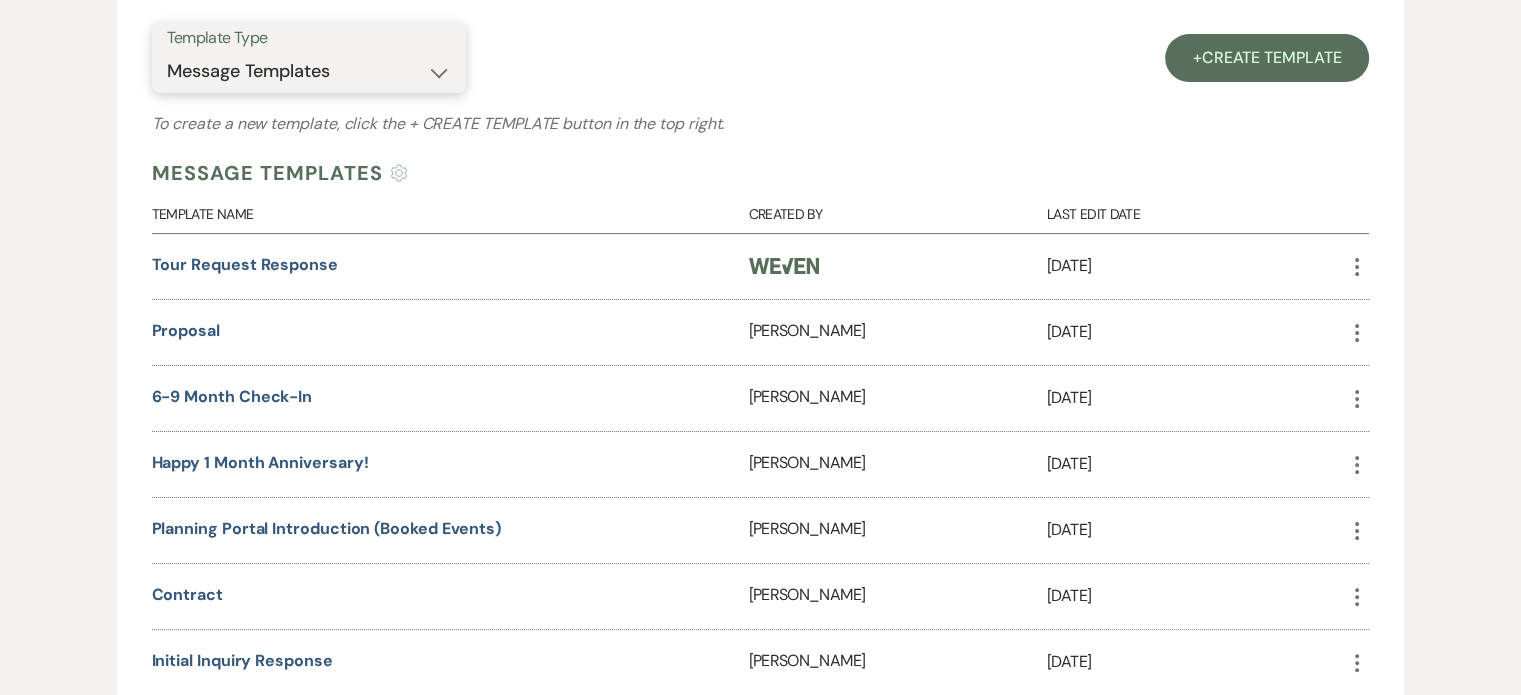 scroll, scrollTop: 344, scrollLeft: 0, axis: vertical 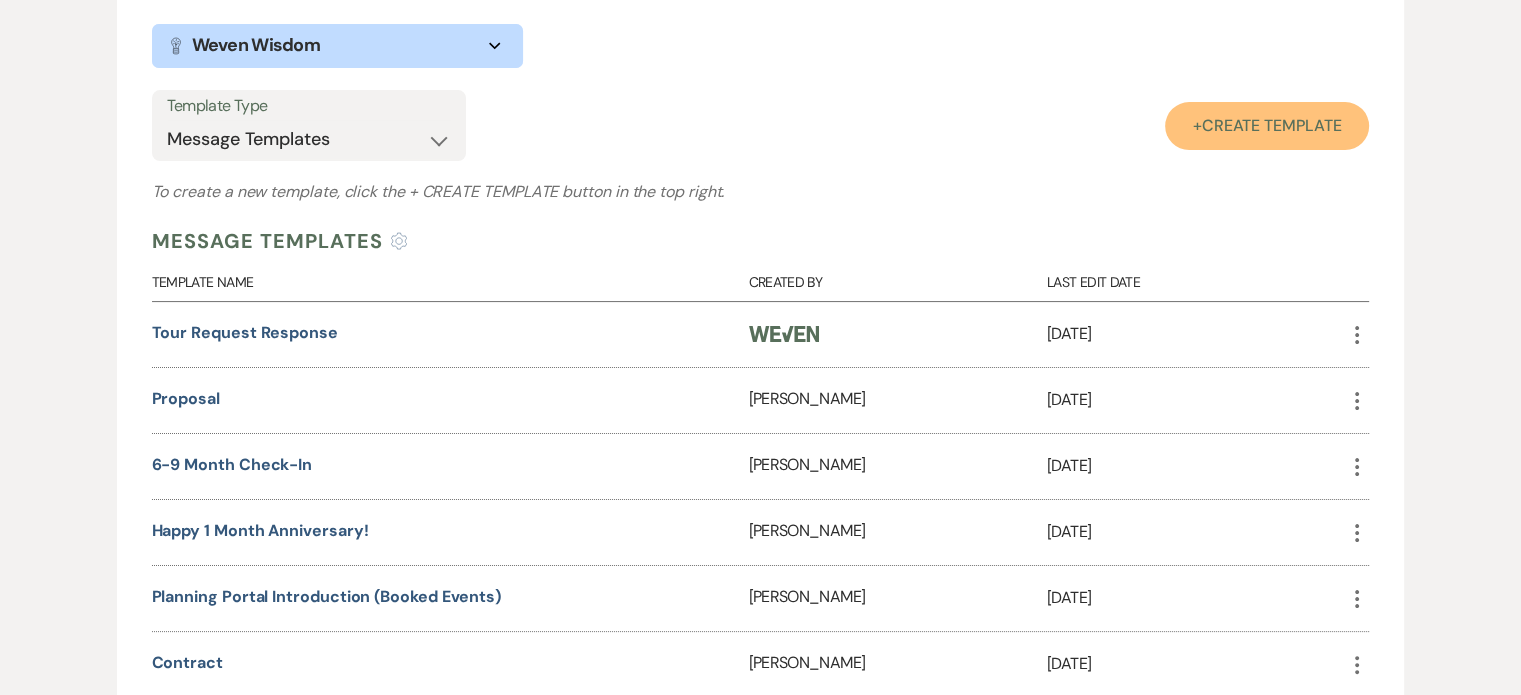click on "Create Template" at bounding box center [1272, 125] 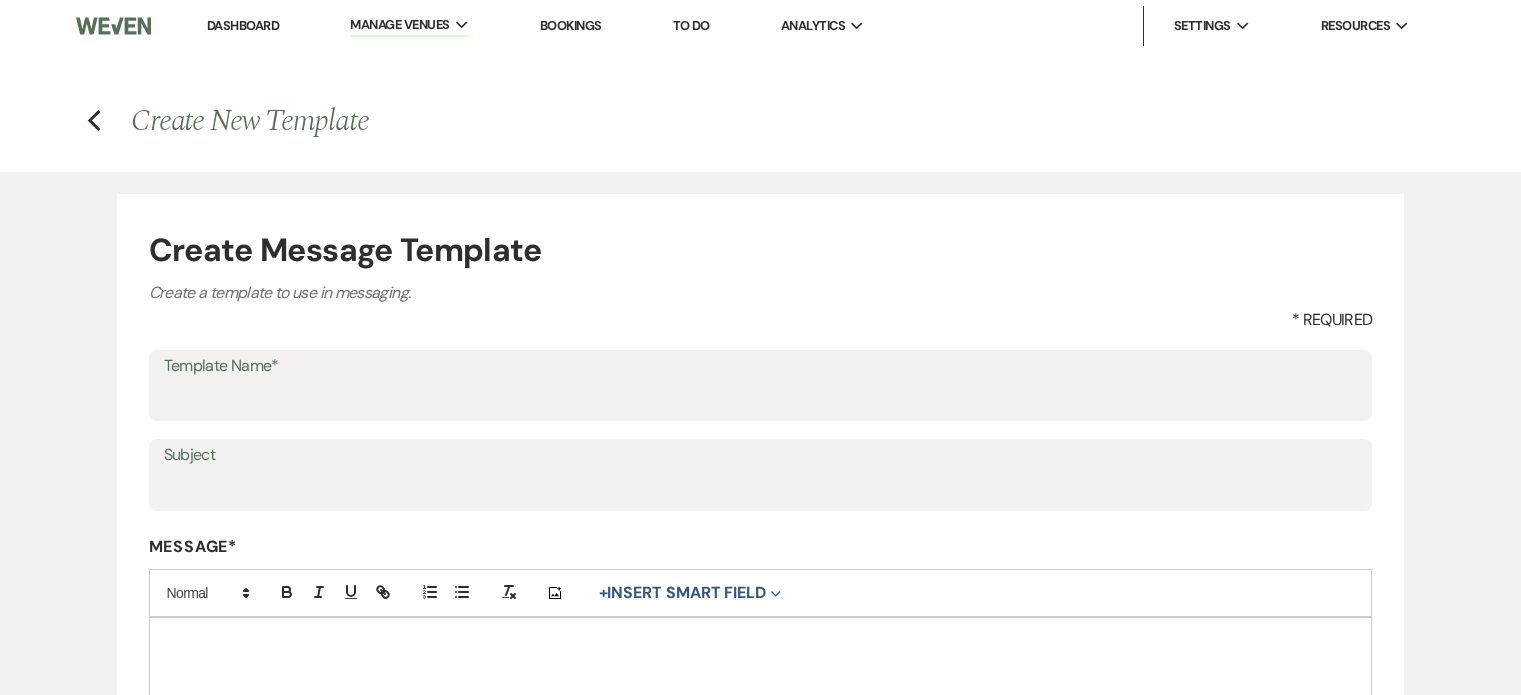 scroll, scrollTop: 0, scrollLeft: 0, axis: both 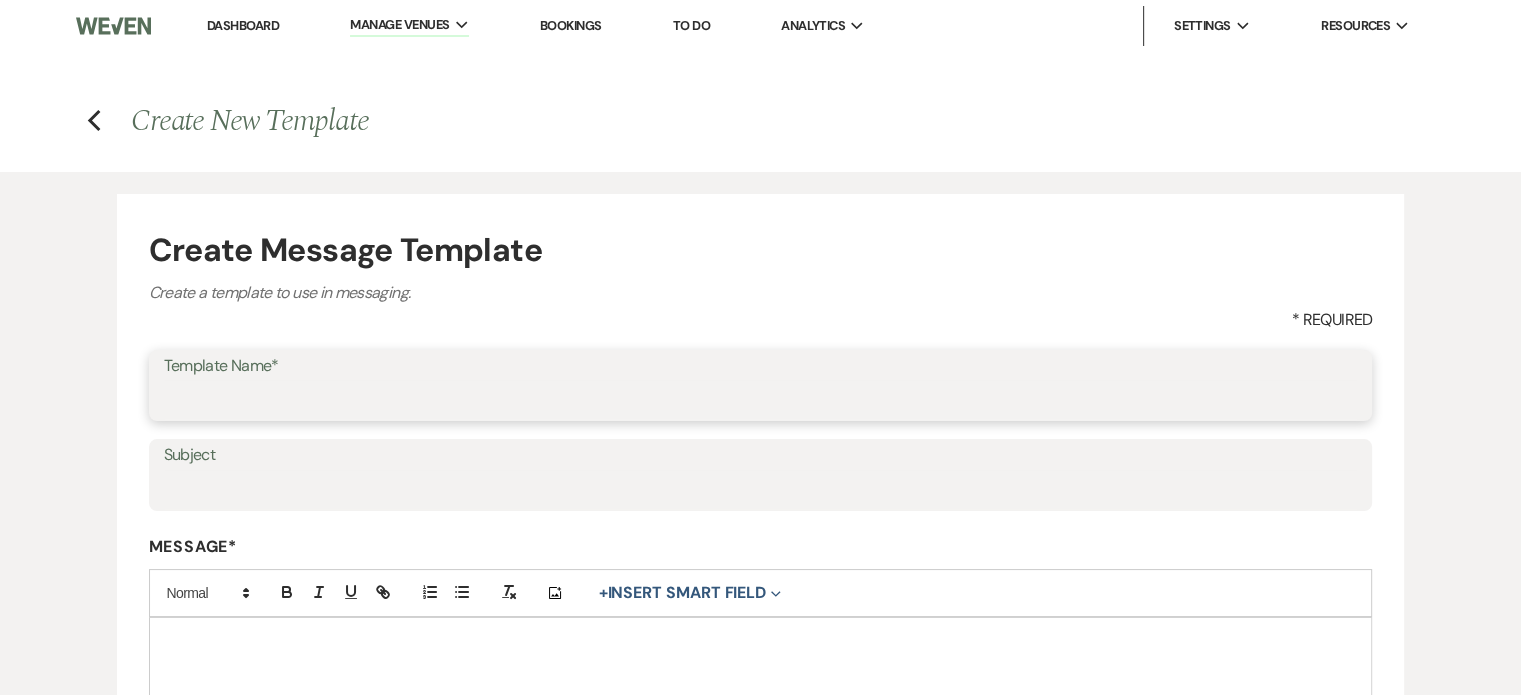 click on "Template Name*" at bounding box center (761, 399) 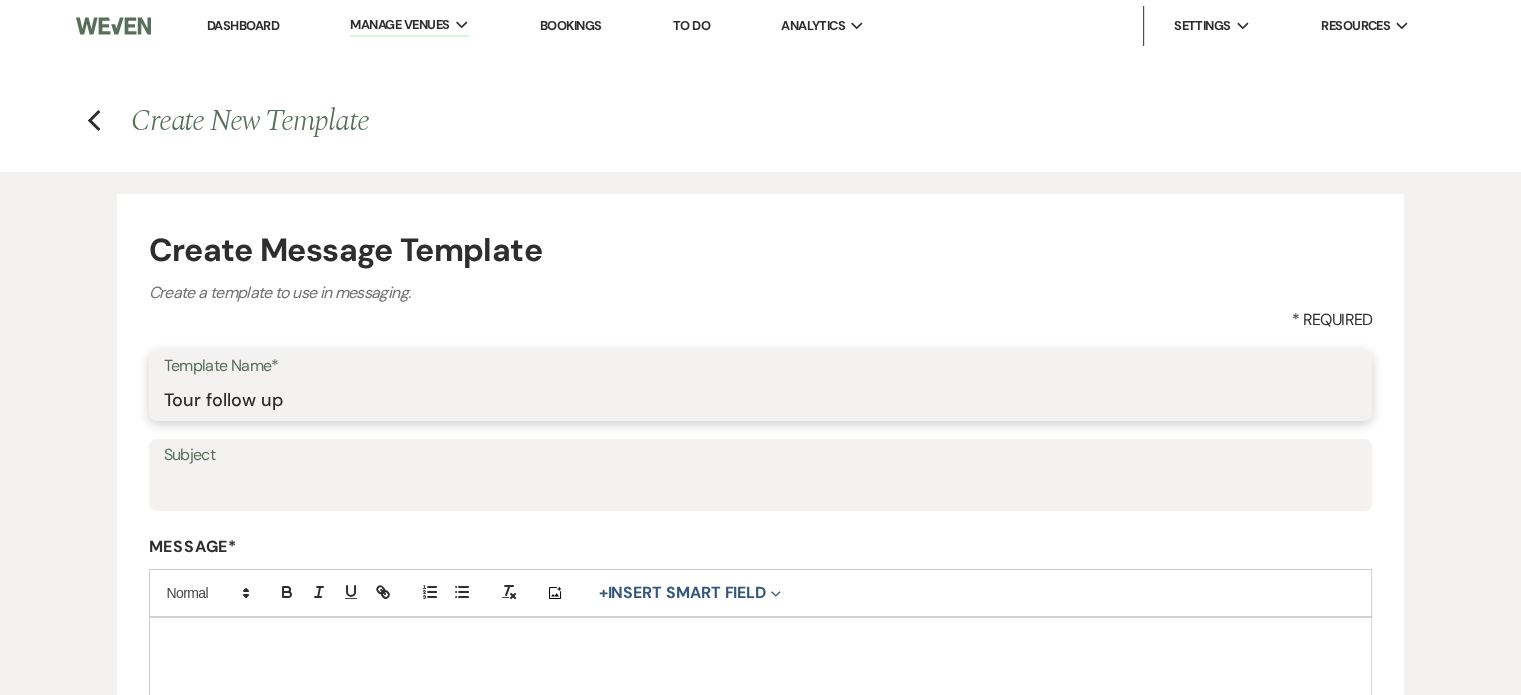 type on "Tour follow up" 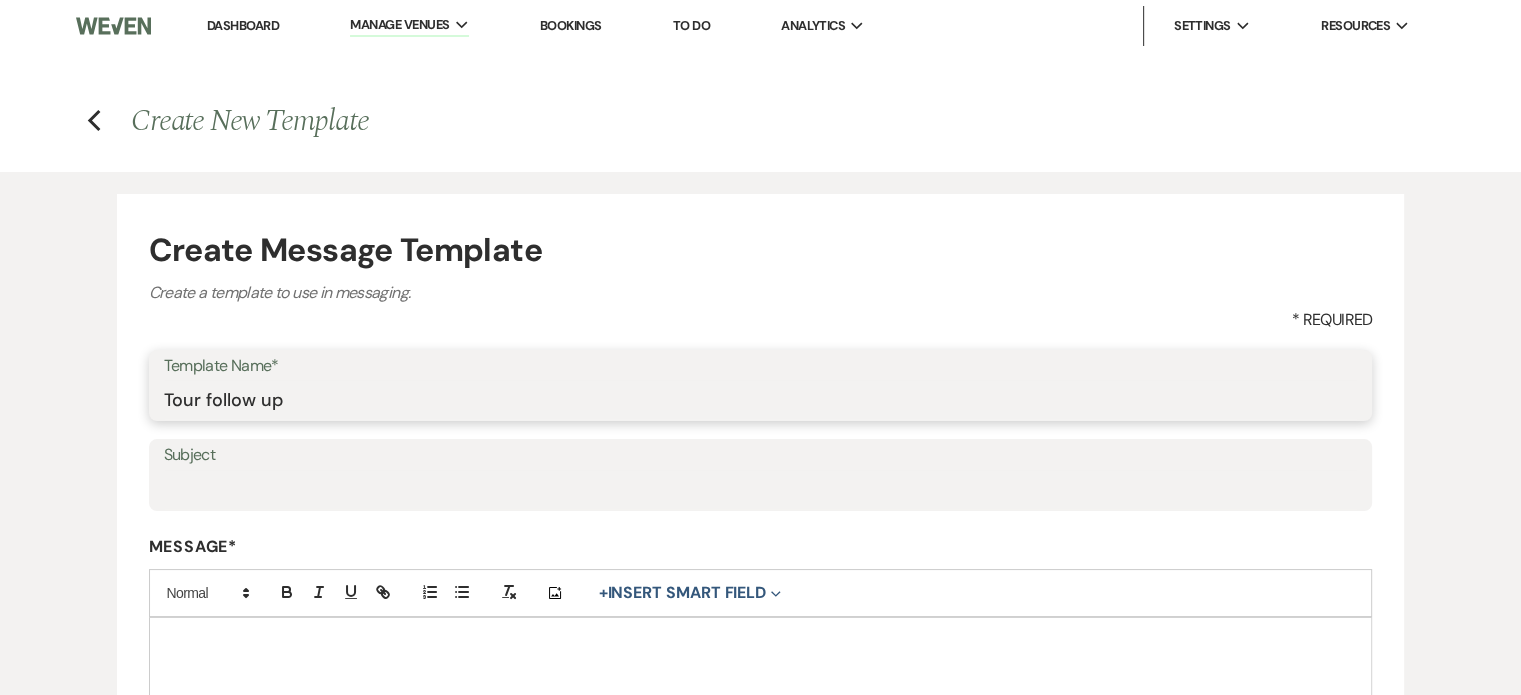 click on "Tour follow up" at bounding box center [761, 399] 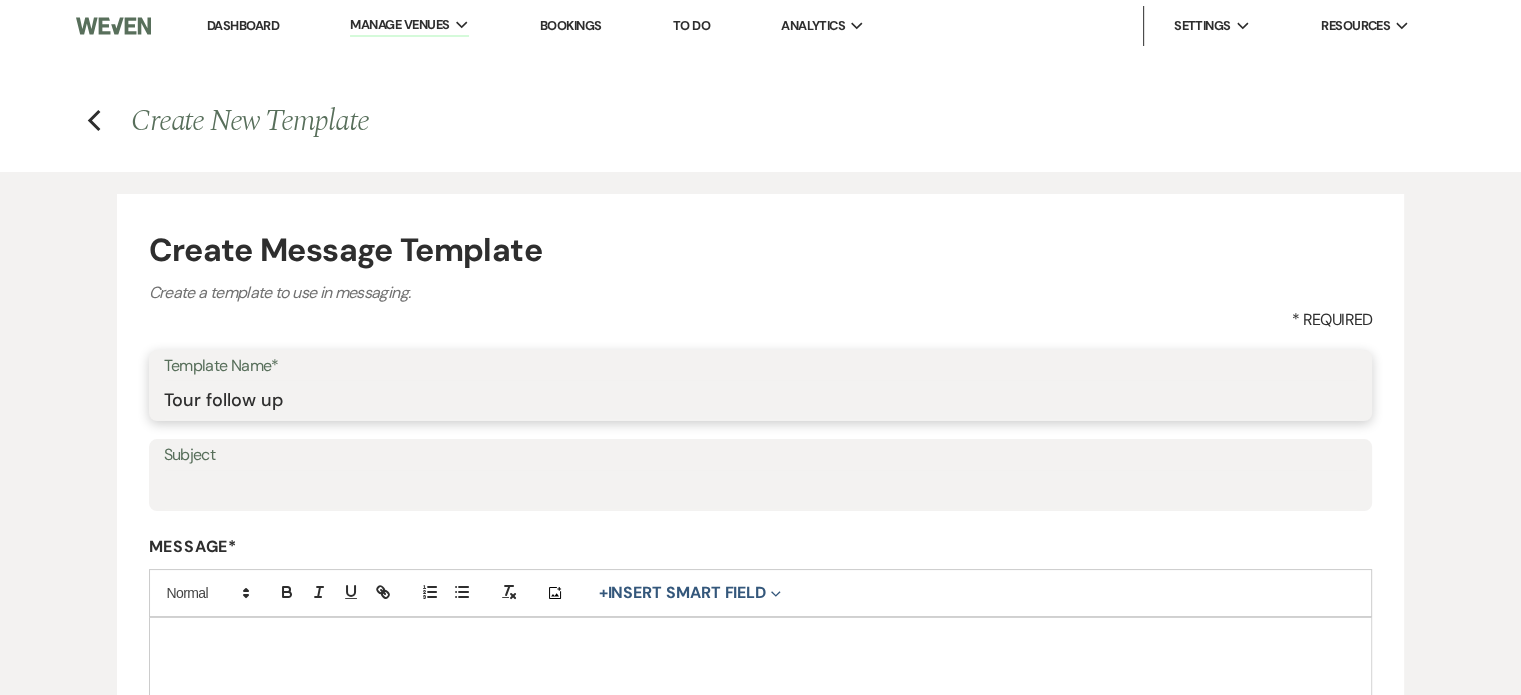 drag, startPoint x: 329, startPoint y: 397, endPoint x: 156, endPoint y: 394, distance: 173.02602 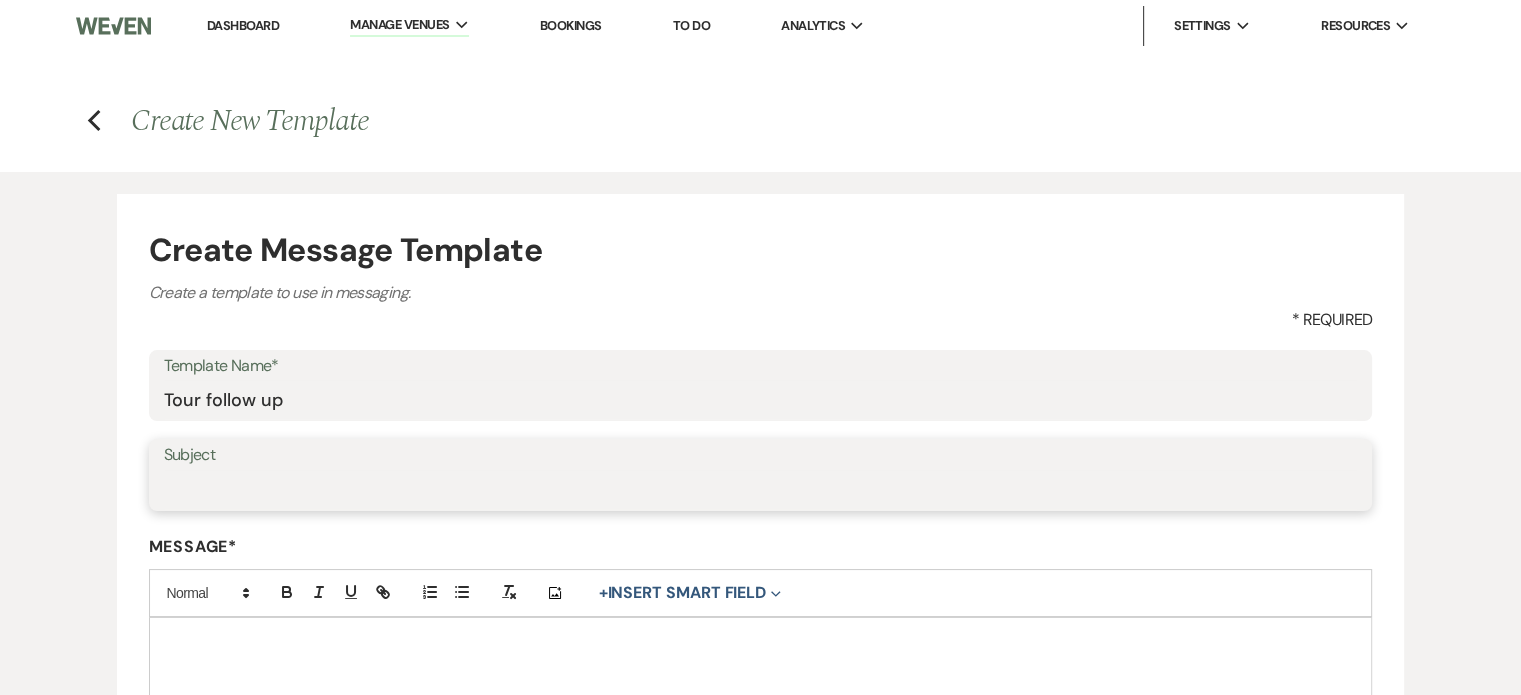 click on "Subject" at bounding box center [761, 489] 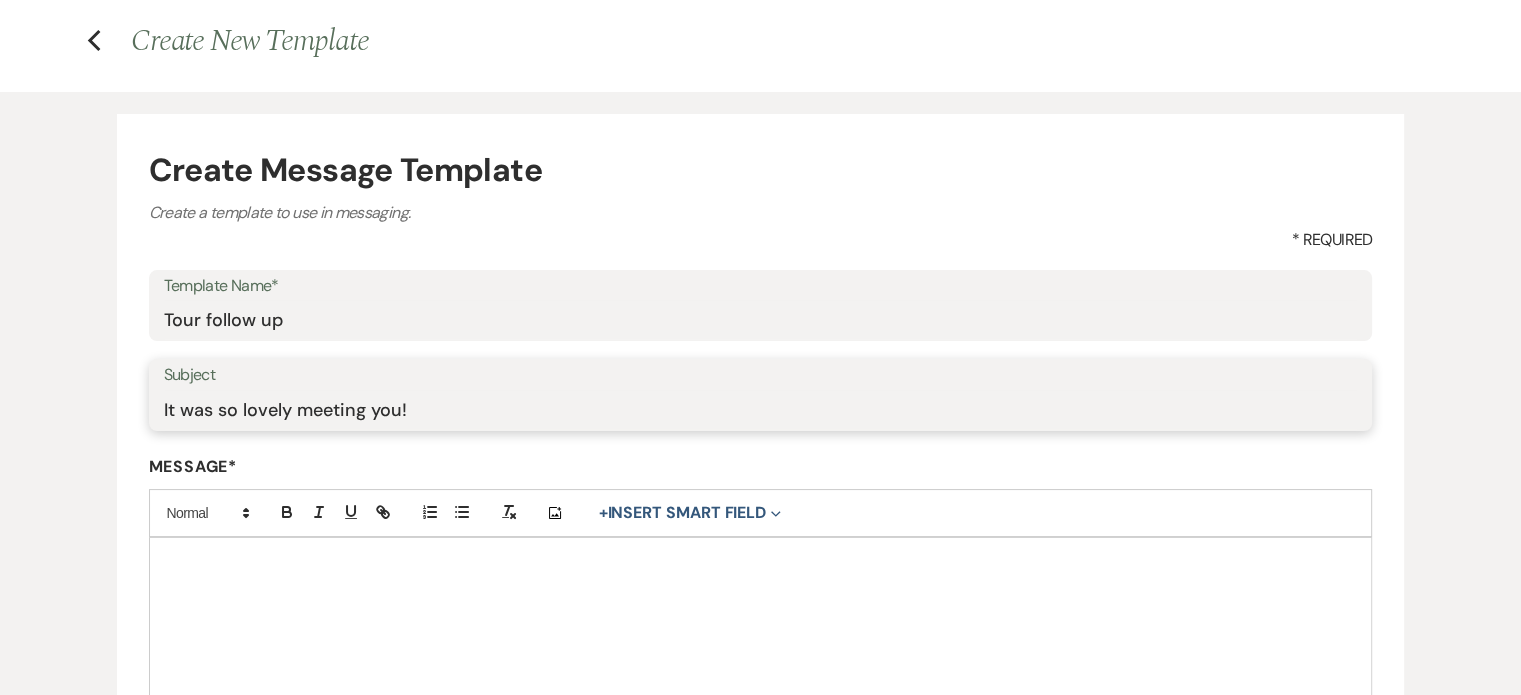 scroll, scrollTop: 200, scrollLeft: 0, axis: vertical 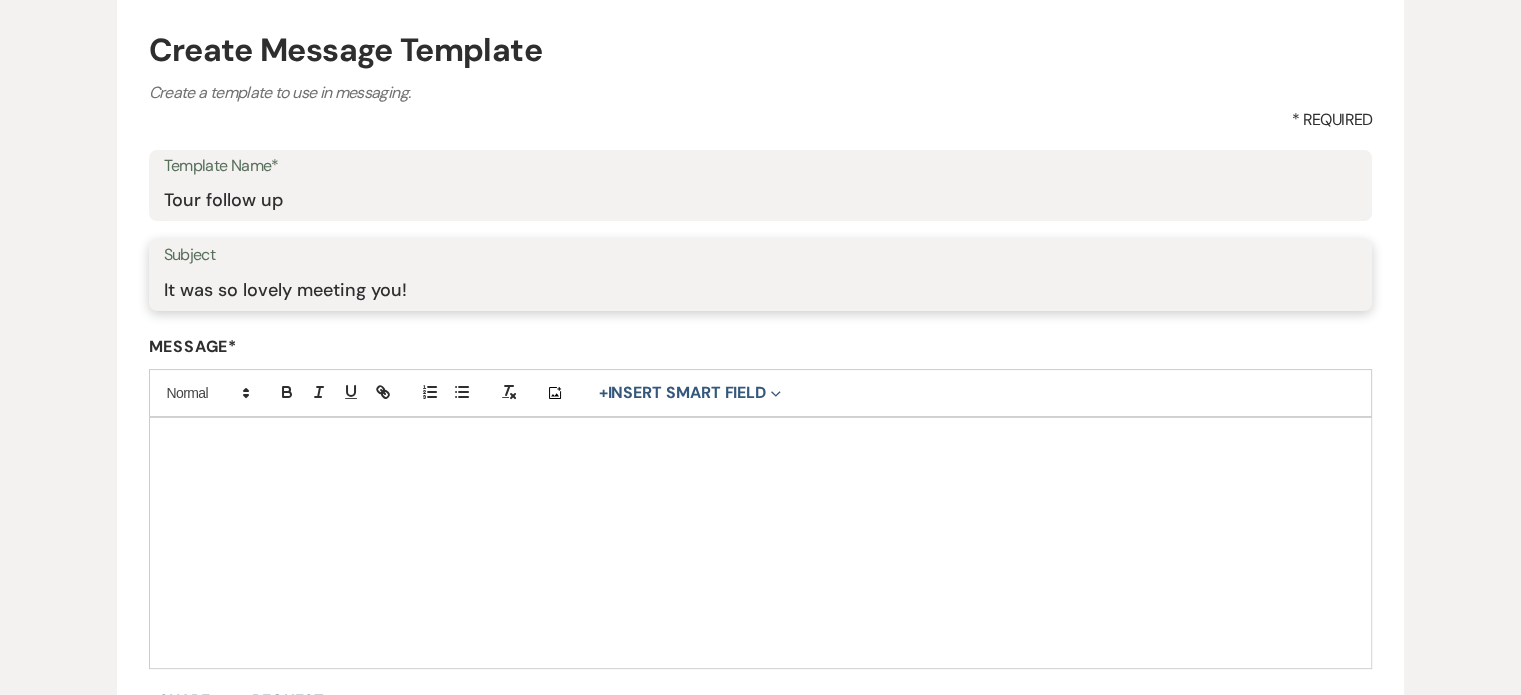 type on "It was so lovely meeting you!" 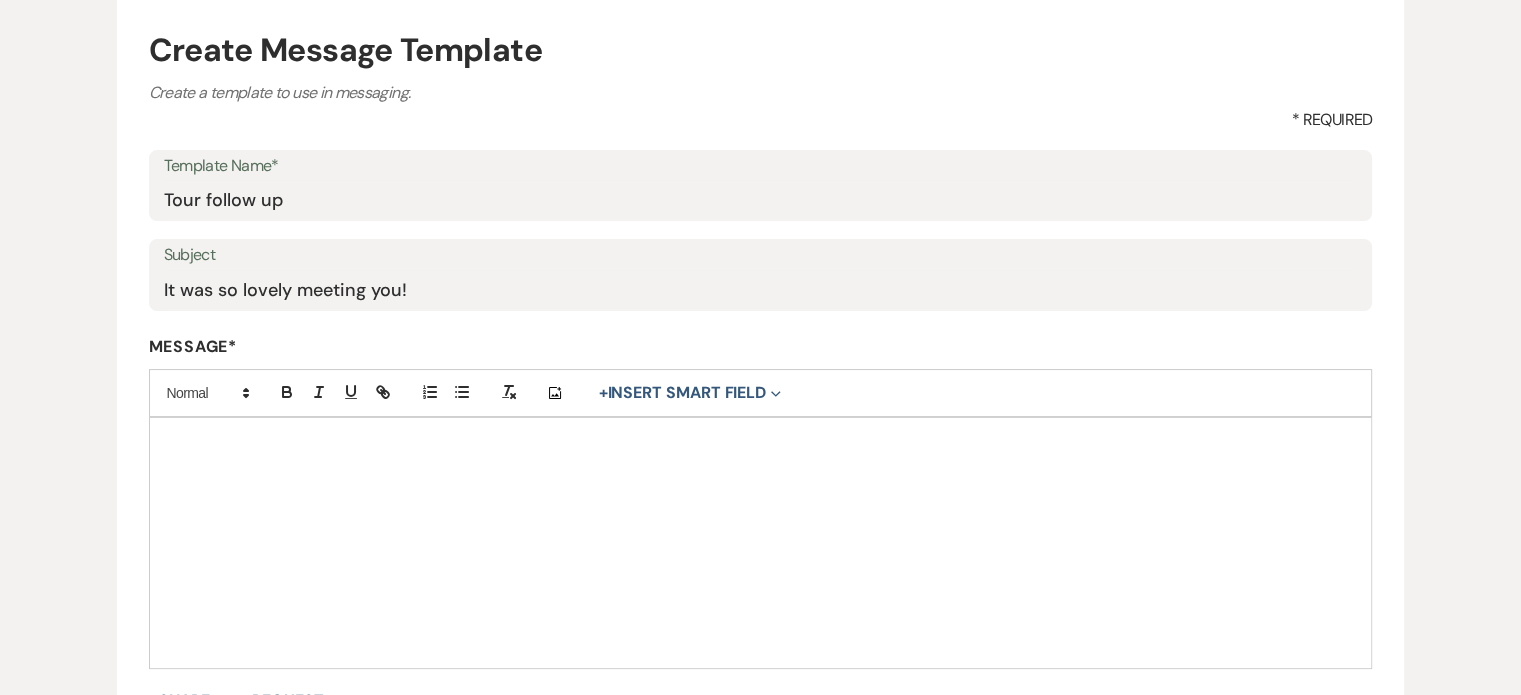 click at bounding box center [761, 543] 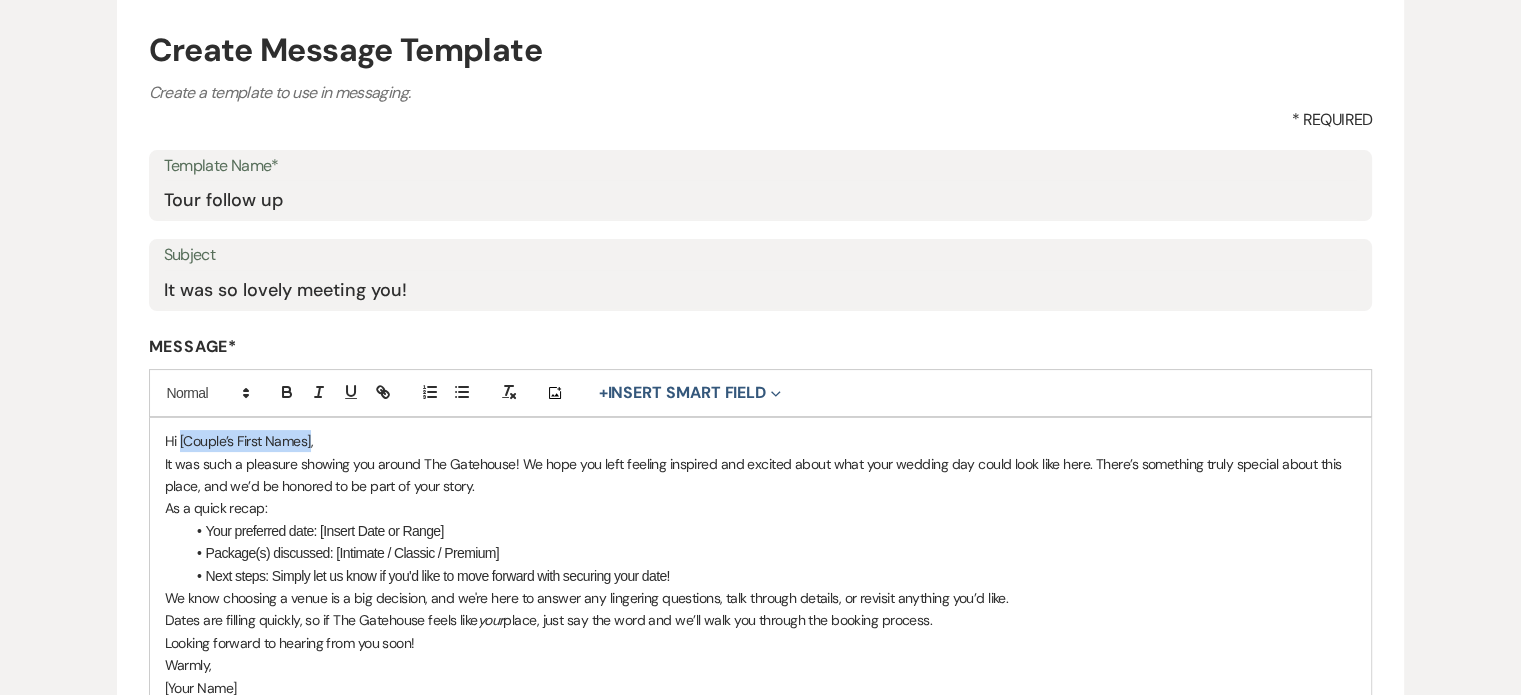 drag, startPoint x: 311, startPoint y: 439, endPoint x: 180, endPoint y: 441, distance: 131.01526 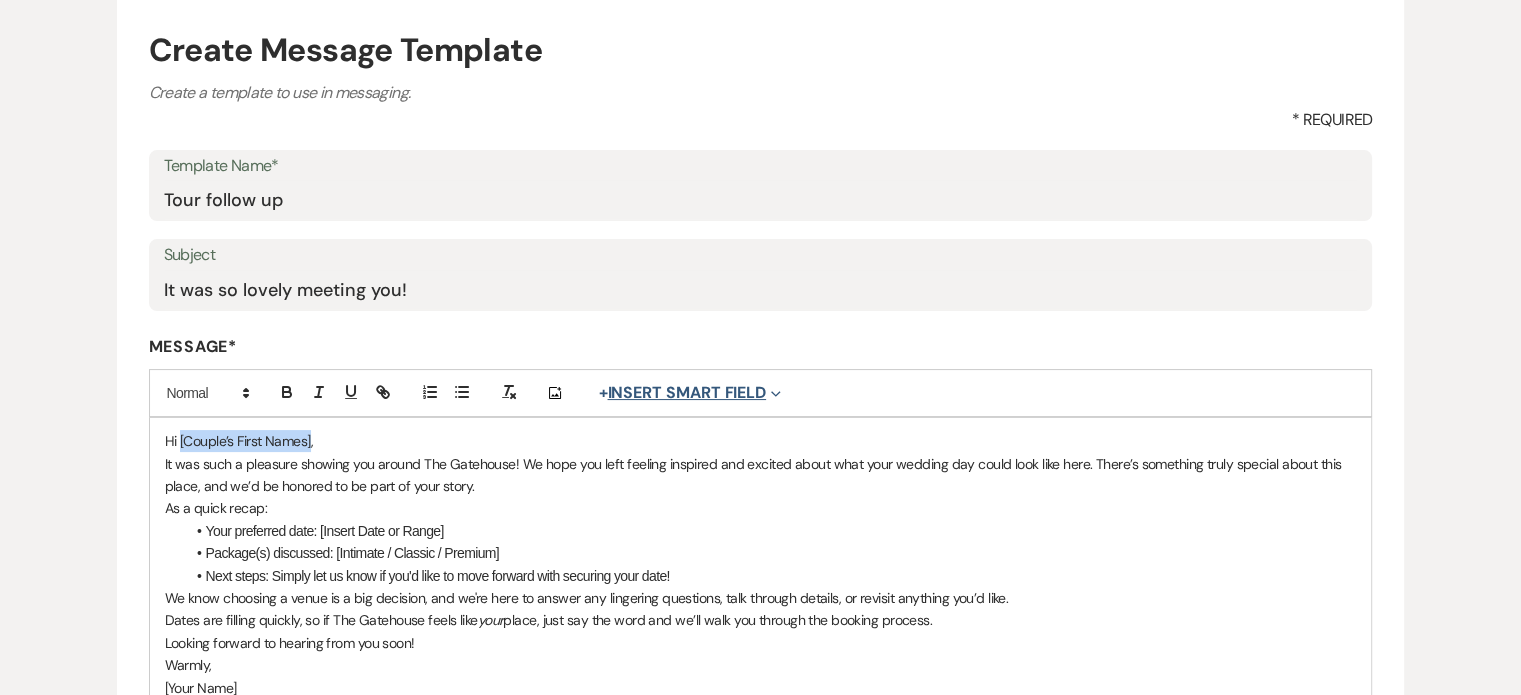 click on "+  Insert Smart Field Expand" at bounding box center (690, 393) 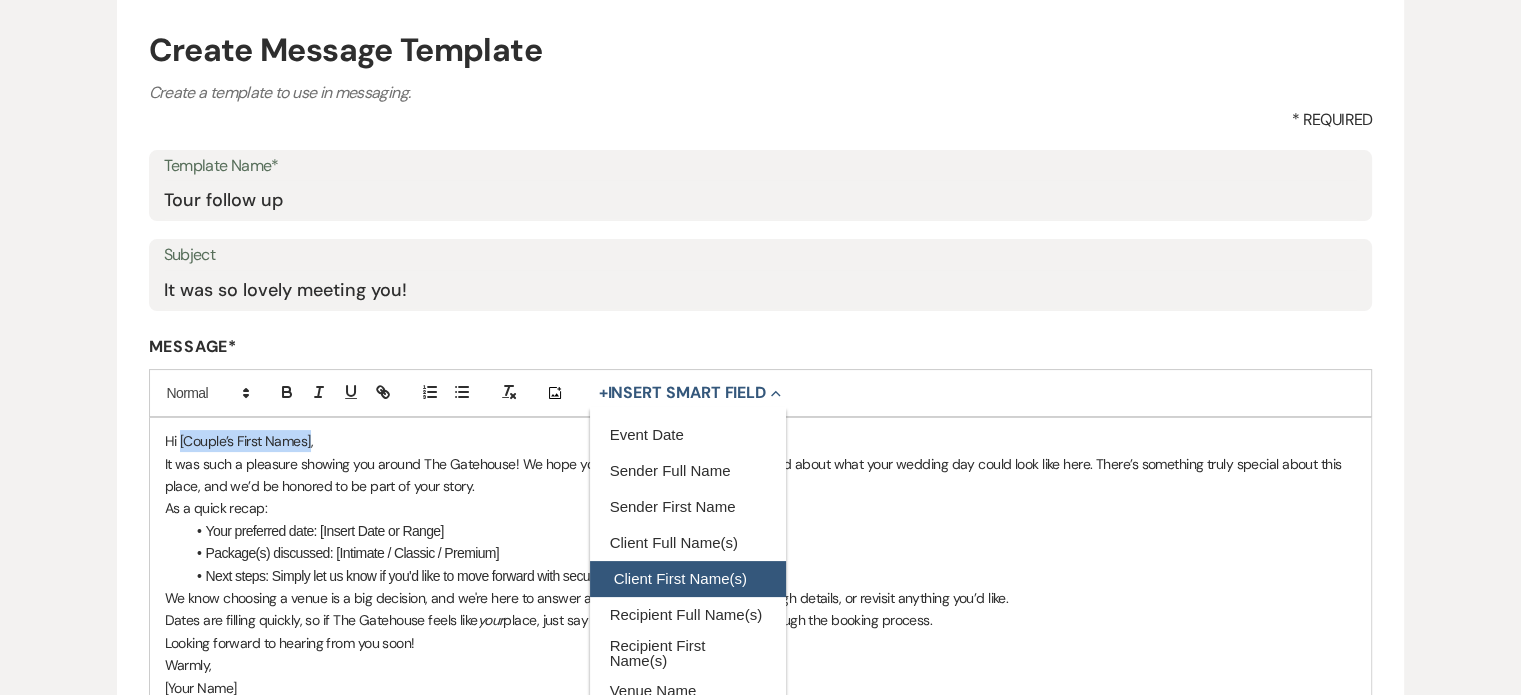 click on "Client First Name(s)" at bounding box center [688, 579] 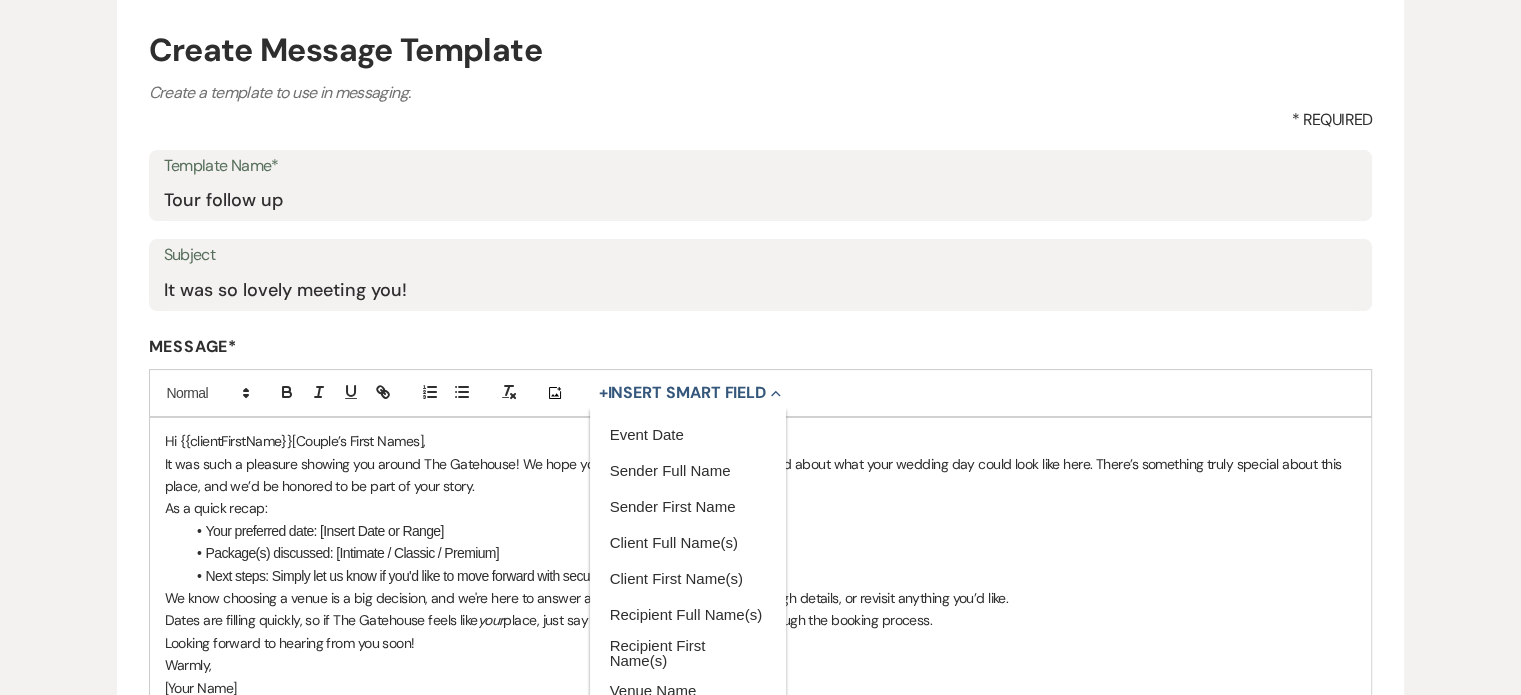 click on "Hi {{clientFirstName}}[Couple’s First Names]," at bounding box center [761, 441] 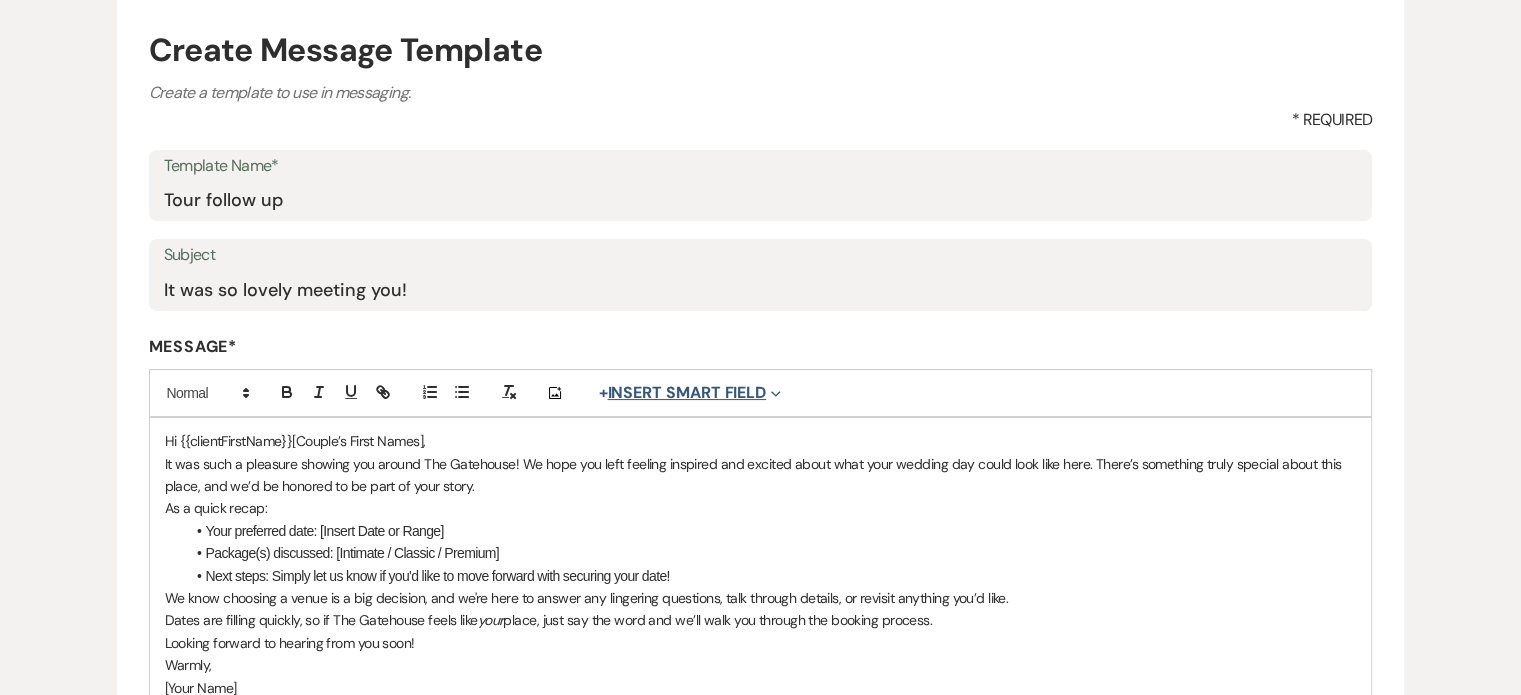 type 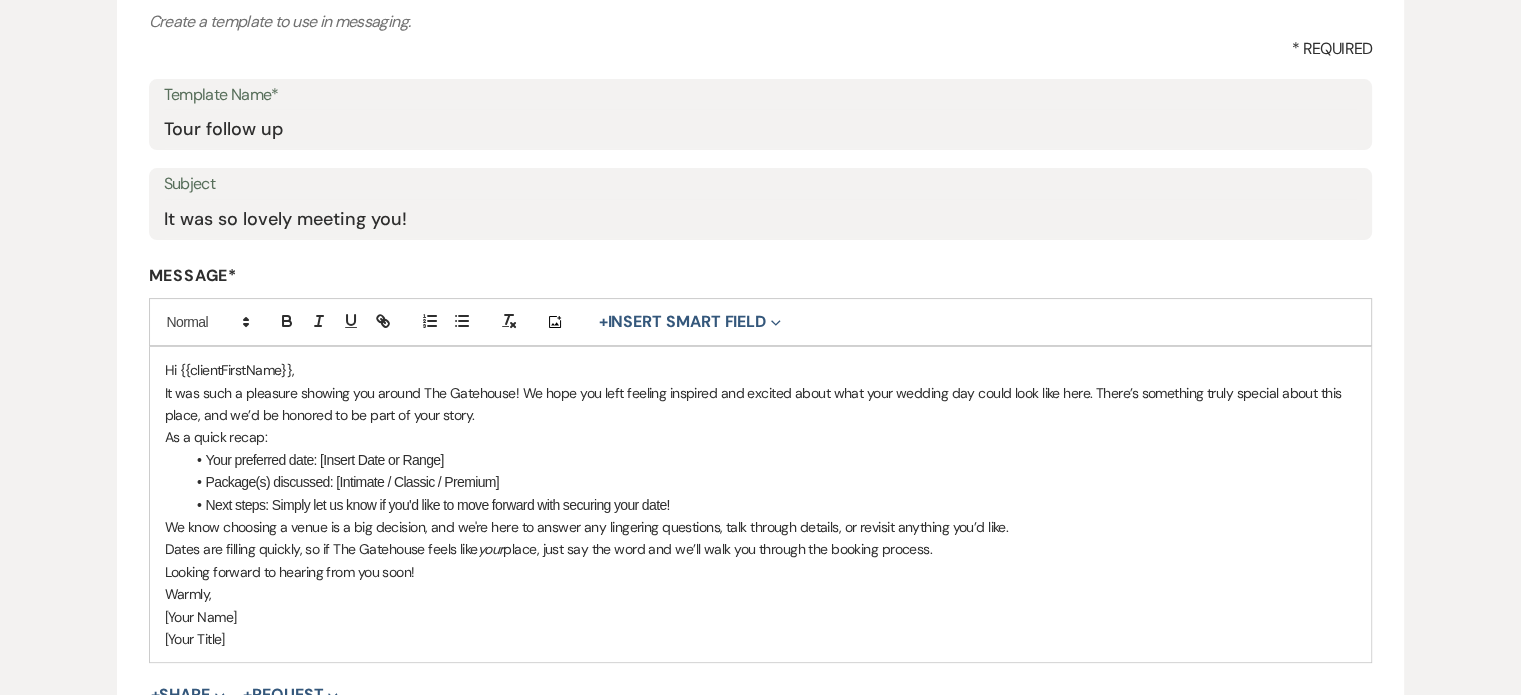 scroll, scrollTop: 300, scrollLeft: 0, axis: vertical 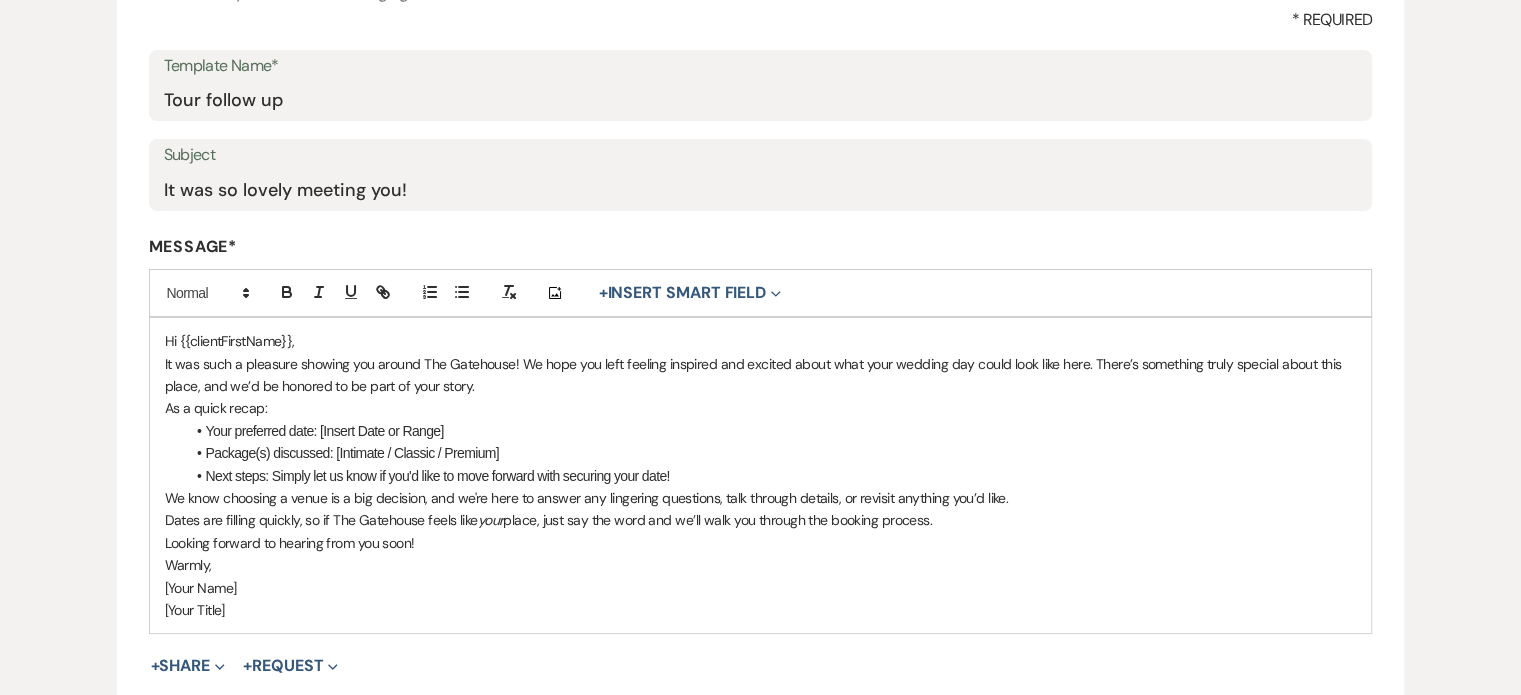 drag, startPoint x: 163, startPoint y: 588, endPoint x: 250, endPoint y: 621, distance: 93.04838 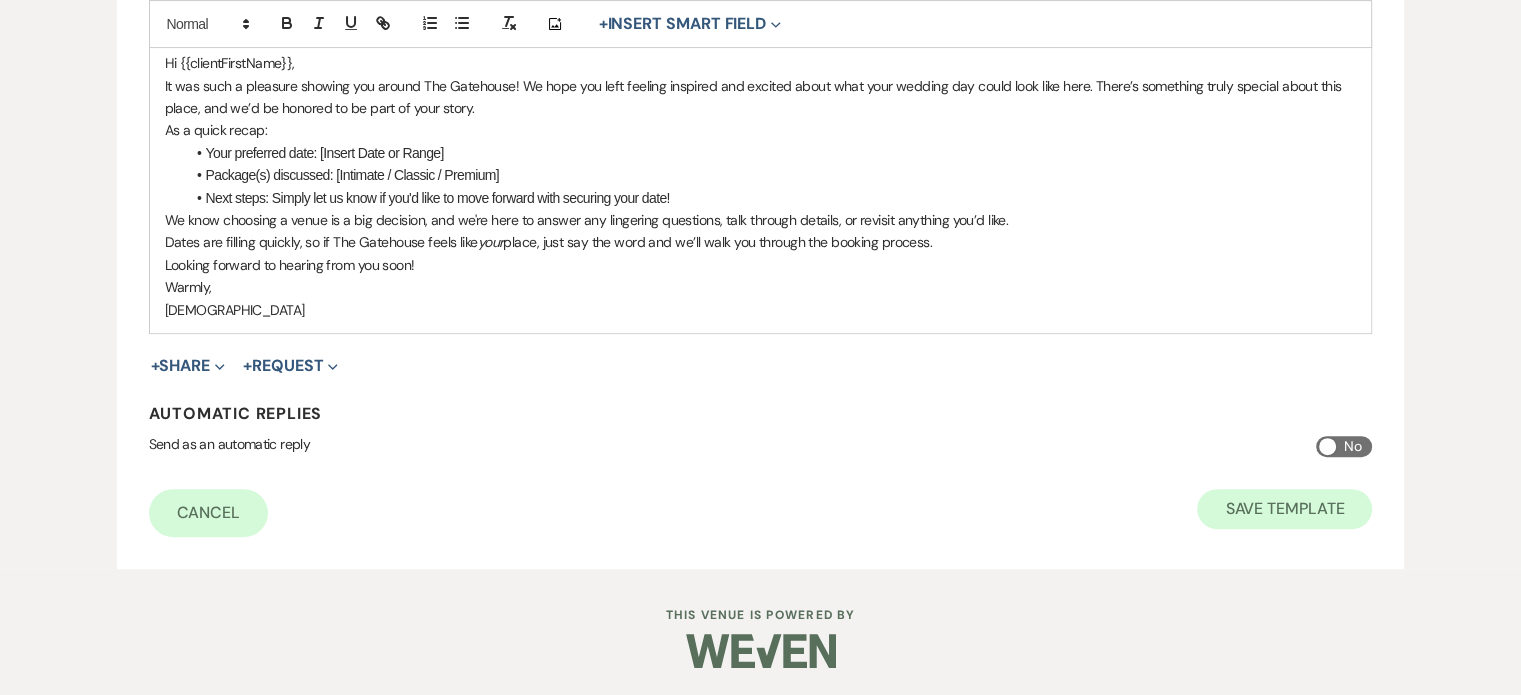 scroll, scrollTop: 579, scrollLeft: 0, axis: vertical 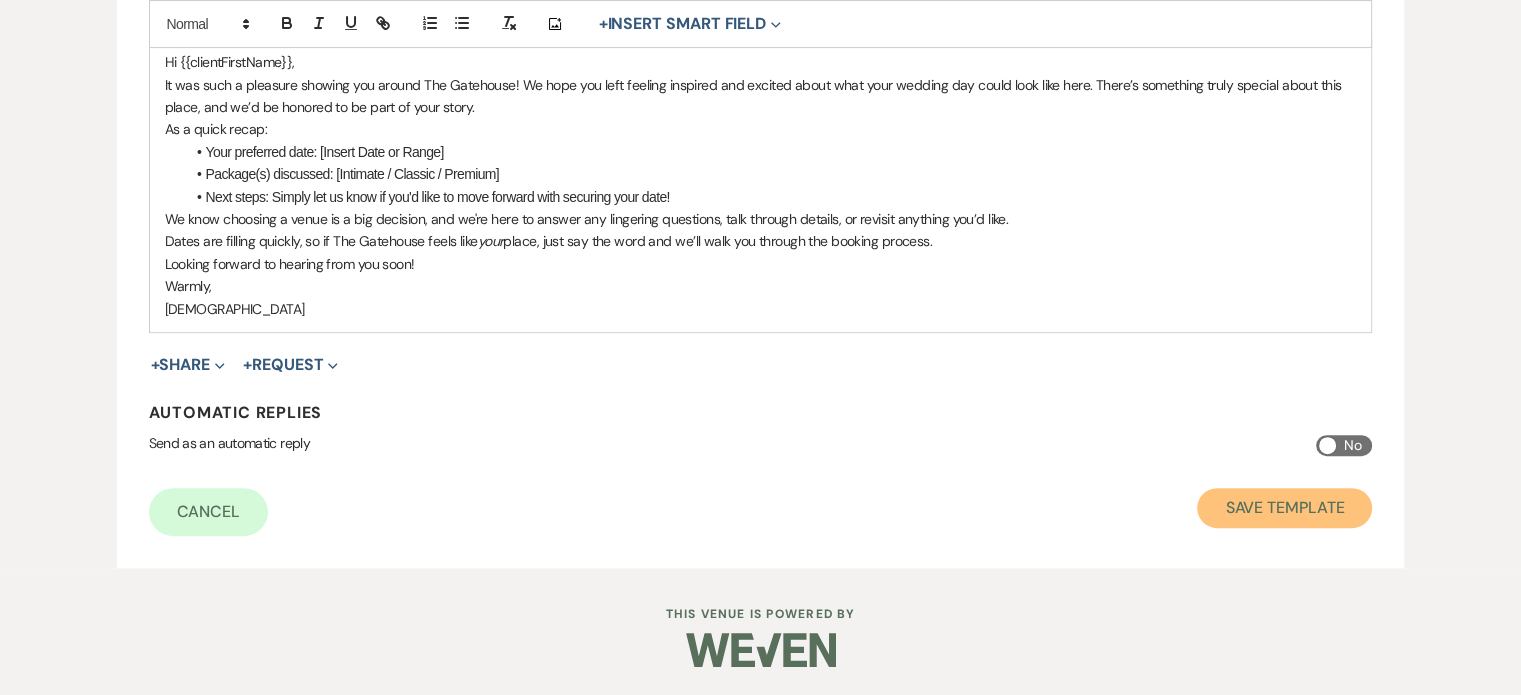 click on "Save Template" at bounding box center (1284, 508) 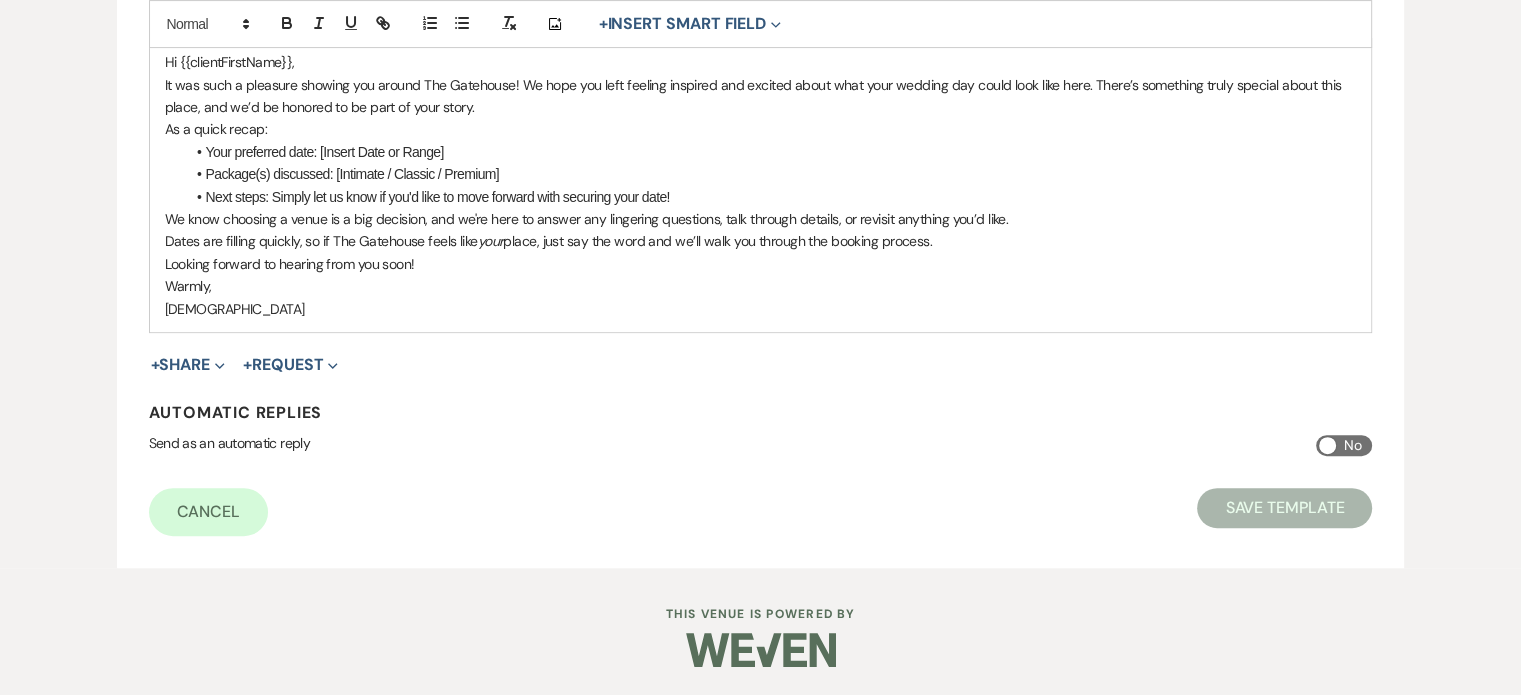 scroll, scrollTop: 0, scrollLeft: 0, axis: both 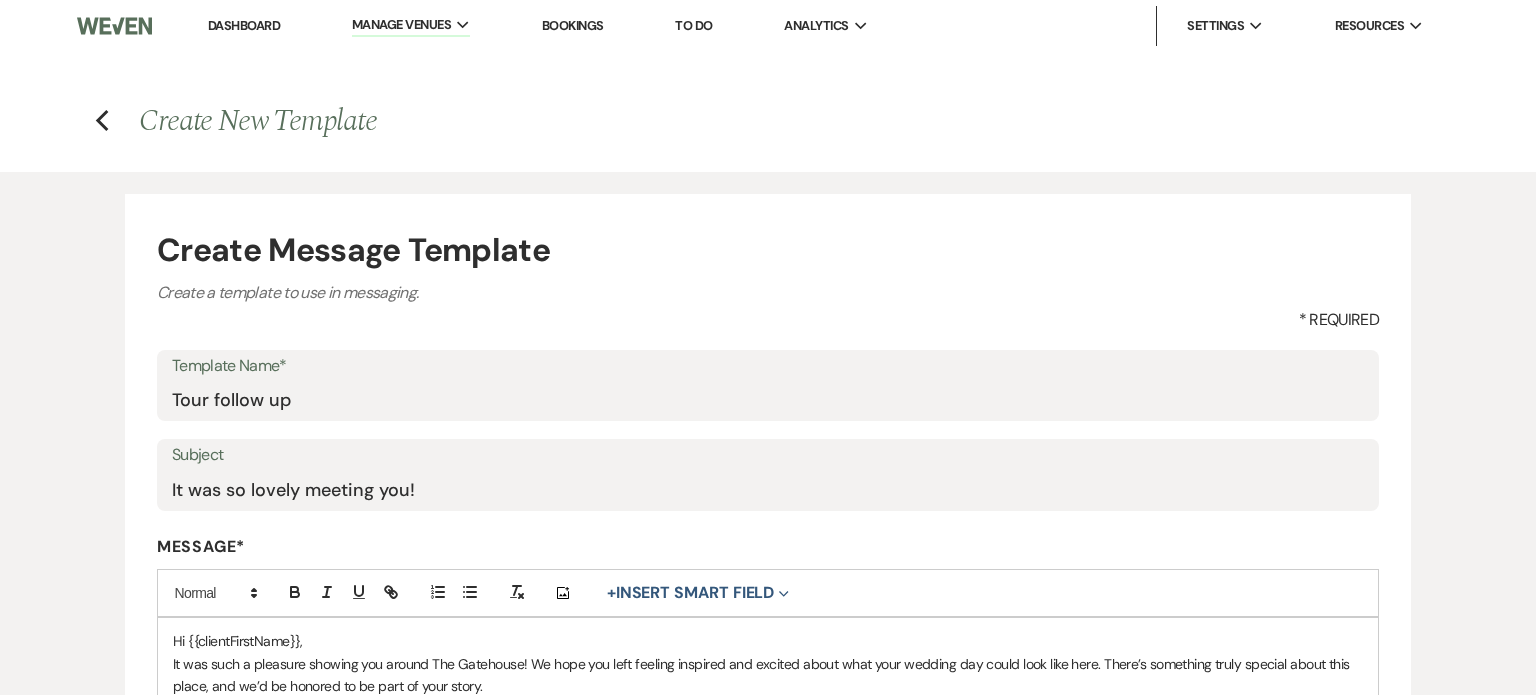 select on "Message Templates" 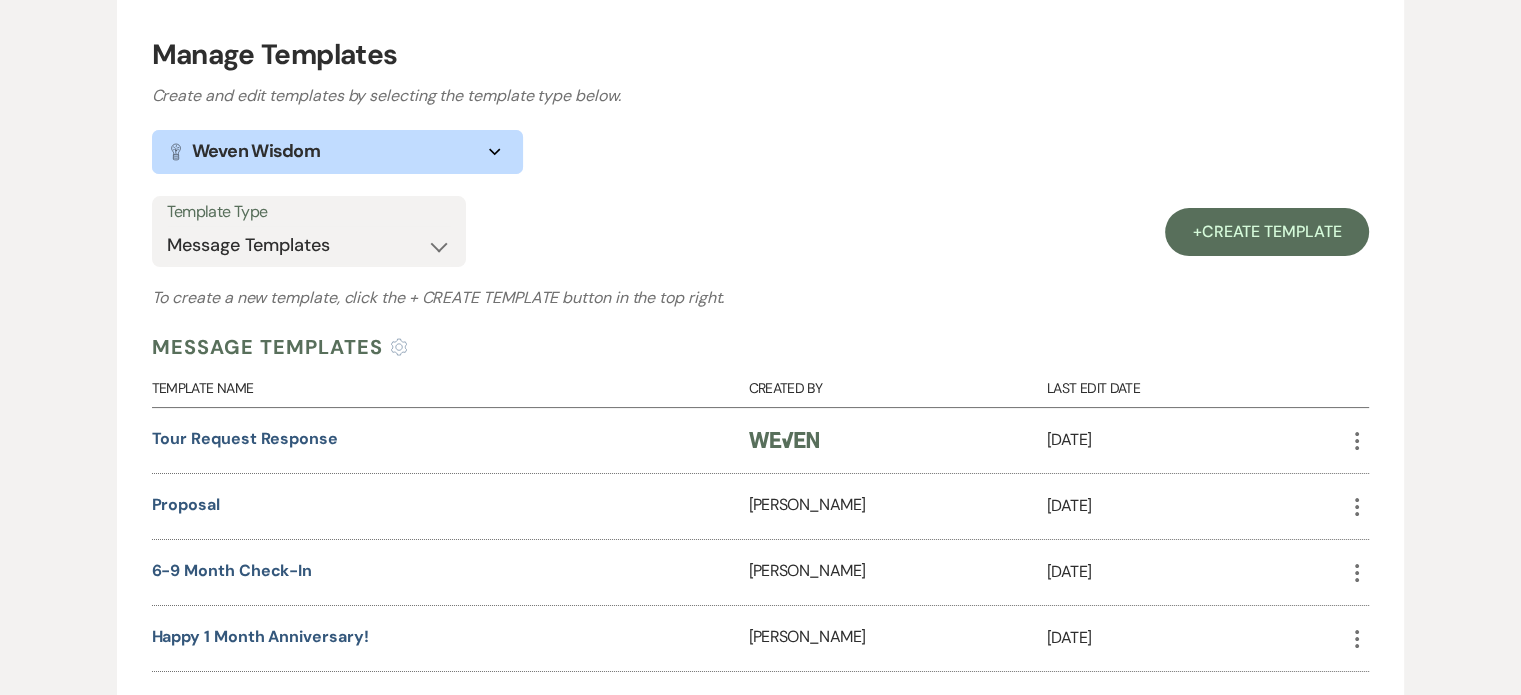scroll, scrollTop: 200, scrollLeft: 0, axis: vertical 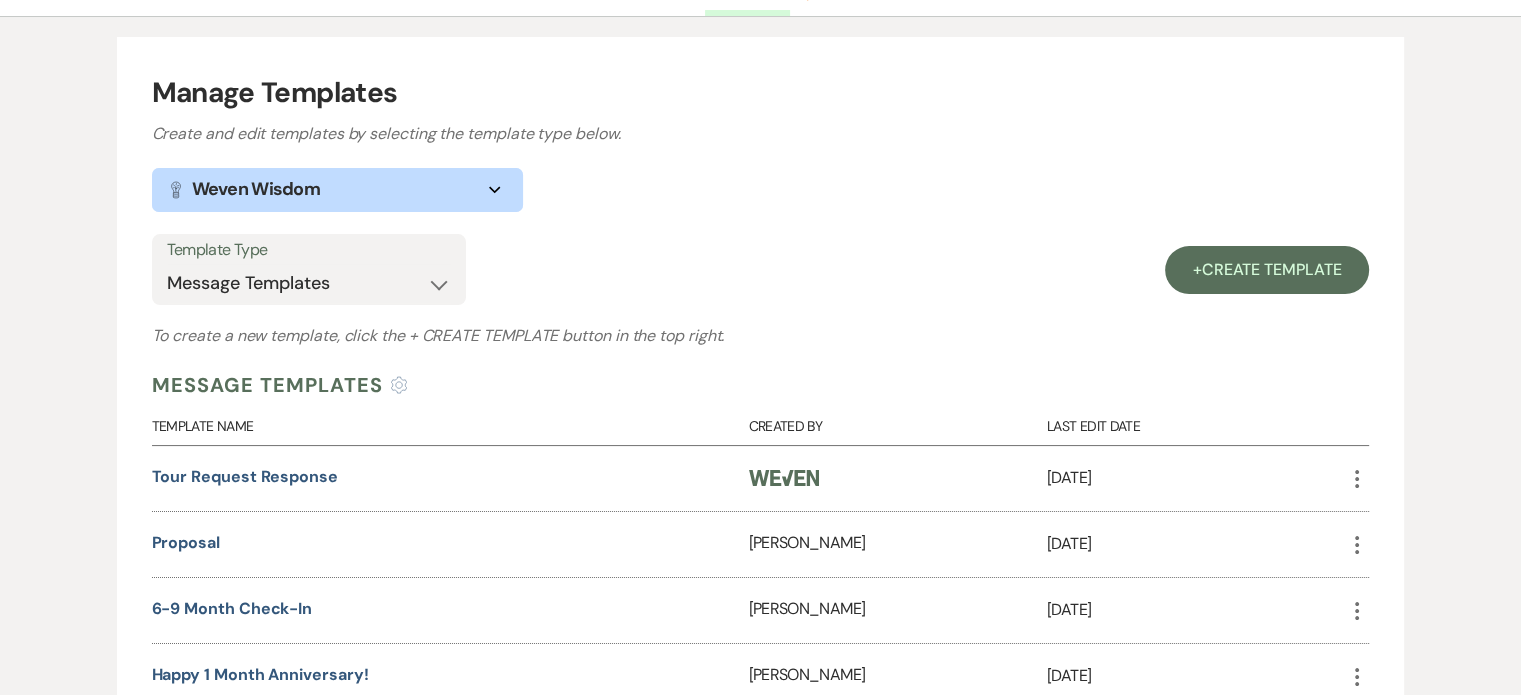 click on "Manage Templates" at bounding box center [761, 93] 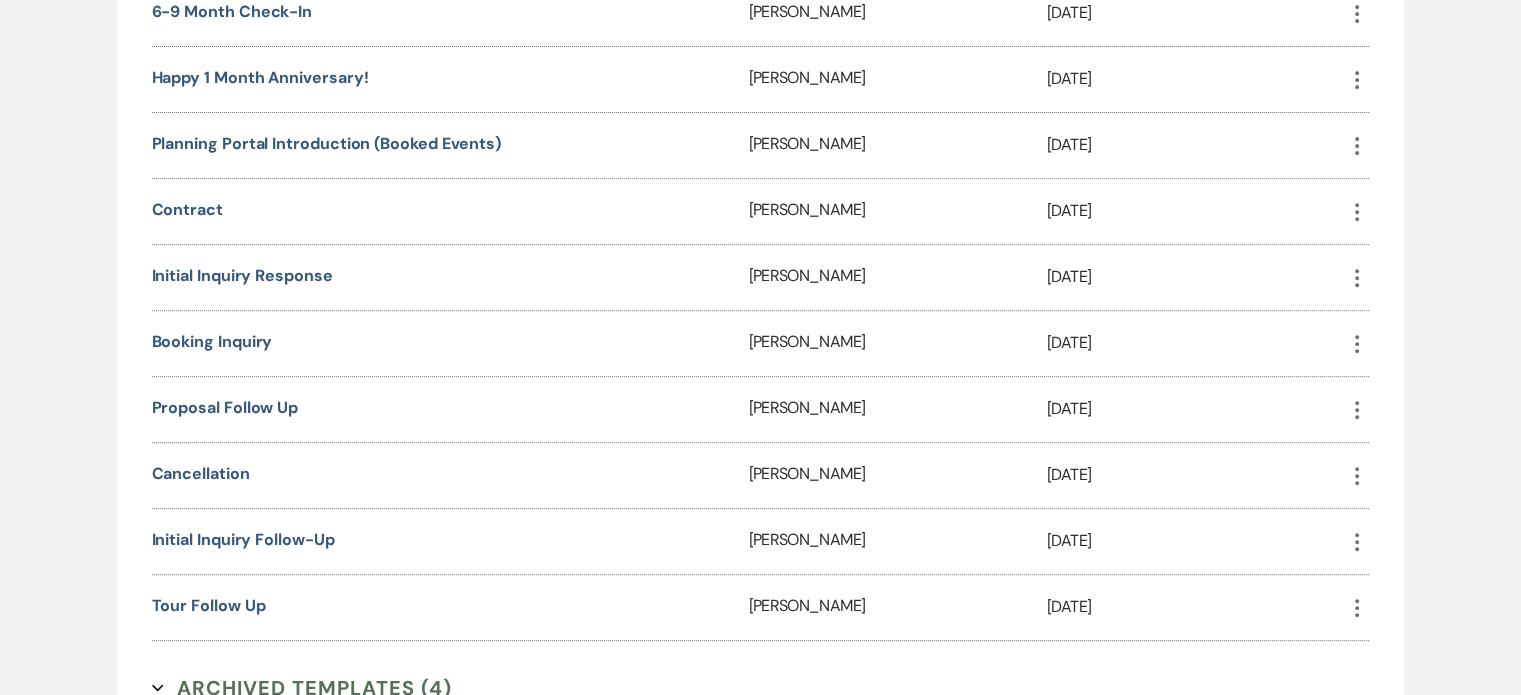 scroll, scrollTop: 500, scrollLeft: 0, axis: vertical 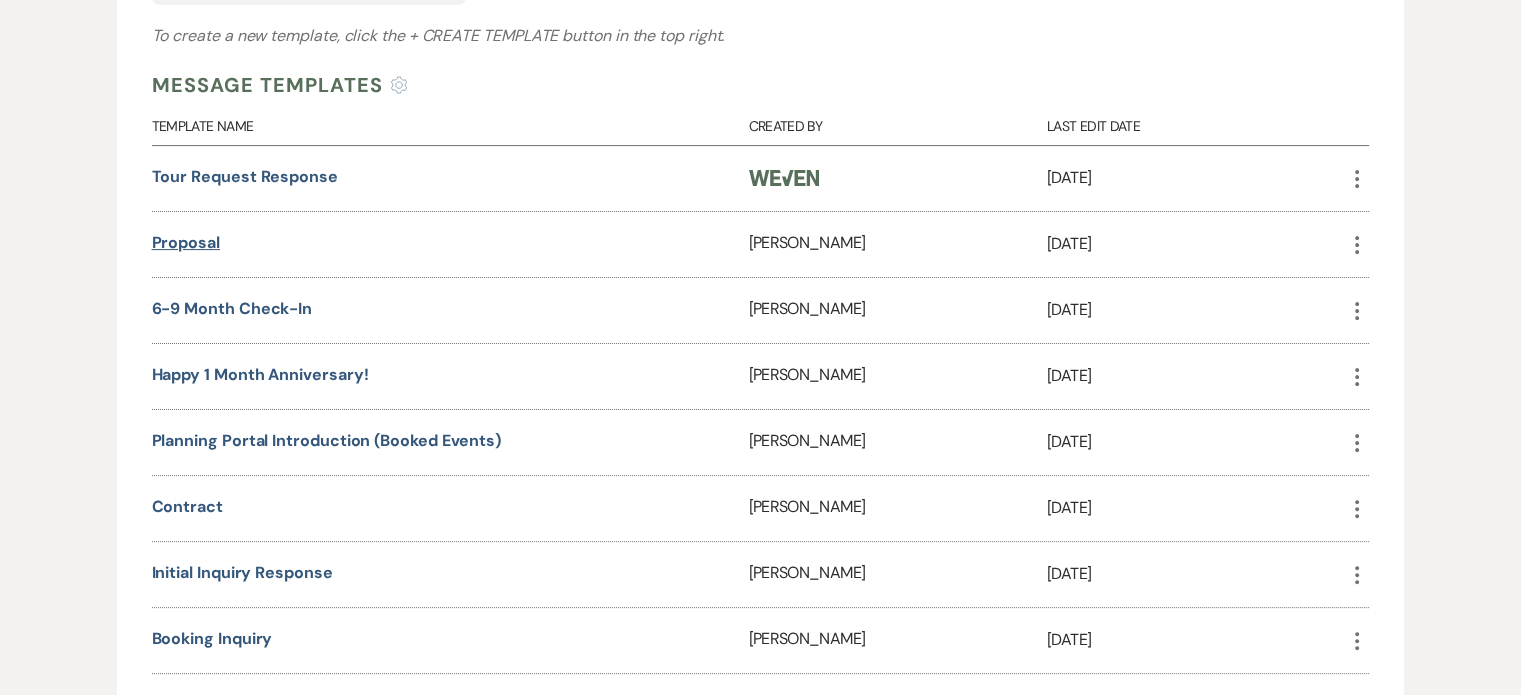 click on "Proposal" at bounding box center (186, 242) 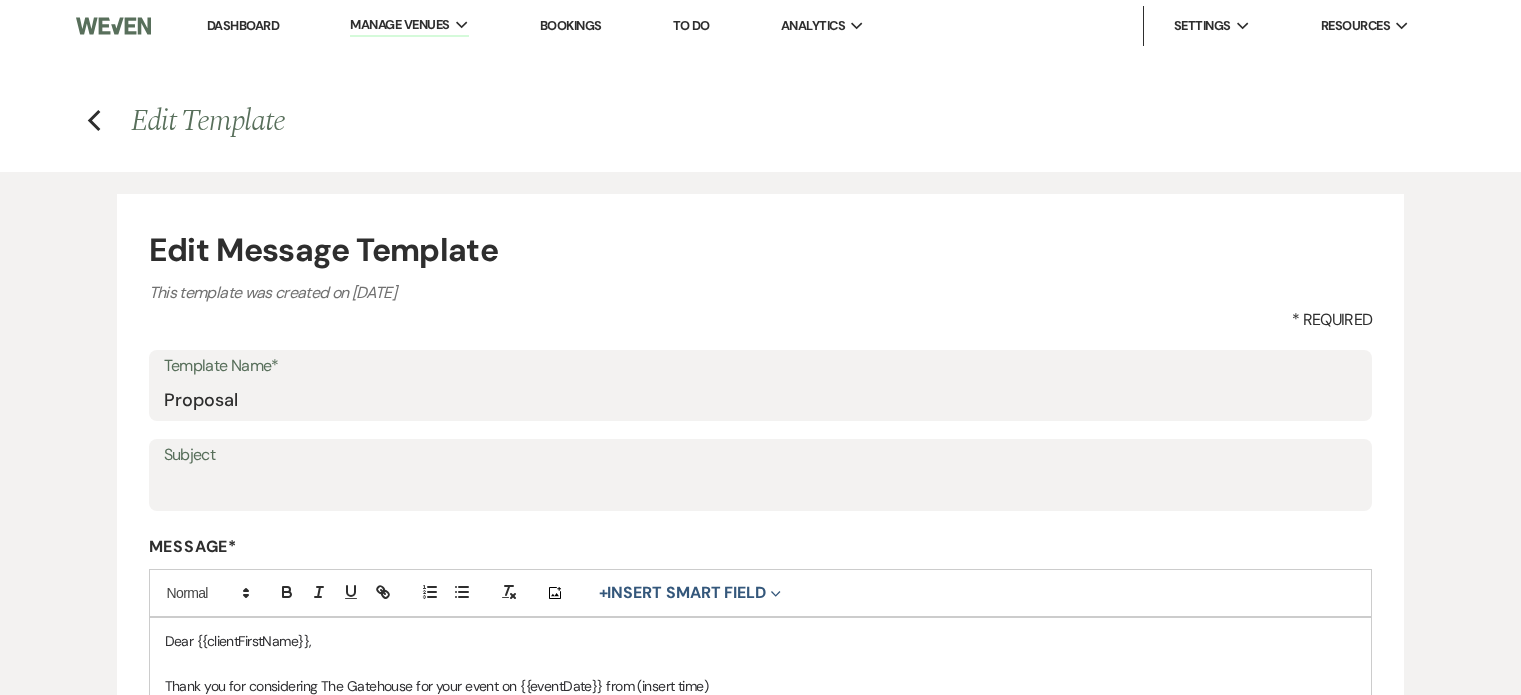 scroll, scrollTop: 0, scrollLeft: 0, axis: both 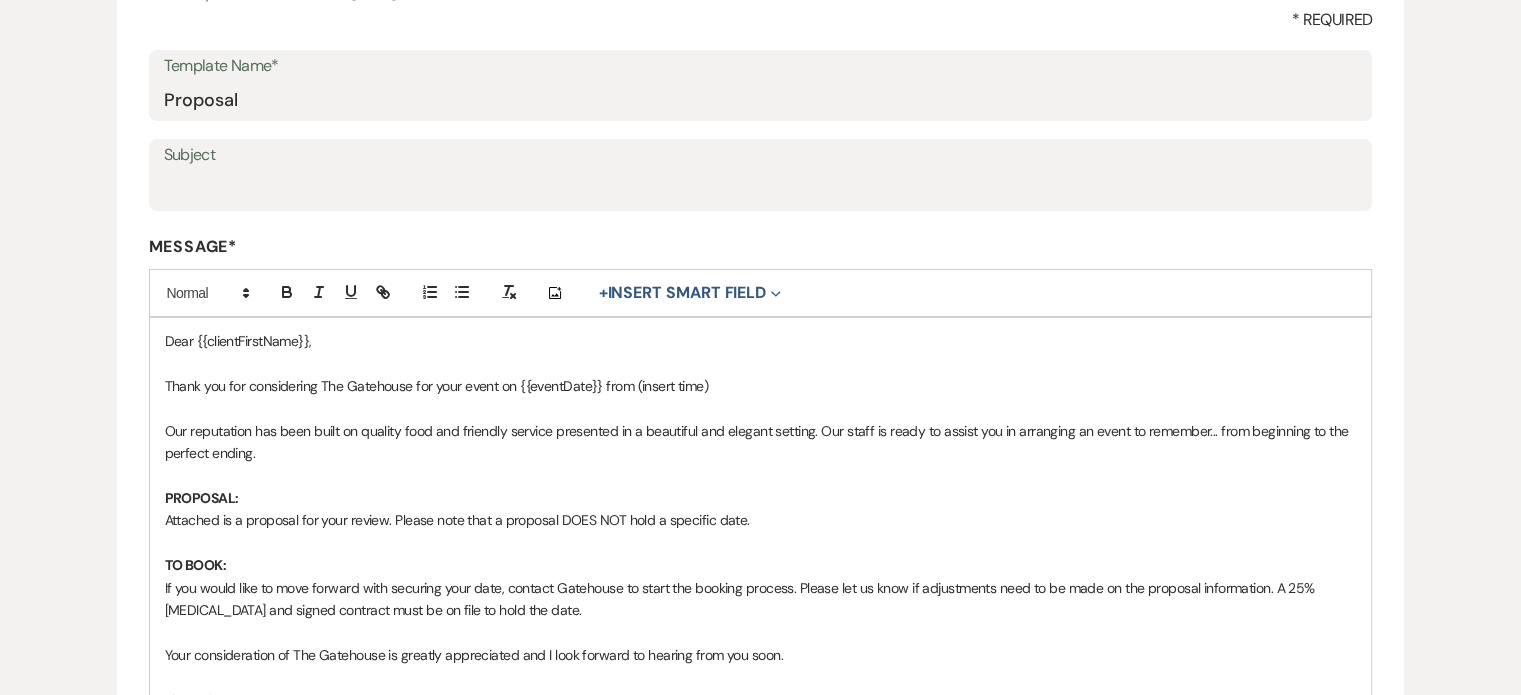 click on "Attached is a proposal for your review. Please note that a proposal DOES NOT hold a specific date." at bounding box center [457, 520] 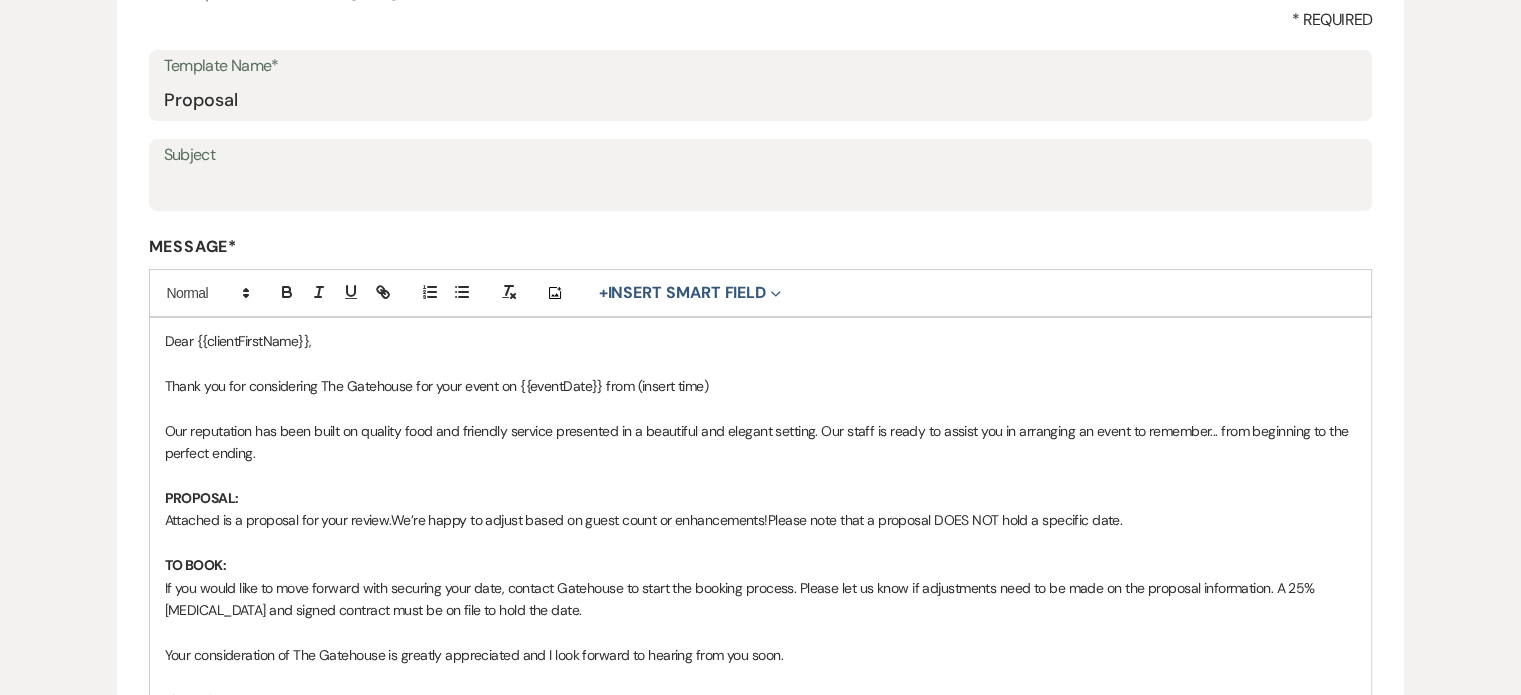 type 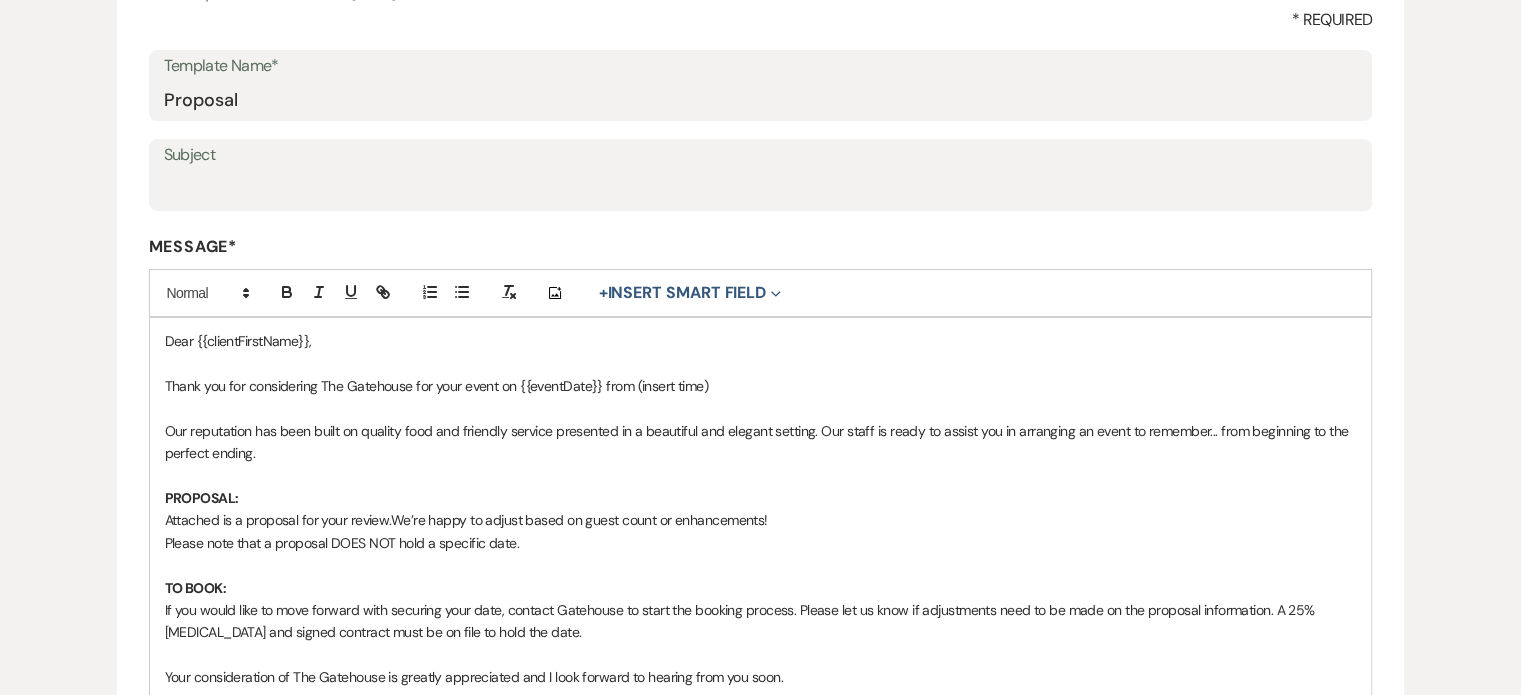 click on "Thank you for considering The Gatehouse for your event on {{eventDate}} from (insert time)" at bounding box center (761, 386) 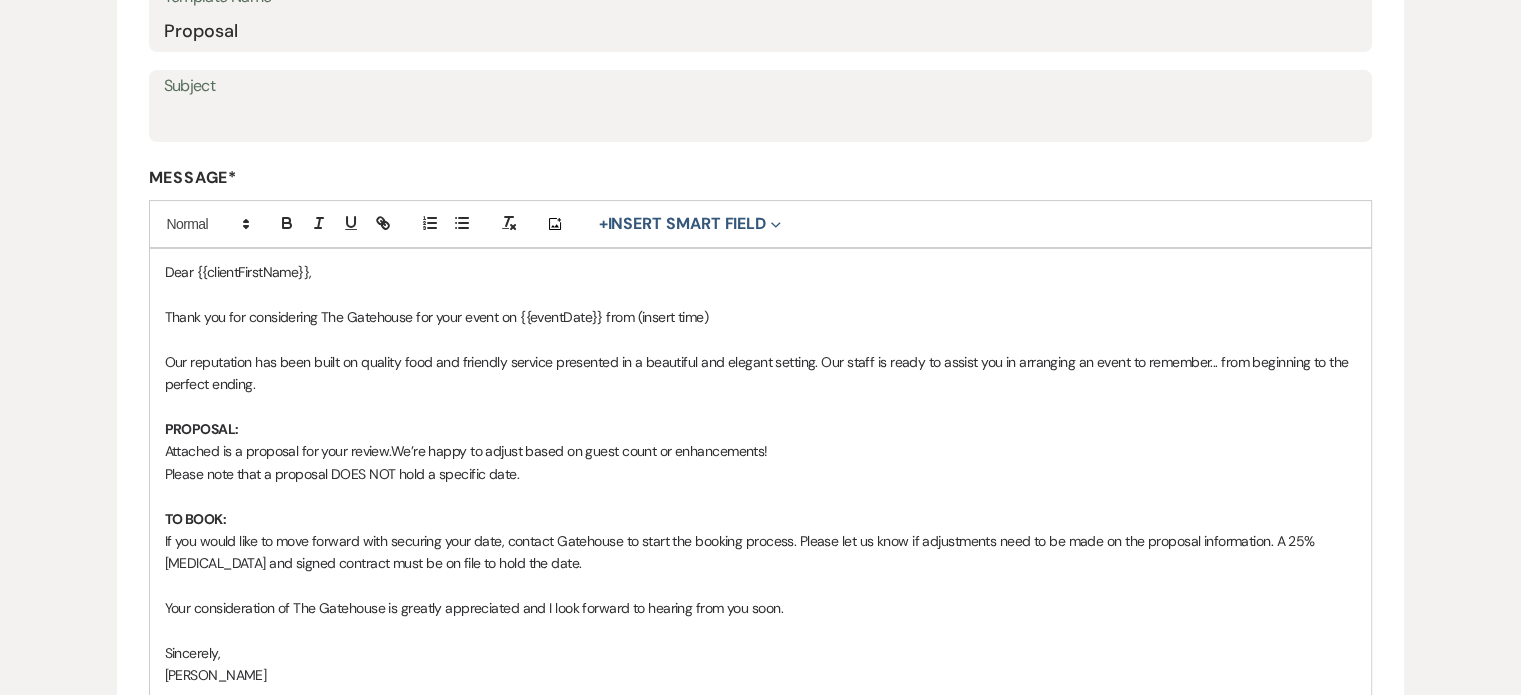 scroll, scrollTop: 400, scrollLeft: 0, axis: vertical 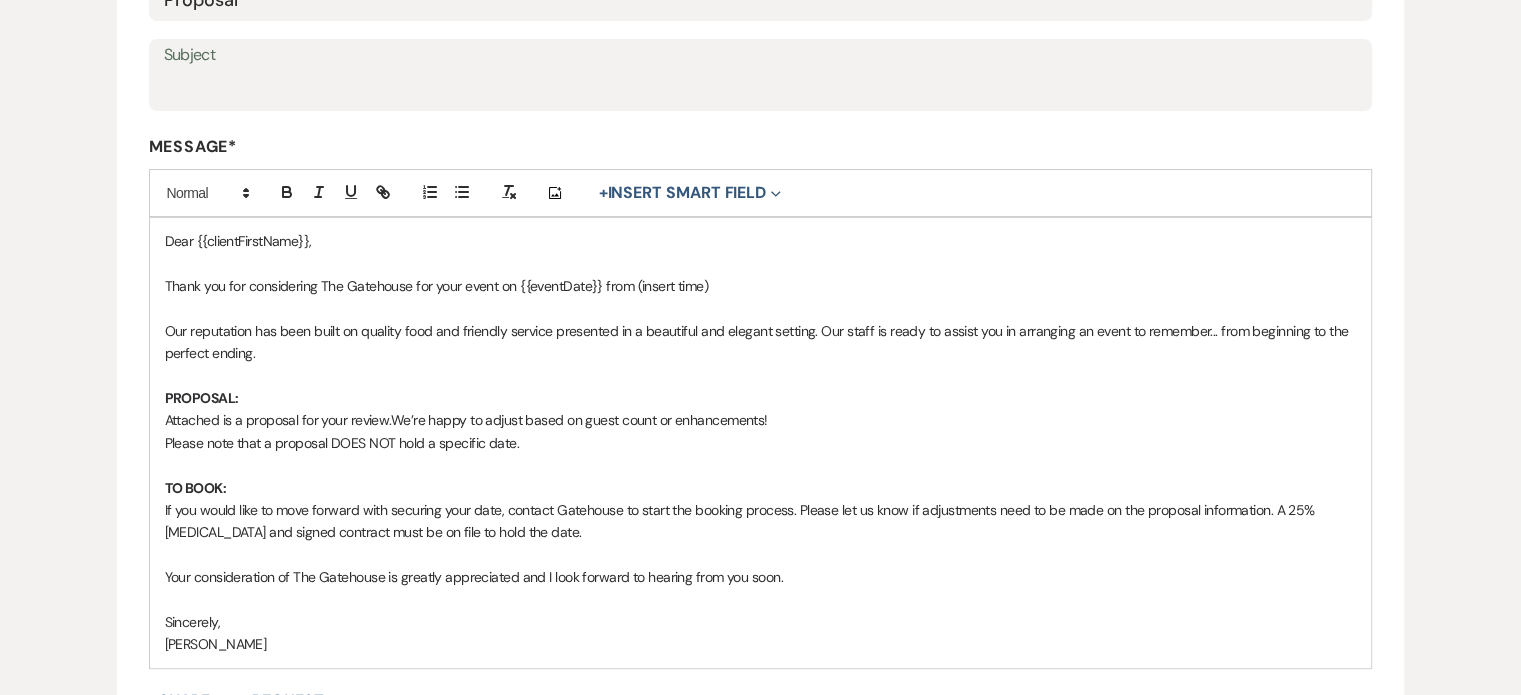 click on "If you would like to move forward with securing your date, contact Gatehouse to start the booking process. Please let us know if adjustments need to be made on the proposal information. A 25% retainer and signed contract must be on file to hold the date." at bounding box center (761, 521) 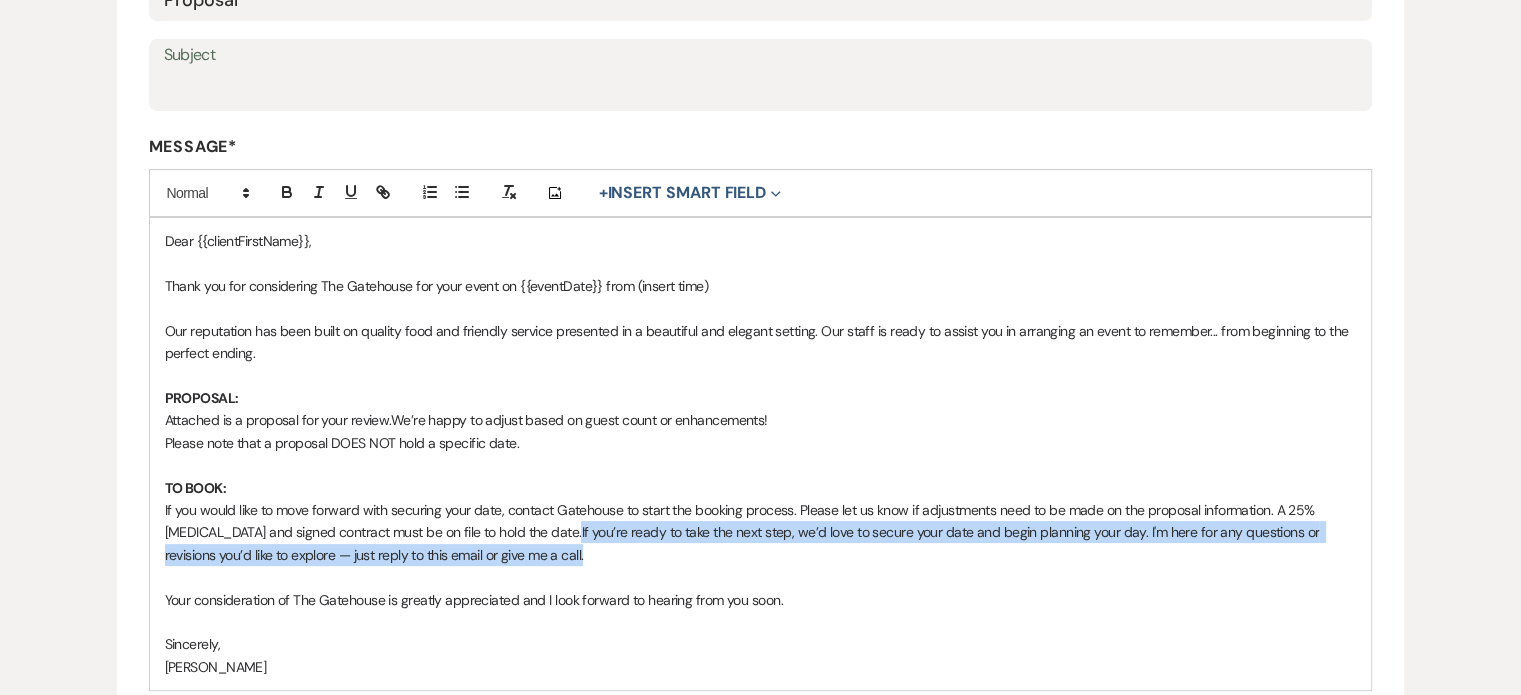drag, startPoint x: 528, startPoint y: 531, endPoint x: 1061, endPoint y: 555, distance: 533.54004 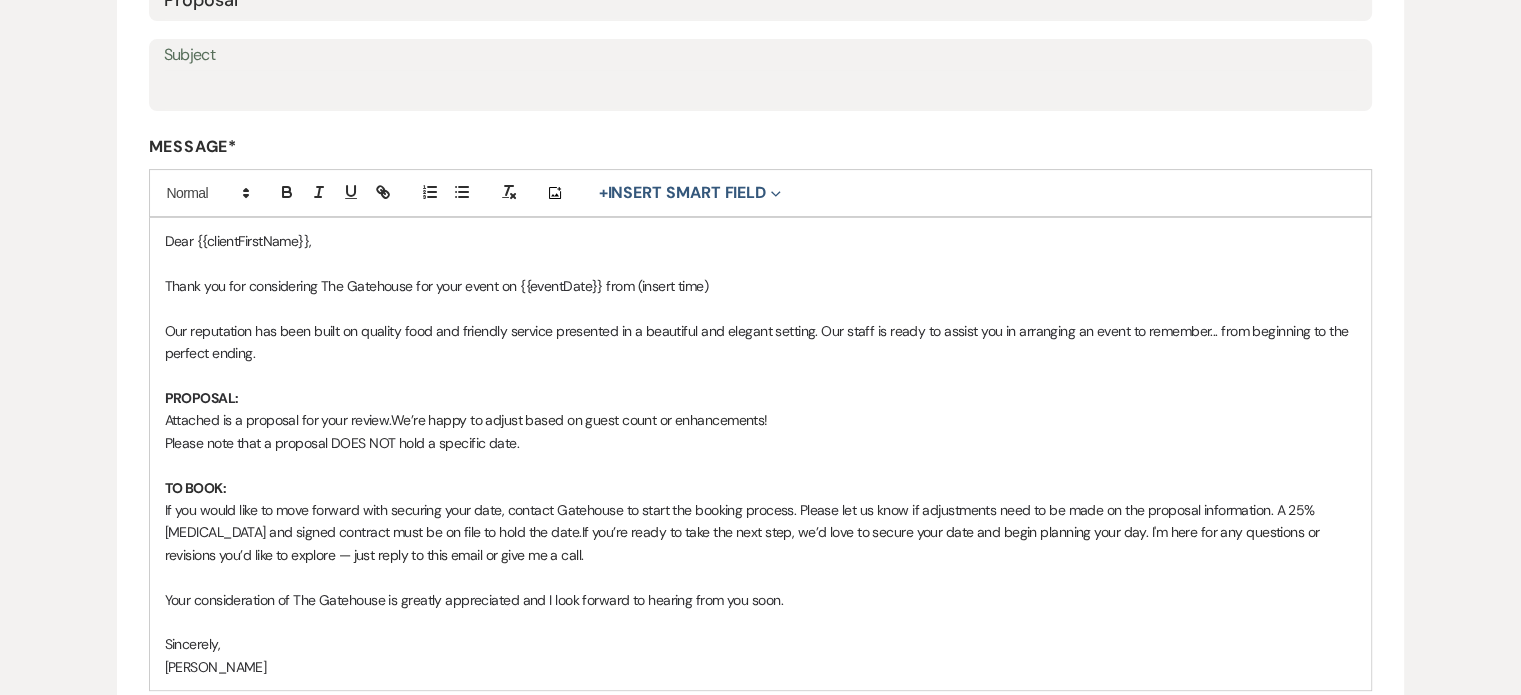 drag, startPoint x: 530, startPoint y: 530, endPoint x: 148, endPoint y: 506, distance: 382.75317 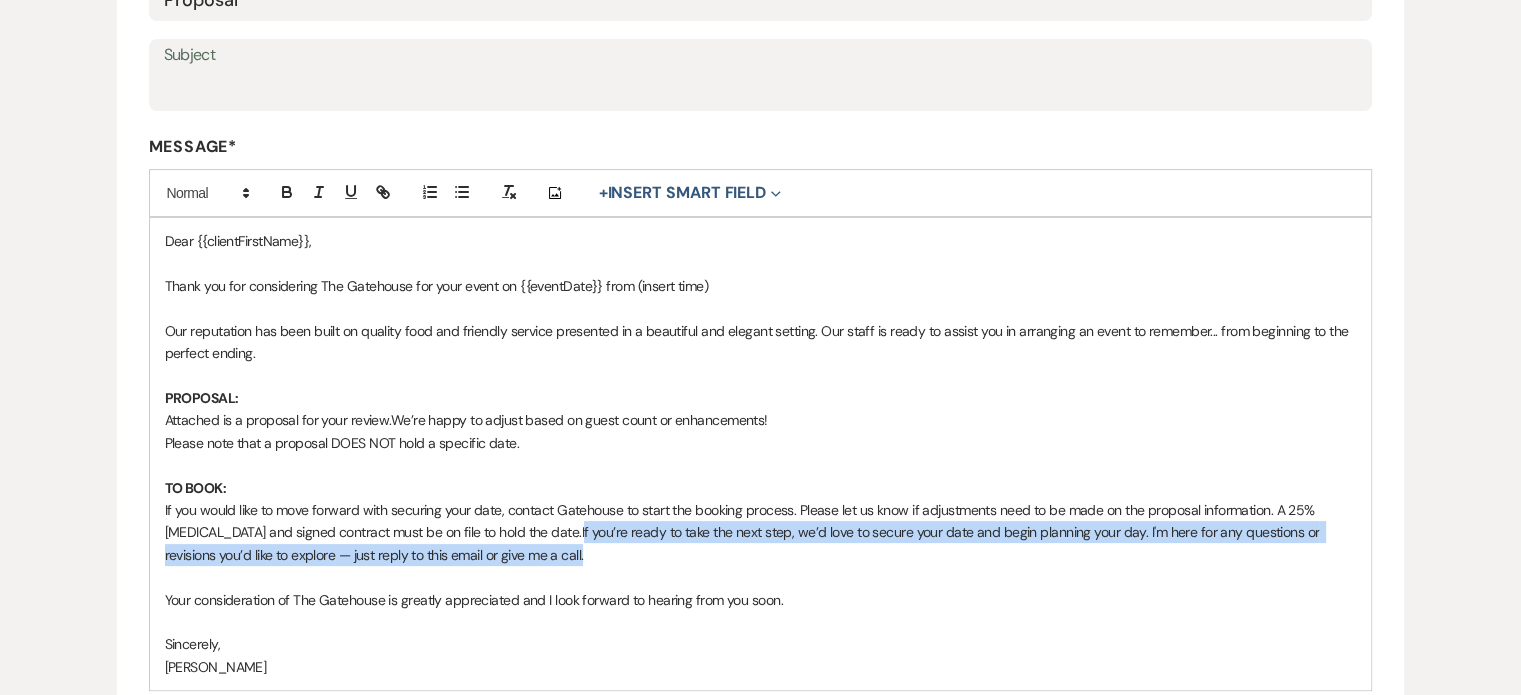 drag, startPoint x: 529, startPoint y: 527, endPoint x: 811, endPoint y: 551, distance: 283.01944 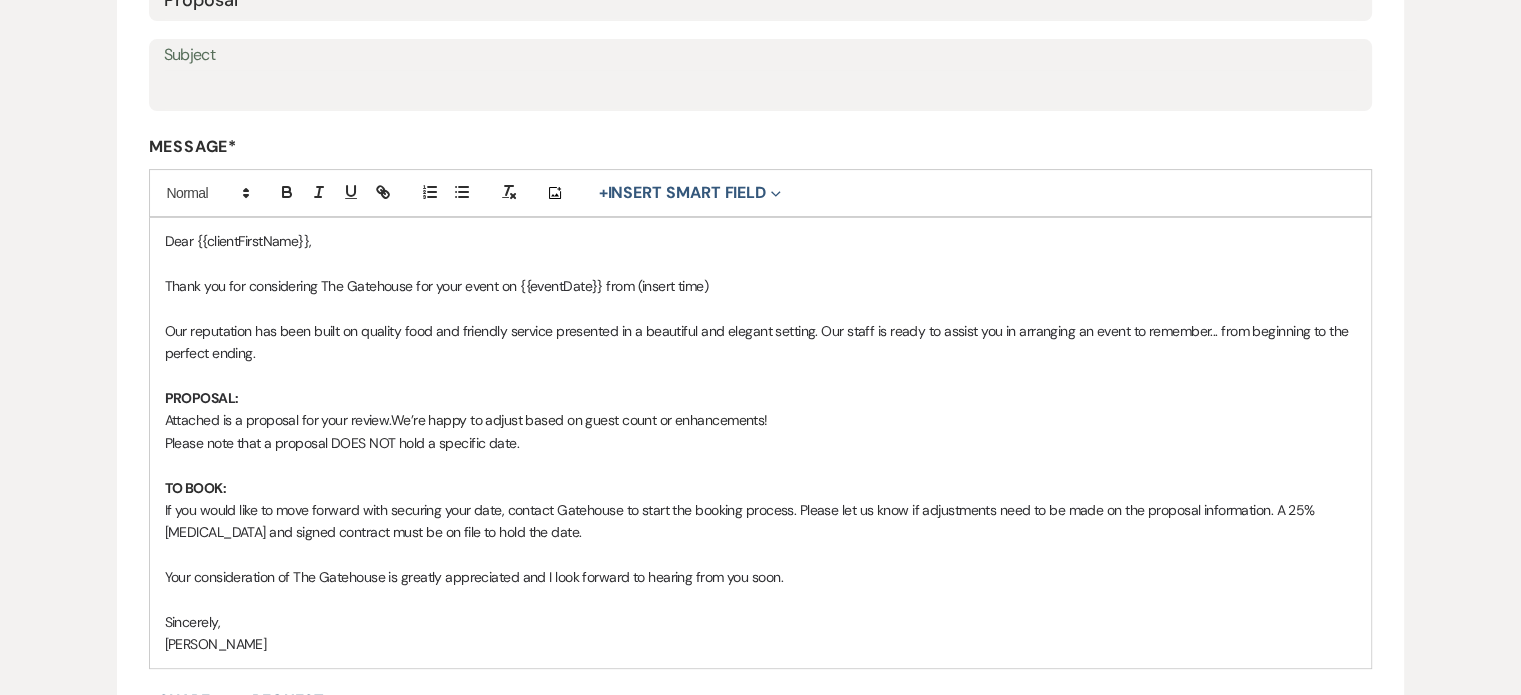 click on "Dear {{clientFirstName}}, Thank you for considering The Gatehouse for your event on {{eventDate}} from (insert time) Our reputation has been built on quality food and friendly service presented in a beautiful and elegant setting. Our staff is ready to assist you in arranging an event to remember... from beginning to the perfect ending. PROPOSAL: Attached is a proposal for your review.  We’re happy to adjust based on guest count or enhancements!  Please note that a proposal DOES NOT hold a specific date.  TO BOOK: If you would like to move forward with securing your date, contact Gatehouse to start the booking process. Please let us know if adjustments need to be made on the proposal information. A 25% retainer and signed contract must be on file to hold the date.  Your consideration of The Gatehouse is greatly appreciated and I look forward to hearing from you soon. Sincerely, Christi Edwards" at bounding box center [761, 442] 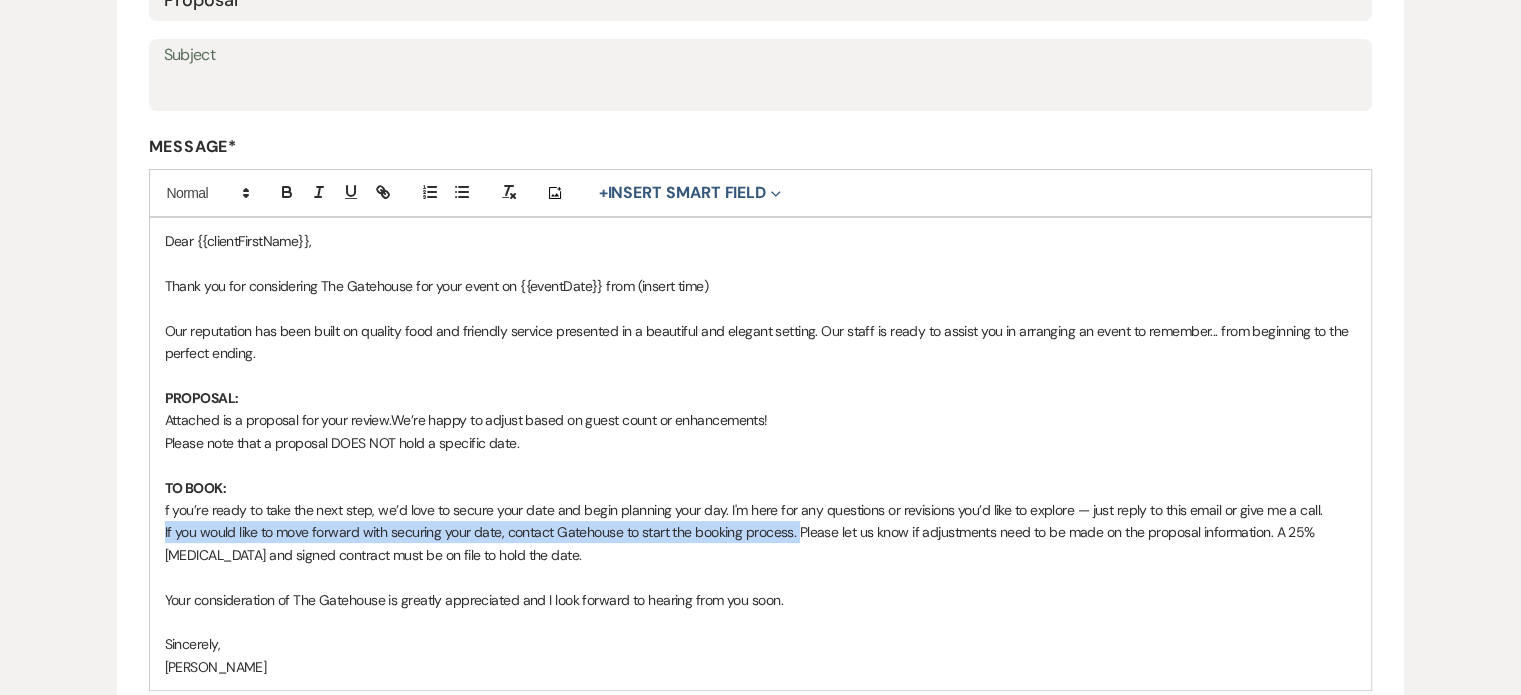 drag, startPoint x: 796, startPoint y: 530, endPoint x: 130, endPoint y: 523, distance: 666.0368 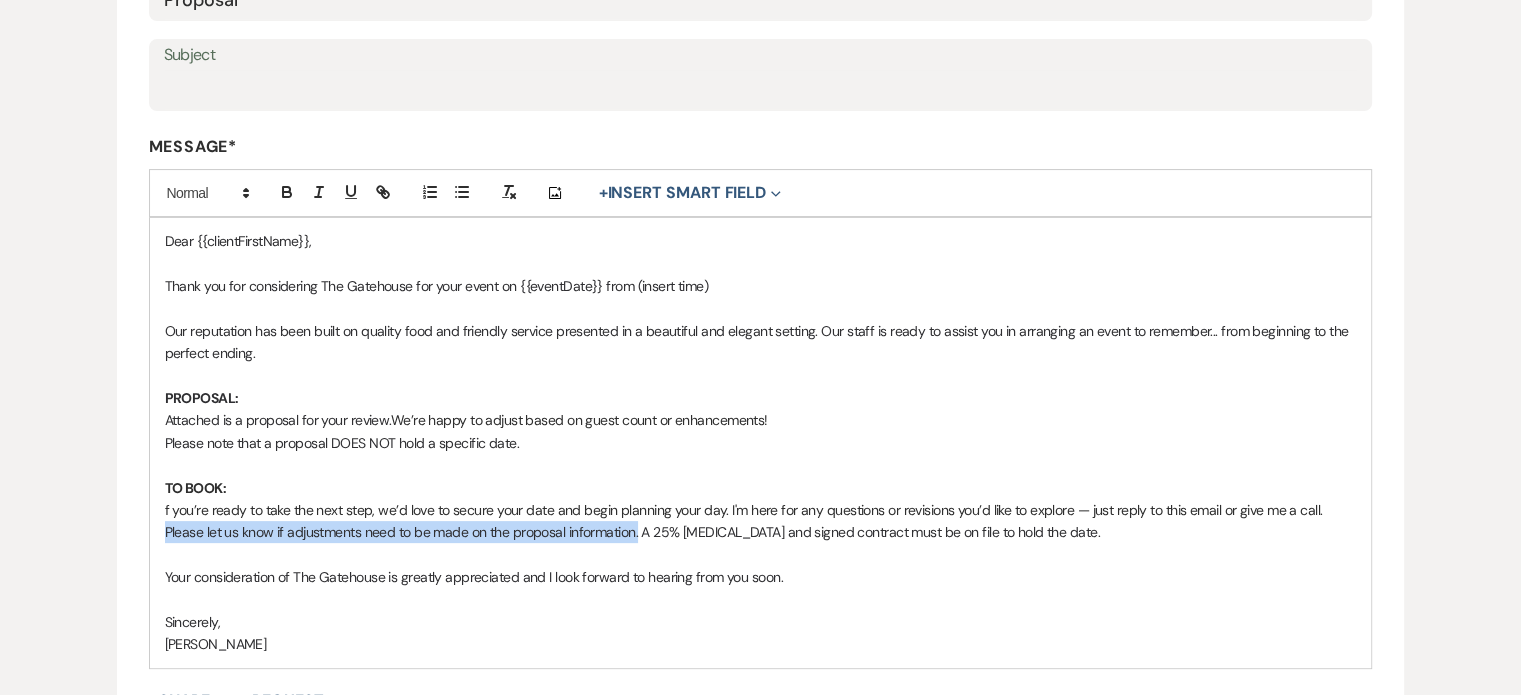drag, startPoint x: 637, startPoint y: 533, endPoint x: 143, endPoint y: 540, distance: 494.0496 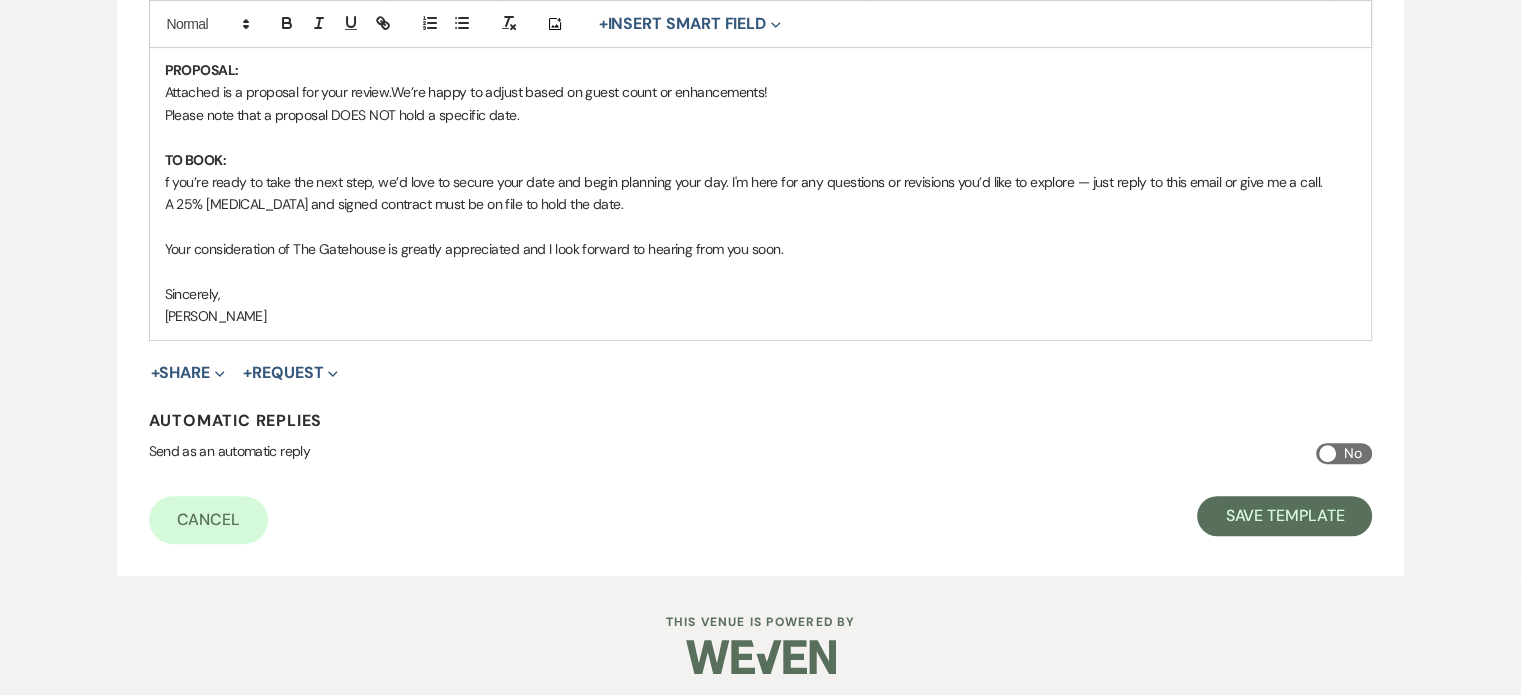 scroll, scrollTop: 736, scrollLeft: 0, axis: vertical 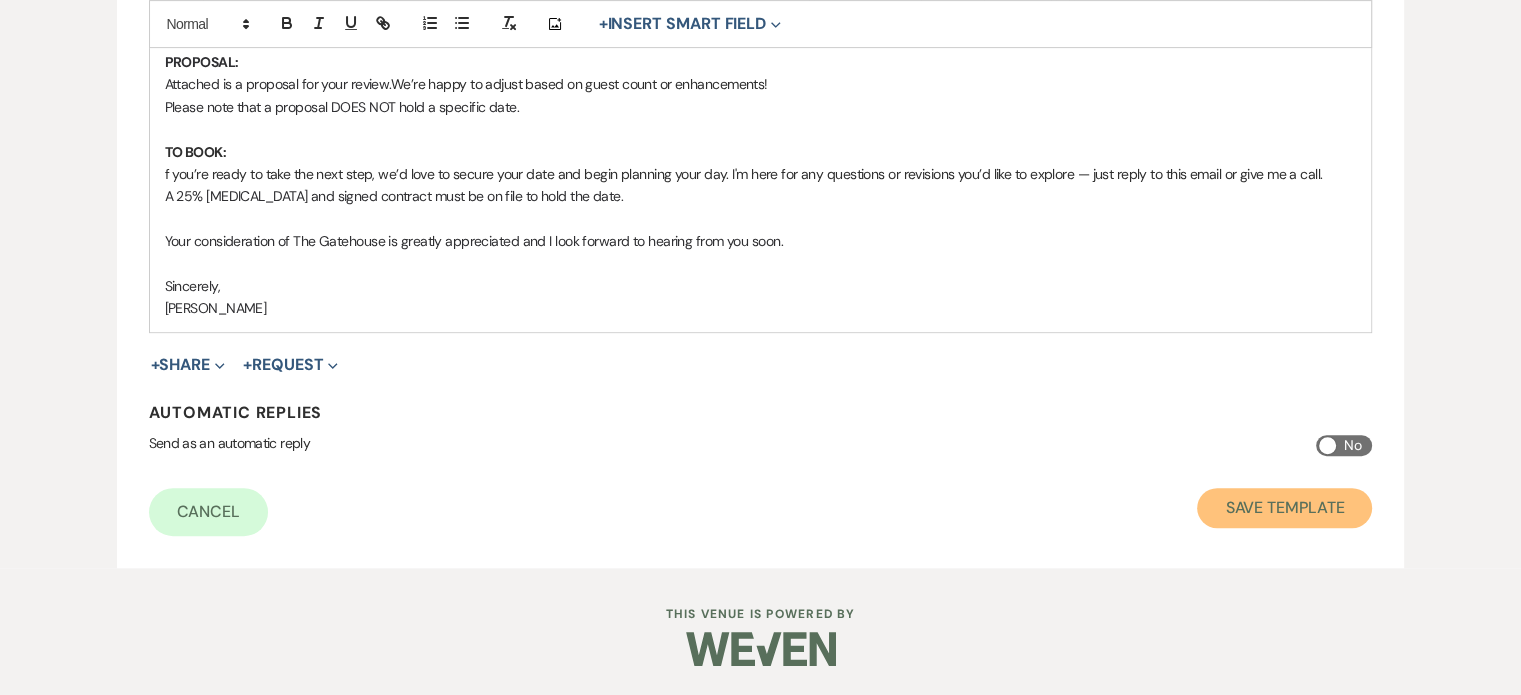 click on "Save Template" at bounding box center (1284, 508) 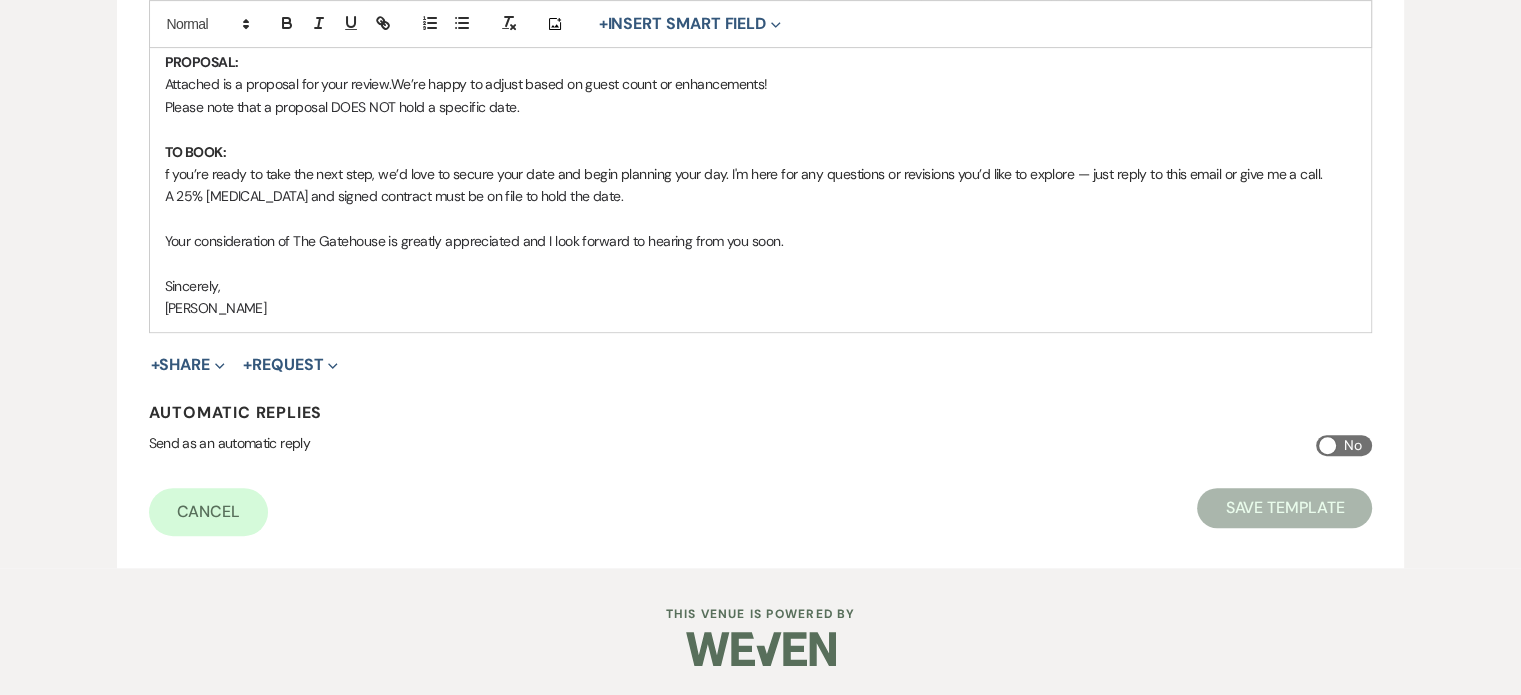 scroll, scrollTop: 0, scrollLeft: 0, axis: both 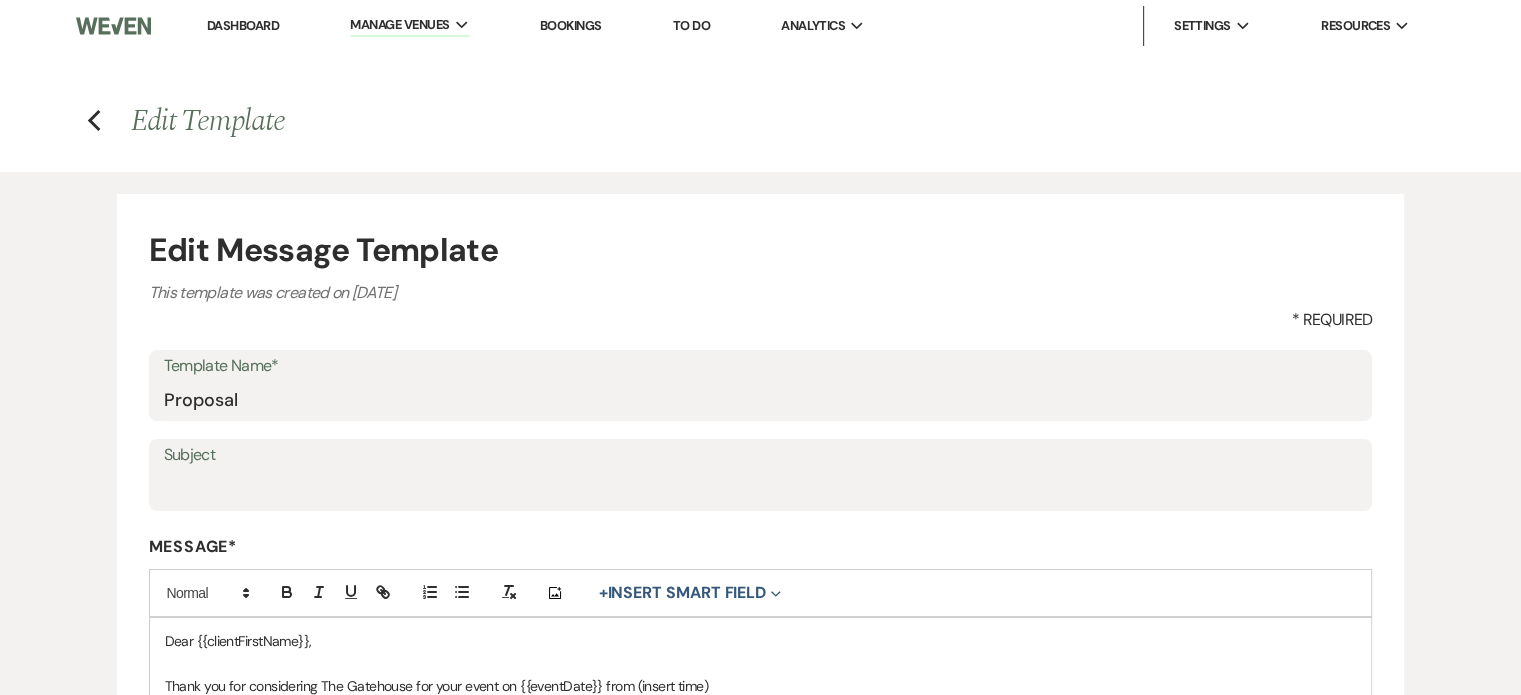 select on "Message Templates" 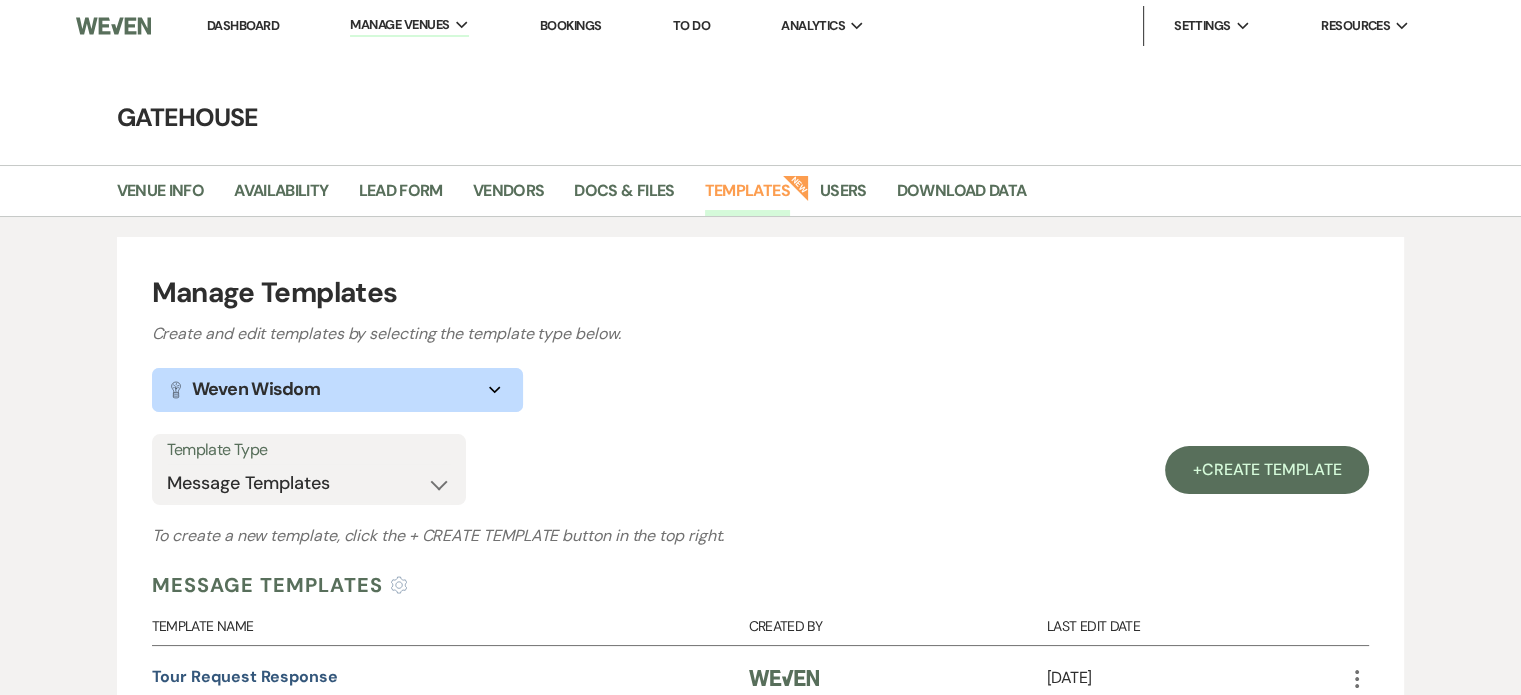 click on "Manage Templates" at bounding box center [761, 293] 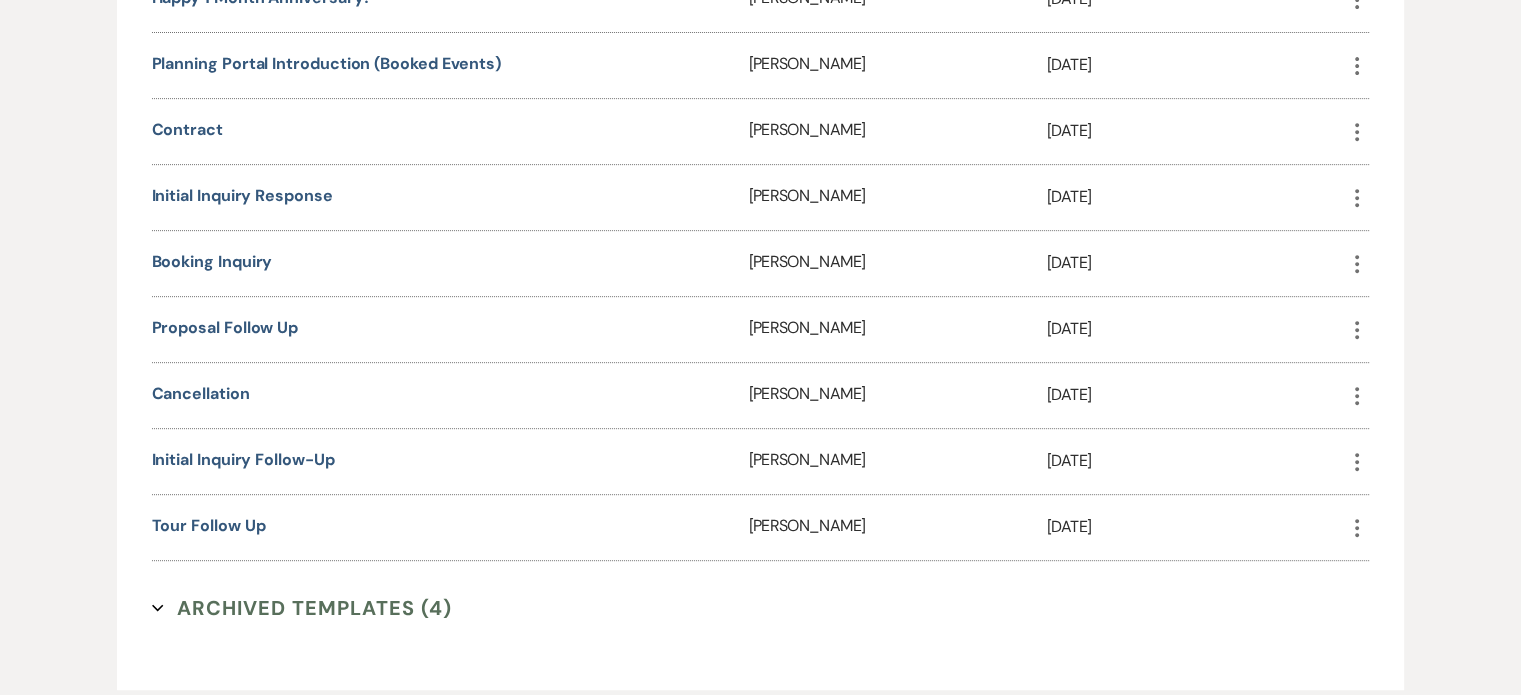 scroll, scrollTop: 900, scrollLeft: 0, axis: vertical 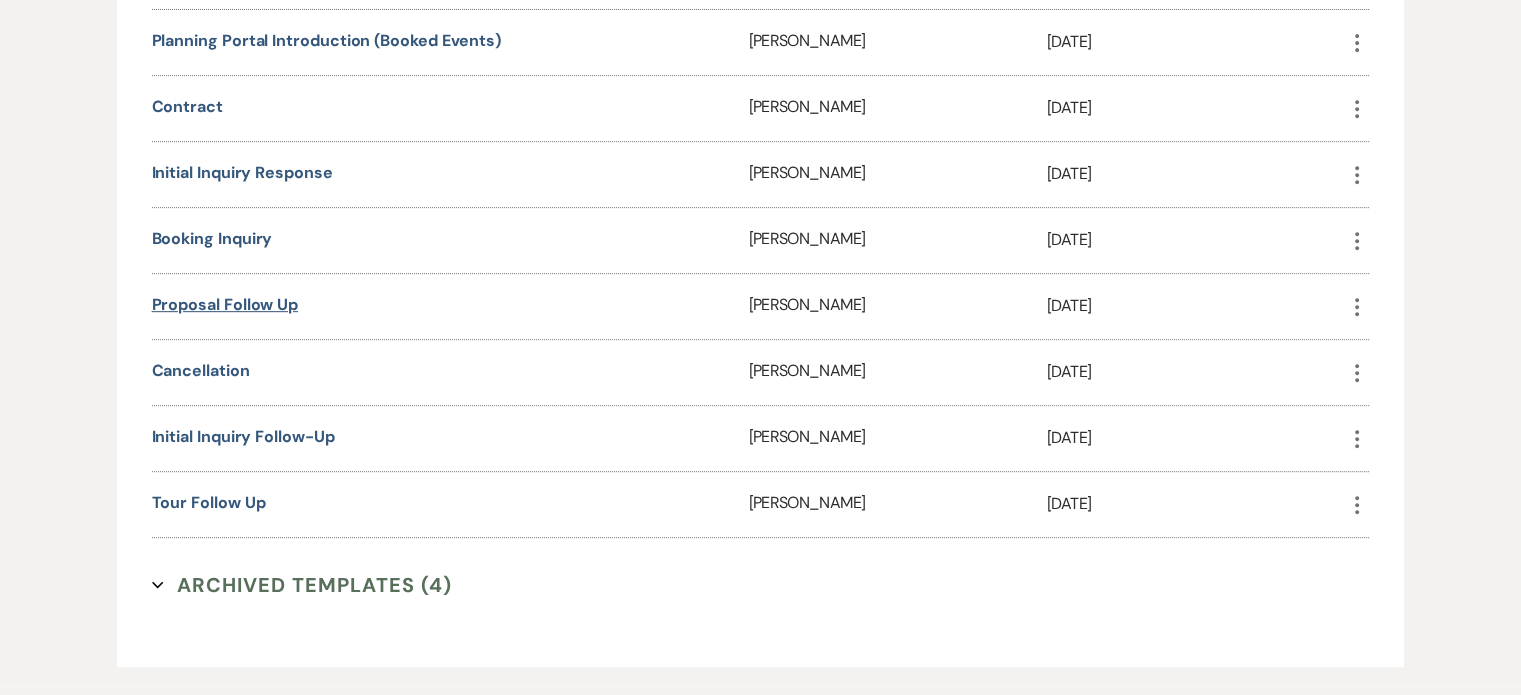 click on "Proposal Follow Up" at bounding box center [225, 304] 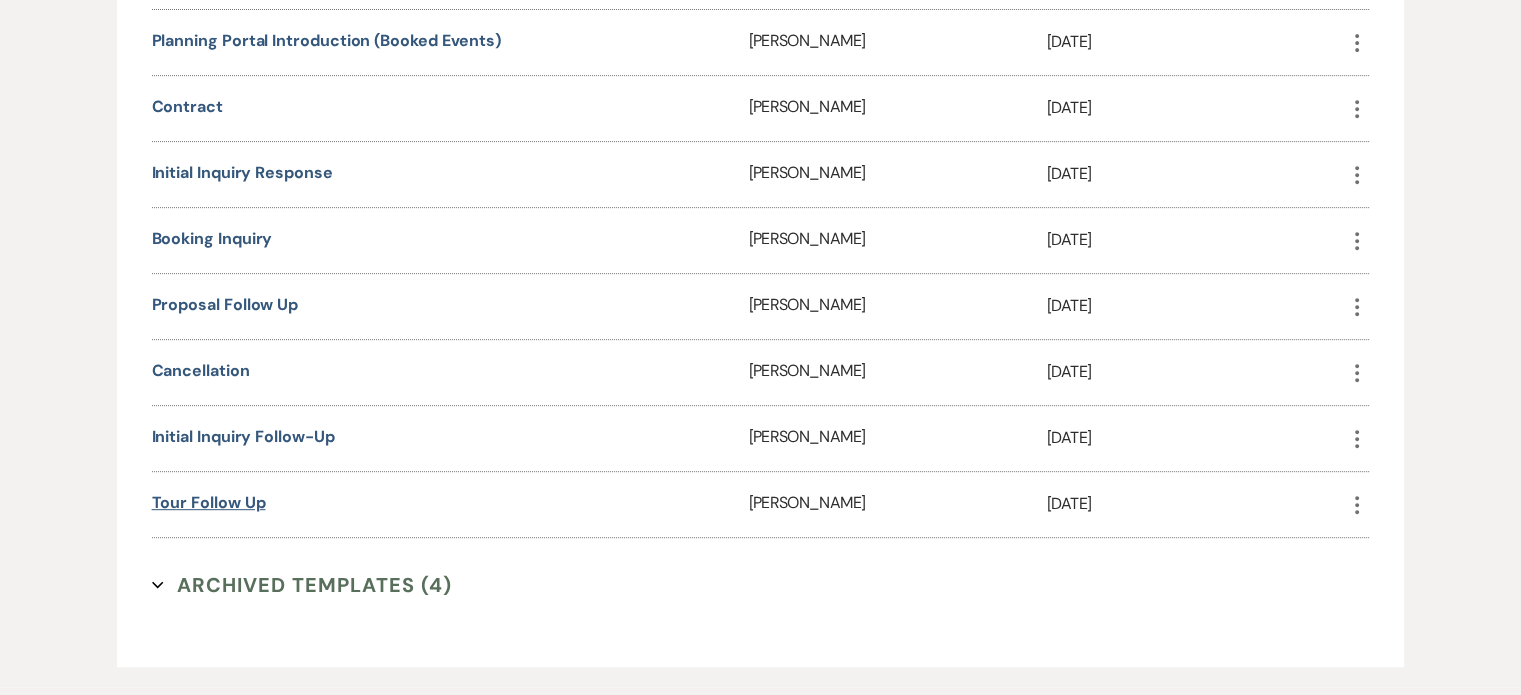 click on "Tour follow up" at bounding box center [209, 502] 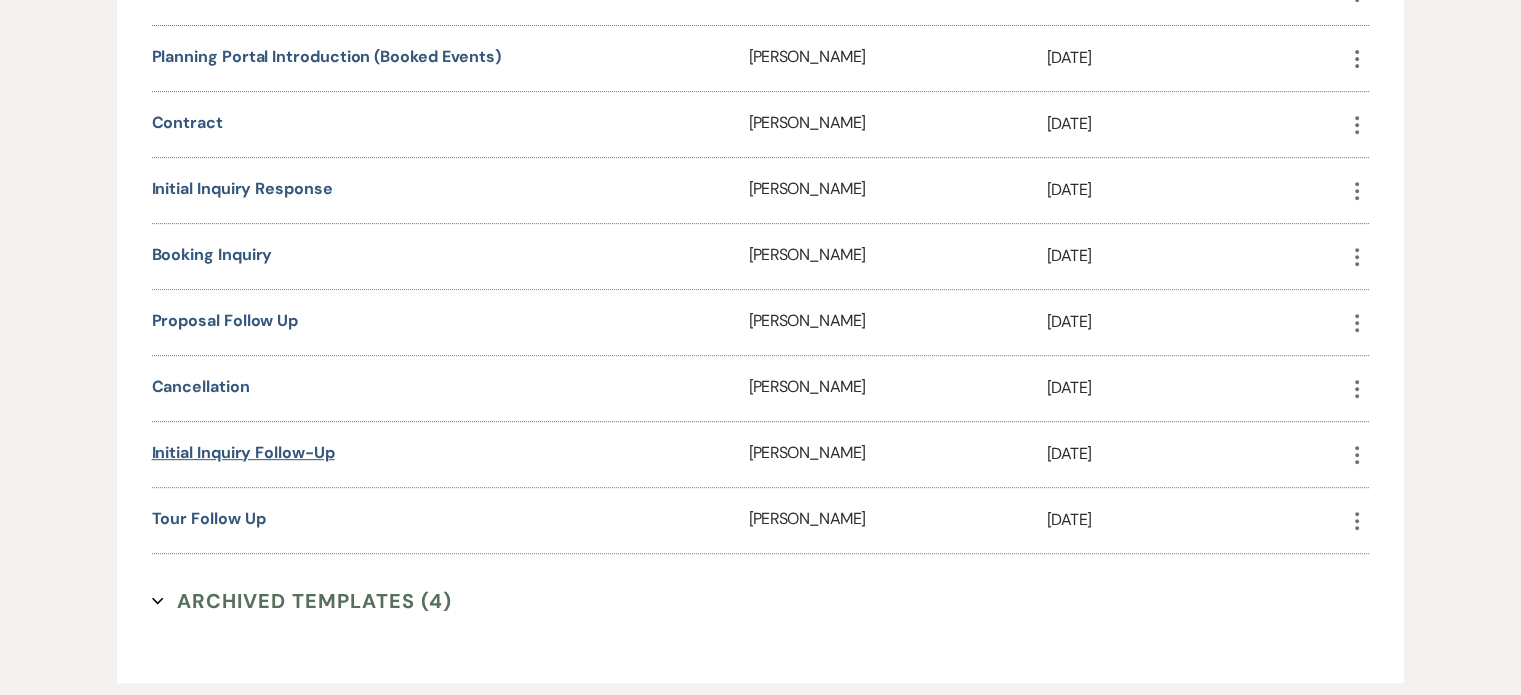 scroll, scrollTop: 900, scrollLeft: 0, axis: vertical 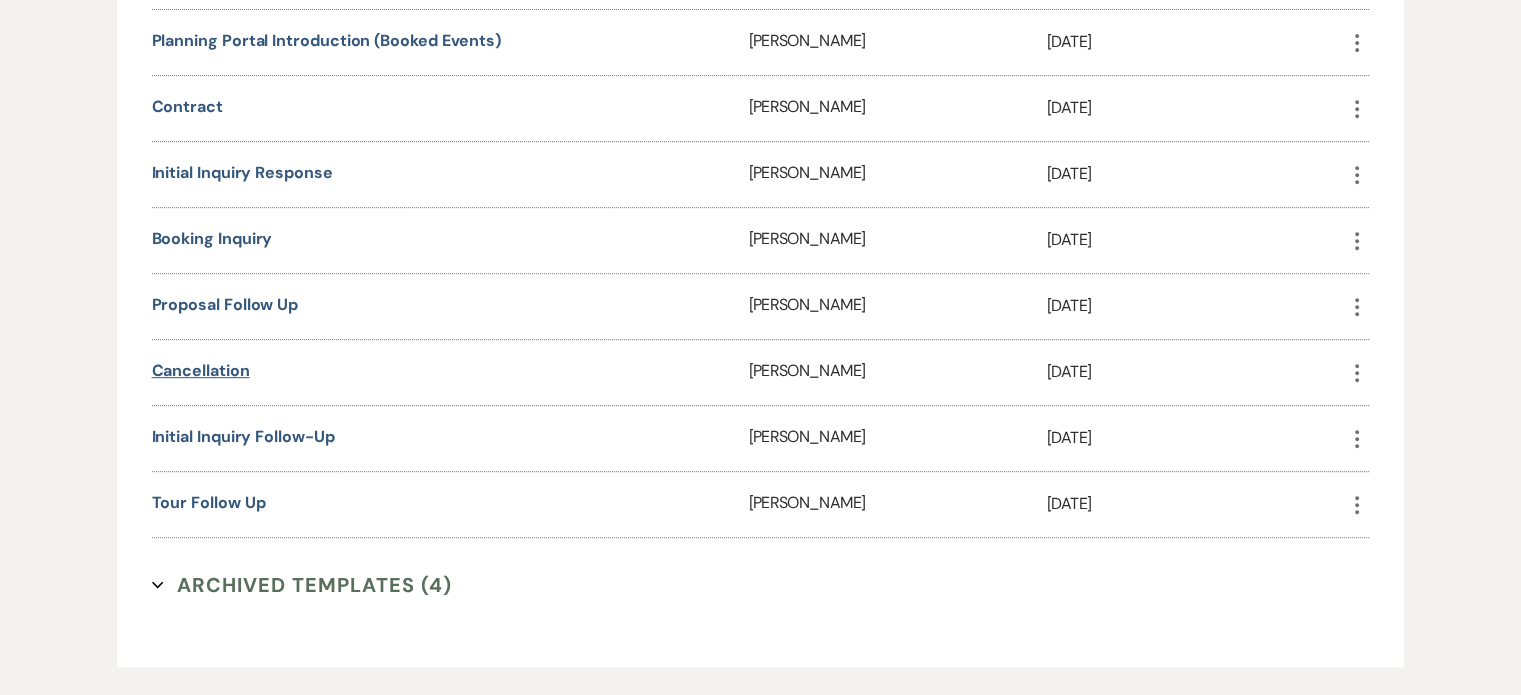 click on "Cancellation" at bounding box center (201, 370) 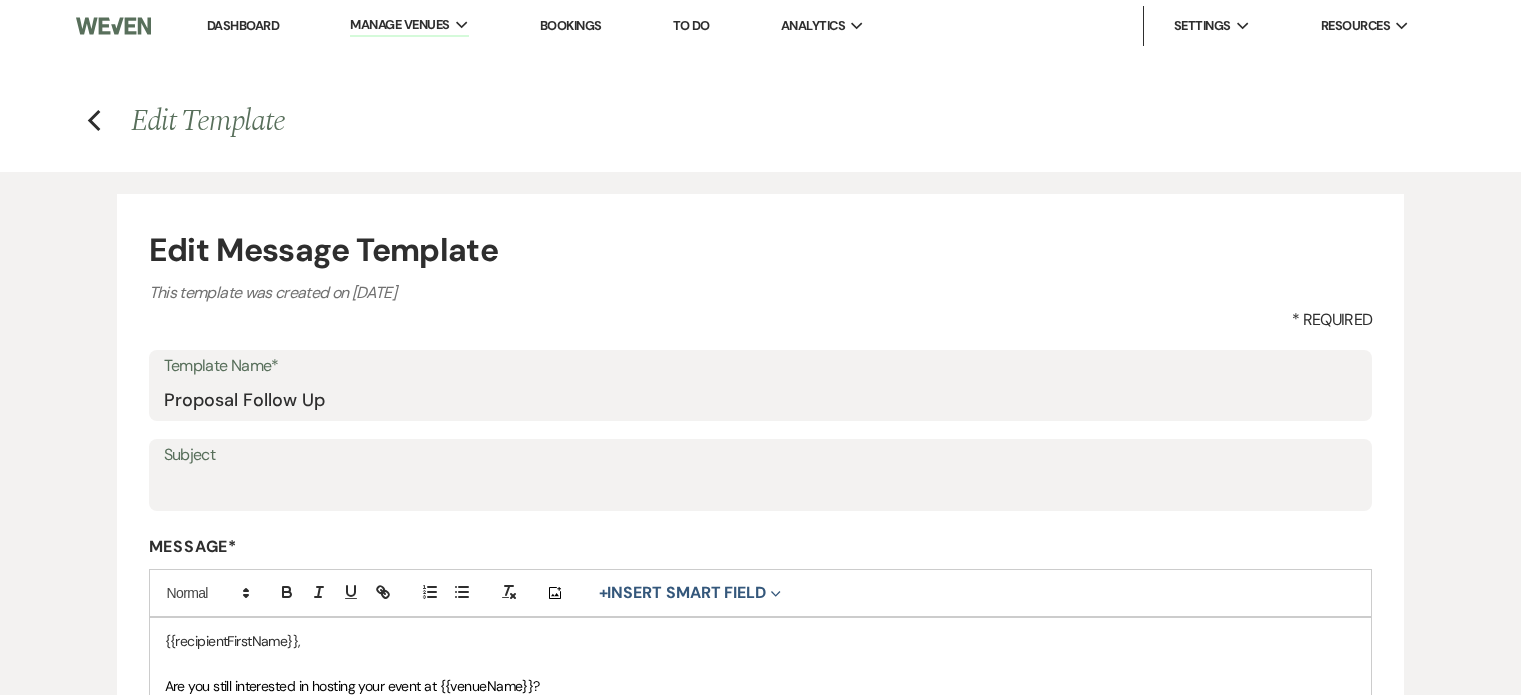 scroll, scrollTop: 0, scrollLeft: 0, axis: both 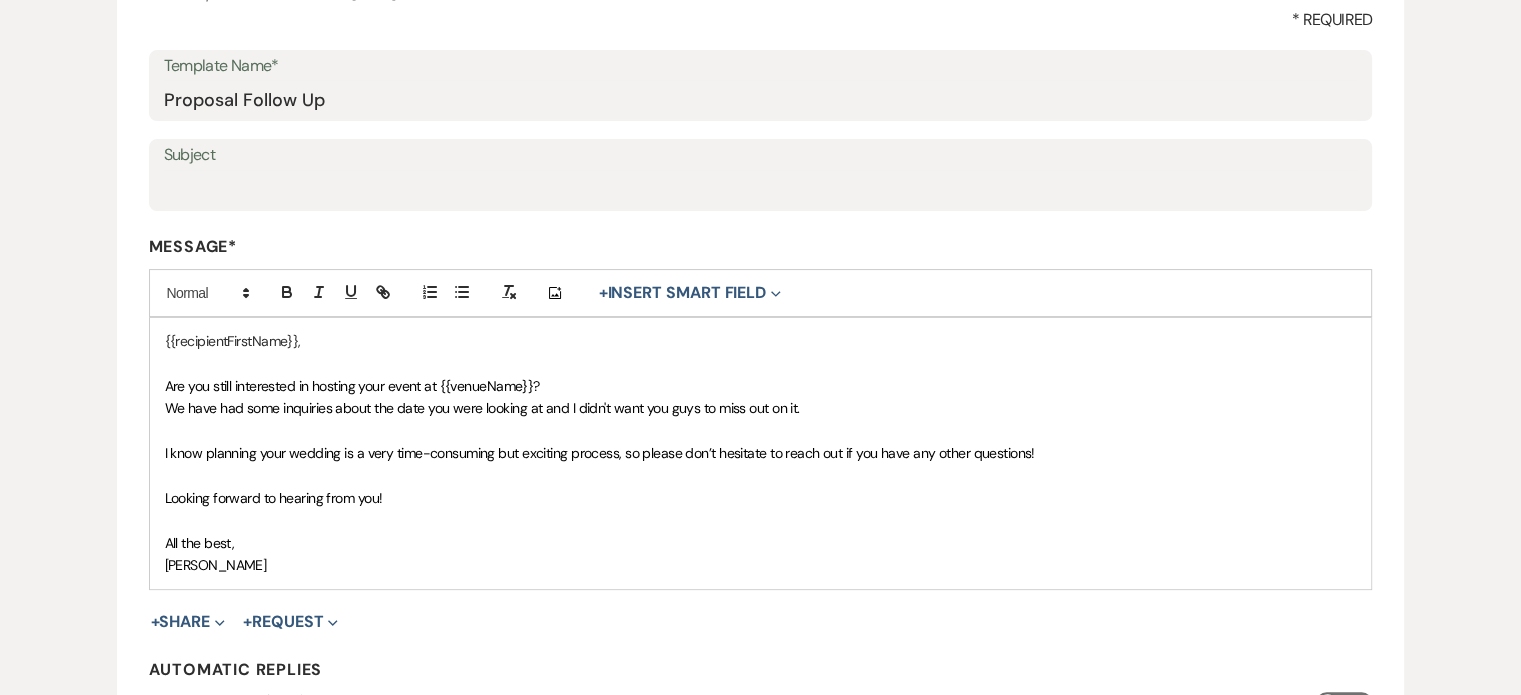 click on "I know planning your wedding is a very time-consuming but exciting process, so please don’t hesitate to reach out if you have any other questions!" at bounding box center [761, 453] 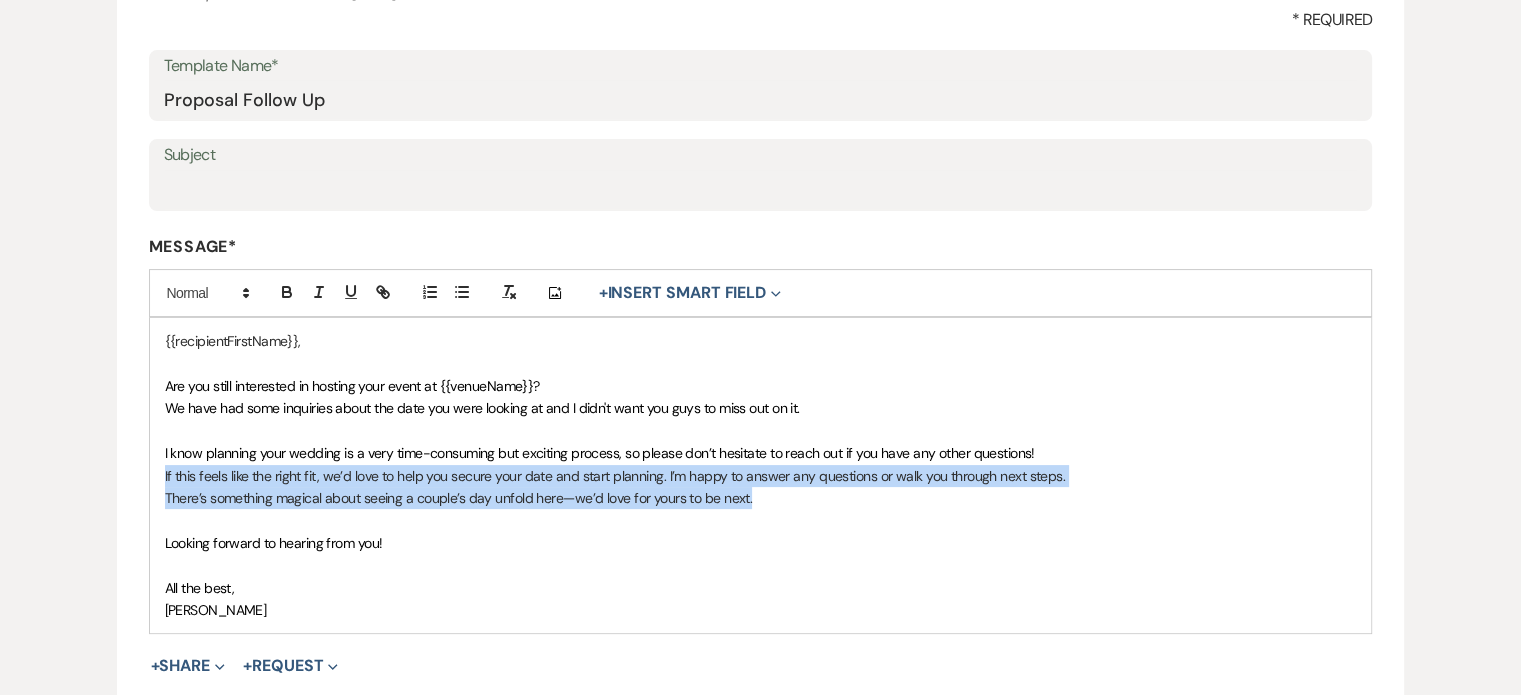 drag, startPoint x: 162, startPoint y: 474, endPoint x: 769, endPoint y: 506, distance: 607.8429 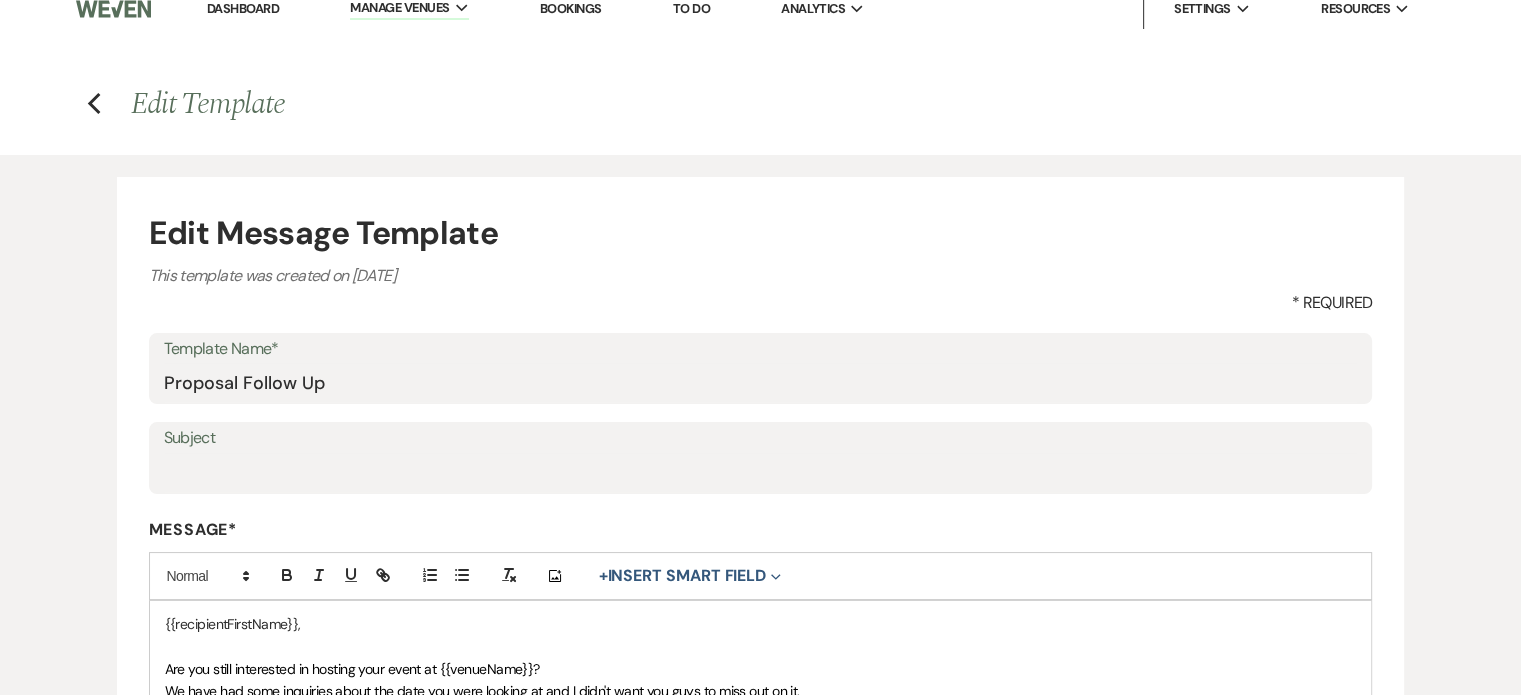 scroll, scrollTop: 0, scrollLeft: 0, axis: both 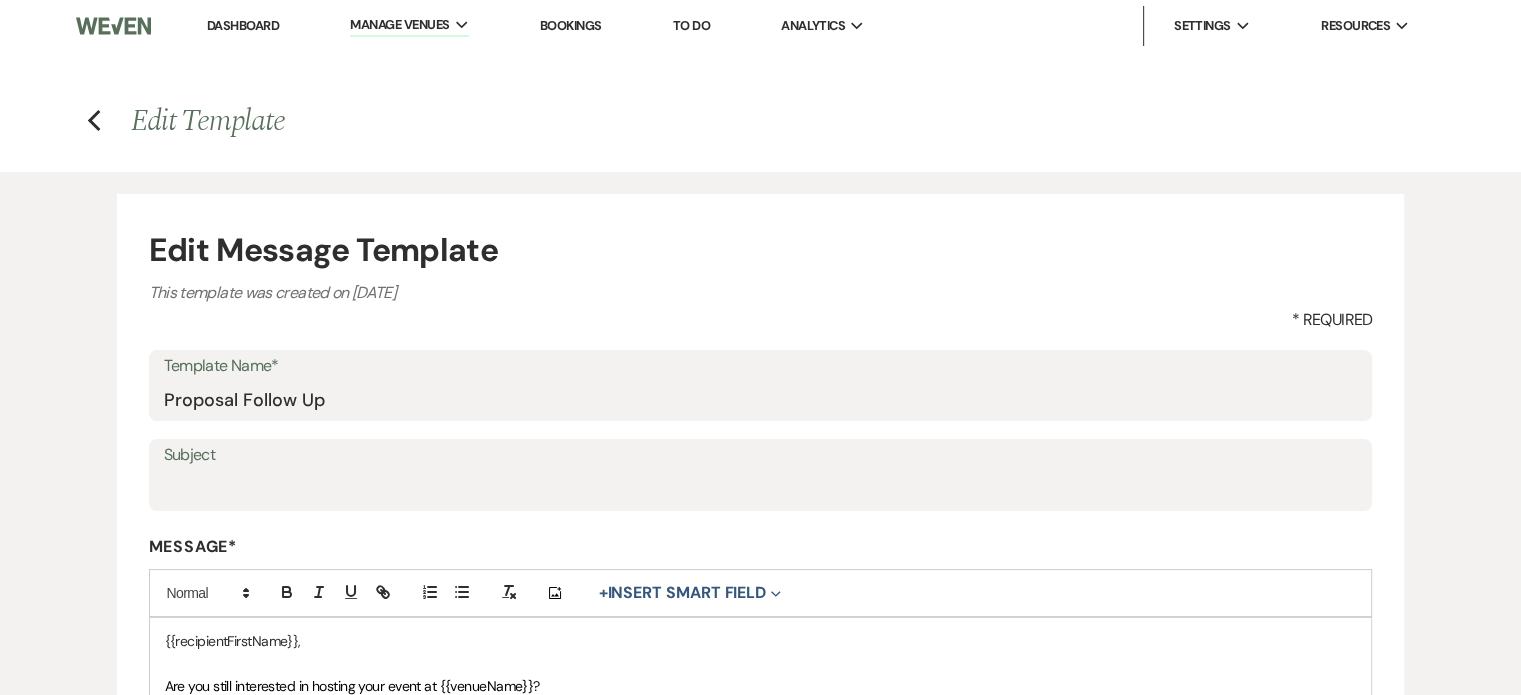 click on "Previous Edit Template" at bounding box center (761, 121) 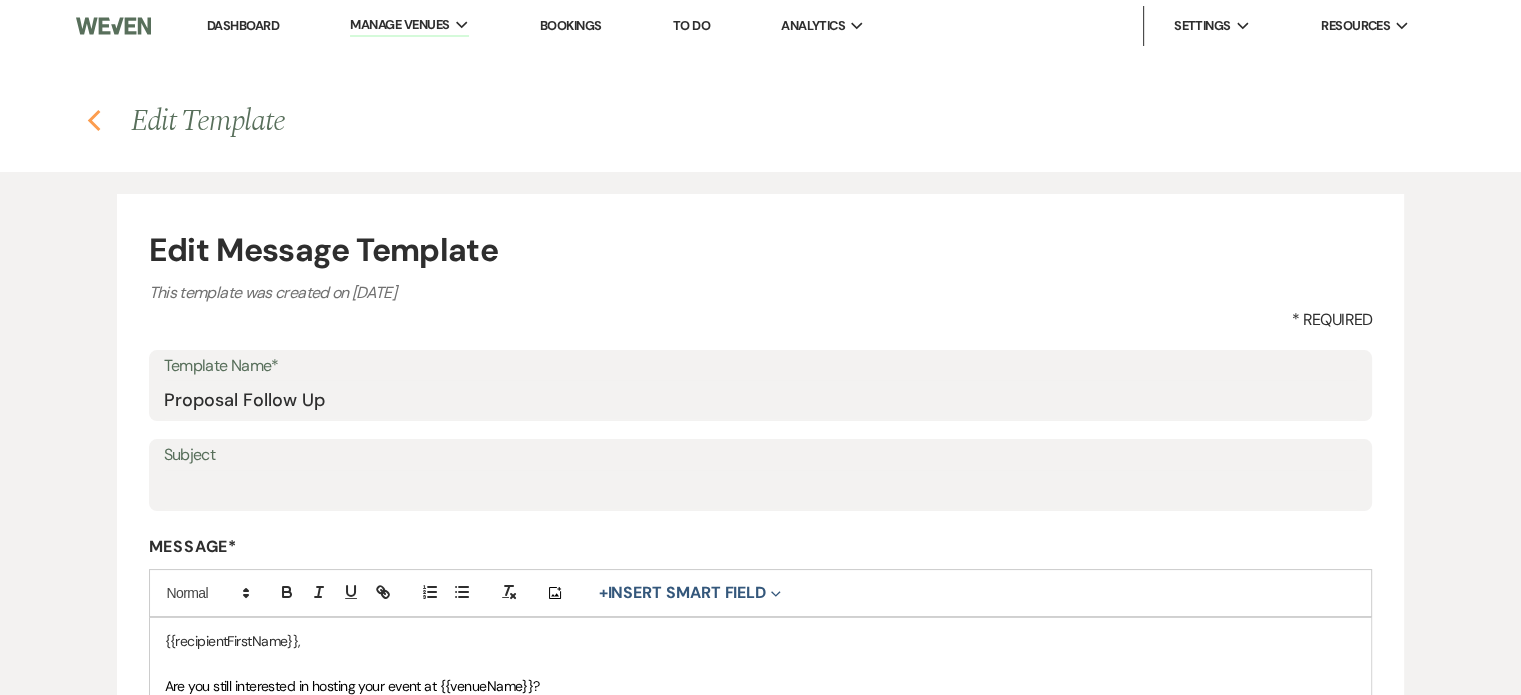 click 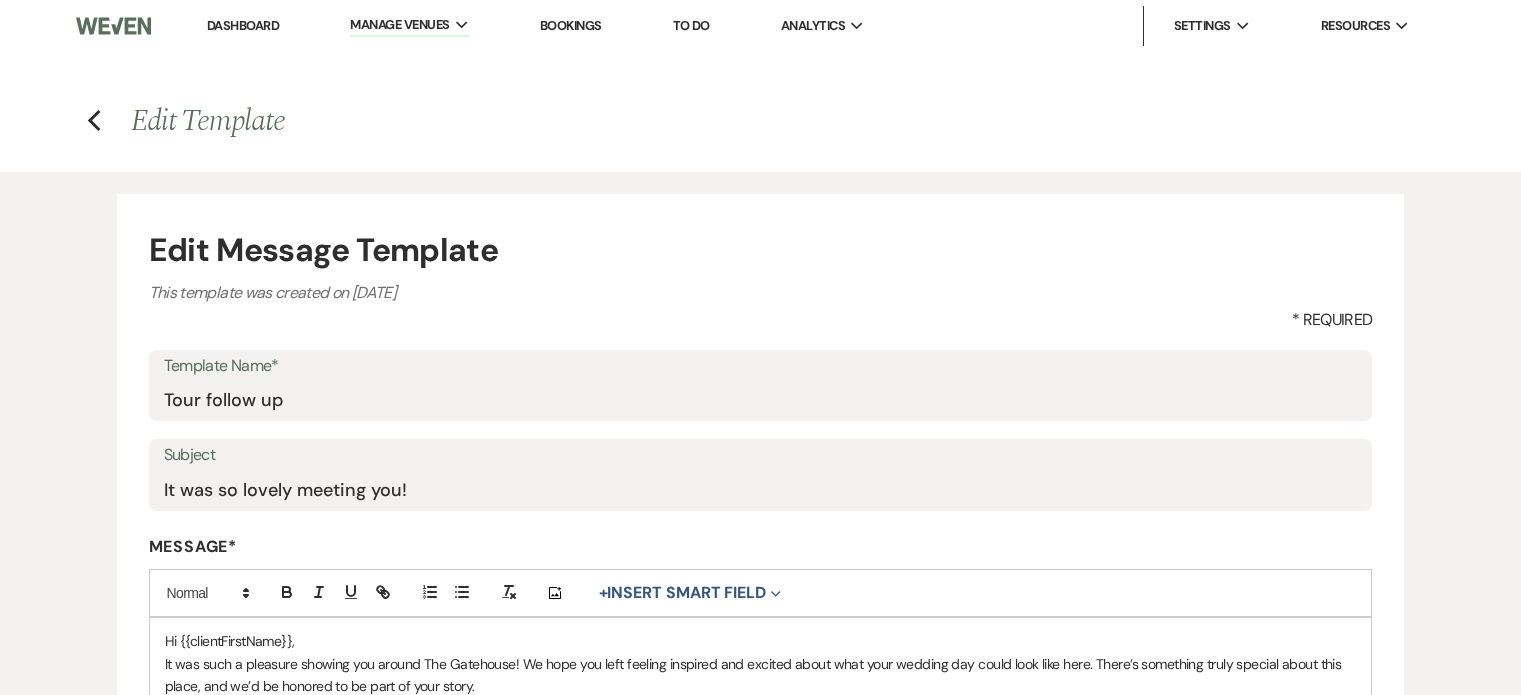 scroll, scrollTop: 0, scrollLeft: 0, axis: both 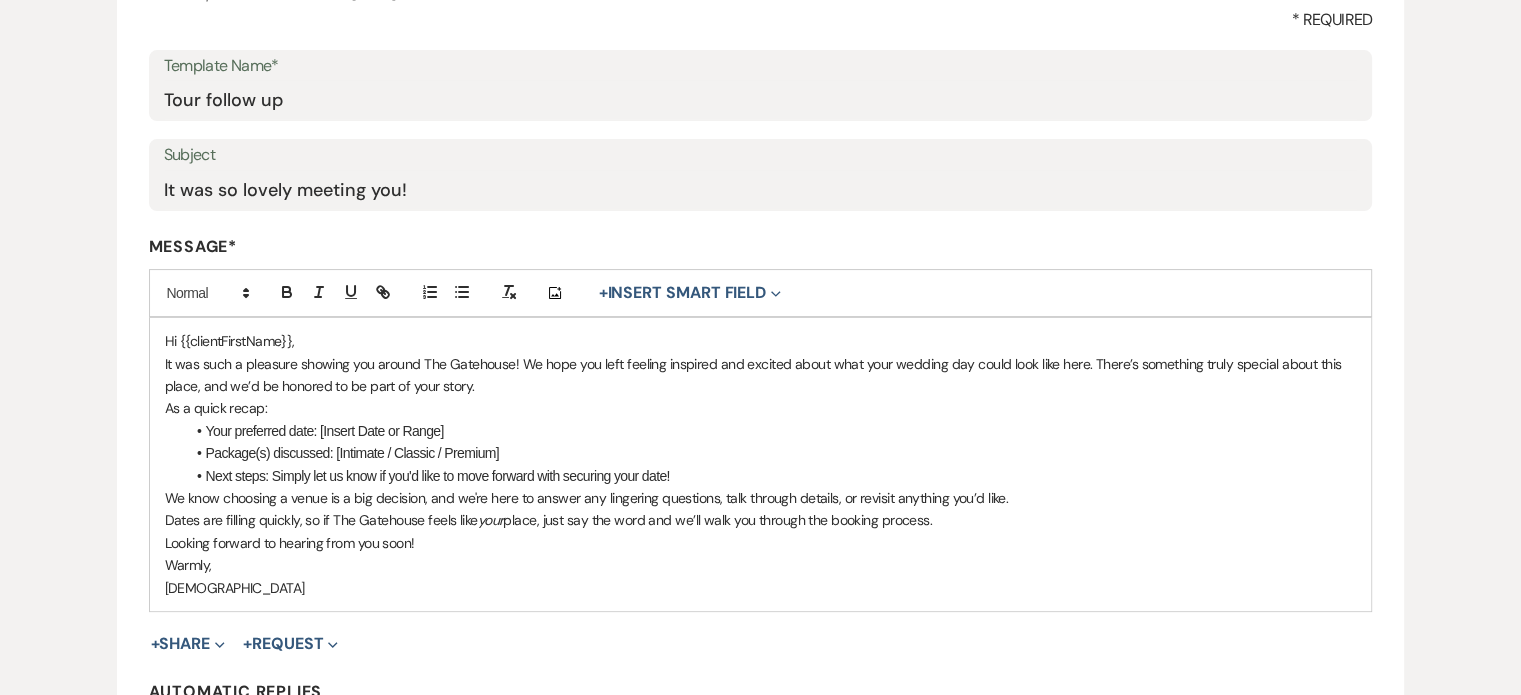 click on "Hi {{clientFirstName}}, It was such a pleasure showing you around The Gatehouse! We hope you left feeling inspired and excited about what your wedding day could look like here. There’s something truly special about this place, and we’d be honored to be part of your story. As a quick recap: Your preferred date: [Insert Date or Range] Package(s) discussed: [Intimate / Classic / Premium] Next steps: Simply let us know if you'd like to move forward with securing your date! We know choosing a venue is a big decision, and we're here to answer any lingering questions, talk through details, or revisit anything you’d like. Dates are filling quickly, so if The Gatehouse feels like  your  place, just say the word and we’ll walk you through the booking process. Looking forward to hearing from you soon! Warmly, Christi" at bounding box center (761, 464) 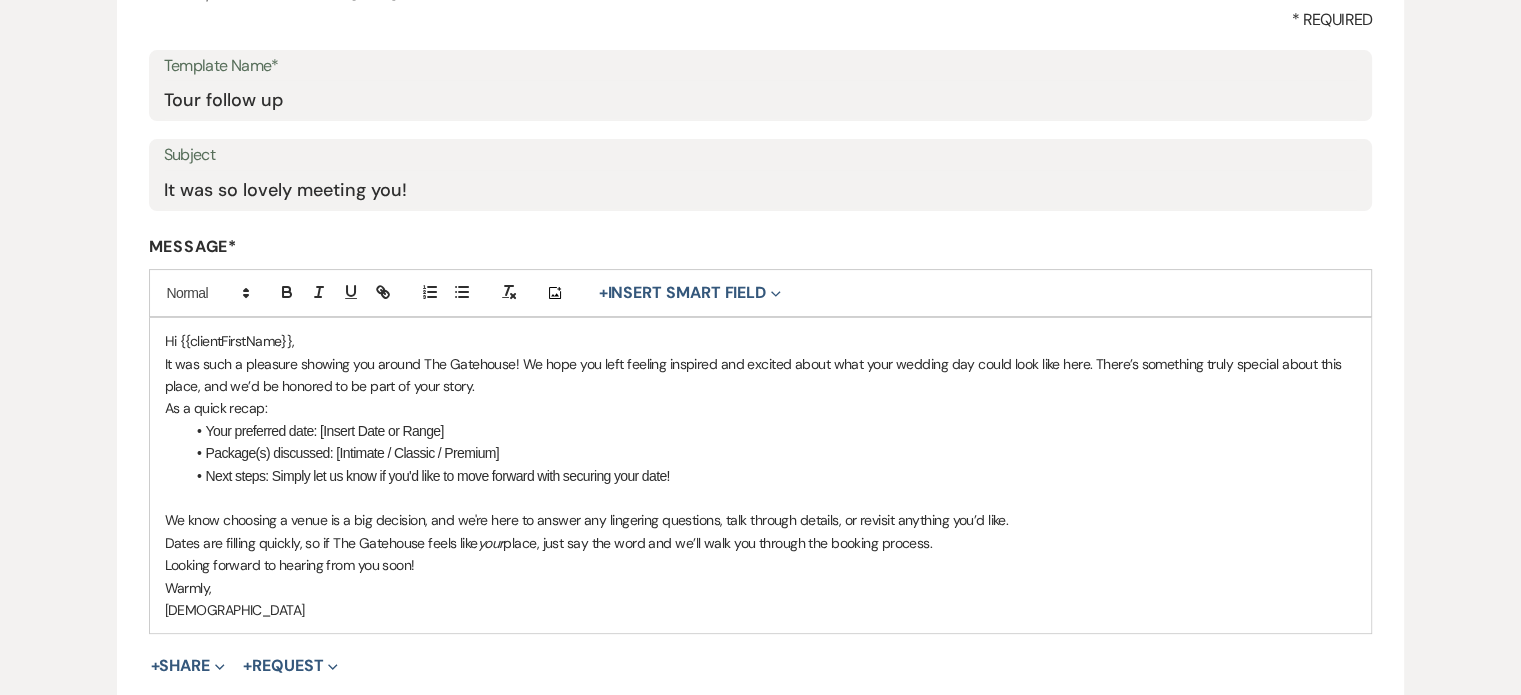 click on "Hi {{clientFirstName}}, It was such a pleasure showing you around The Gatehouse! We hope you left feeling inspired and excited about what your wedding day could look like here. There’s something truly special about this place, and we’d be honored to be part of your story. As a quick recap: Your preferred date: [Insert Date or Range] Package(s) discussed: [Intimate / Classic / Premium] Next steps: Simply let us know if you'd like to move forward with securing your date! We know choosing a venue is a big decision, and we're here to answer any lingering questions, talk through details, or revisit anything you’d like. Dates are filling quickly, so if The Gatehouse feels like  your  place, just say the word and we’ll walk you through the booking process. Looking forward to hearing from you soon! Warmly, Christi" at bounding box center (761, 475) 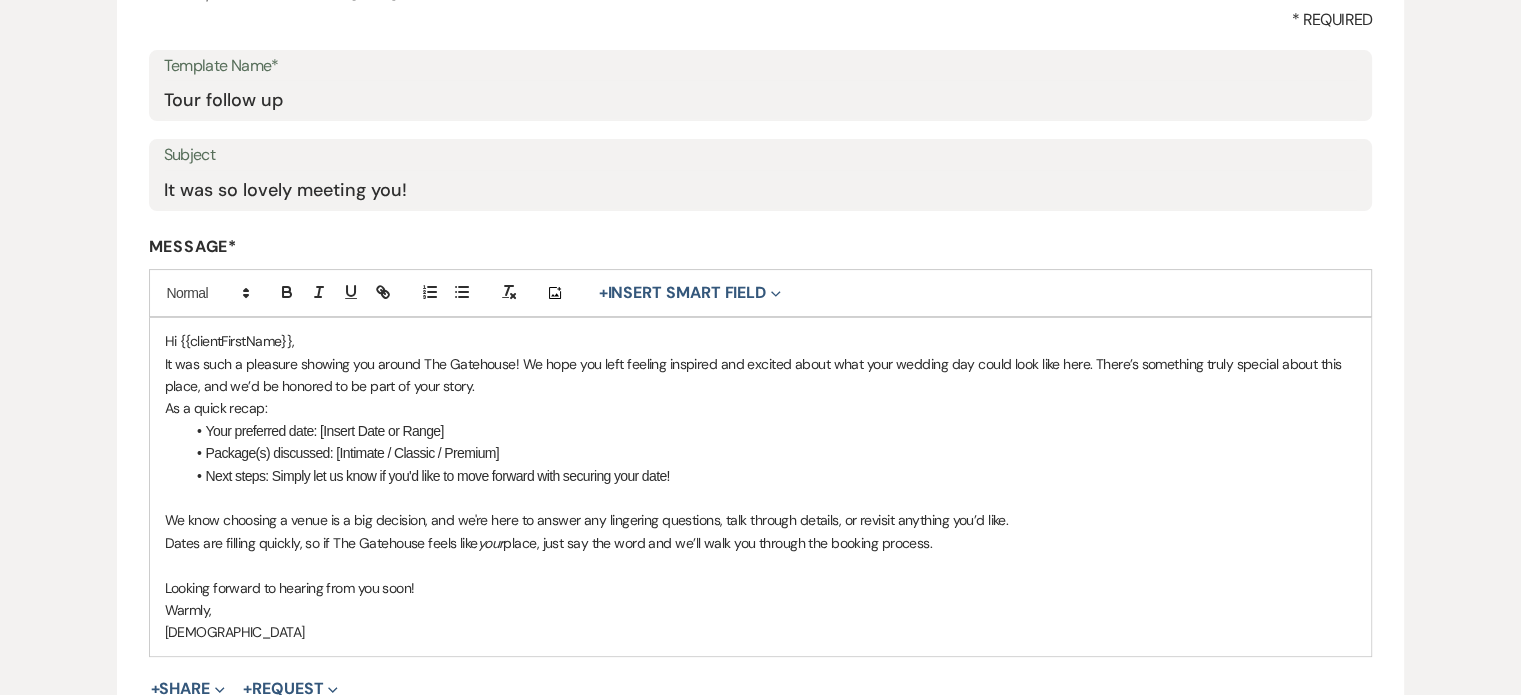 click on "Hi {{clientFirstName}}, It was such a pleasure showing you around The Gatehouse! We hope you left feeling inspired and excited about what your wedding day could look like here. There’s something truly special about this place, and we’d be honored to be part of your story. As a quick recap: Your preferred date: [Insert Date or Range] Package(s) discussed: [Intimate / Classic / Premium] Next steps: Simply let us know if you'd like to move forward with securing your date! We know choosing a venue is a big decision, and we're here to answer any lingering questions, talk through details, or revisit anything you’d like. Dates are filling quickly, so if The Gatehouse feels like  your  place, just say the word and we’ll walk you through the booking process. Looking forward to hearing from you soon! Warmly, Christi" at bounding box center [761, 486] 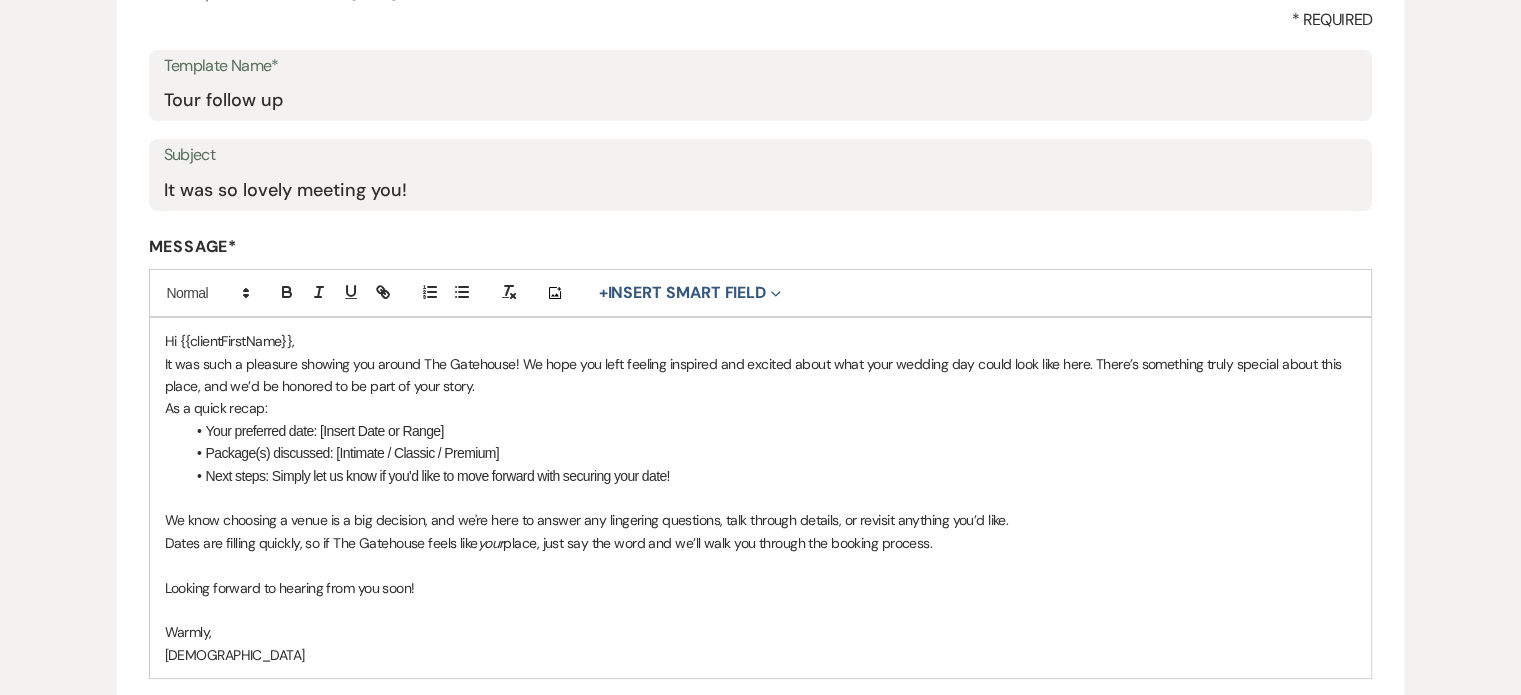 click on "Hi {{clientFirstName}}, It was such a pleasure showing you around The Gatehouse! We hope you left feeling inspired and excited about what your wedding day could look like here. There’s something truly special about this place, and we’d be honored to be part of your story. As a quick recap: Your preferred date: [Insert Date or Range] Package(s) discussed: [Intimate / Classic / Premium] Next steps: Simply let us know if you'd like to move forward with securing your date! We know choosing a venue is a big decision, and we're here to answer any lingering questions, talk through details, or revisit anything you’d like. Dates are filling quickly, so if The Gatehouse feels like  your  place, just say the word and we’ll walk you through the booking process. Looking forward to hearing from you soon! Warmly, Christi" at bounding box center [761, 498] 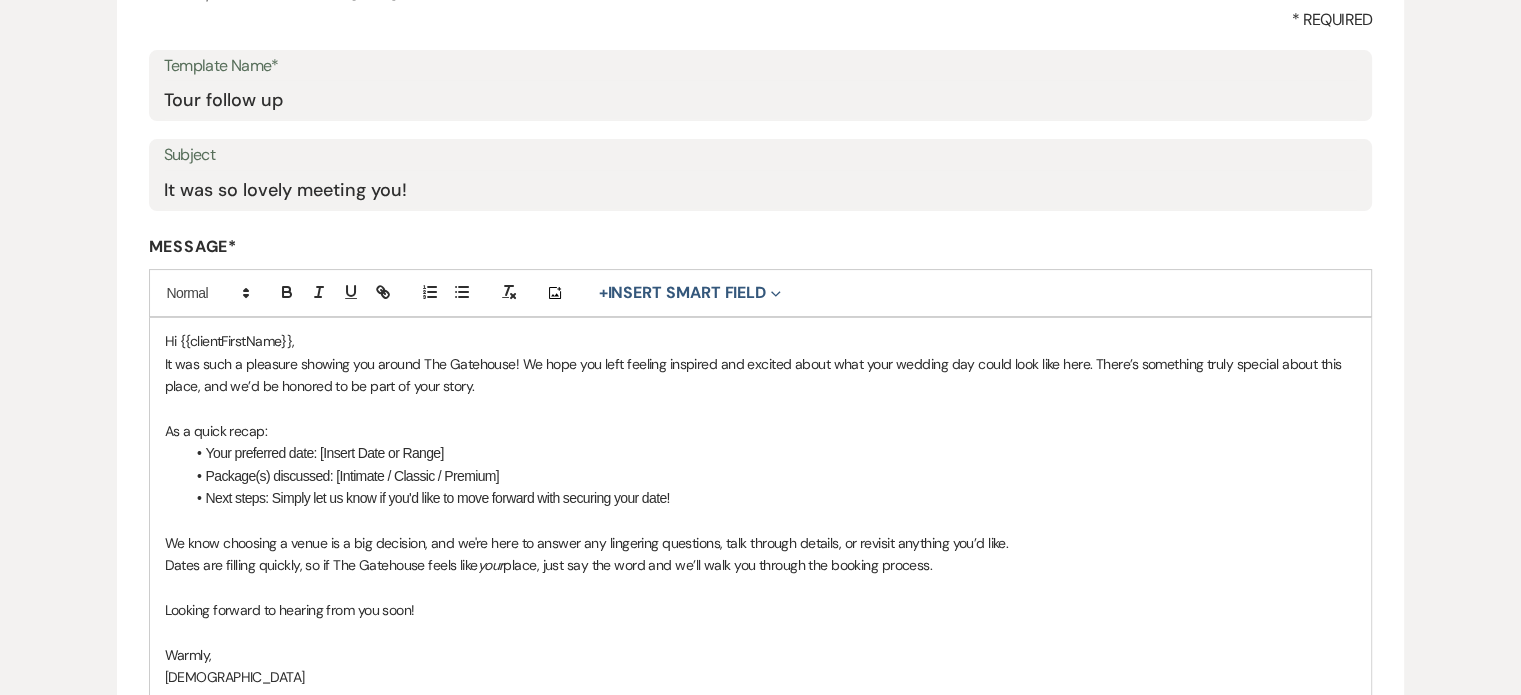 click on "Hi {{clientFirstName}}," at bounding box center [761, 341] 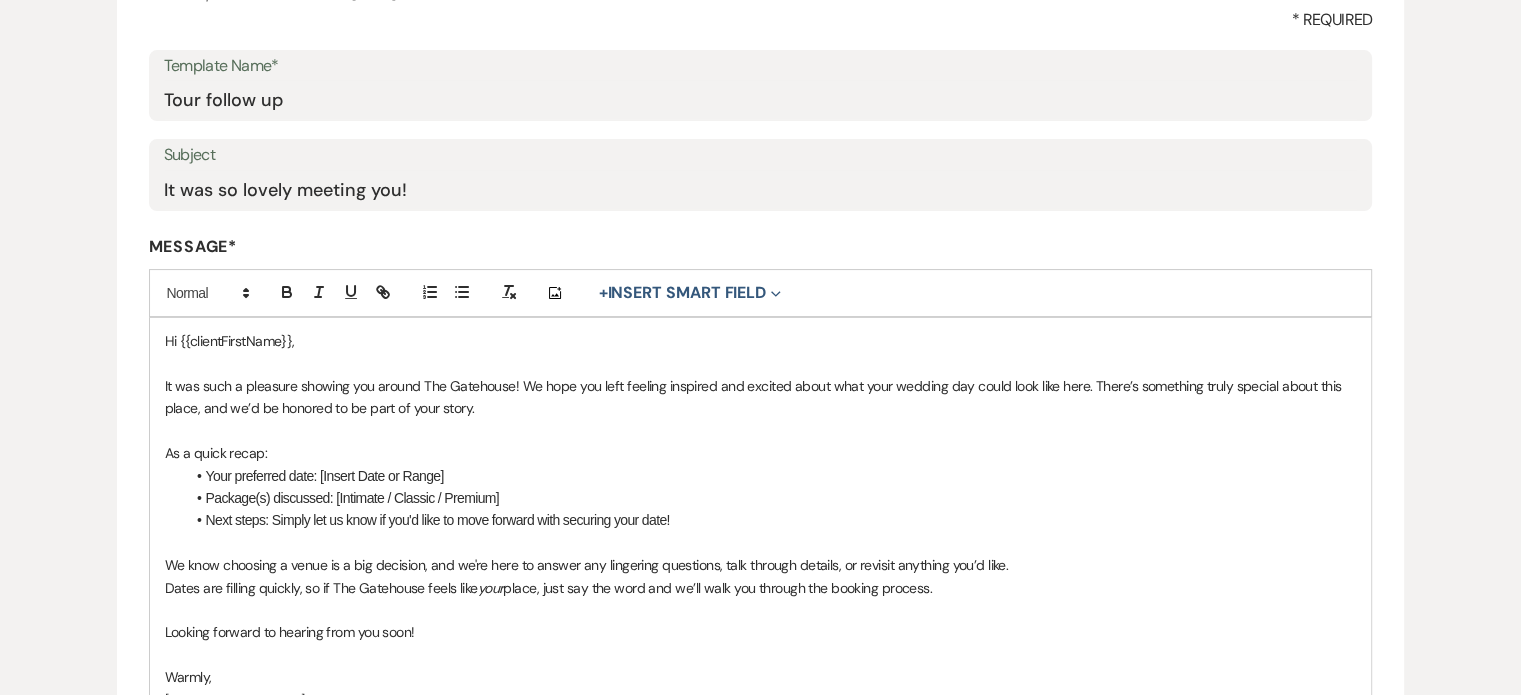 click on "It was such a pleasure showing you around The Gatehouse! We hope you left feeling inspired and excited about what your wedding day could look like here. There’s something truly special about this place, and we’d be honored to be part of your story." at bounding box center (761, 397) 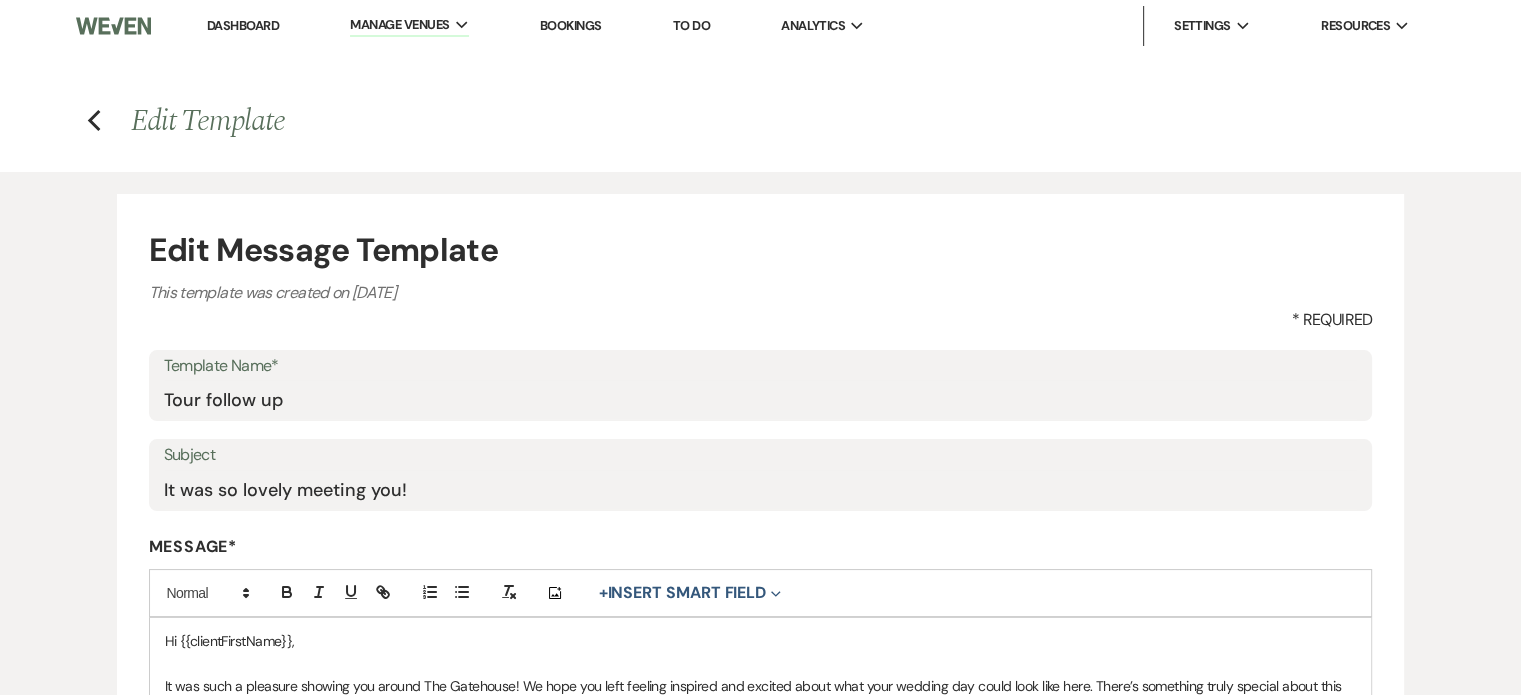 scroll, scrollTop: 0, scrollLeft: 0, axis: both 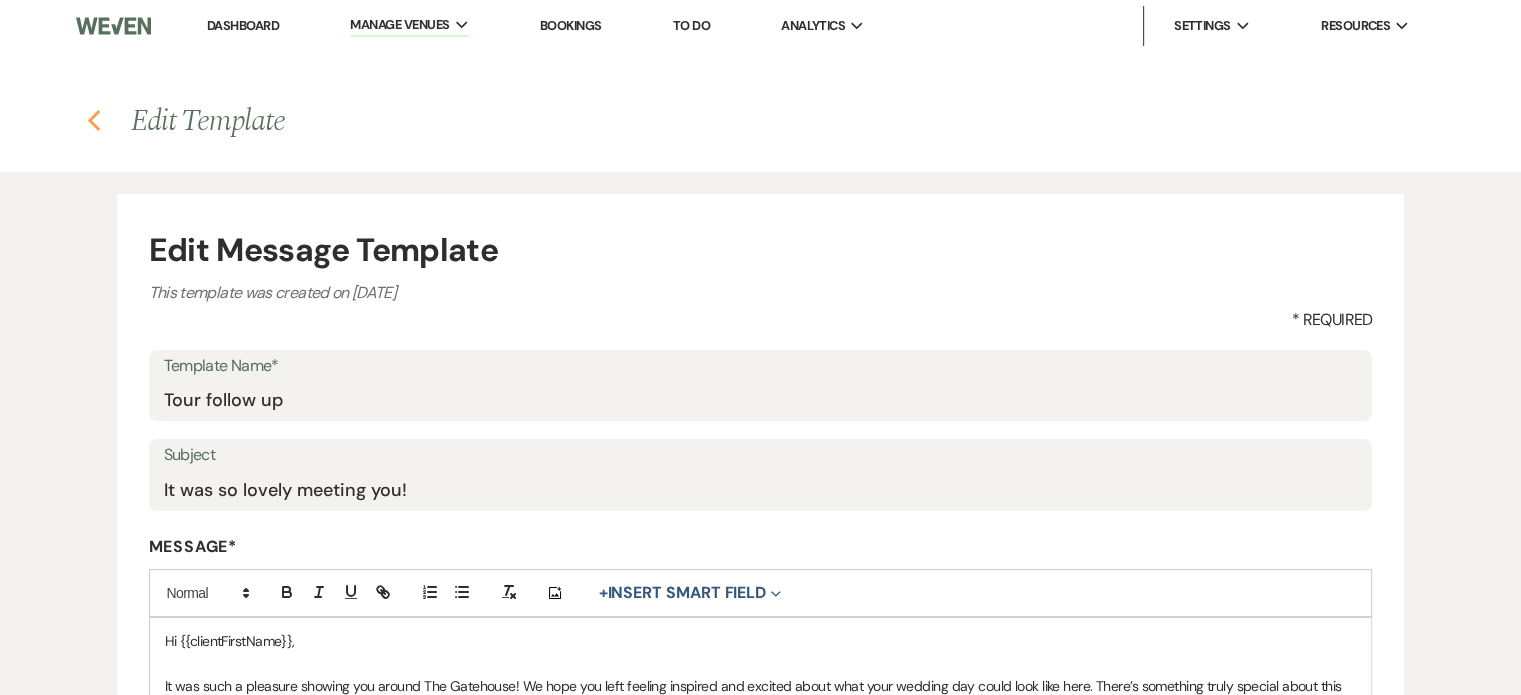 click on "Previous" 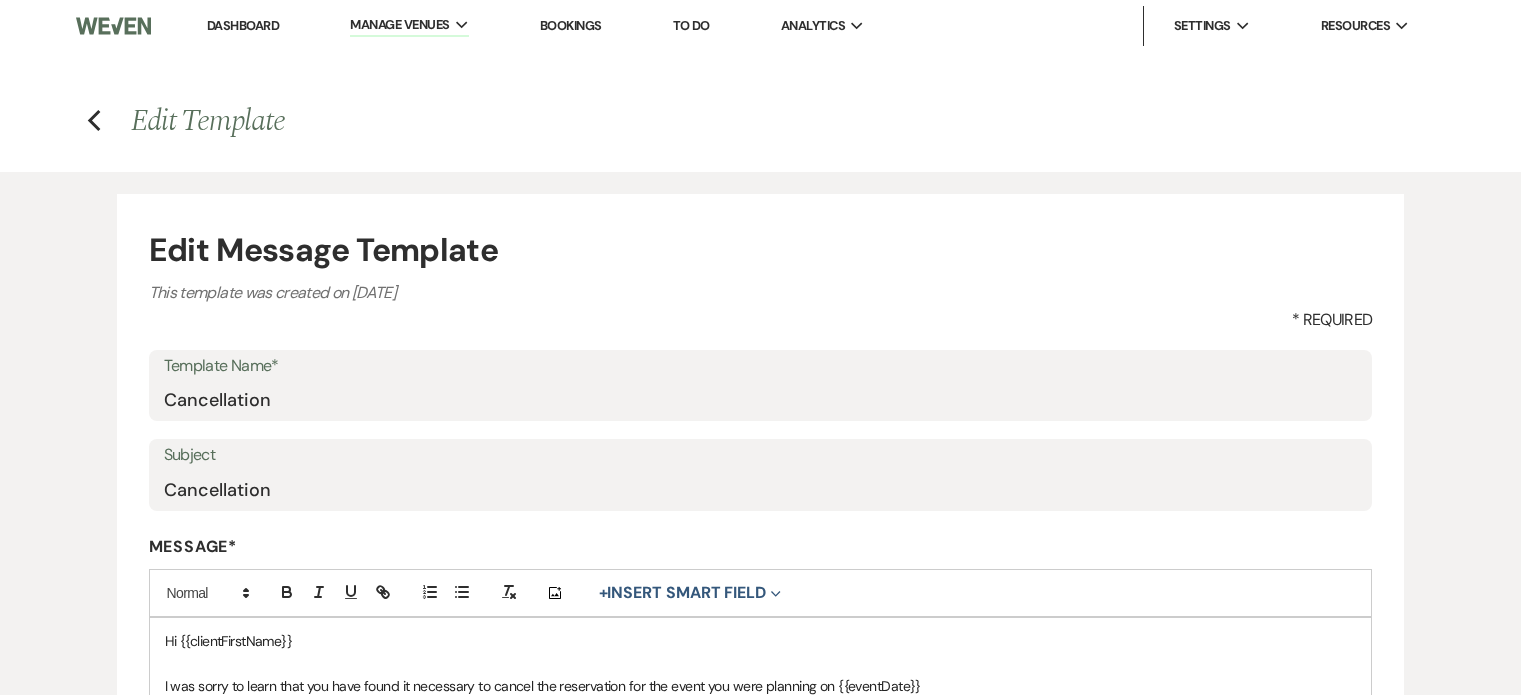 scroll, scrollTop: 0, scrollLeft: 0, axis: both 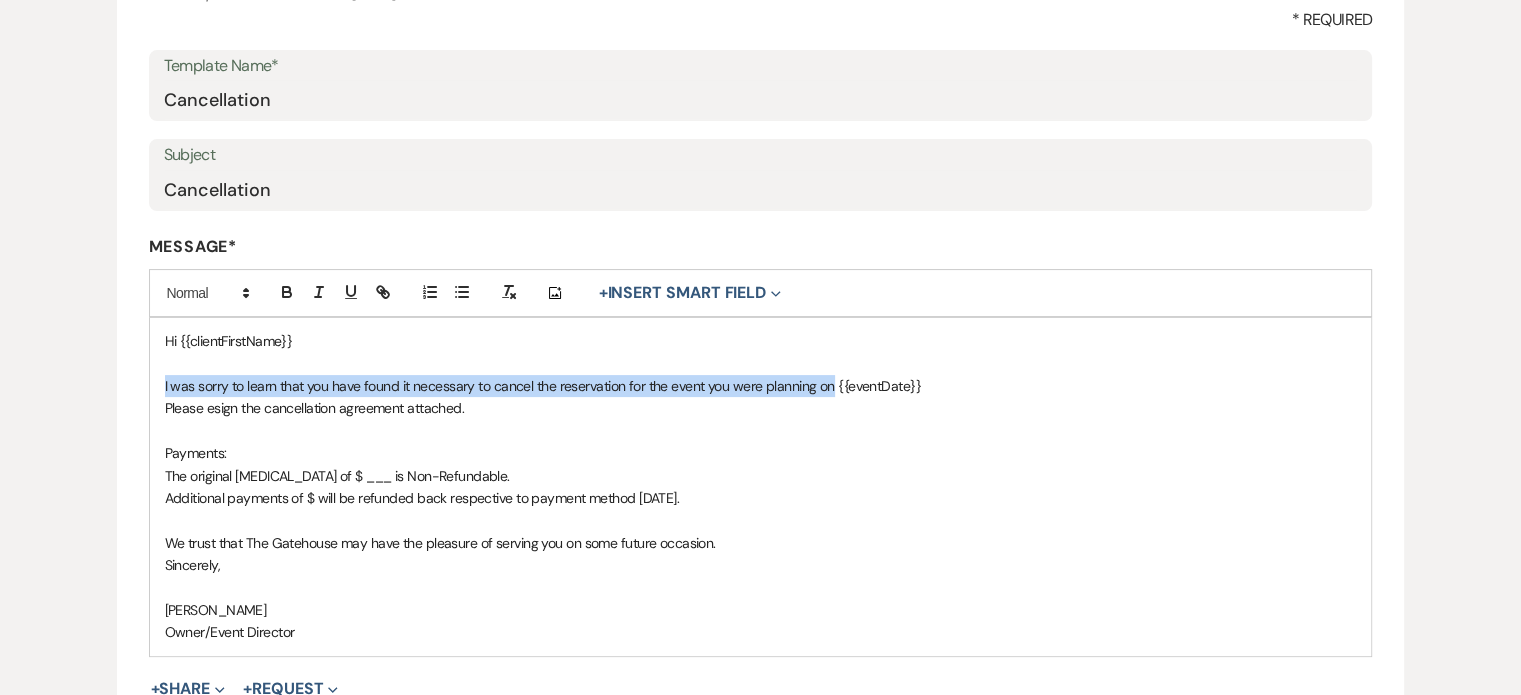 drag, startPoint x: 160, startPoint y: 381, endPoint x: 829, endPoint y: 396, distance: 669.16815 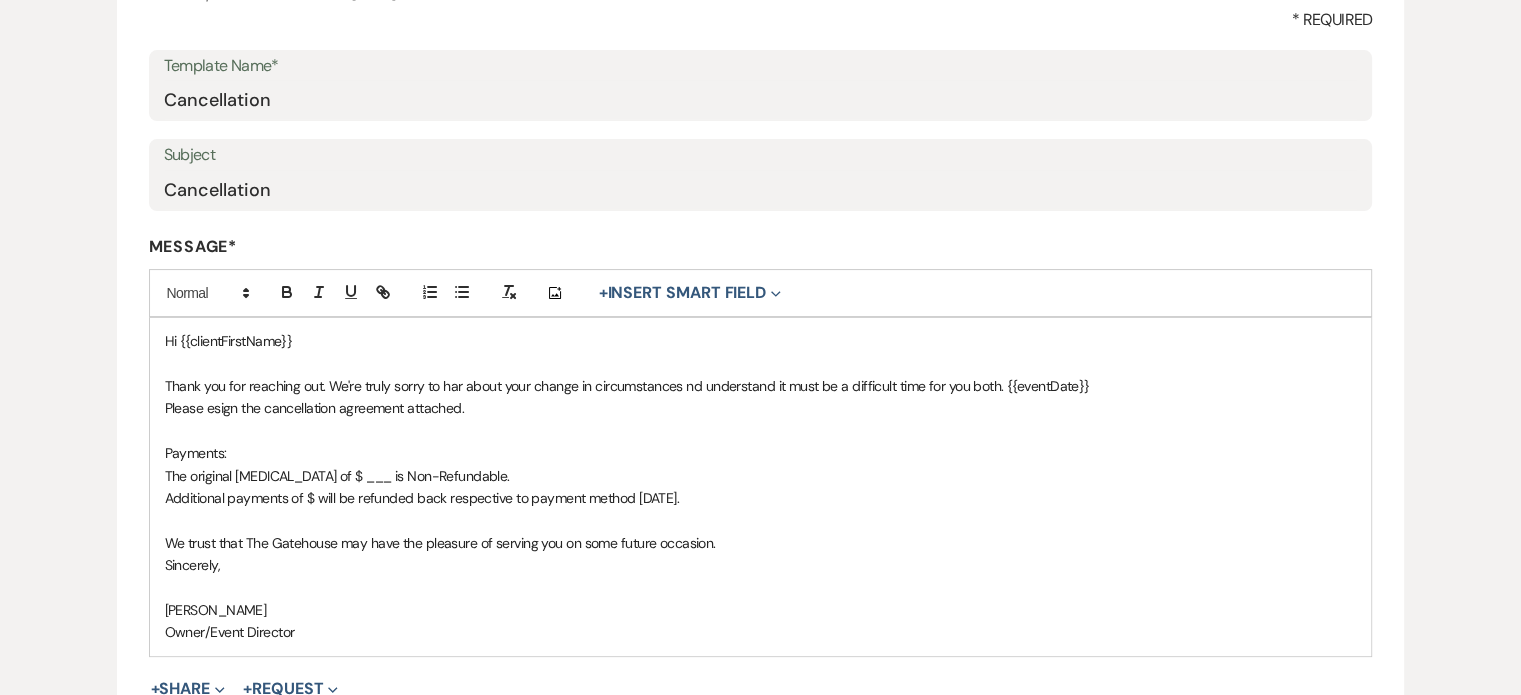 click on "Thank you for reaching out. We're truly sorry to har about your change in circumstances nd understand it must be a difficult time for you both. {{eventDate}}" at bounding box center (627, 386) 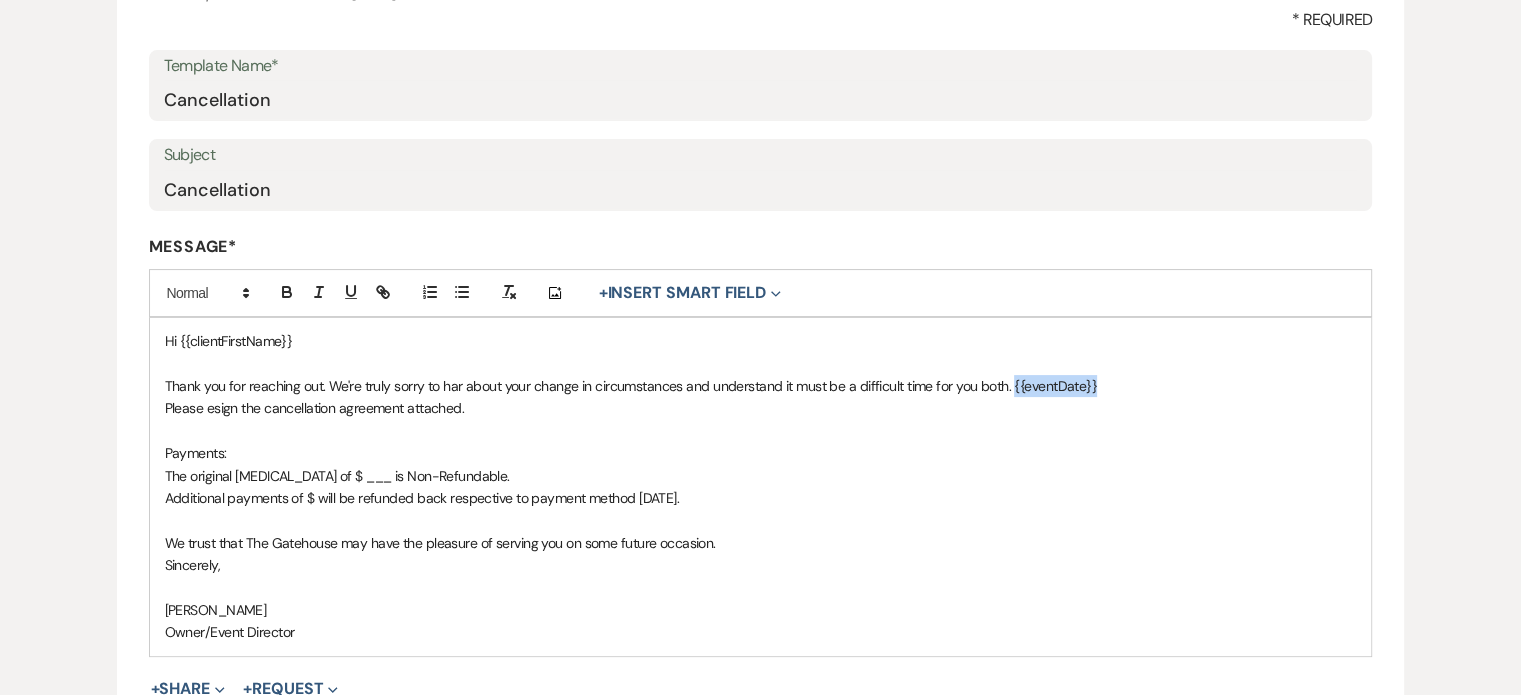 drag, startPoint x: 1012, startPoint y: 383, endPoint x: 1144, endPoint y: 379, distance: 132.0606 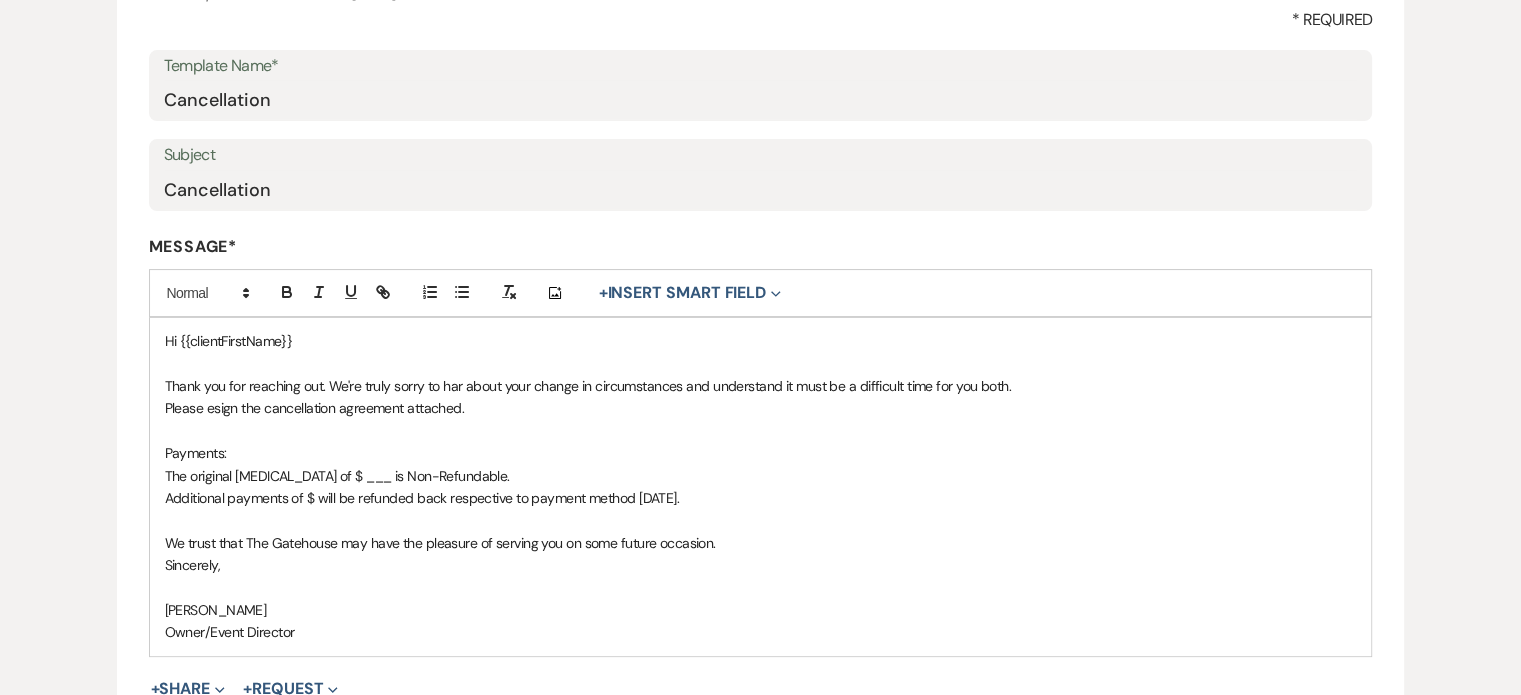 click on "The original [MEDICAL_DATA] of $ ___ is Non-Refundable." at bounding box center [337, 476] 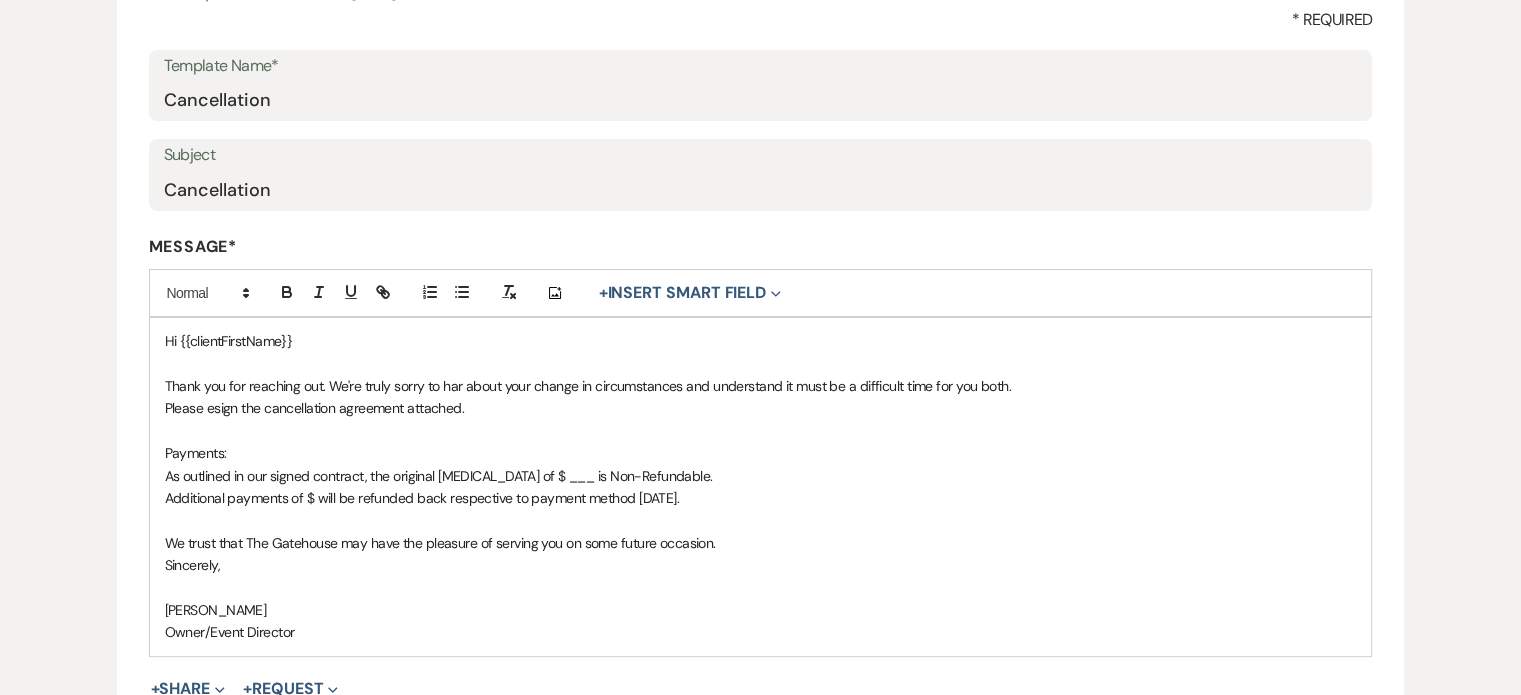 click on "Additional payments of $ will be refunded back respective to payment method [DATE]." at bounding box center [761, 498] 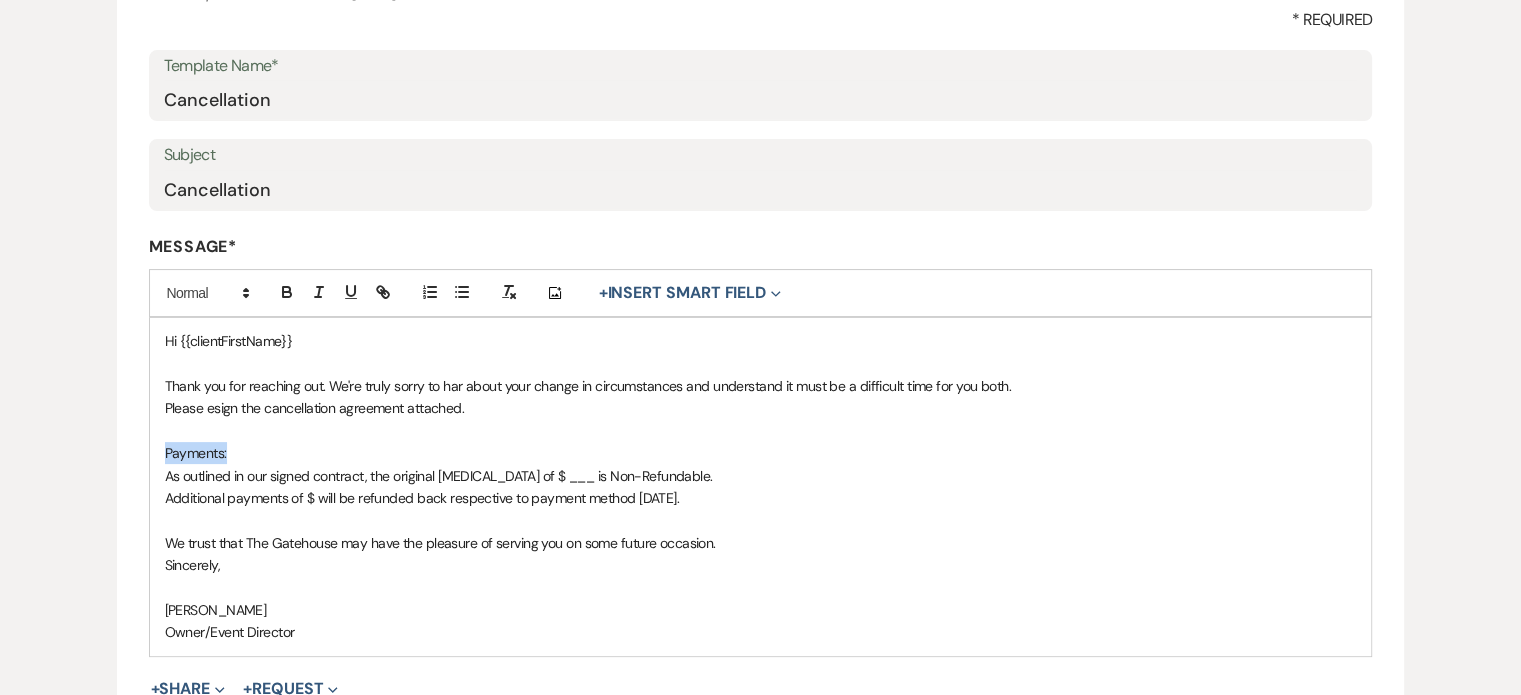 drag, startPoint x: 253, startPoint y: 447, endPoint x: 159, endPoint y: 445, distance: 94.02127 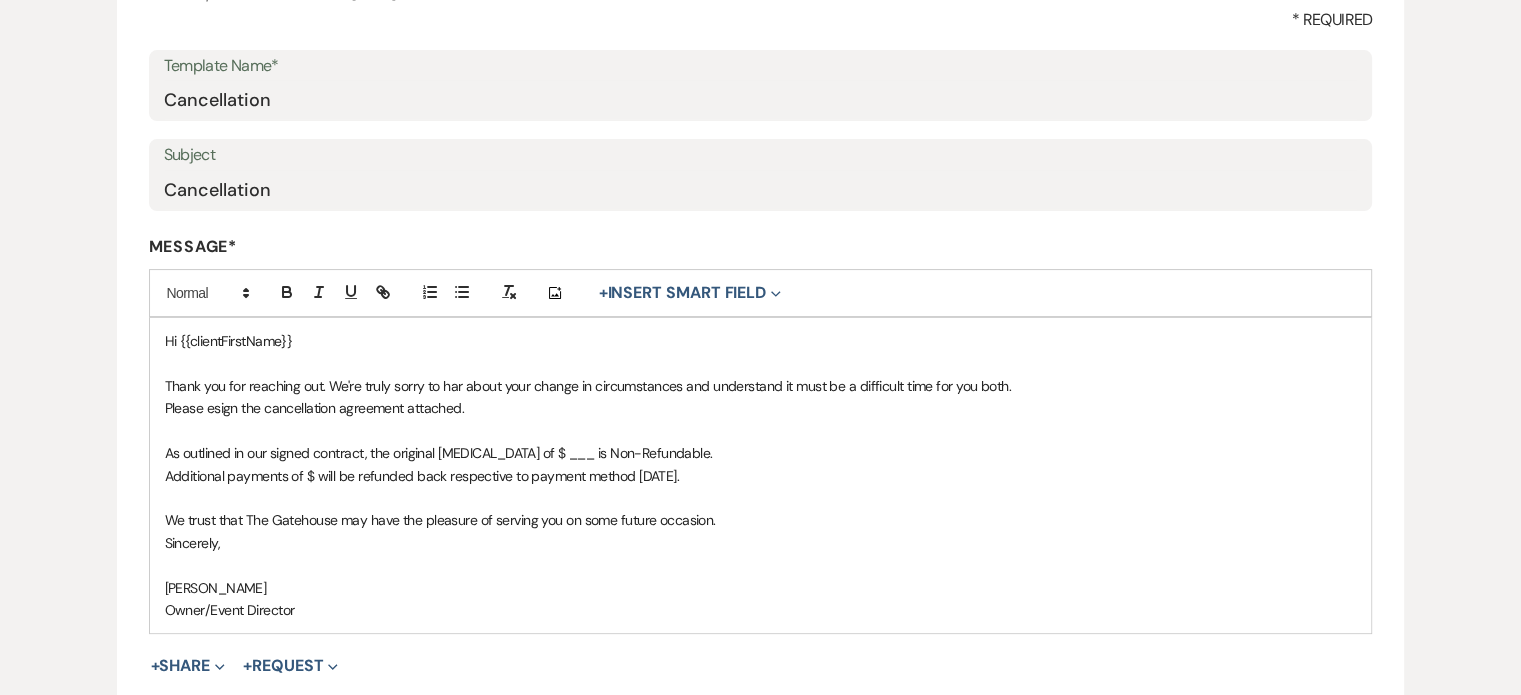 click on "Additional payments of $ will be refunded back respective to payment method [DATE]." at bounding box center [761, 476] 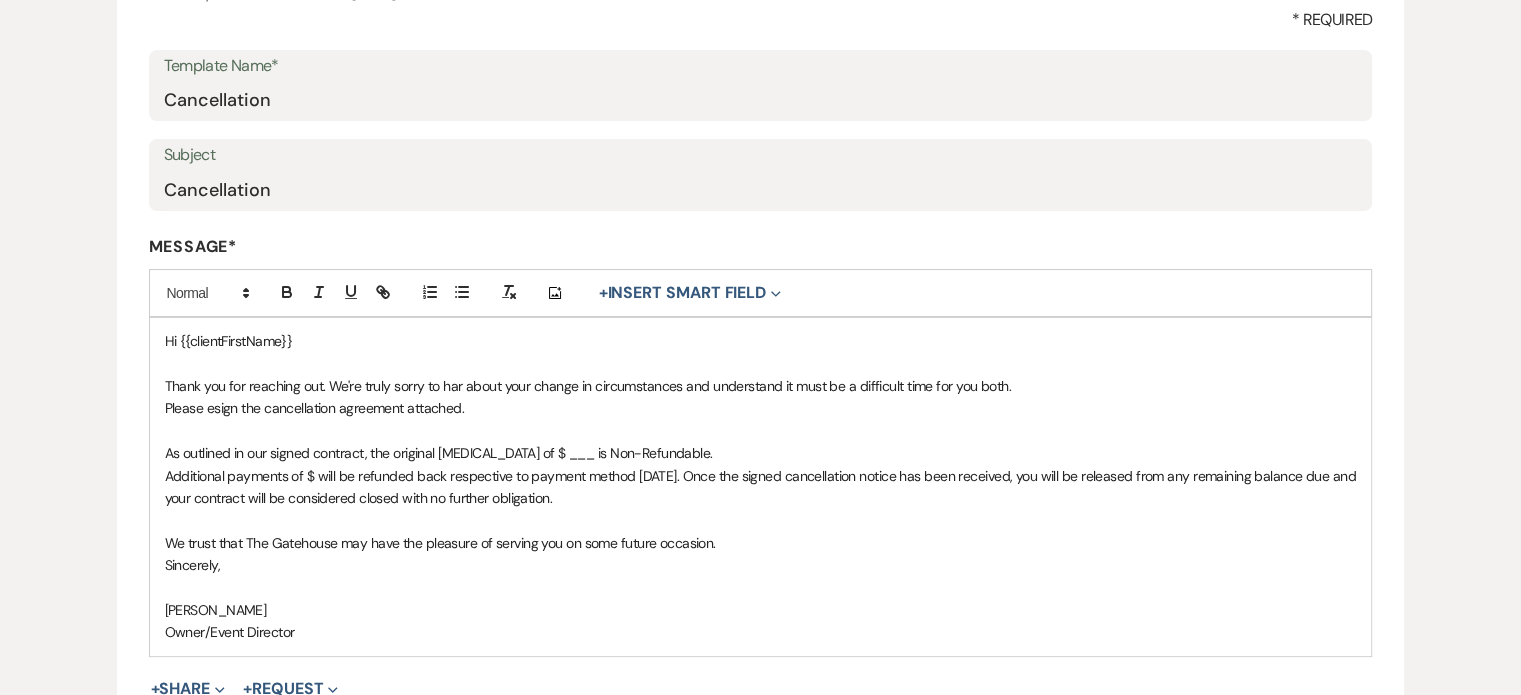 drag, startPoint x: 726, startPoint y: 546, endPoint x: 157, endPoint y: 573, distance: 569.64026 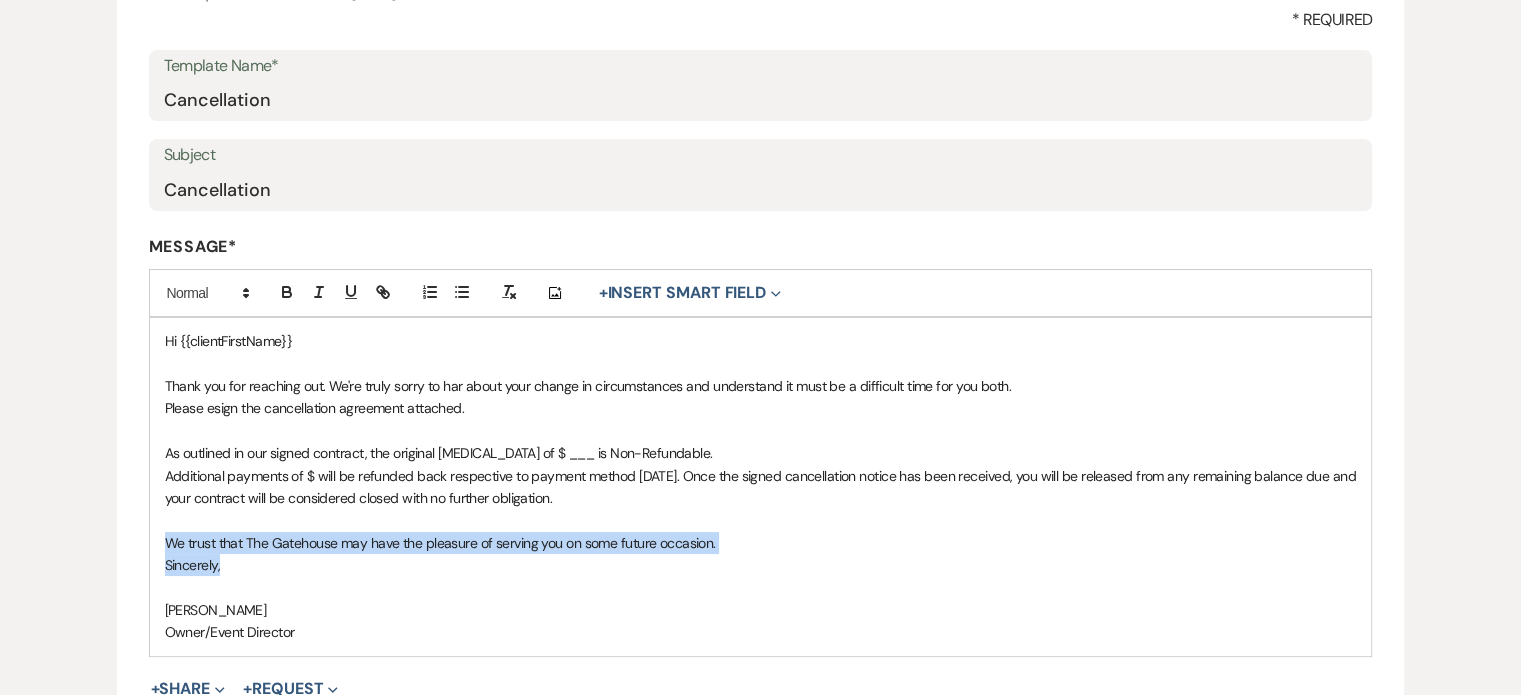 drag, startPoint x: 217, startPoint y: 570, endPoint x: 161, endPoint y: 549, distance: 59.808025 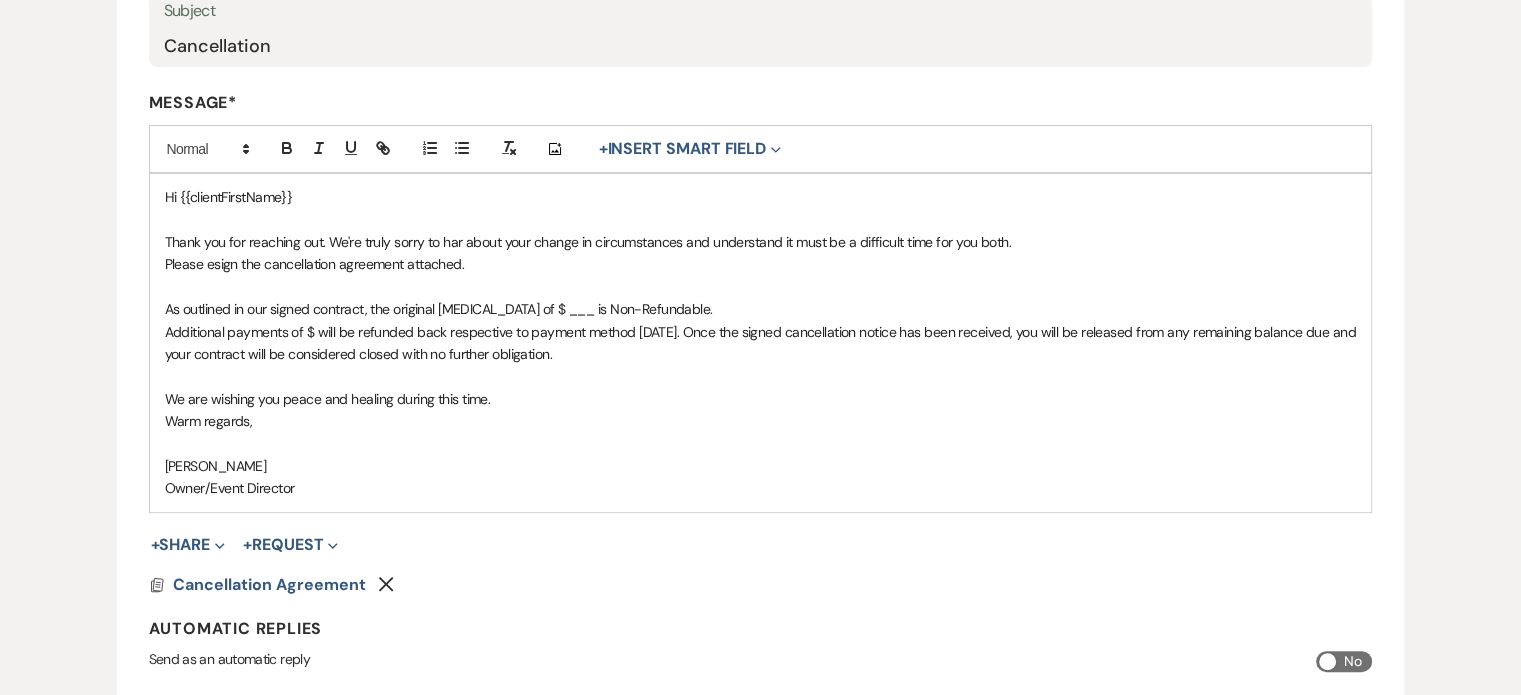 scroll, scrollTop: 300, scrollLeft: 0, axis: vertical 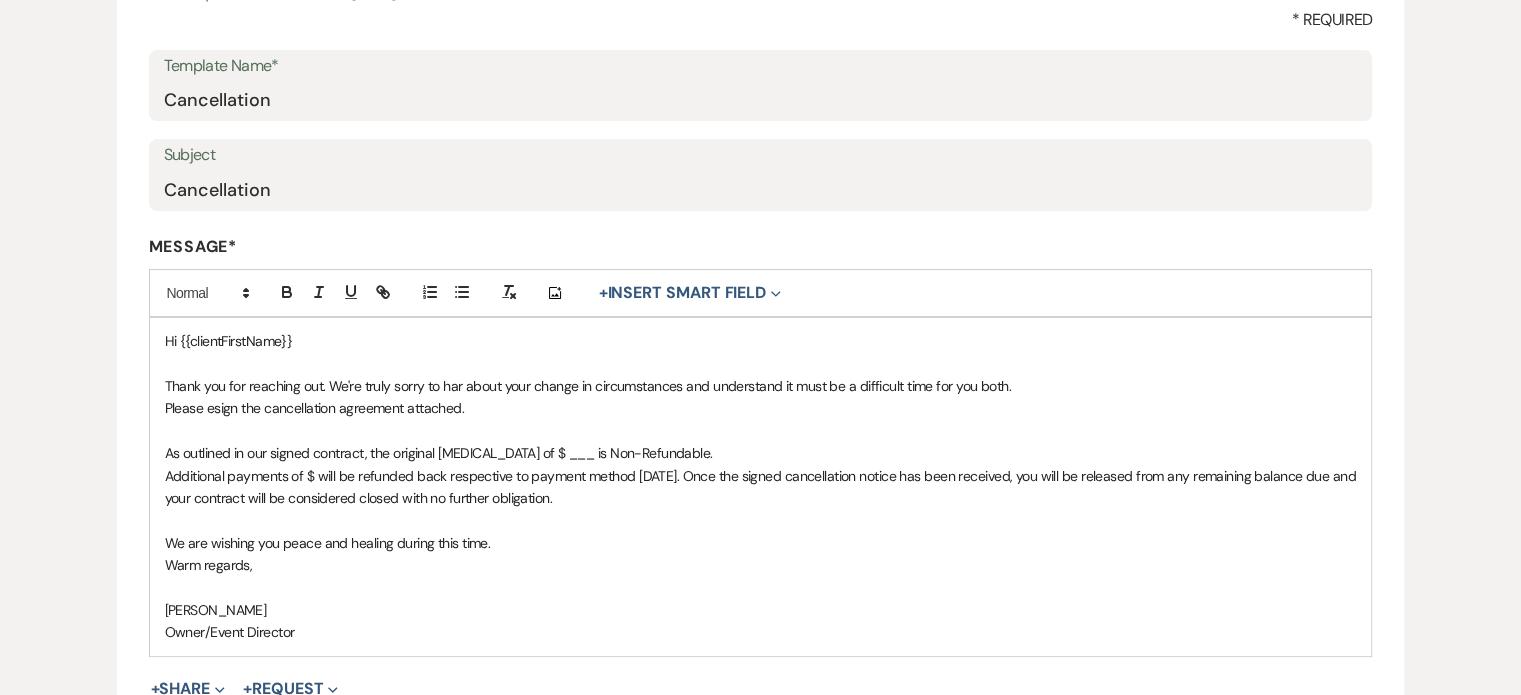 click on "Thank you for reaching out. We're truly sorry to har about your change in circumstances and understand it must be a difficult time for you both." at bounding box center [588, 386] 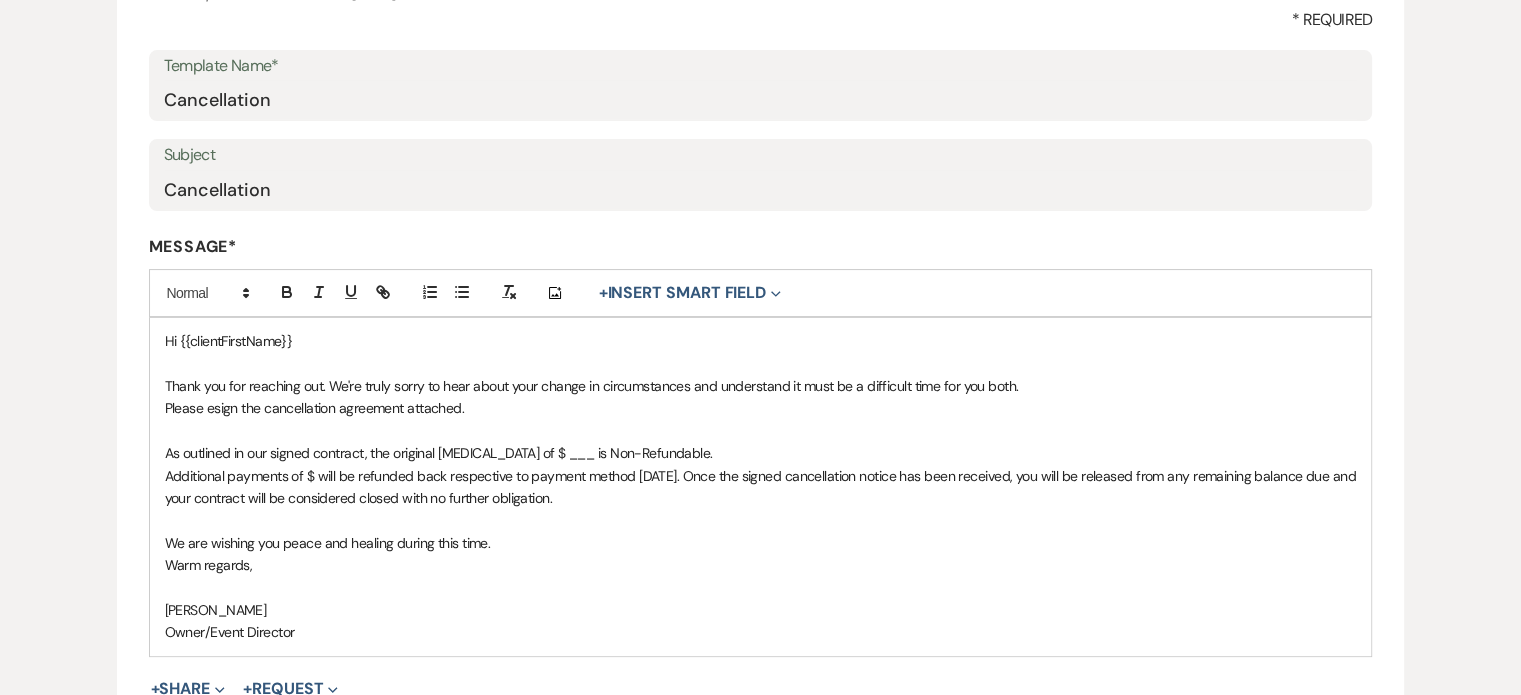 drag, startPoint x: 482, startPoint y: 406, endPoint x: 97, endPoint y: 406, distance: 385 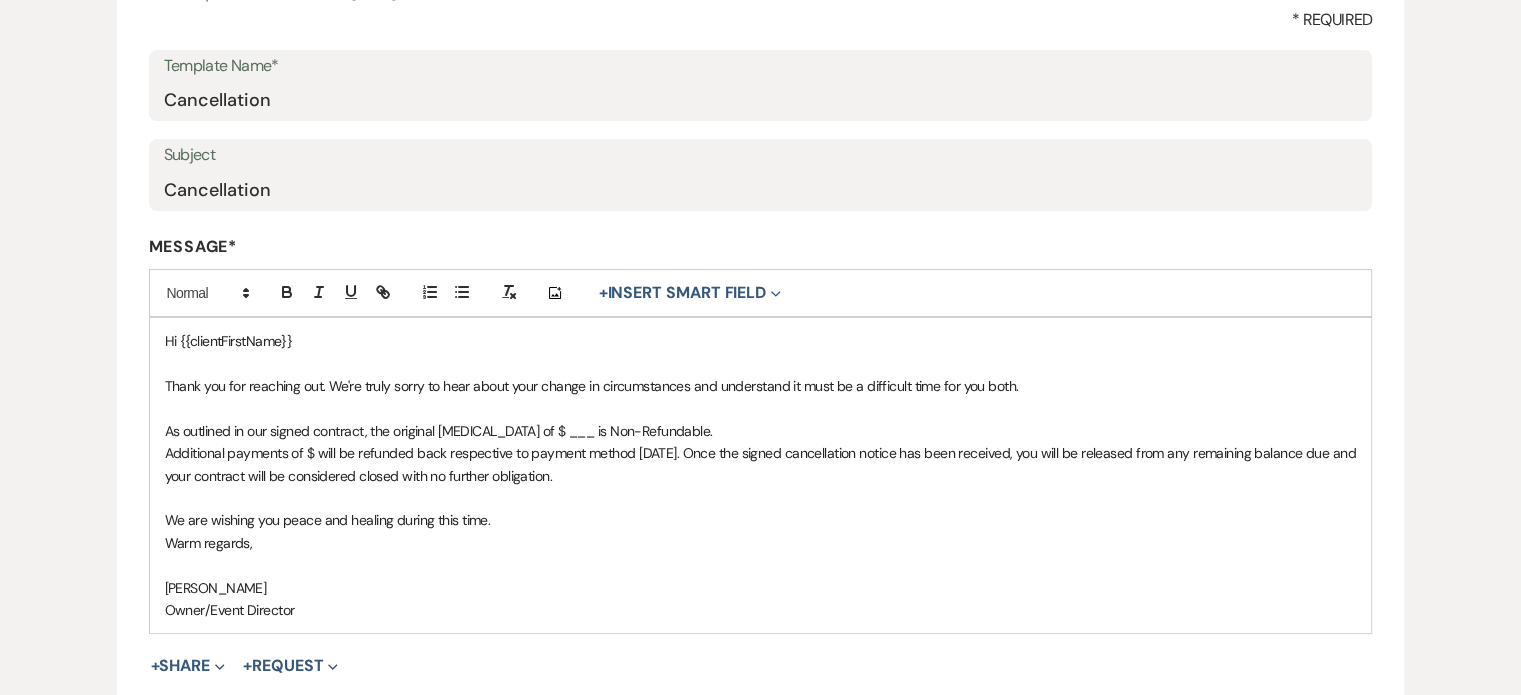 click on "Additional payments of $ will be refunded back respective to payment method [DATE]. Once the signed cancellation notice has been received, you will be released from any remaining balance due and your contract will be considered closed with no further obligation." at bounding box center [762, 464] 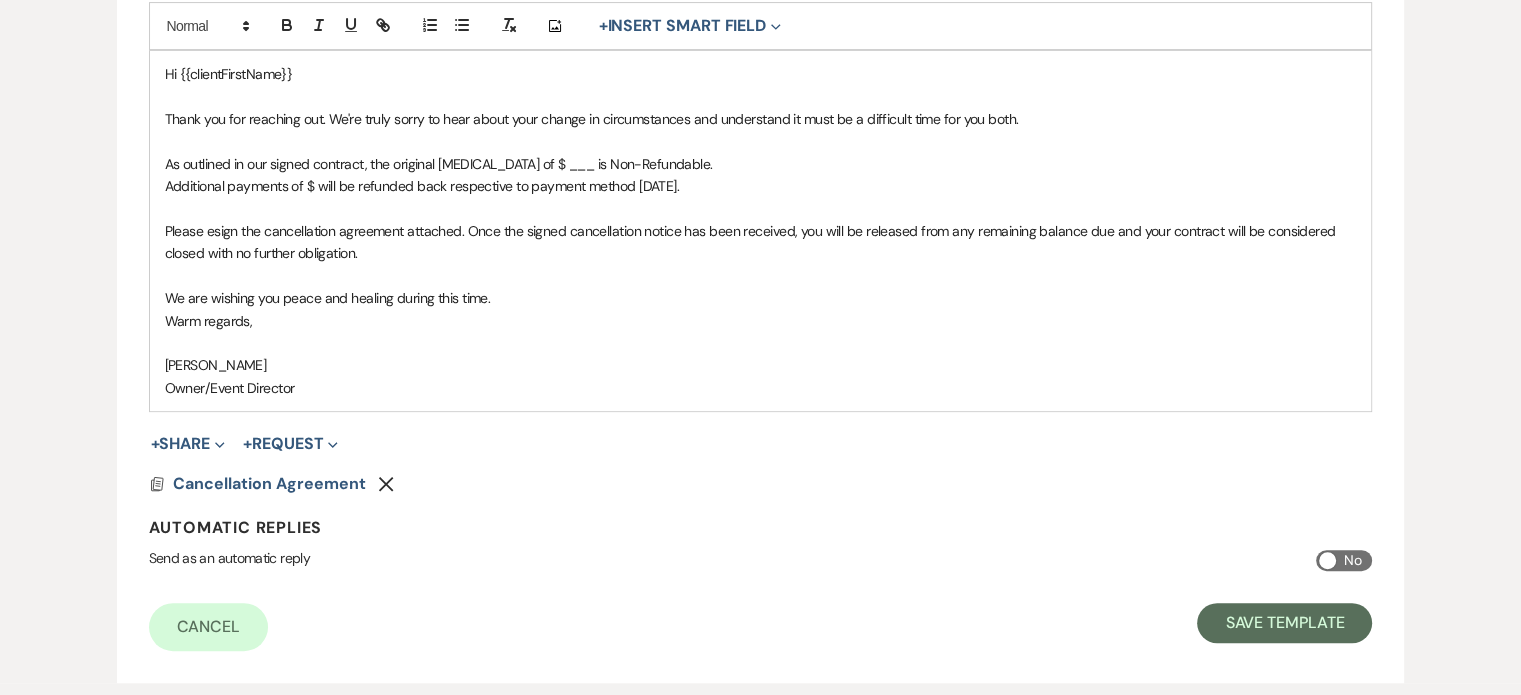 scroll, scrollTop: 600, scrollLeft: 0, axis: vertical 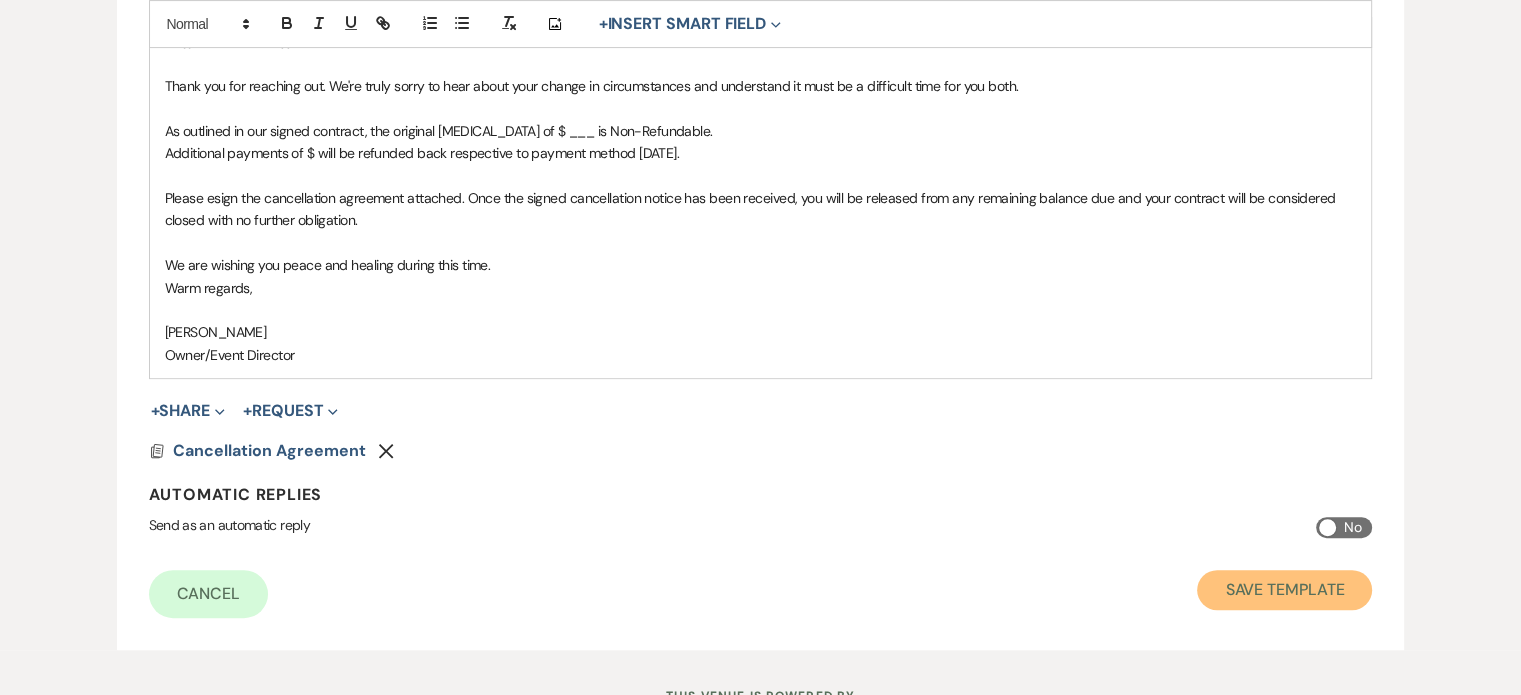 click on "Save Template" at bounding box center (1284, 590) 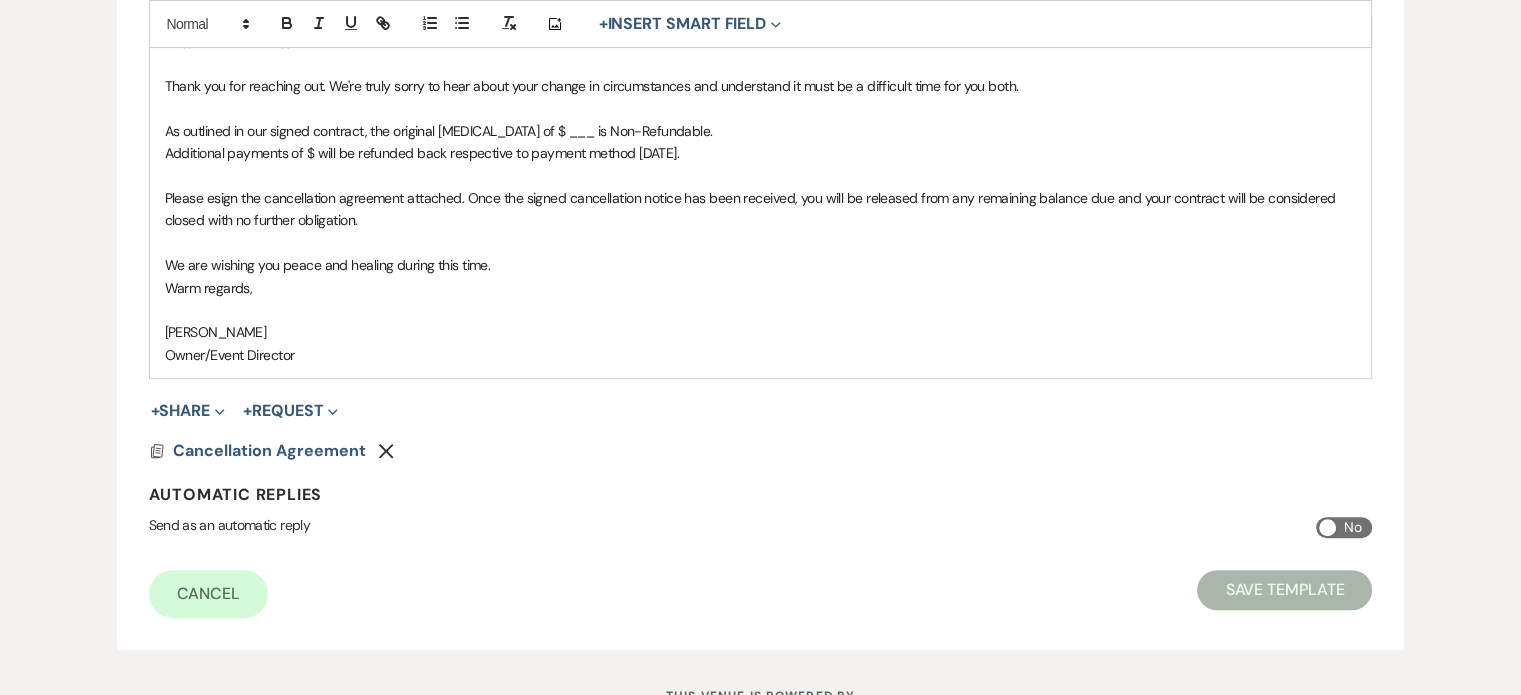 scroll, scrollTop: 0, scrollLeft: 0, axis: both 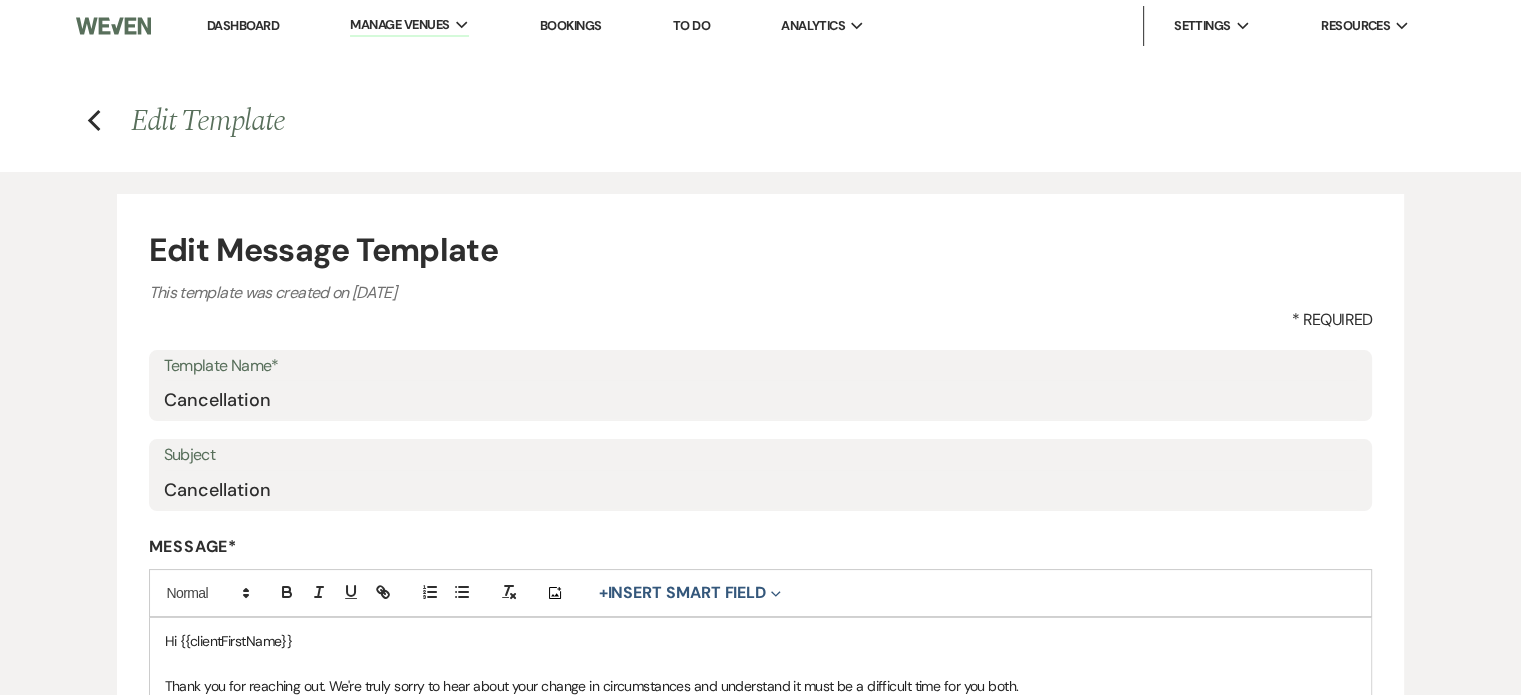 select on "Message Templates" 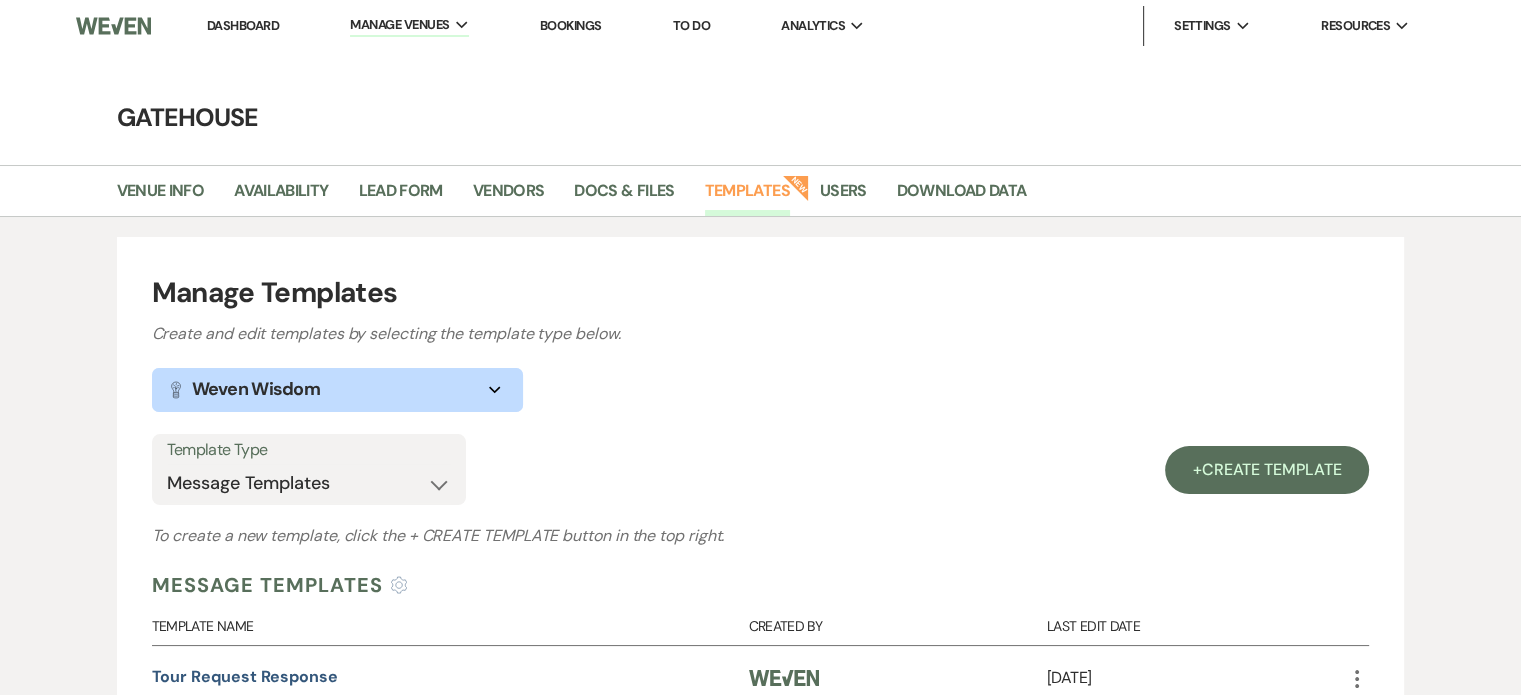 scroll, scrollTop: 0, scrollLeft: 0, axis: both 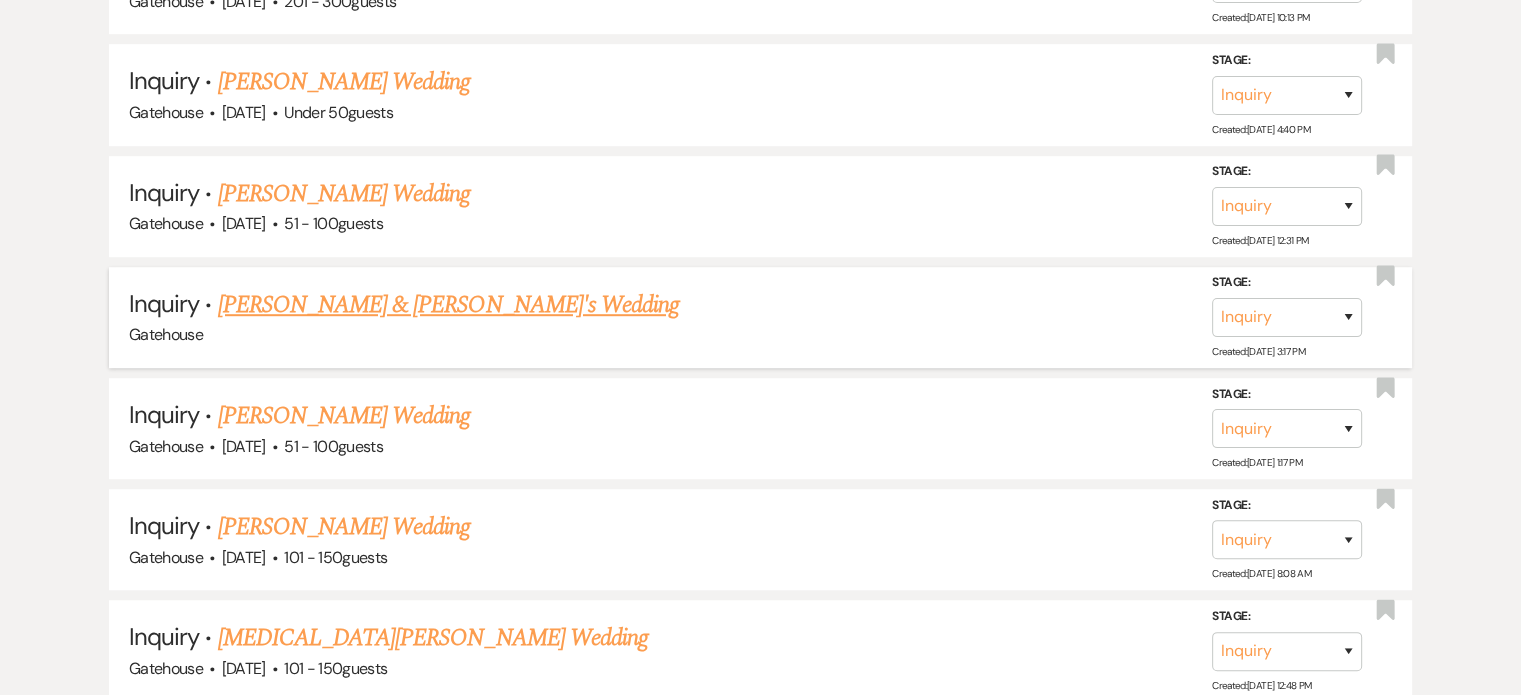 click on "[PERSON_NAME] & [PERSON_NAME]'s Wedding" at bounding box center (449, 305) 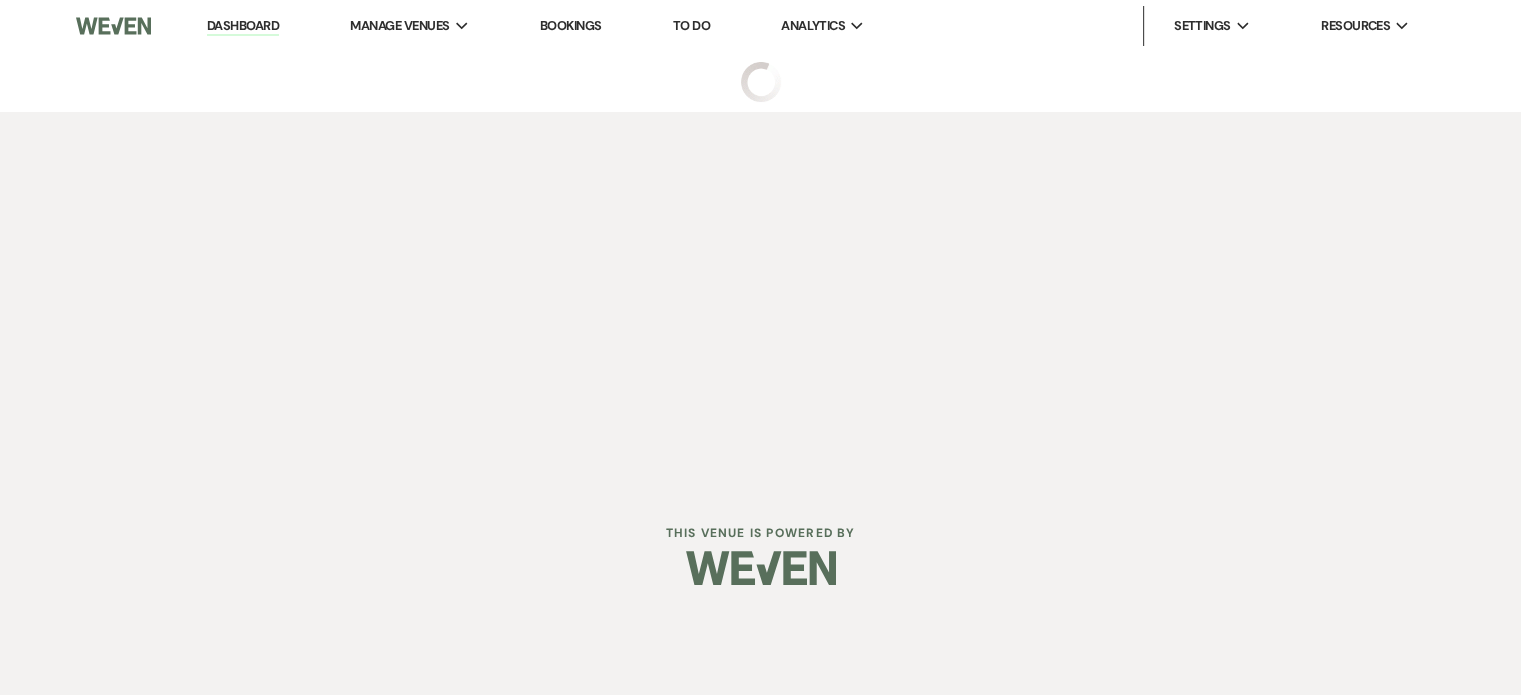 scroll, scrollTop: 0, scrollLeft: 0, axis: both 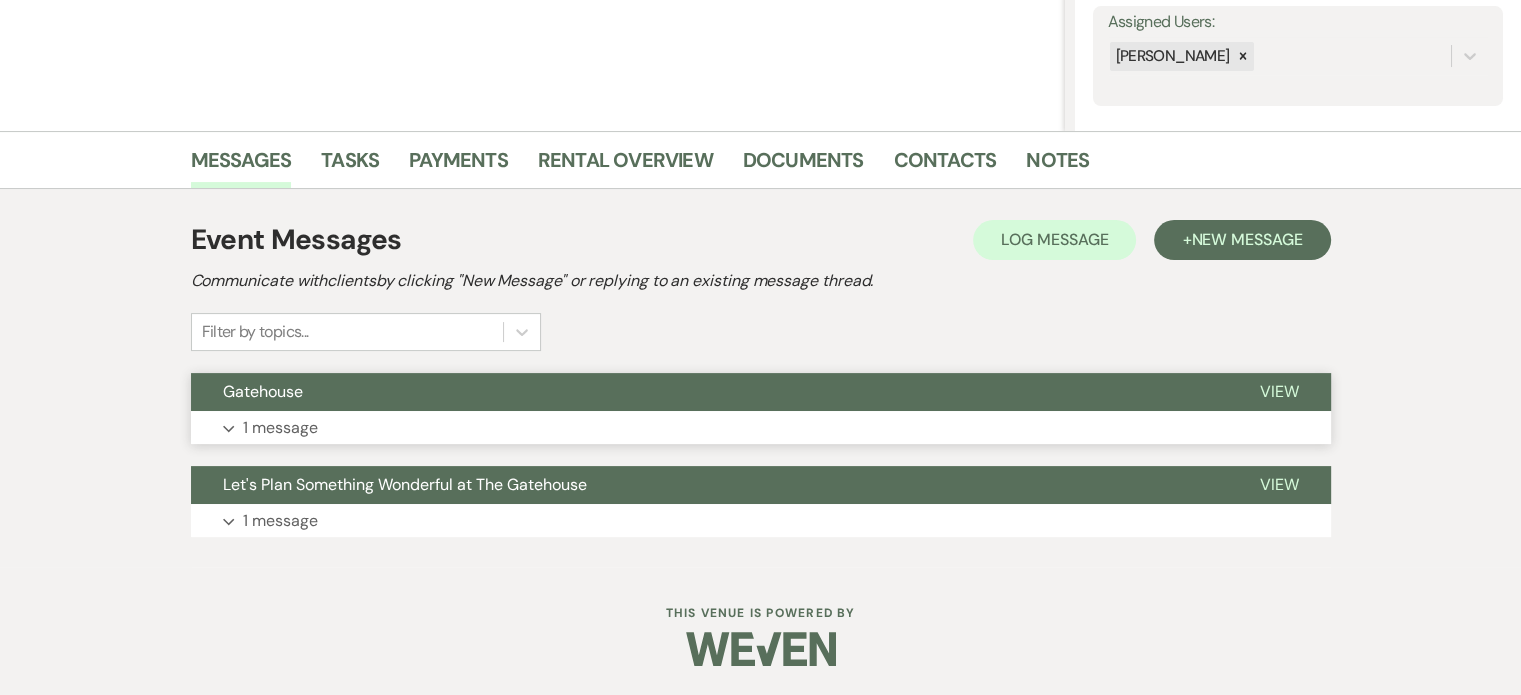 click on "View" at bounding box center [1279, 391] 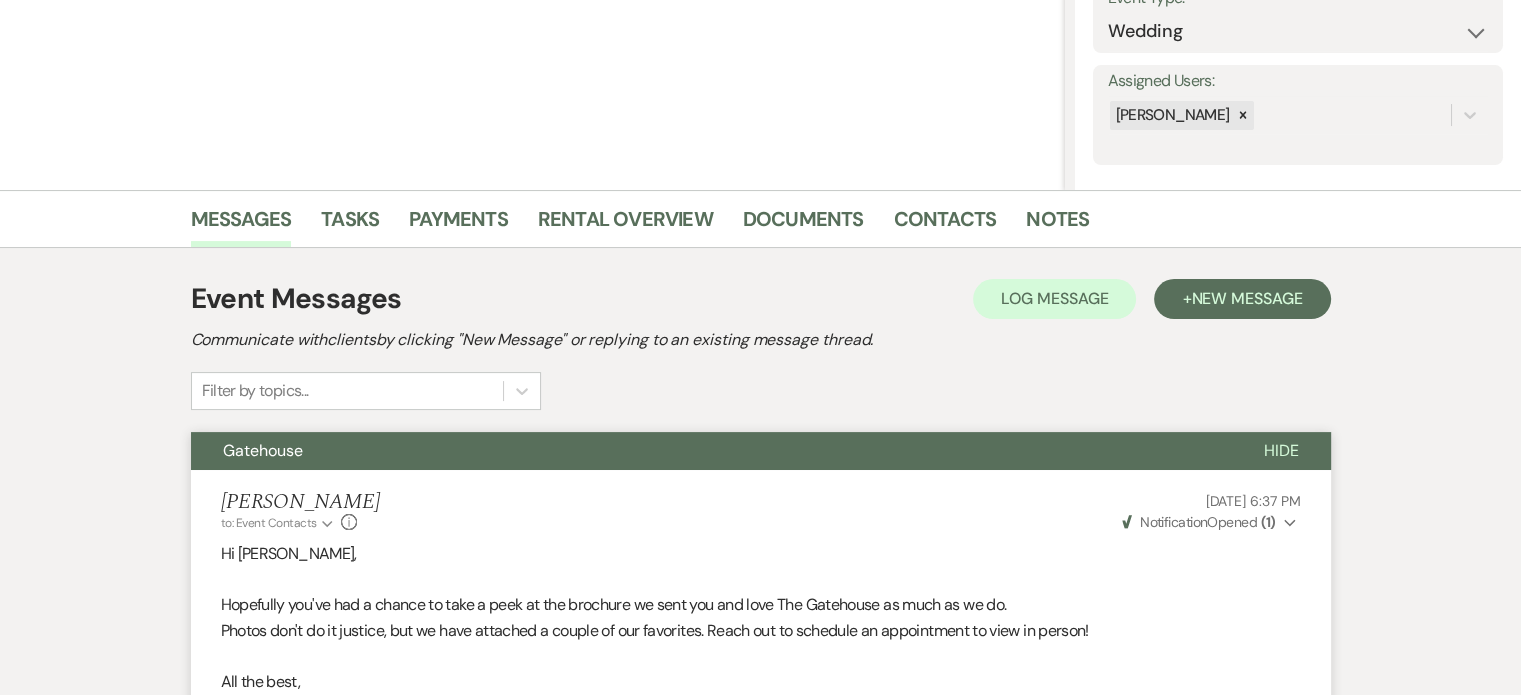 scroll, scrollTop: 744, scrollLeft: 0, axis: vertical 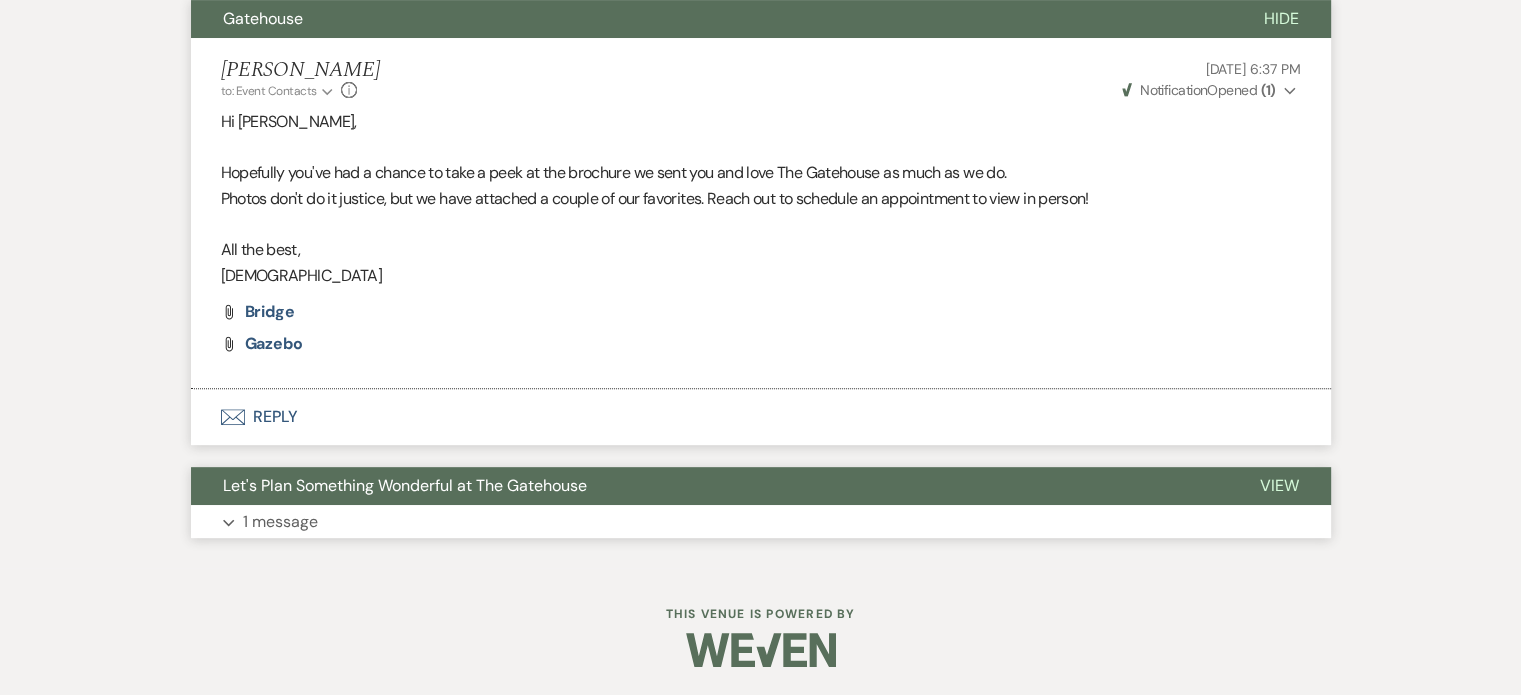click on "1 message" at bounding box center [280, 522] 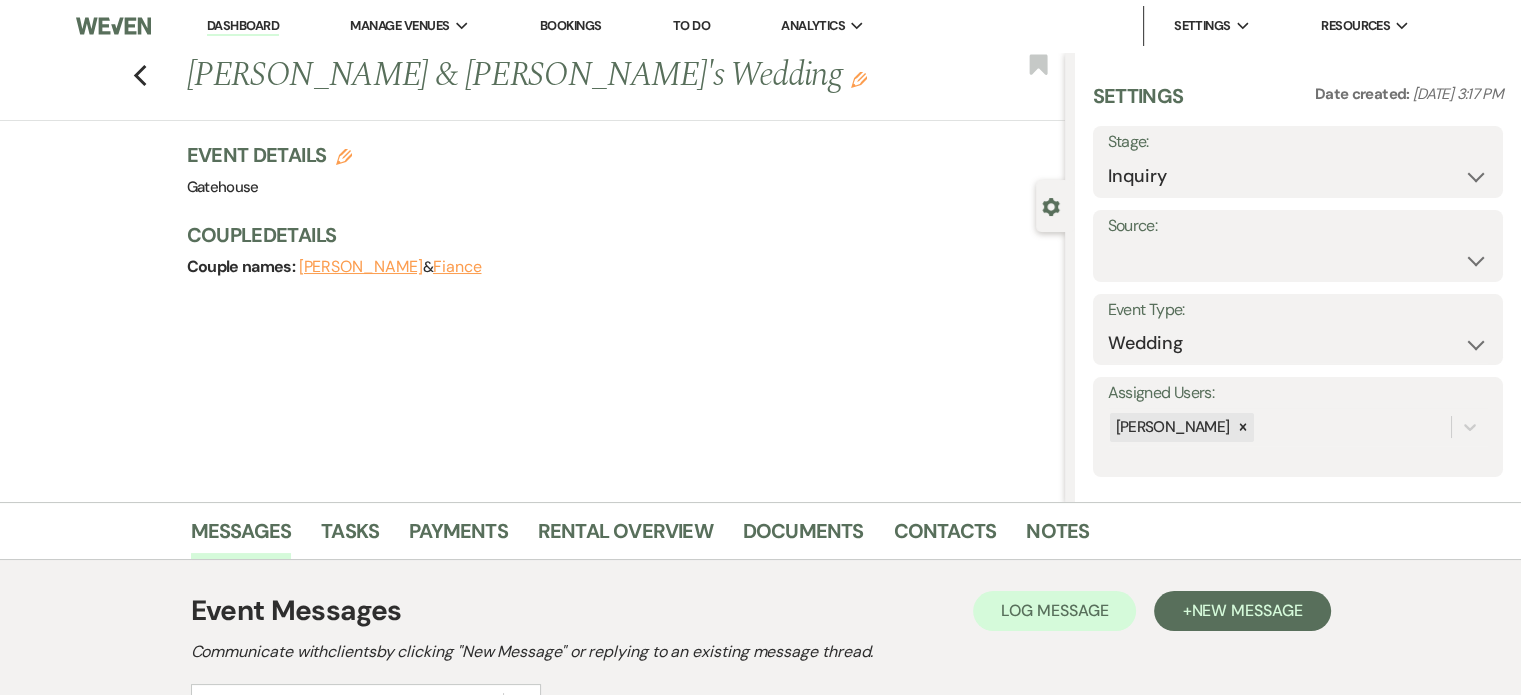 scroll, scrollTop: 0, scrollLeft: 0, axis: both 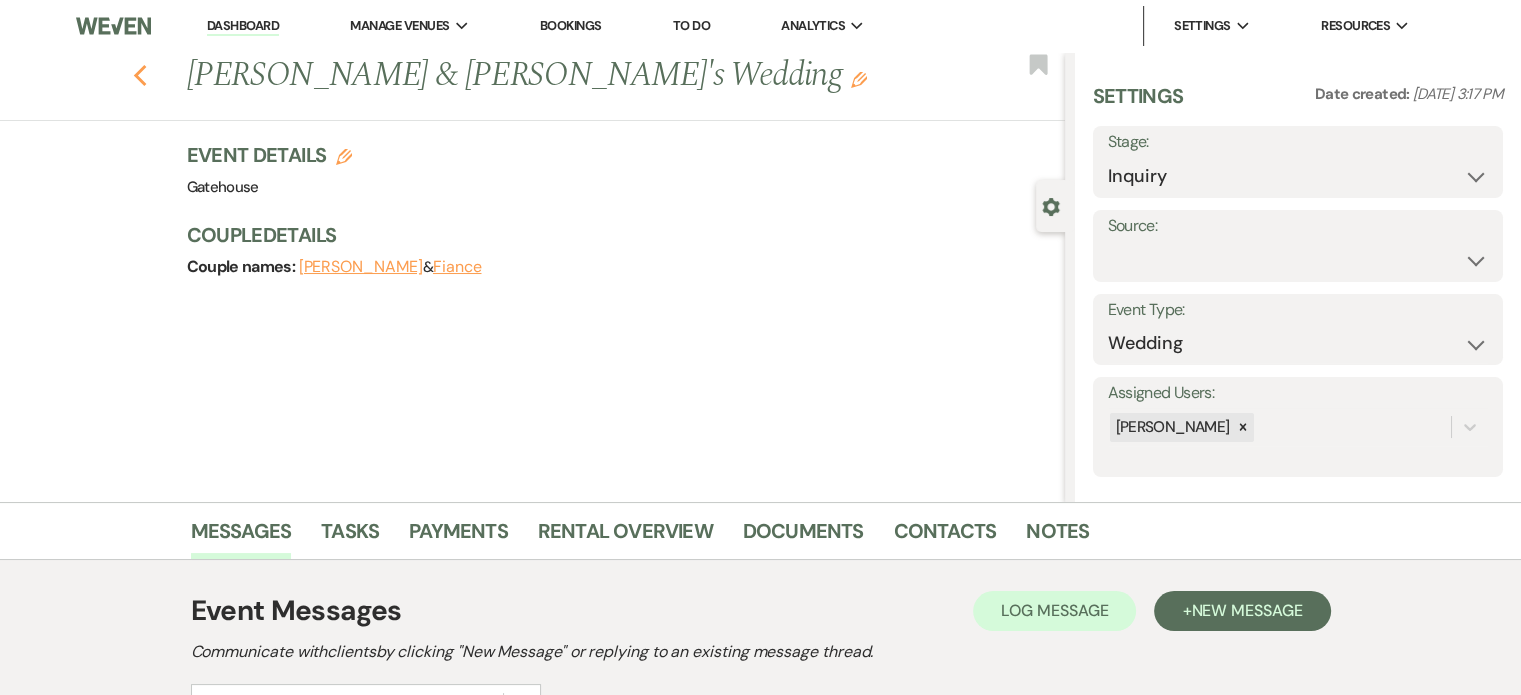 click on "Previous" 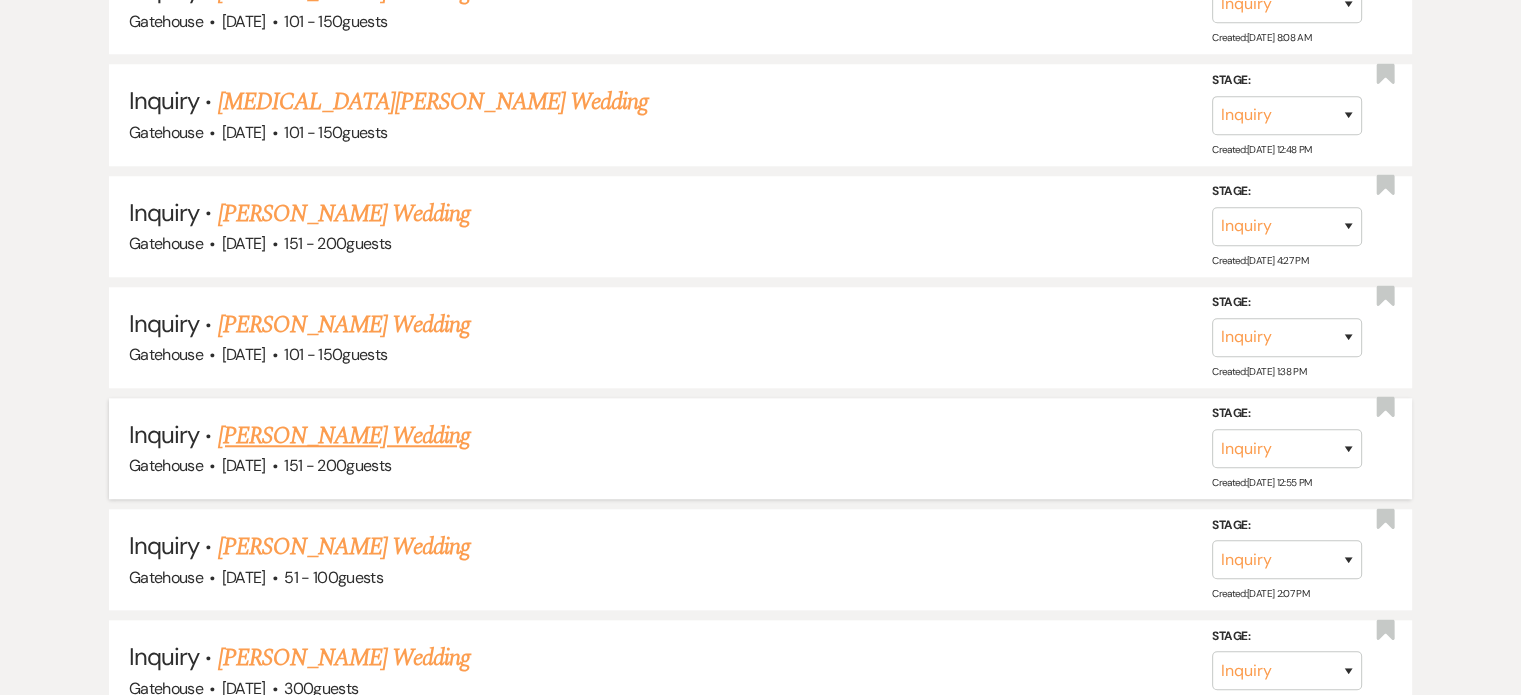 scroll, scrollTop: 1800, scrollLeft: 0, axis: vertical 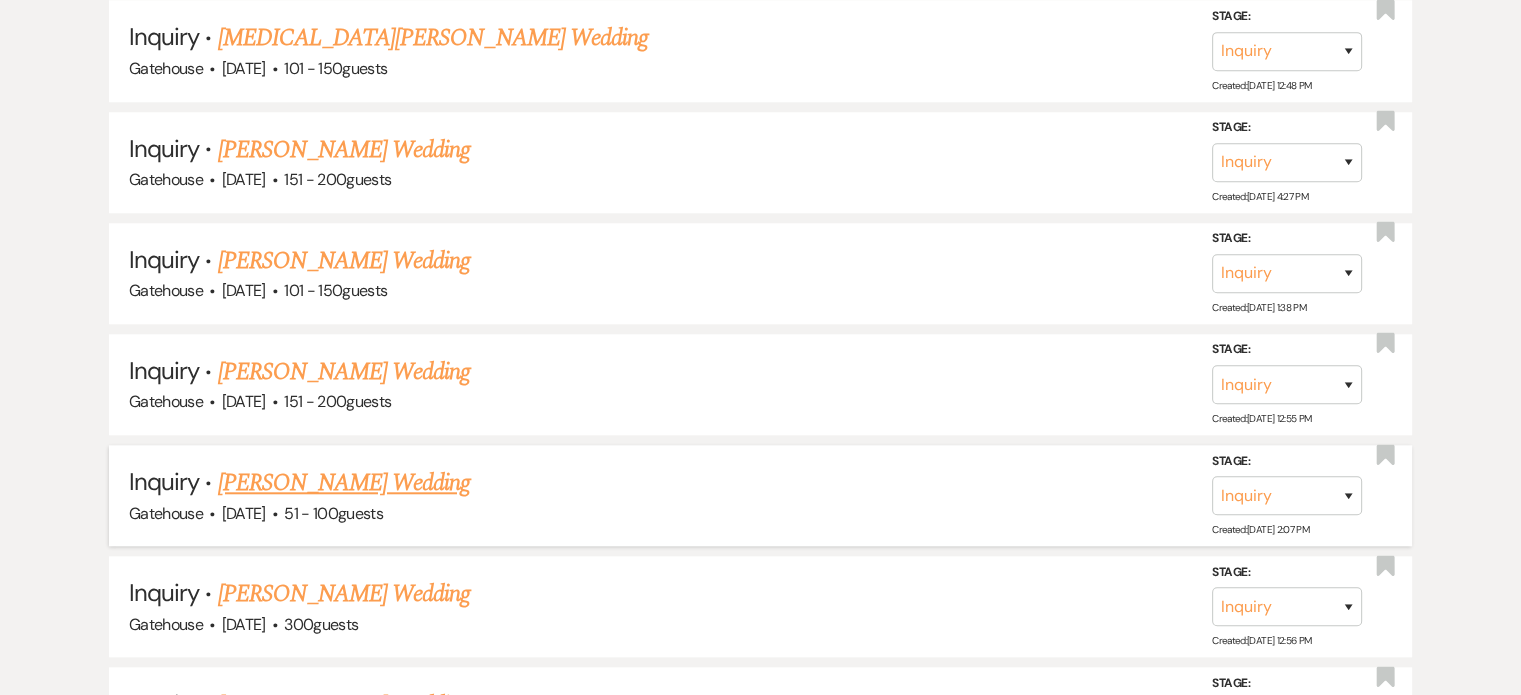 click on "[PERSON_NAME] Wedding" at bounding box center (344, 483) 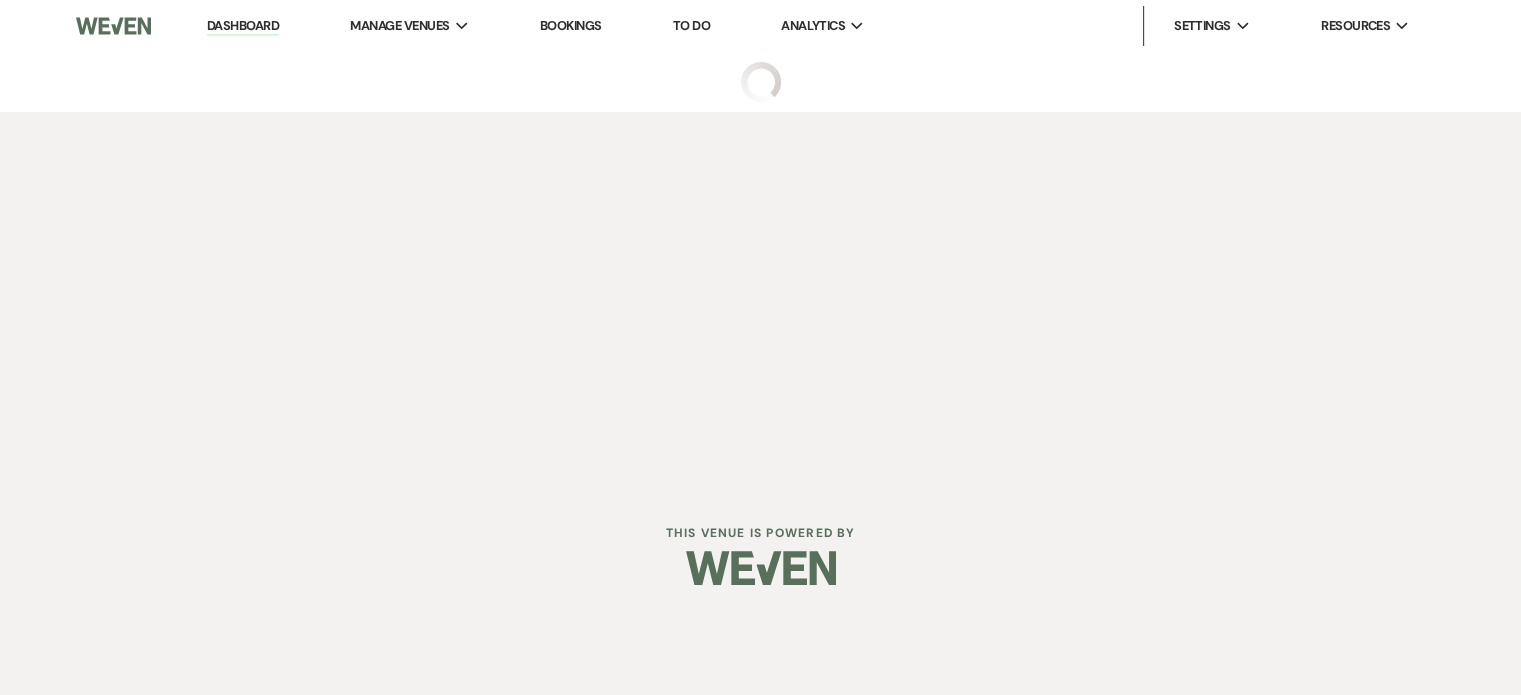 scroll, scrollTop: 0, scrollLeft: 0, axis: both 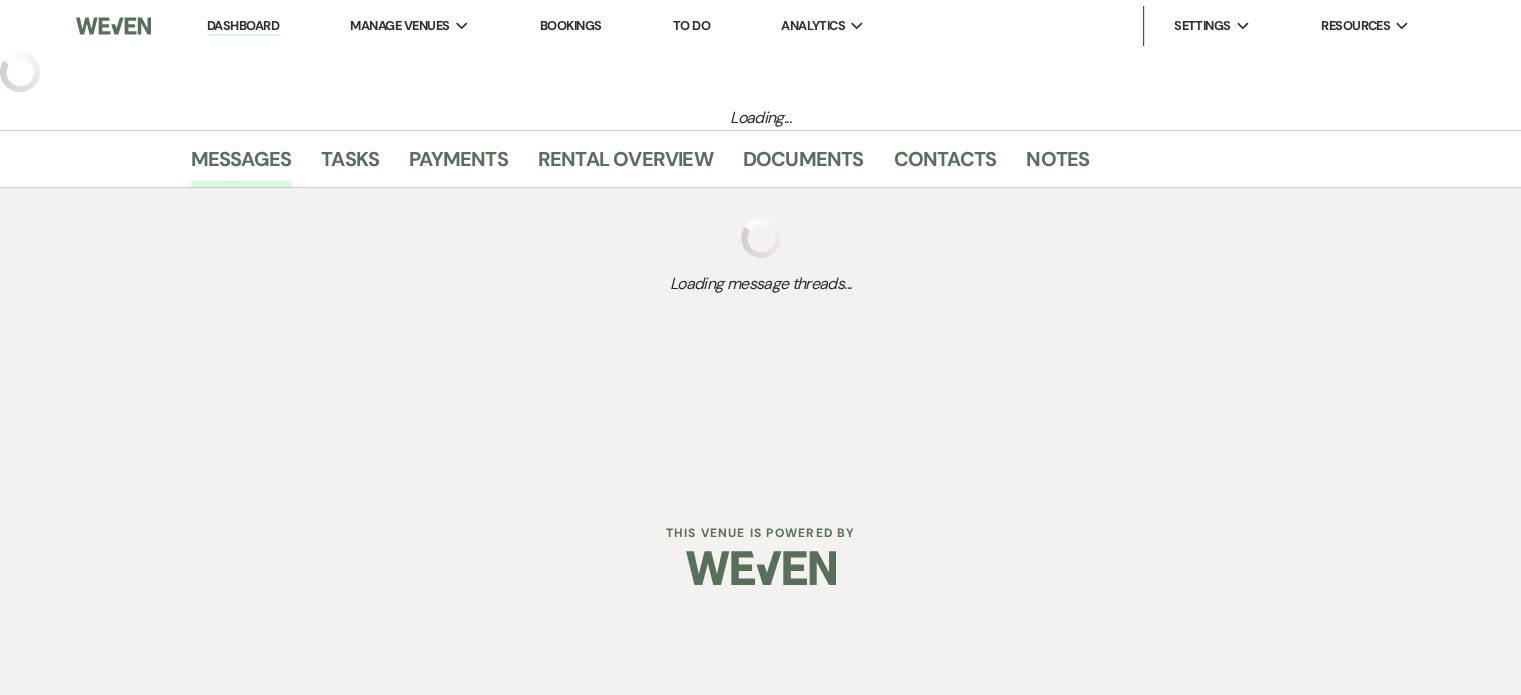 select on "2" 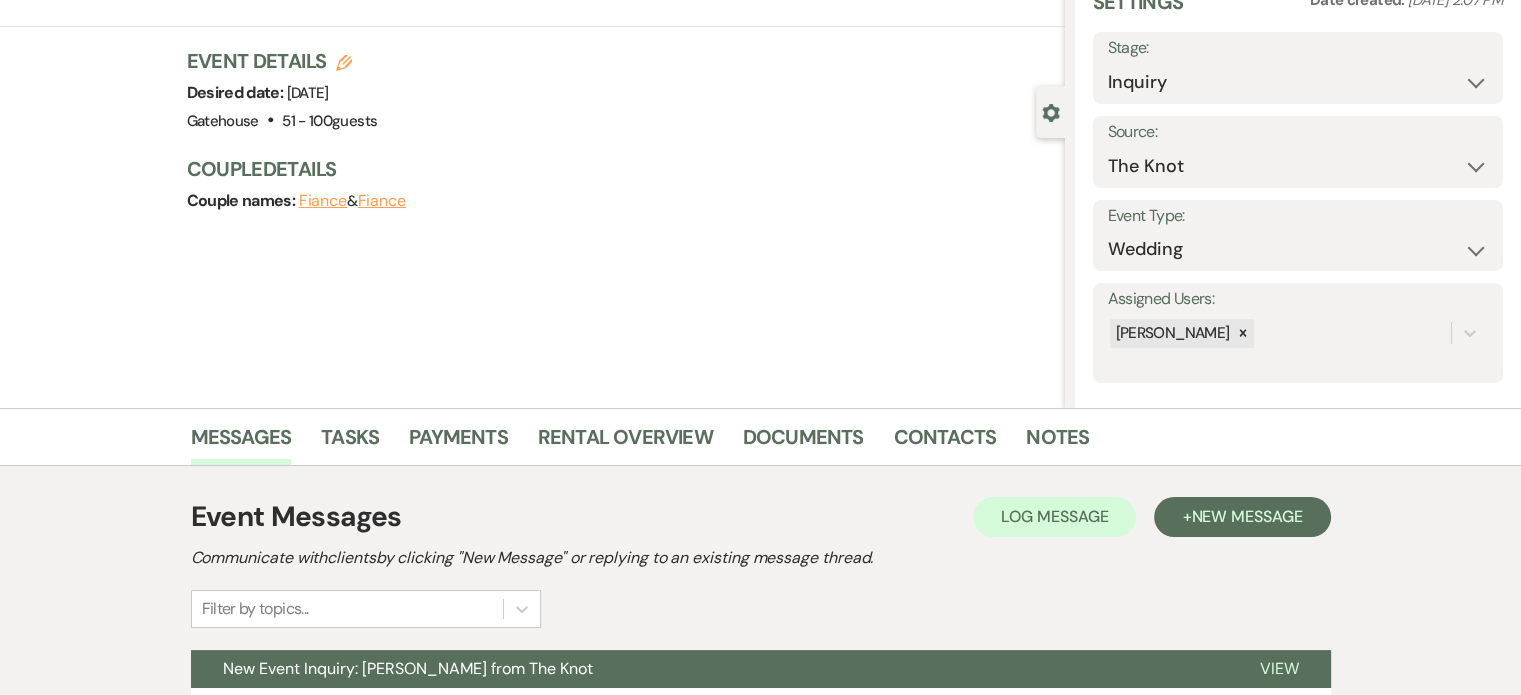scroll, scrollTop: 278, scrollLeft: 0, axis: vertical 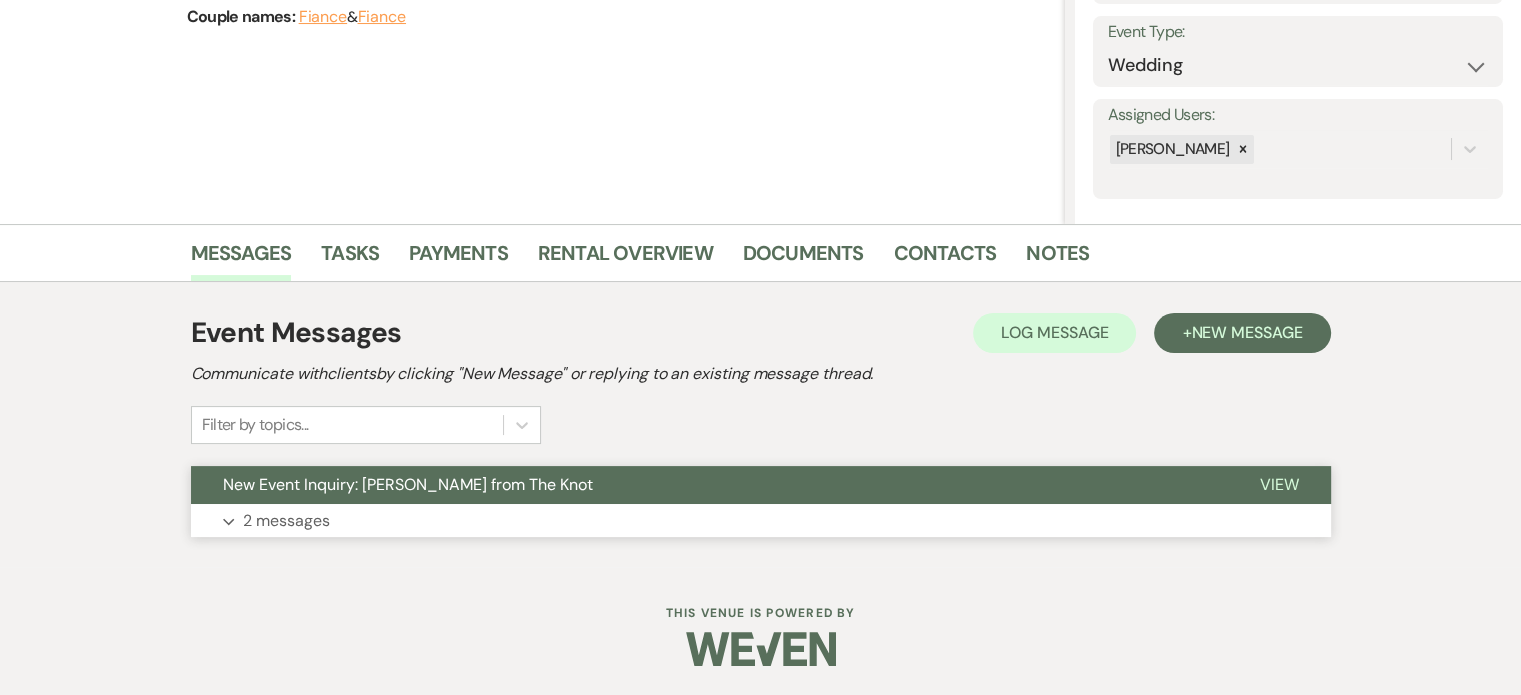 click on "2 messages" at bounding box center [286, 521] 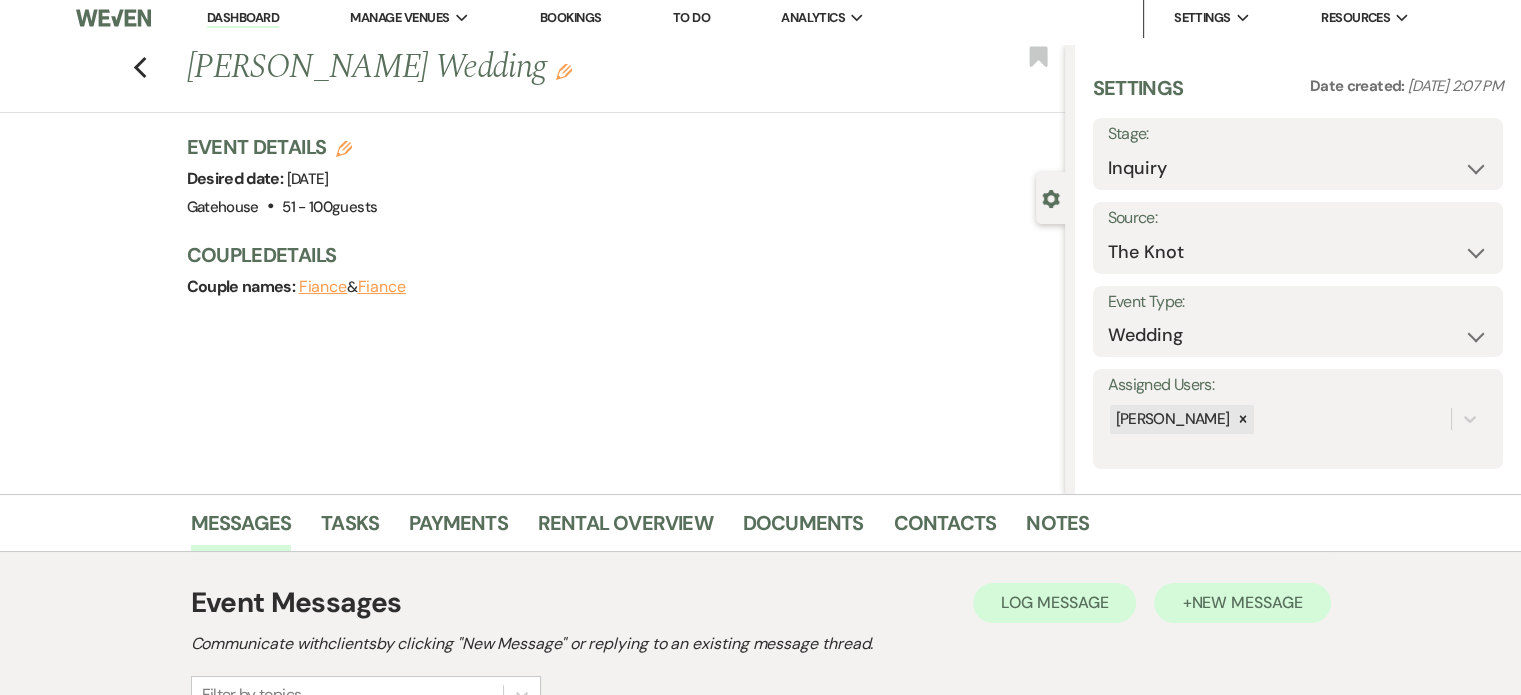 scroll, scrollTop: 0, scrollLeft: 0, axis: both 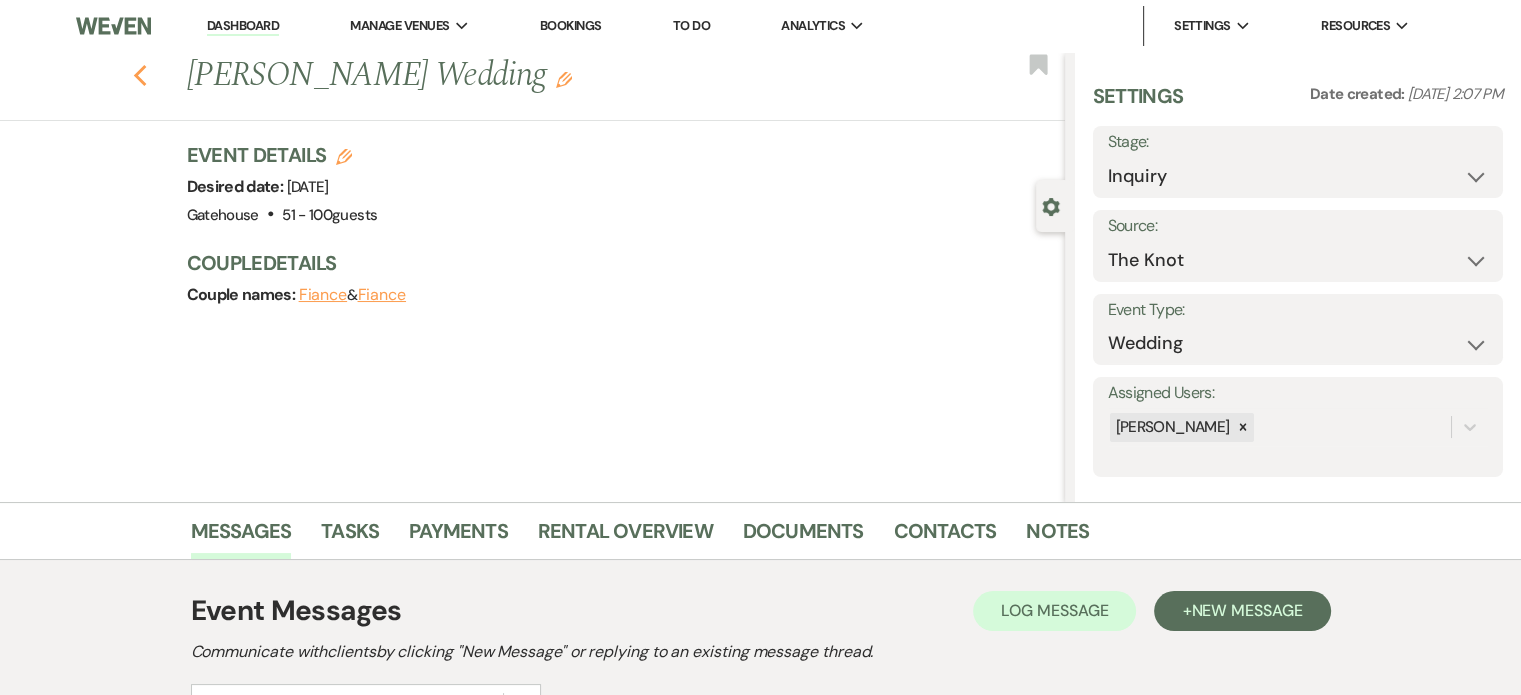 click on "Previous" 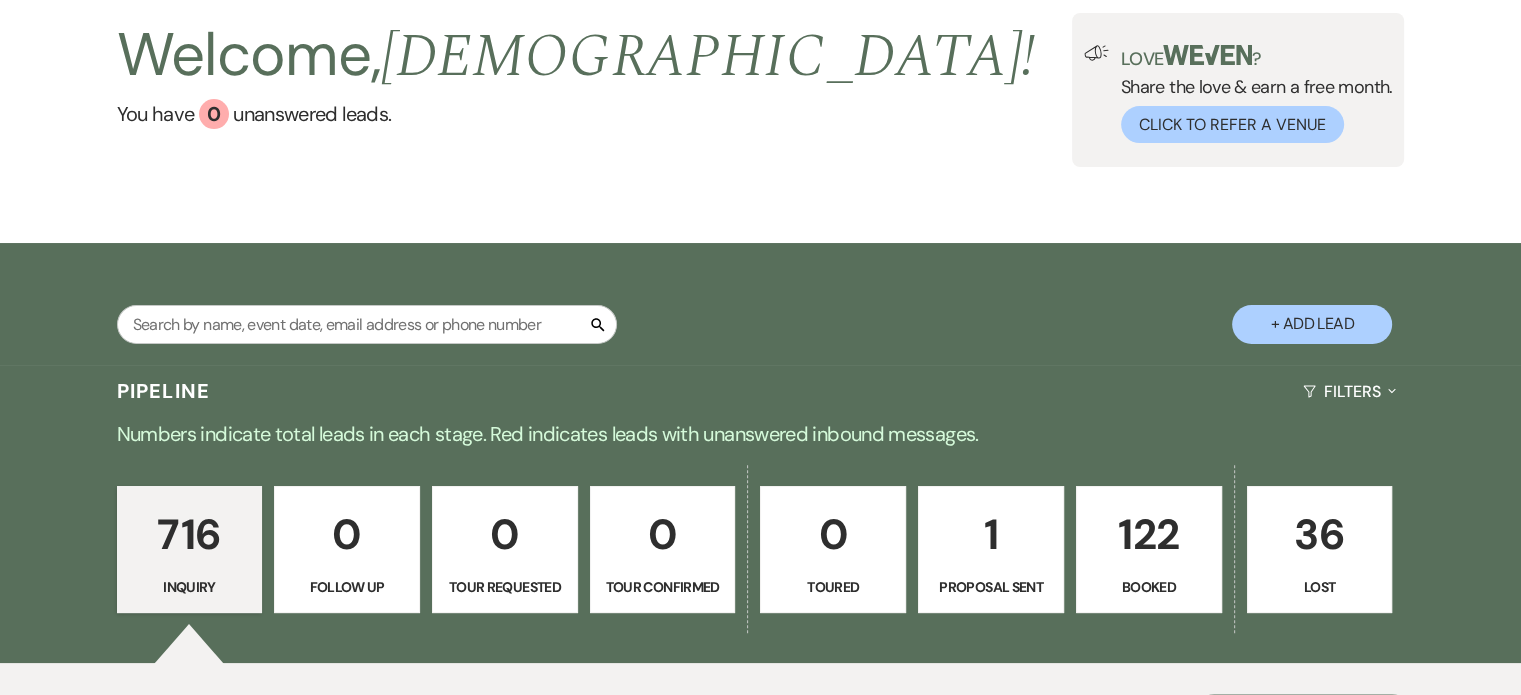scroll, scrollTop: 300, scrollLeft: 0, axis: vertical 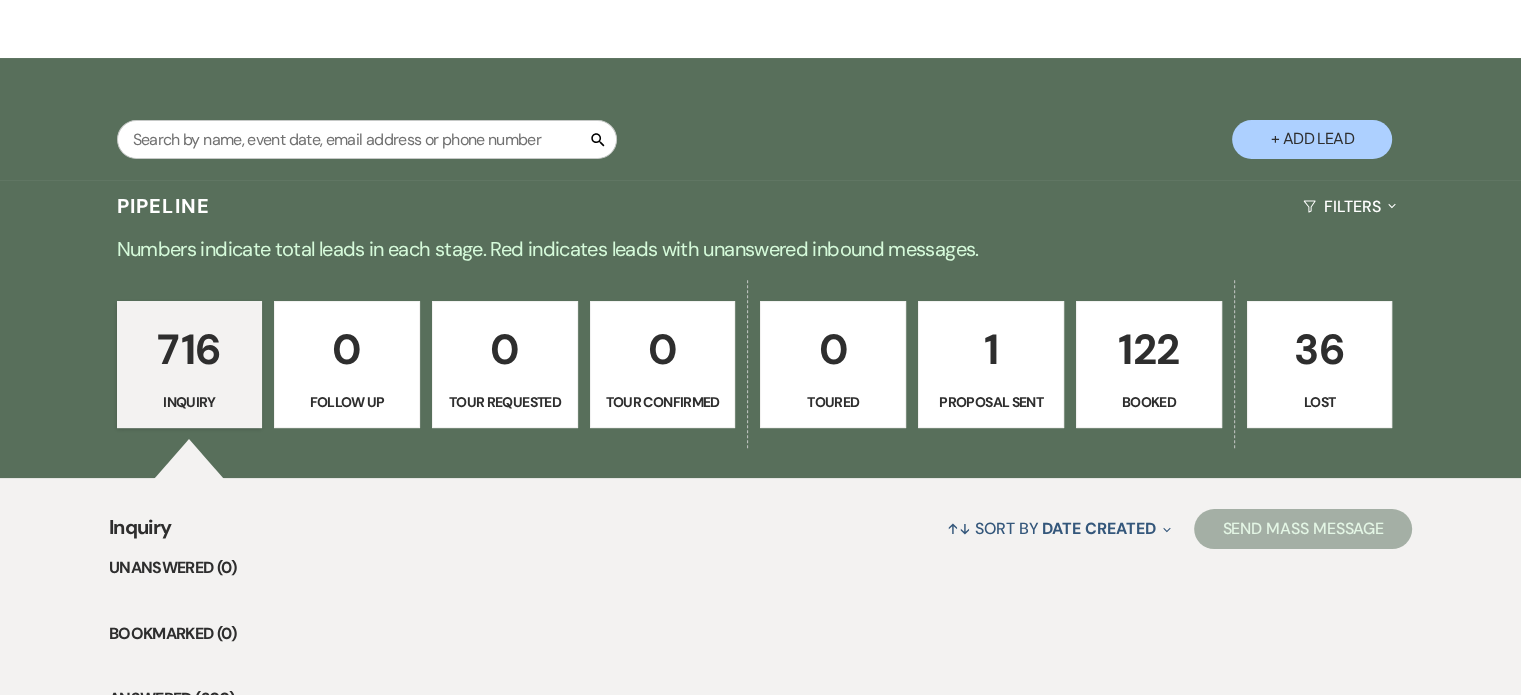 click on "1" at bounding box center [991, 349] 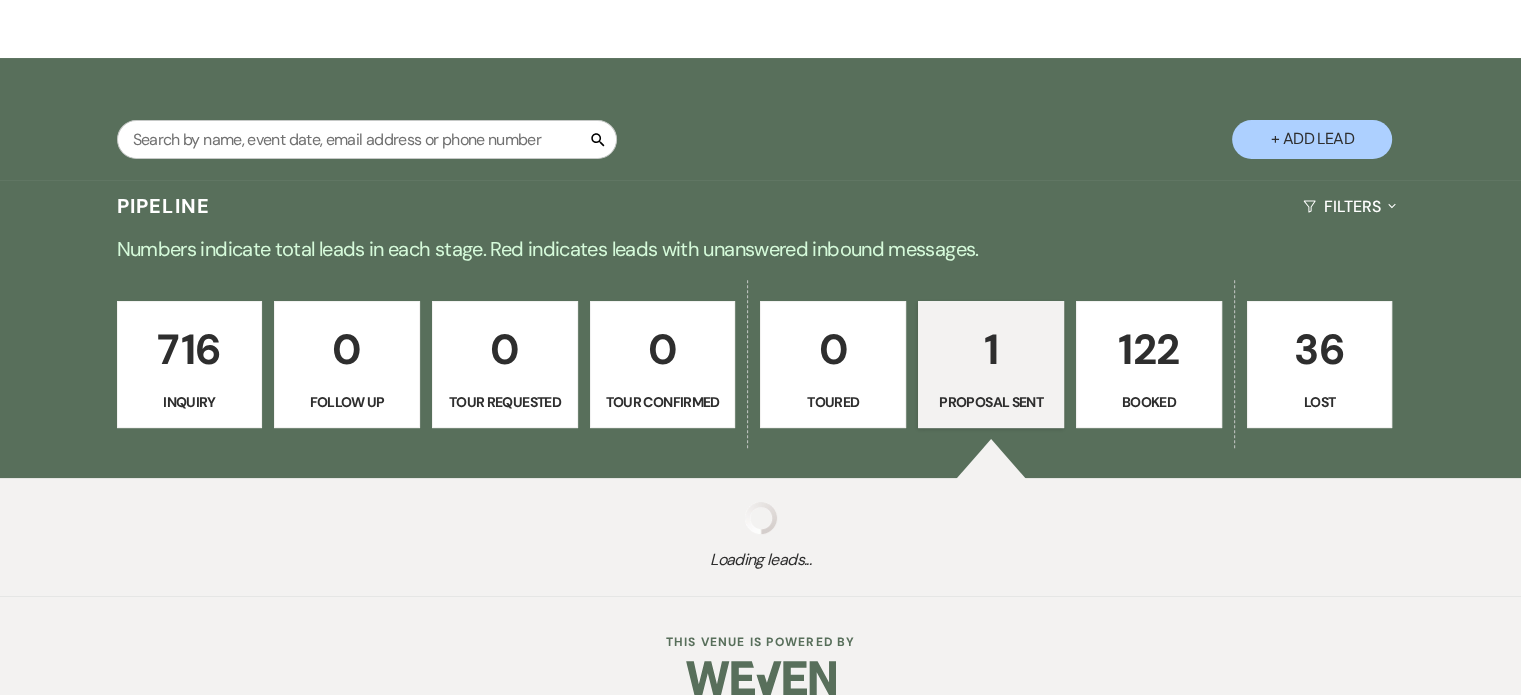 select on "6" 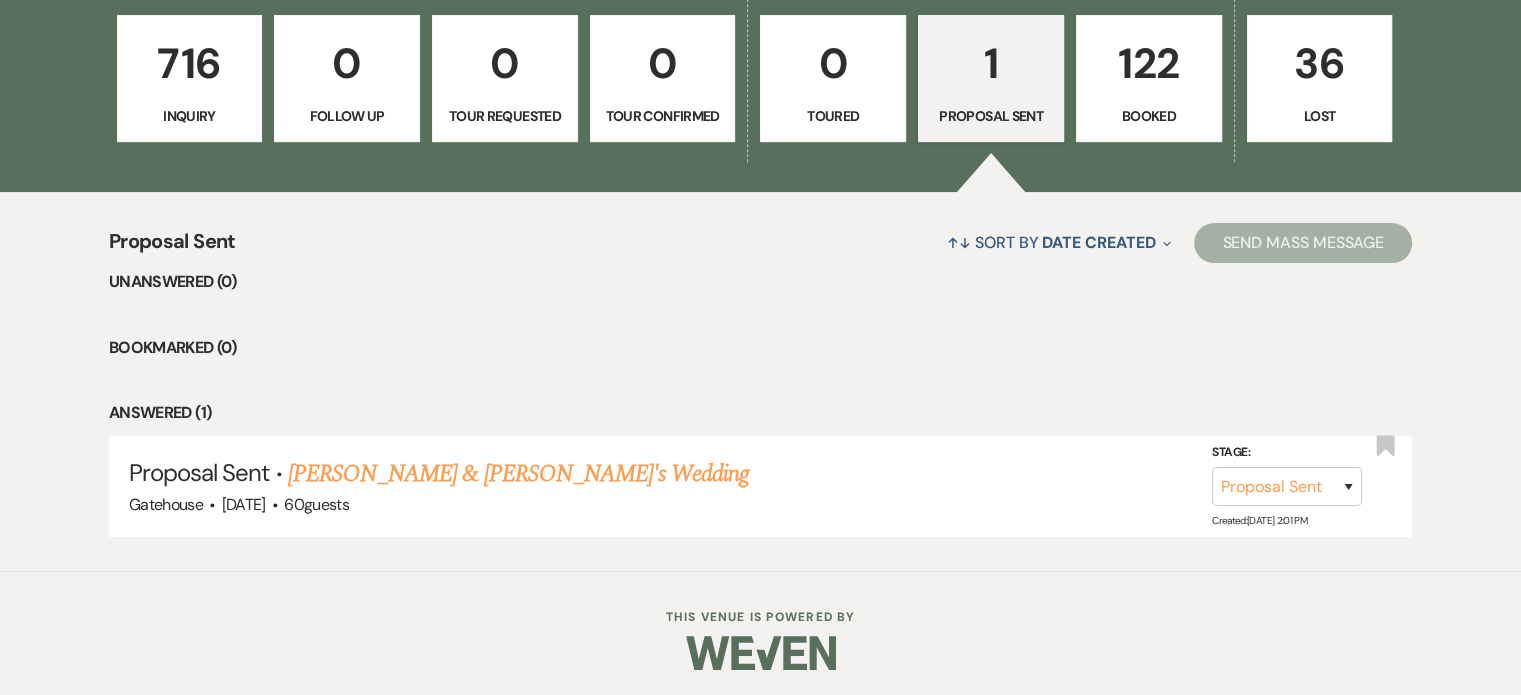 scroll, scrollTop: 589, scrollLeft: 0, axis: vertical 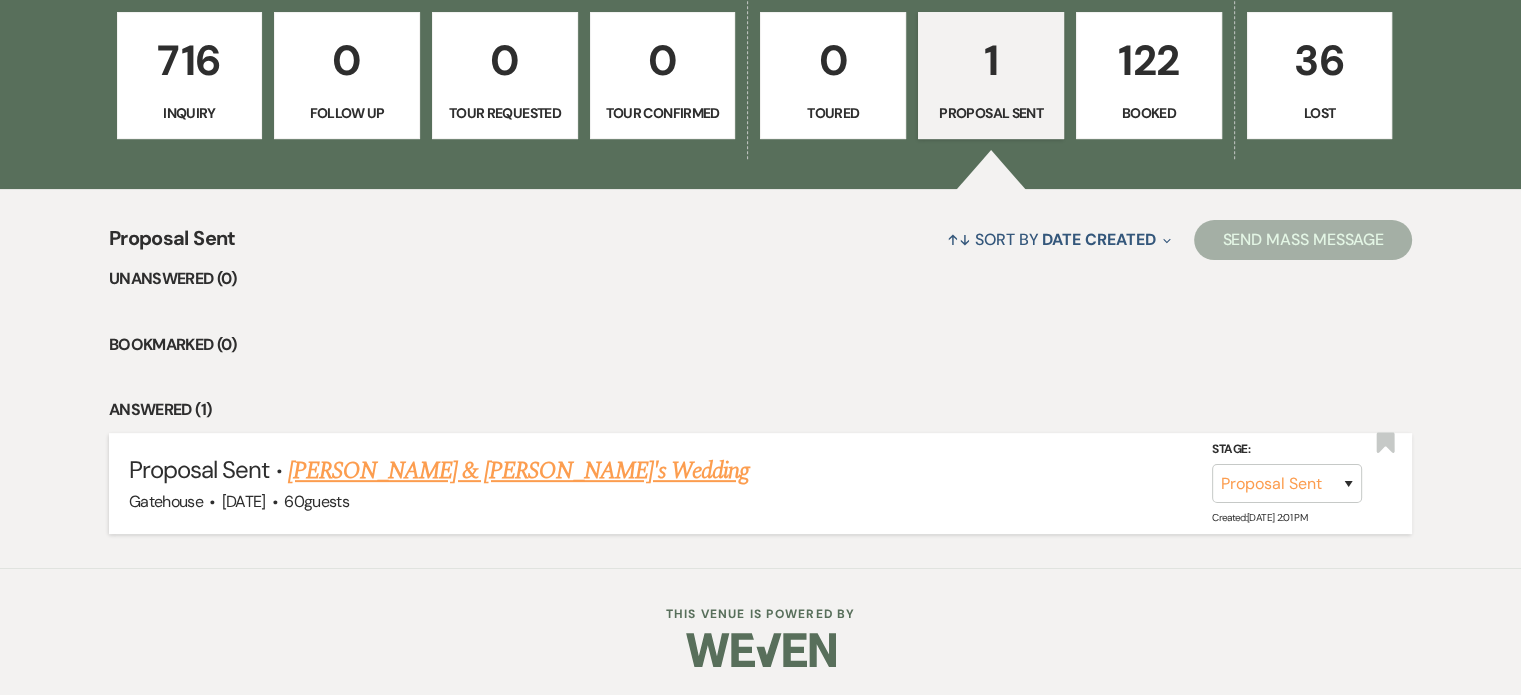 click on "[PERSON_NAME] & [PERSON_NAME]'s Wedding" at bounding box center [519, 471] 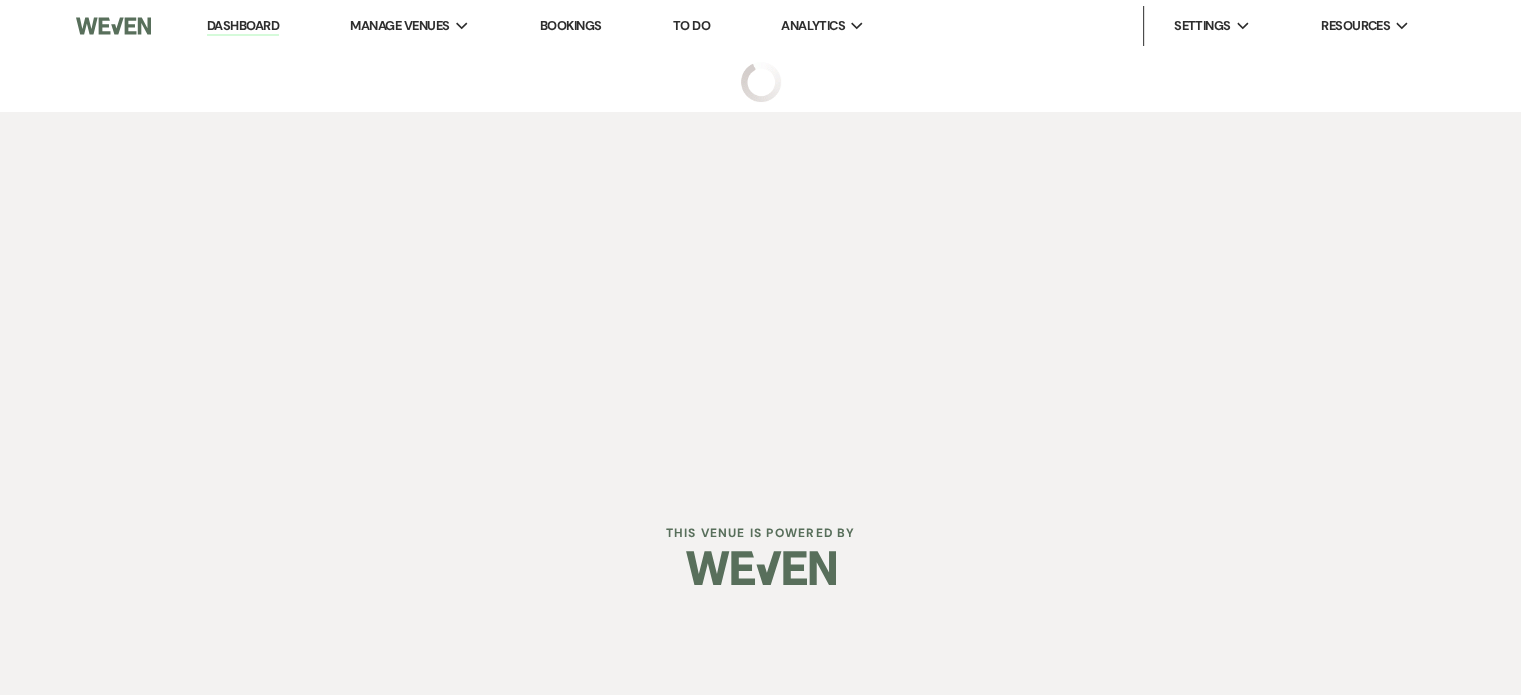 scroll, scrollTop: 0, scrollLeft: 0, axis: both 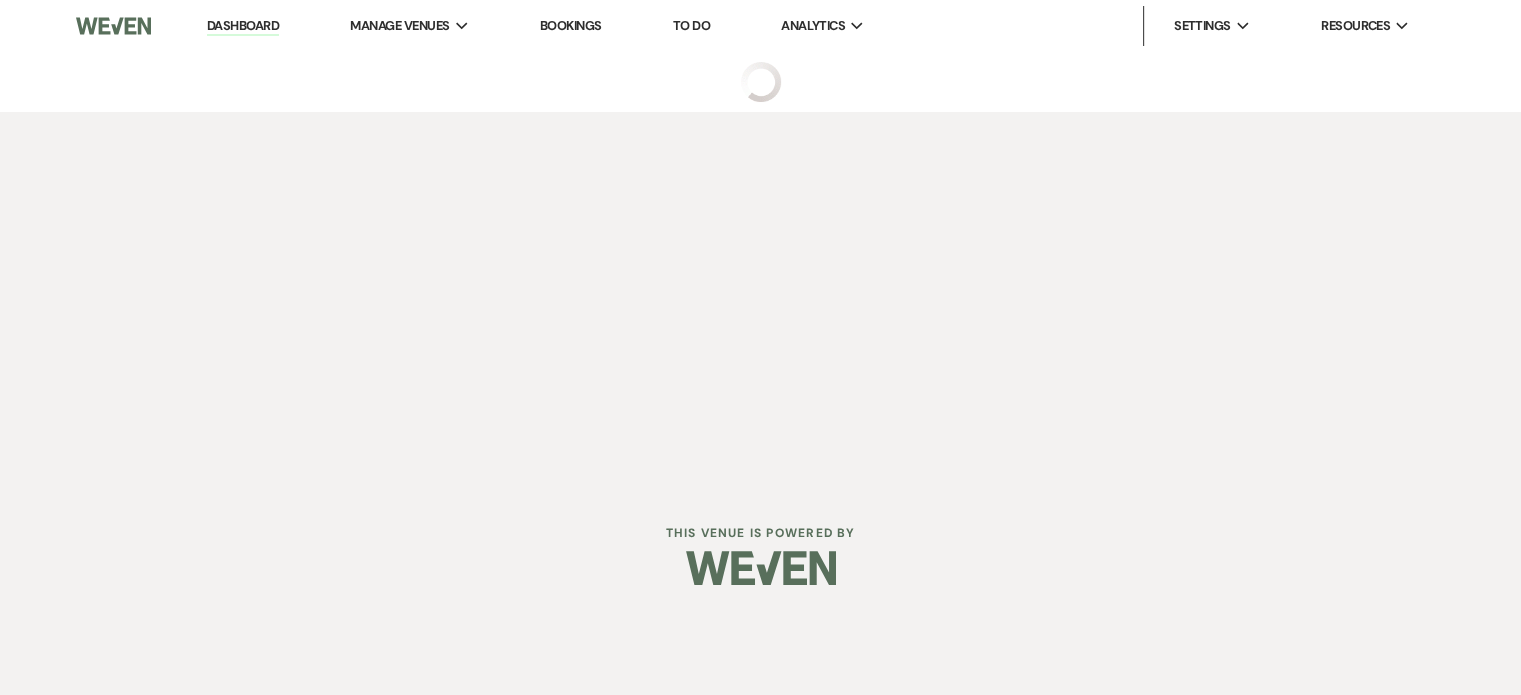 select on "6" 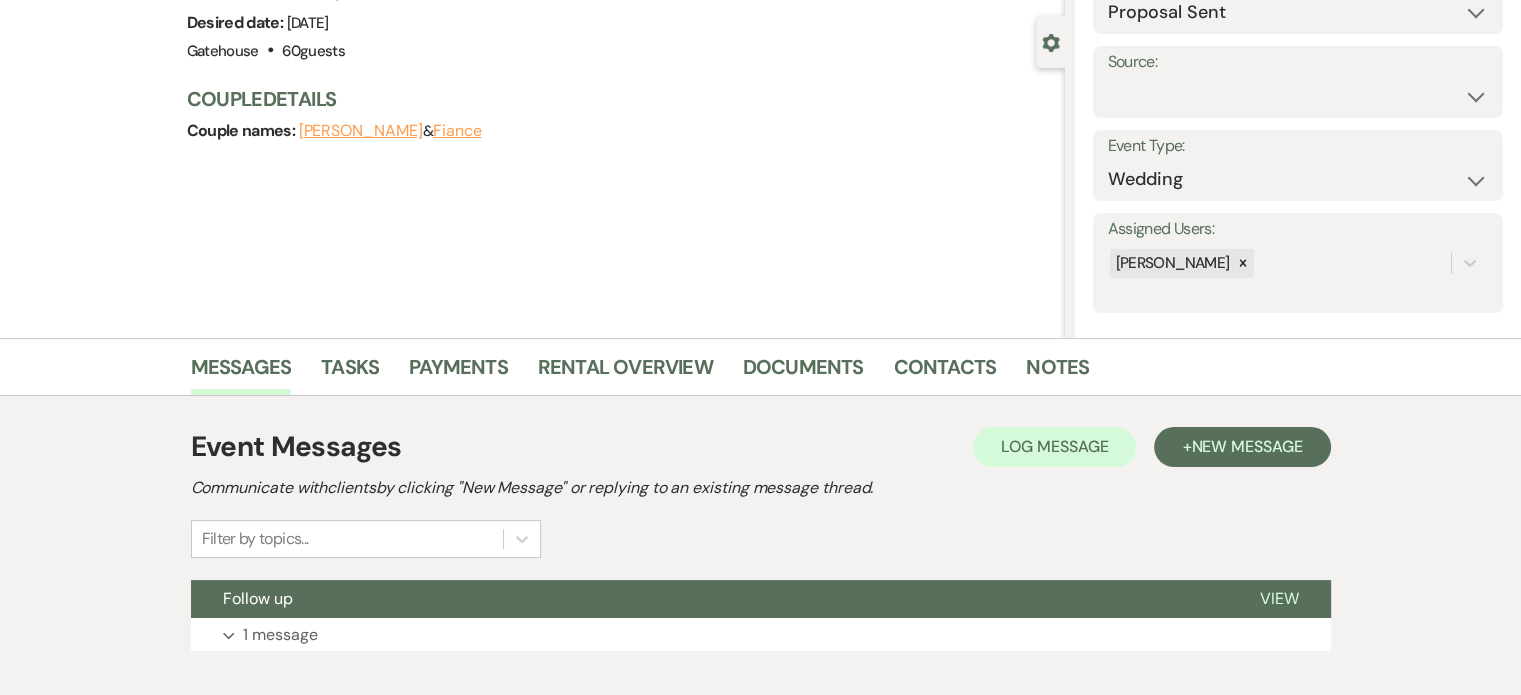 scroll, scrollTop: 278, scrollLeft: 0, axis: vertical 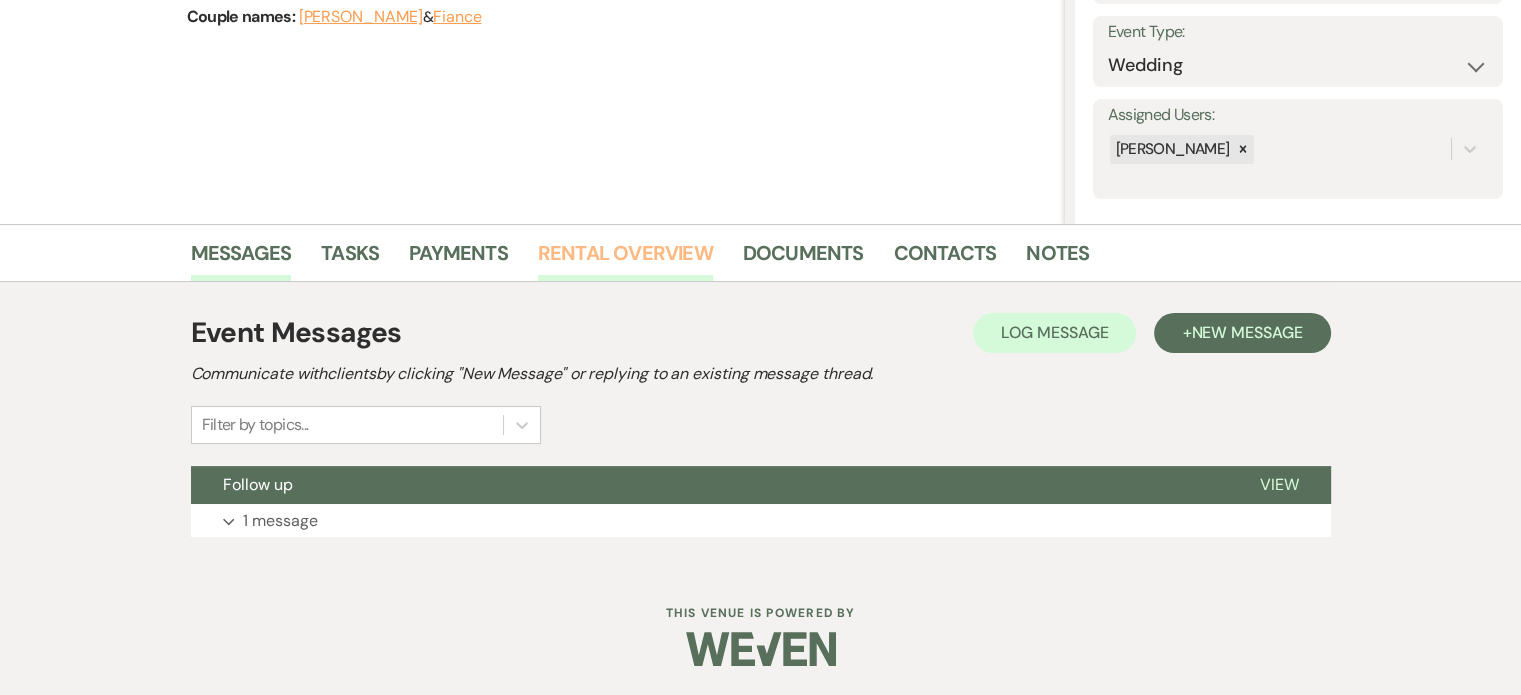 click on "Rental Overview" at bounding box center [625, 259] 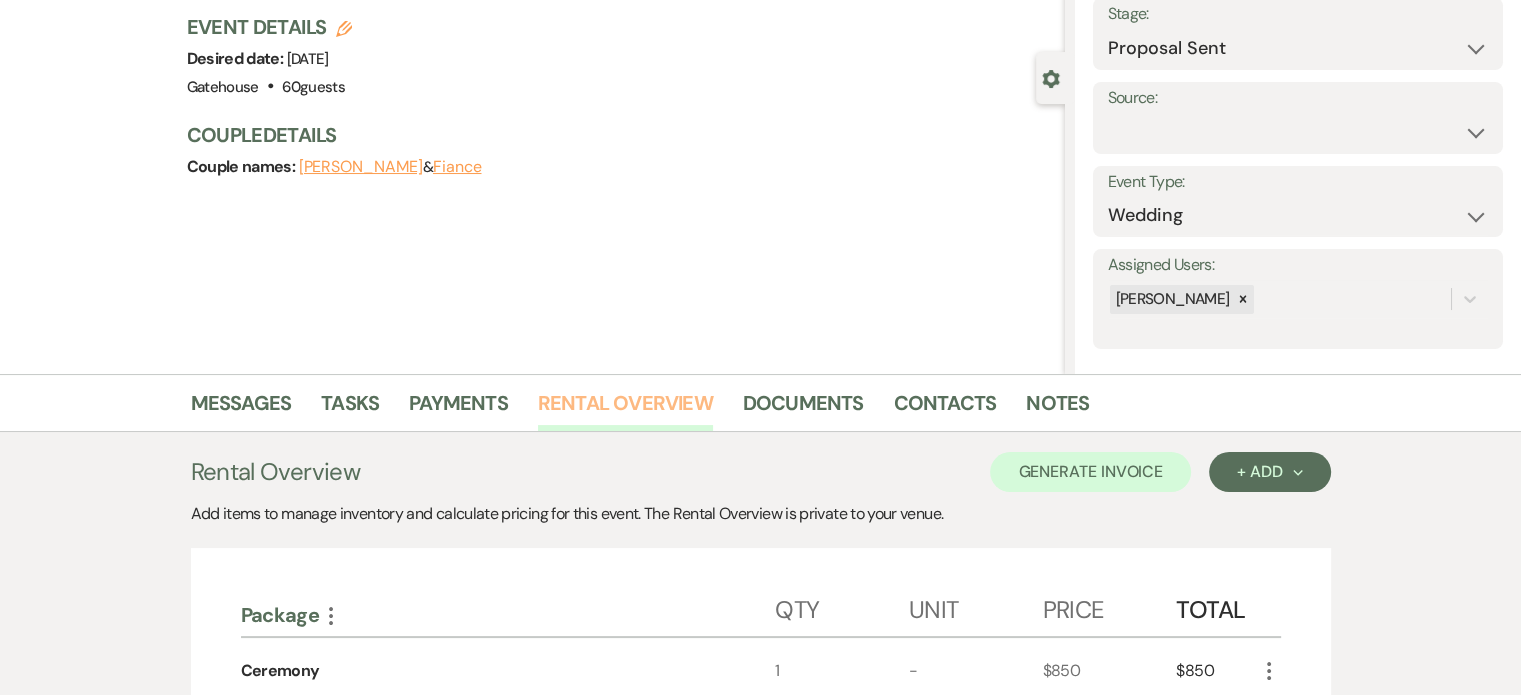 scroll, scrollTop: 78, scrollLeft: 0, axis: vertical 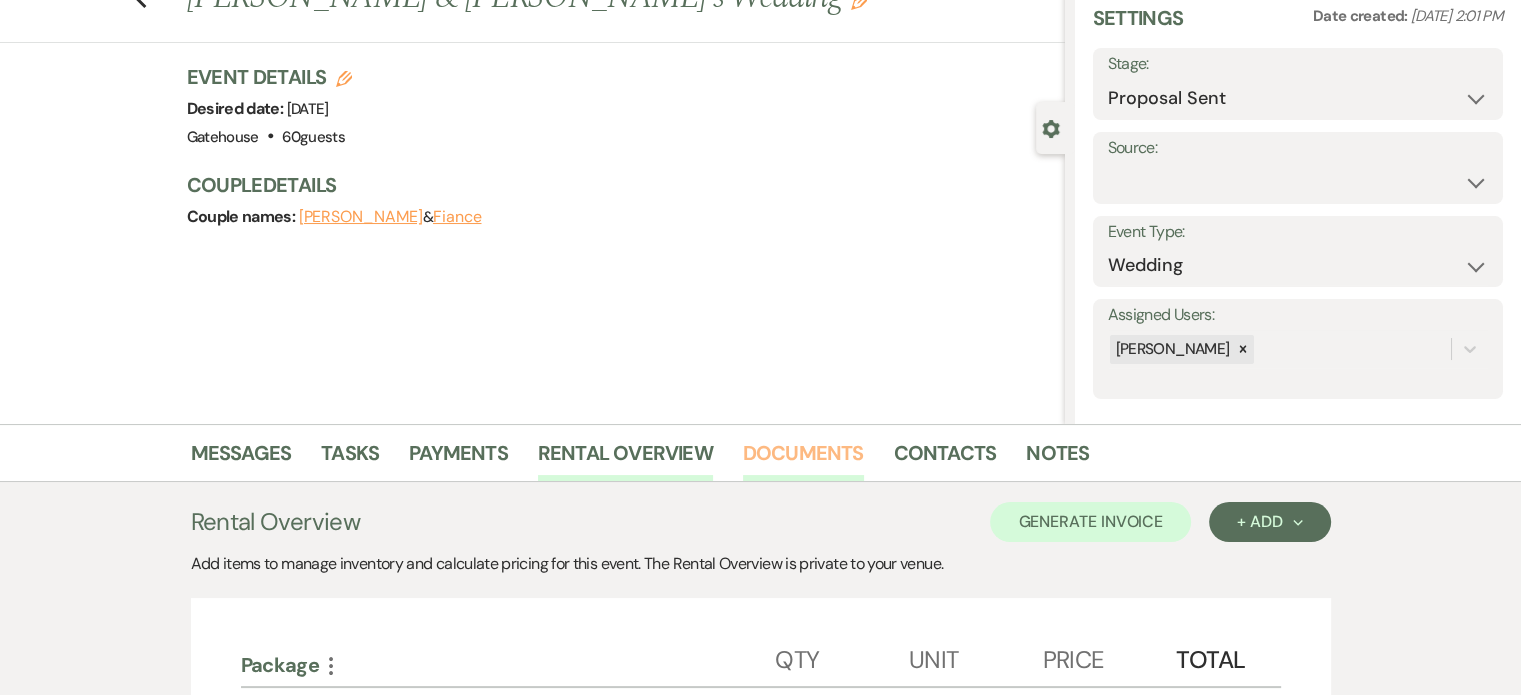 click on "Documents" at bounding box center [803, 459] 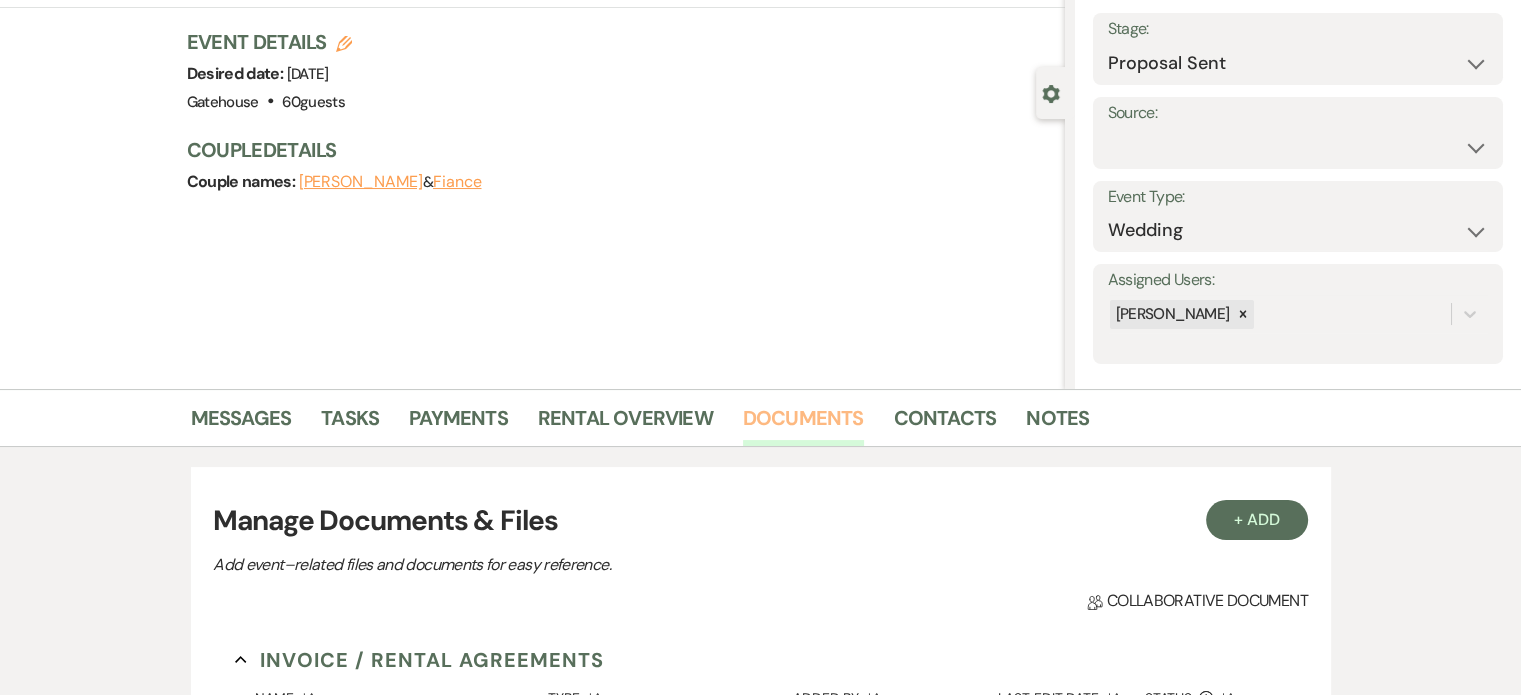 scroll, scrollTop: 78, scrollLeft: 0, axis: vertical 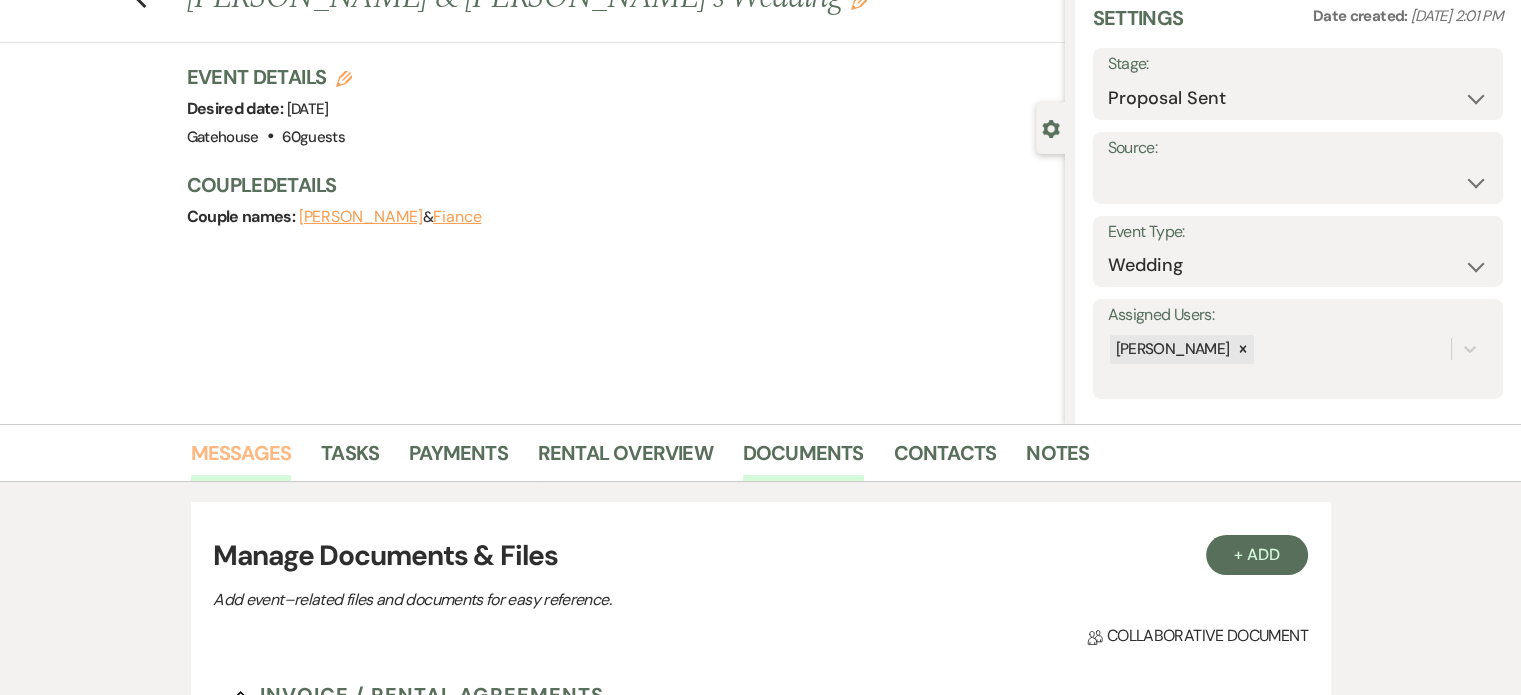 click on "Messages" at bounding box center (241, 459) 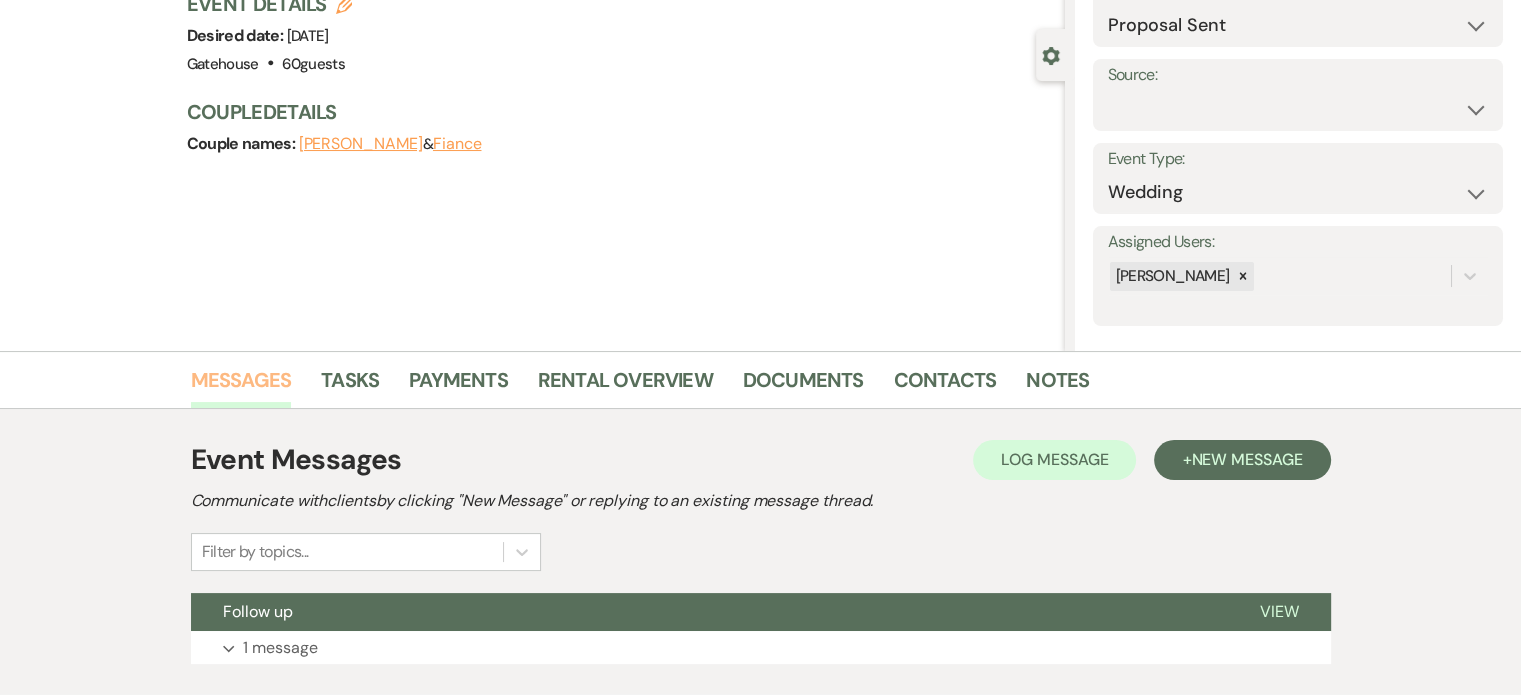 scroll, scrollTop: 278, scrollLeft: 0, axis: vertical 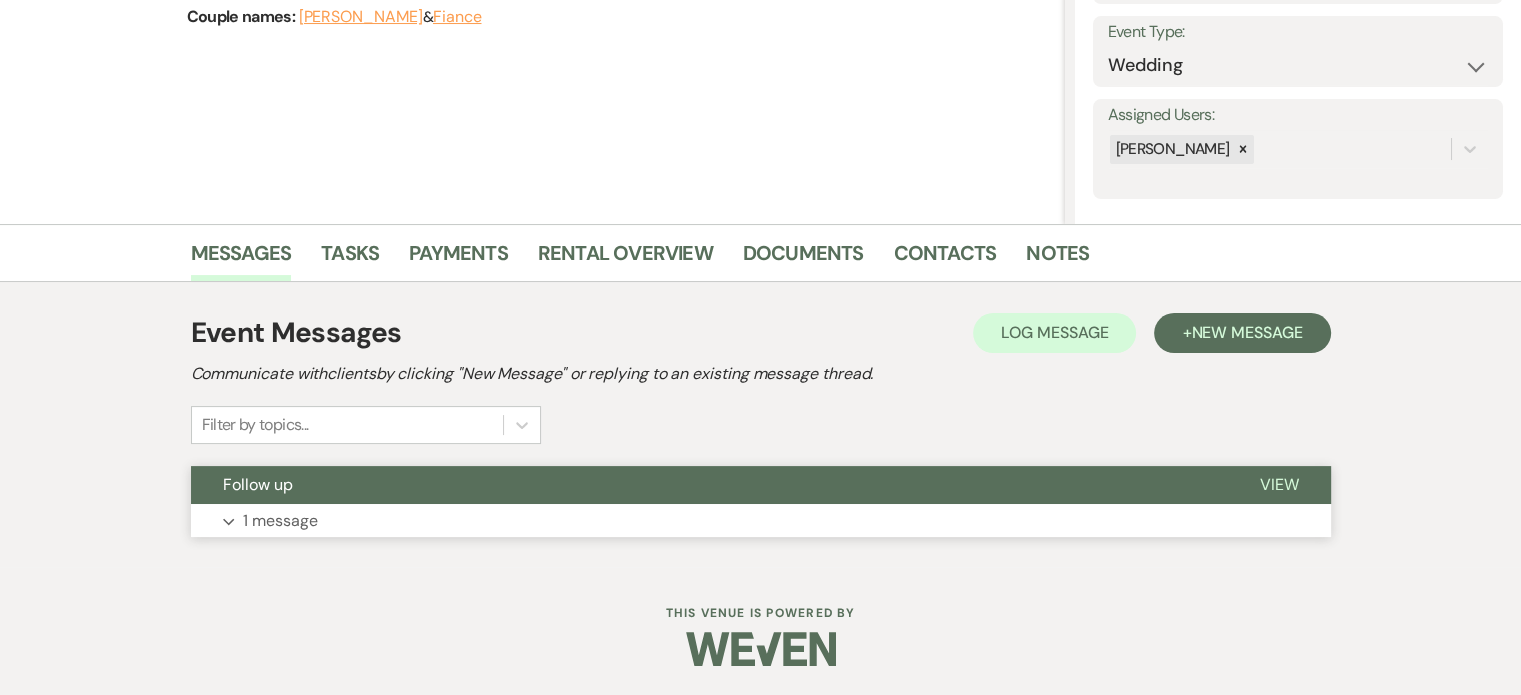 click on "1 message" at bounding box center (280, 521) 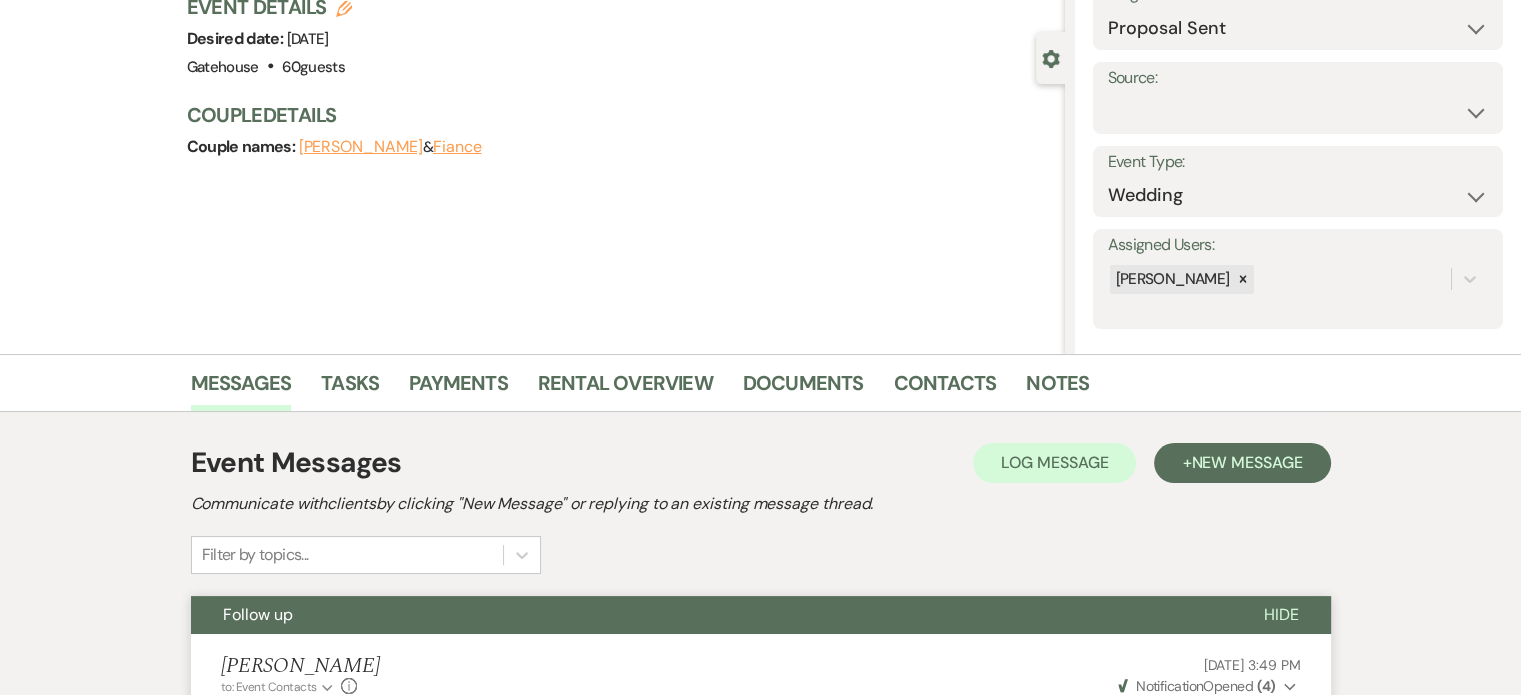 scroll, scrollTop: 0, scrollLeft: 0, axis: both 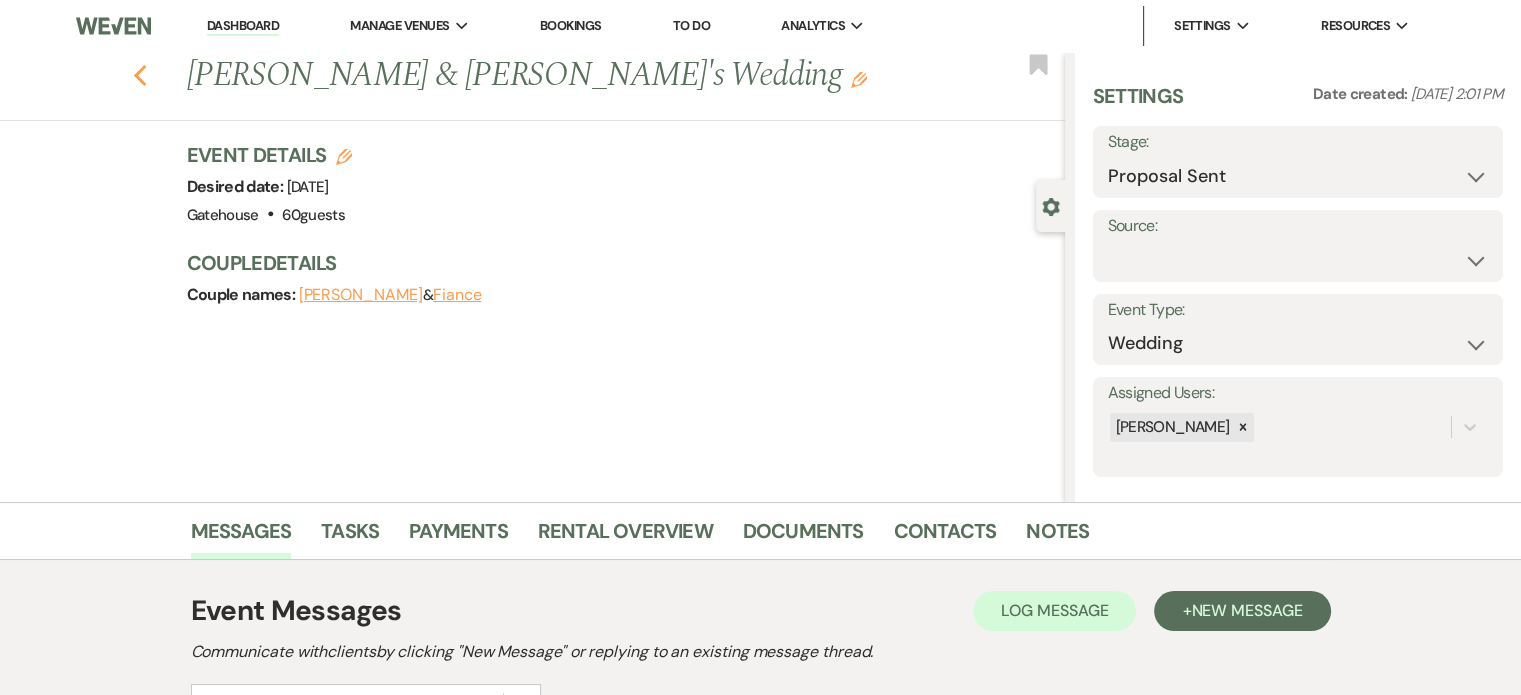 click on "Previous" 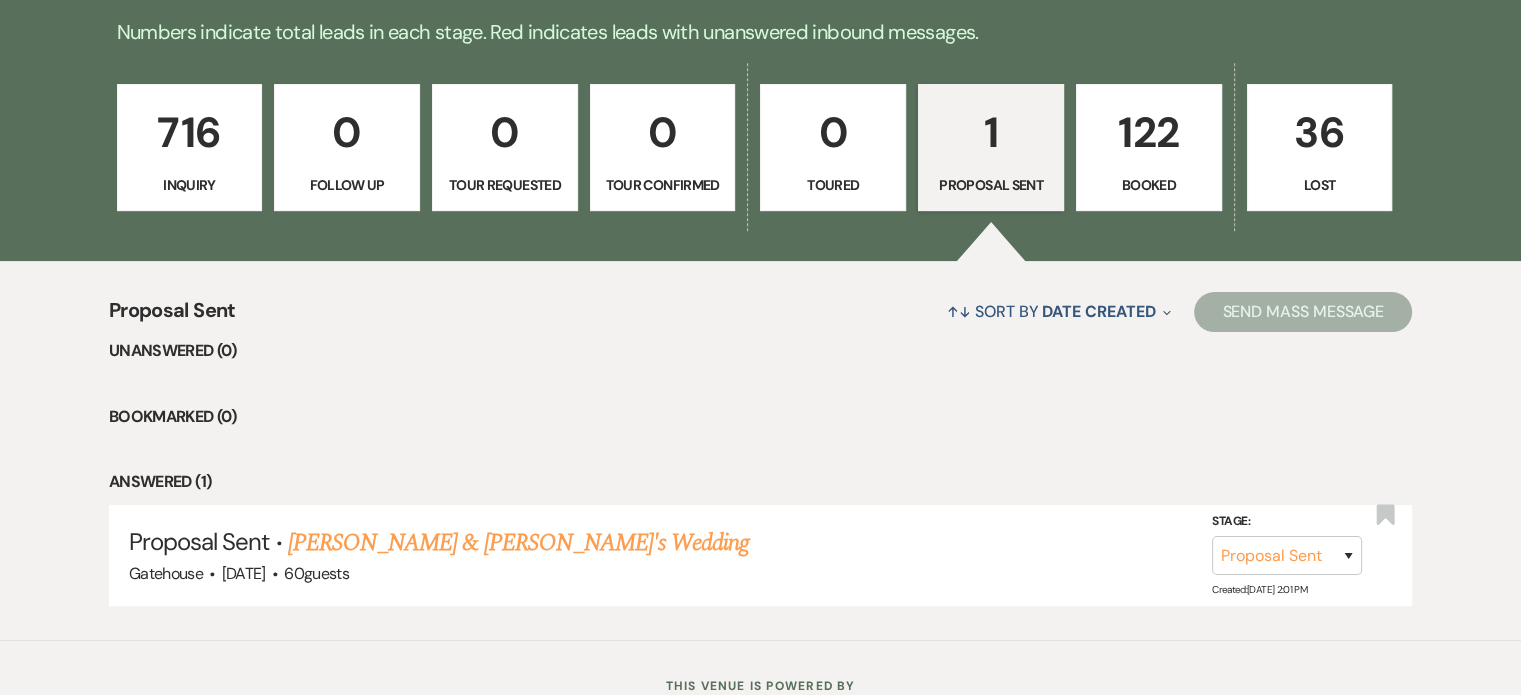 scroll, scrollTop: 389, scrollLeft: 0, axis: vertical 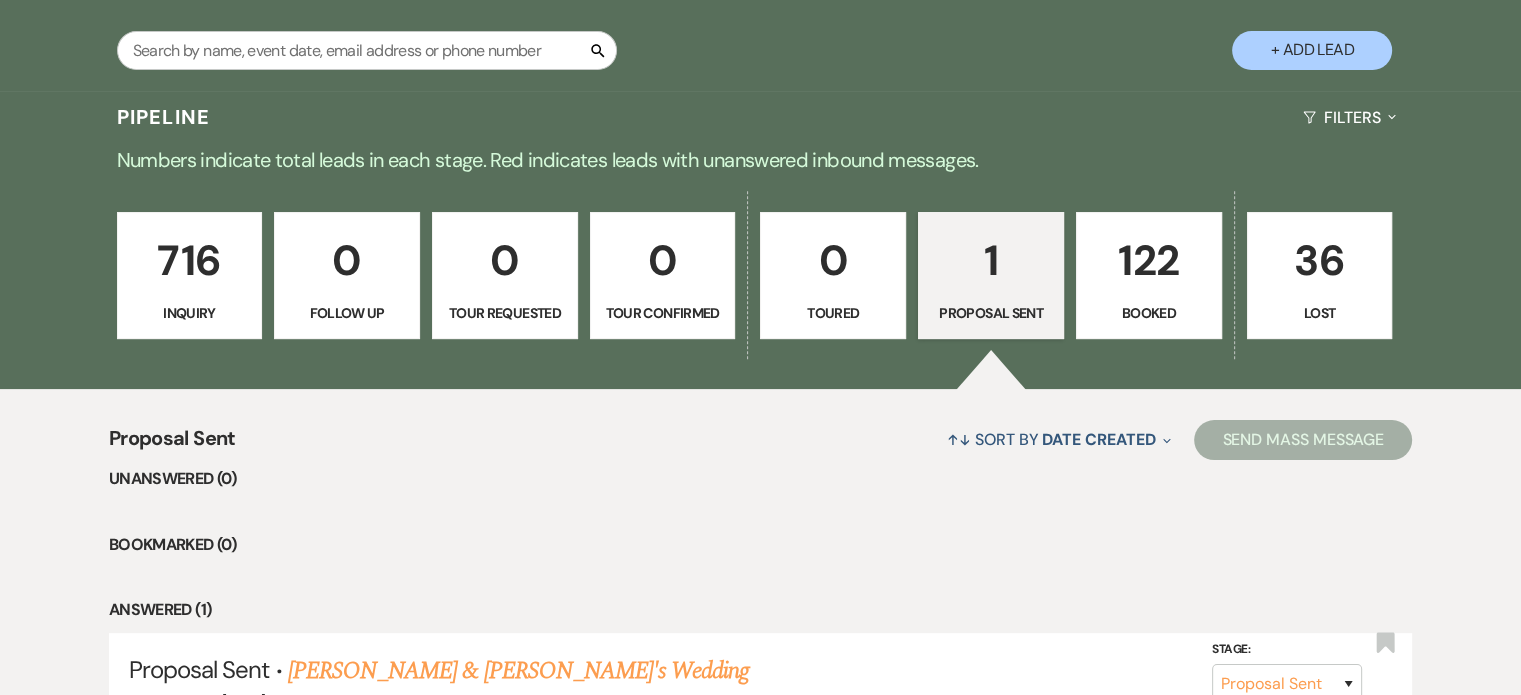 click on "122" at bounding box center [1149, 260] 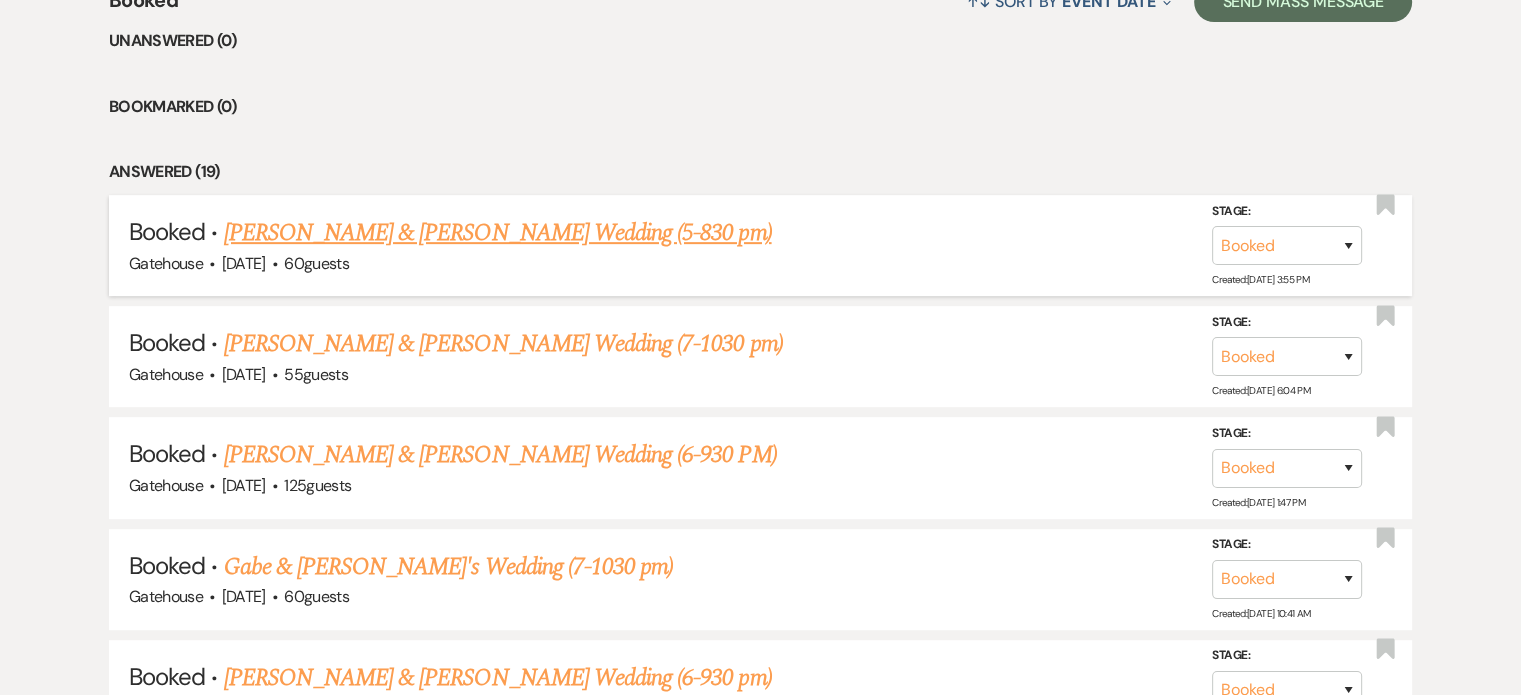 scroll, scrollTop: 889, scrollLeft: 0, axis: vertical 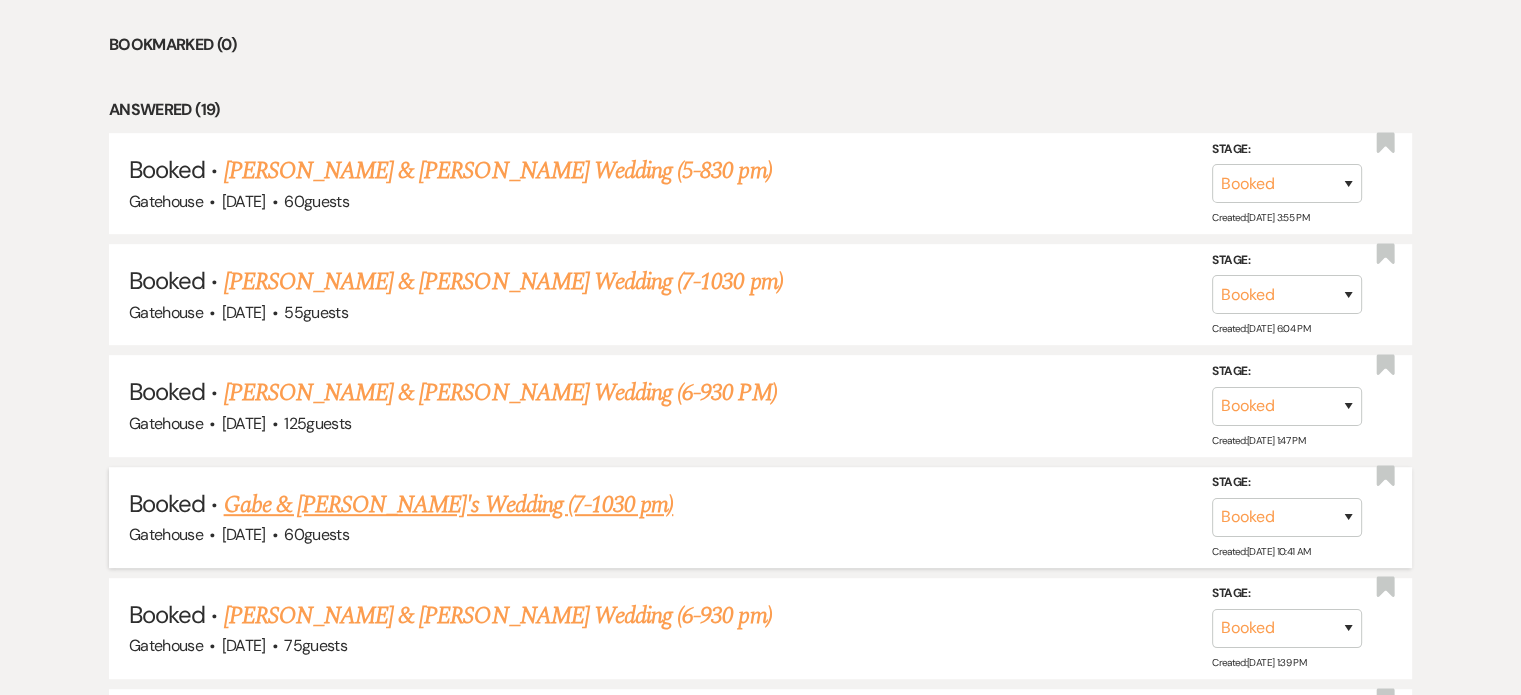 click on "Gabe & [PERSON_NAME]'s Wedding (7-1030 pm)" at bounding box center [449, 505] 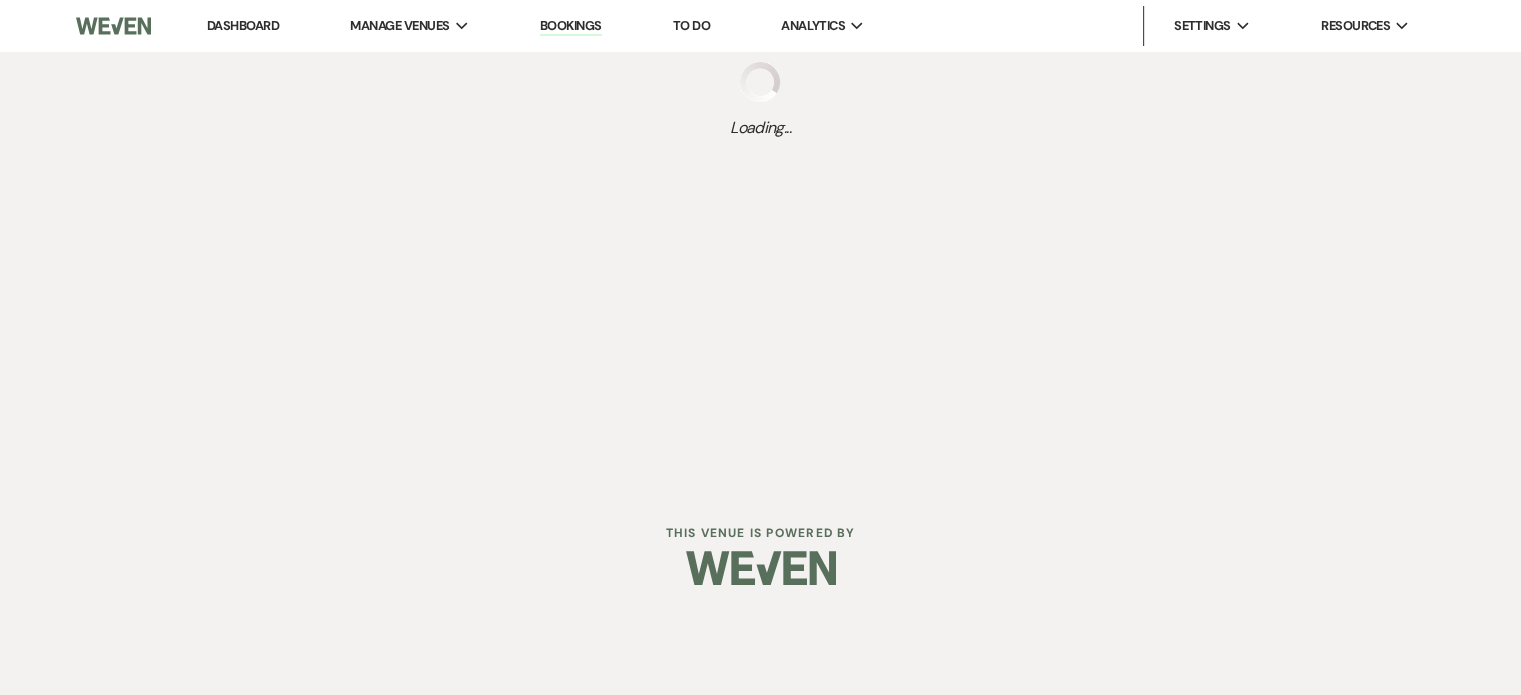 scroll, scrollTop: 0, scrollLeft: 0, axis: both 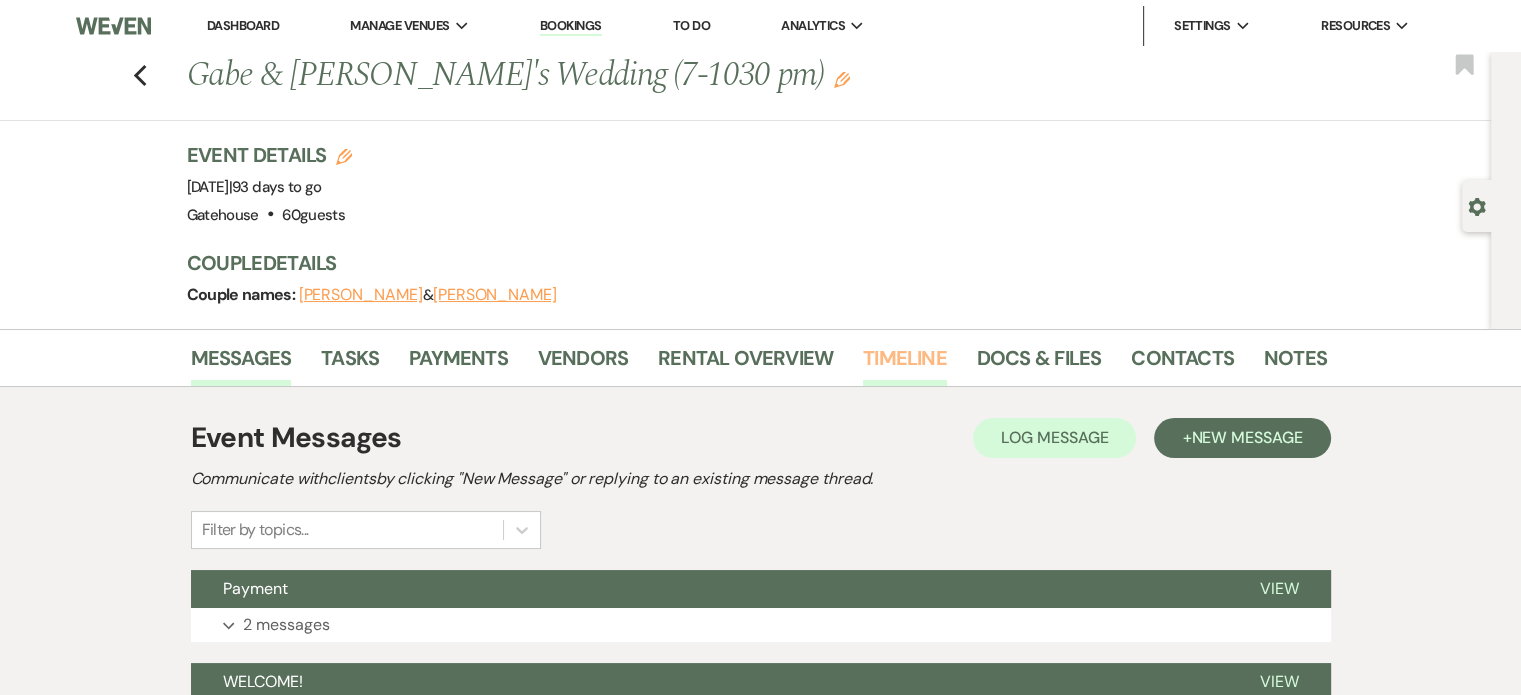 click on "Timeline" at bounding box center [905, 364] 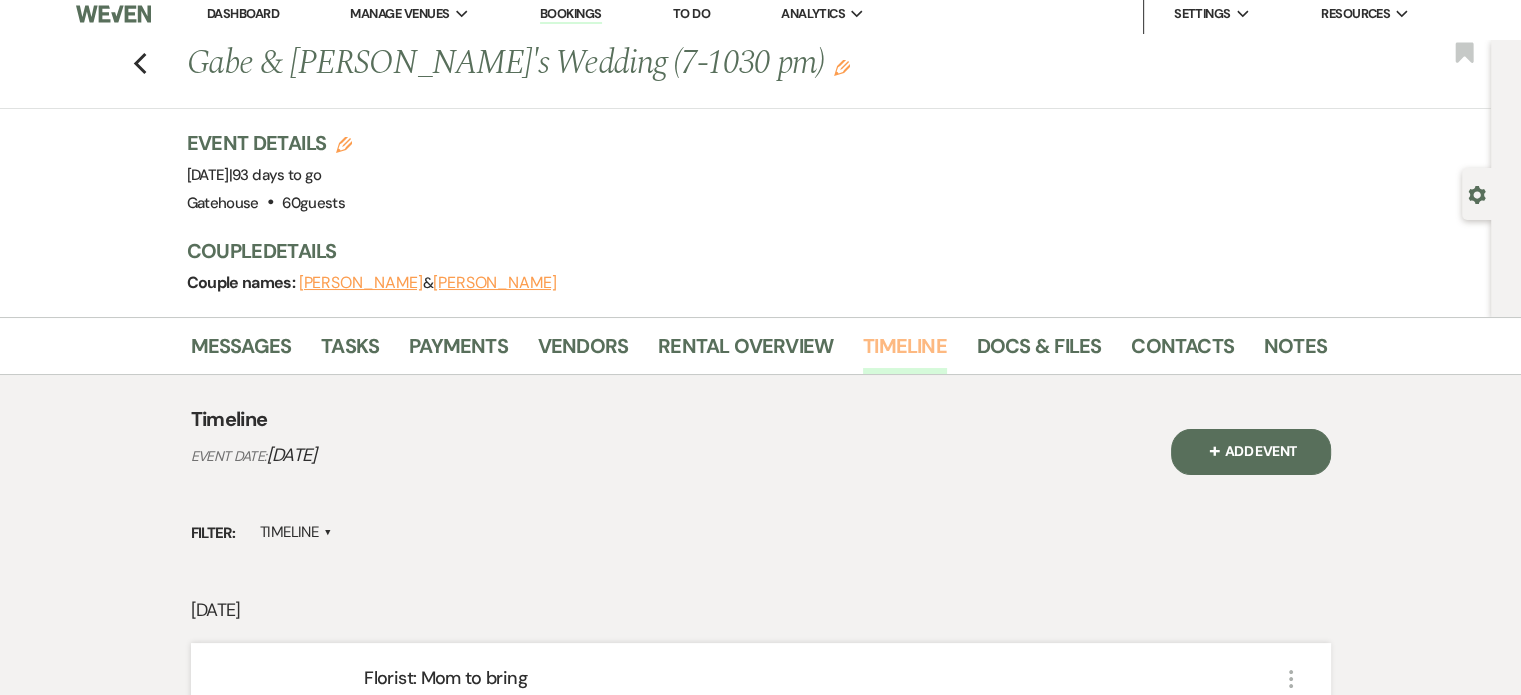 scroll, scrollTop: 0, scrollLeft: 0, axis: both 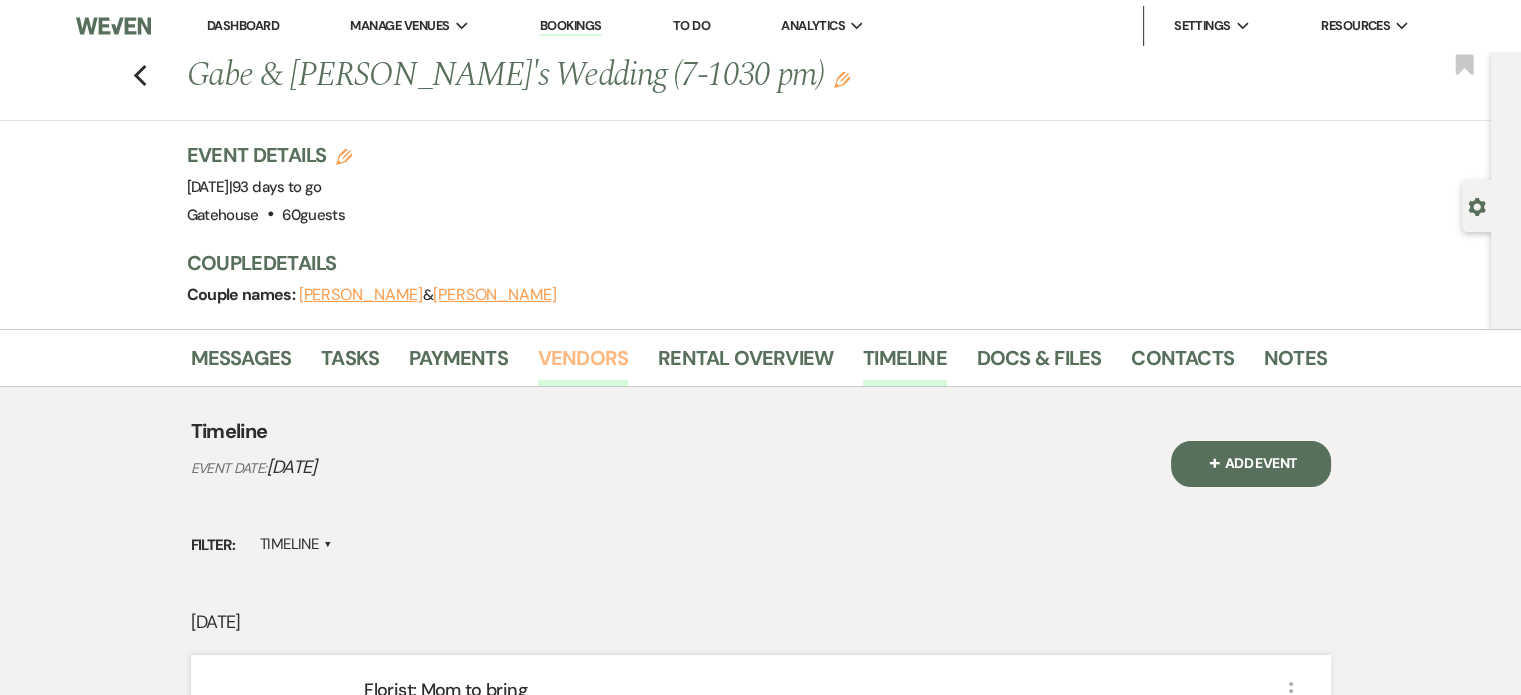 click on "Vendors" at bounding box center (583, 364) 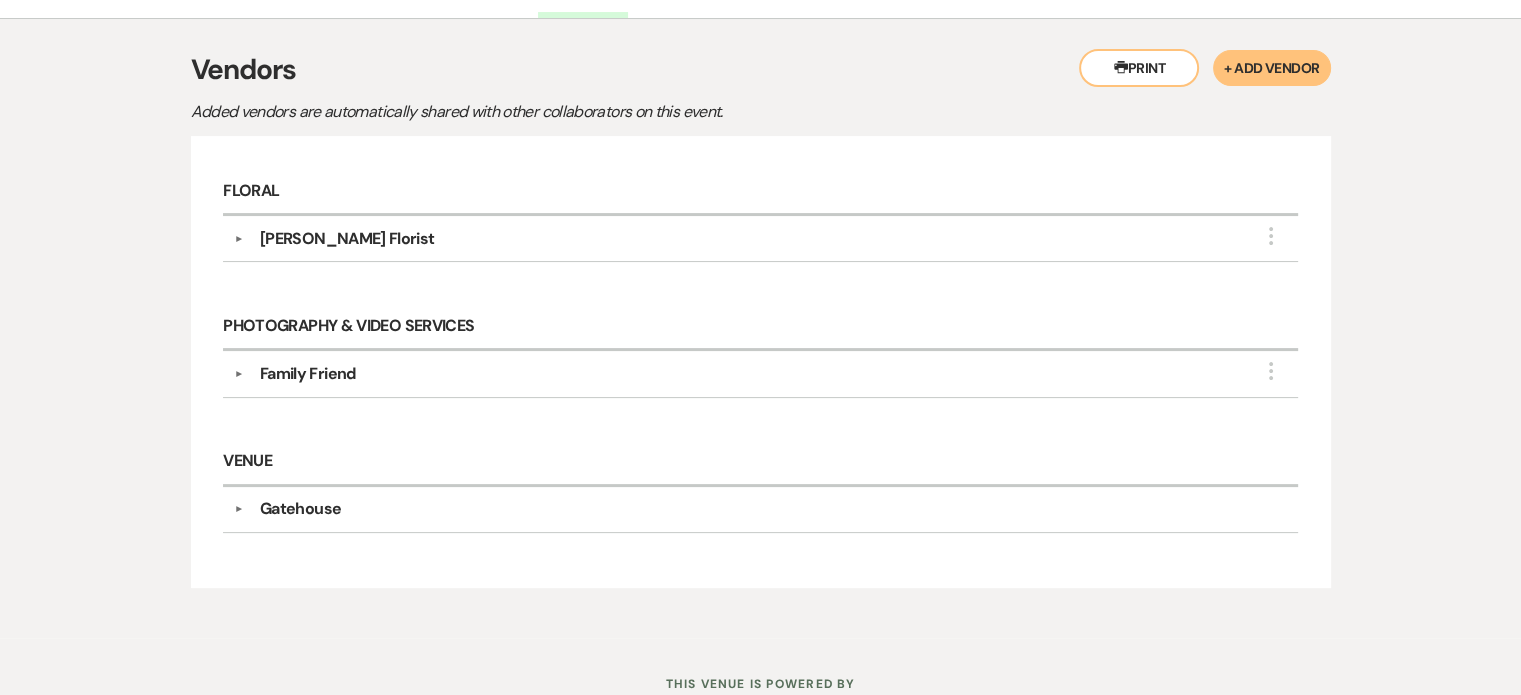 scroll, scrollTop: 400, scrollLeft: 0, axis: vertical 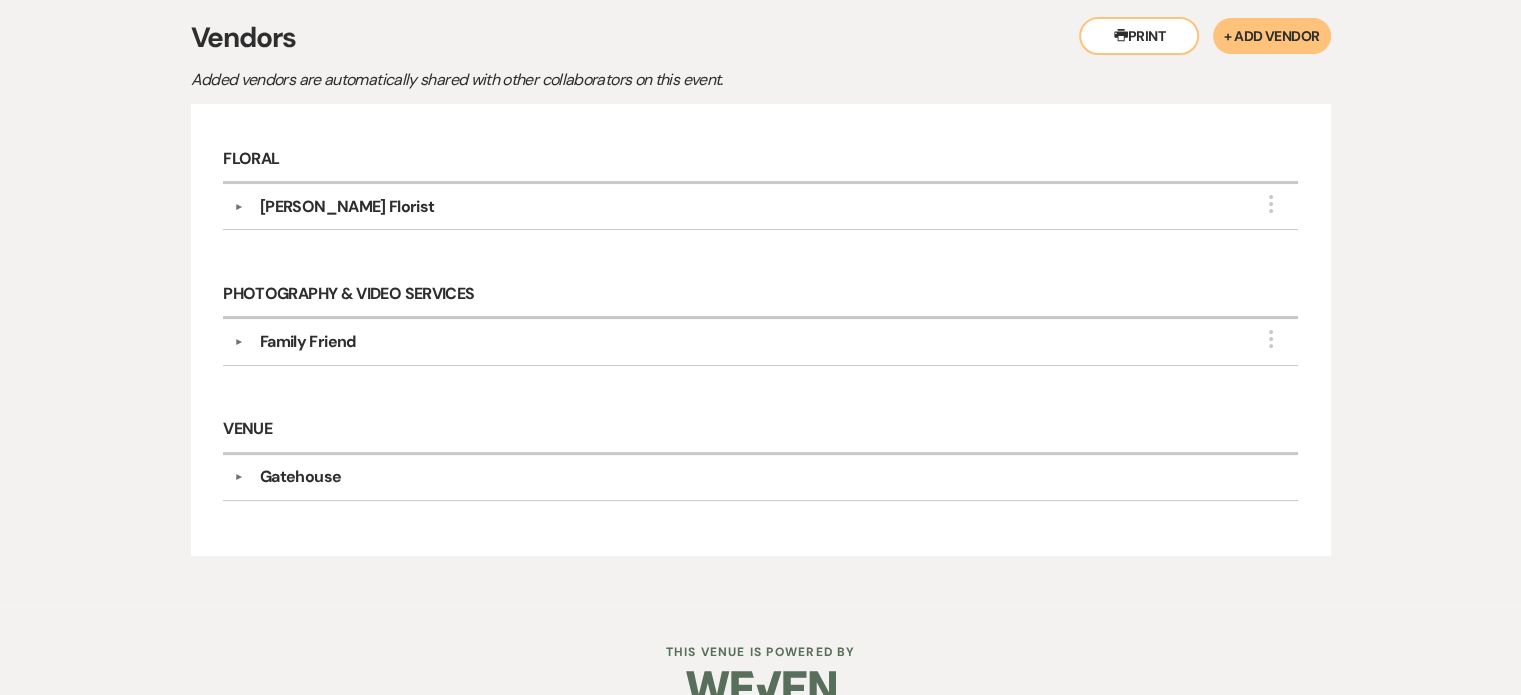 click on "Family Friend" at bounding box center [308, 342] 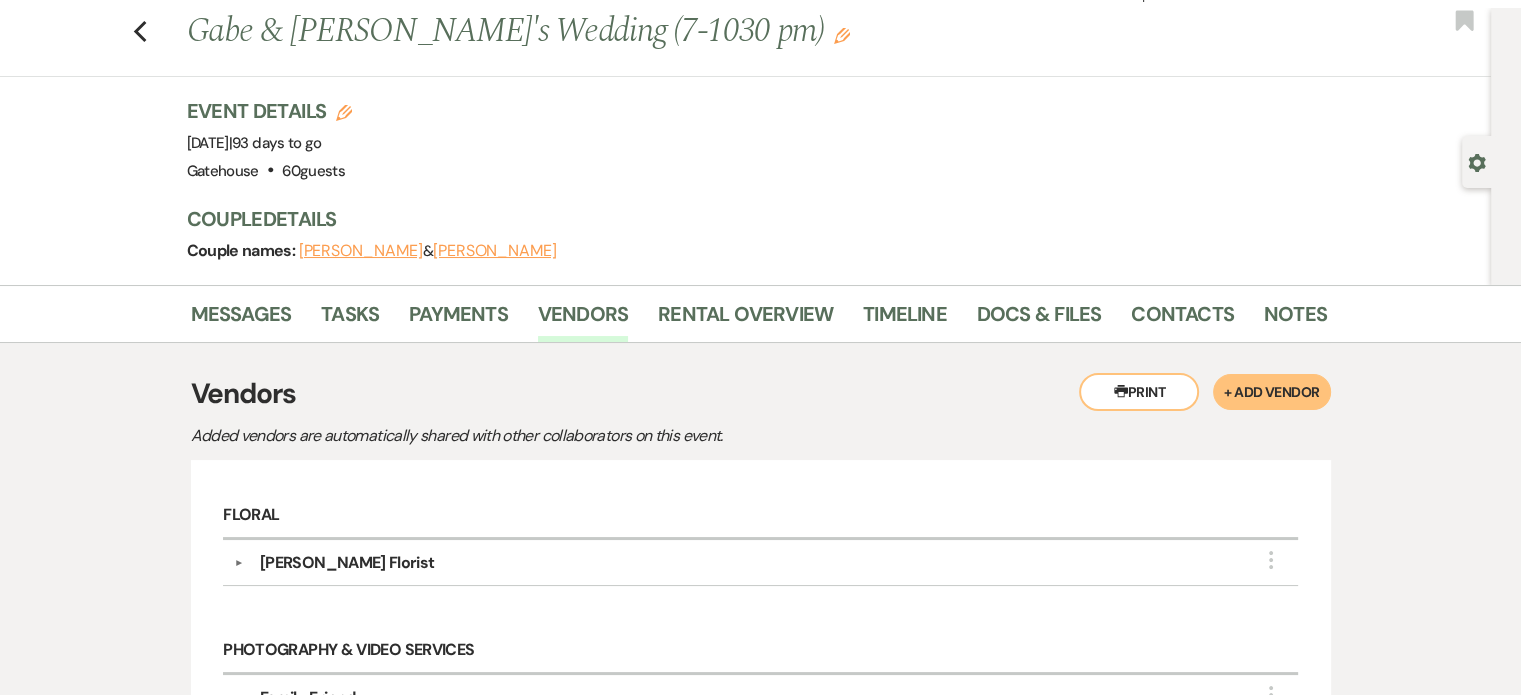 scroll, scrollTop: 0, scrollLeft: 0, axis: both 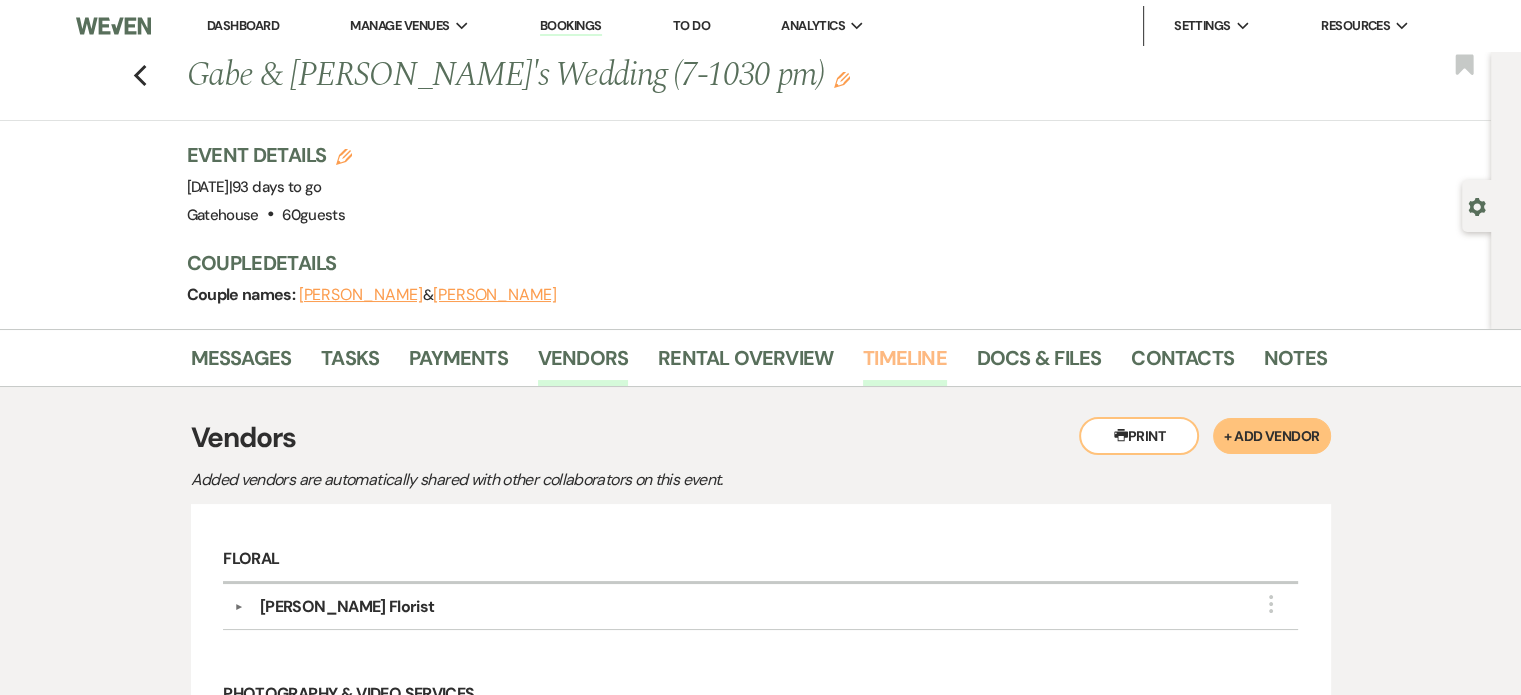 click on "Timeline" at bounding box center (905, 364) 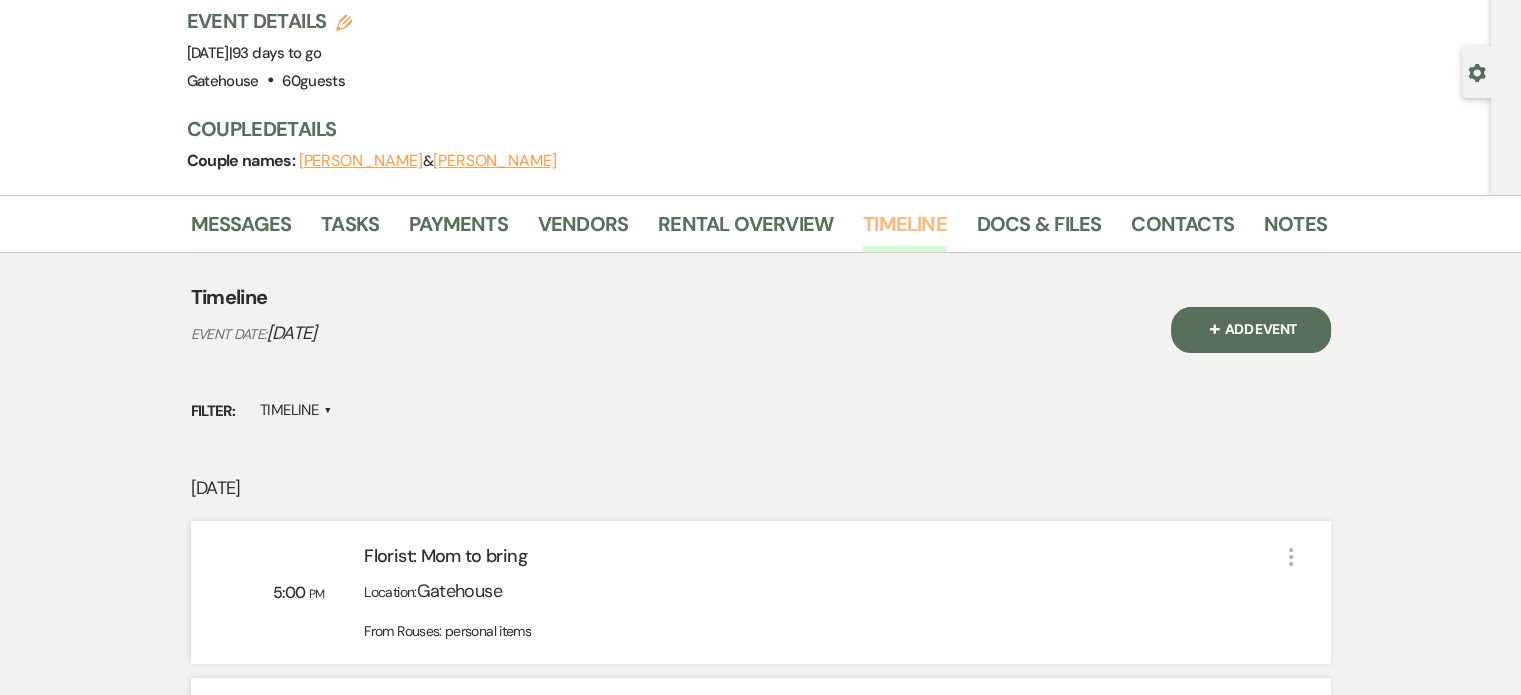 scroll, scrollTop: 82, scrollLeft: 0, axis: vertical 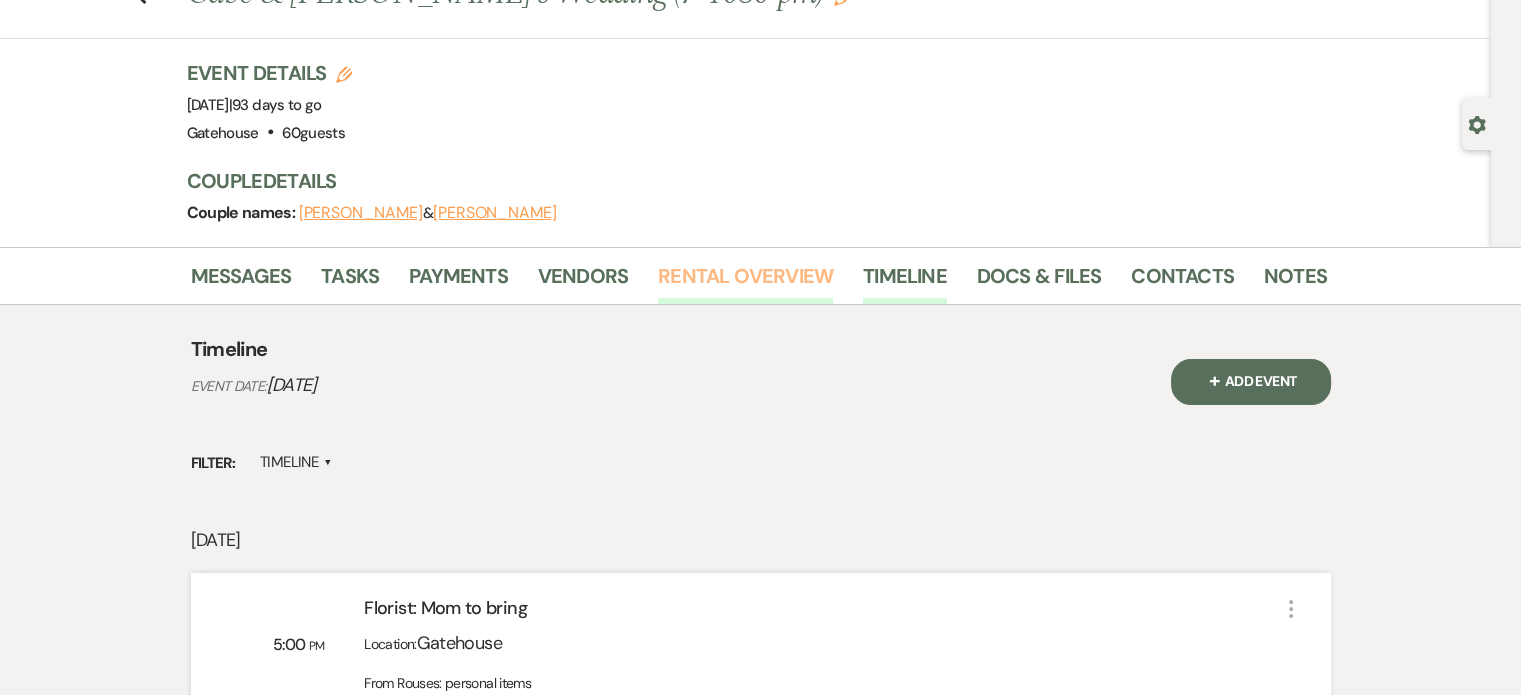 click on "Rental Overview" at bounding box center (745, 282) 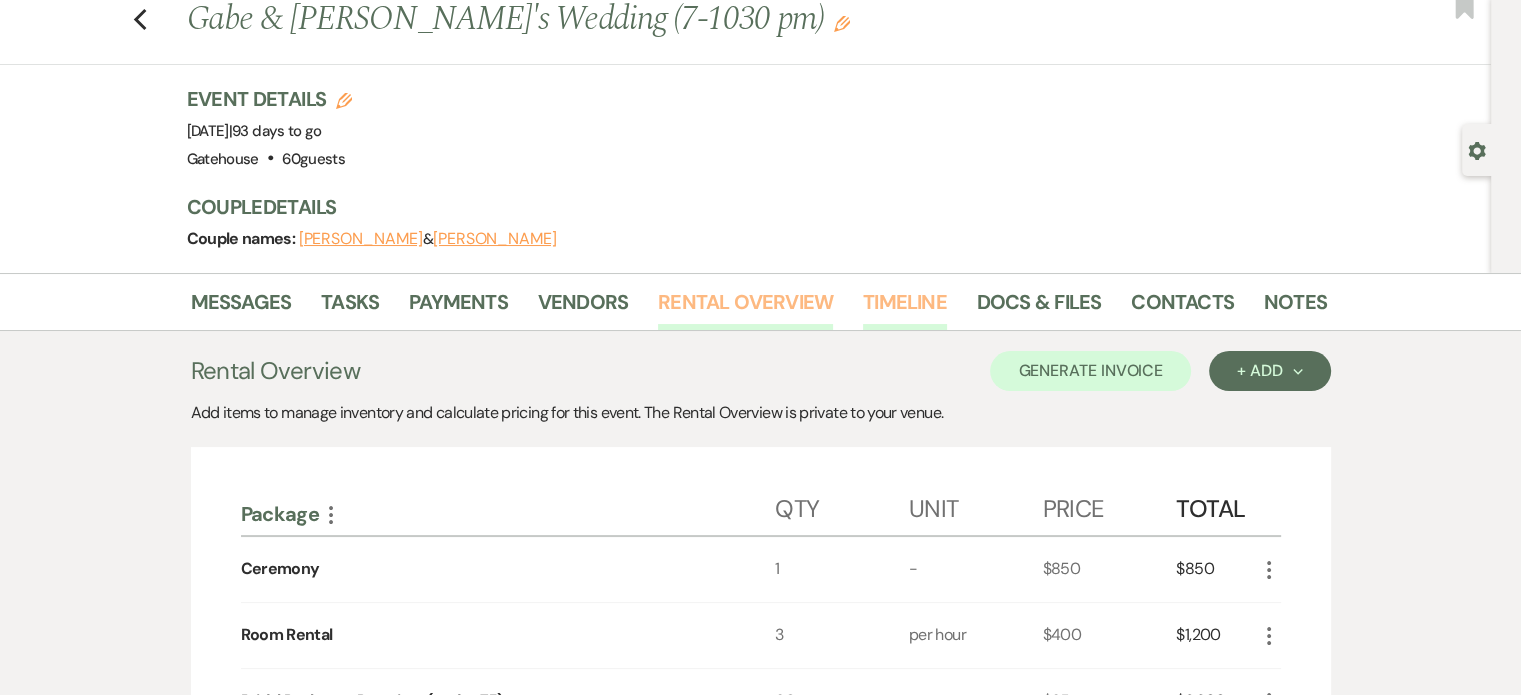 scroll, scrollTop: 0, scrollLeft: 0, axis: both 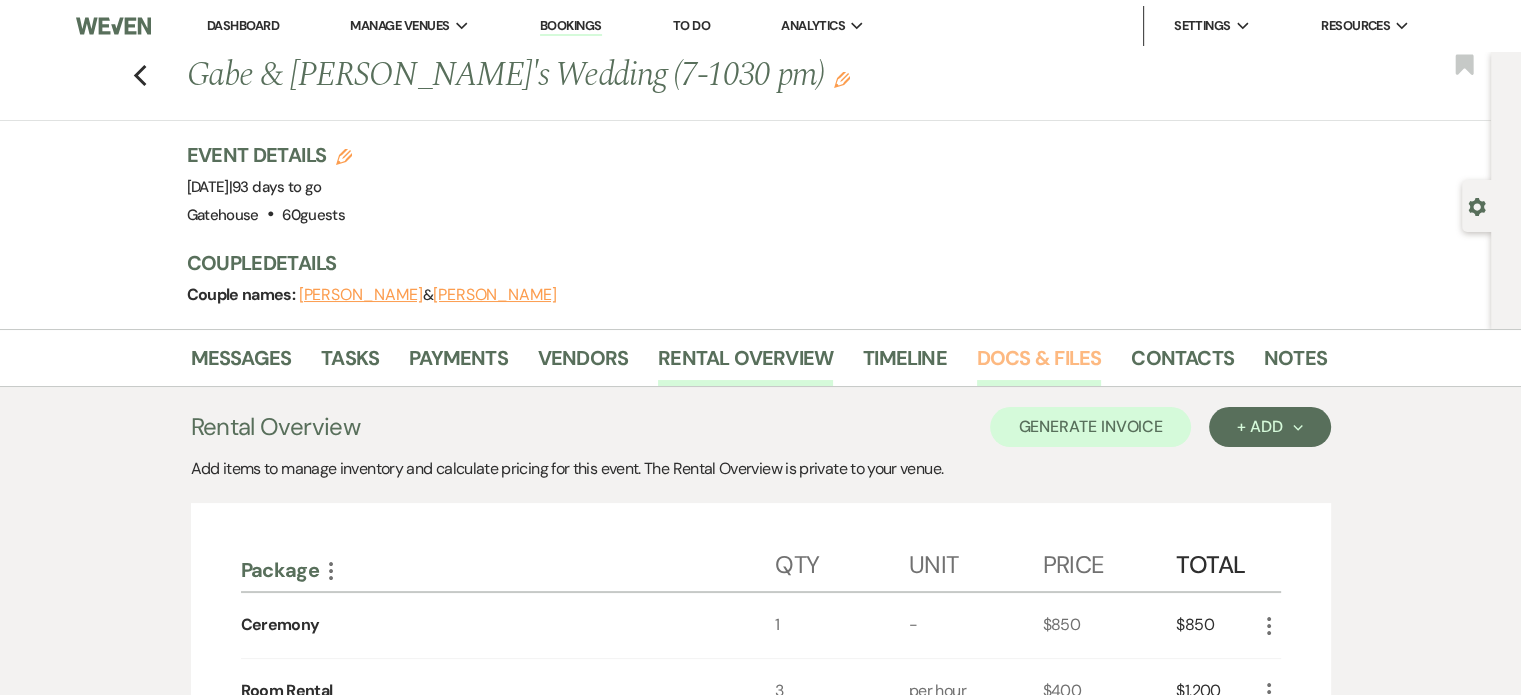 click on "Docs & Files" at bounding box center [1039, 364] 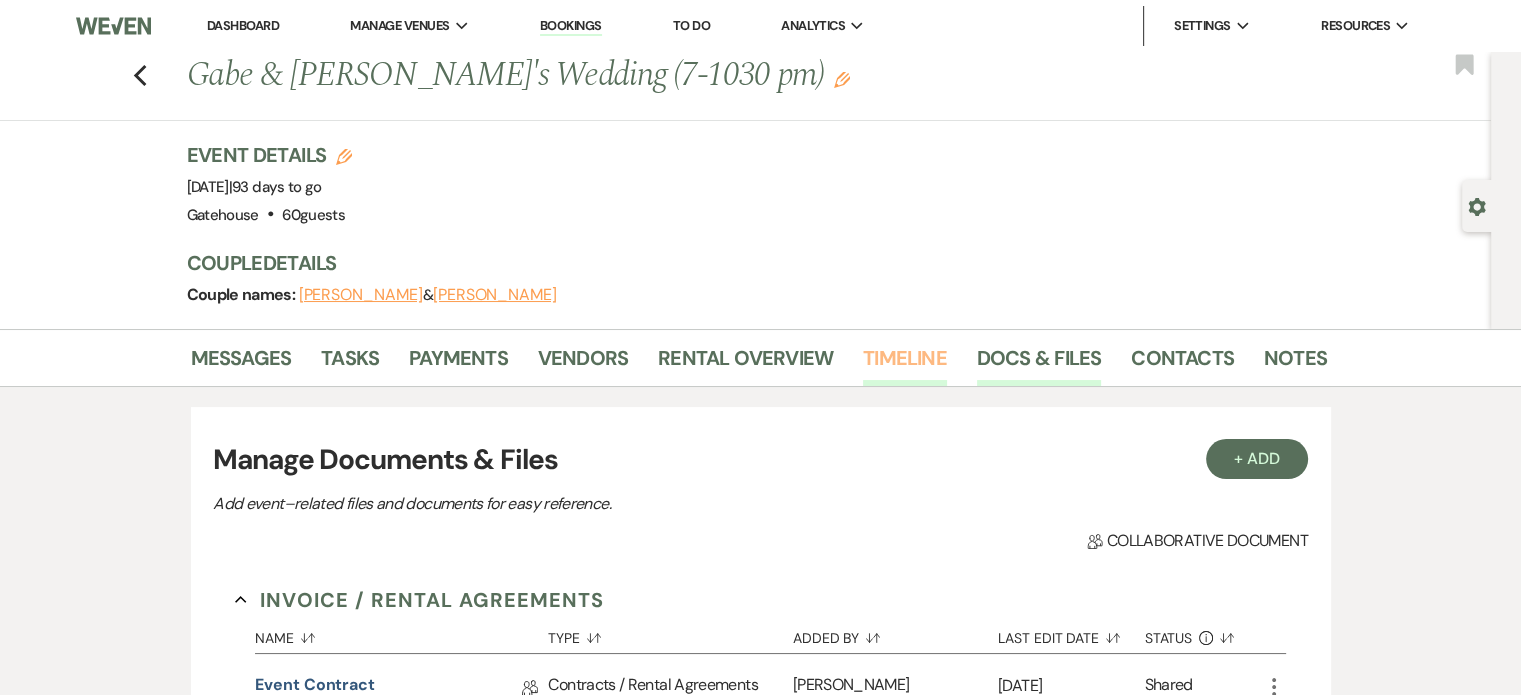 click on "Timeline" at bounding box center (905, 364) 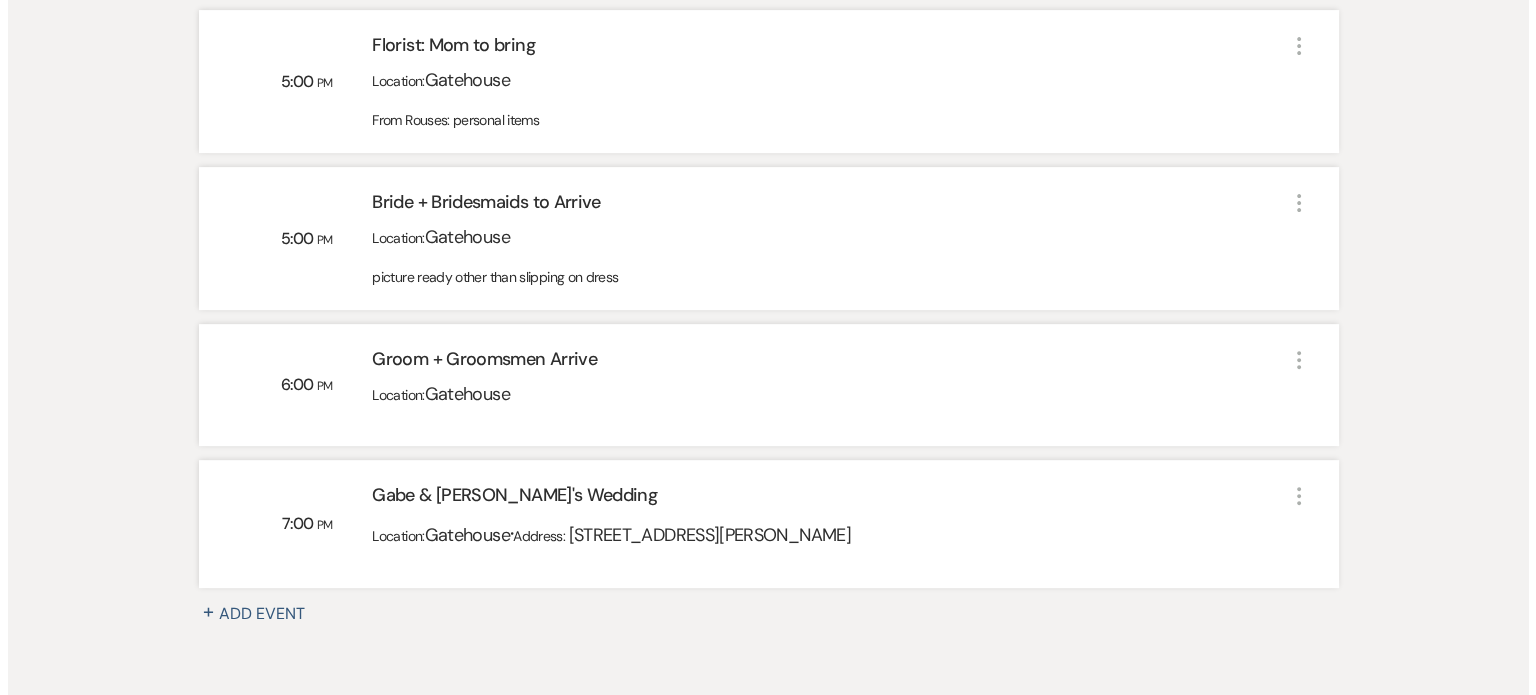 scroll, scrollTop: 700, scrollLeft: 0, axis: vertical 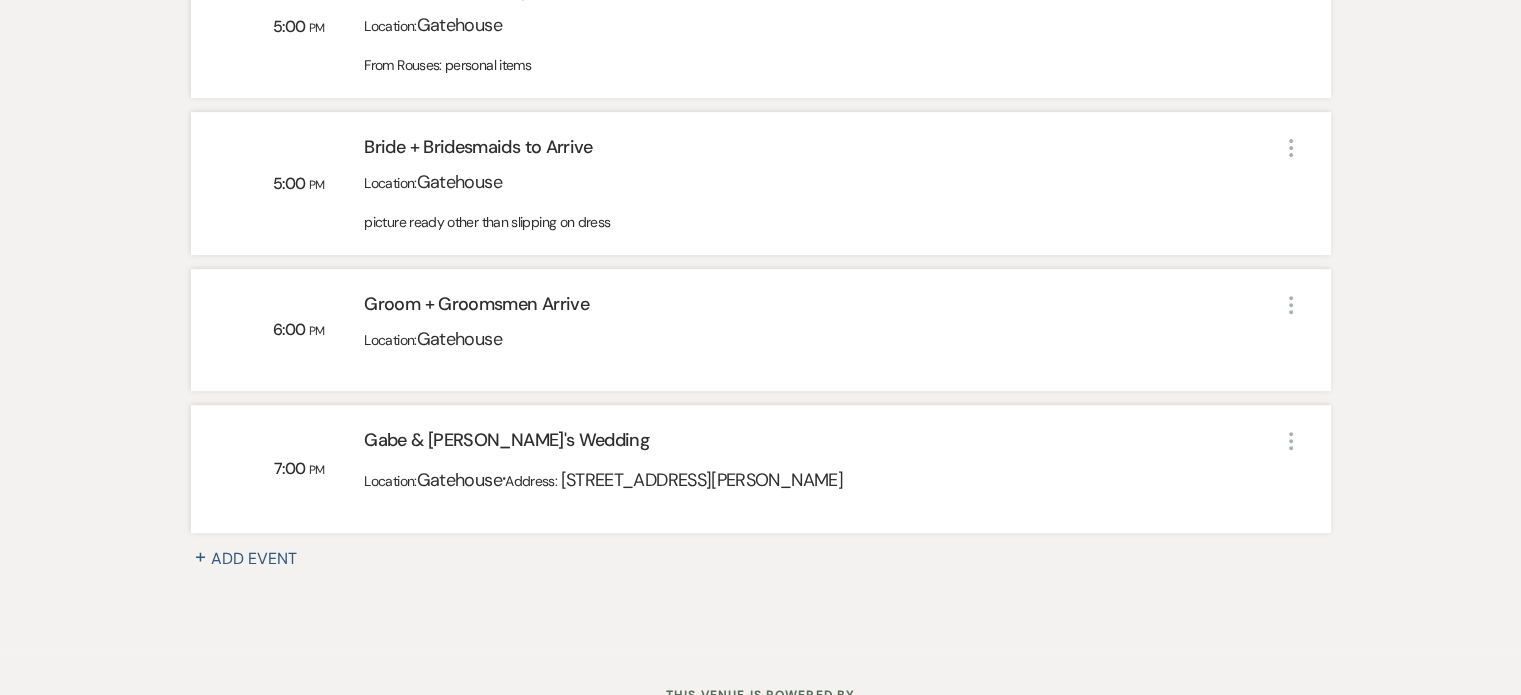 click on "+  Add Event" at bounding box center [256, 559] 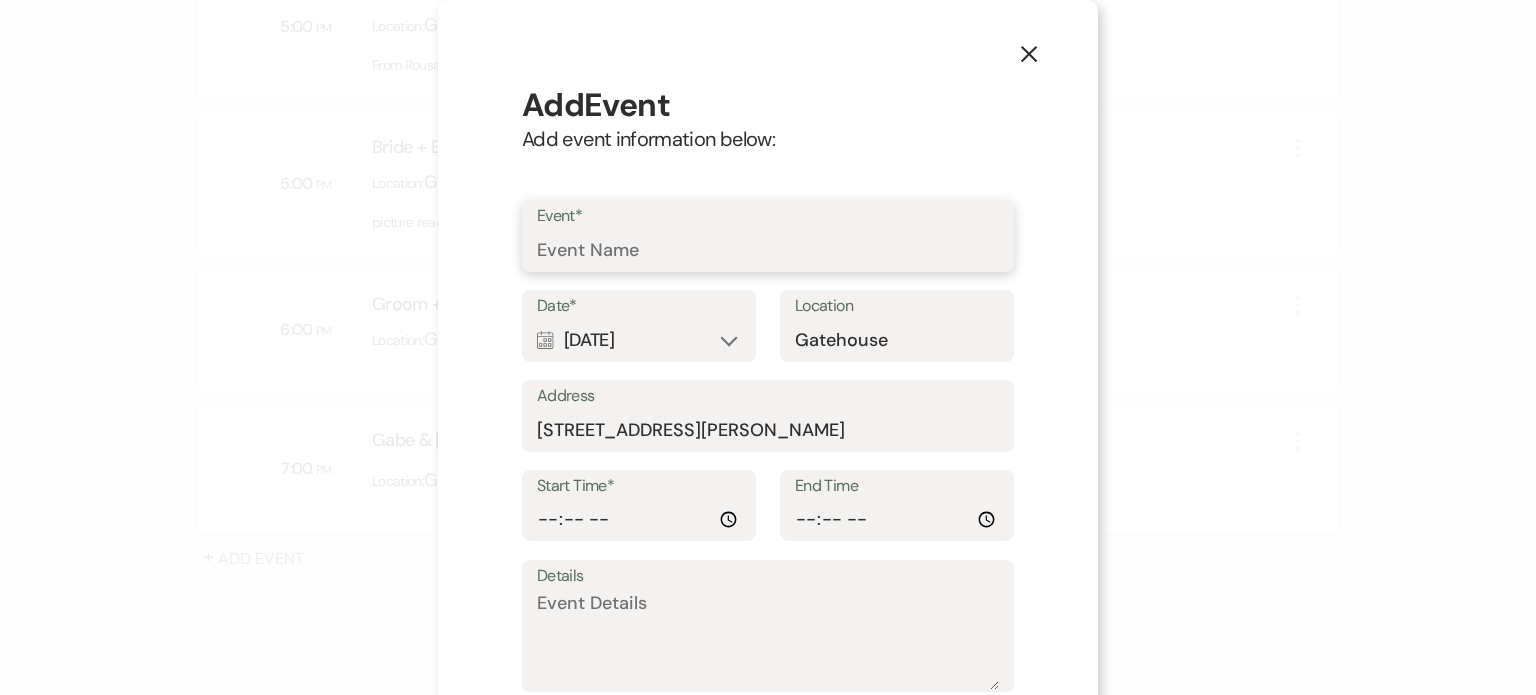 click on "Event*" at bounding box center [768, 250] 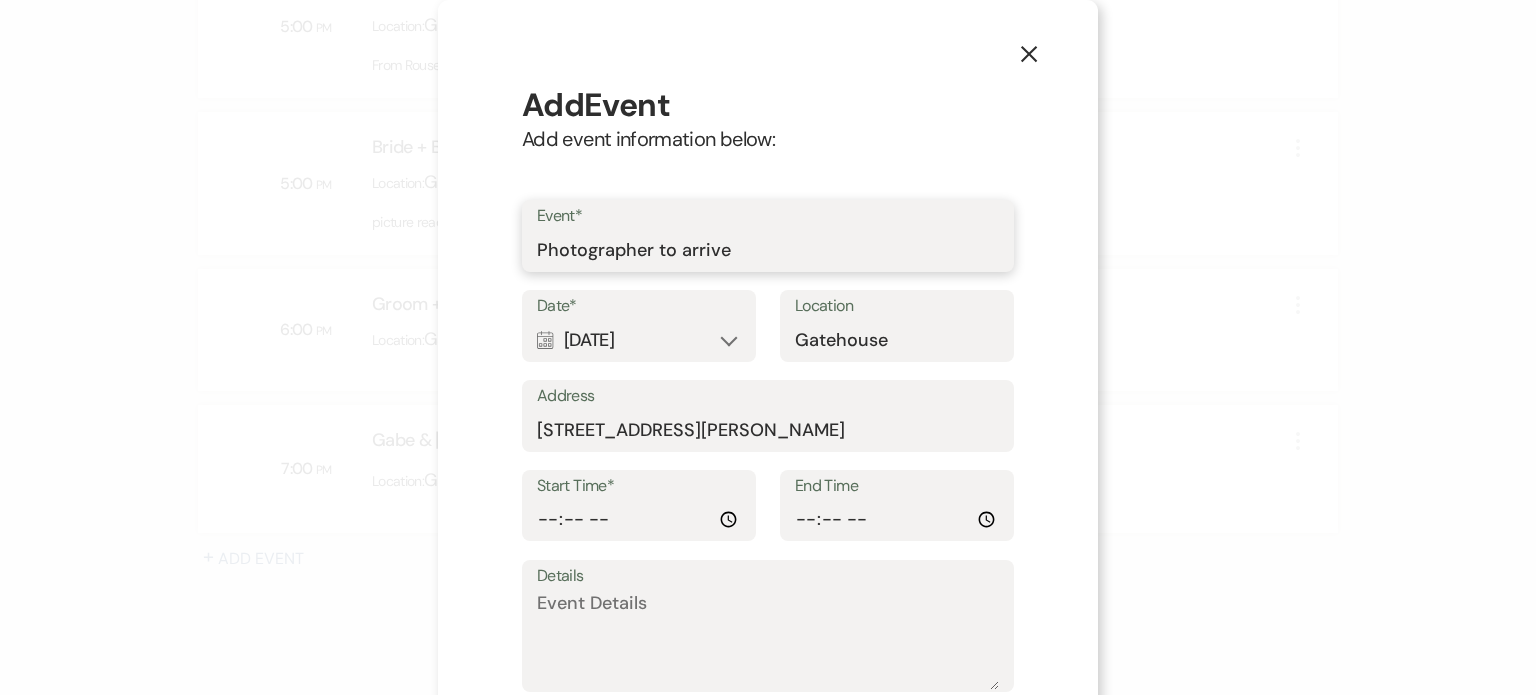 type on "Photographer to arrive" 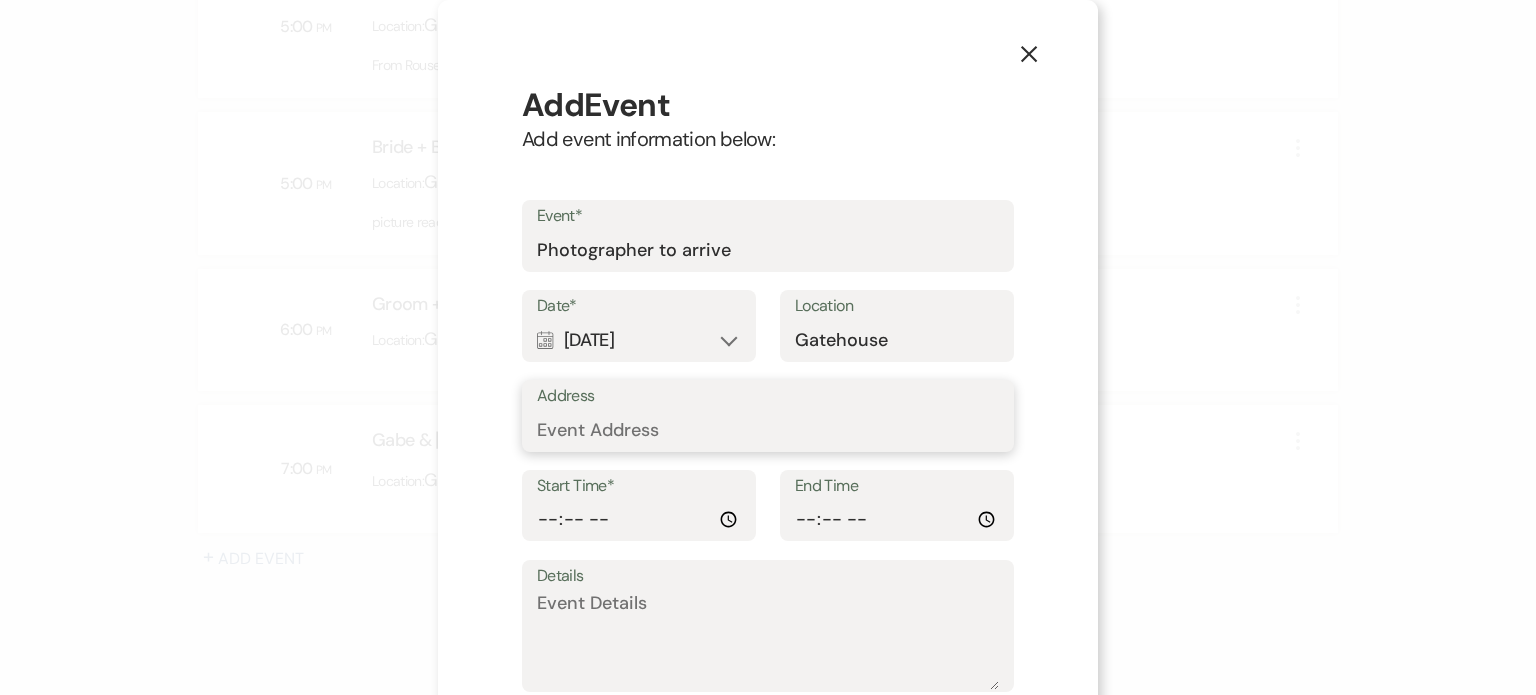 type 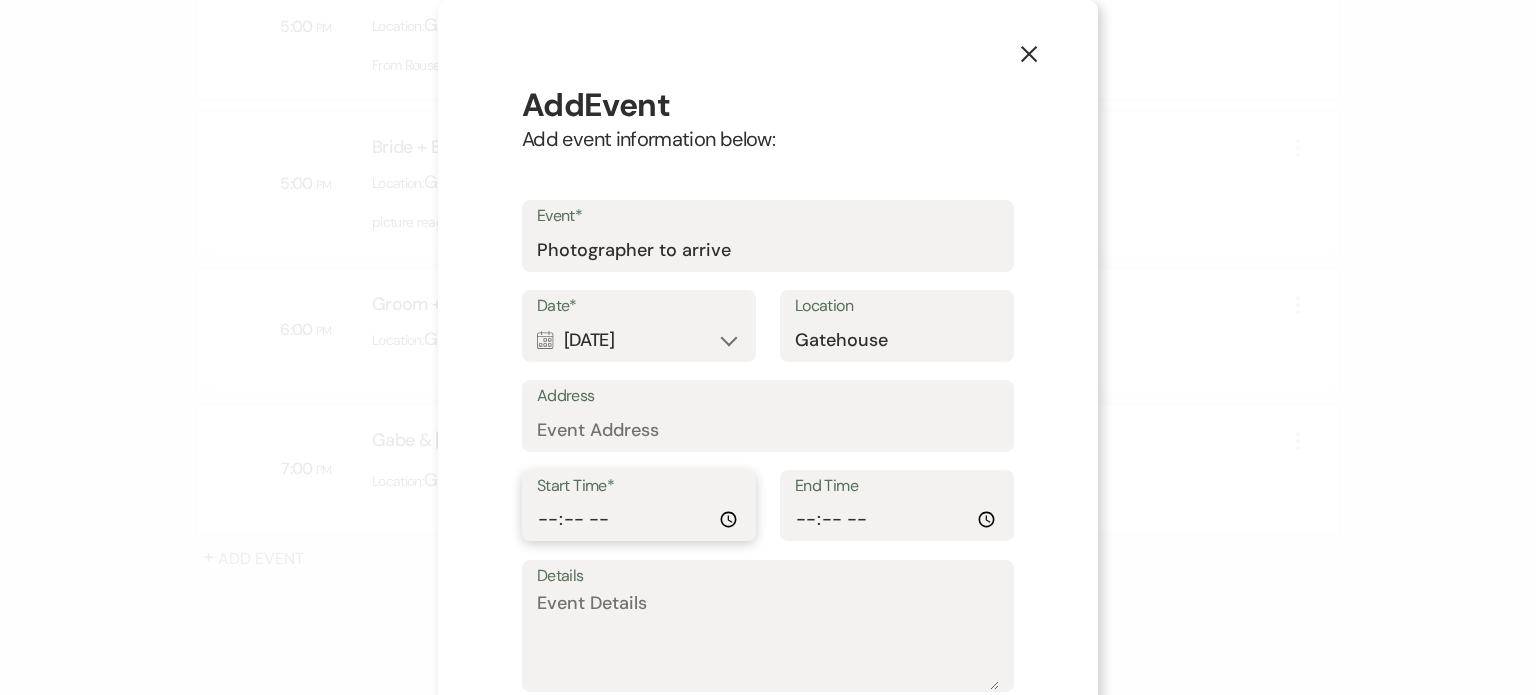 type on "17:00" 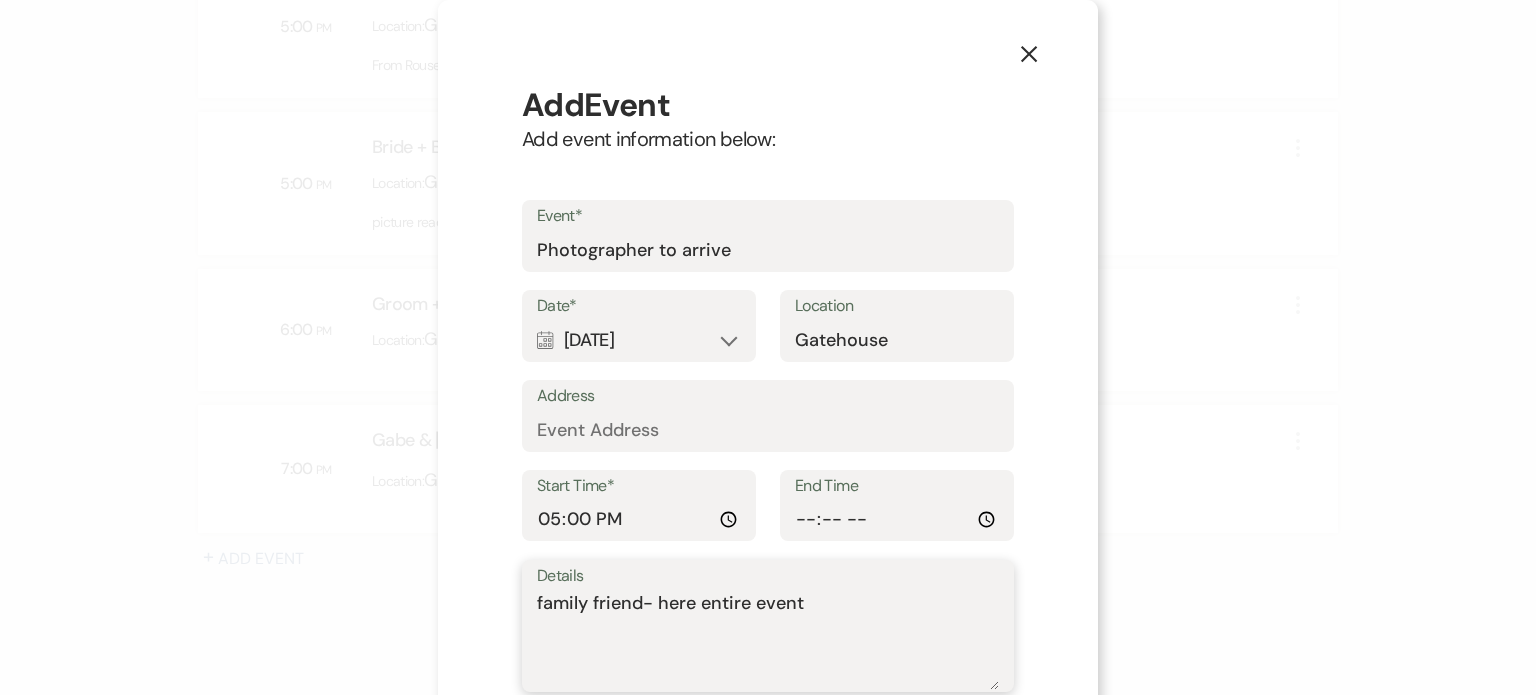 click on "family friend- here entire event" at bounding box center [768, 640] 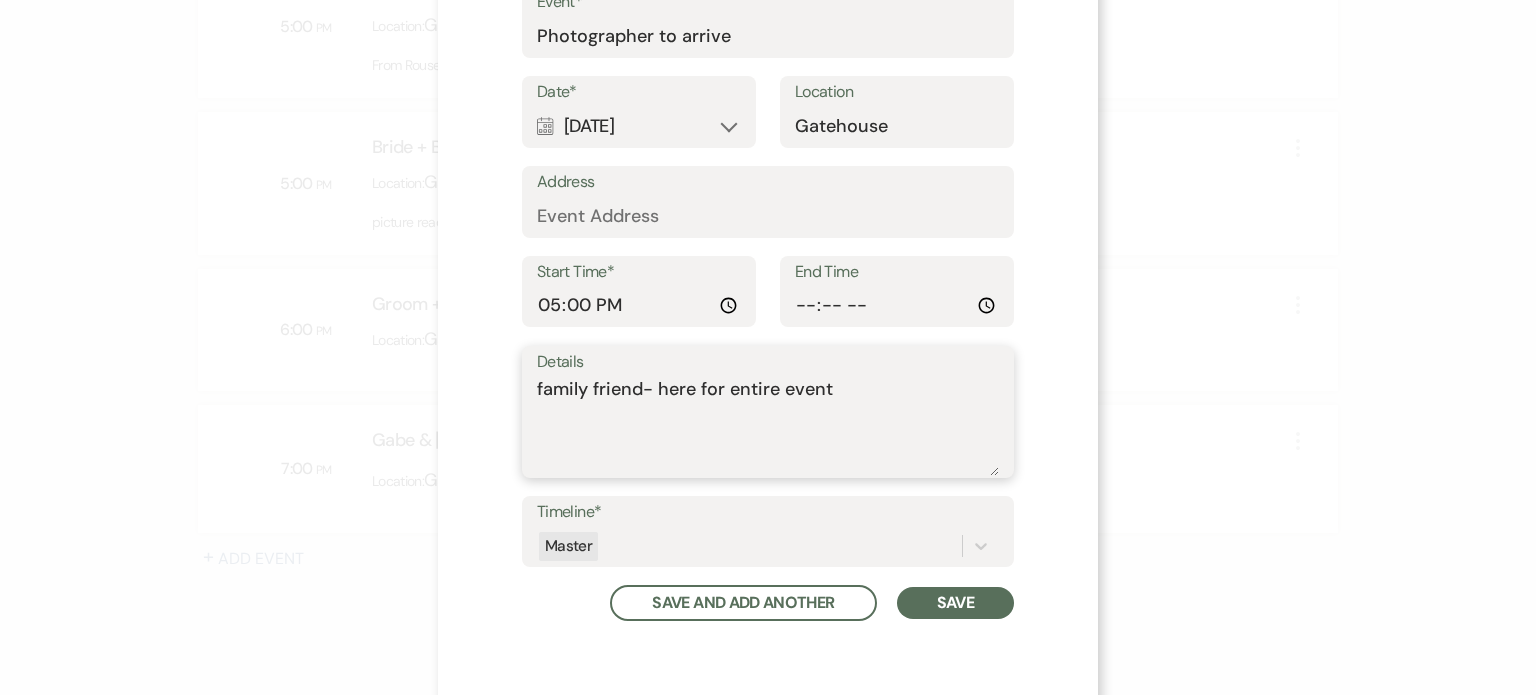 scroll, scrollTop: 235, scrollLeft: 0, axis: vertical 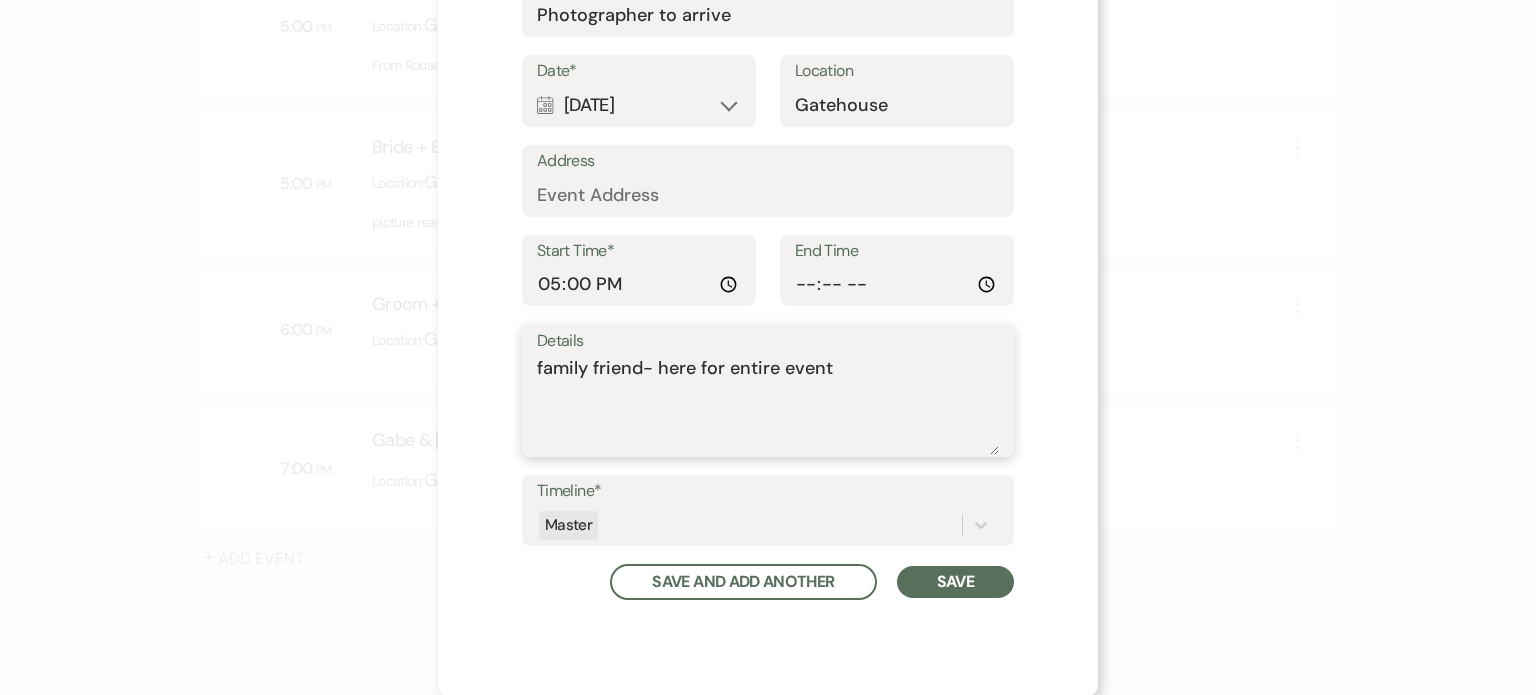 type on "family friend- here for entire event" 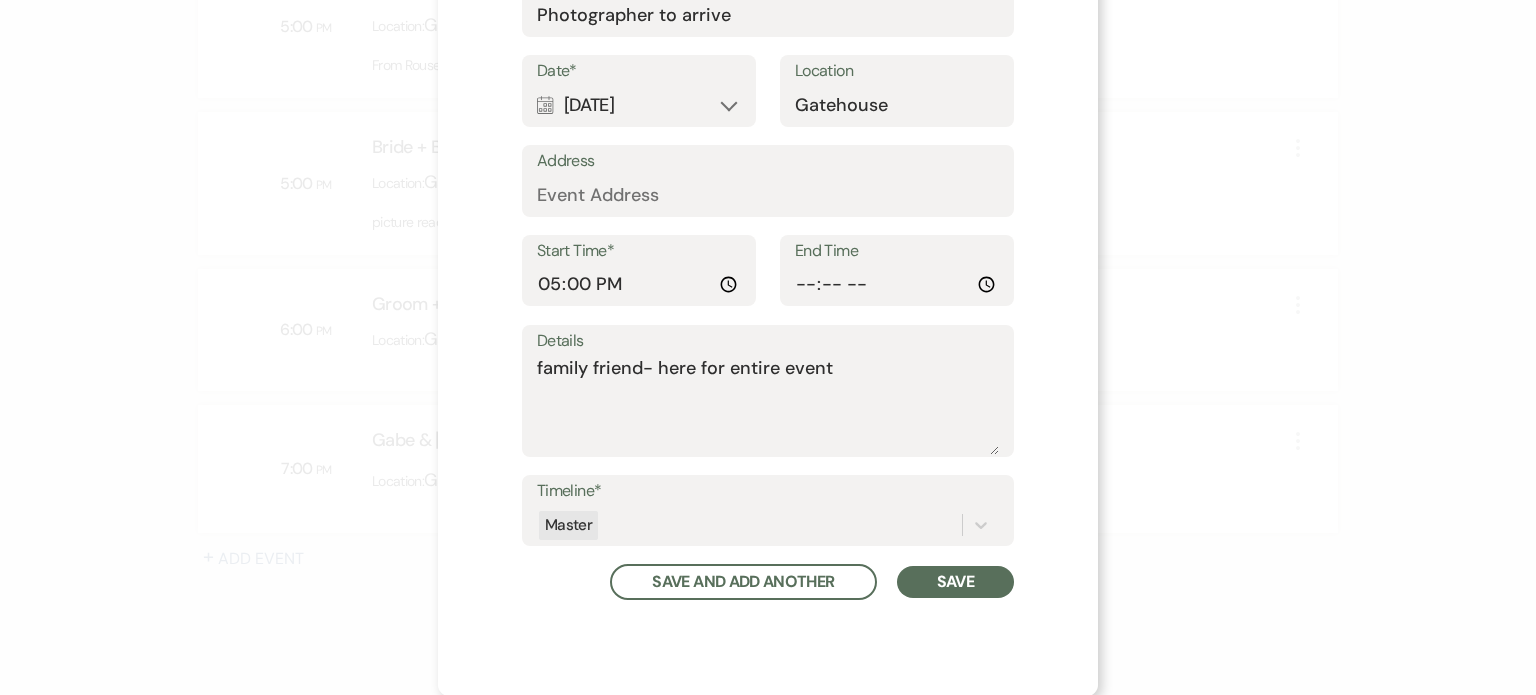 click on "Save" at bounding box center [955, 582] 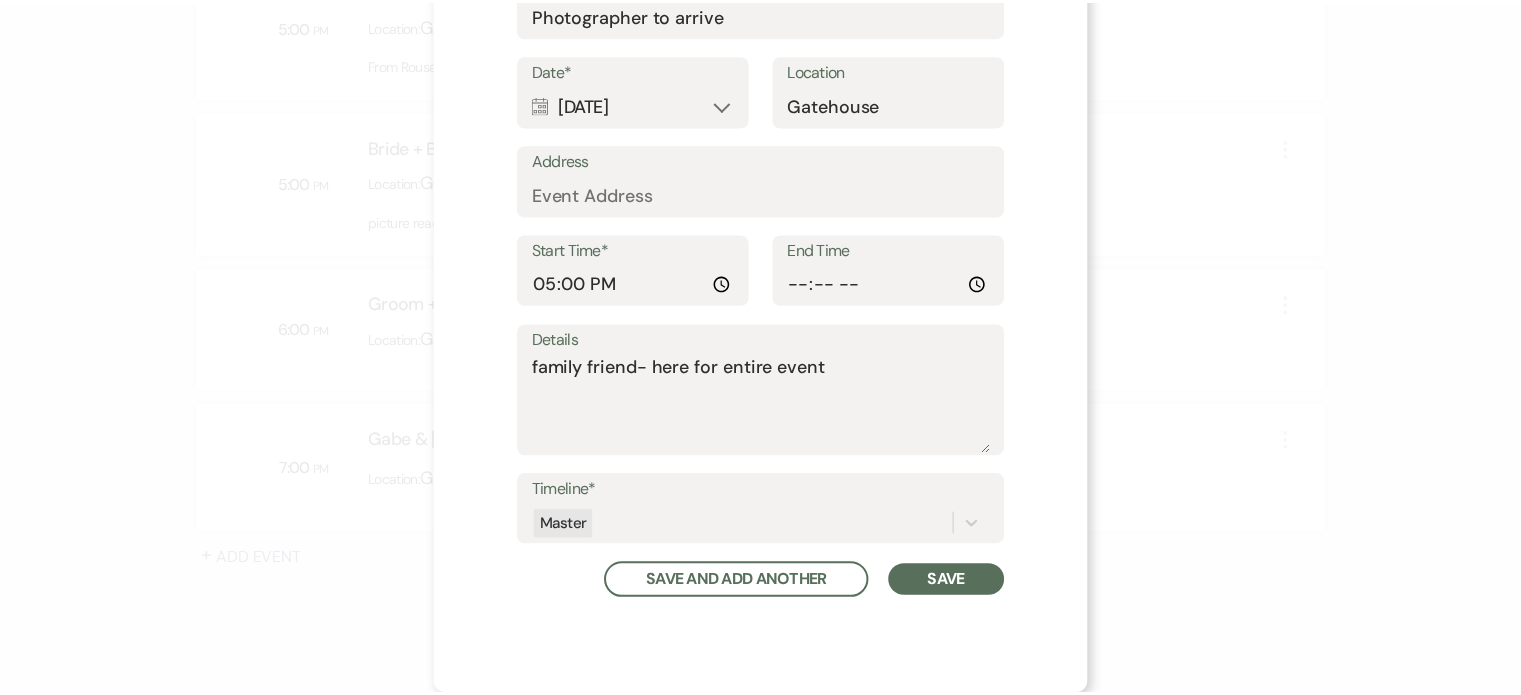 scroll, scrollTop: 260, scrollLeft: 0, axis: vertical 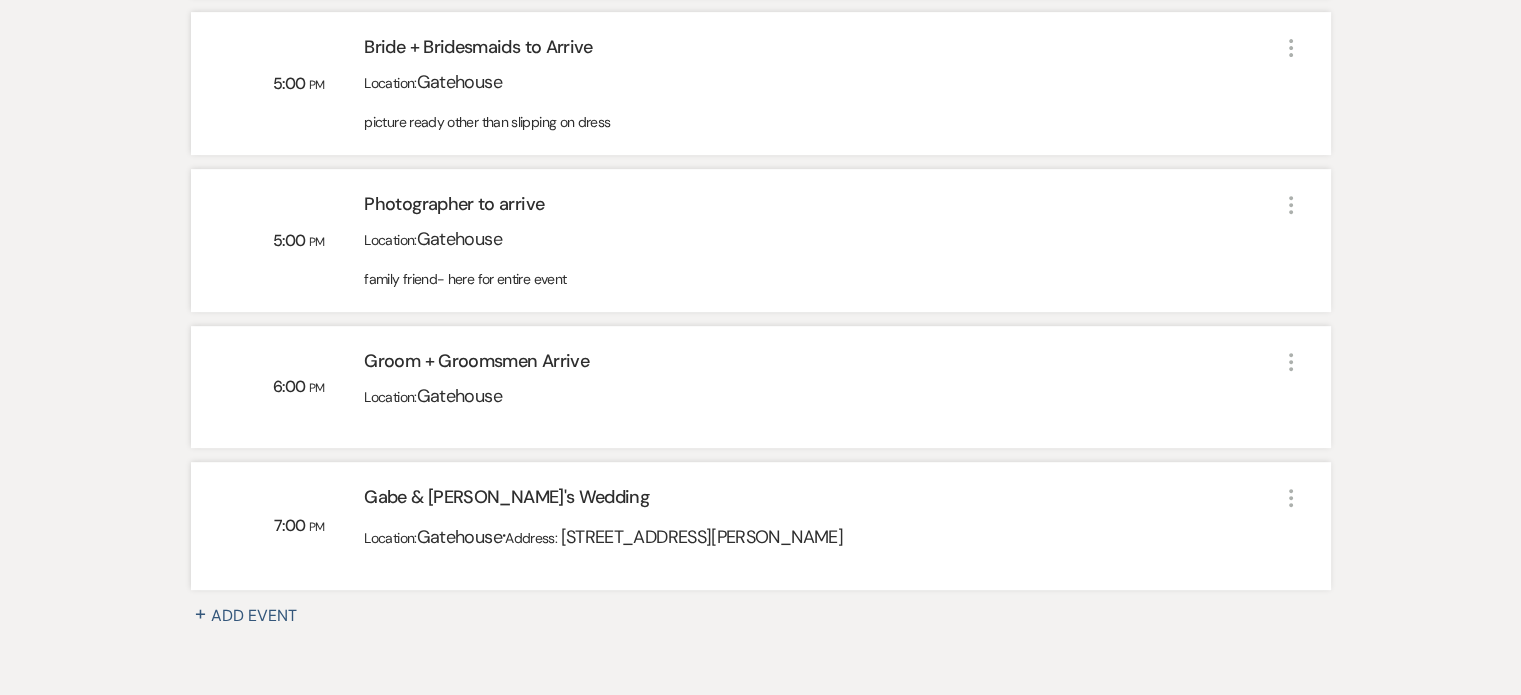 click on "+  Add Event" at bounding box center [256, 616] 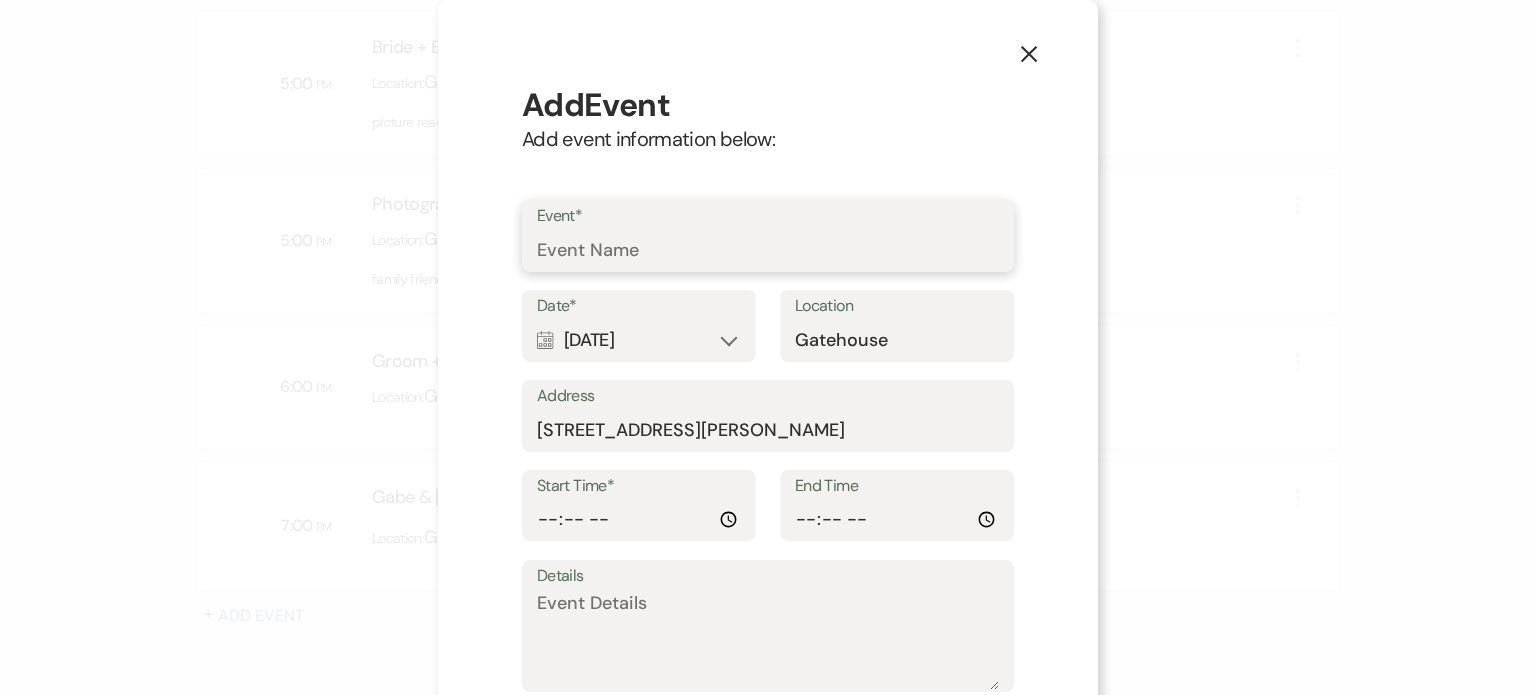 click on "Event*" at bounding box center [768, 250] 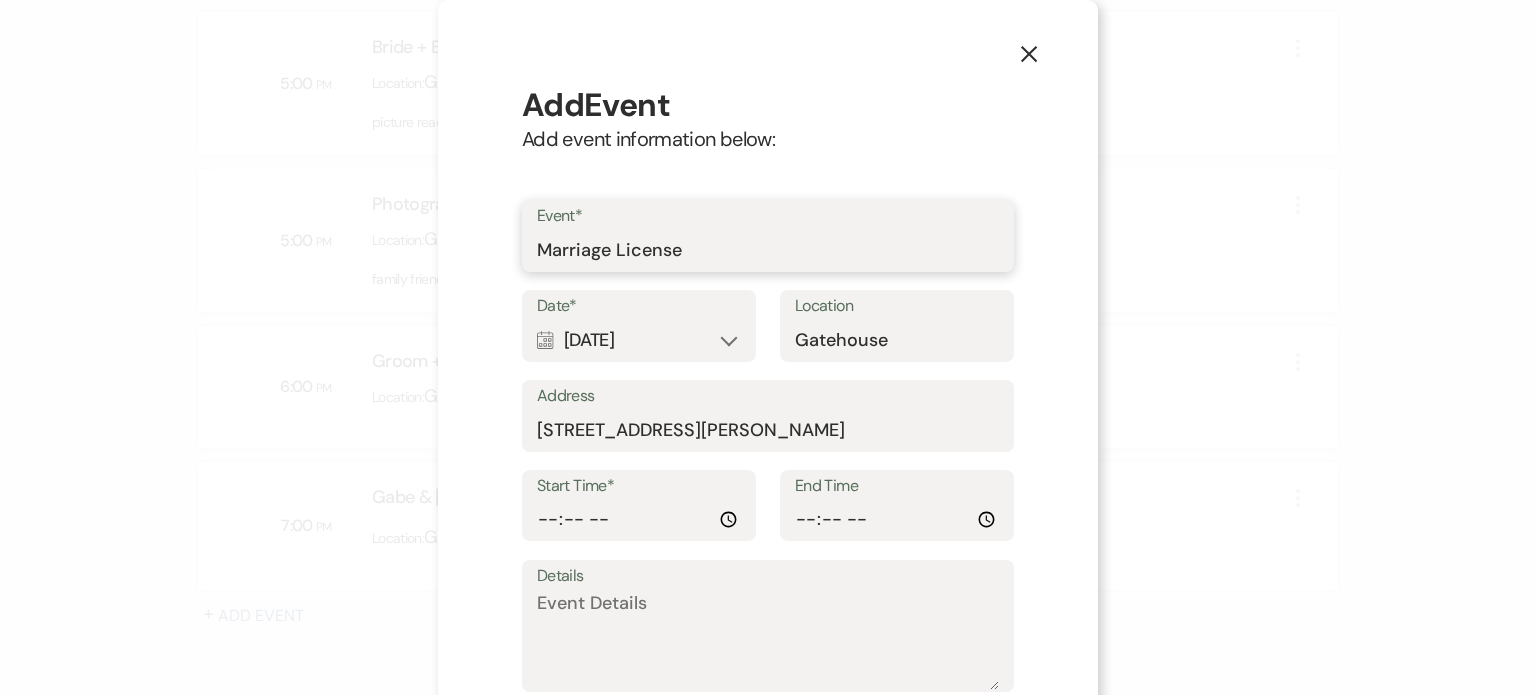 type on "Marriage License" 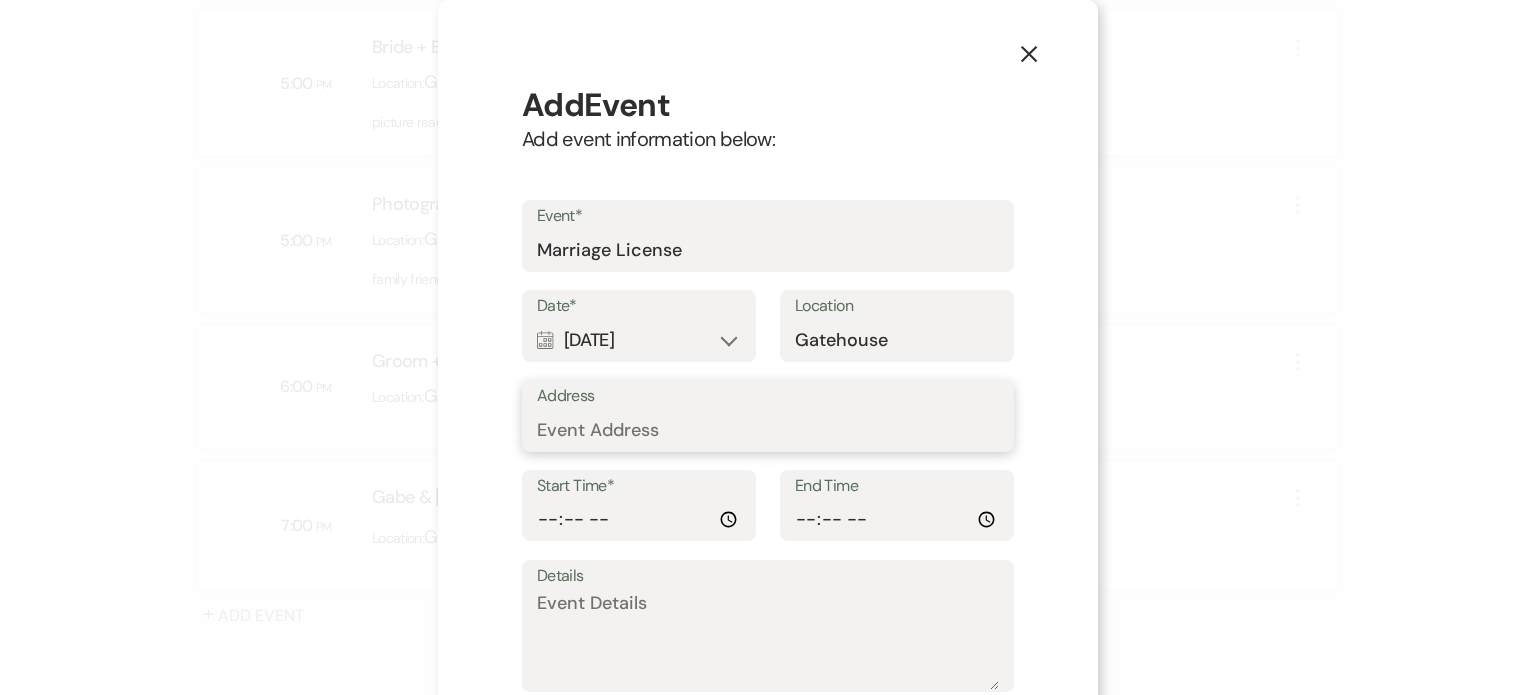 type 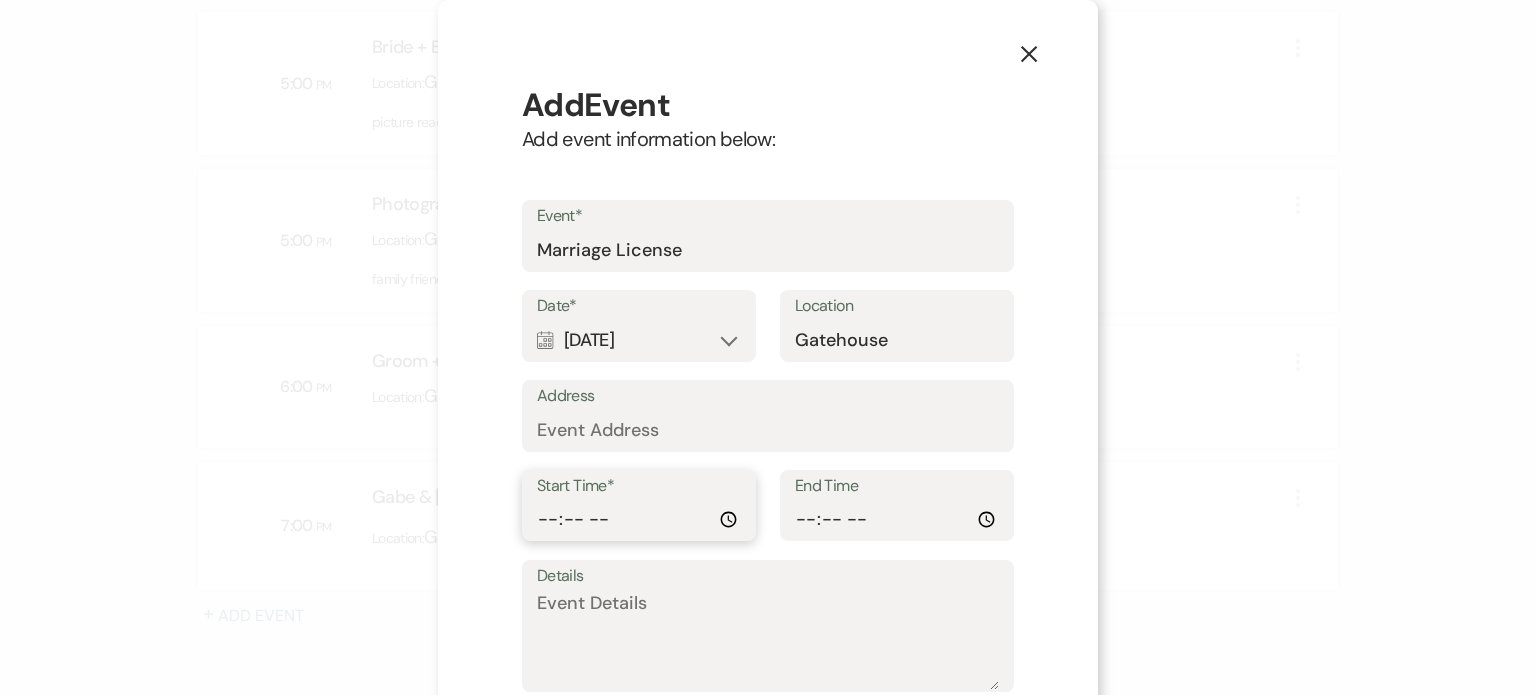 type on "19:20" 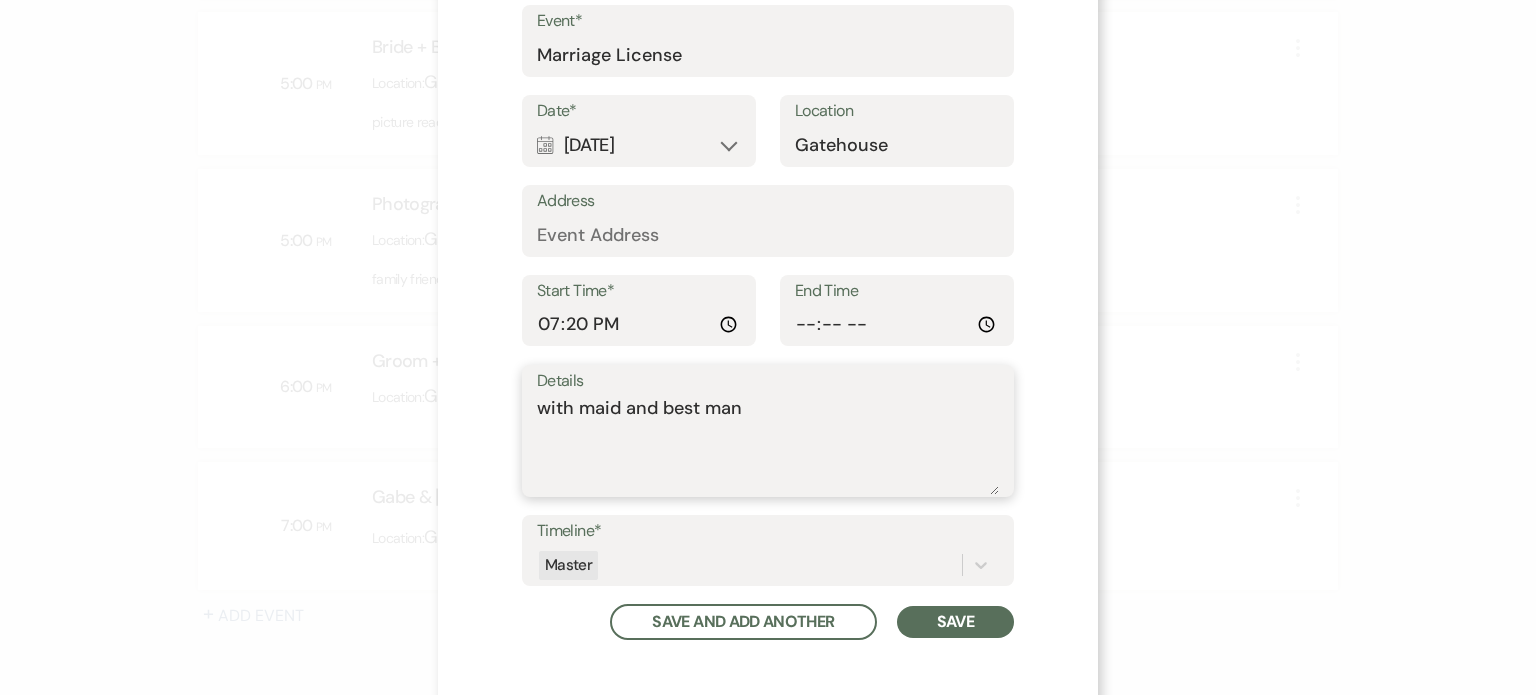 scroll, scrollTop: 200, scrollLeft: 0, axis: vertical 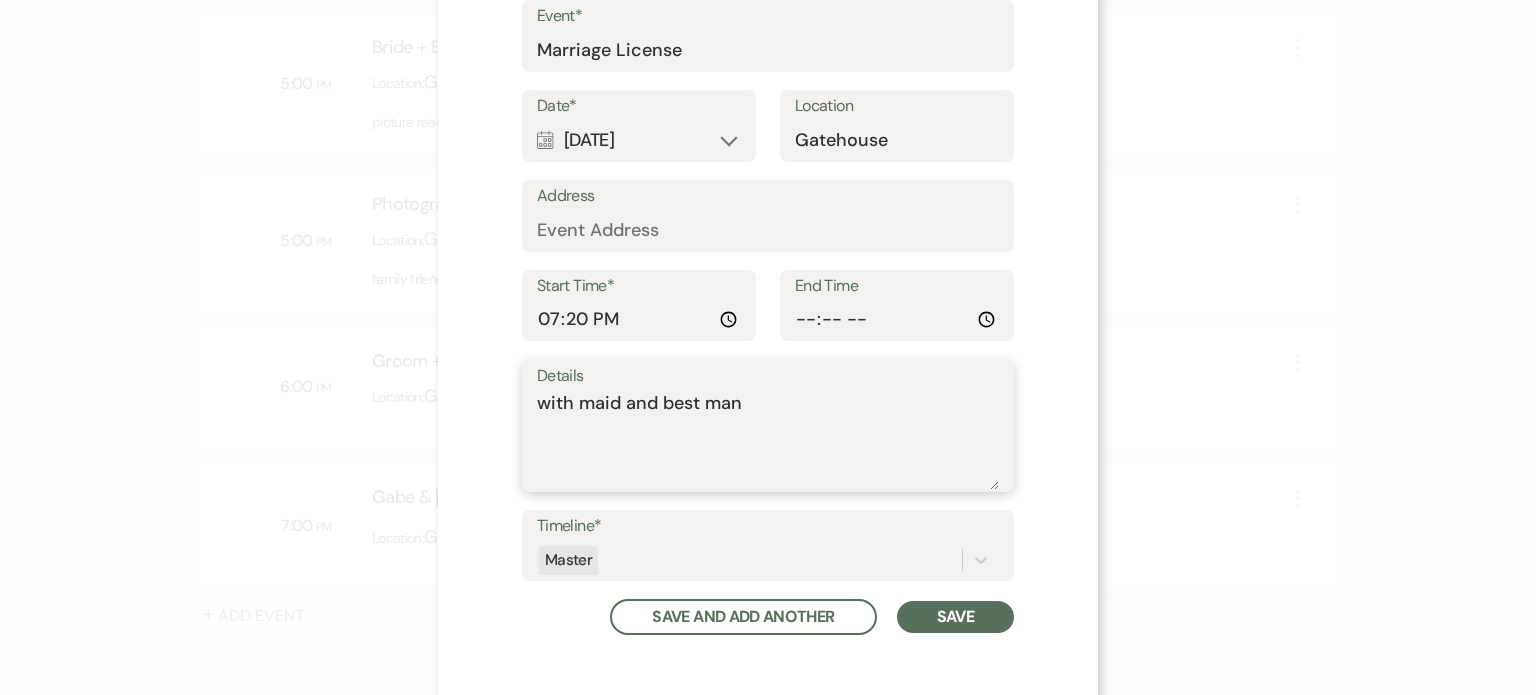 type on "with maid and best man" 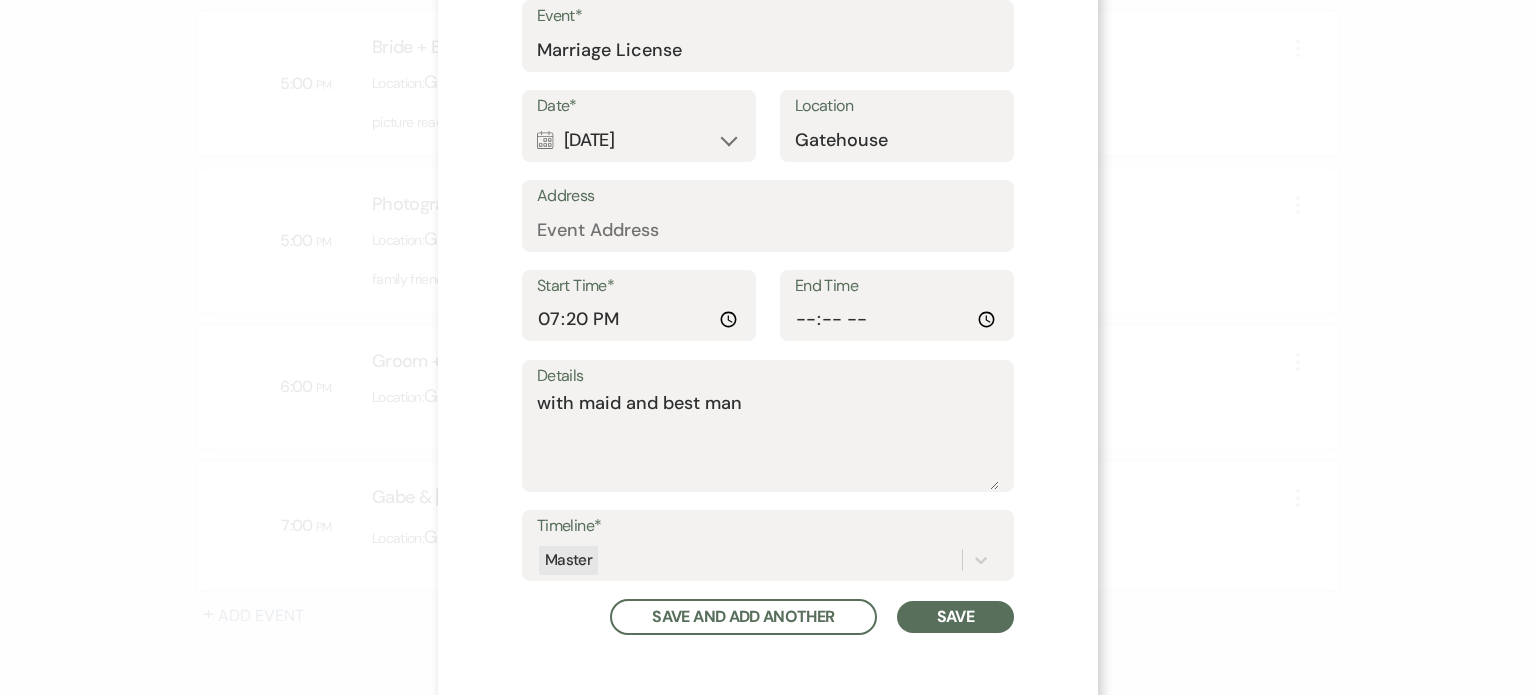 click on "Save" at bounding box center (955, 617) 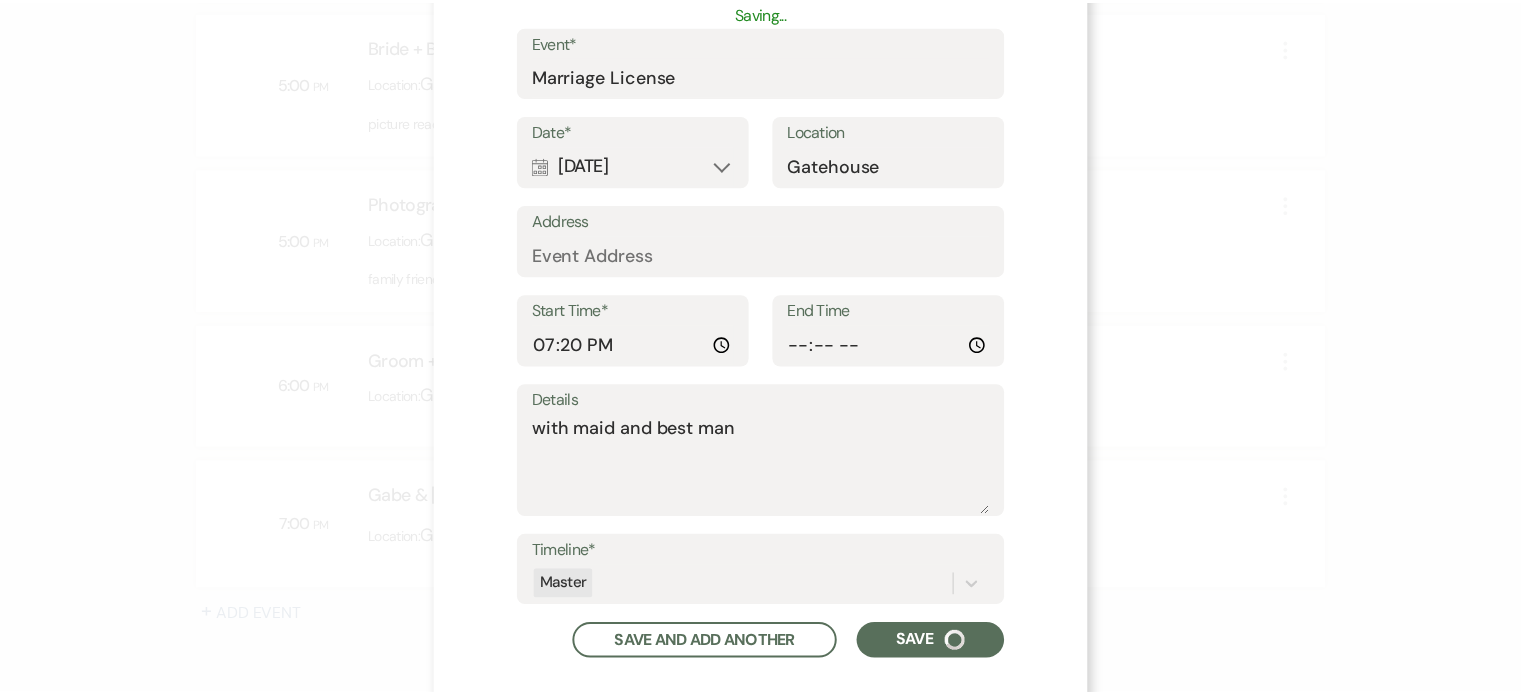 scroll, scrollTop: 0, scrollLeft: 0, axis: both 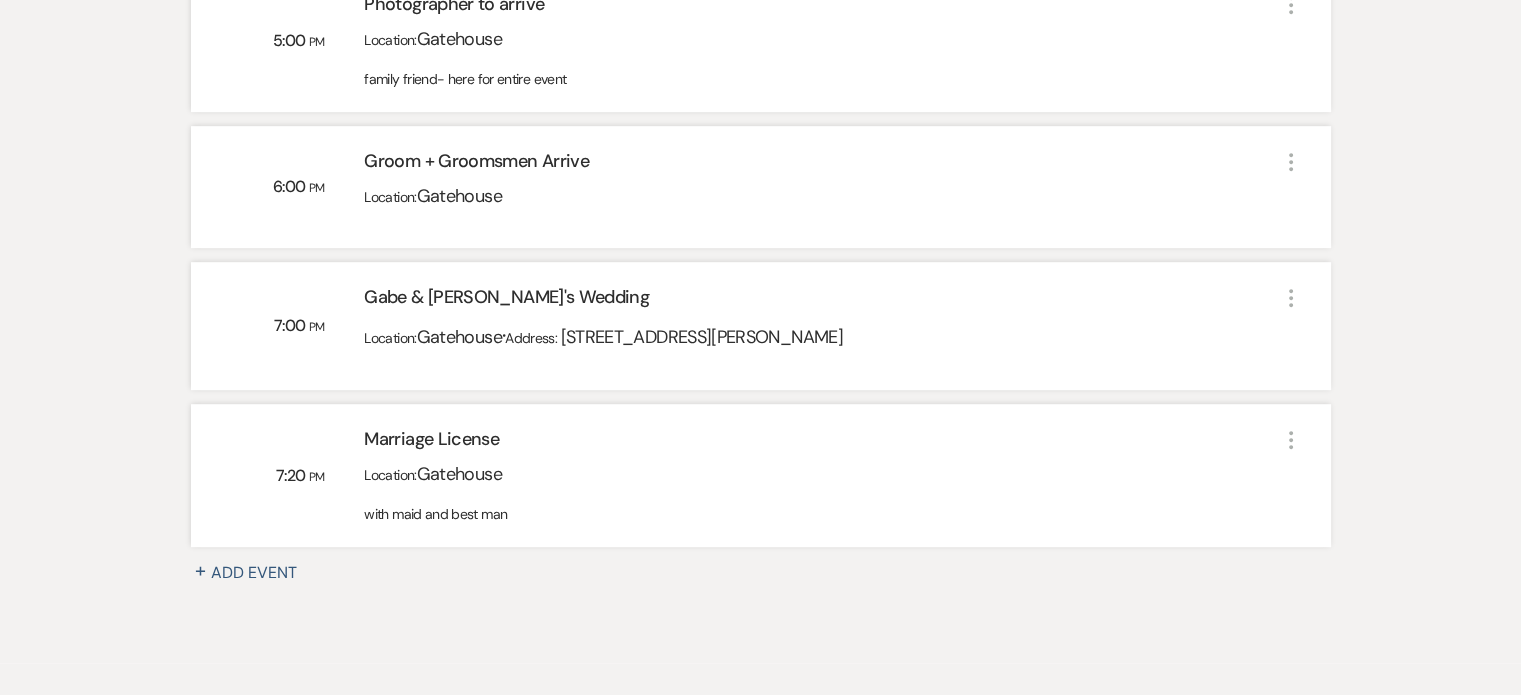 click on "+  Add Event" at bounding box center [256, 573] 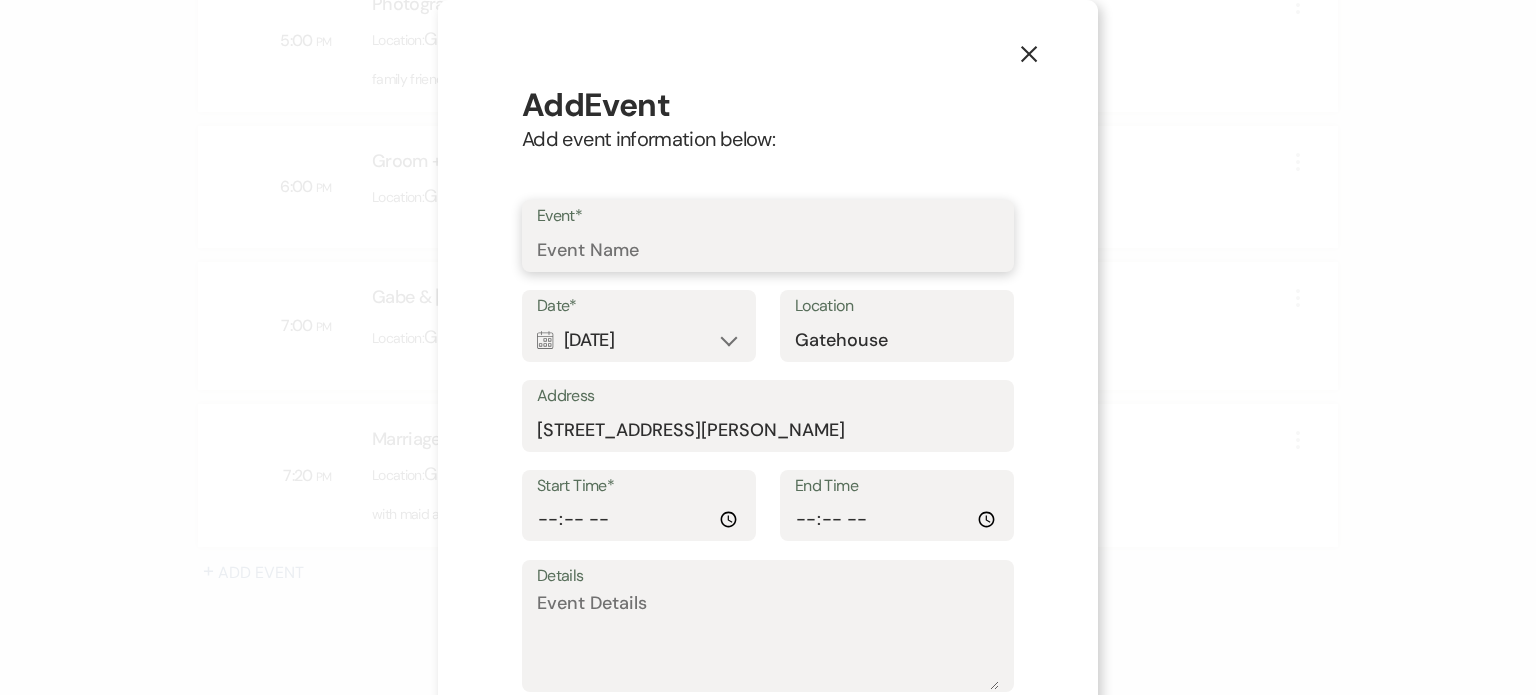 click on "Event*" at bounding box center [768, 250] 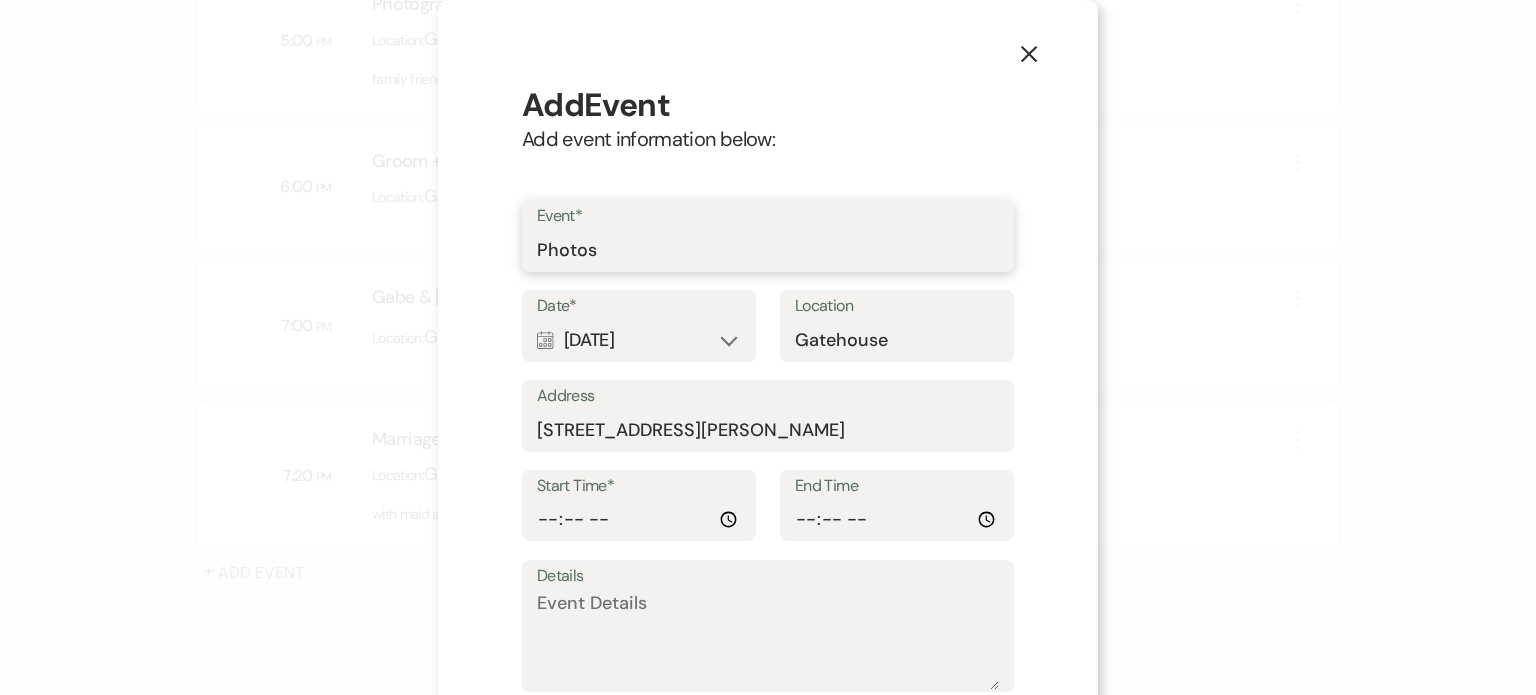 type on "Photos" 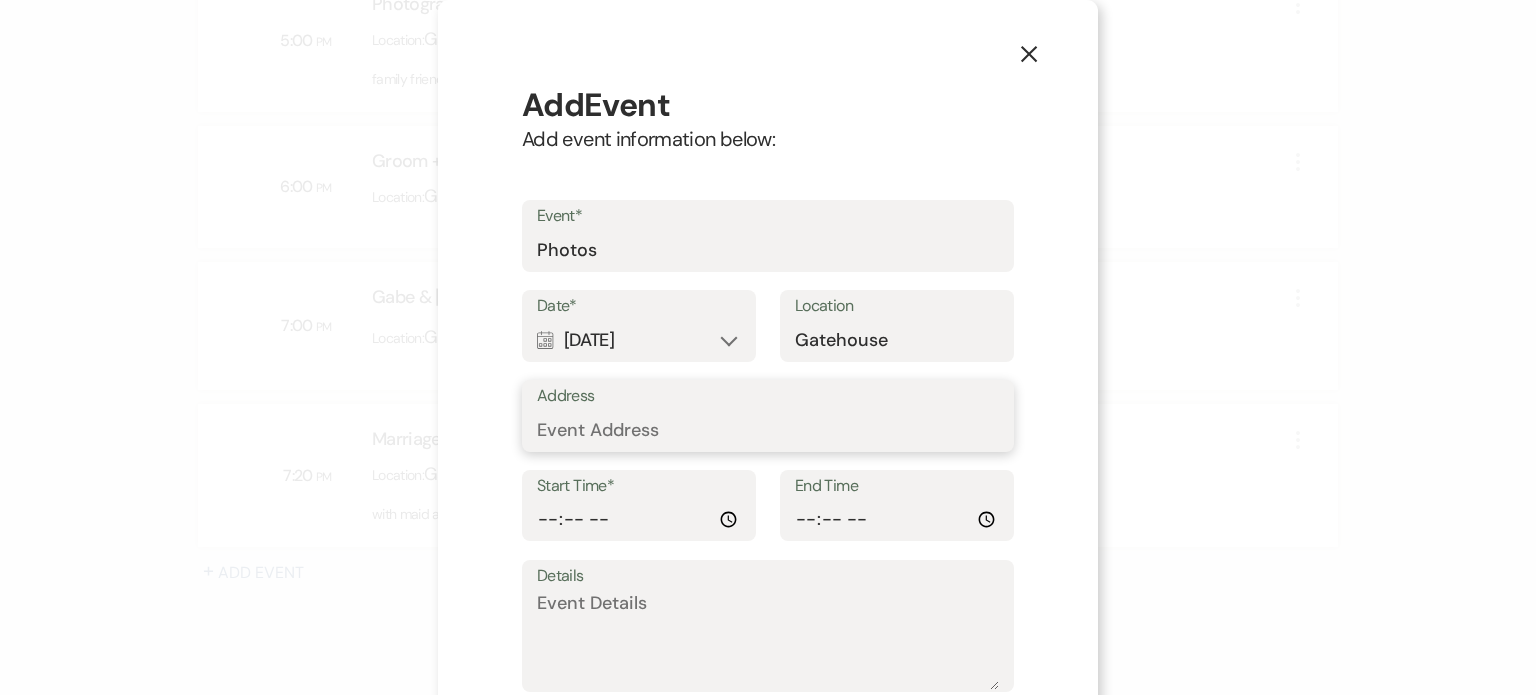 type 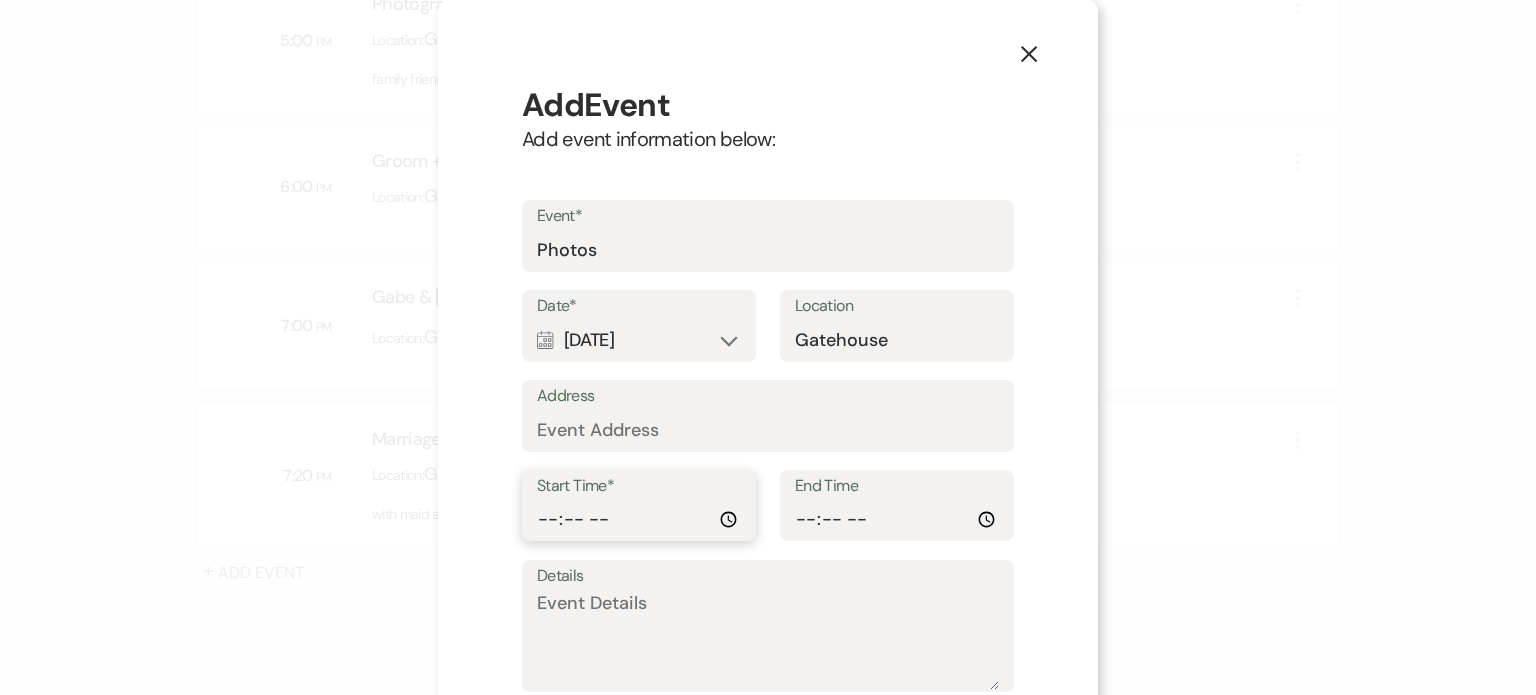 type on "19:30" 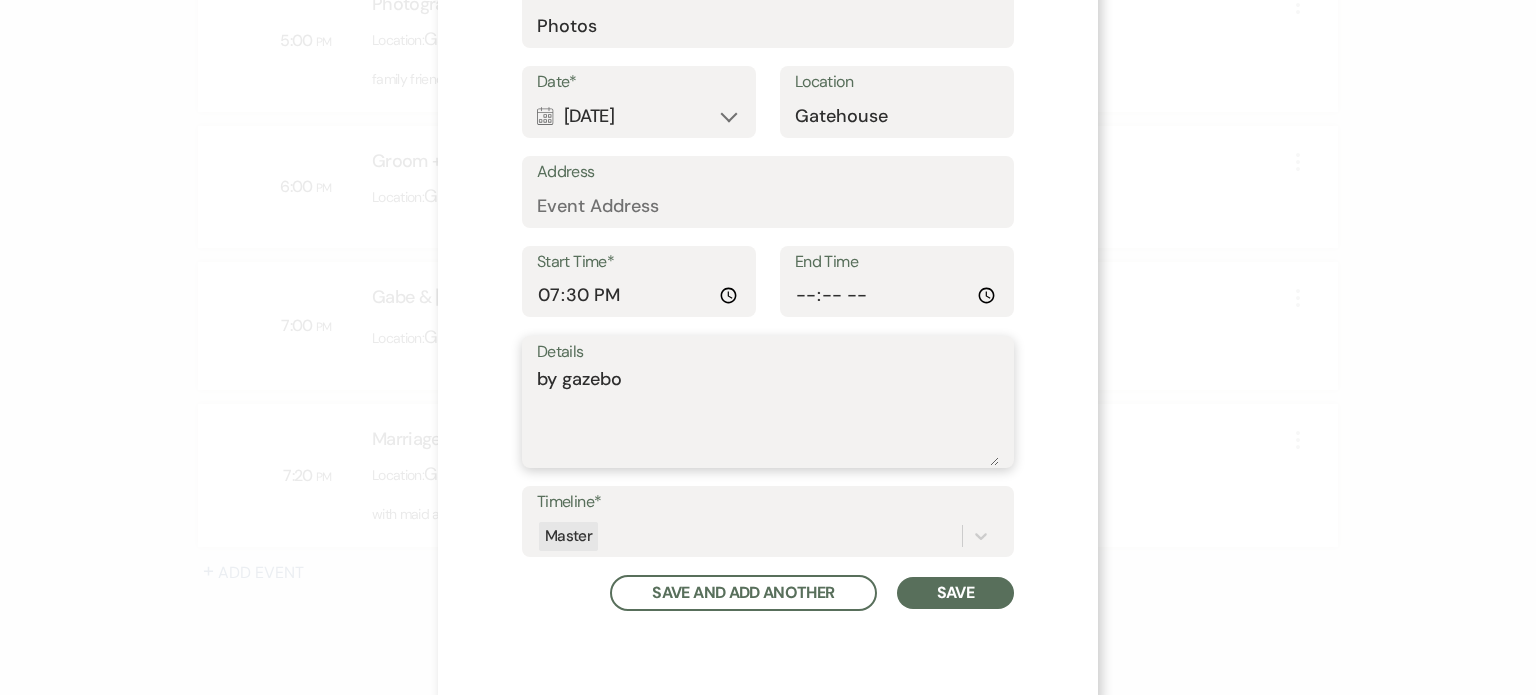 scroll, scrollTop: 235, scrollLeft: 0, axis: vertical 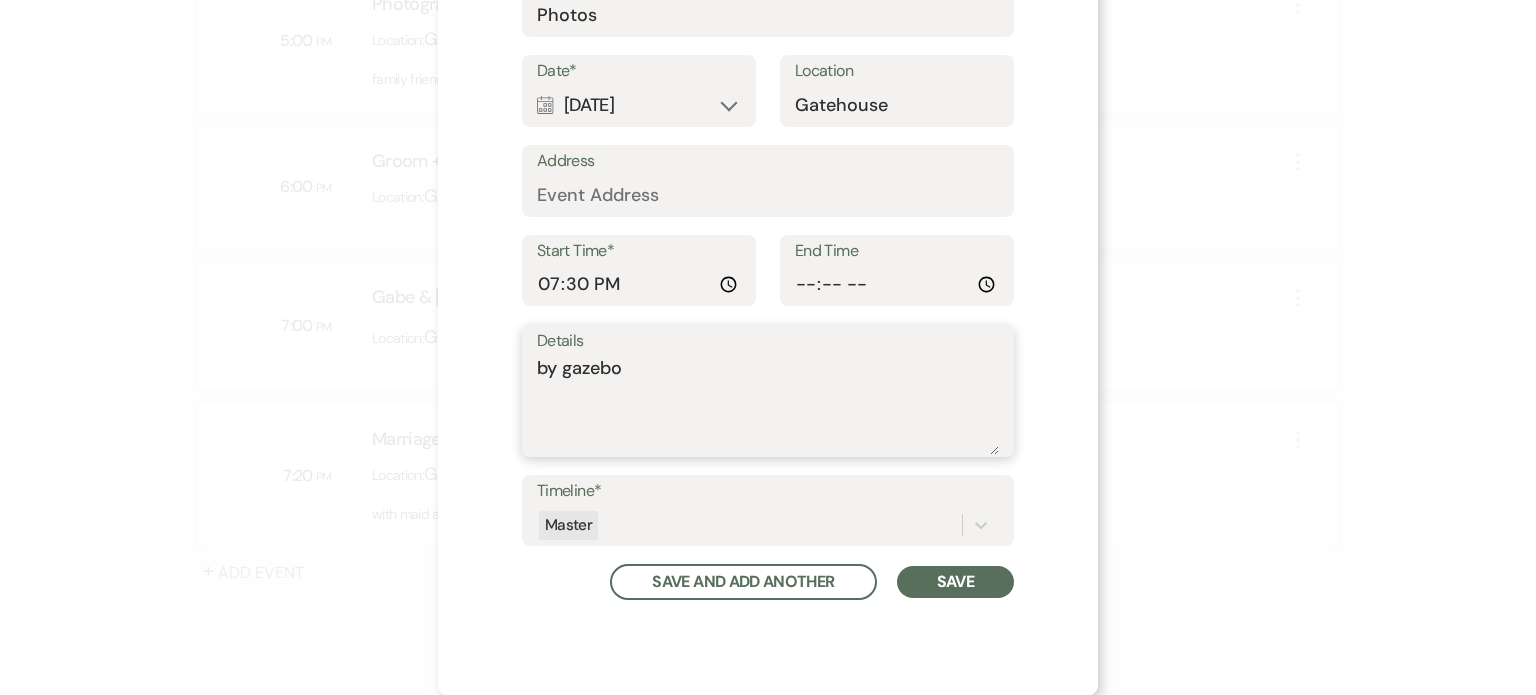 type on "by gazebo" 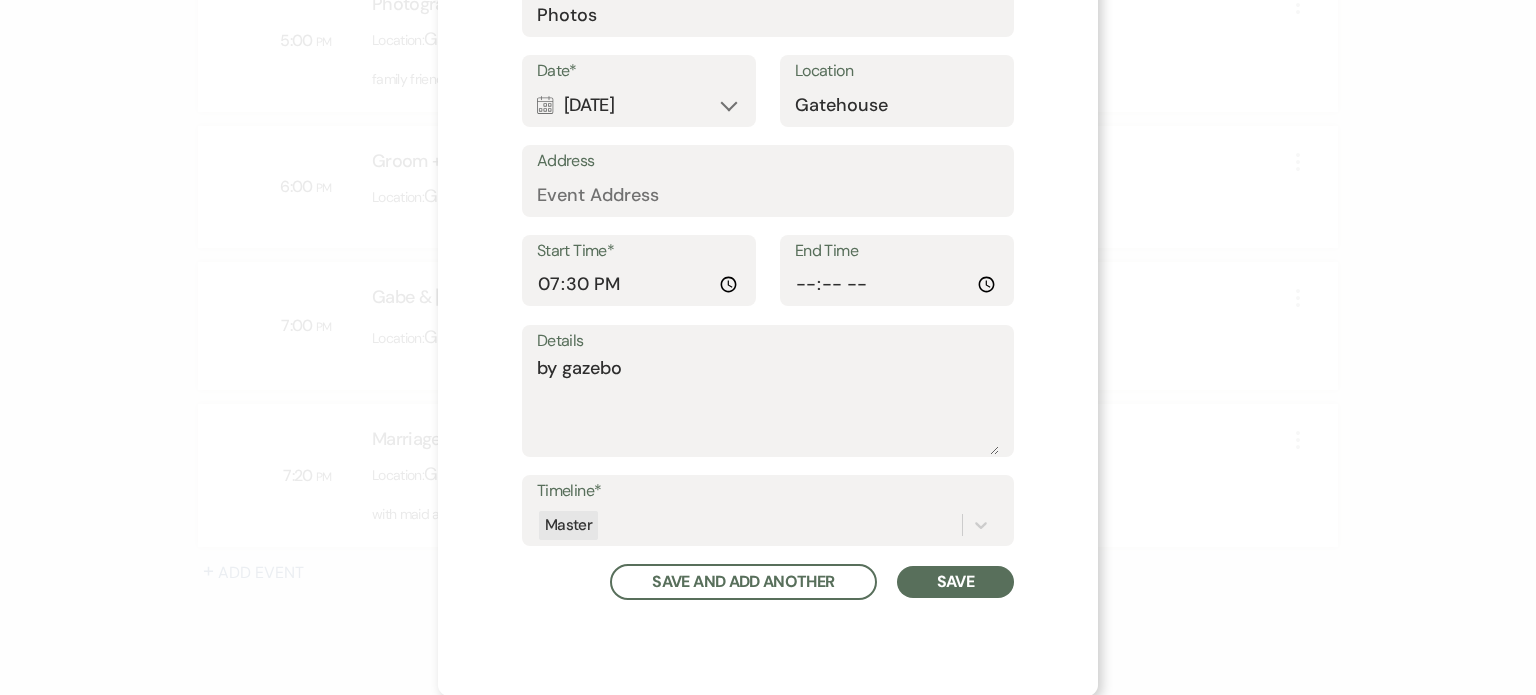 click on "Save" at bounding box center [955, 582] 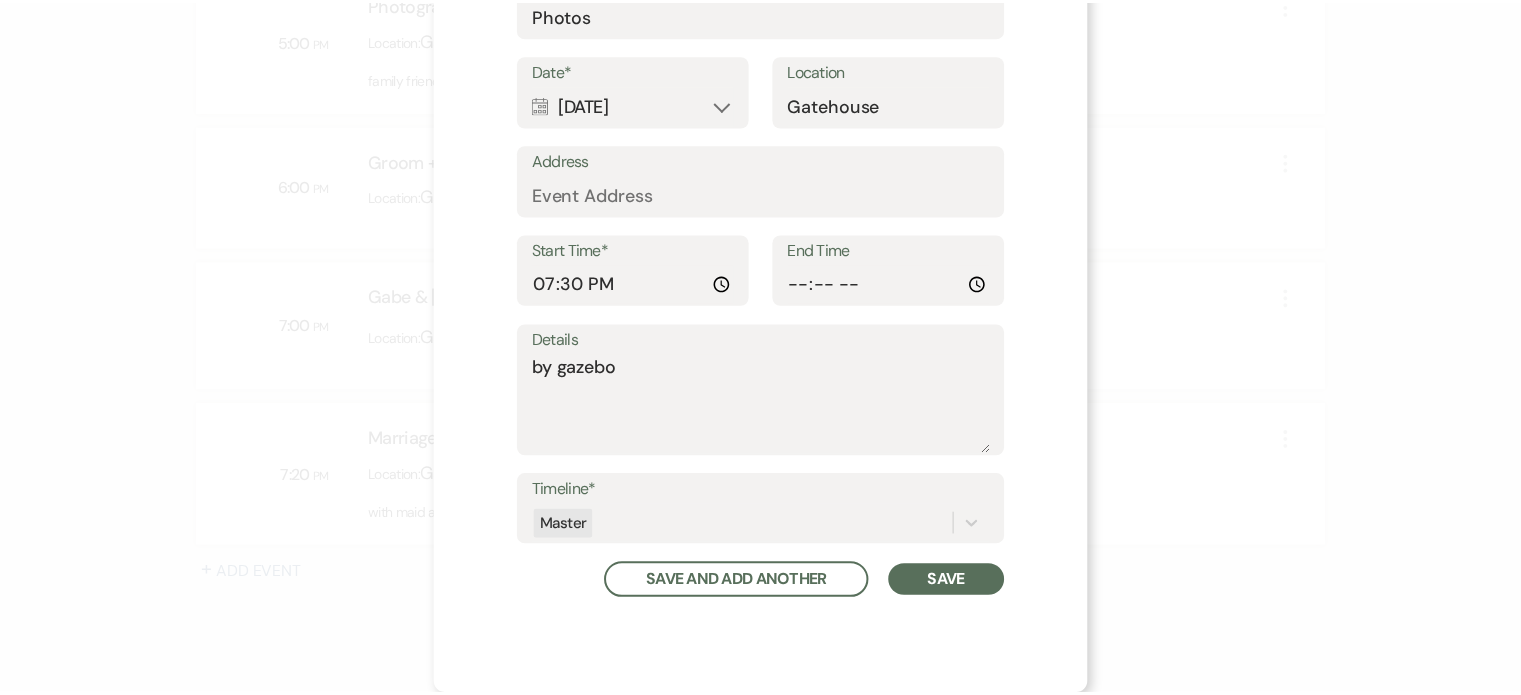 scroll, scrollTop: 0, scrollLeft: 0, axis: both 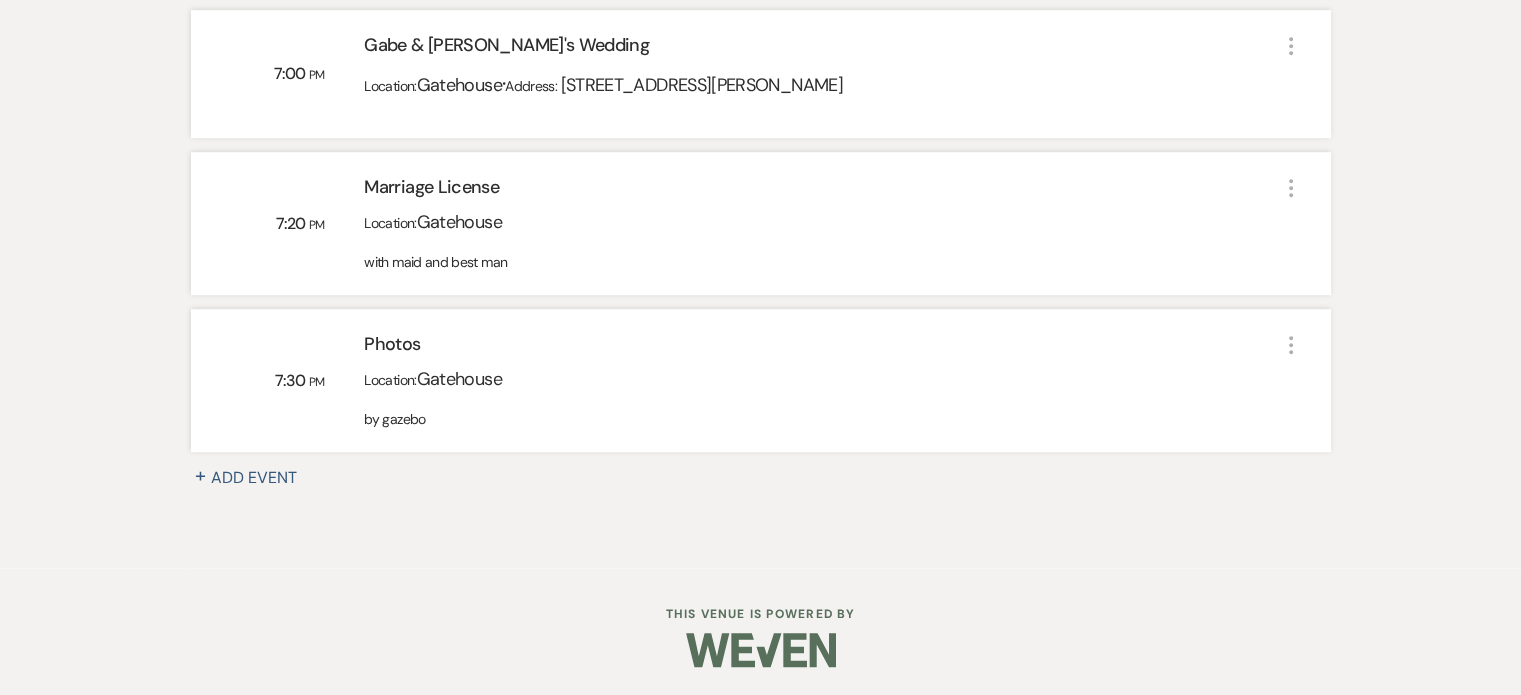 click on "+  Add Event" at bounding box center [256, 478] 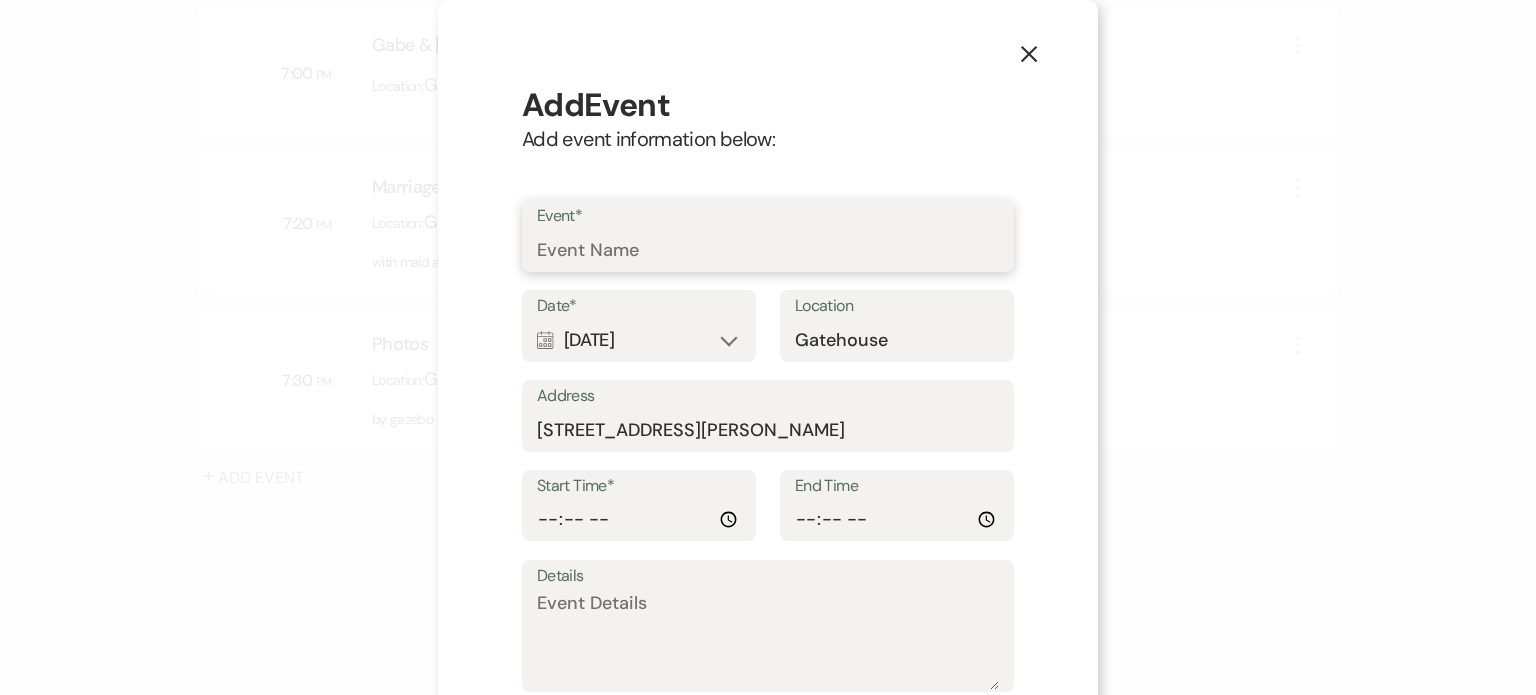 click on "Event*" at bounding box center [768, 250] 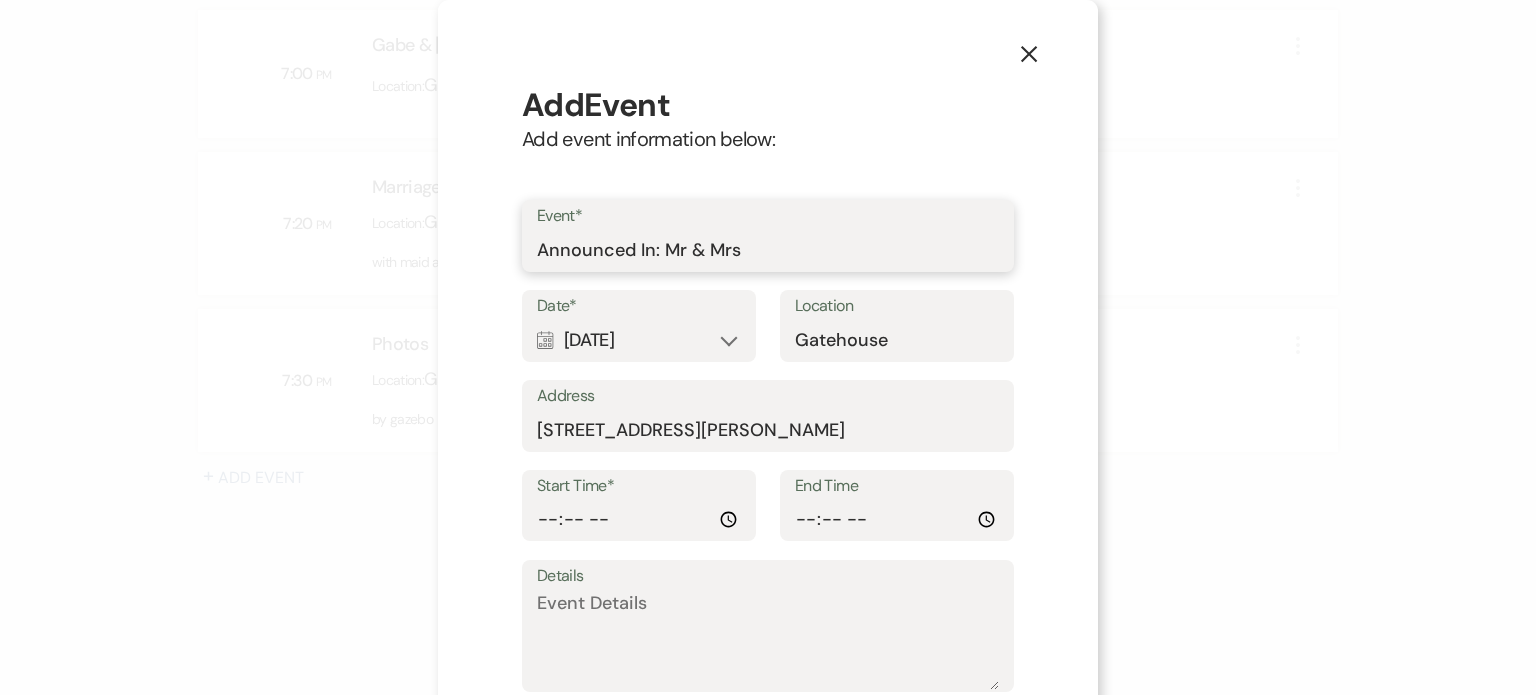 type on "Announced In: Mr & Mrs" 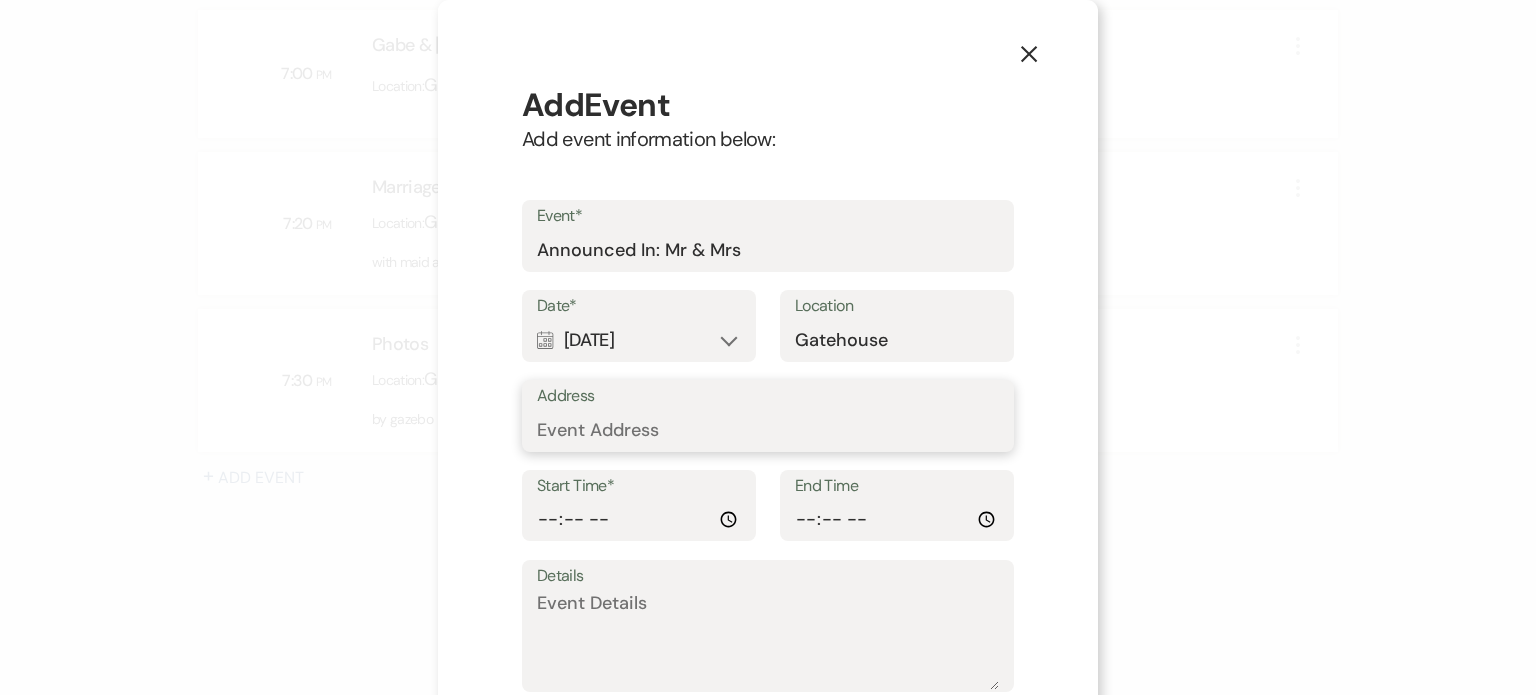 type 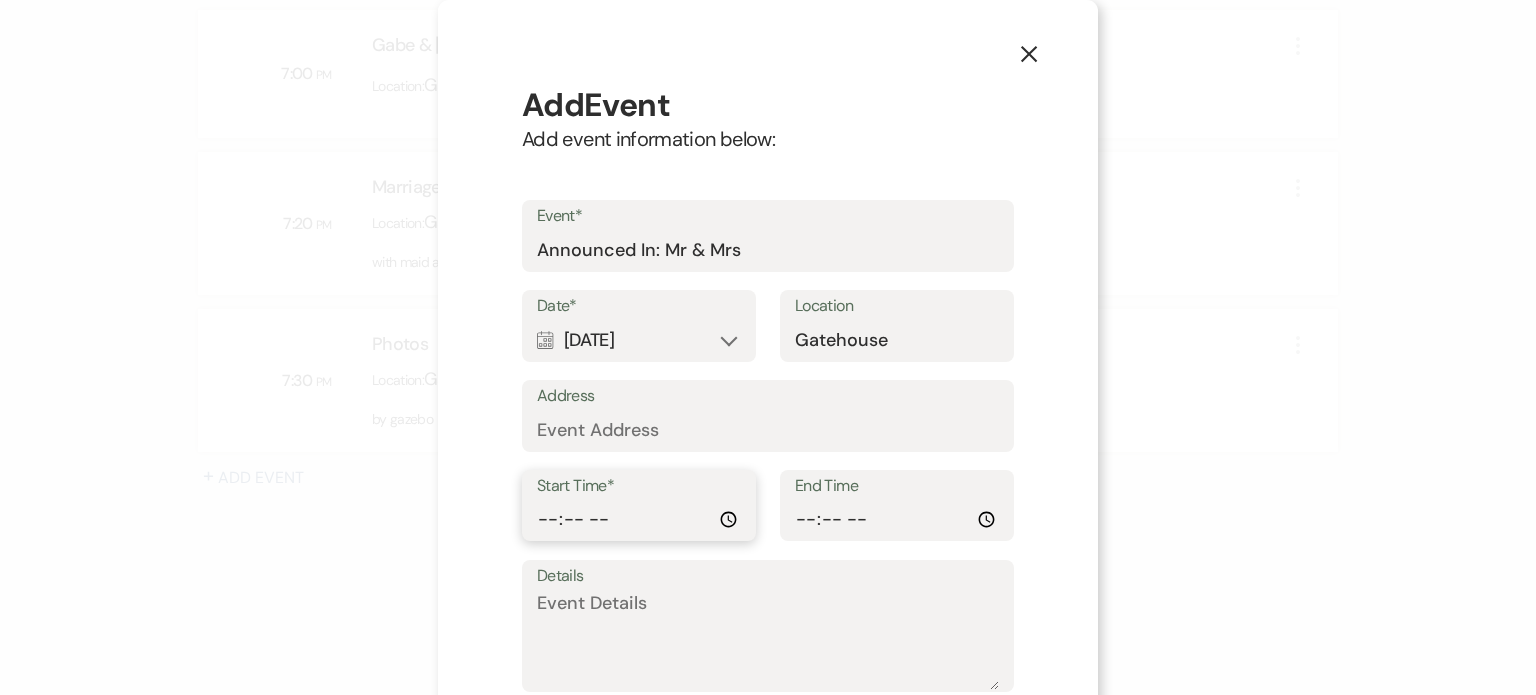 type on "20:00" 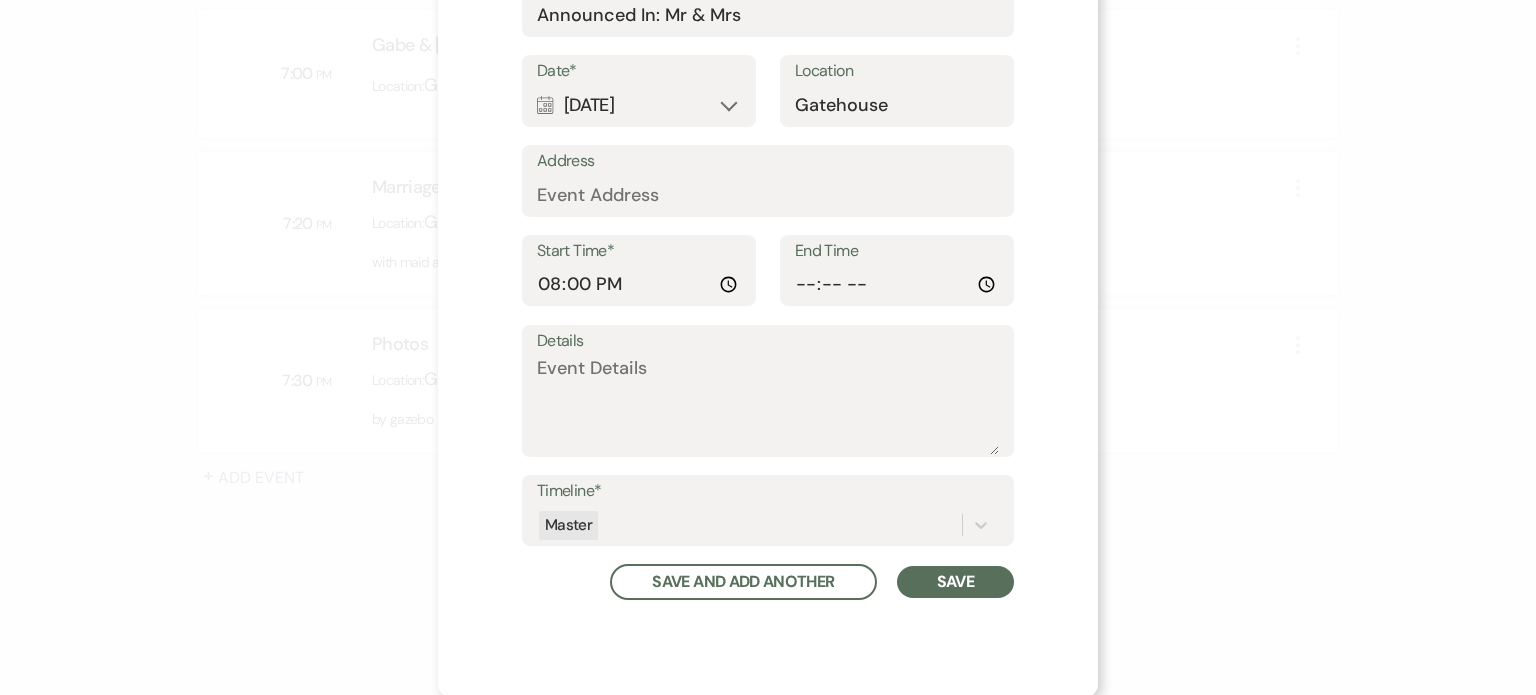 click on "Save" at bounding box center [955, 582] 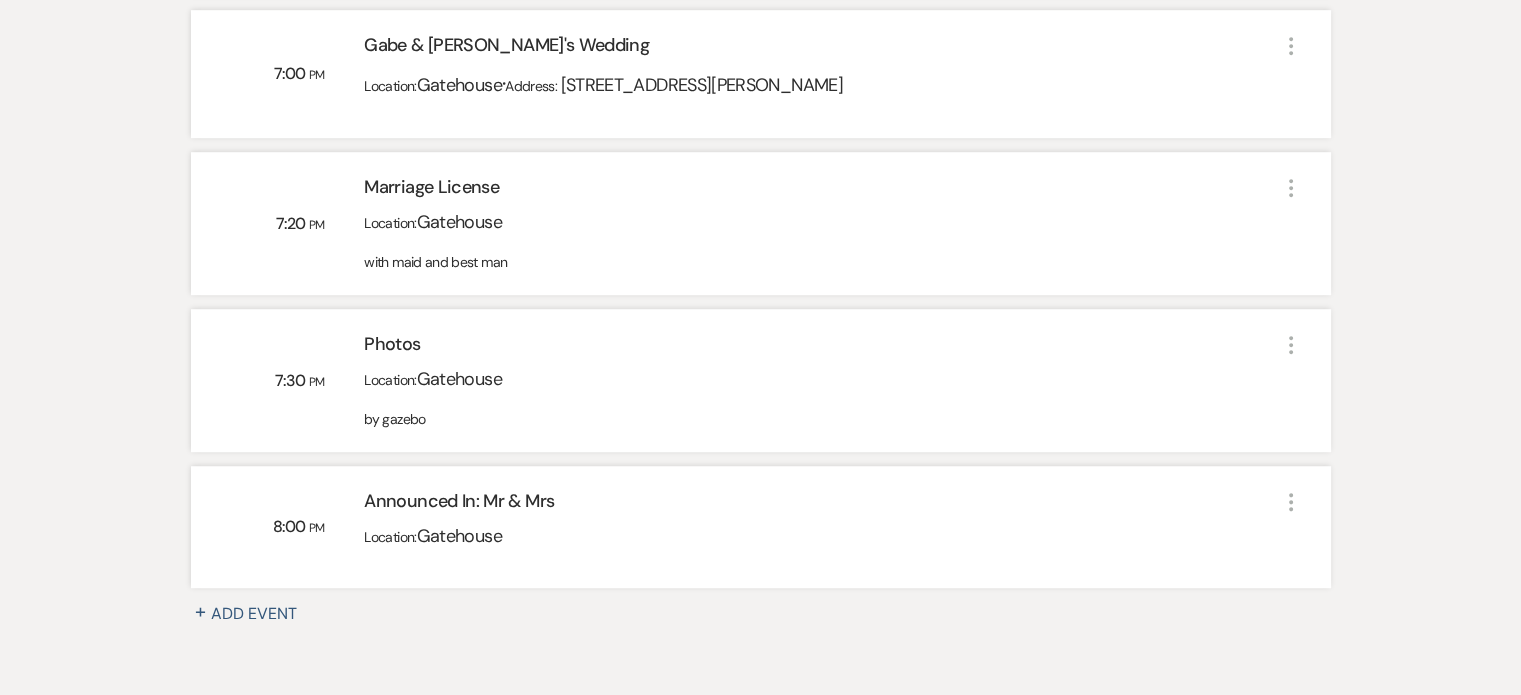 click on "+  Add Event" at bounding box center [256, 614] 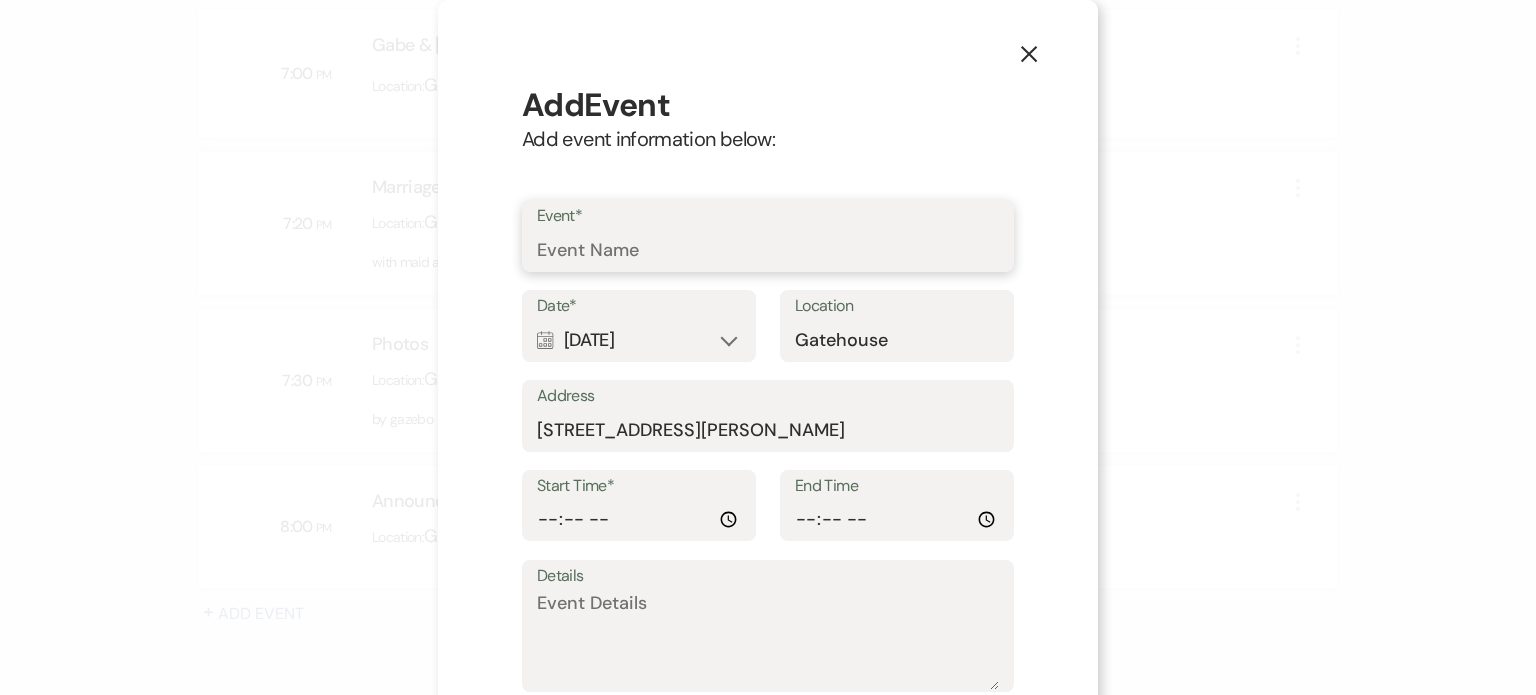 click on "Event*" at bounding box center [768, 250] 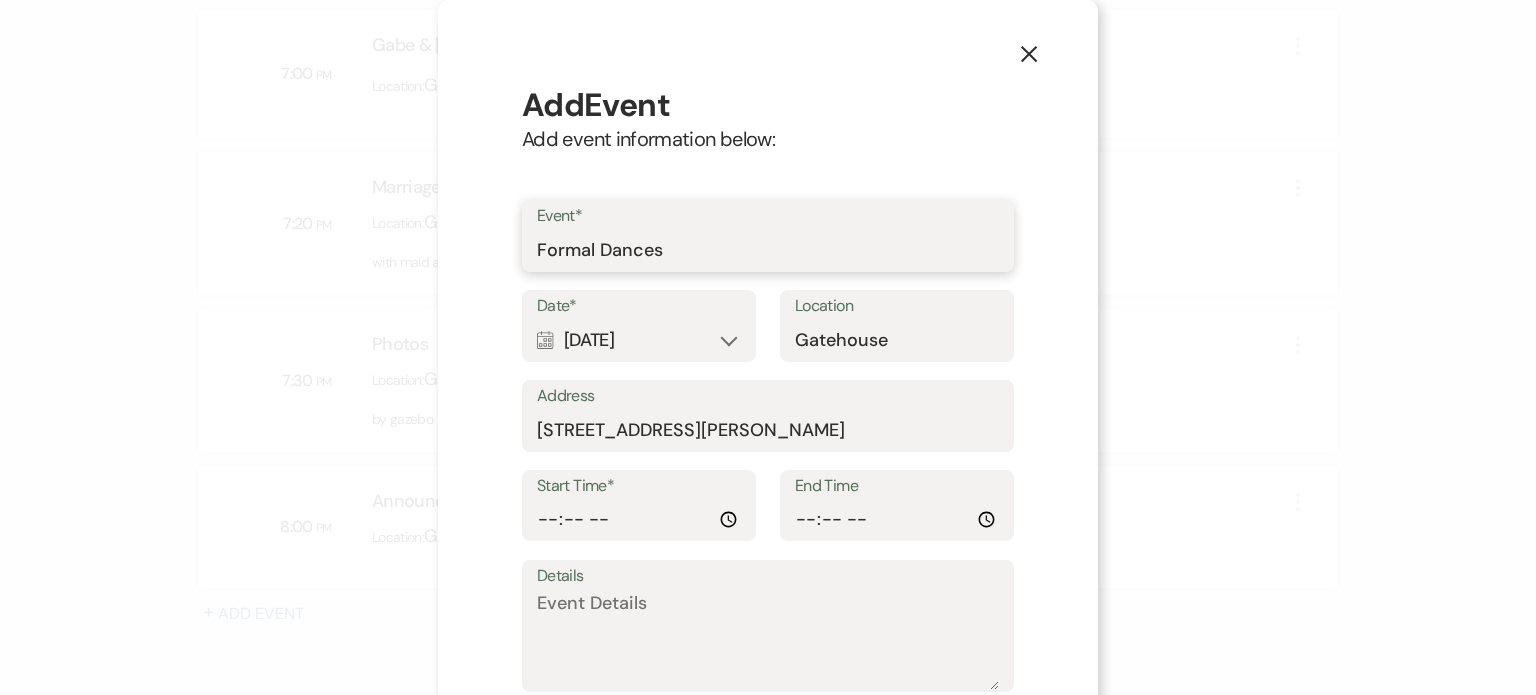 type on "Formal Dances" 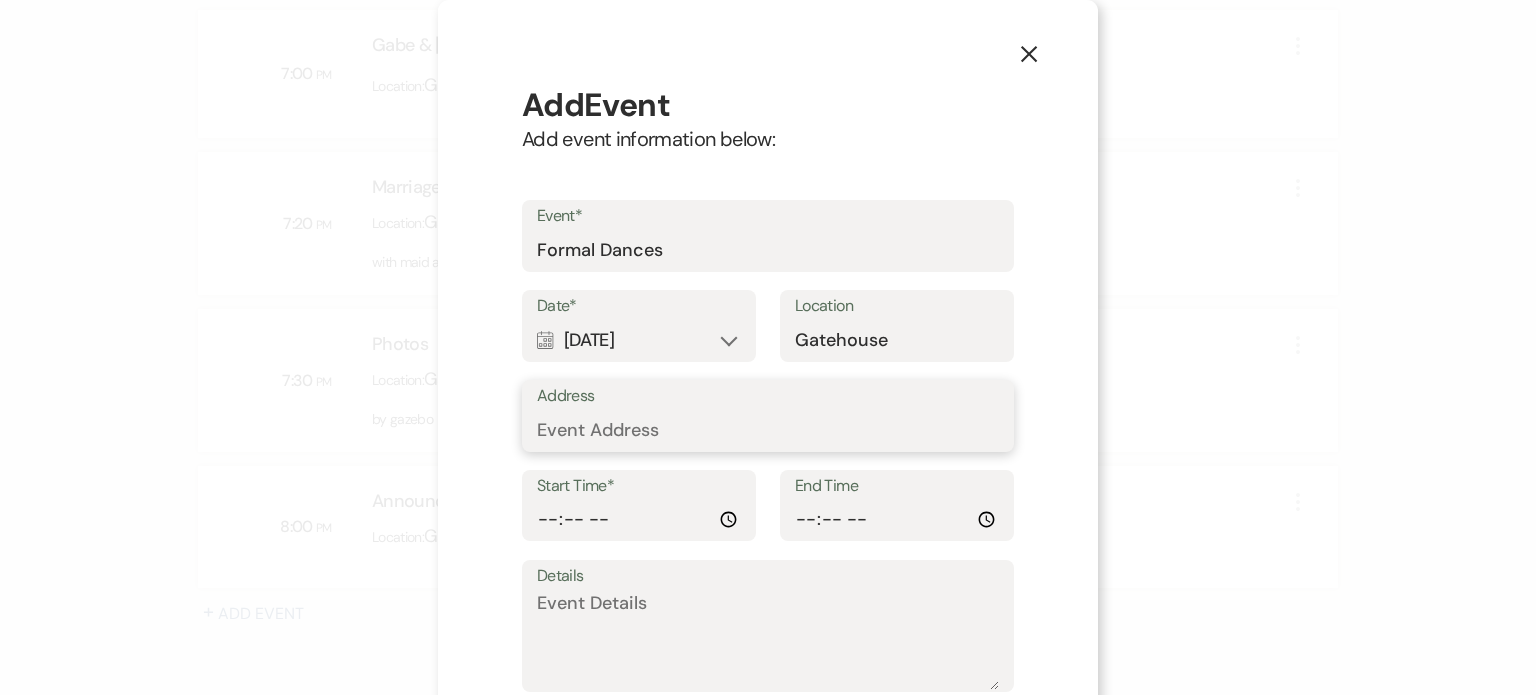 type 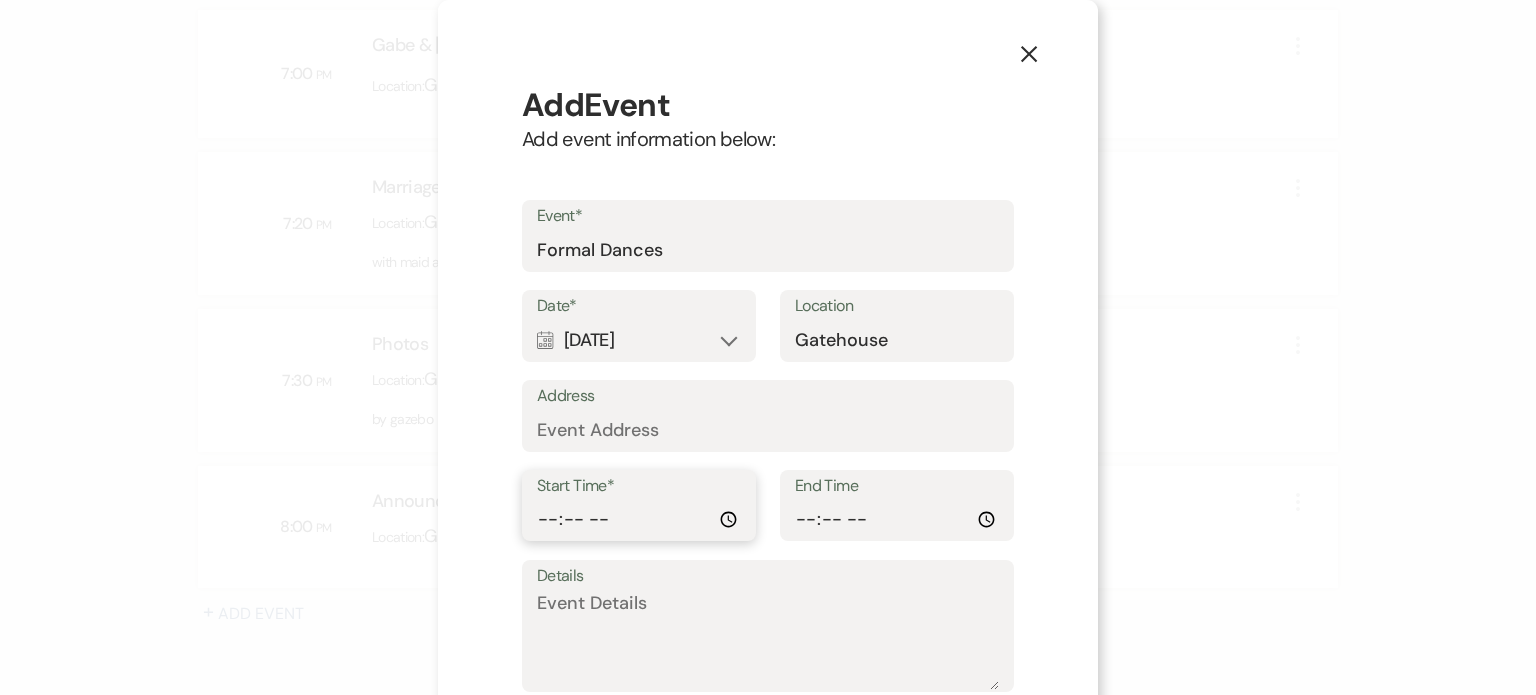 type on "20:02" 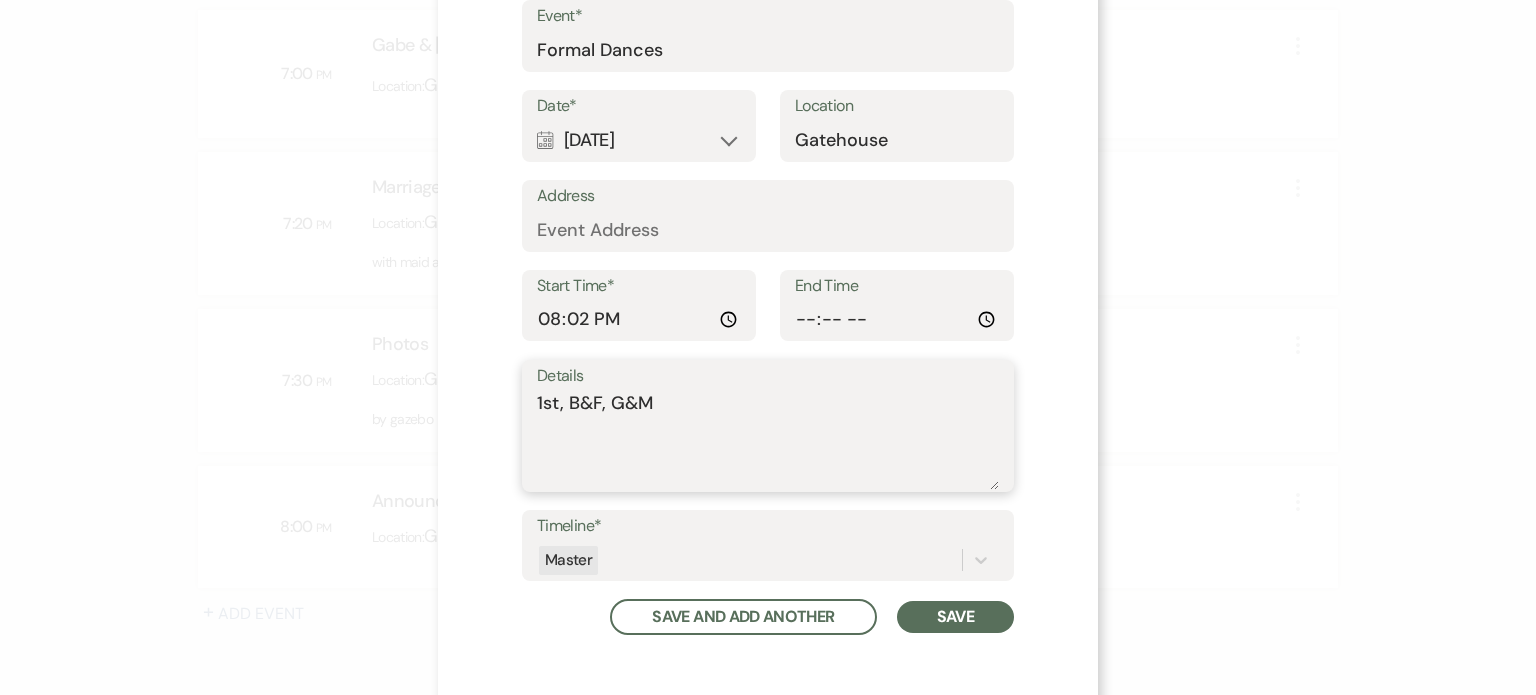 type on "1st, B&F, G&M" 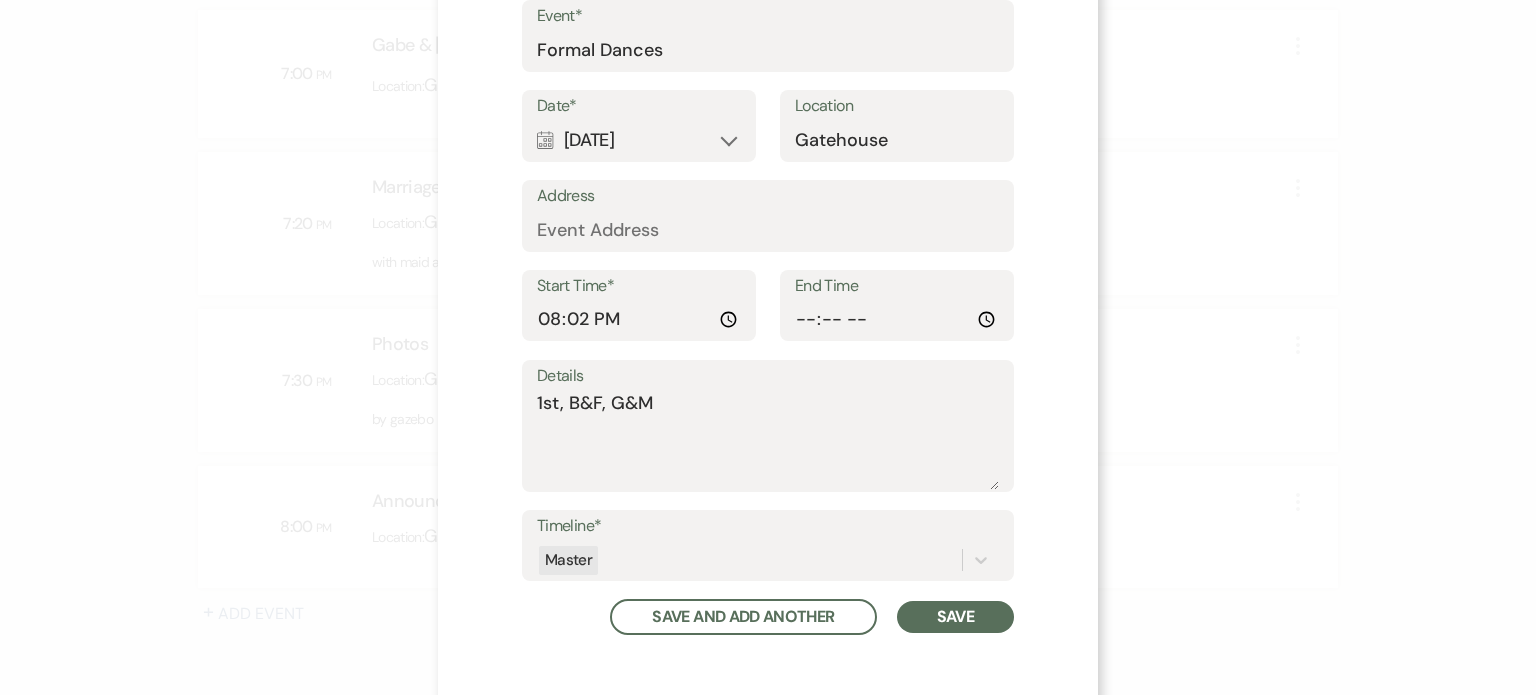 click on "Save" at bounding box center [955, 617] 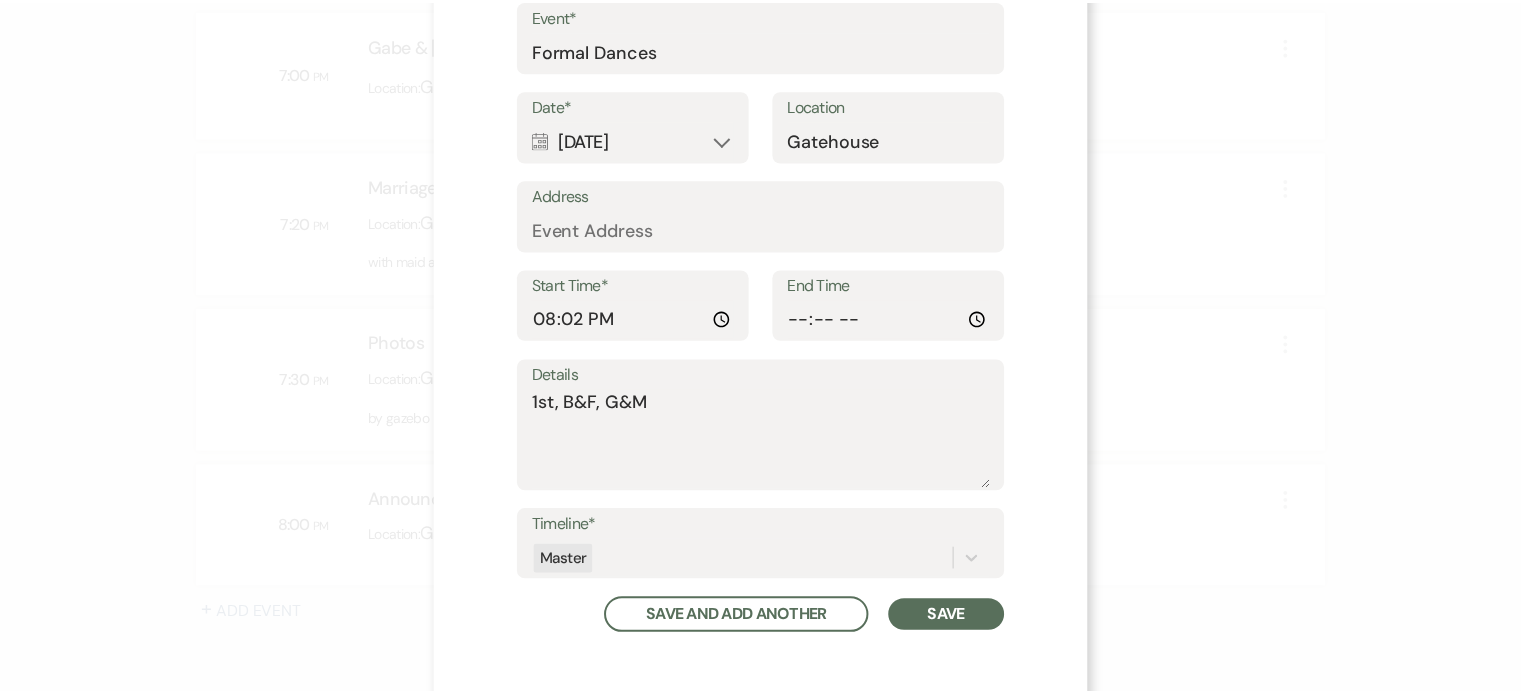 scroll, scrollTop: 225, scrollLeft: 0, axis: vertical 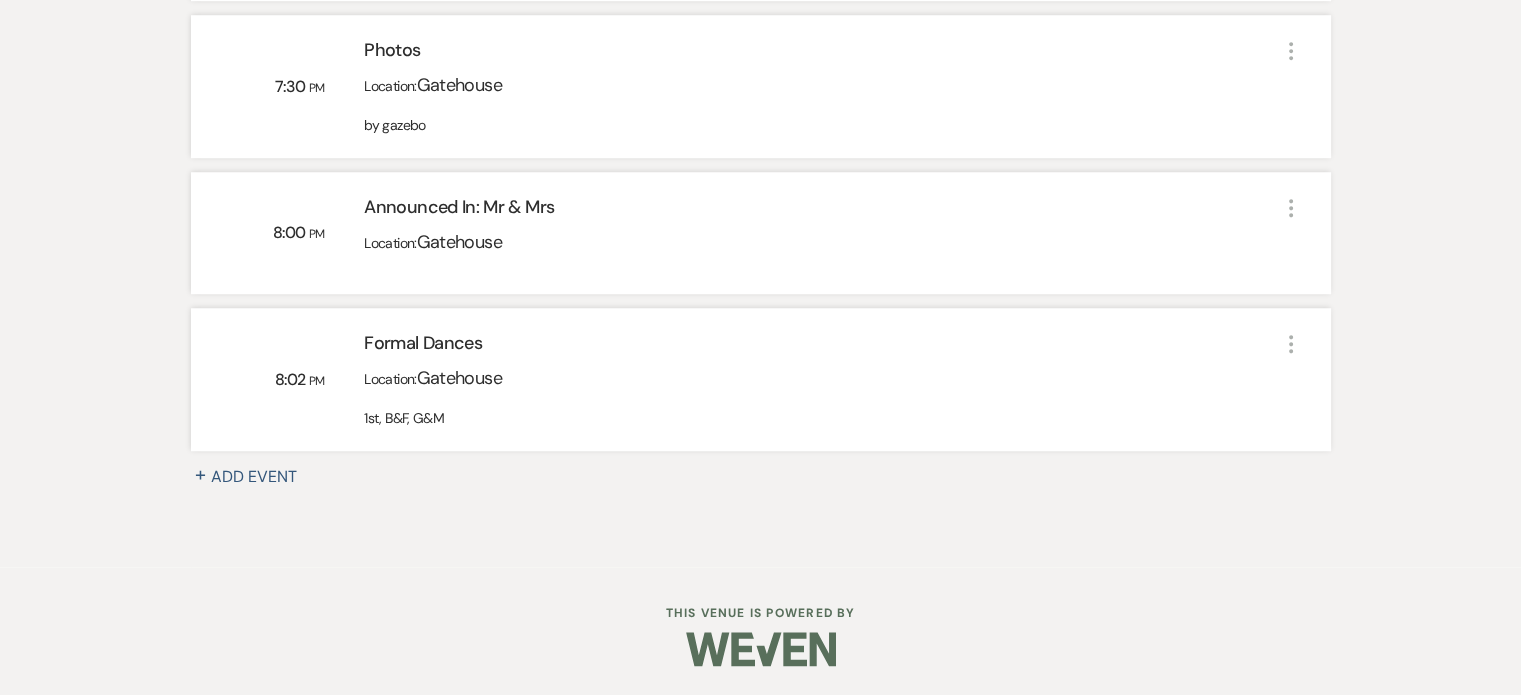click on "+  Add Event" at bounding box center (256, 477) 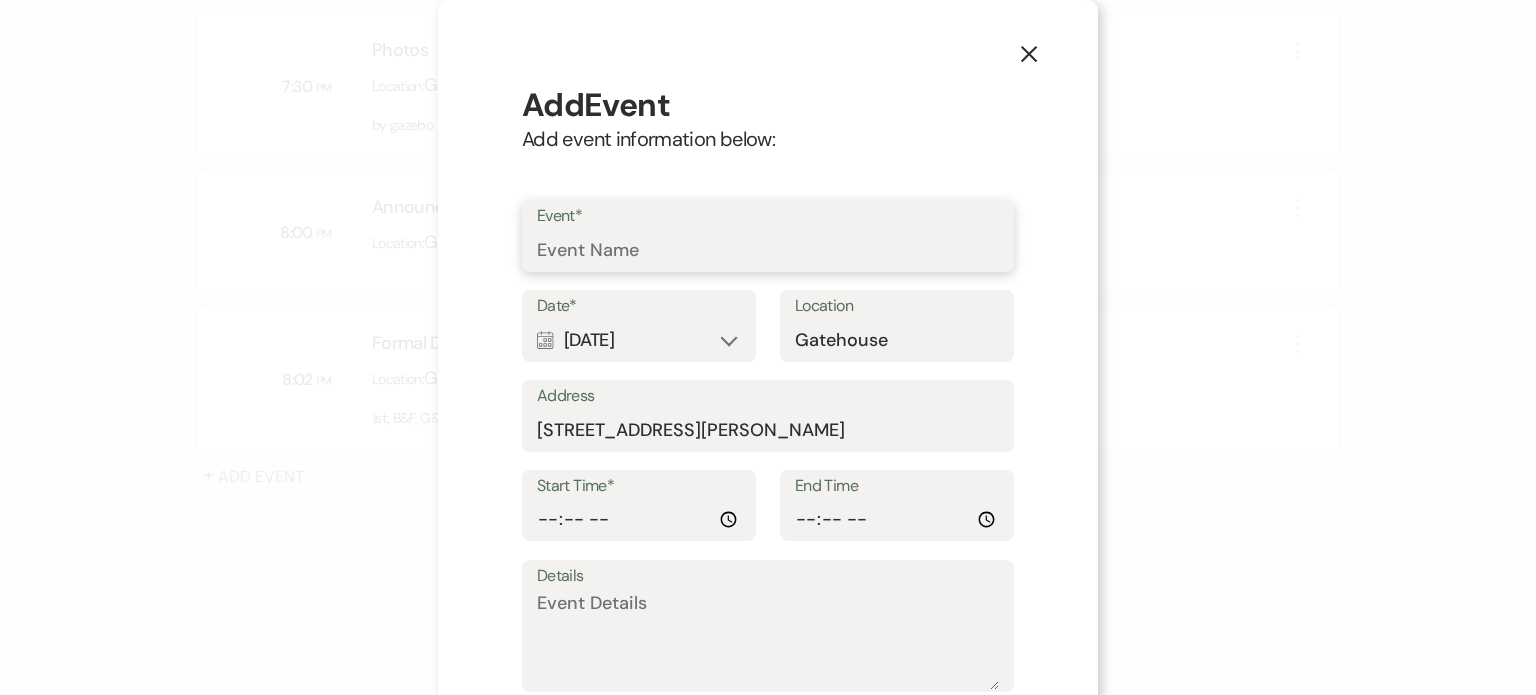 click on "Event*" at bounding box center [768, 250] 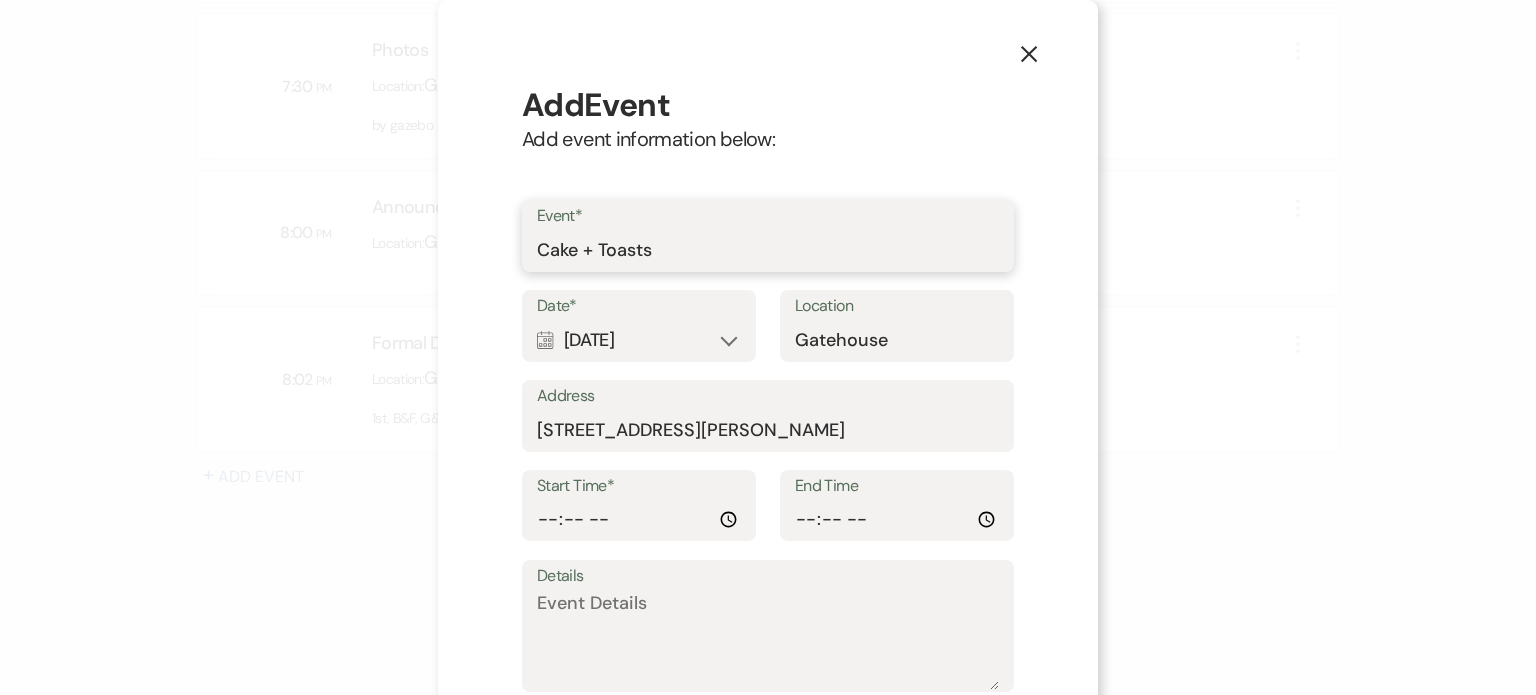 type on "Cake + Toasts" 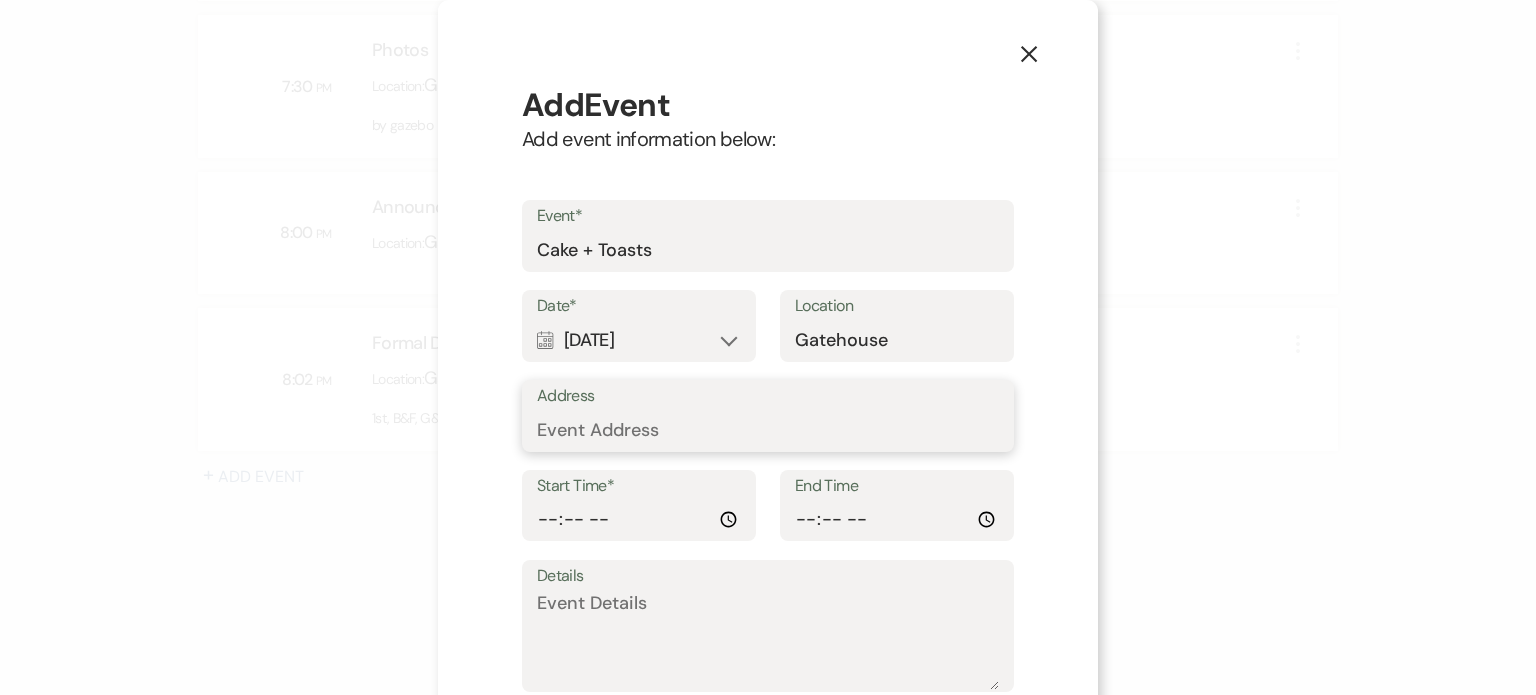 type 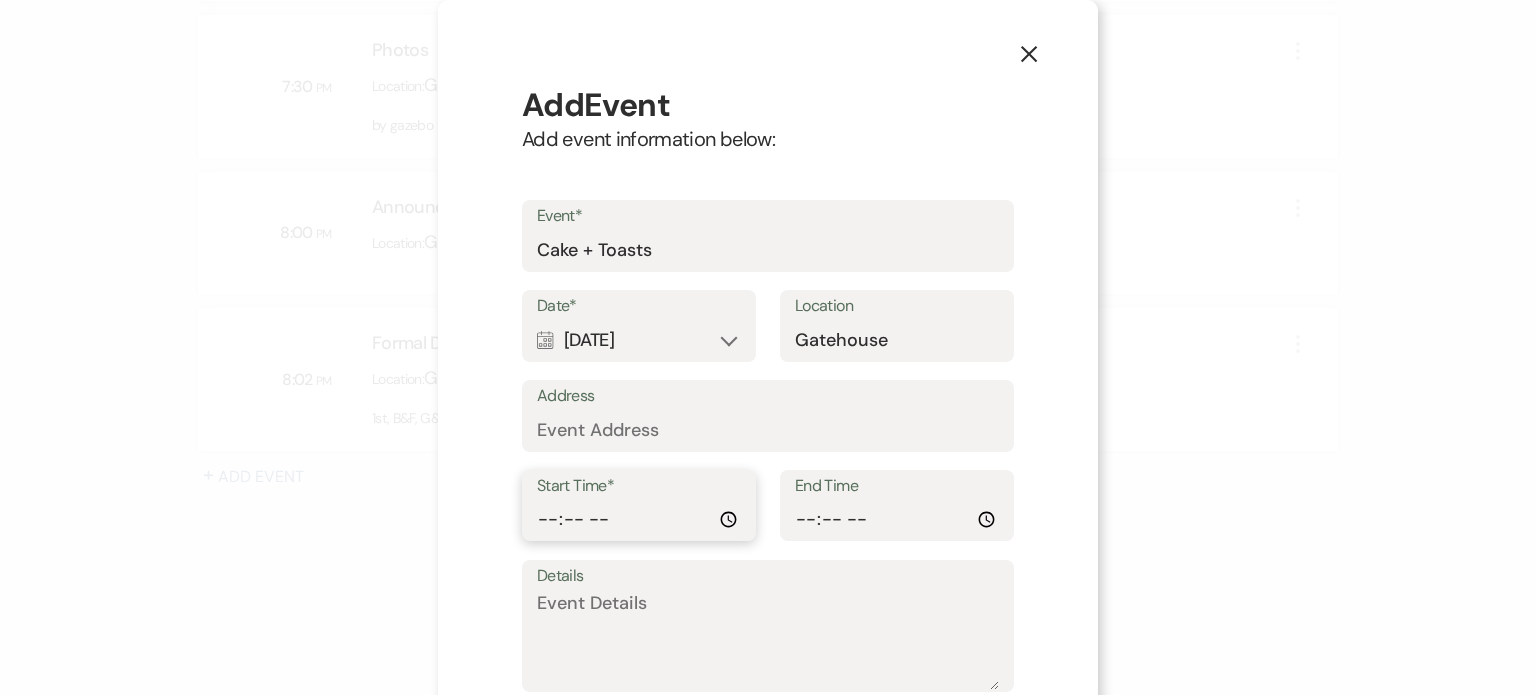type on "20:15" 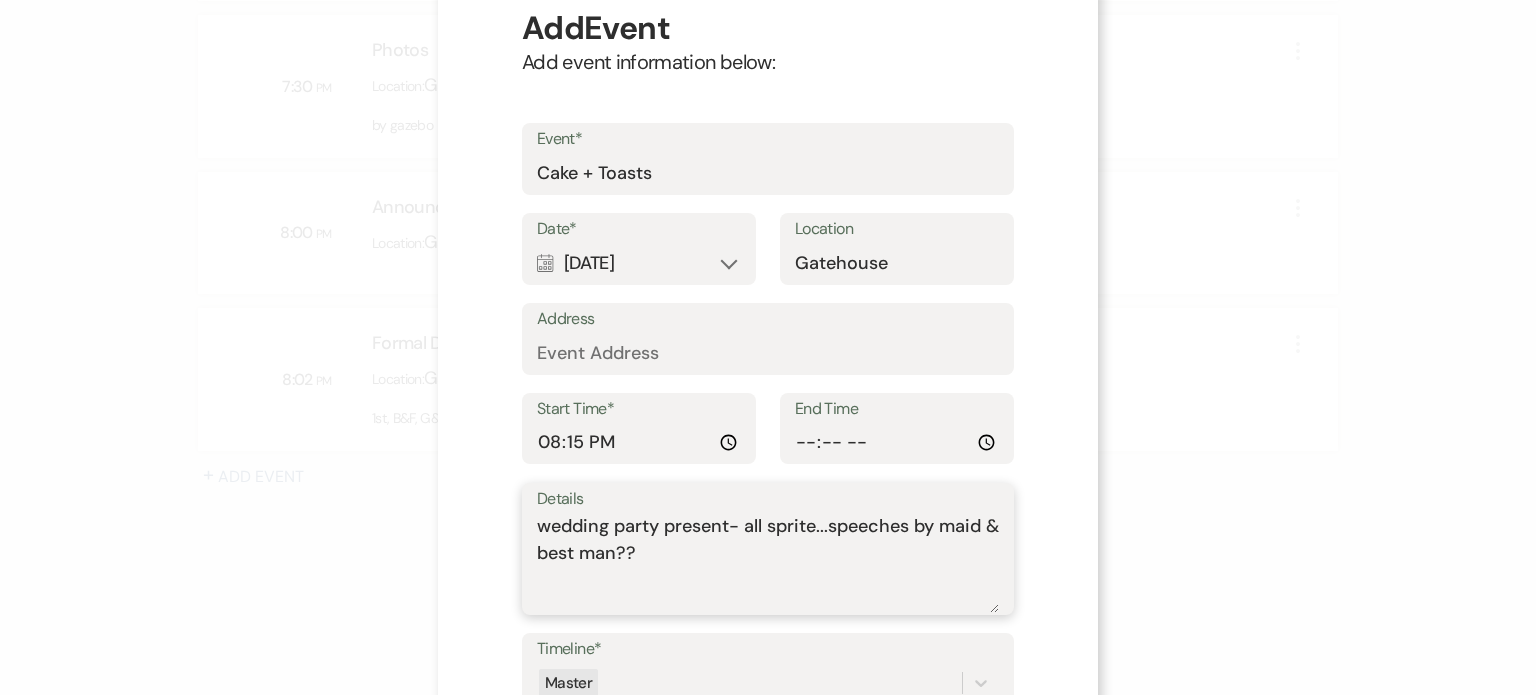 scroll, scrollTop: 200, scrollLeft: 0, axis: vertical 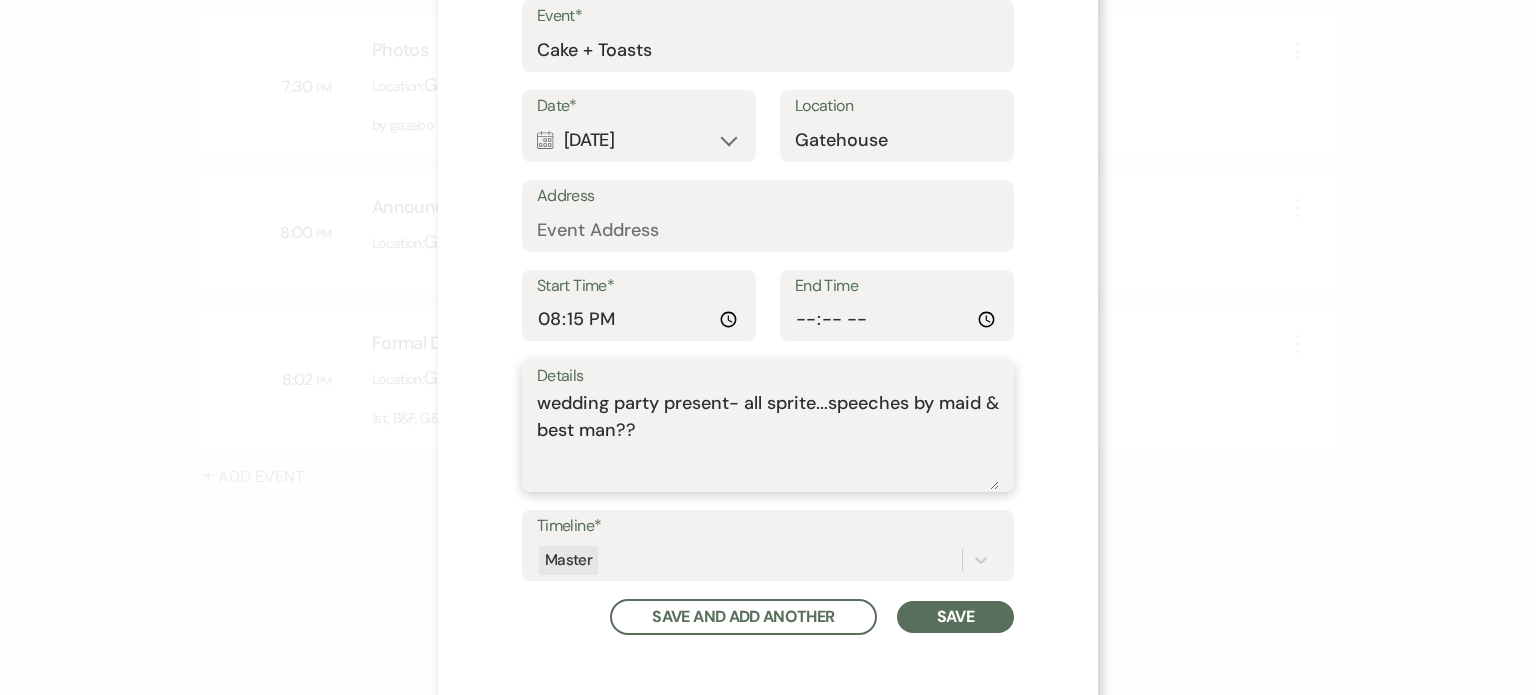 type on "wedding party present- all sprite...speeches by maid & best man??" 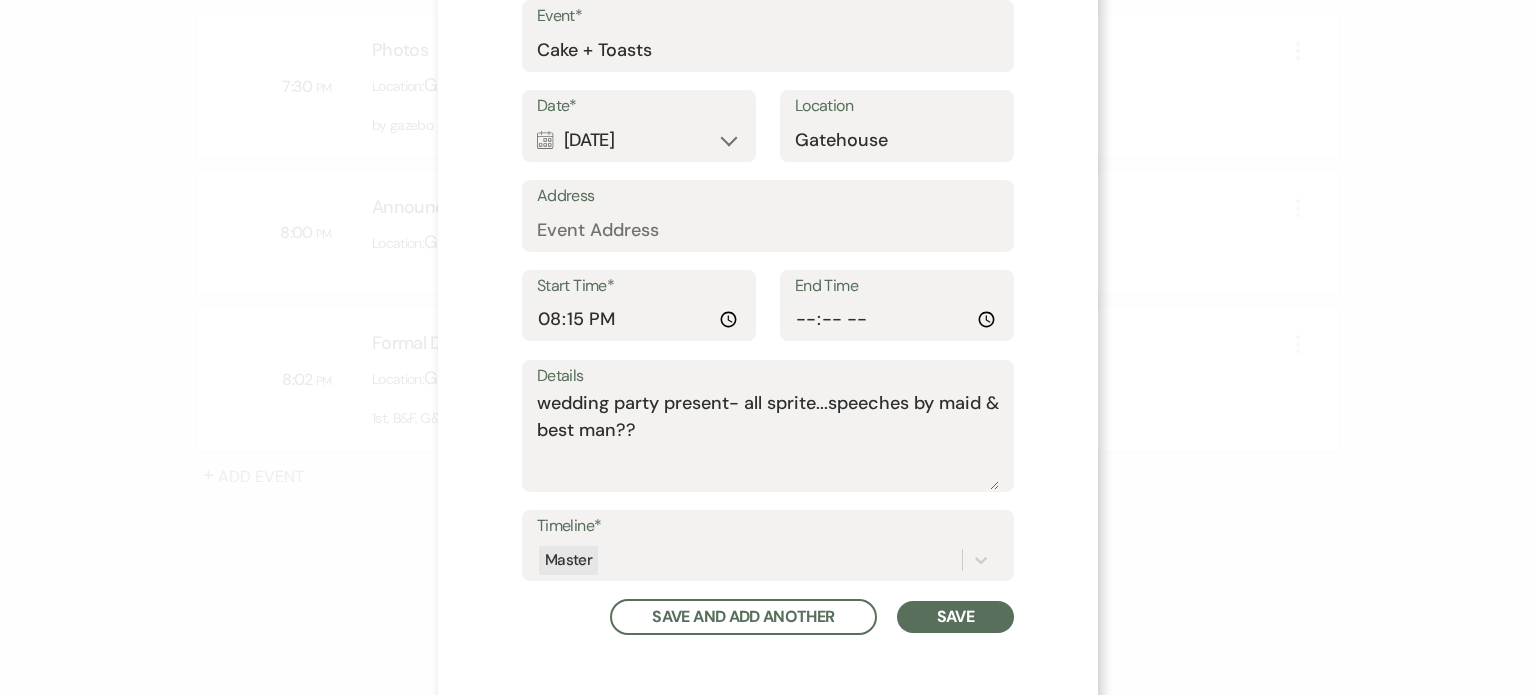 click on "Save" at bounding box center (955, 617) 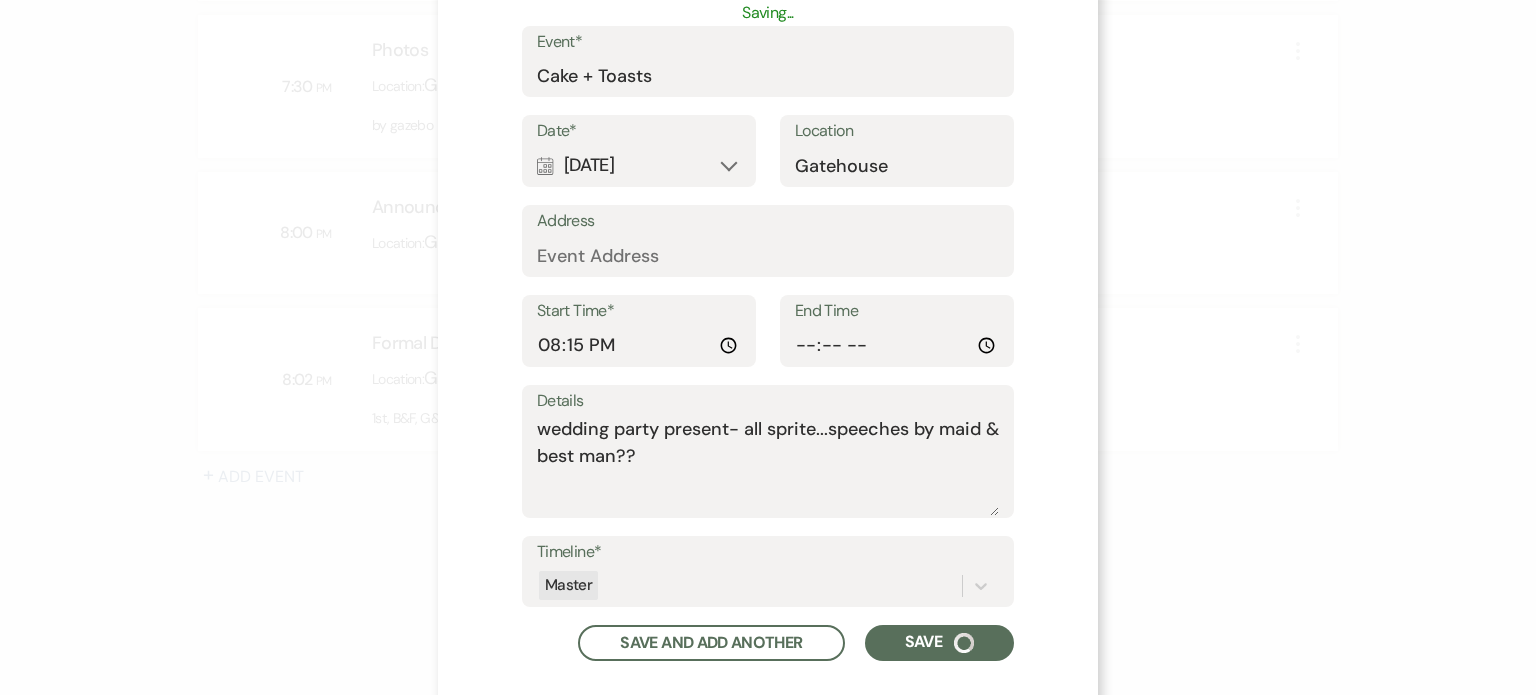 scroll, scrollTop: 0, scrollLeft: 0, axis: both 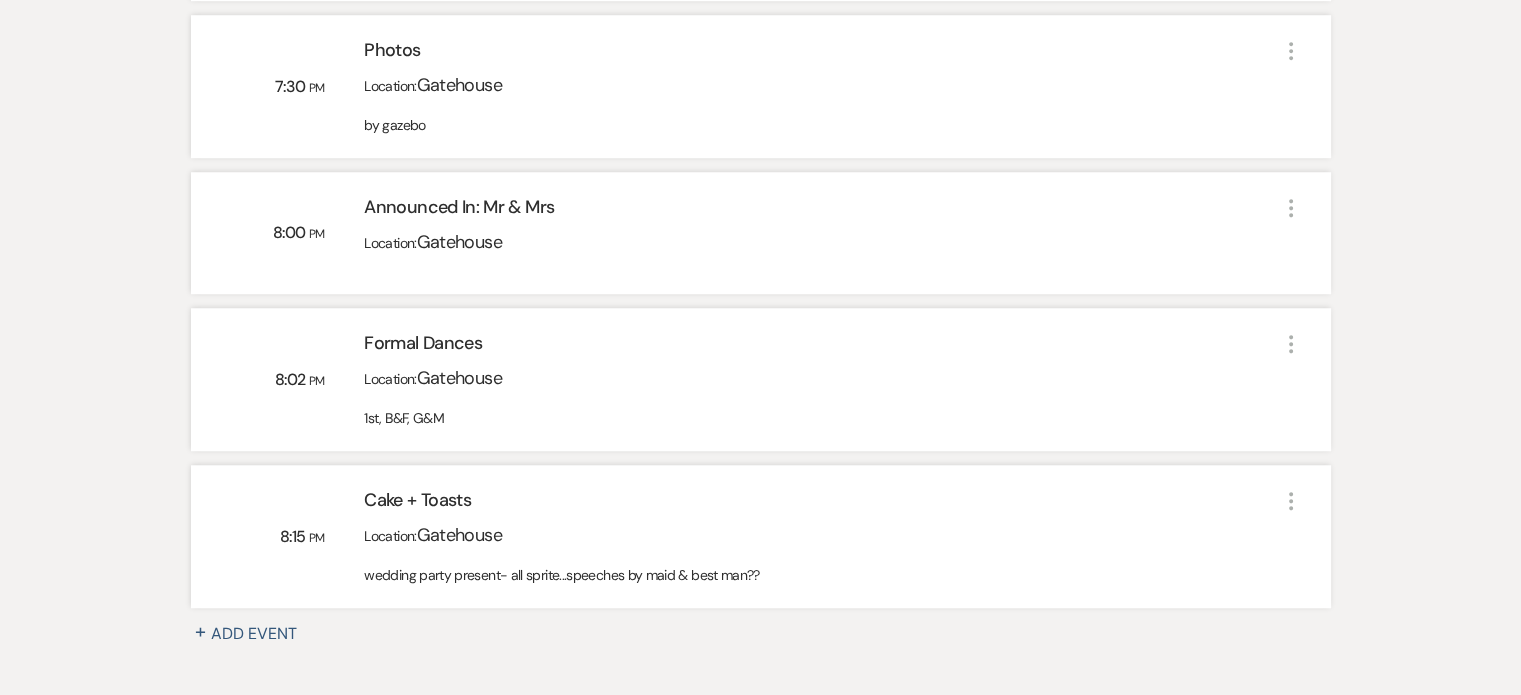 click on "+  Add Event" at bounding box center (256, 634) 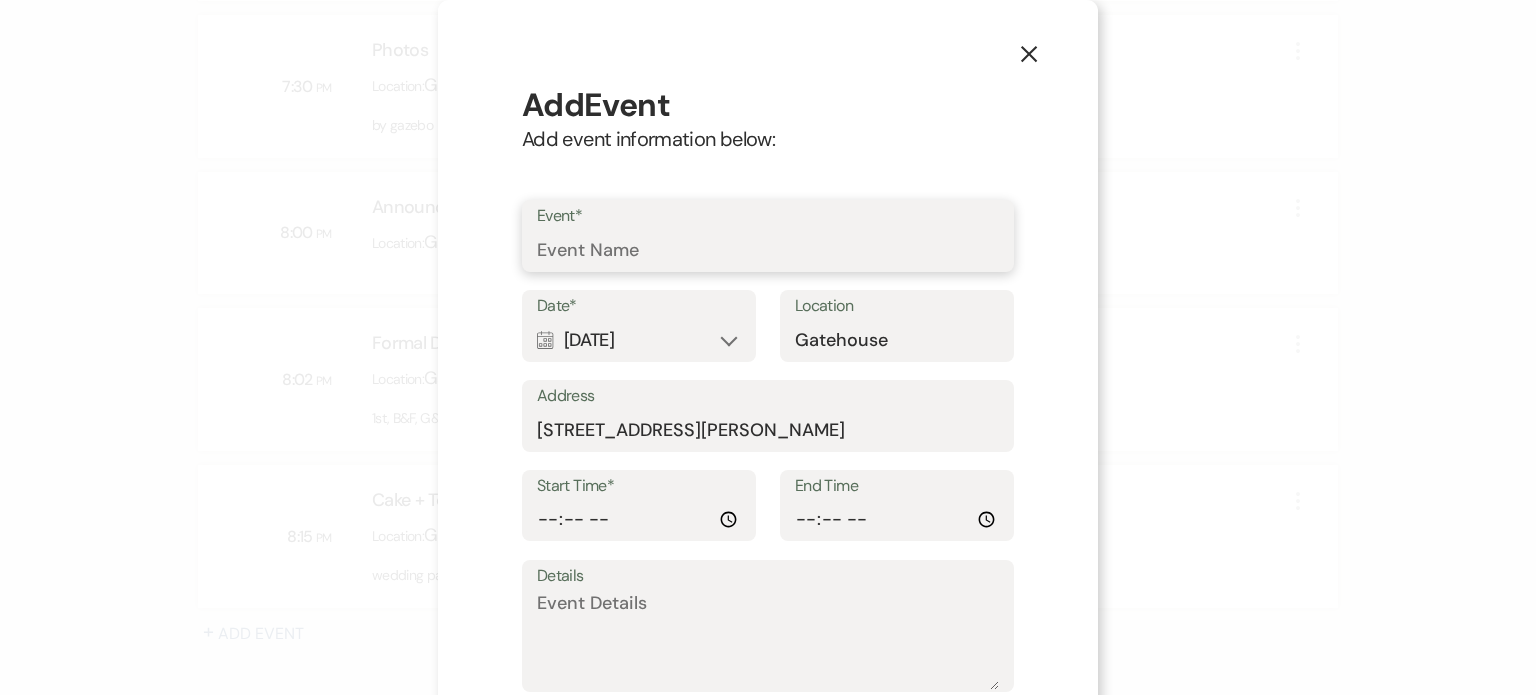 click on "Event*" at bounding box center (768, 250) 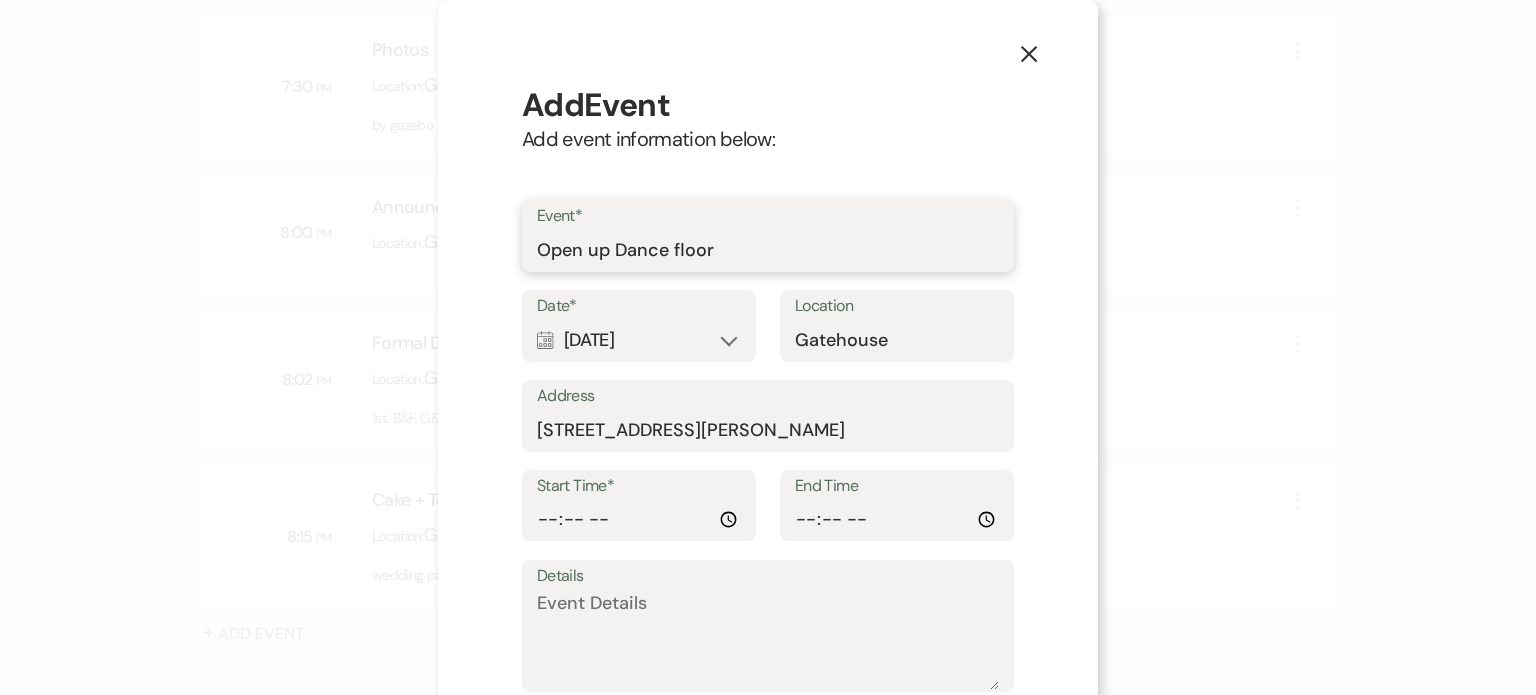 type on "Open up Dance floor" 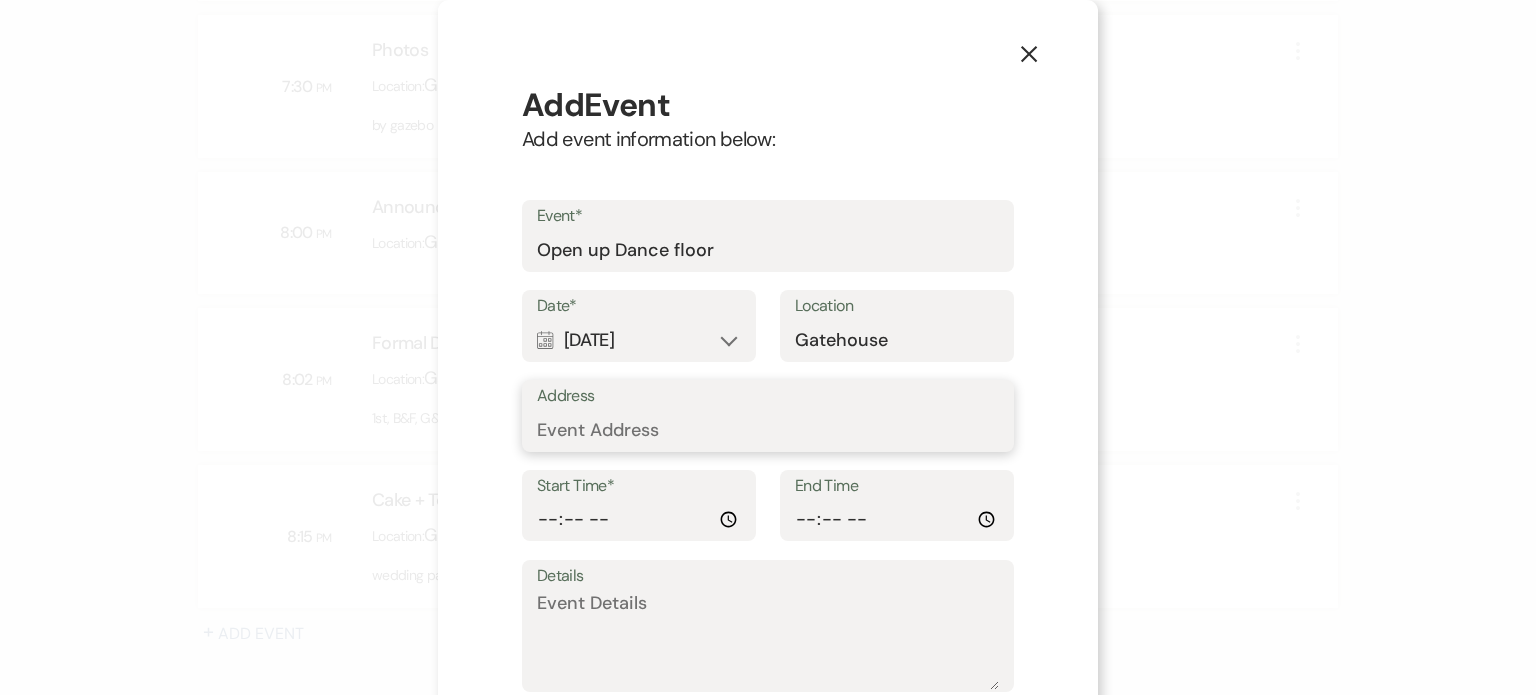 type 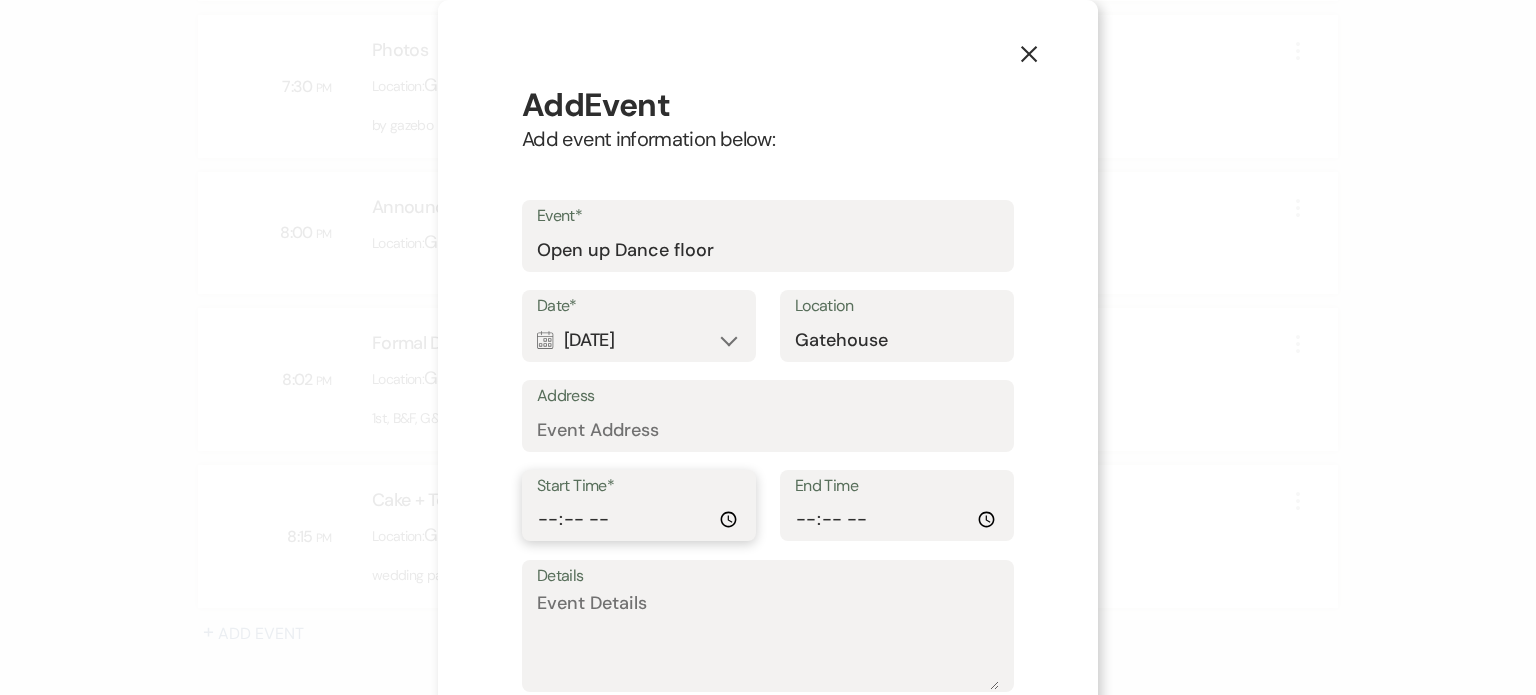 type on "20:20" 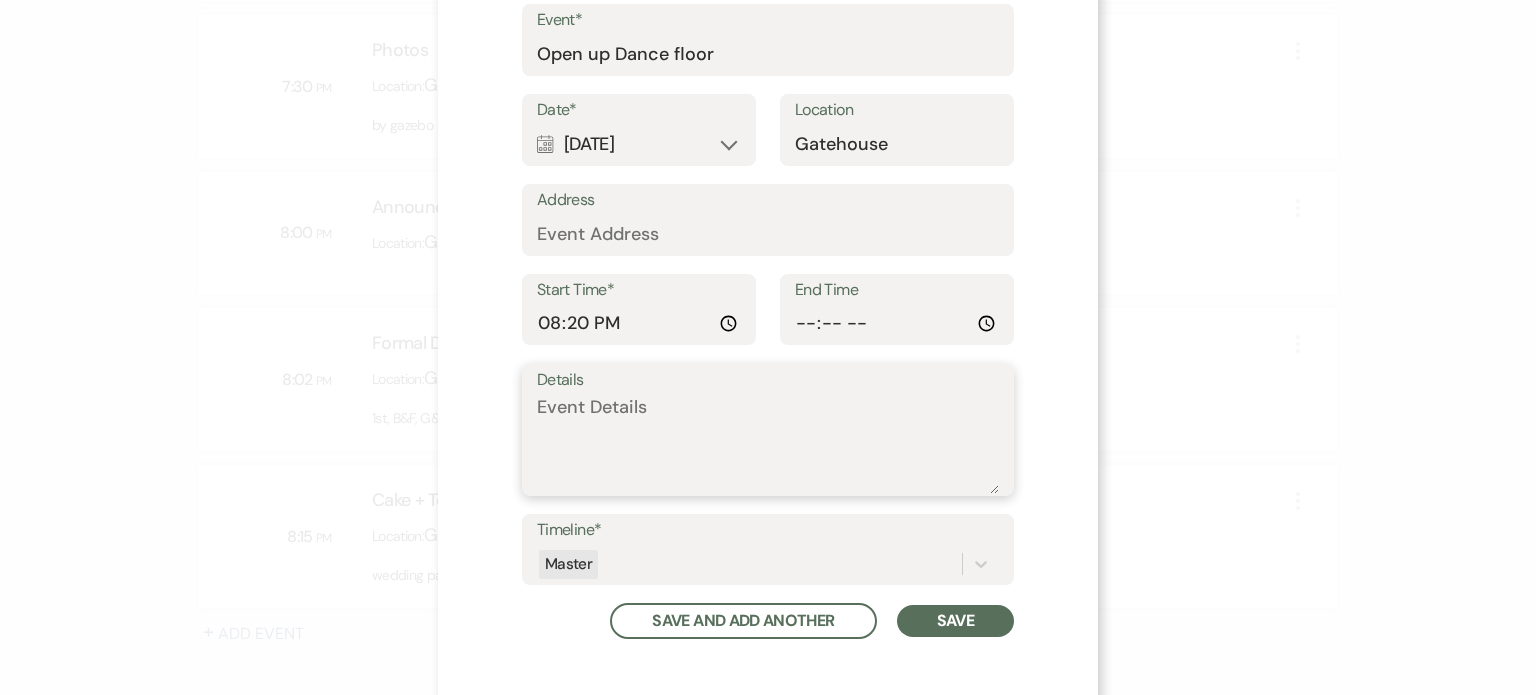 scroll, scrollTop: 200, scrollLeft: 0, axis: vertical 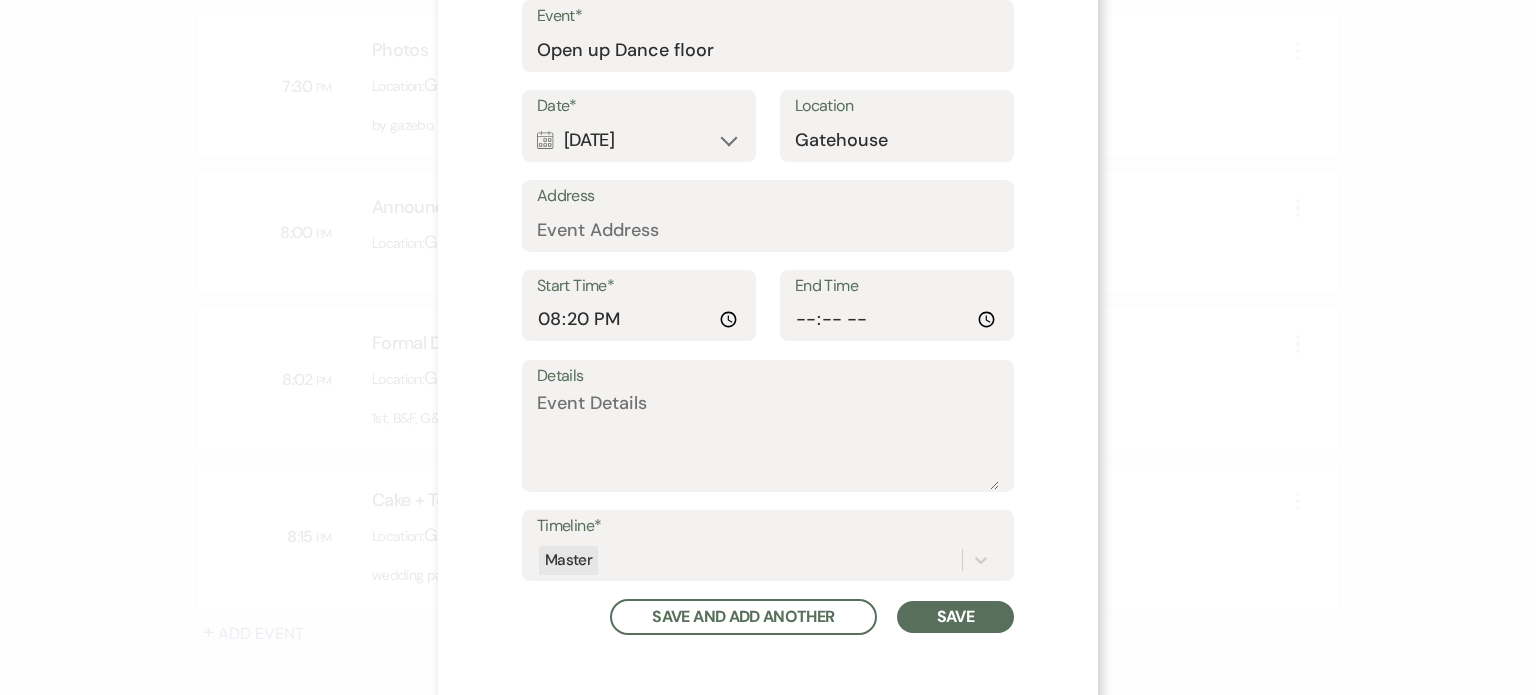 click on "Save" at bounding box center (955, 617) 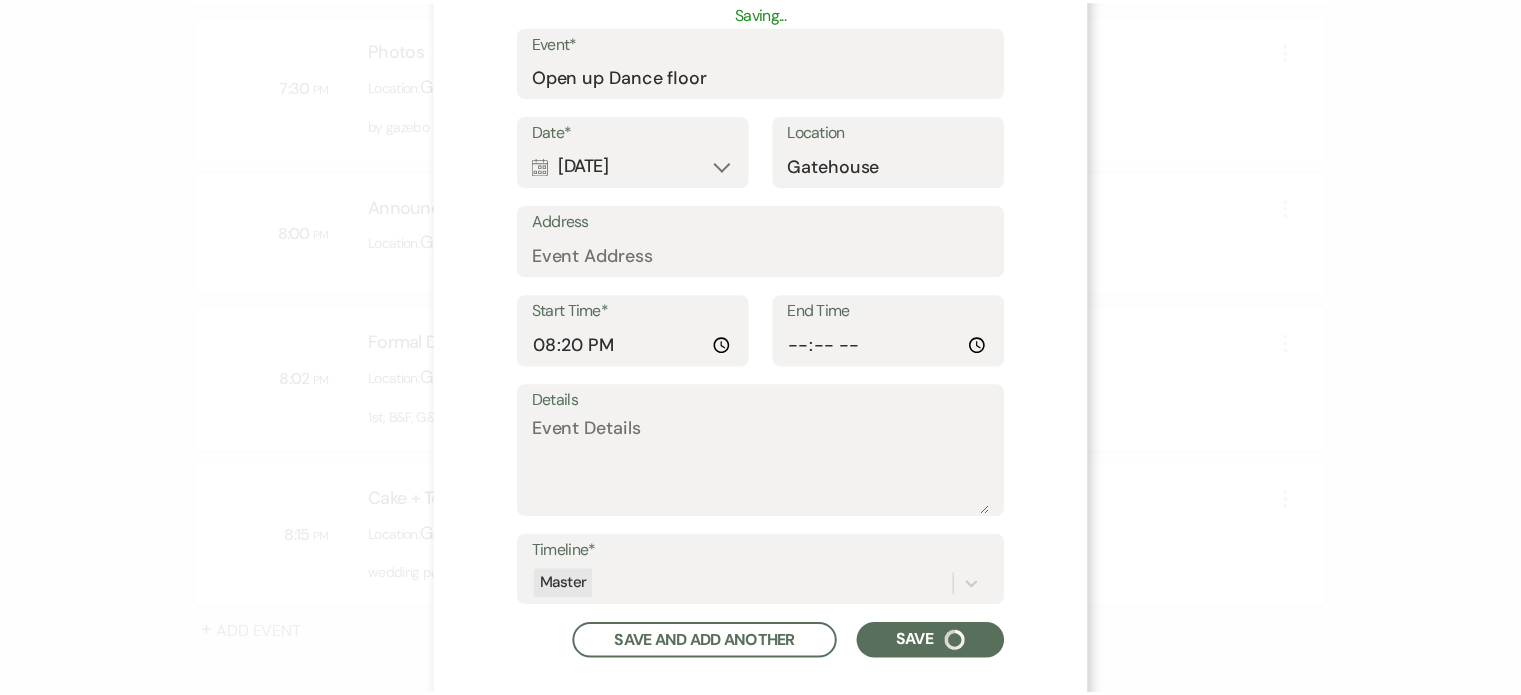 scroll, scrollTop: 225, scrollLeft: 0, axis: vertical 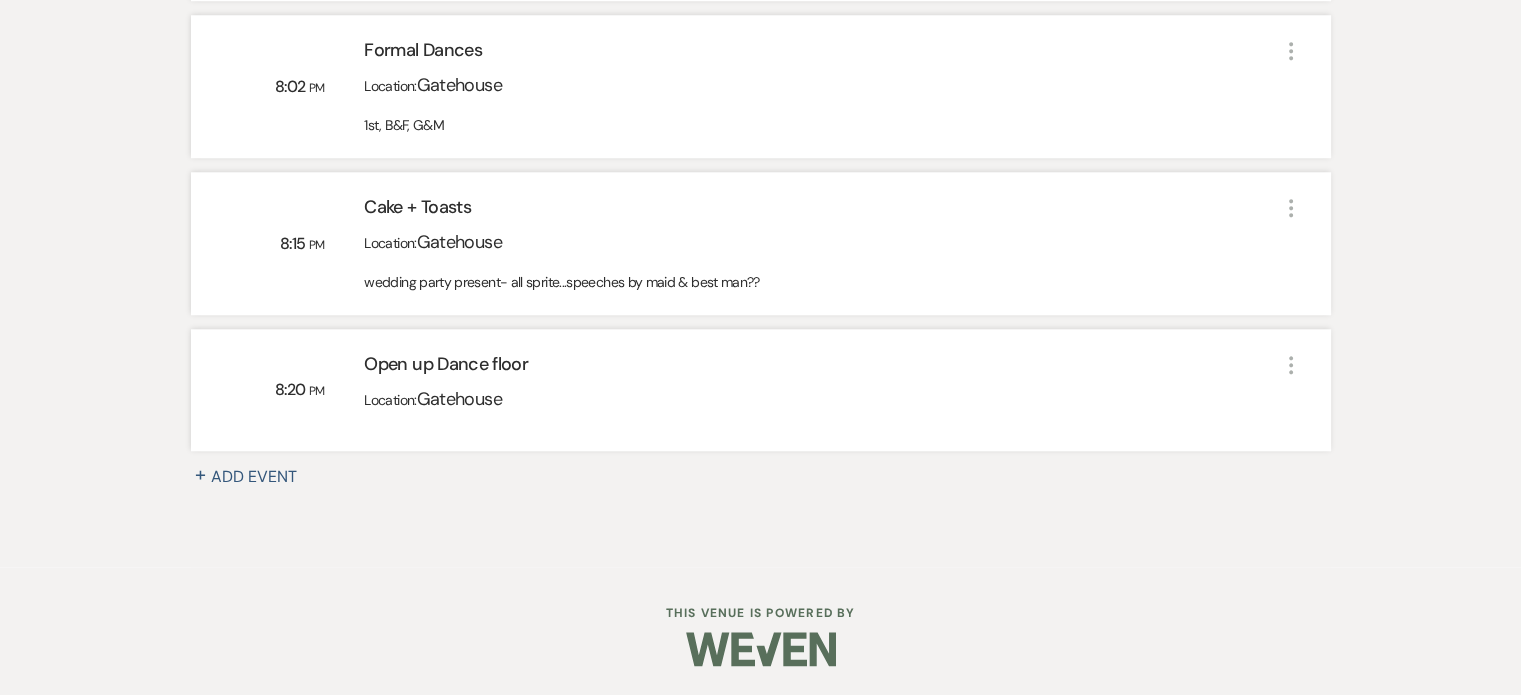 click on "More" 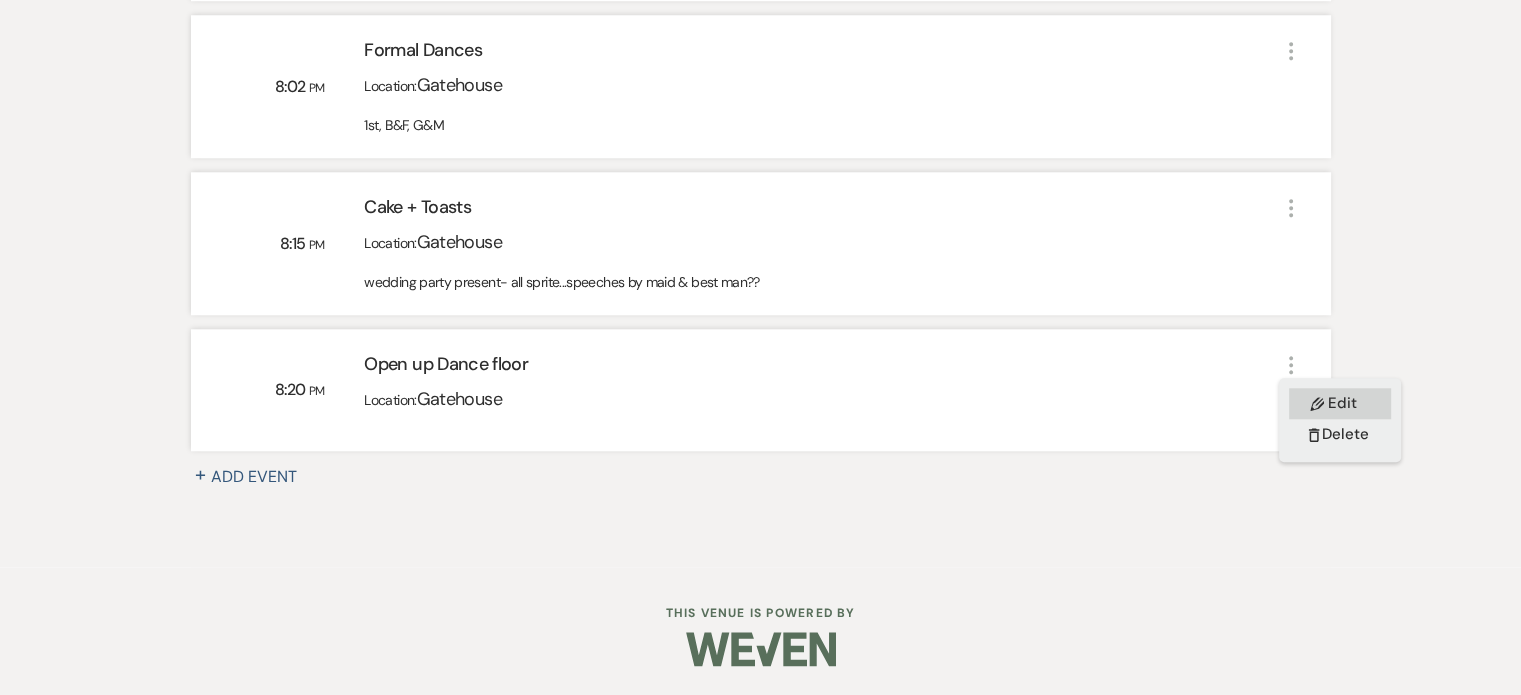 click on "Pencil  Edit" at bounding box center [1340, 403] 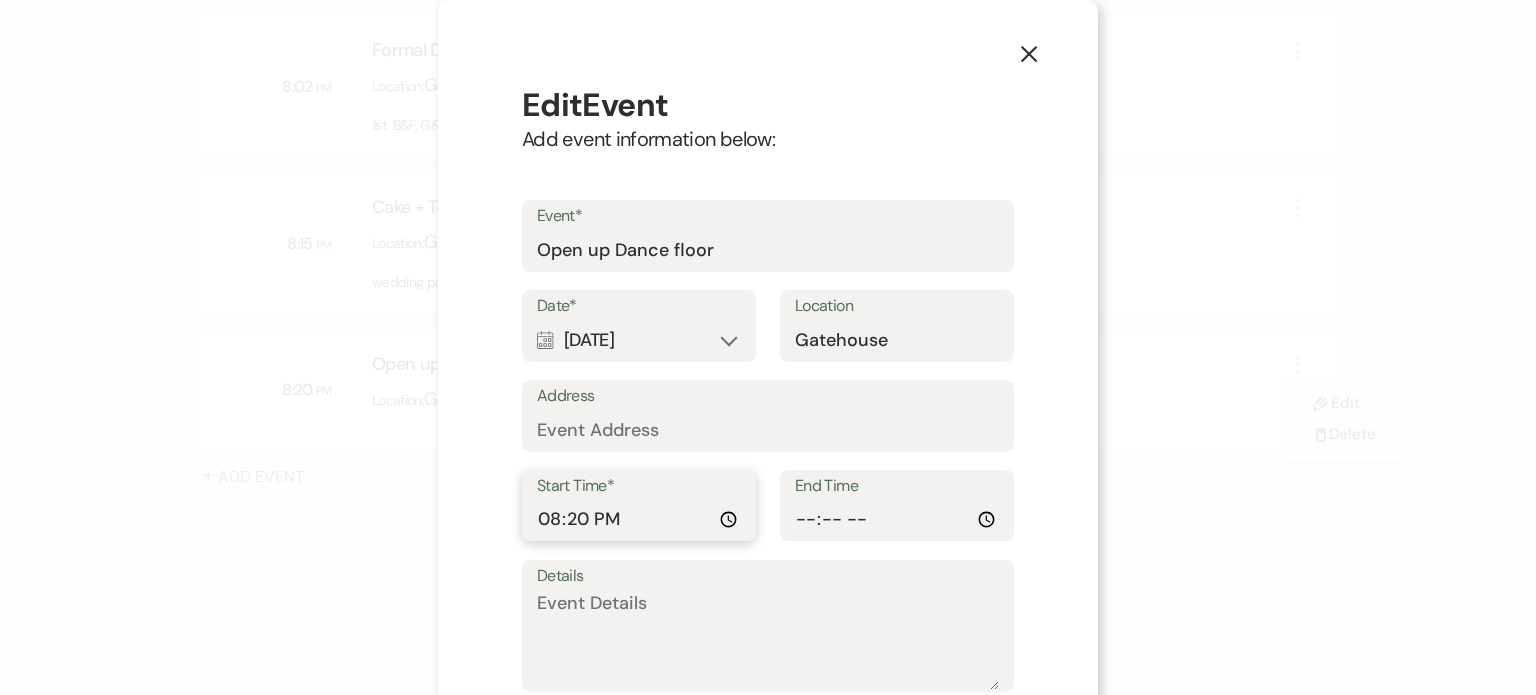 click on "20:20:00" at bounding box center [639, 519] 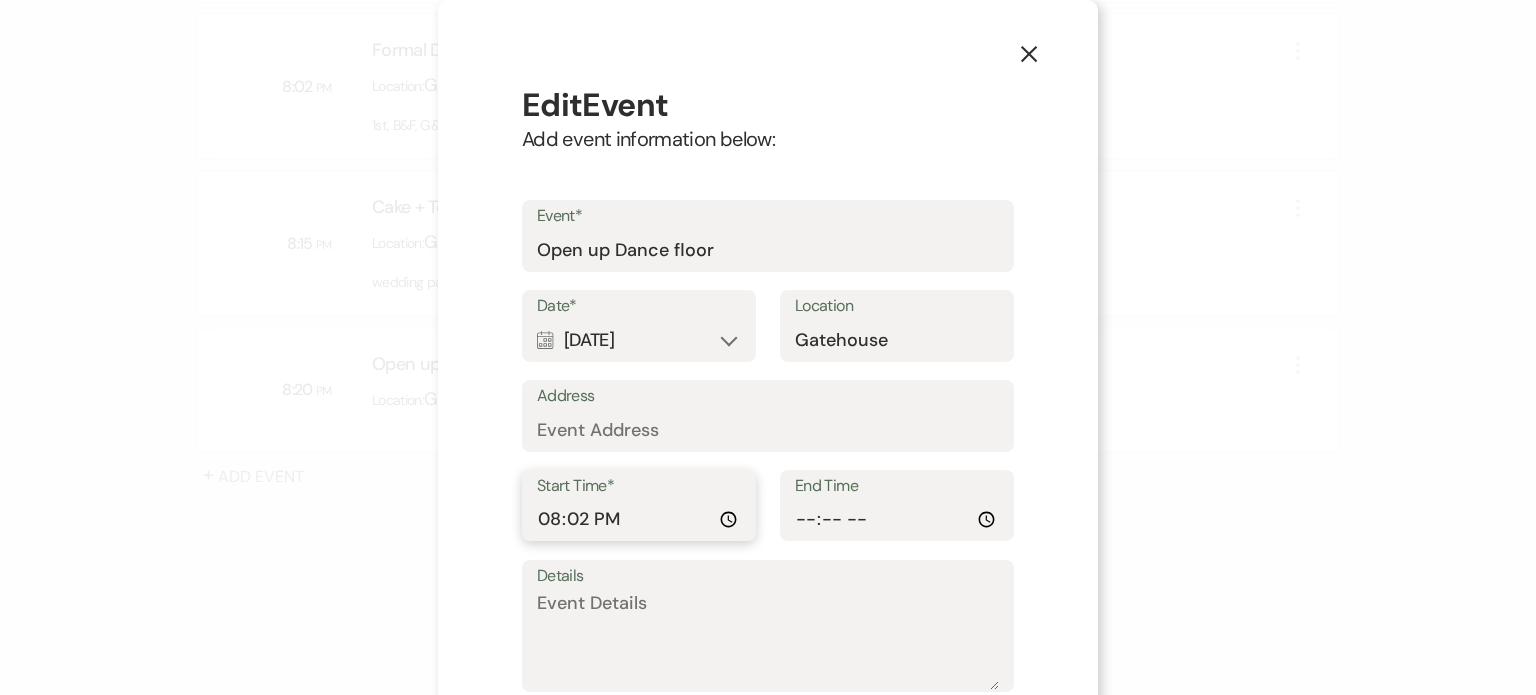 type on "20:25" 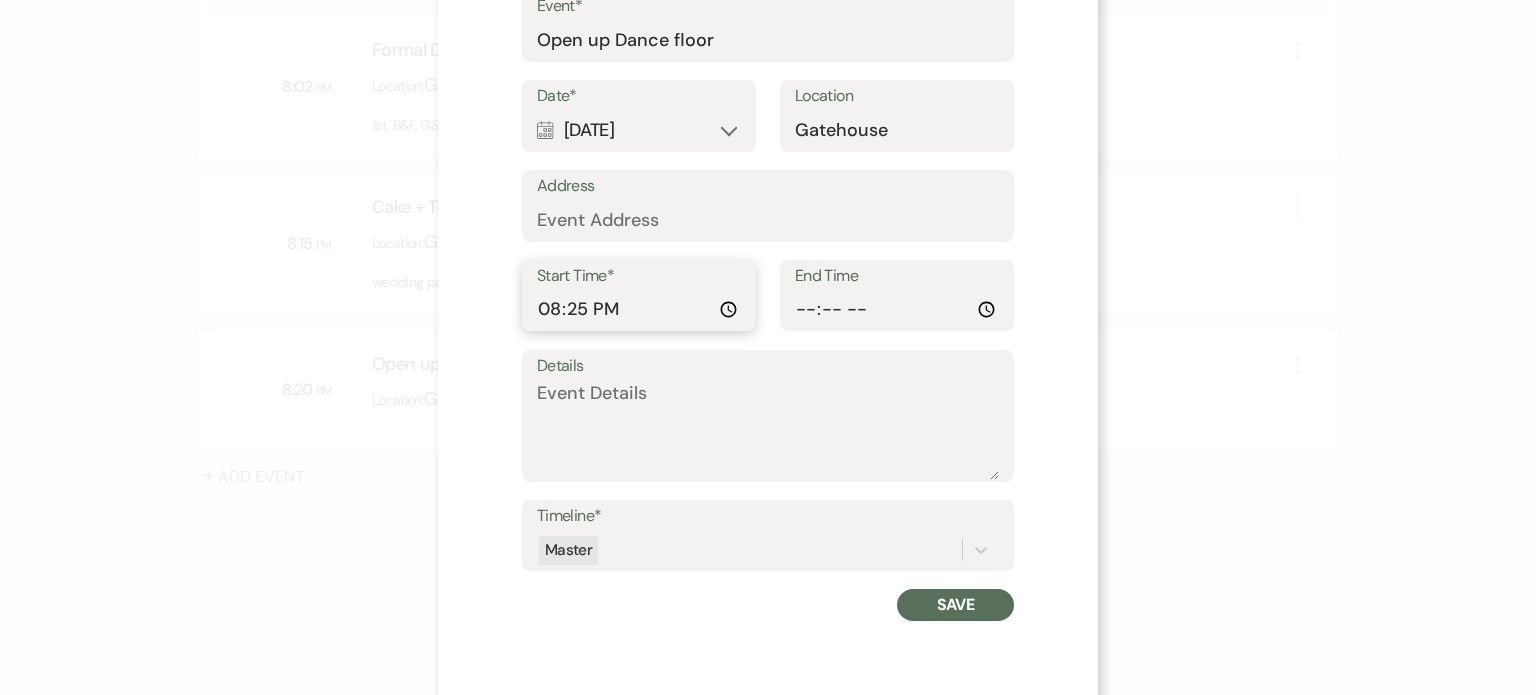 scroll, scrollTop: 232, scrollLeft: 0, axis: vertical 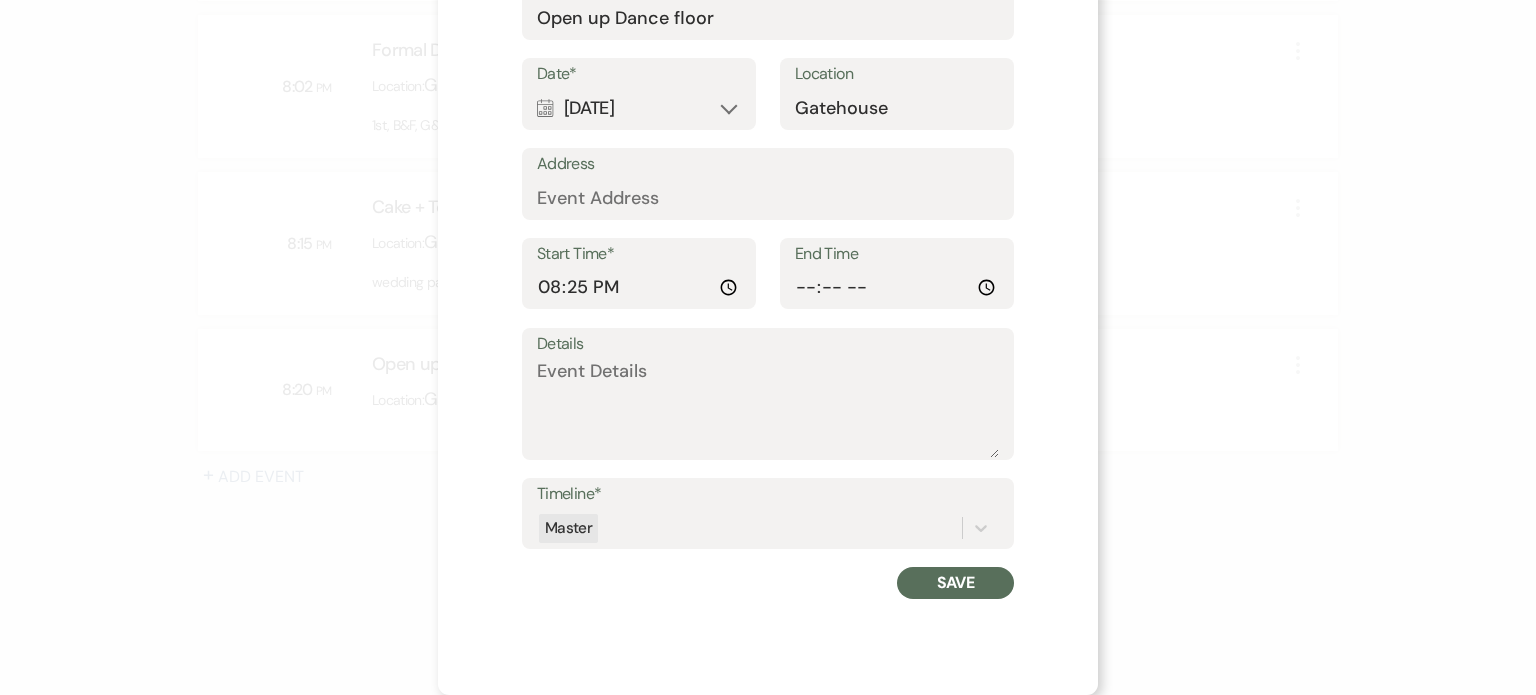 click on "Save" at bounding box center [955, 583] 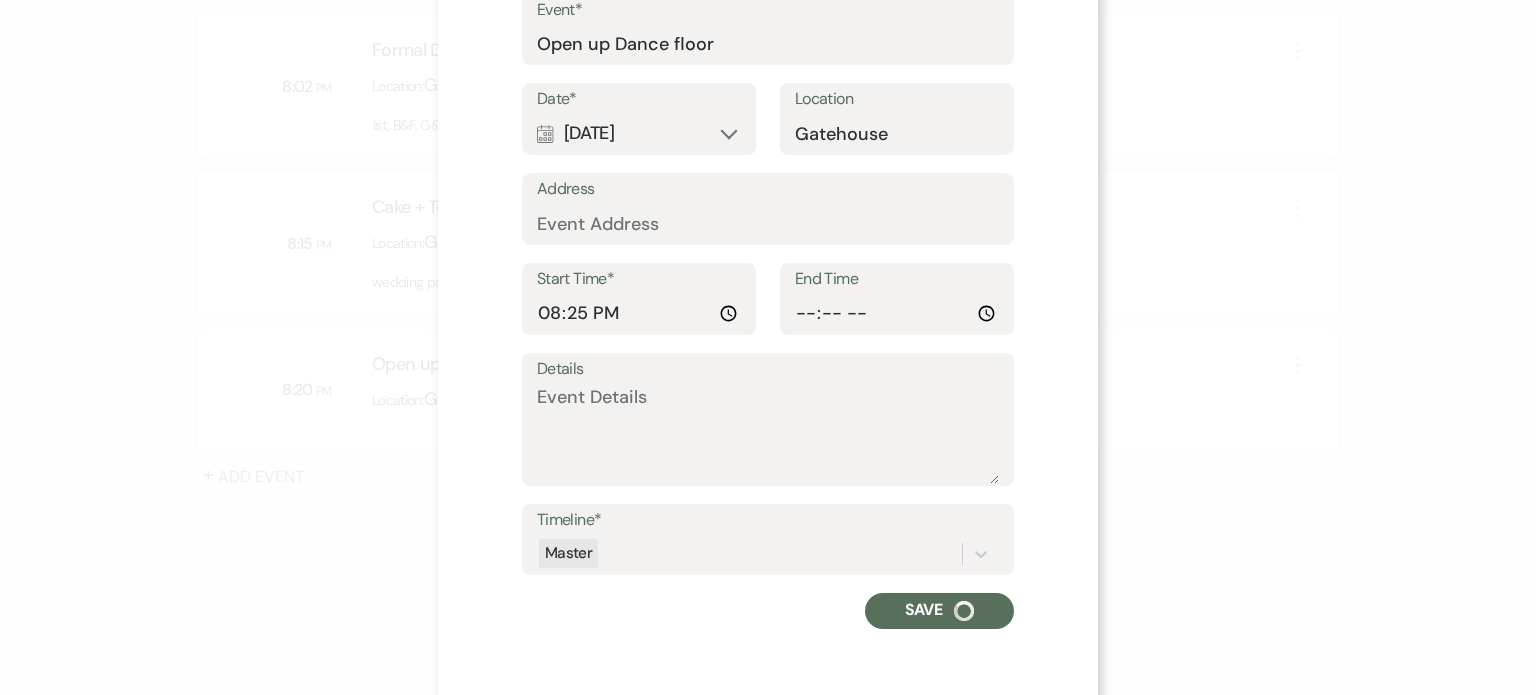 scroll, scrollTop: 0, scrollLeft: 0, axis: both 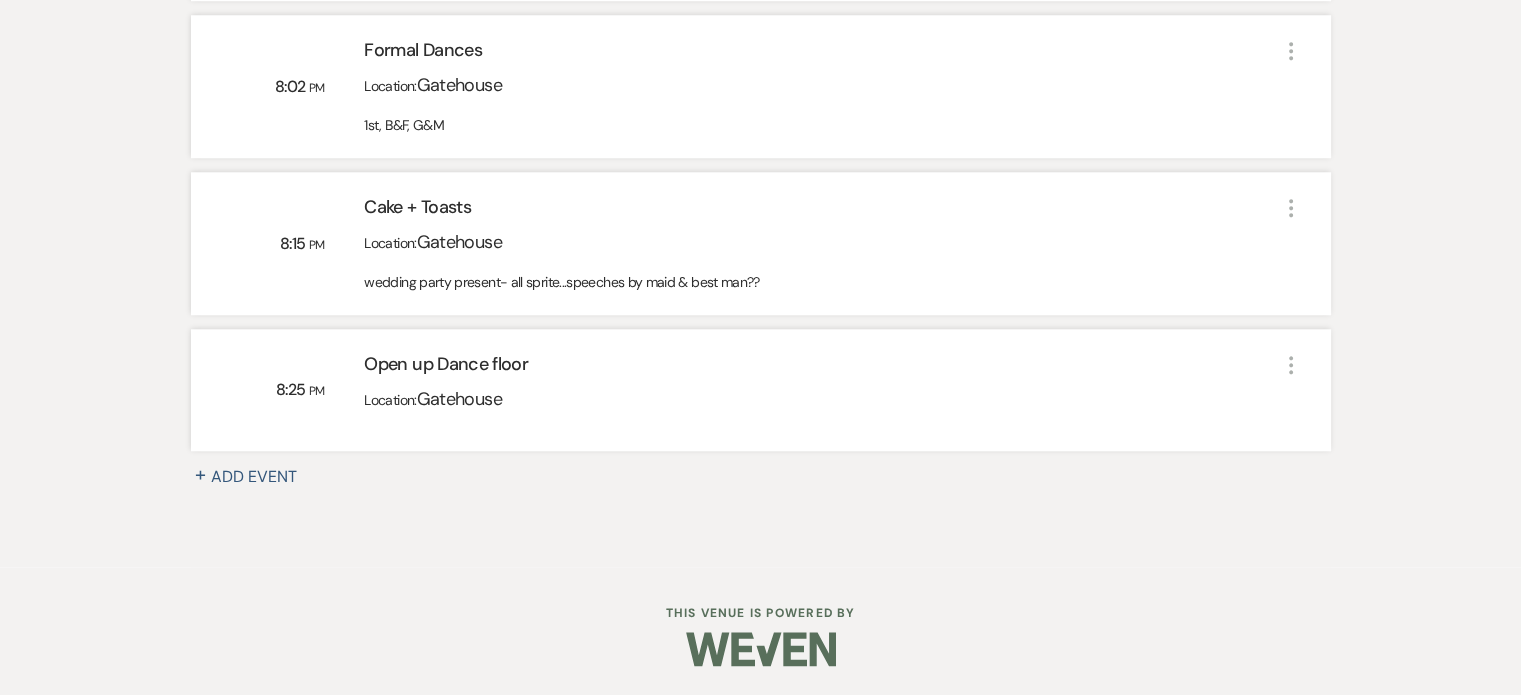 click on "+  Add Event" at bounding box center (256, 477) 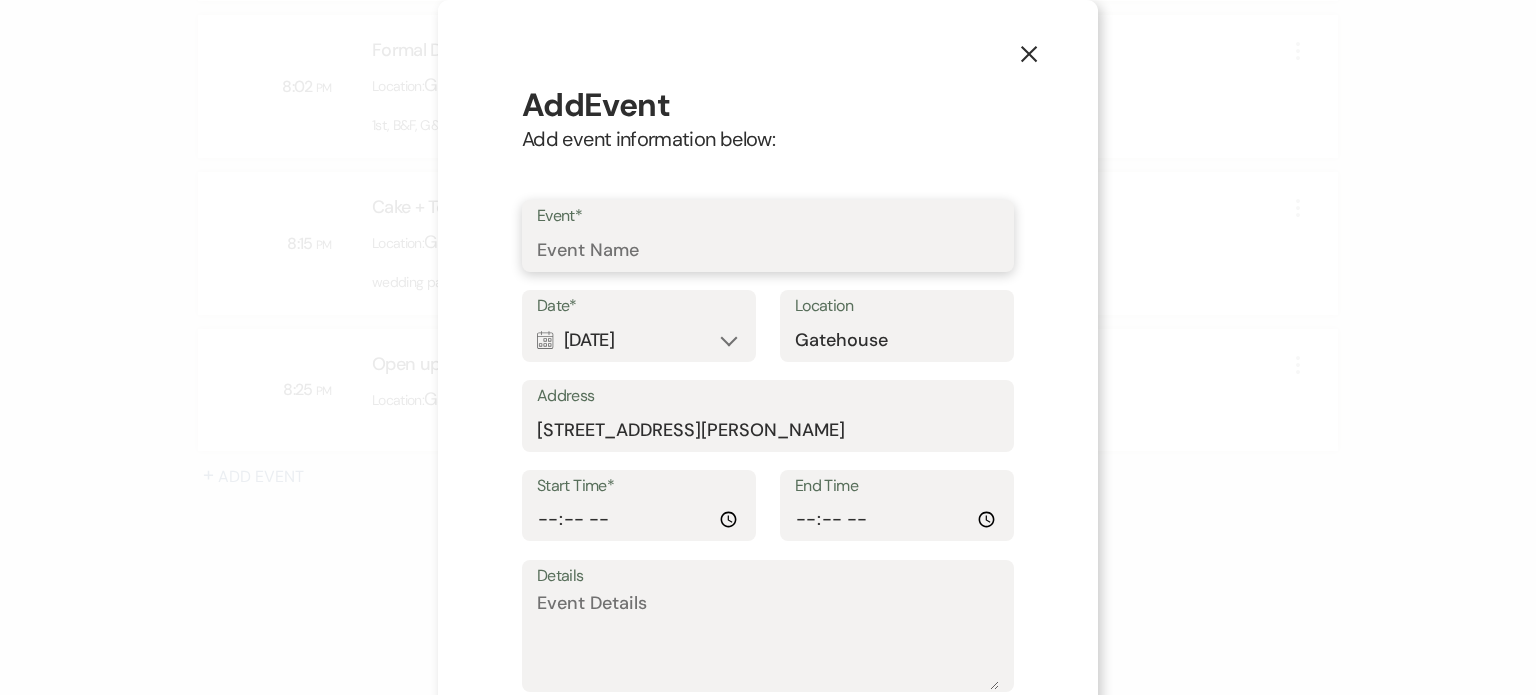 click on "Event*" at bounding box center (768, 250) 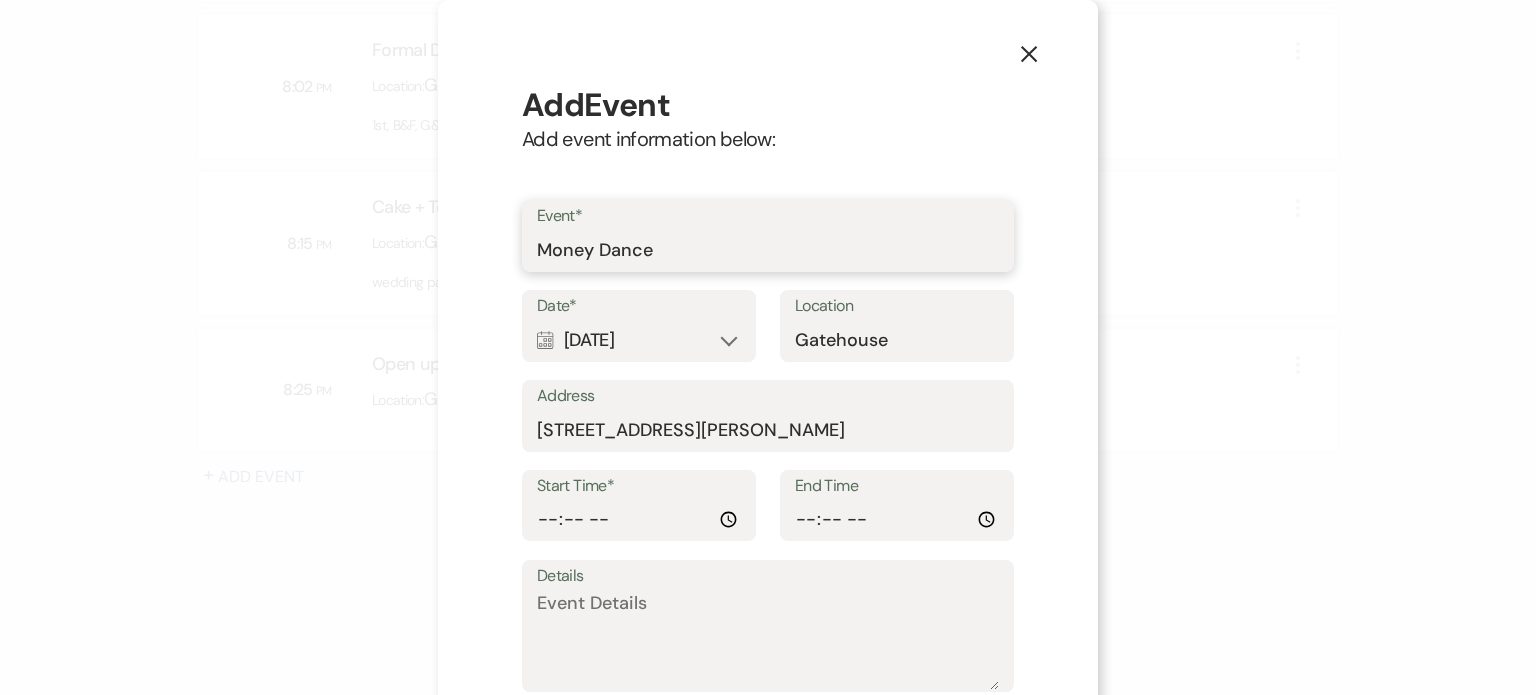 type on "Money Dance" 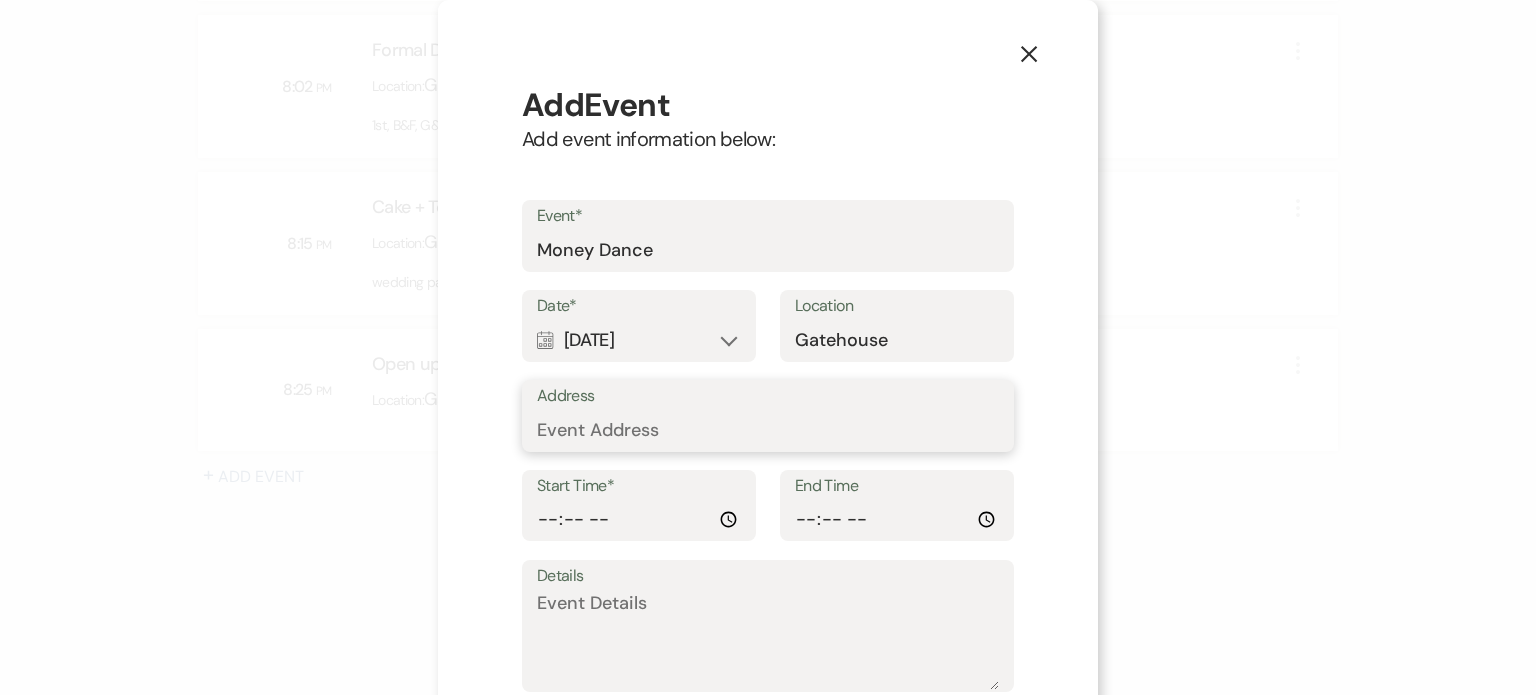 type 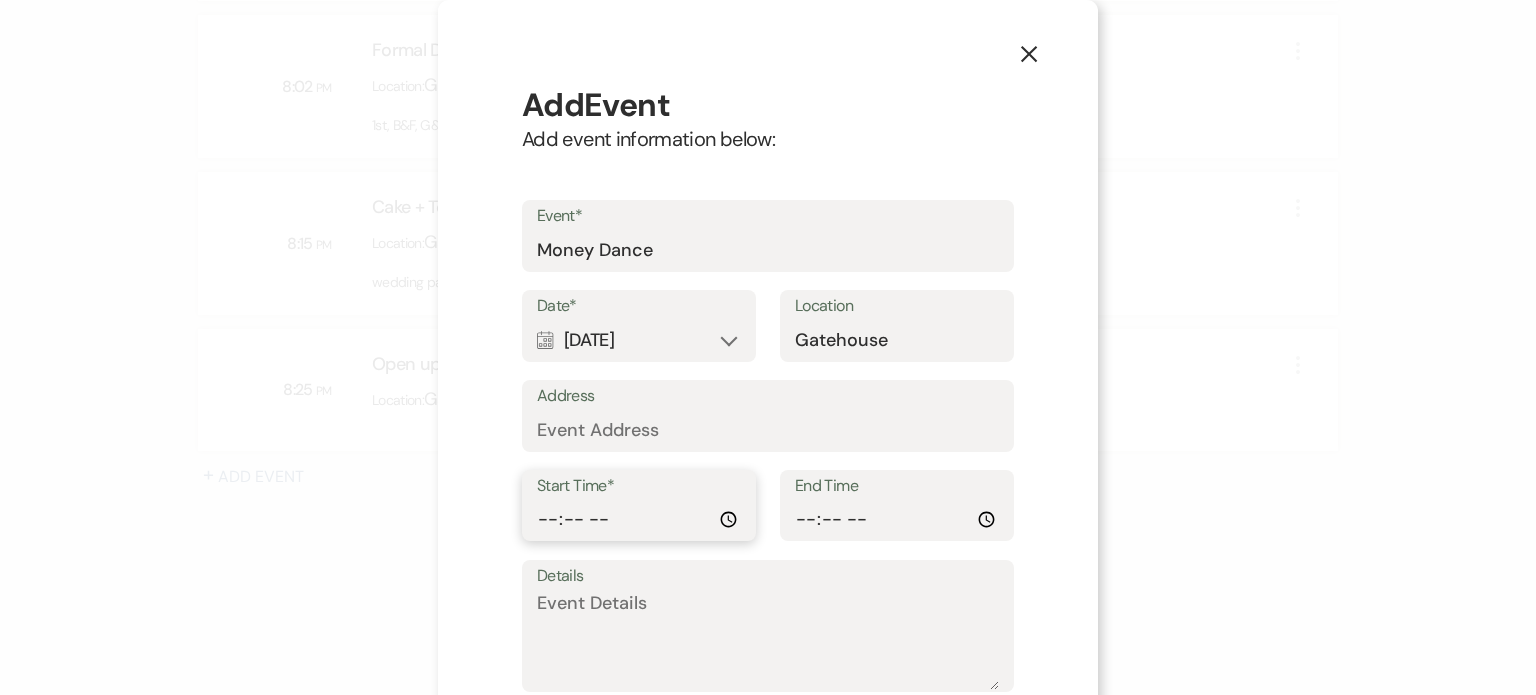 type on "20:50" 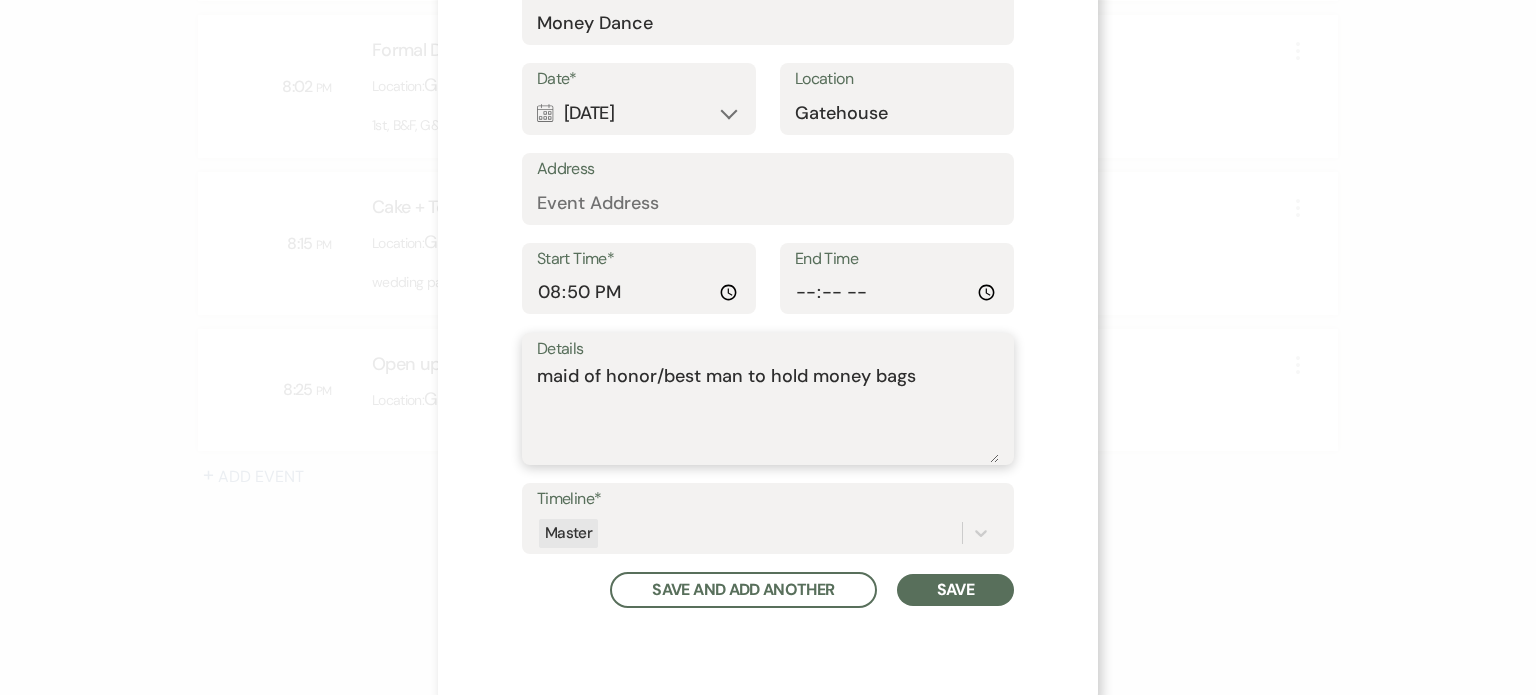 scroll, scrollTop: 235, scrollLeft: 0, axis: vertical 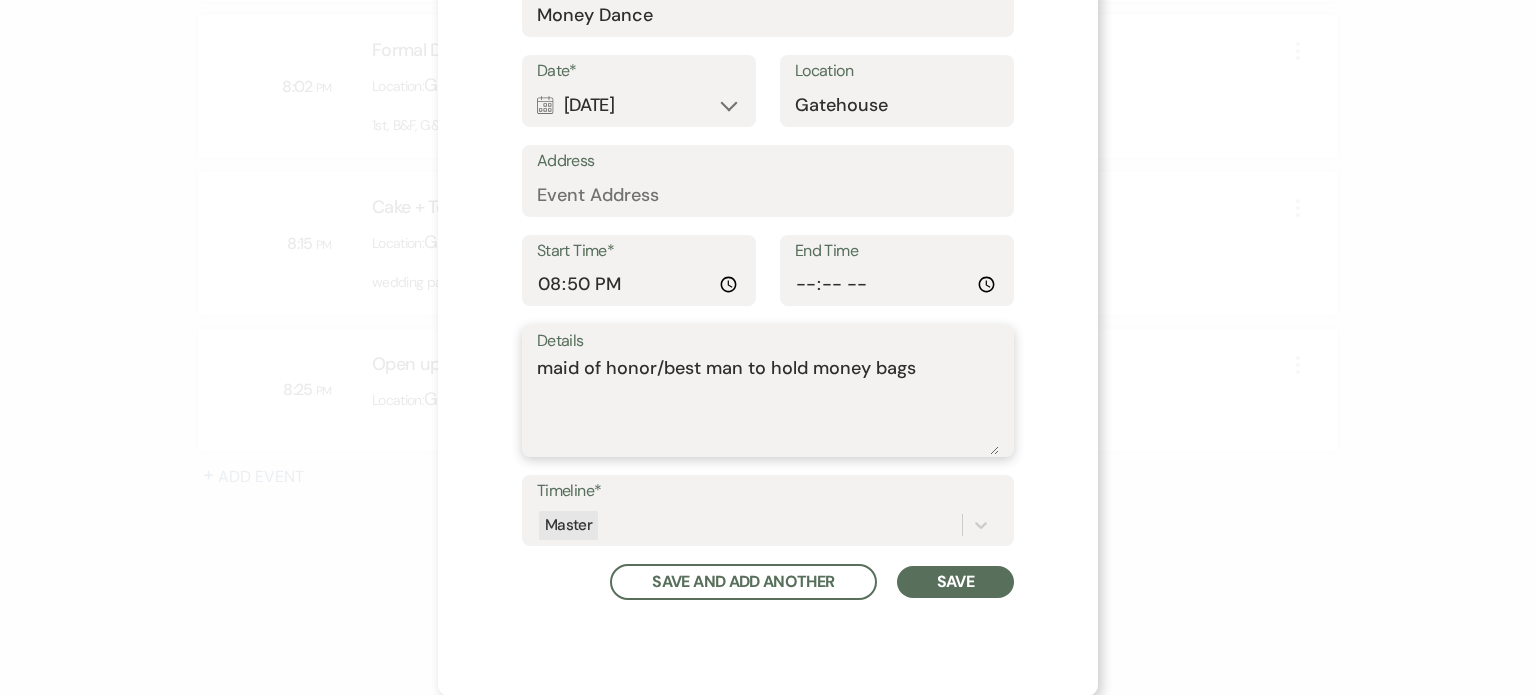type on "maid of honor/best man to hold money bags" 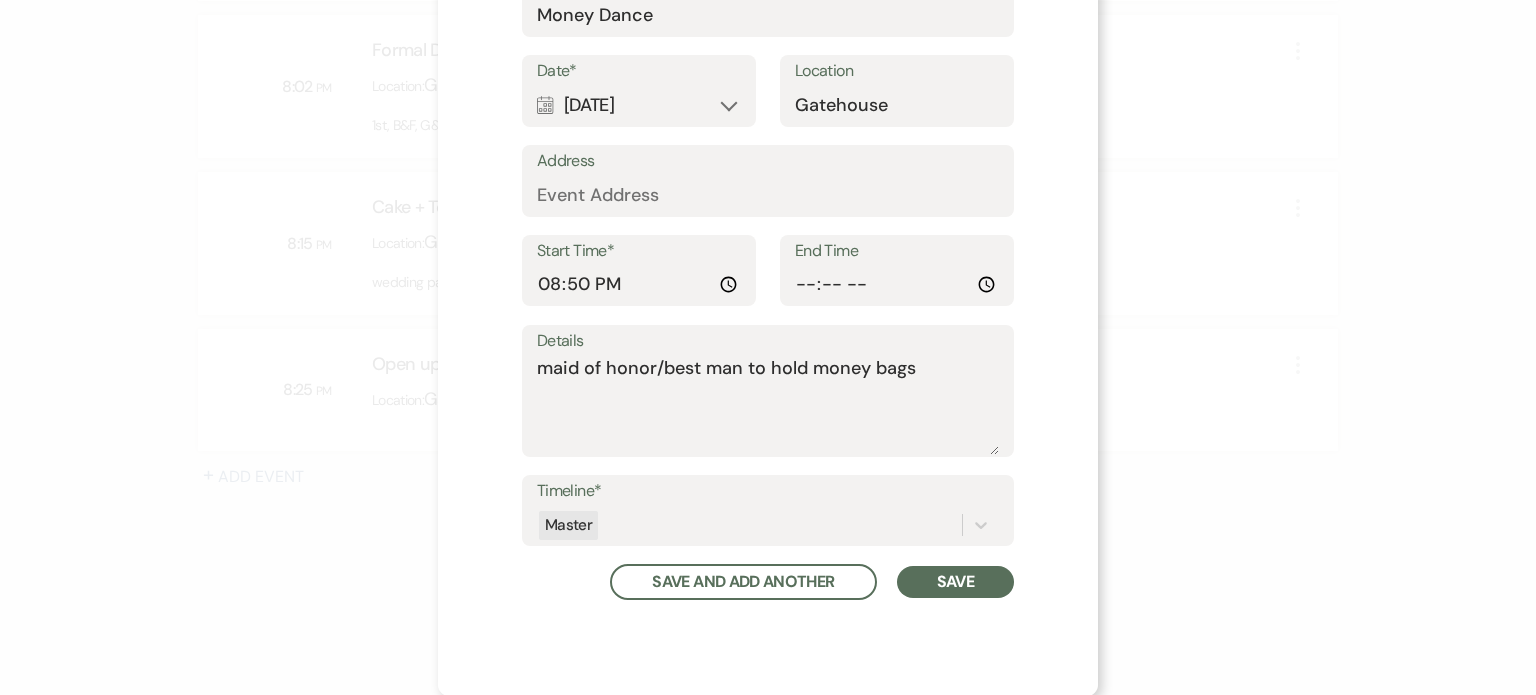 click on "Save" at bounding box center [955, 582] 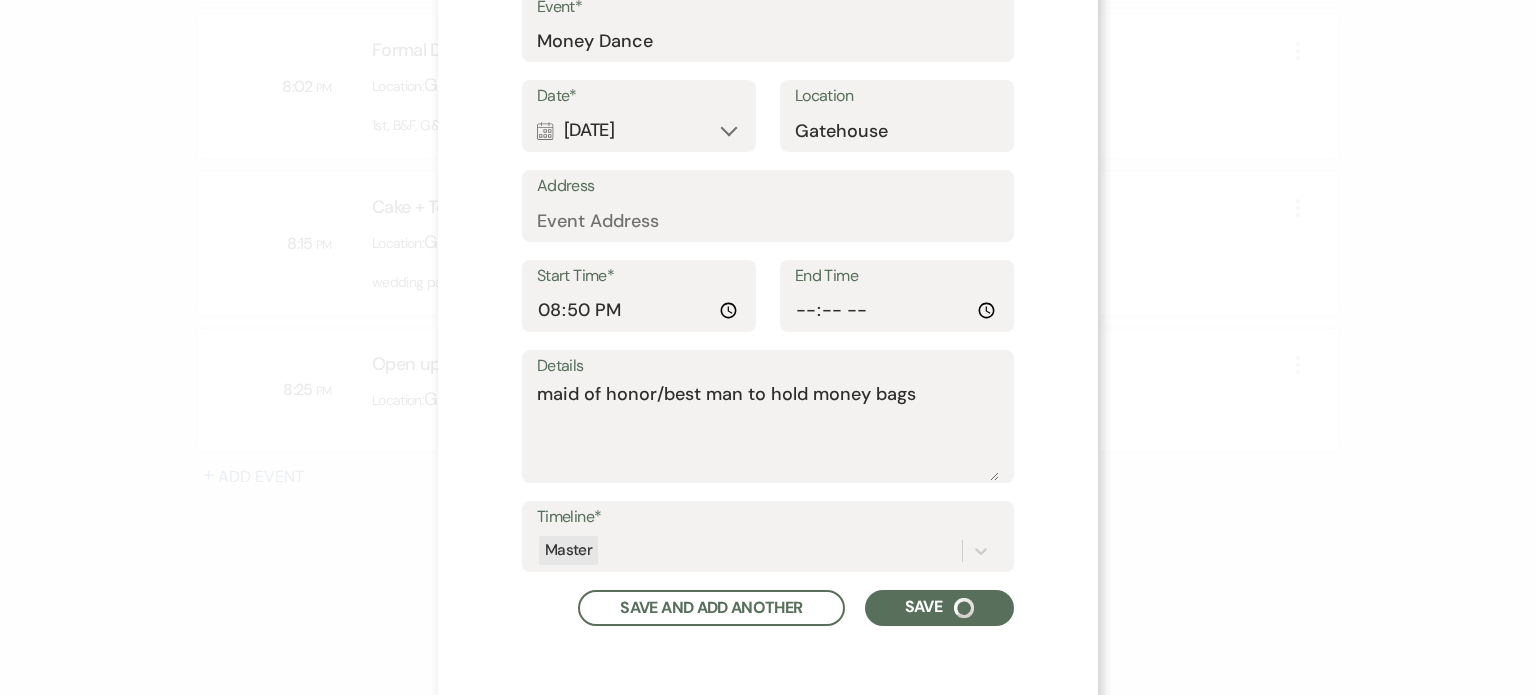 scroll, scrollTop: 260, scrollLeft: 0, axis: vertical 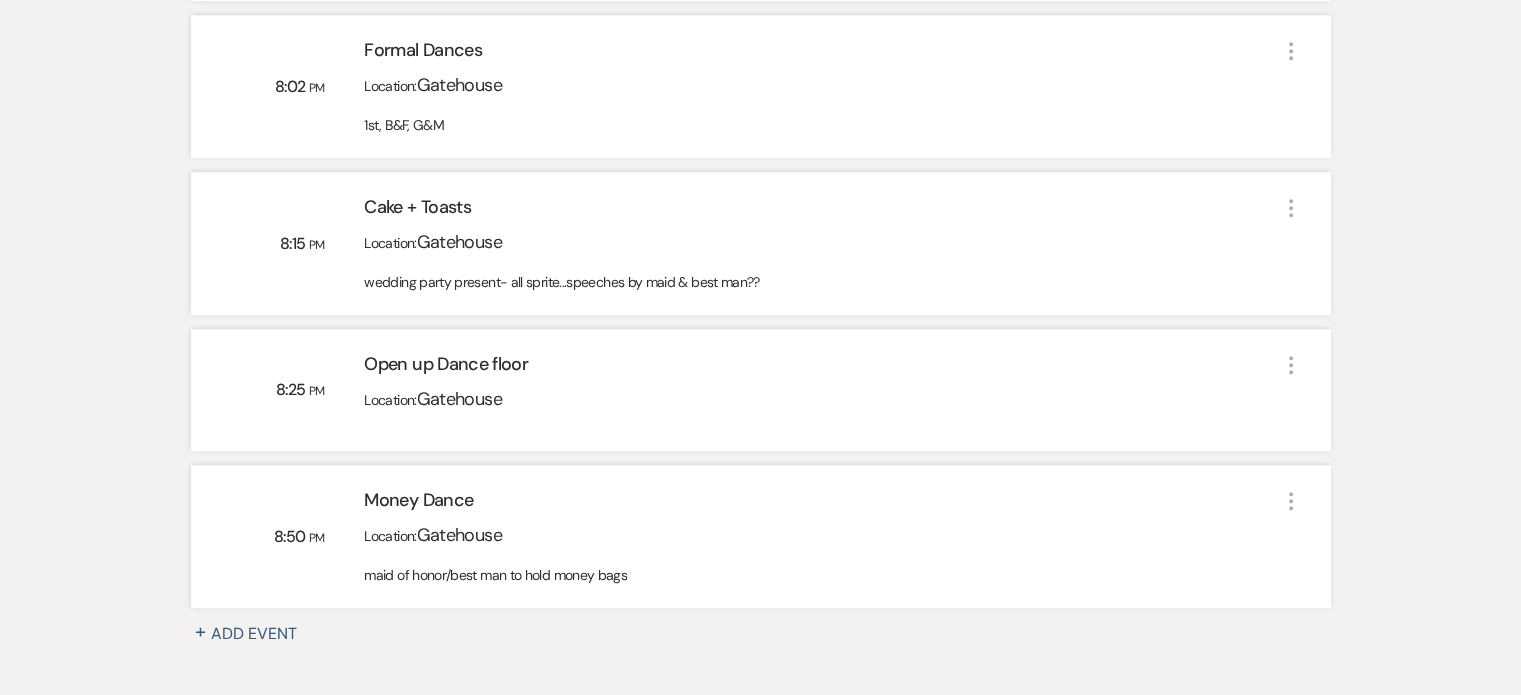 click on "+  Add Event" at bounding box center [256, 634] 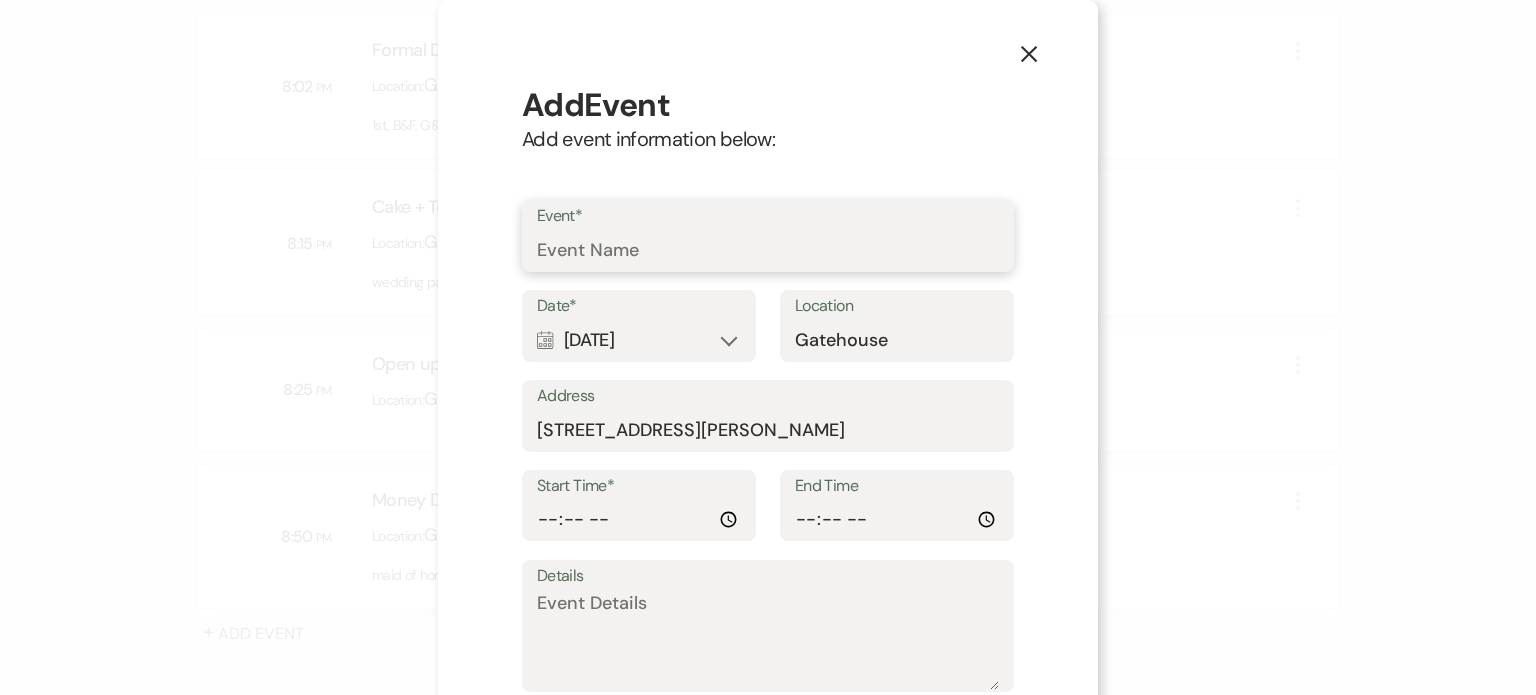 click on "Event*" at bounding box center (768, 250) 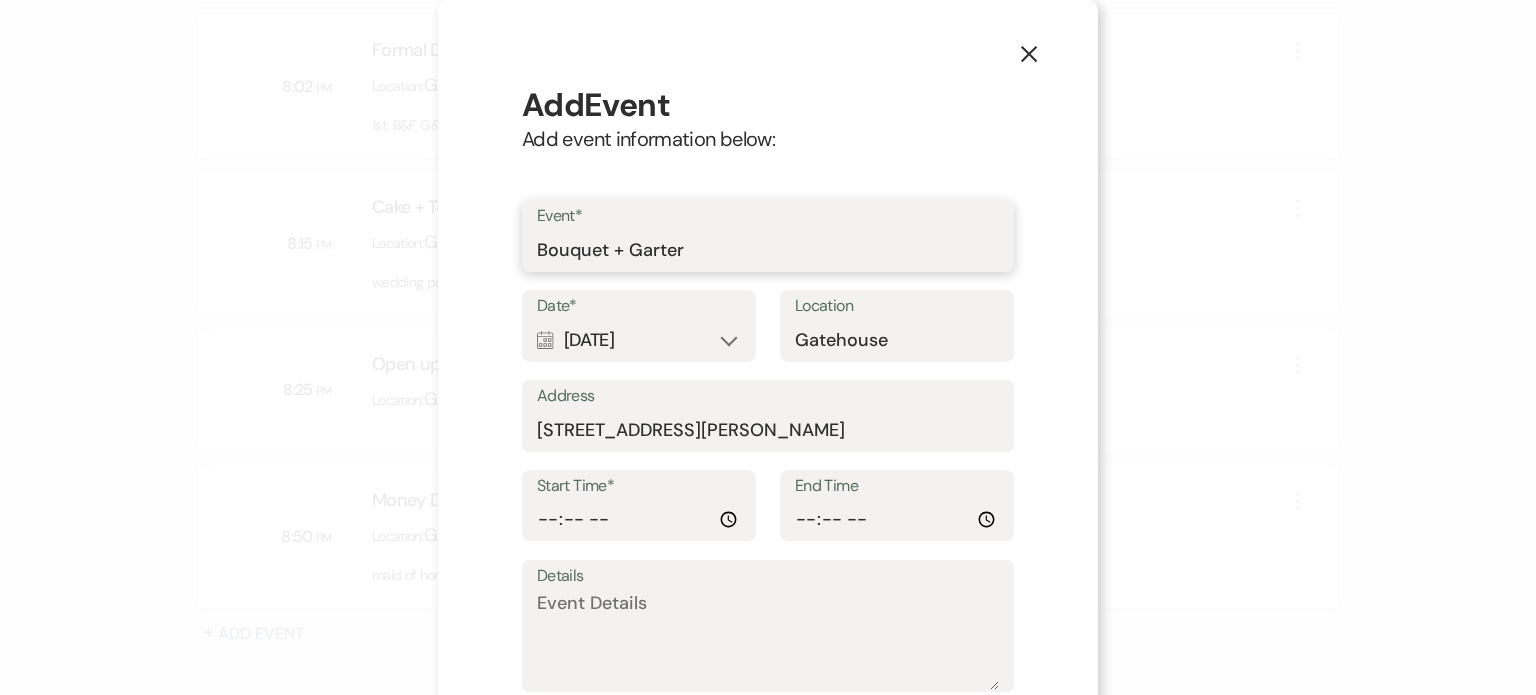 type on "Bouquet + Garter" 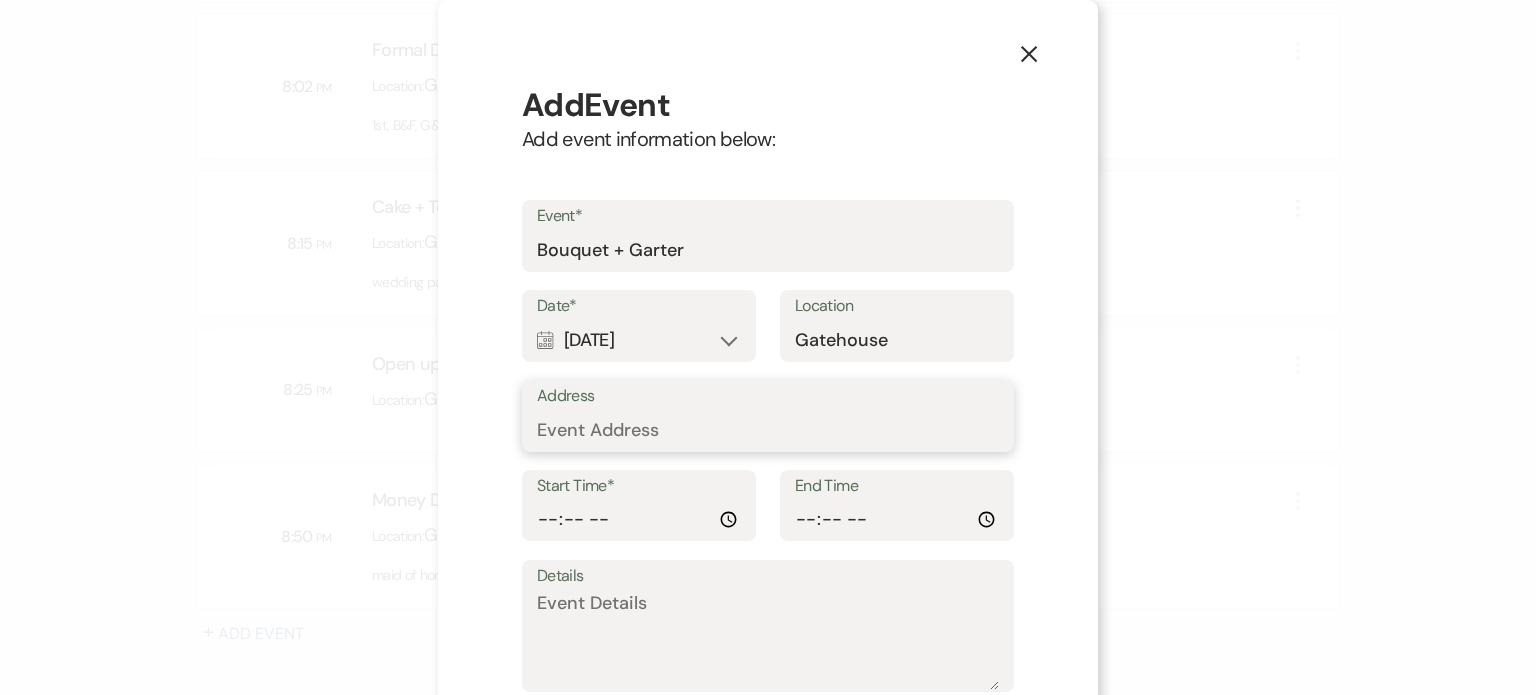 type 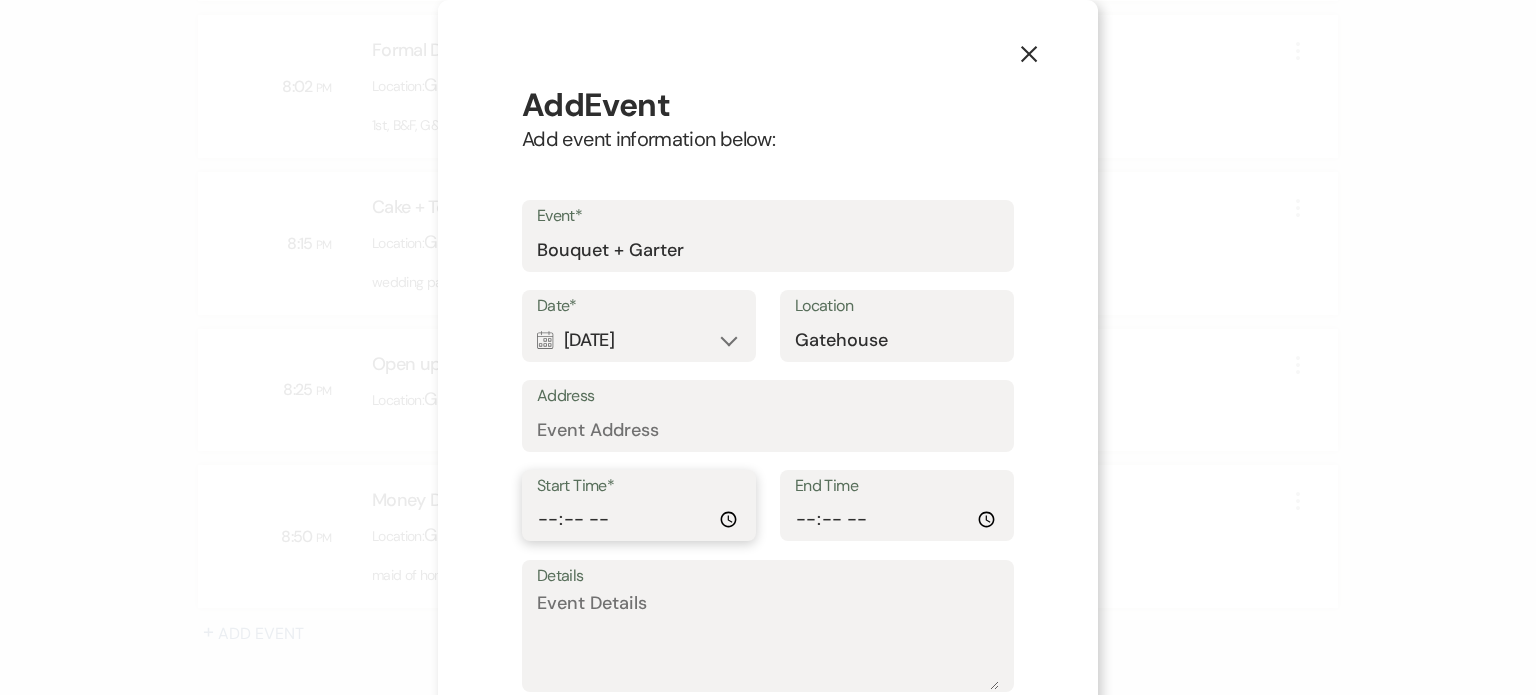 type on "21:00" 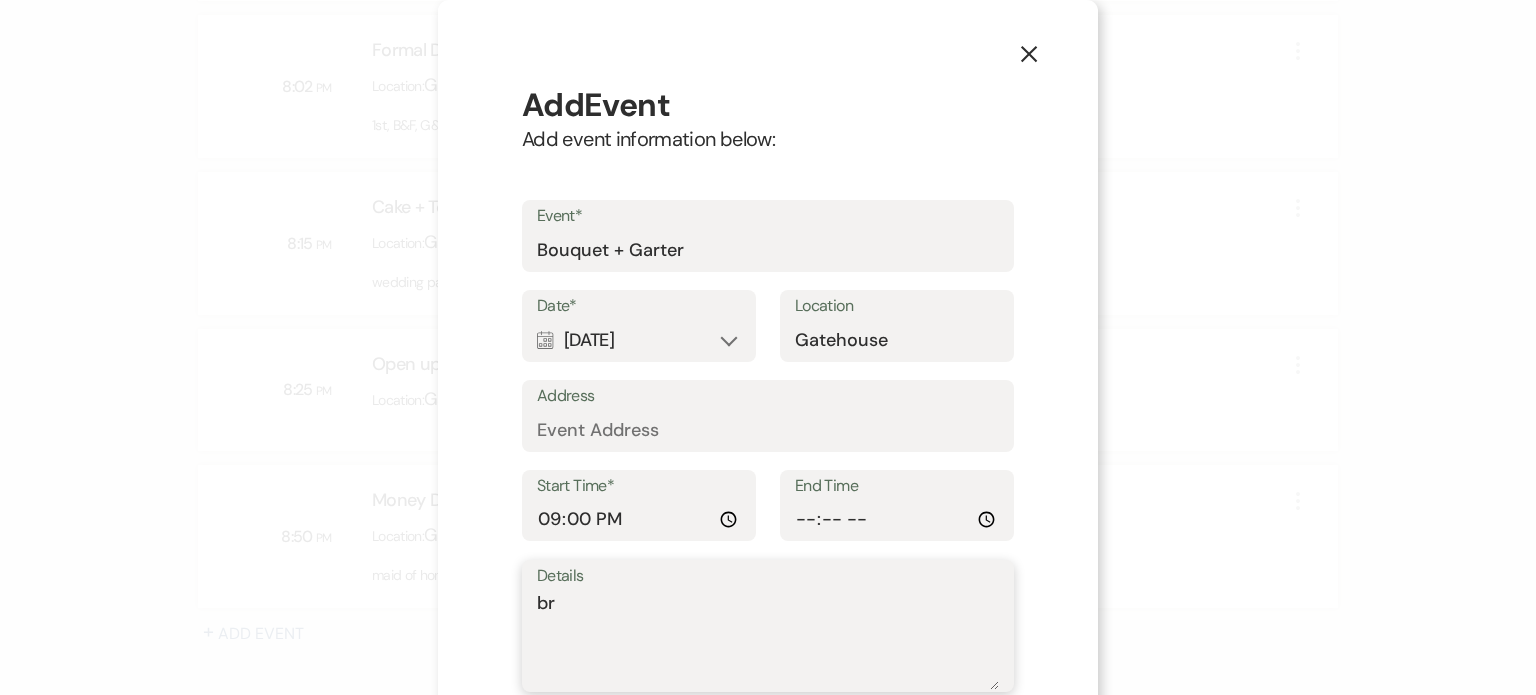 type on "b" 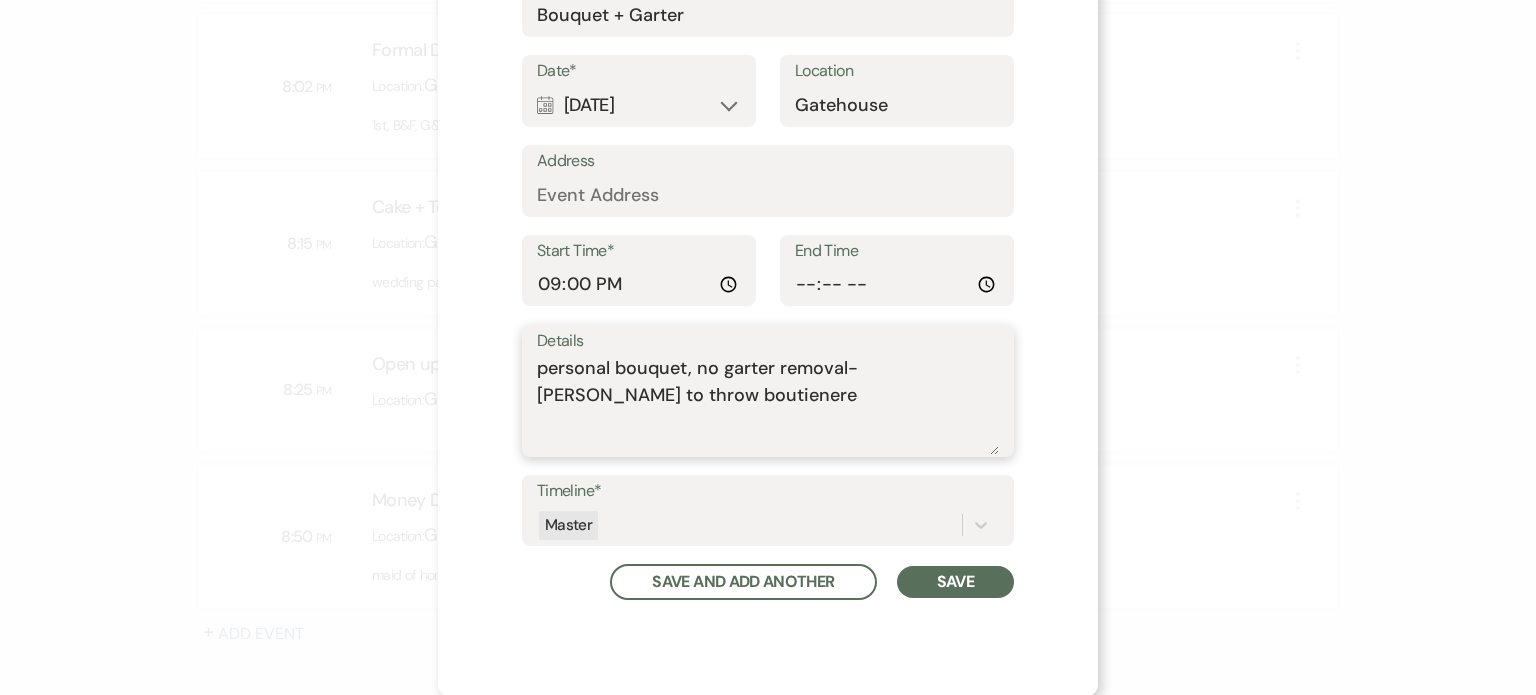 type on "personal bouquet, no garter removal- [PERSON_NAME] to throw boutienere" 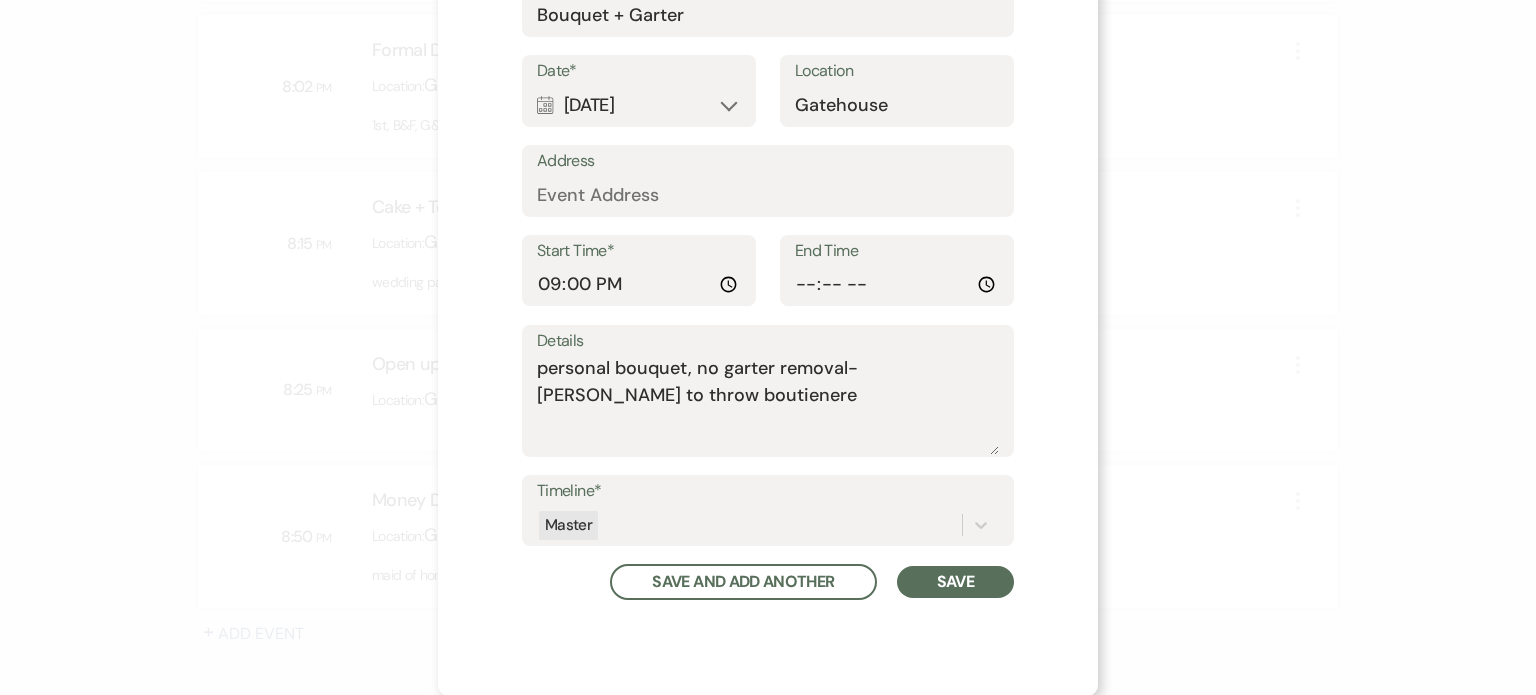 click on "Save" at bounding box center (955, 582) 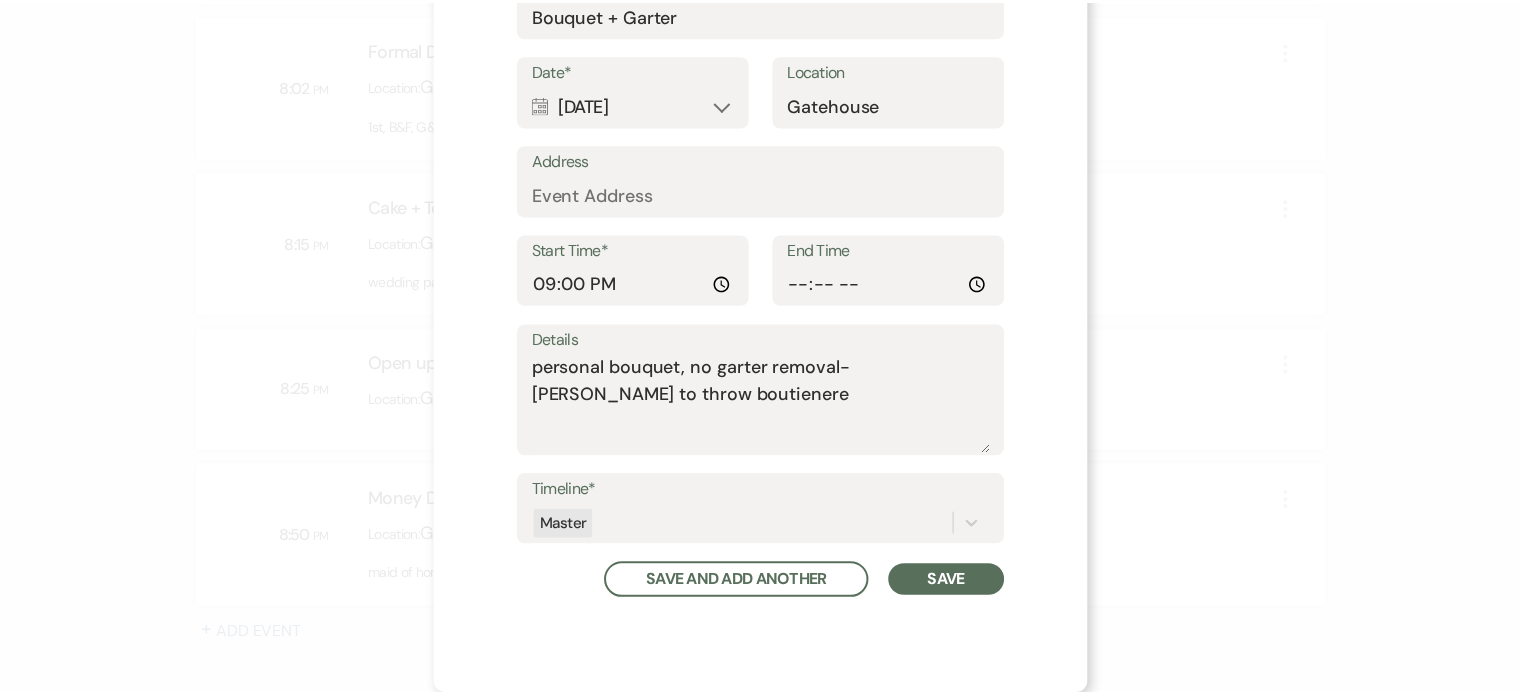scroll, scrollTop: 260, scrollLeft: 0, axis: vertical 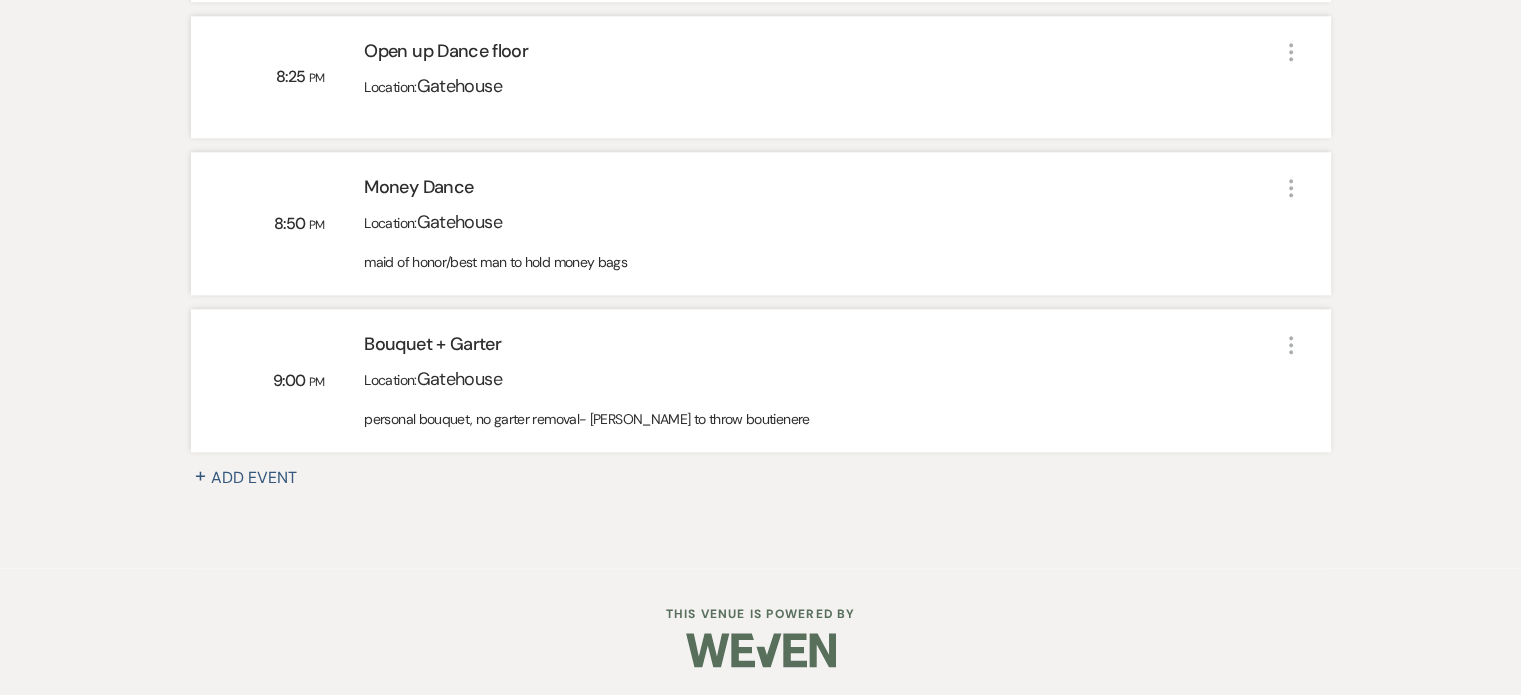 click on "+  Add Event" at bounding box center (256, 478) 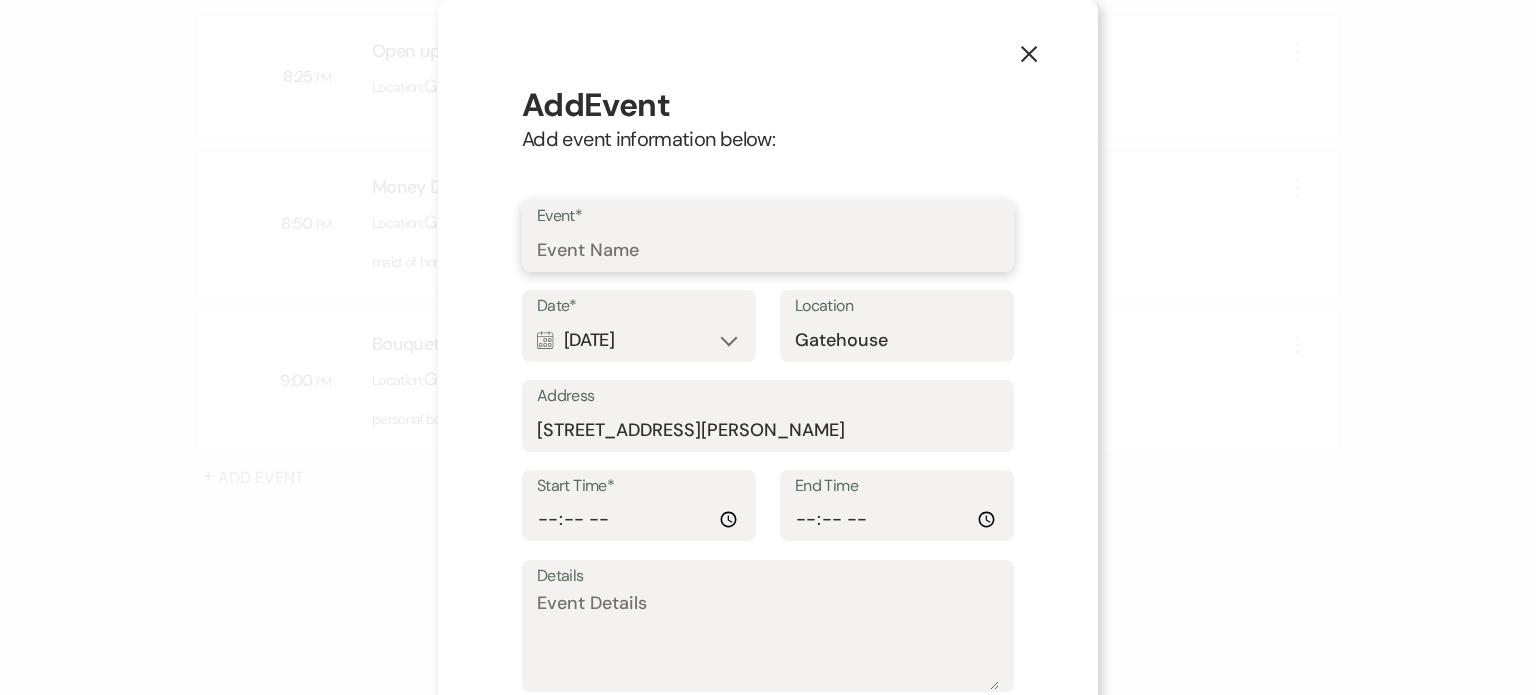 click on "Event*" at bounding box center [768, 250] 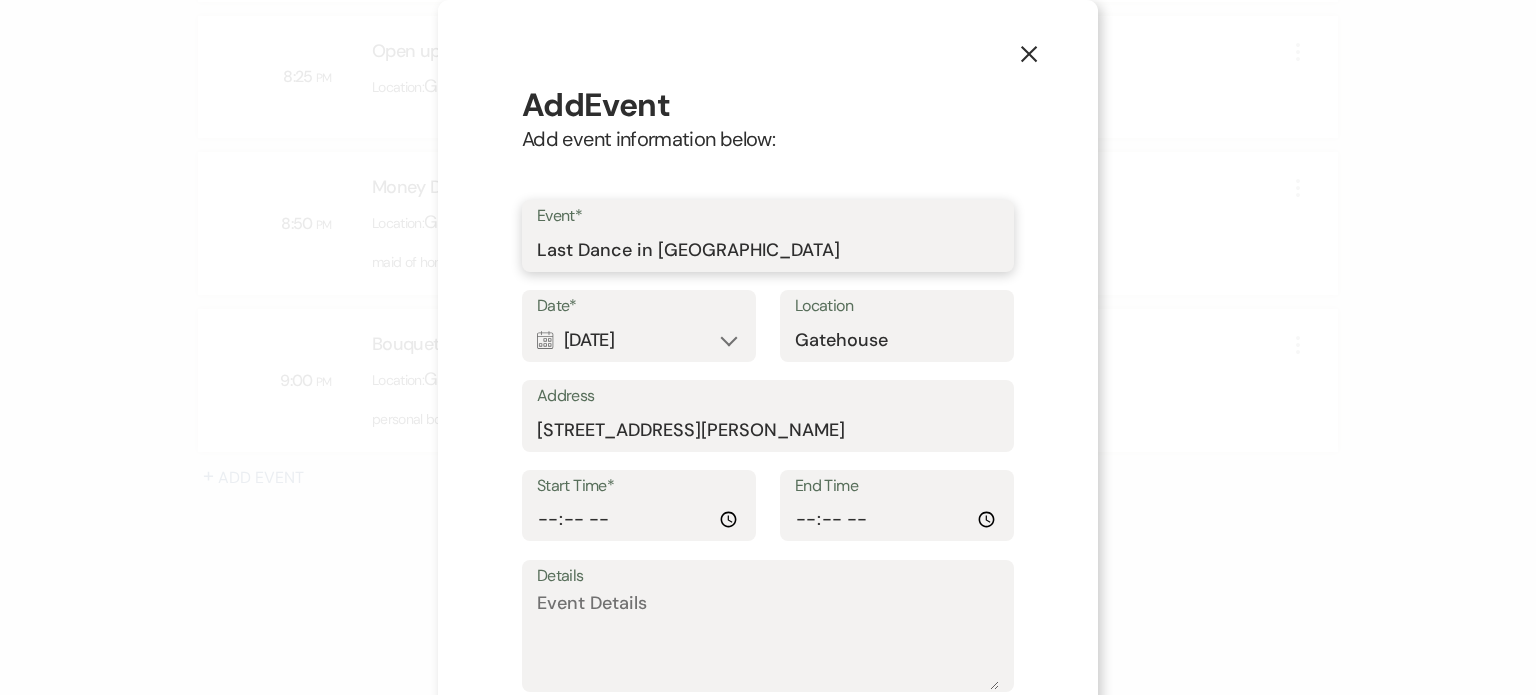 click on "Last Dance in [GEOGRAPHIC_DATA]" at bounding box center [768, 250] 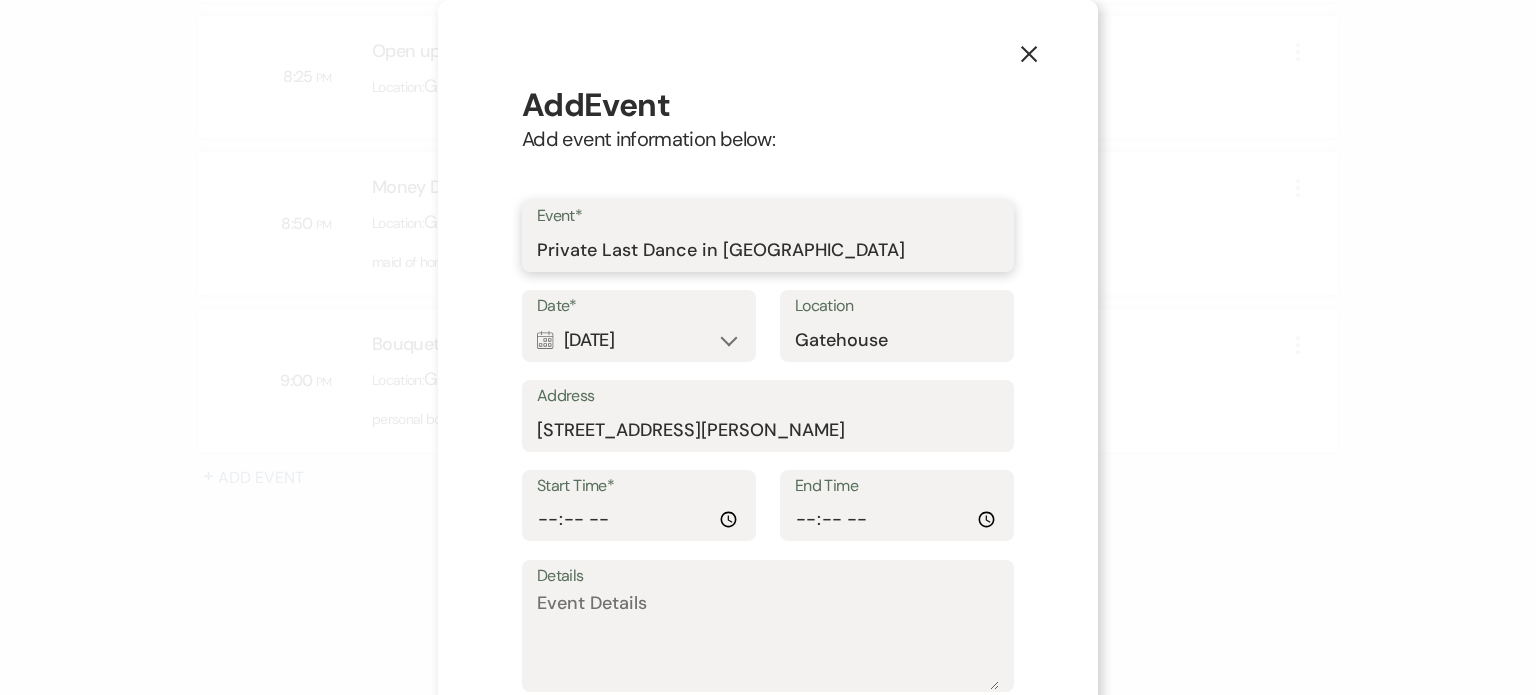type on "Private Last Dance in [GEOGRAPHIC_DATA]" 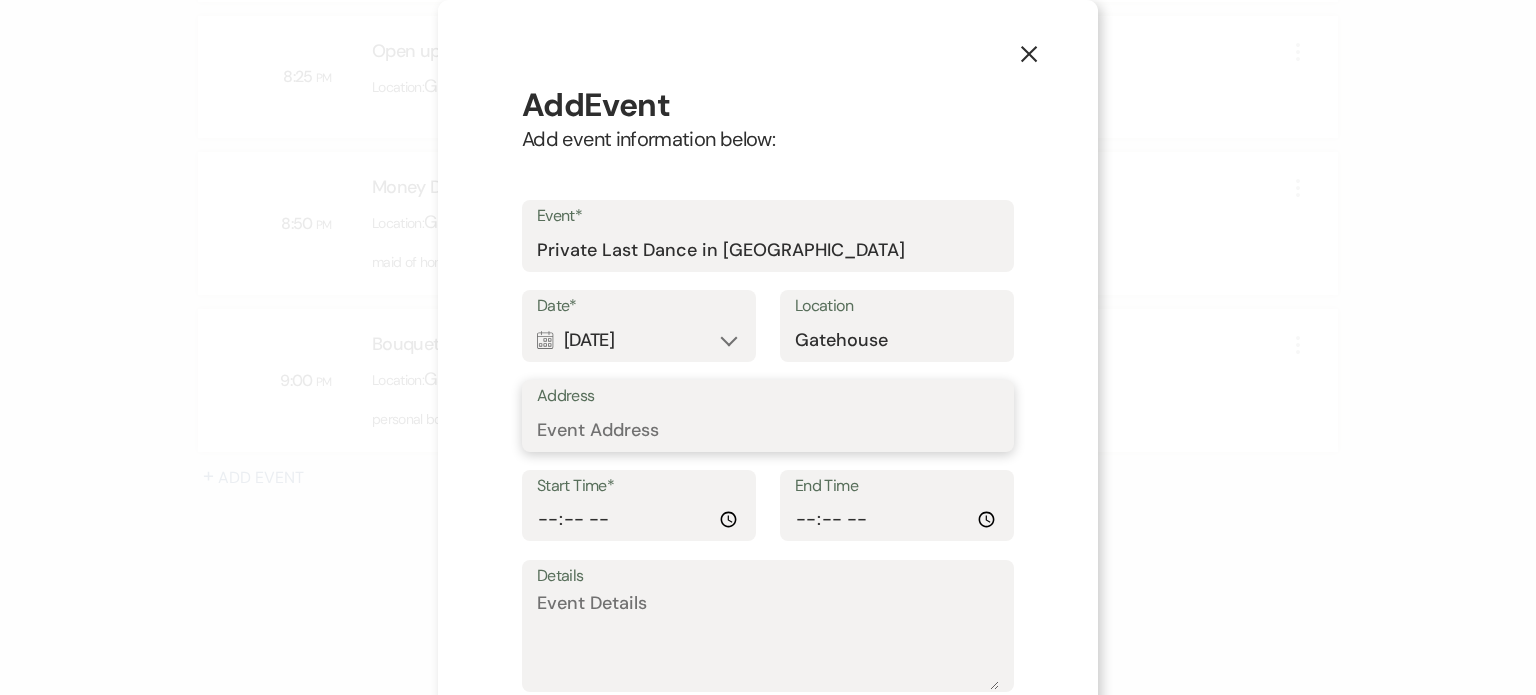 type 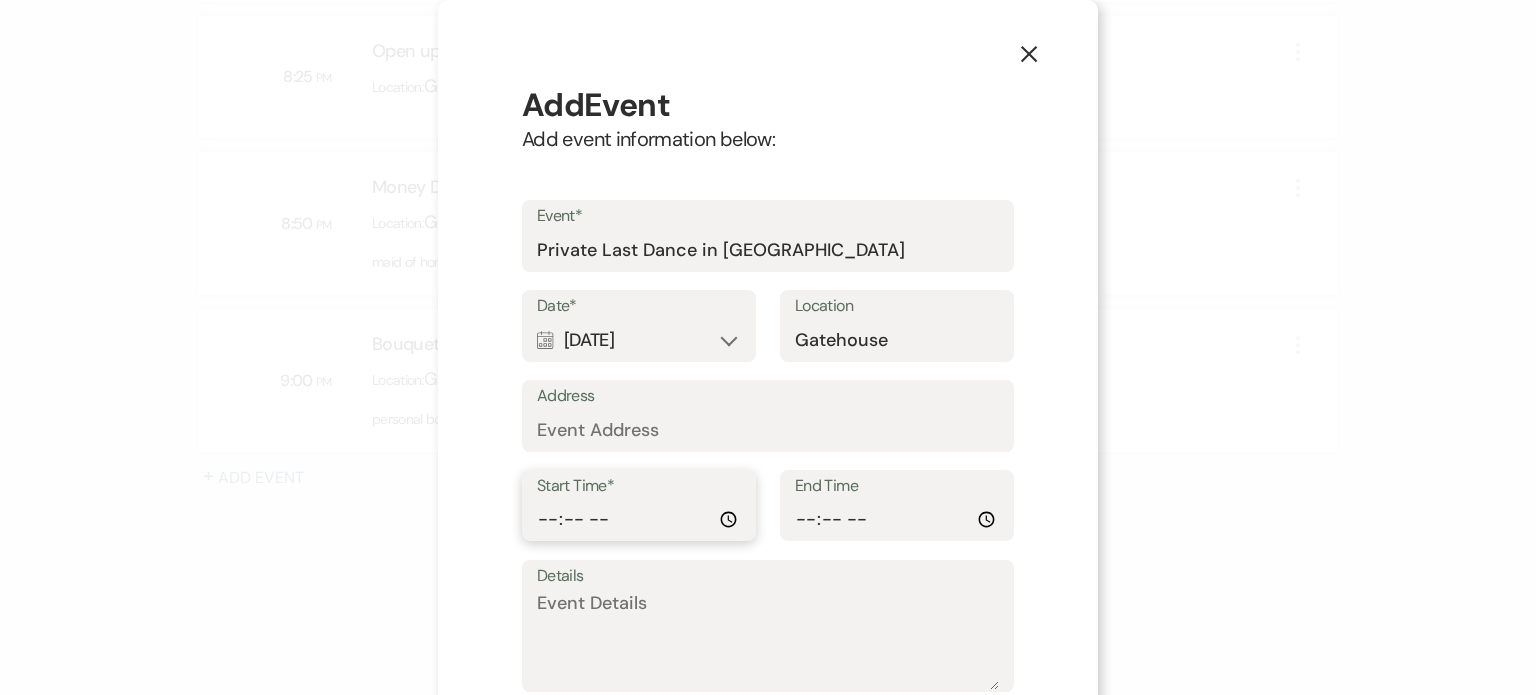 type on "22:15" 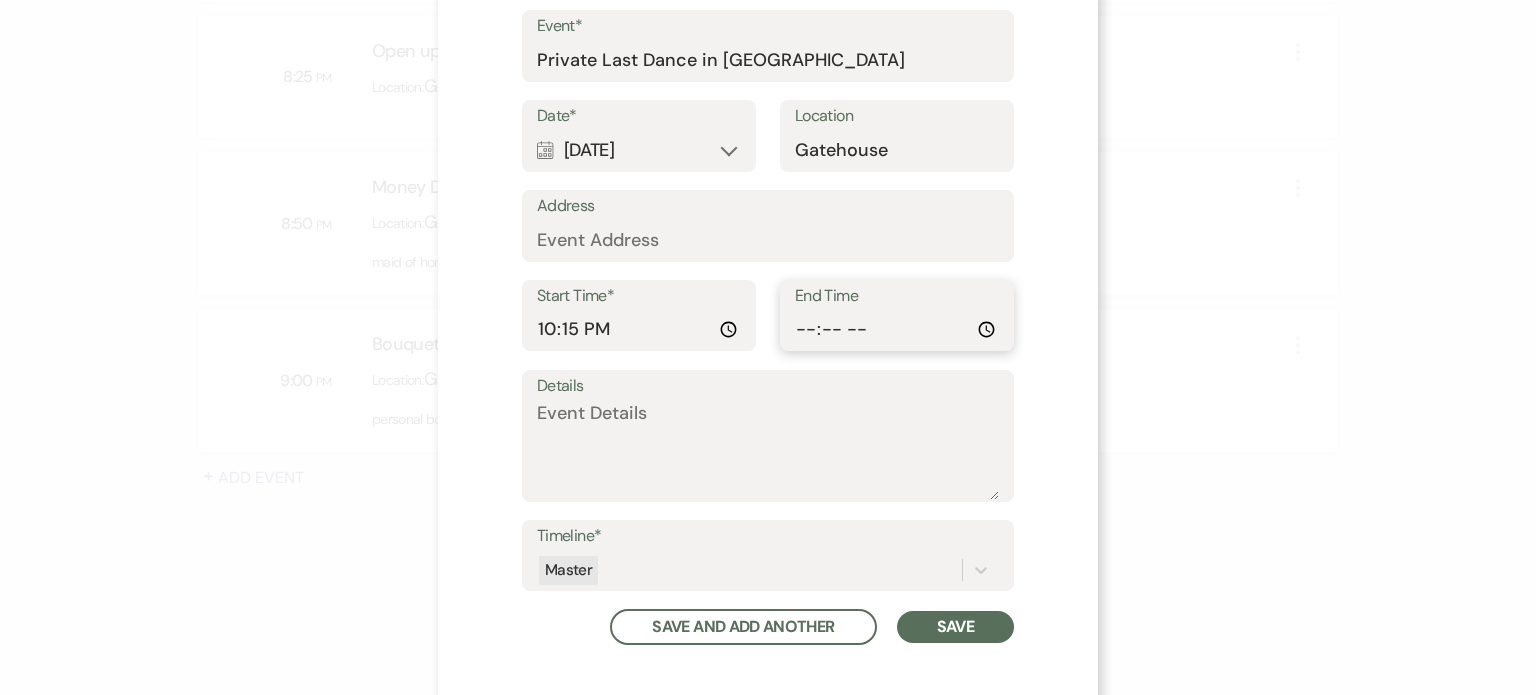 scroll, scrollTop: 200, scrollLeft: 0, axis: vertical 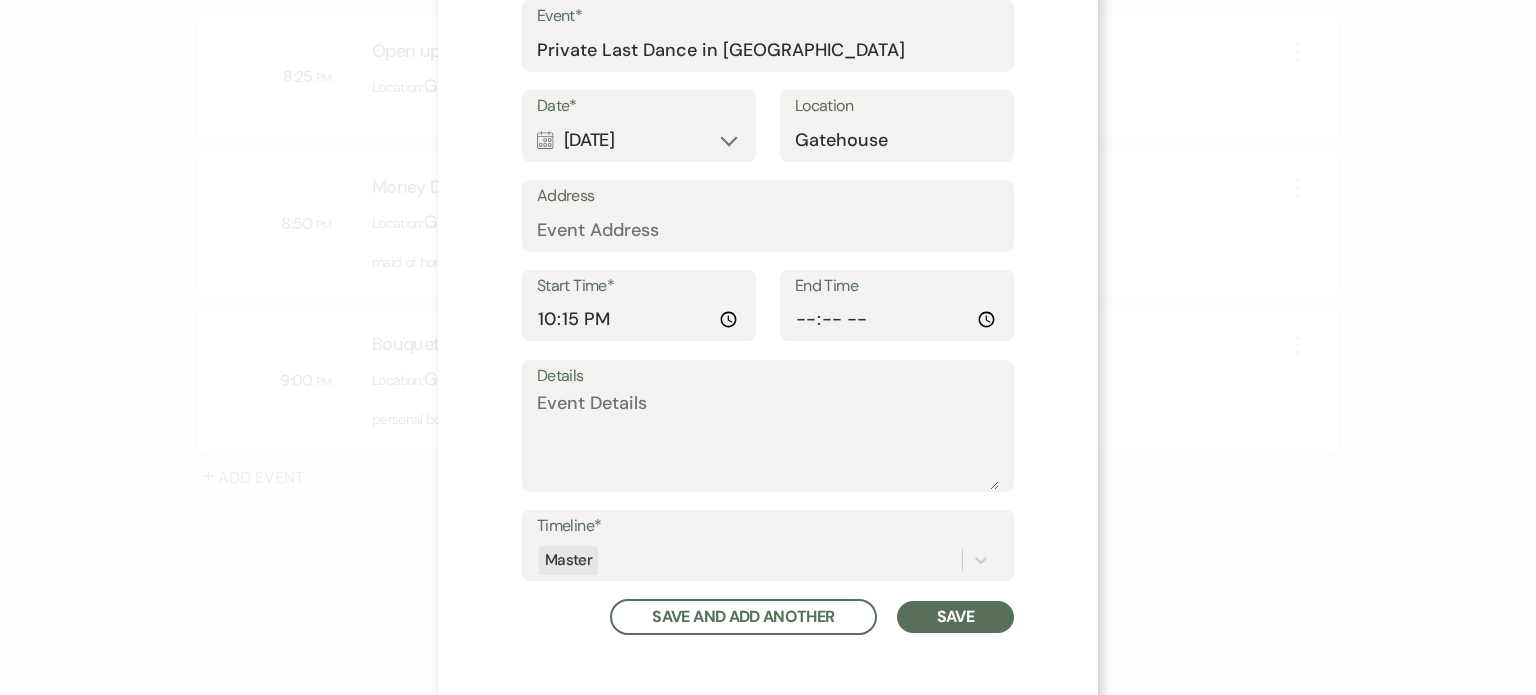 click on "Save" at bounding box center [955, 617] 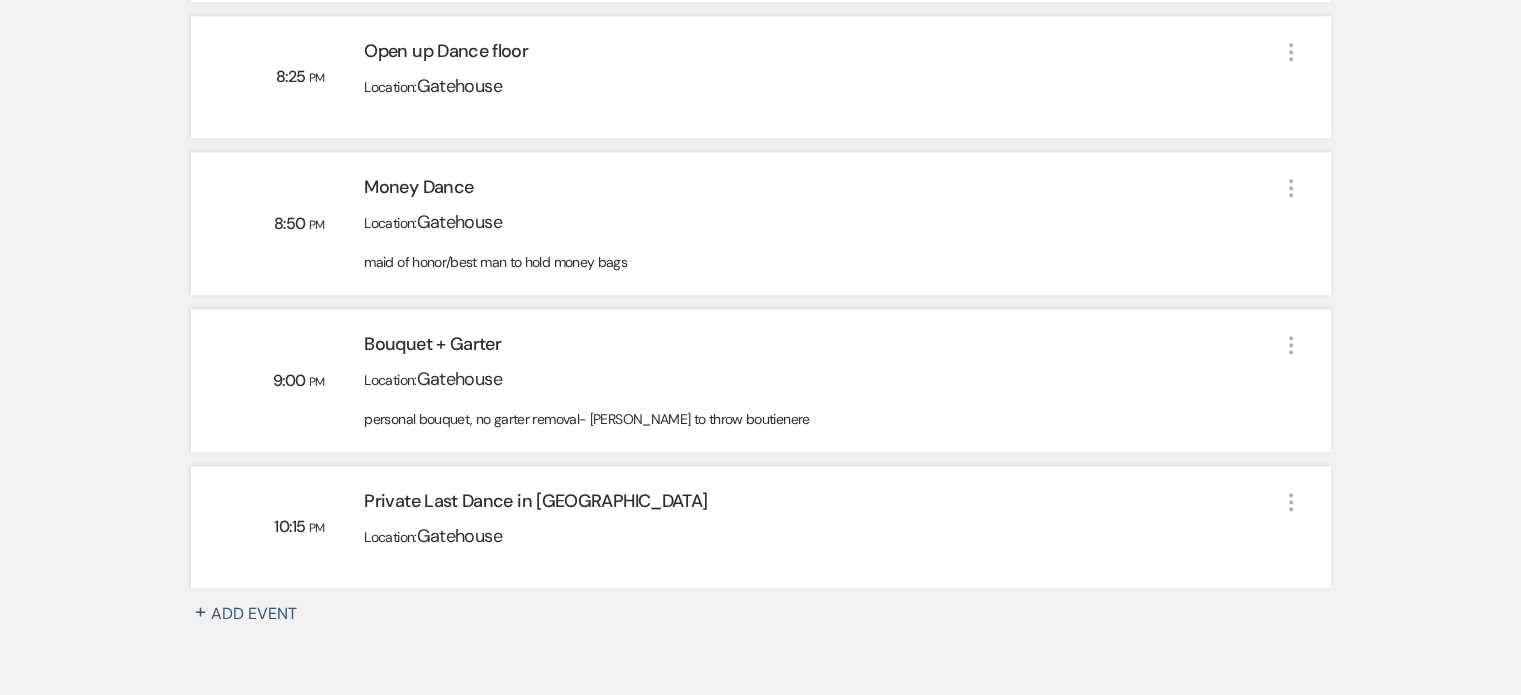 click on "+  Add Event" at bounding box center [256, 614] 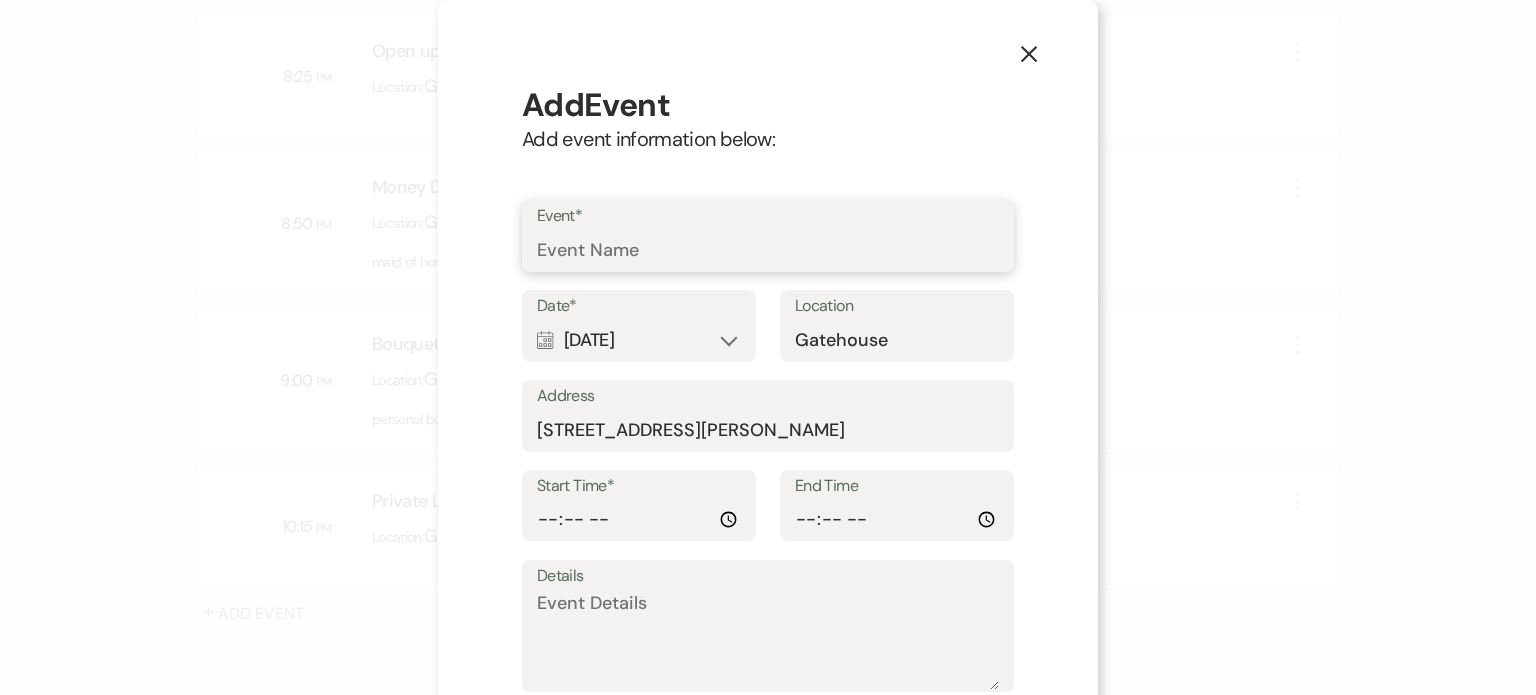click on "Event*" at bounding box center [768, 250] 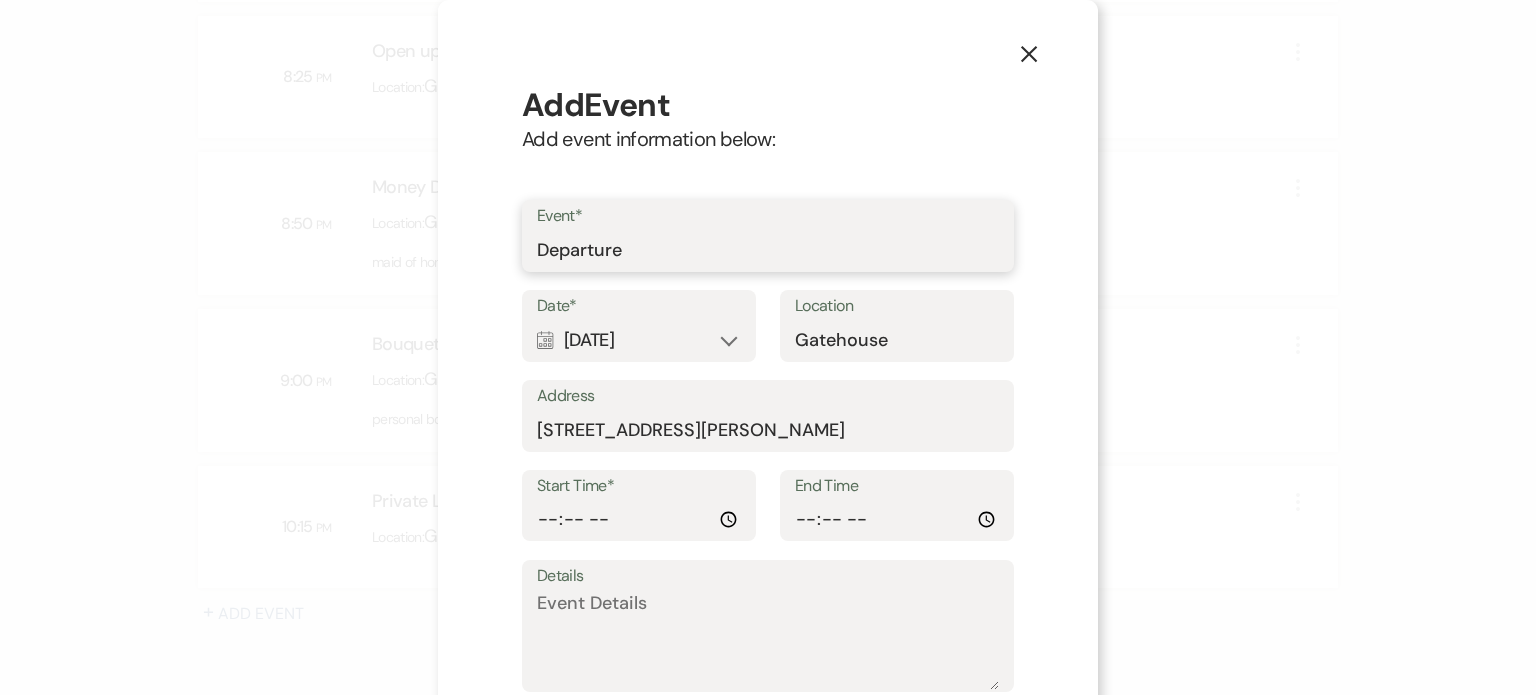 type on "Departure" 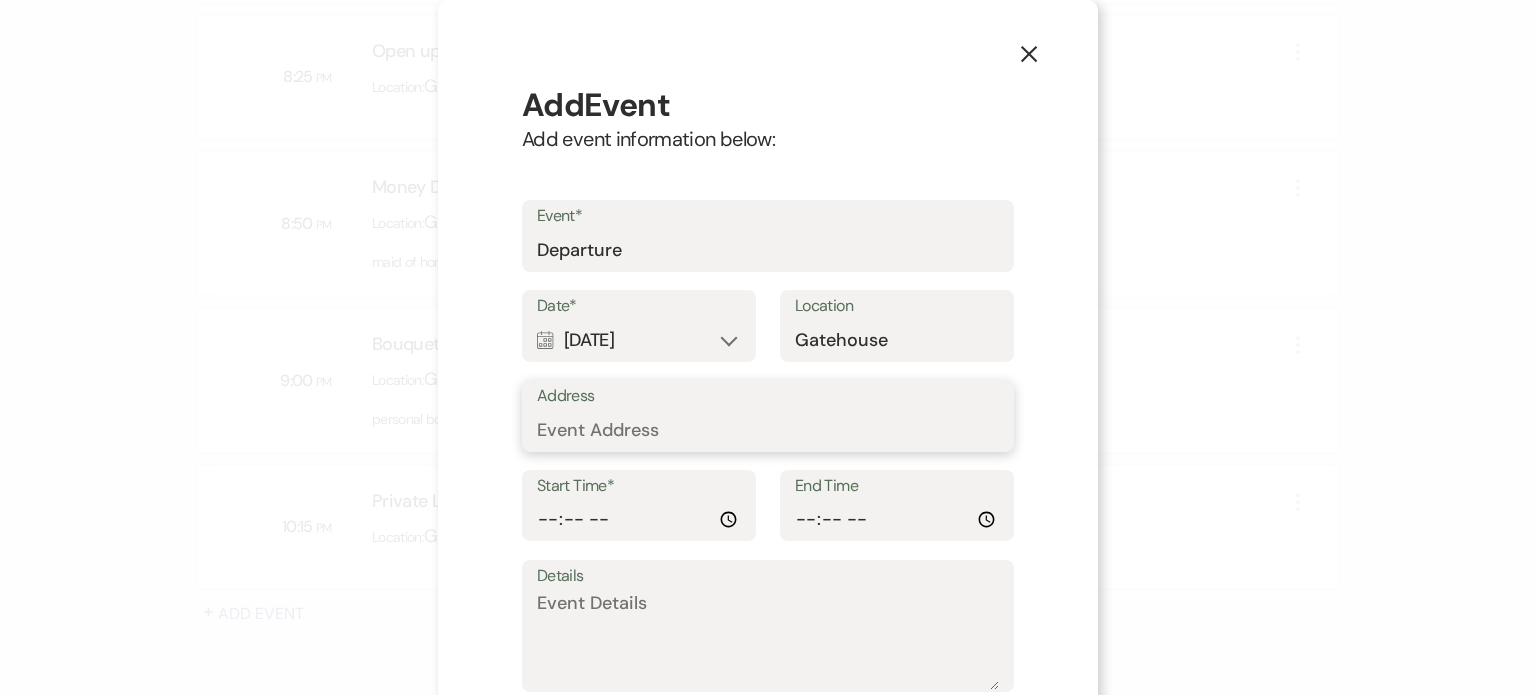 type 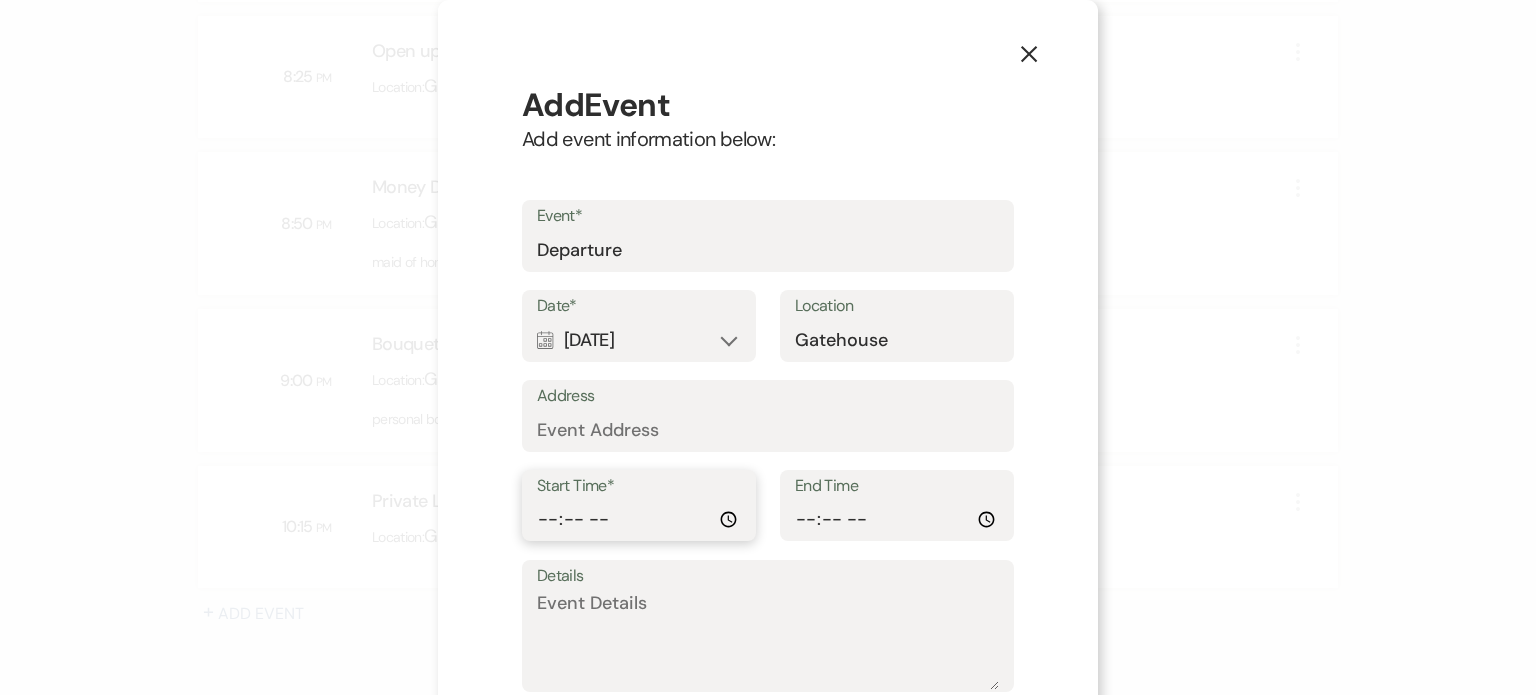 type on "22:20" 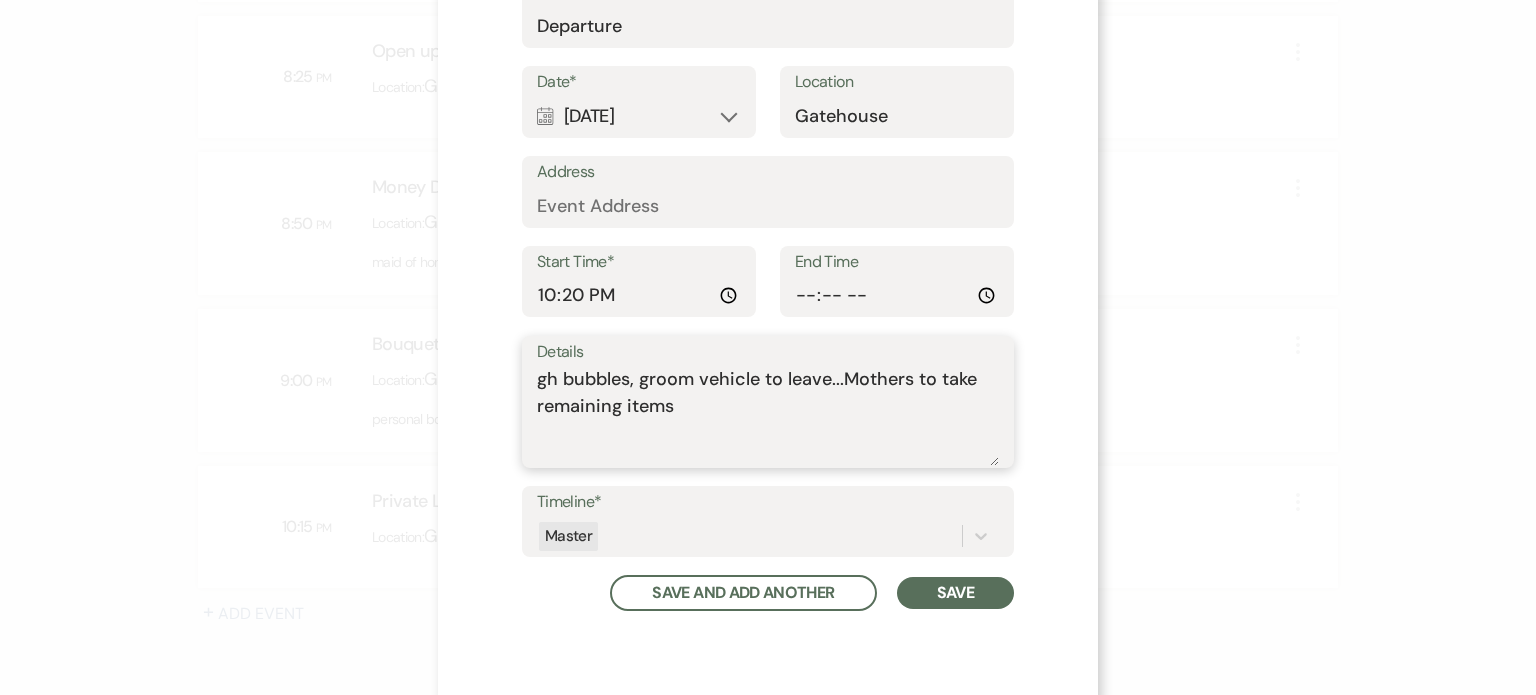 scroll, scrollTop: 235, scrollLeft: 0, axis: vertical 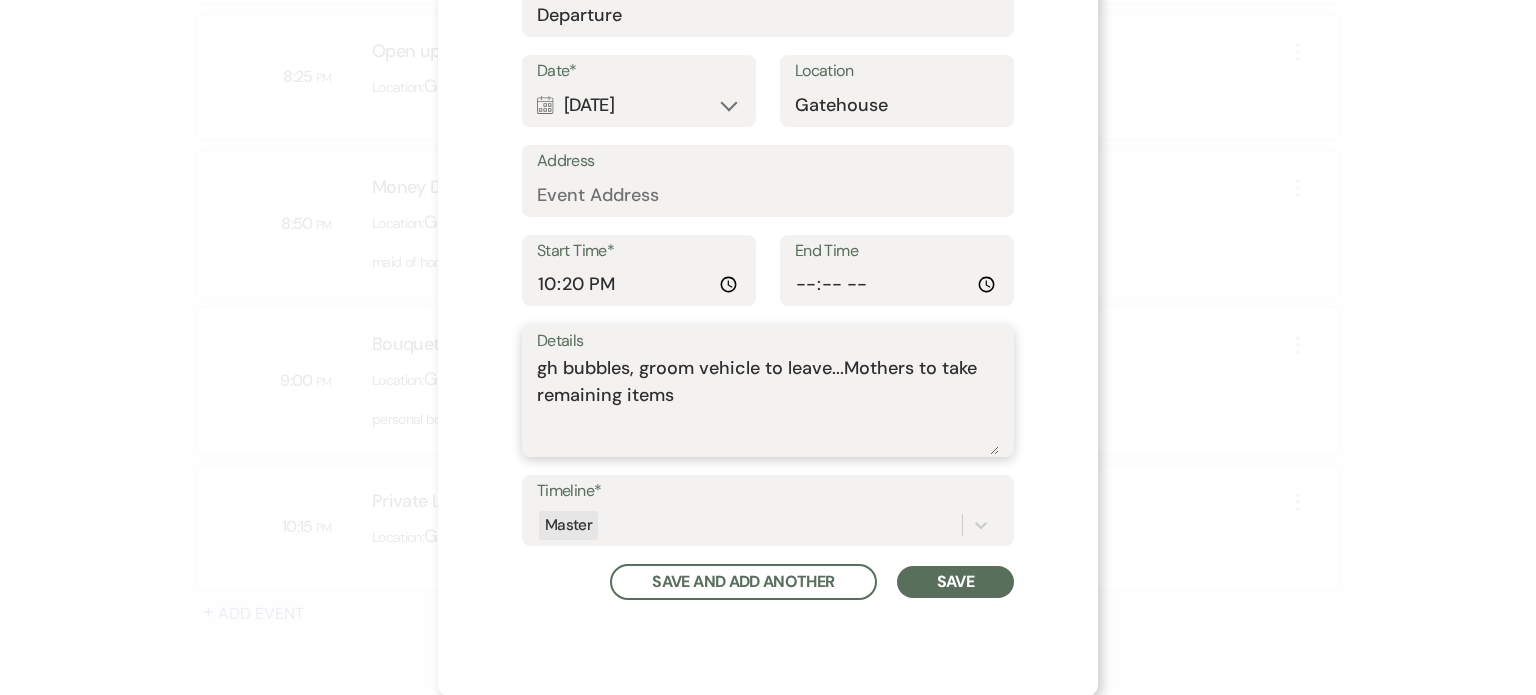 type on "gh bubbles, groom vehicle to leave...Mothers to take remaining items" 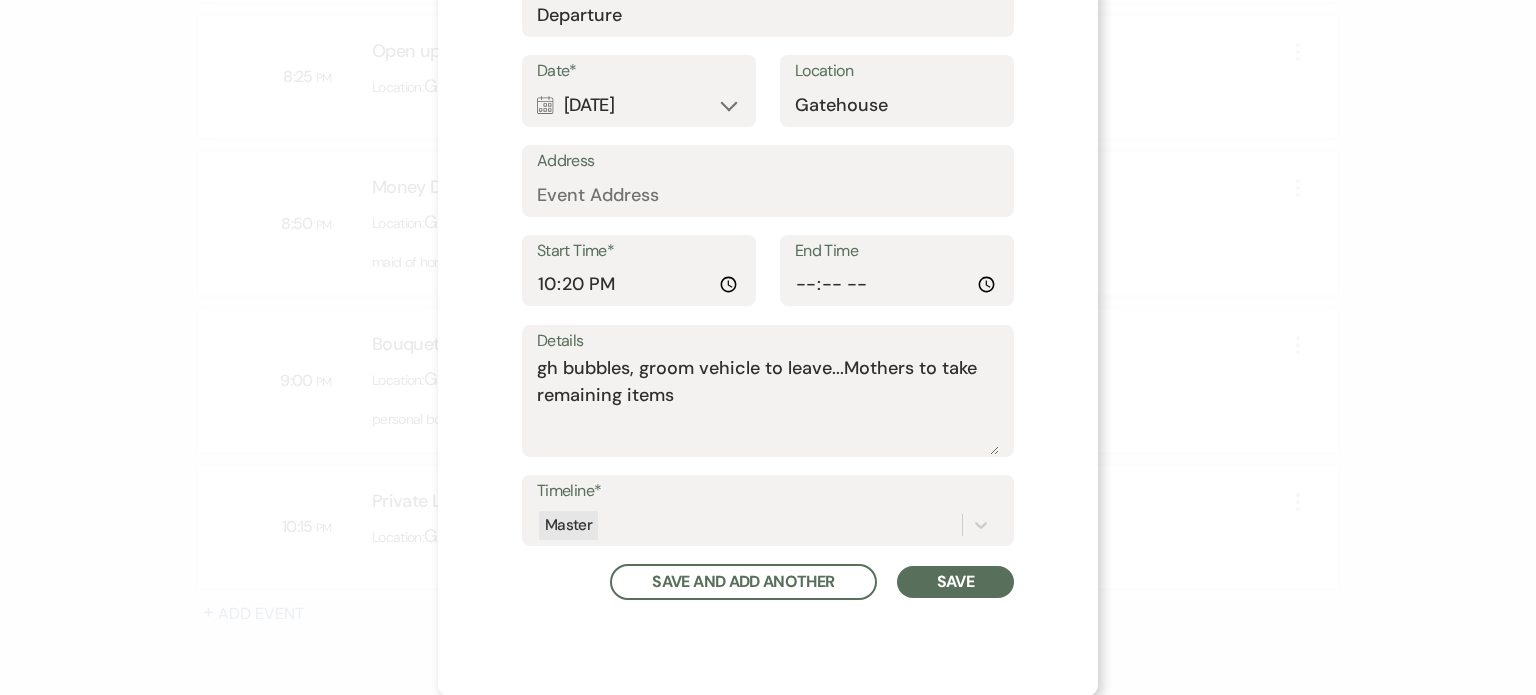 click on "Save" at bounding box center (955, 582) 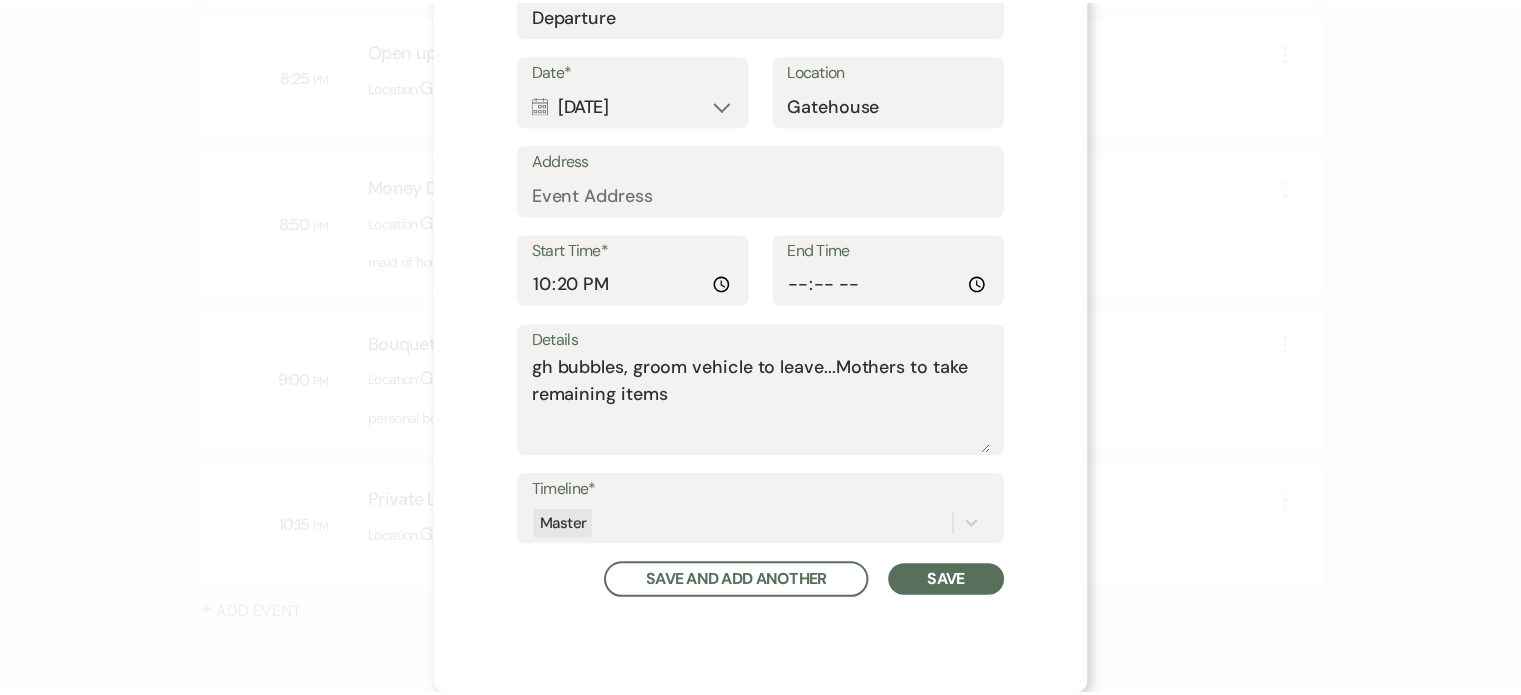 scroll, scrollTop: 260, scrollLeft: 0, axis: vertical 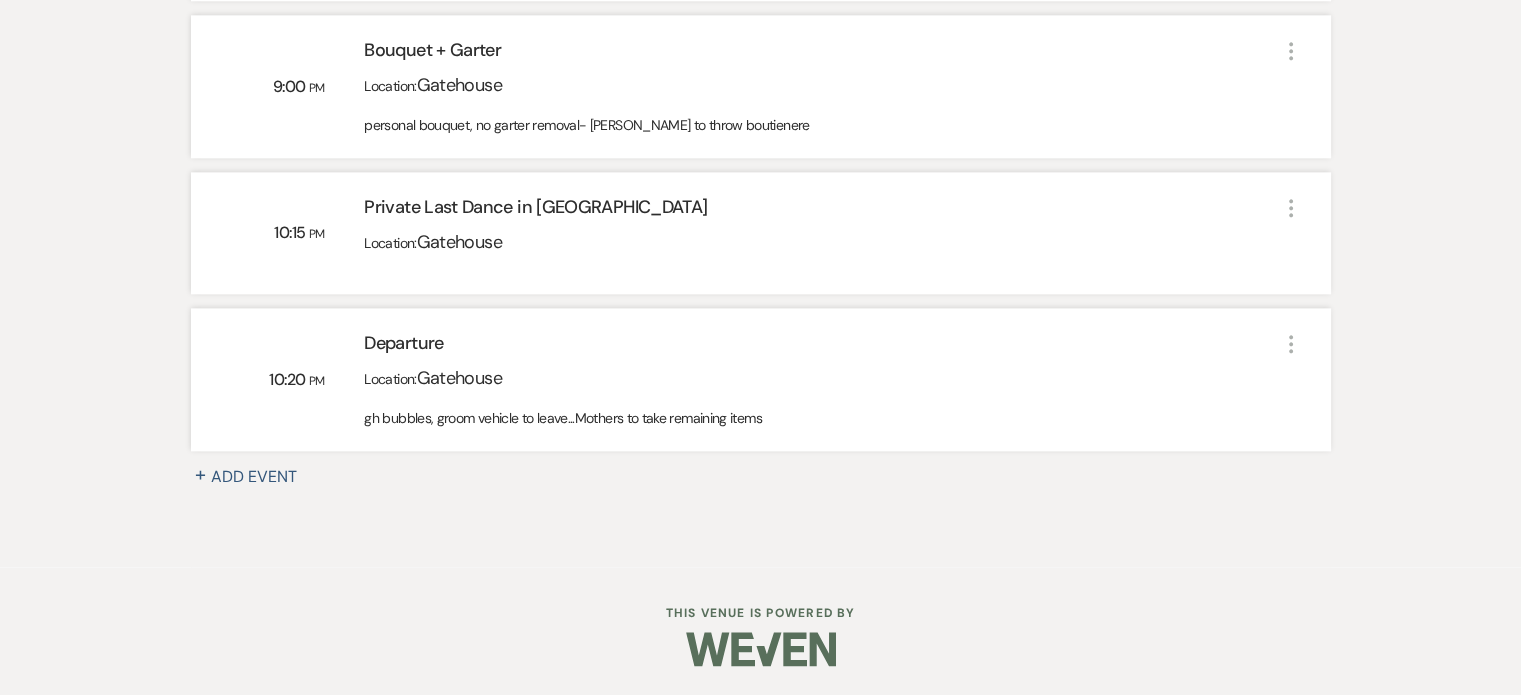 click on "+  Add Event" at bounding box center (256, 477) 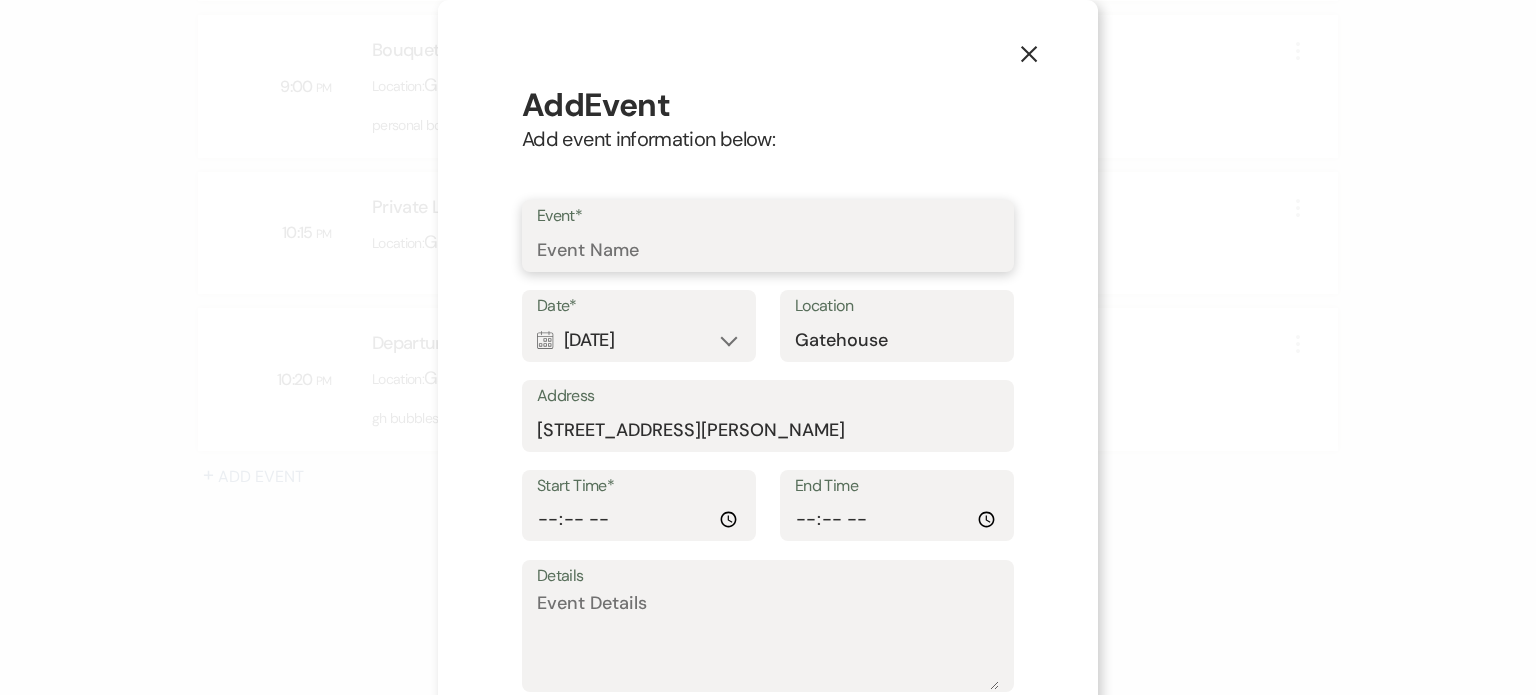 click on "Event*" at bounding box center (768, 250) 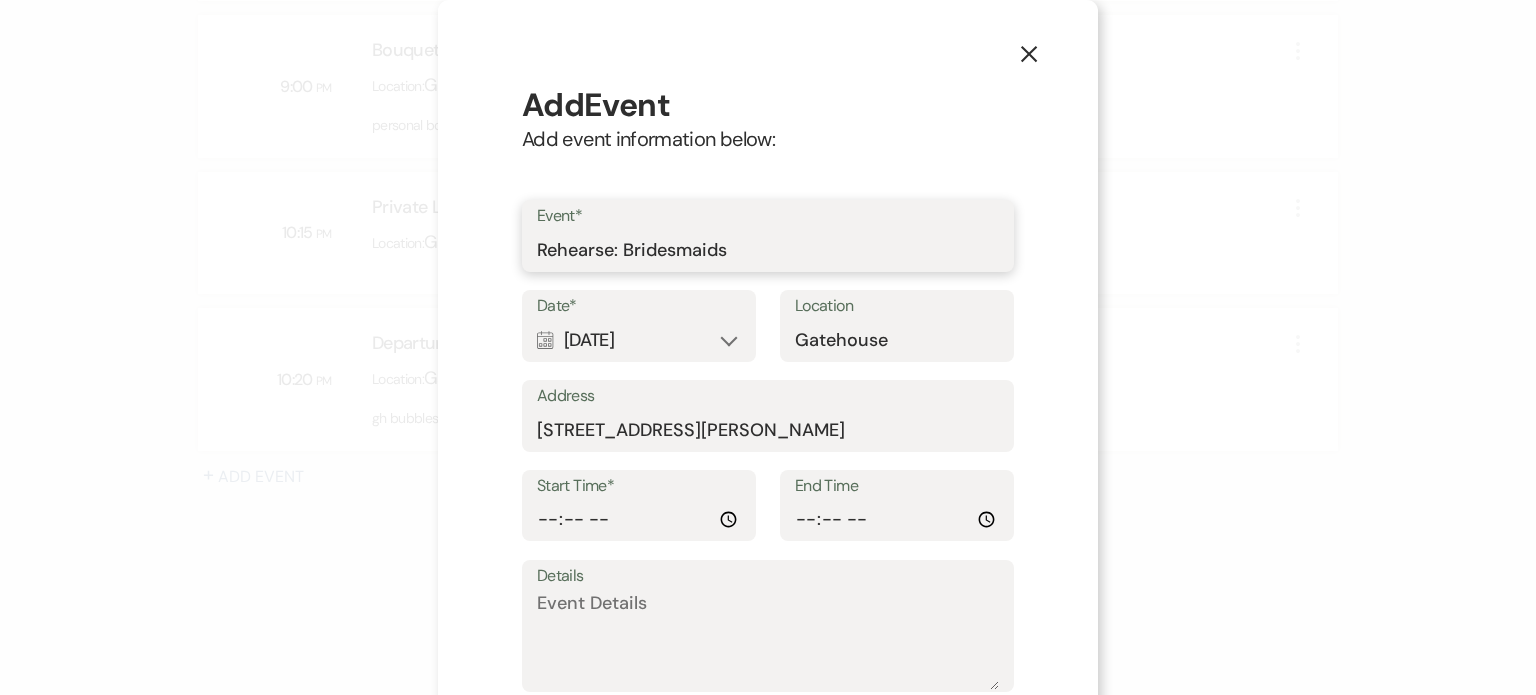 type on "Rehearse: Bridesmaids" 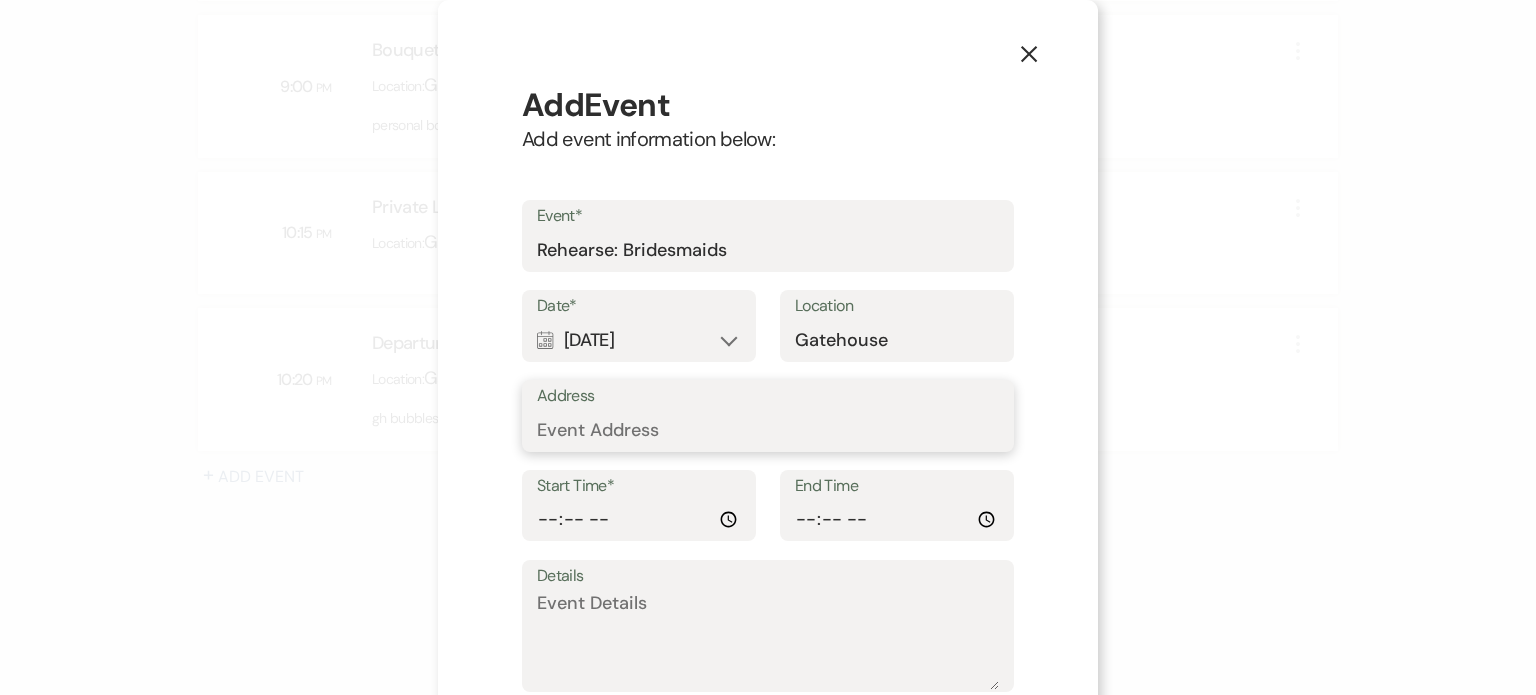 type 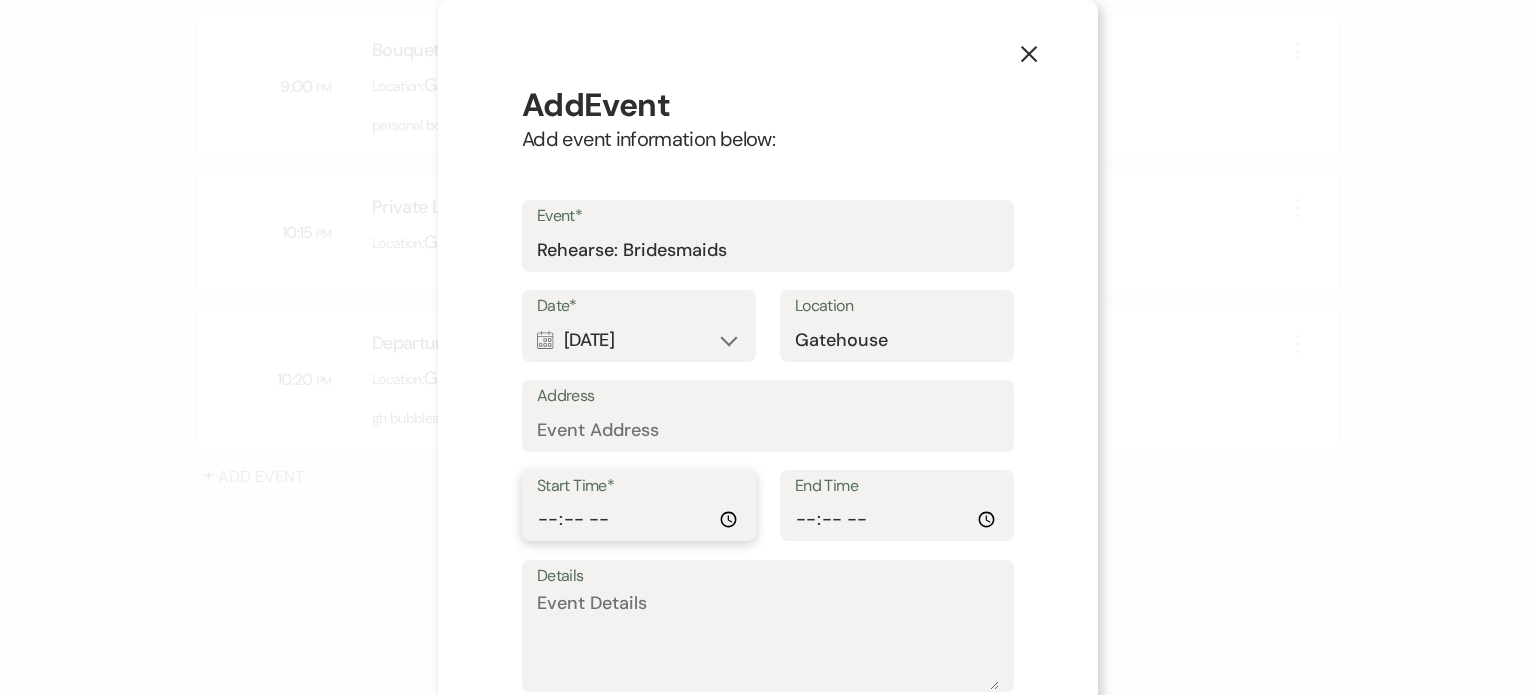 type on "17:20" 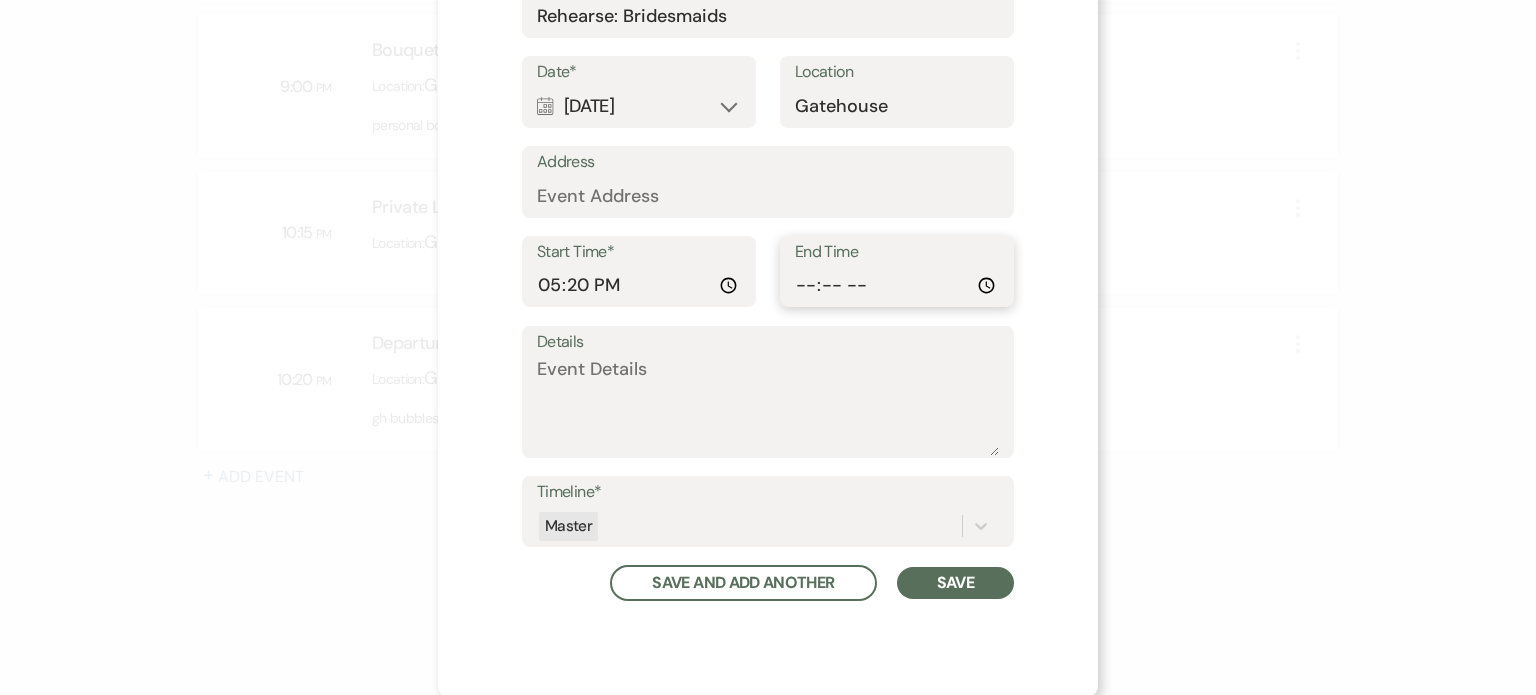 scroll, scrollTop: 235, scrollLeft: 0, axis: vertical 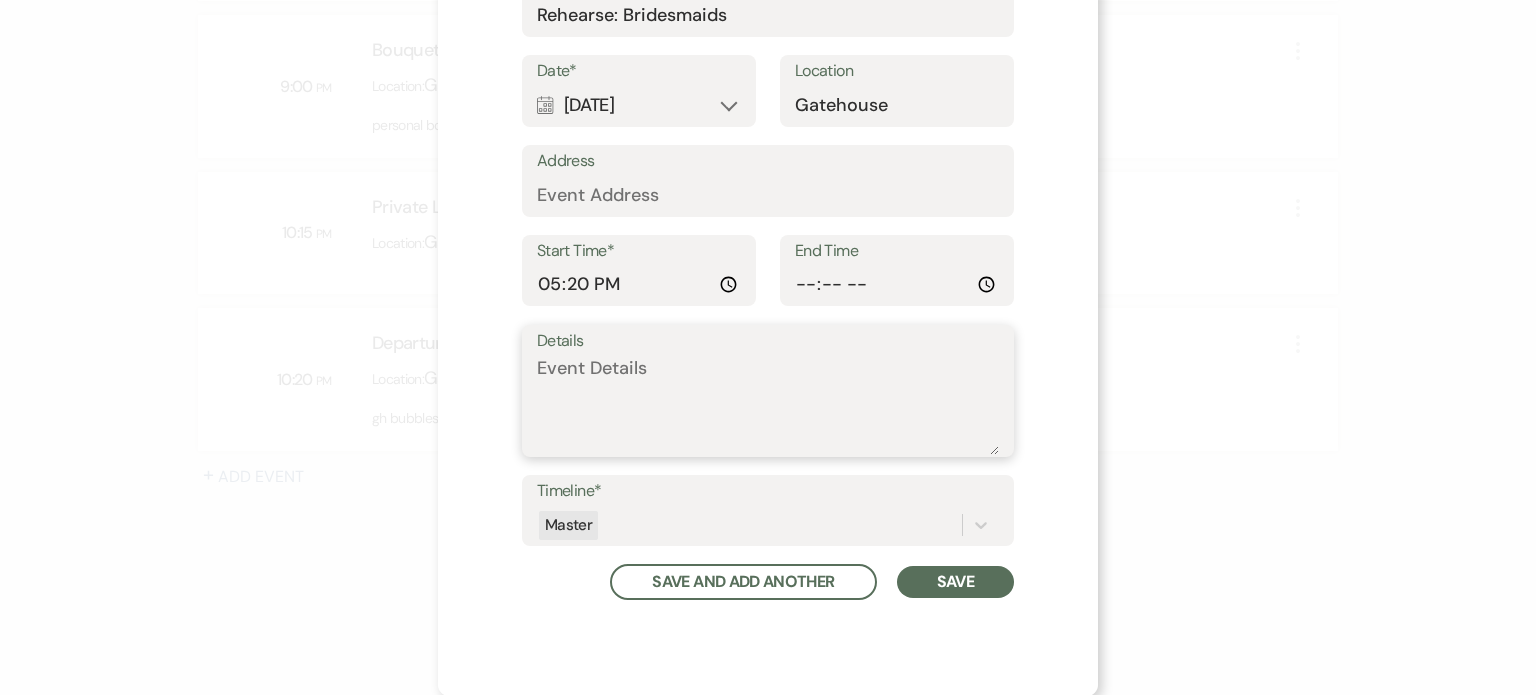click on "Details" at bounding box center (768, 405) 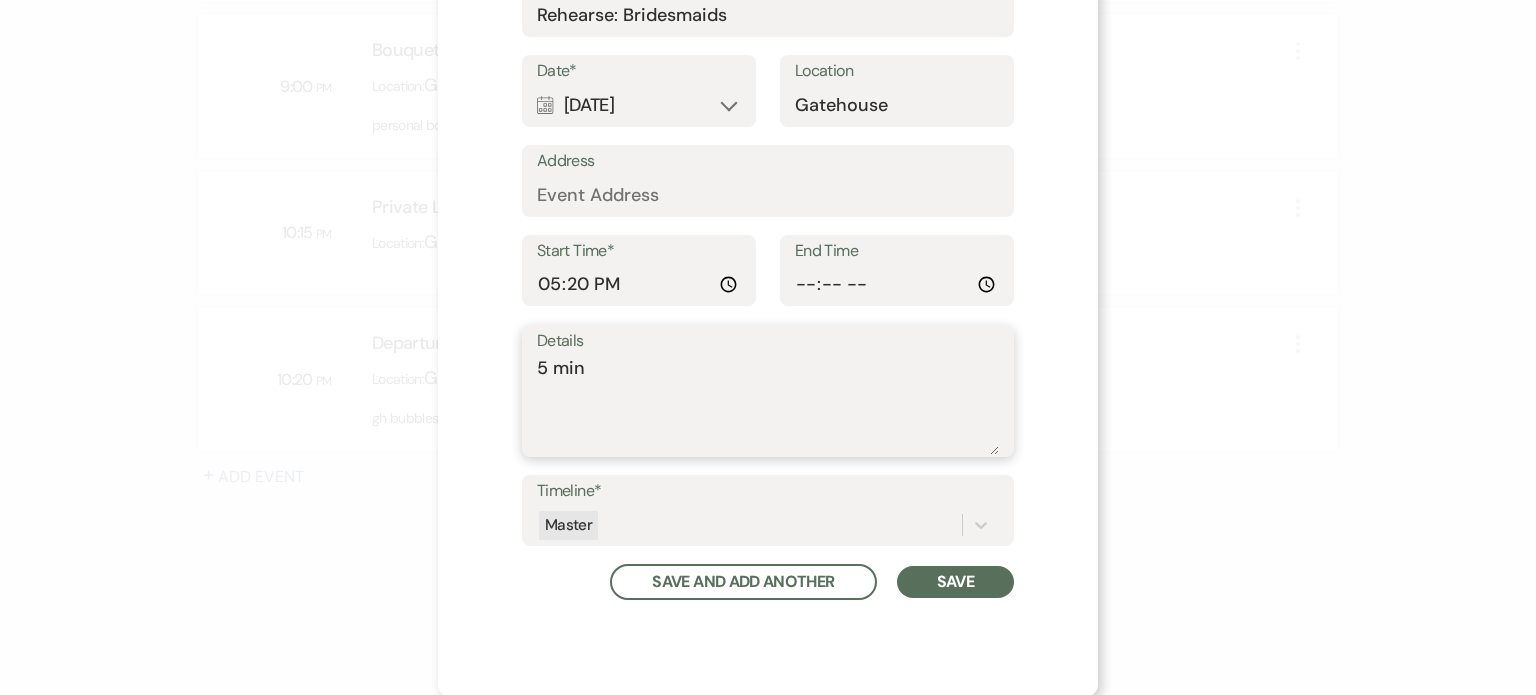 type on "5 min" 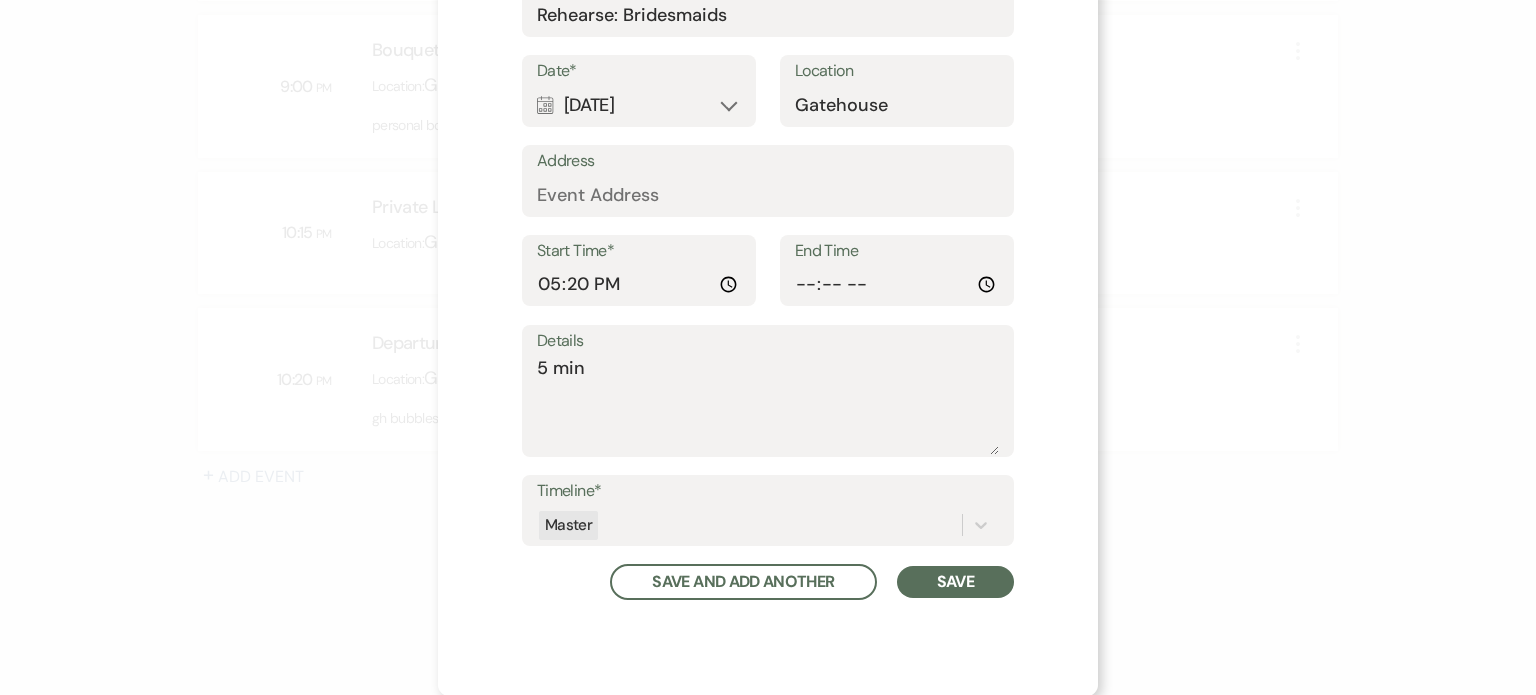 click on "Save" at bounding box center [955, 582] 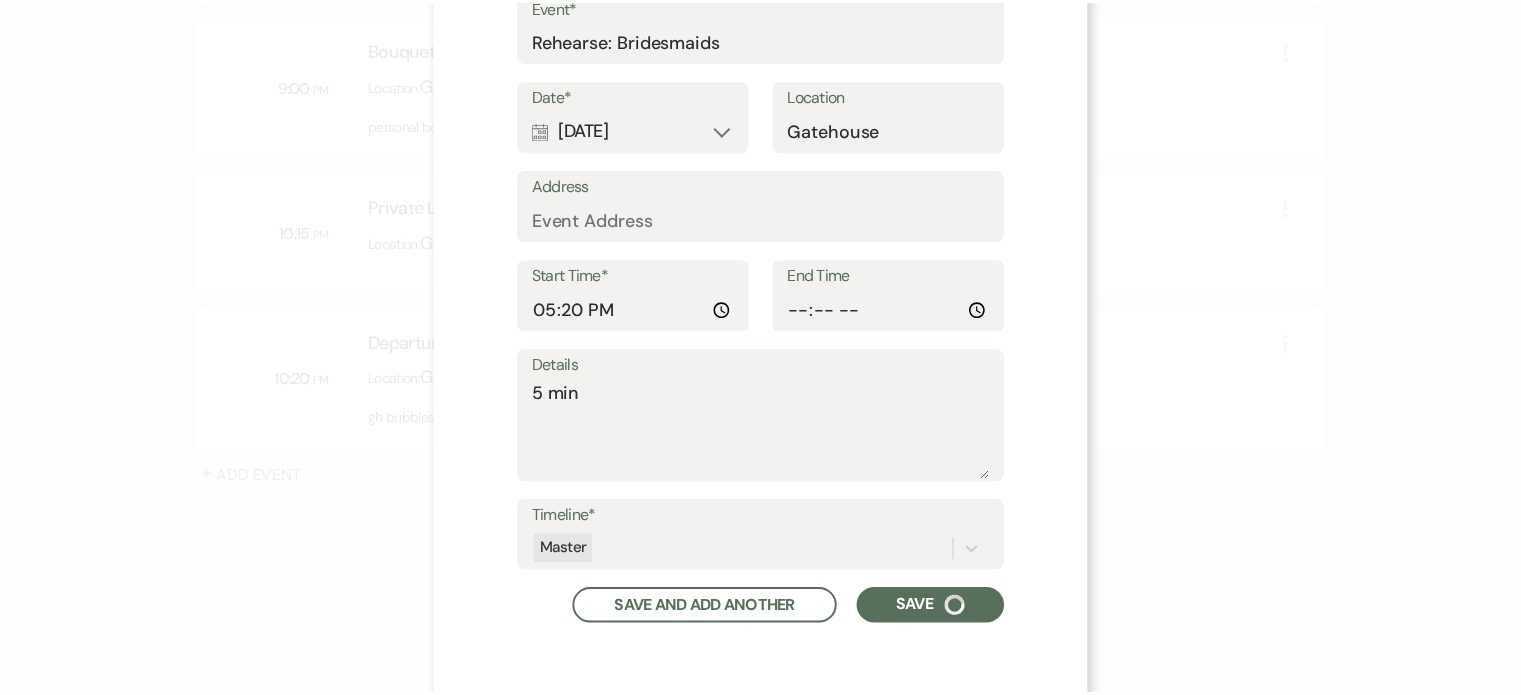 scroll, scrollTop: 2603, scrollLeft: 0, axis: vertical 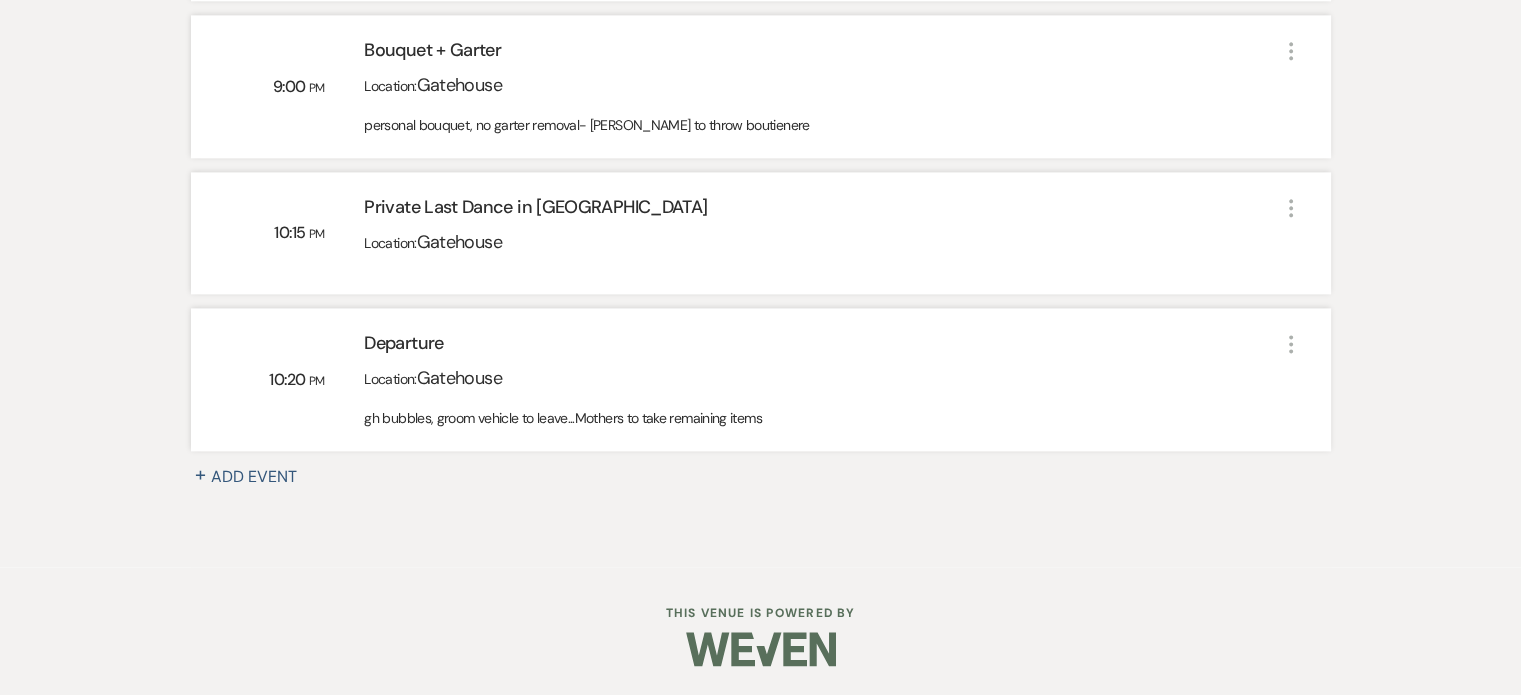 click on "+  Add Event" at bounding box center [256, 477] 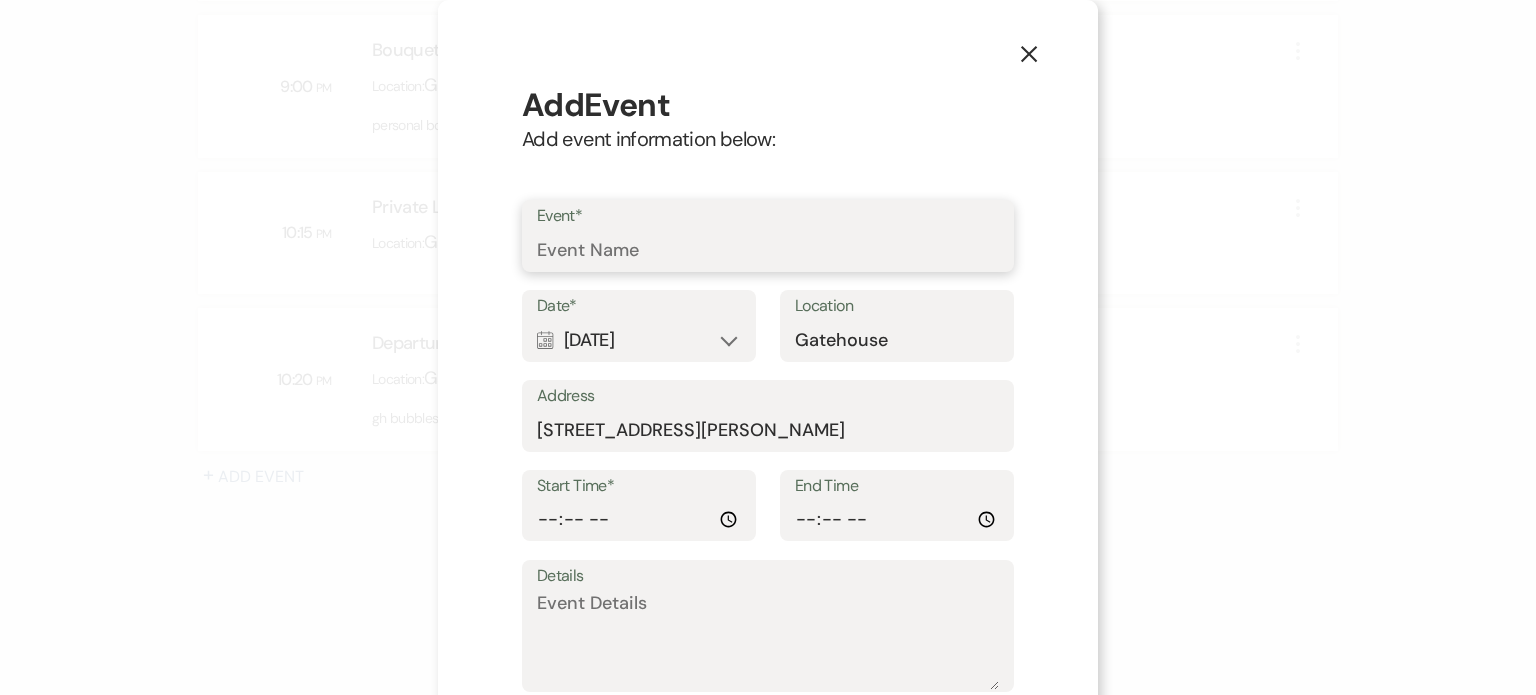 click on "Event*" at bounding box center (768, 250) 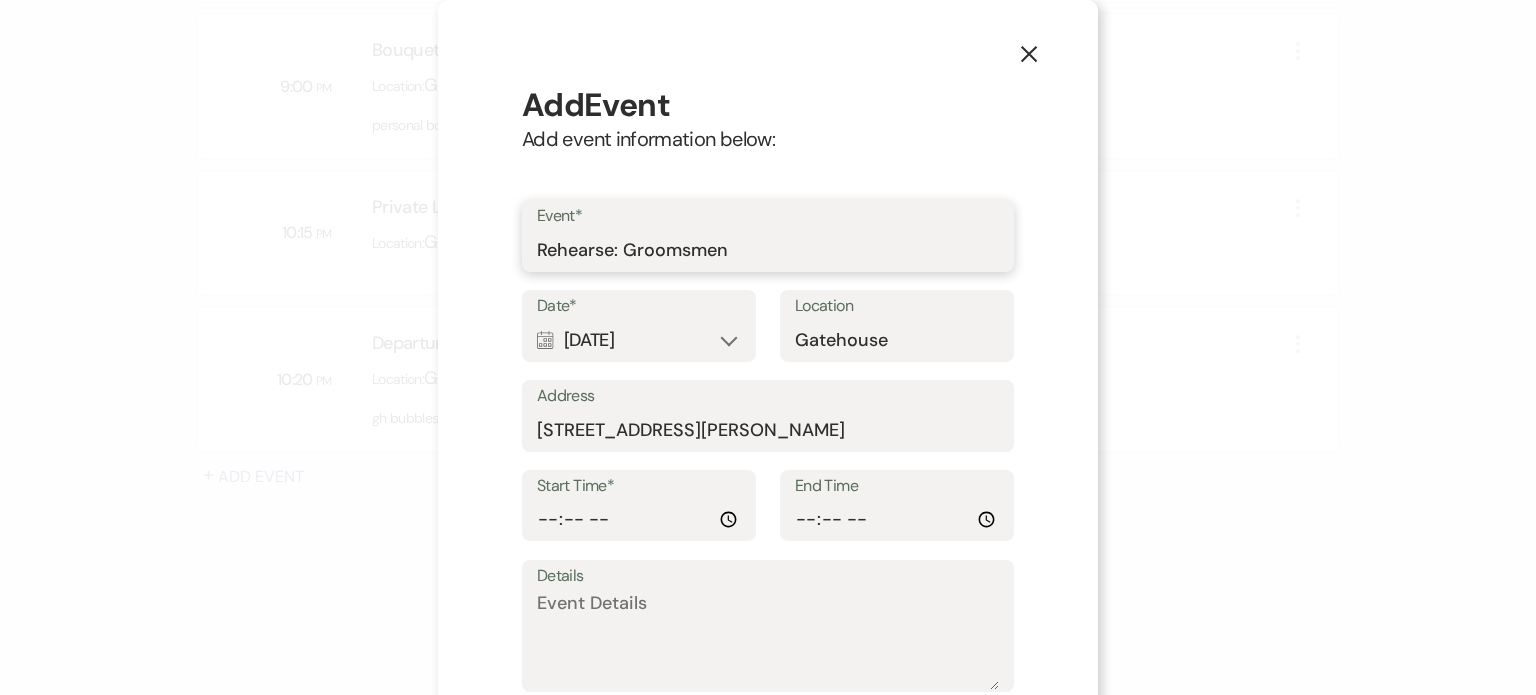 type on "Rehearse: Groomsmen" 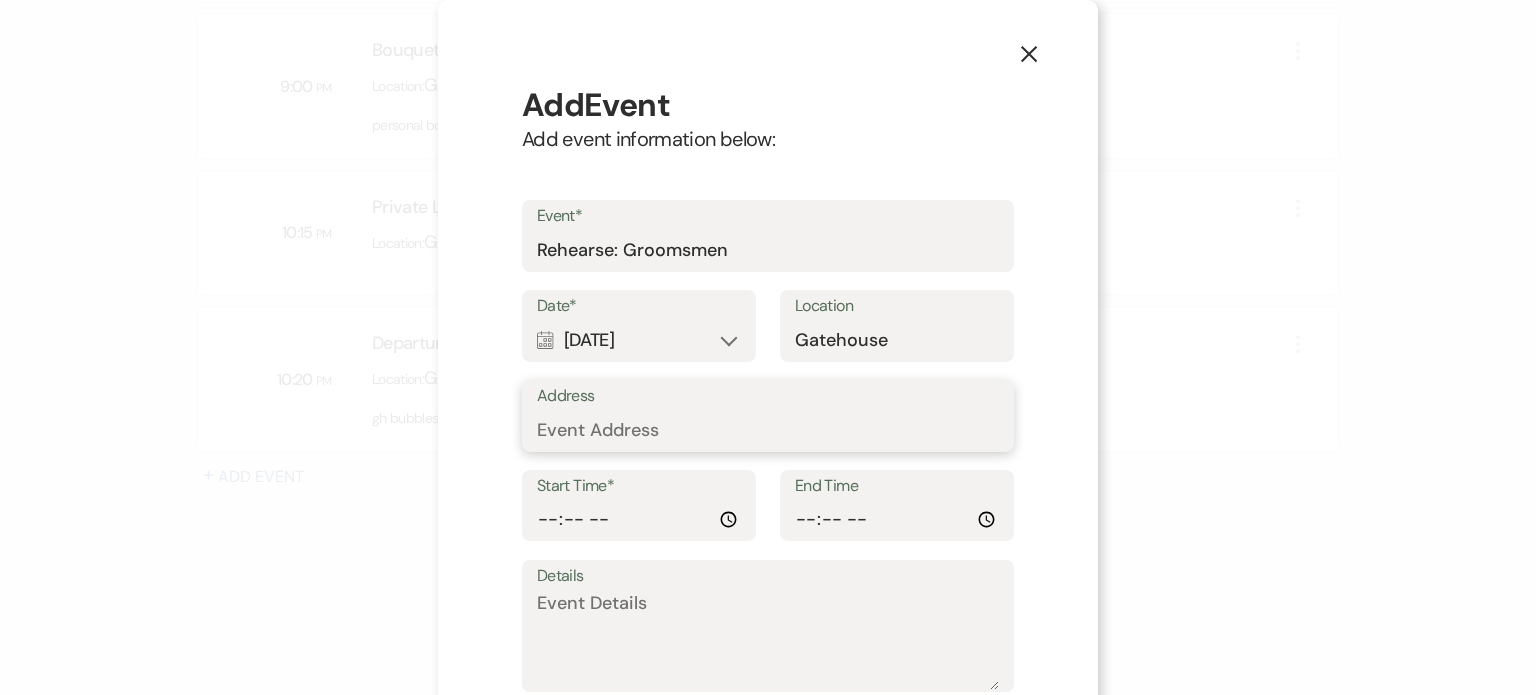 type 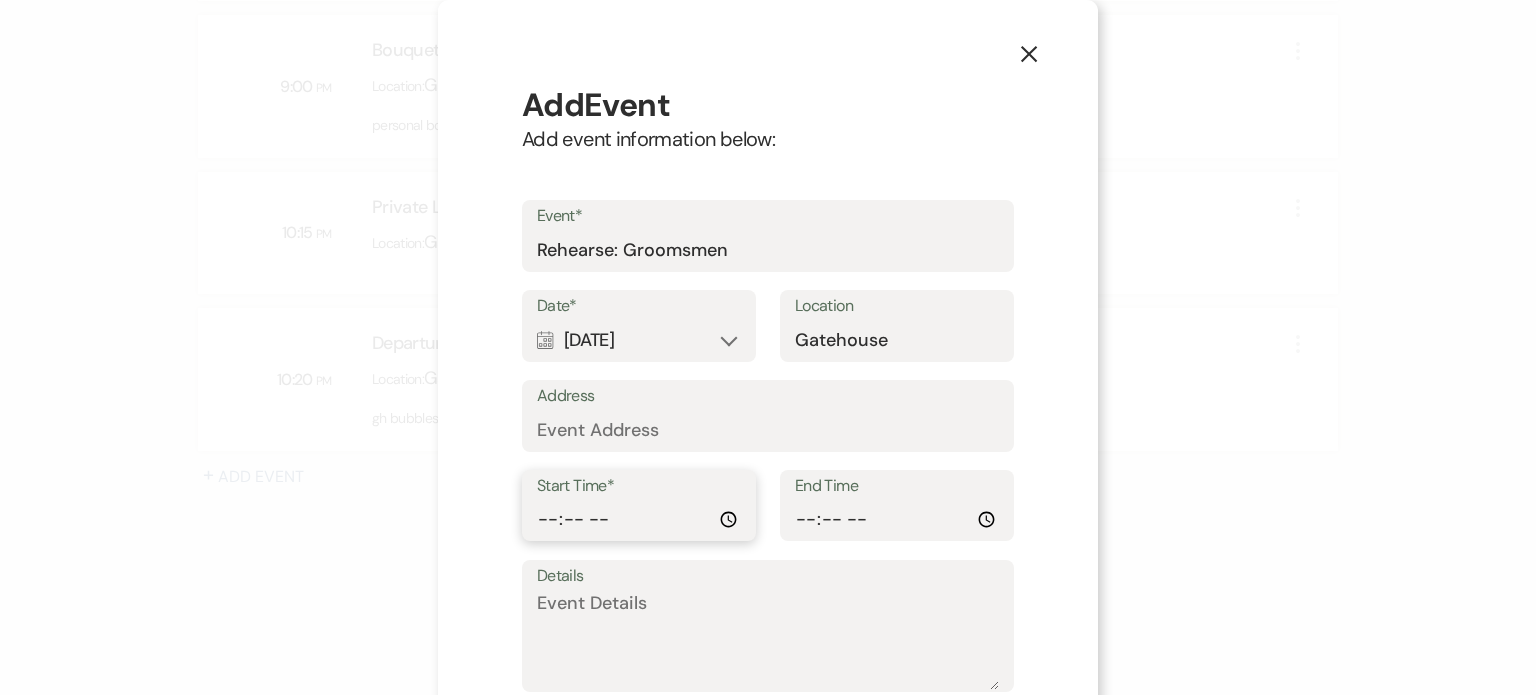 type on "18:10" 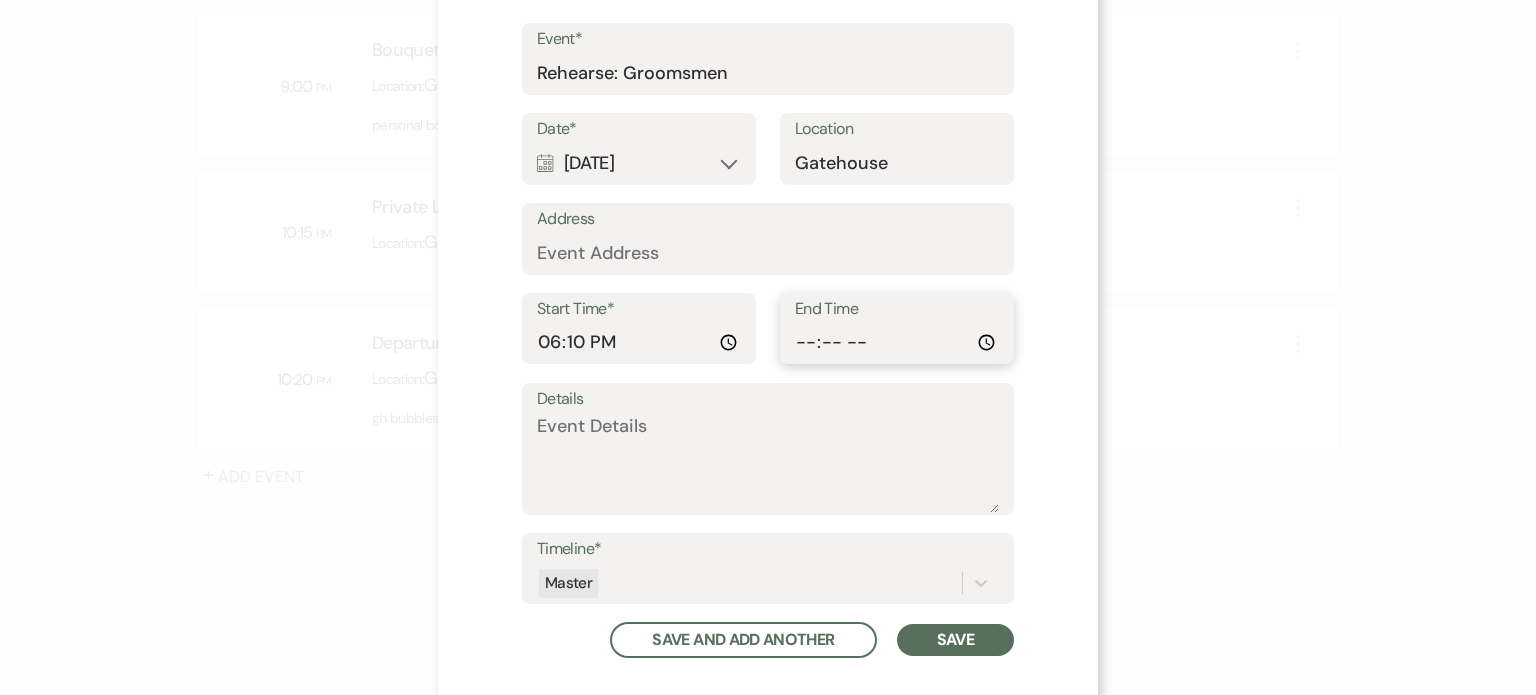scroll, scrollTop: 200, scrollLeft: 0, axis: vertical 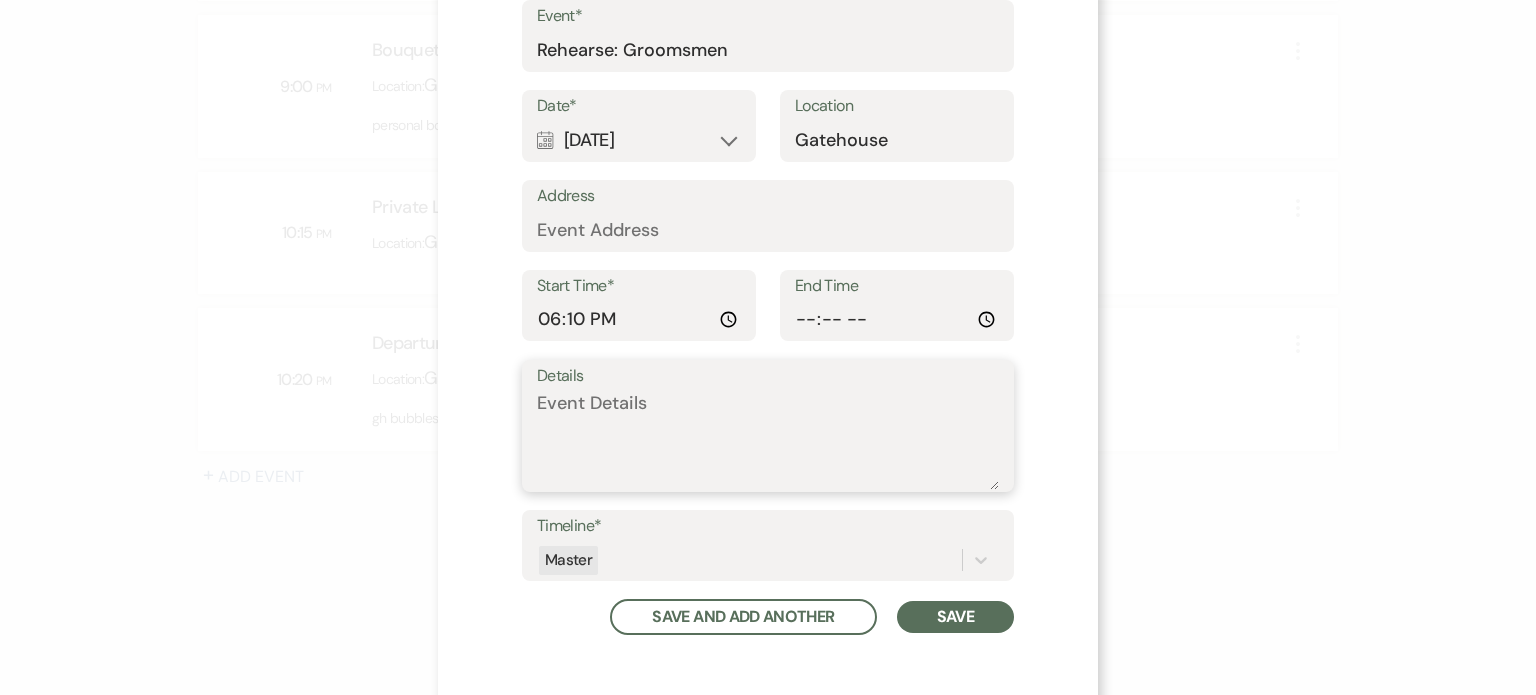 click on "Details" at bounding box center [768, 440] 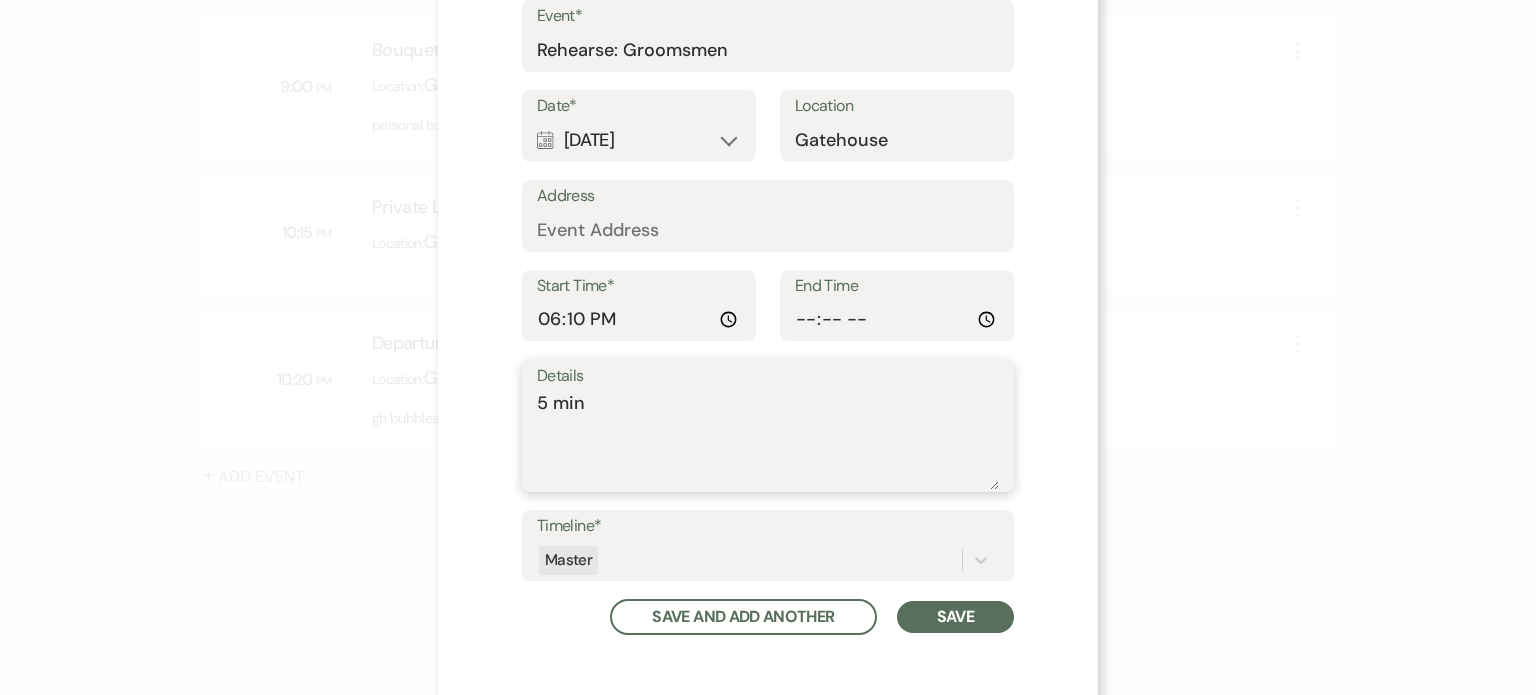 type on "5 min" 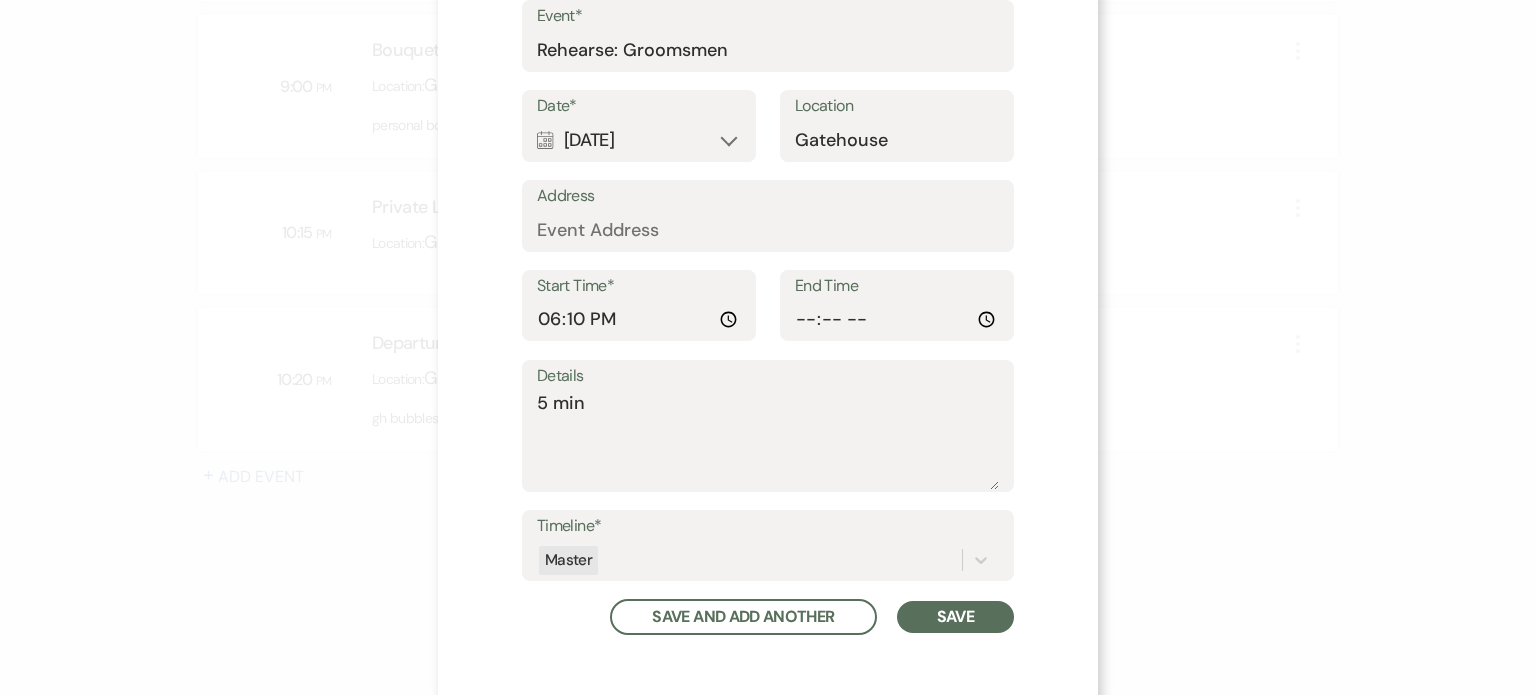 click on "Save" at bounding box center [955, 617] 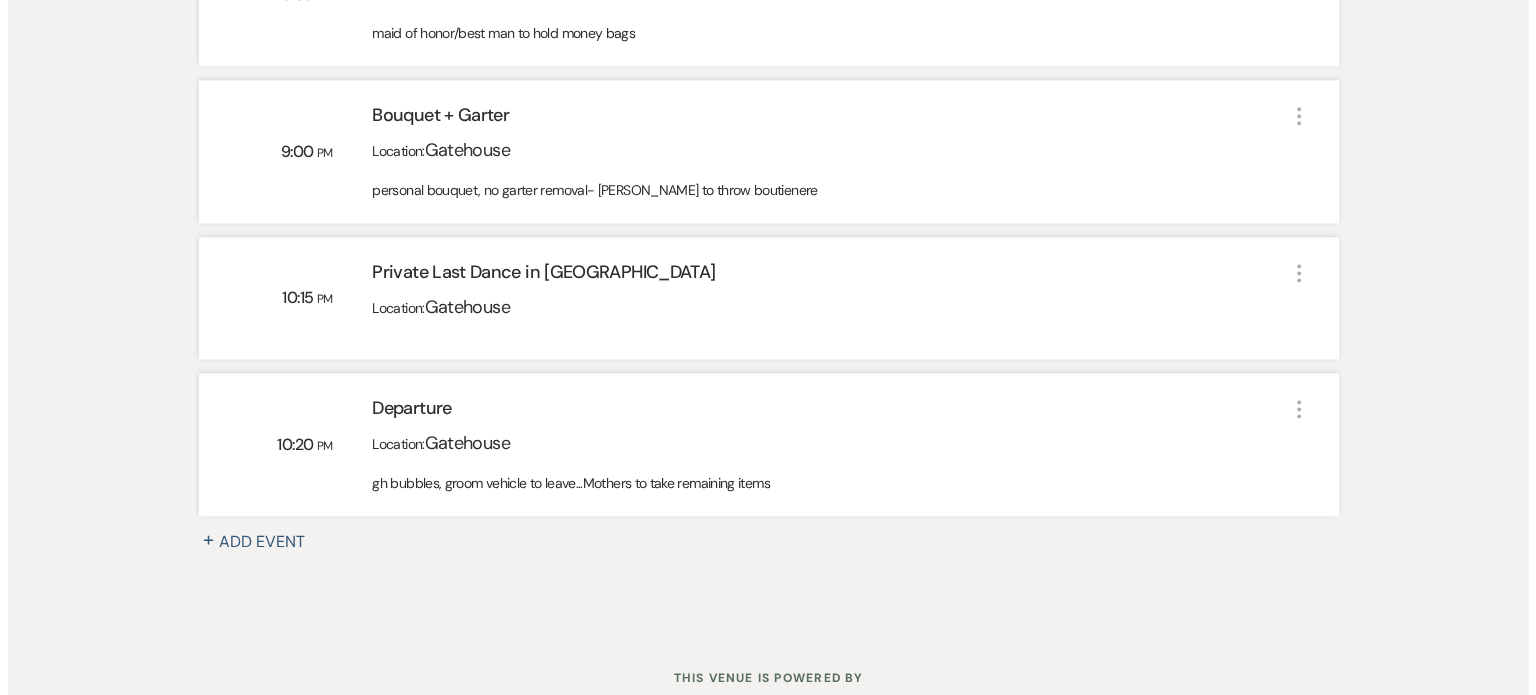 scroll, scrollTop: 2760, scrollLeft: 0, axis: vertical 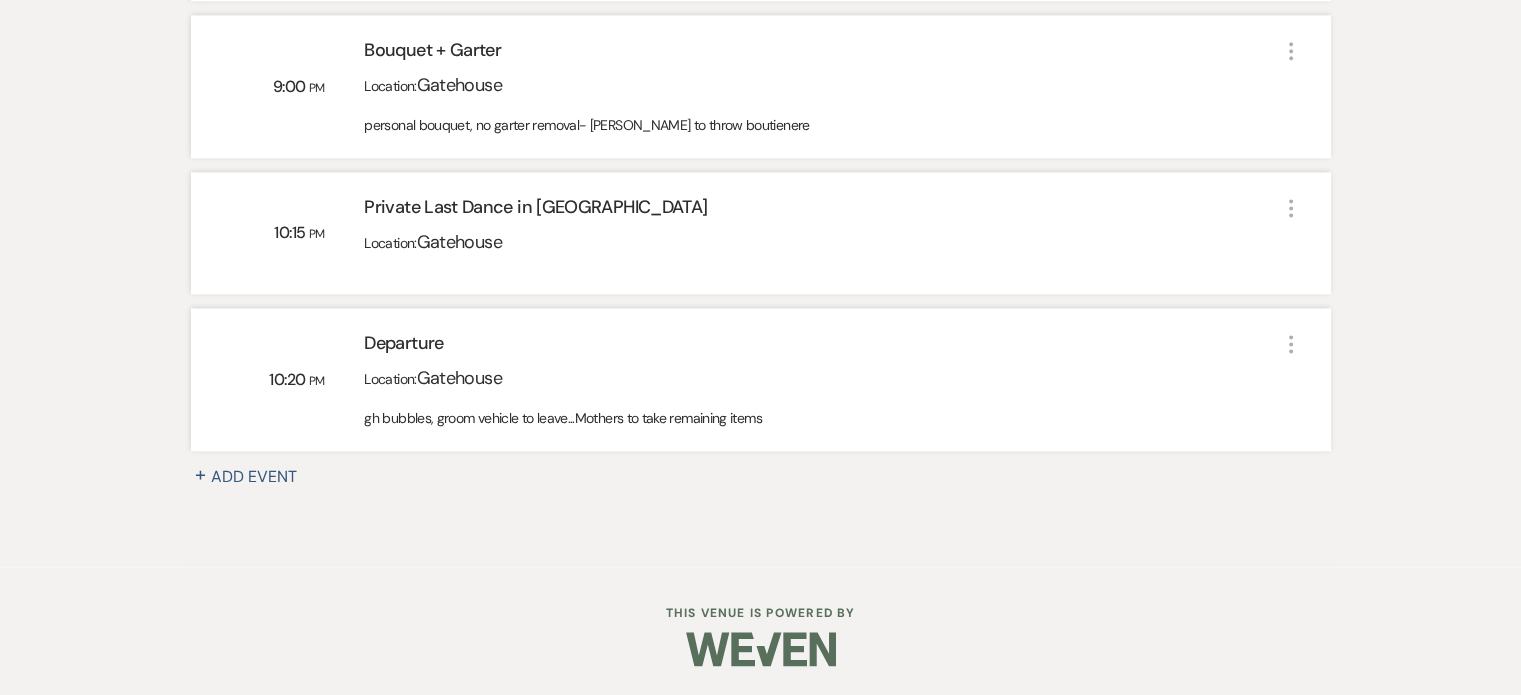 click on "+  Add Event" at bounding box center [256, 477] 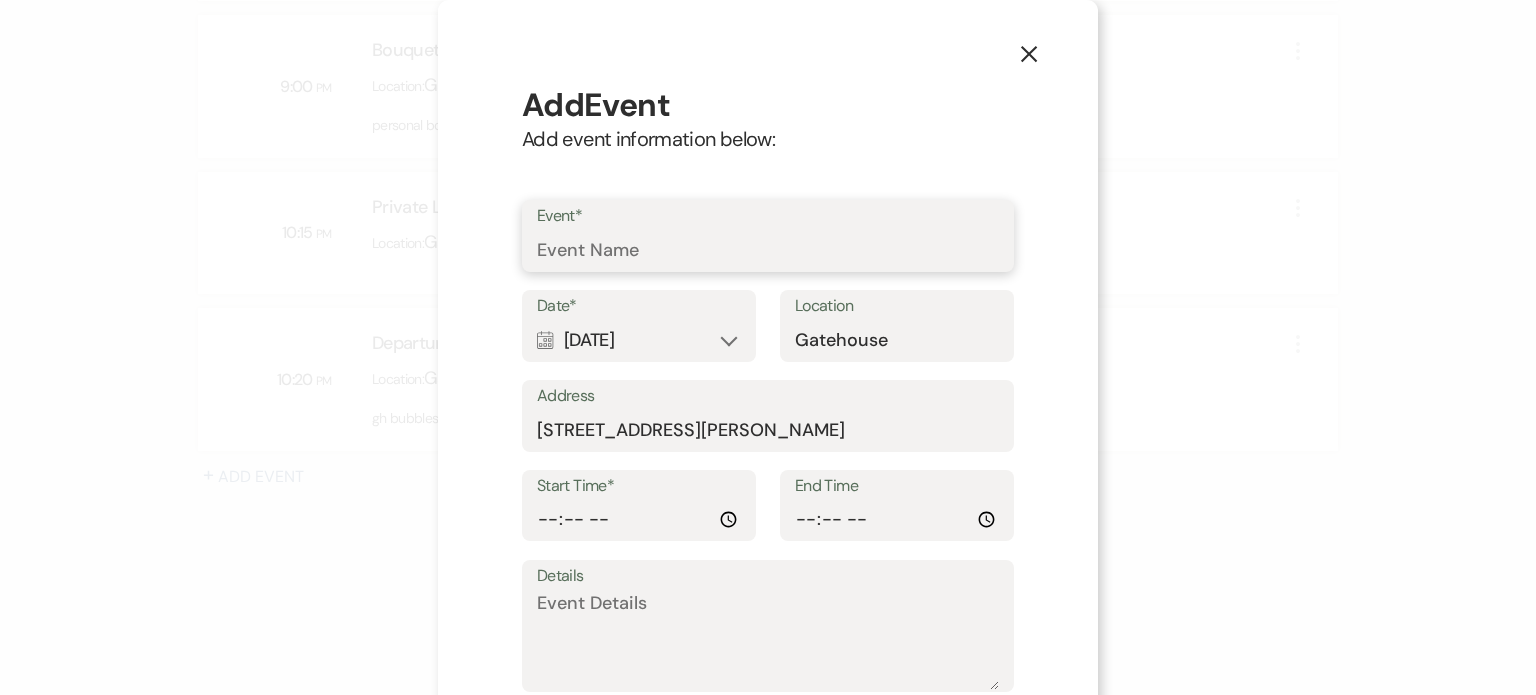click on "Event*" at bounding box center [768, 250] 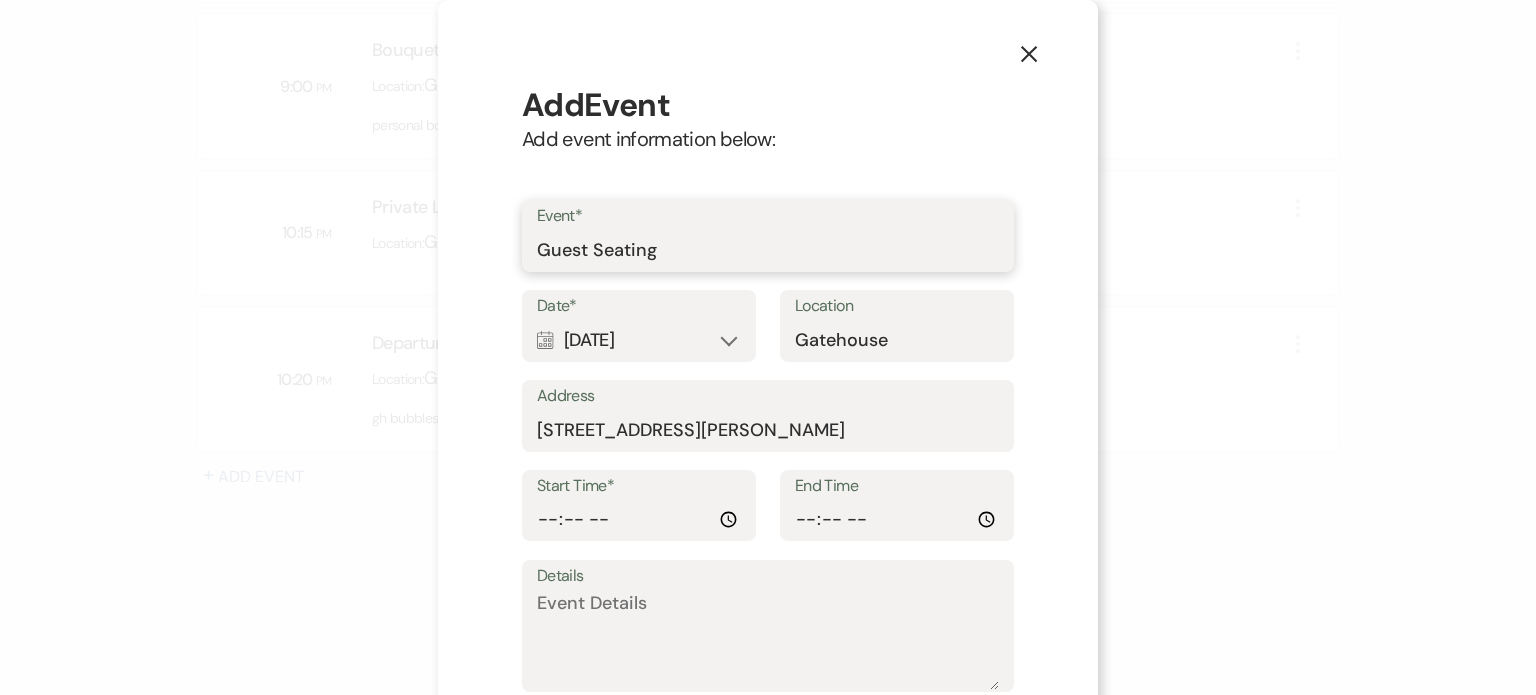 type on "Guest Seating" 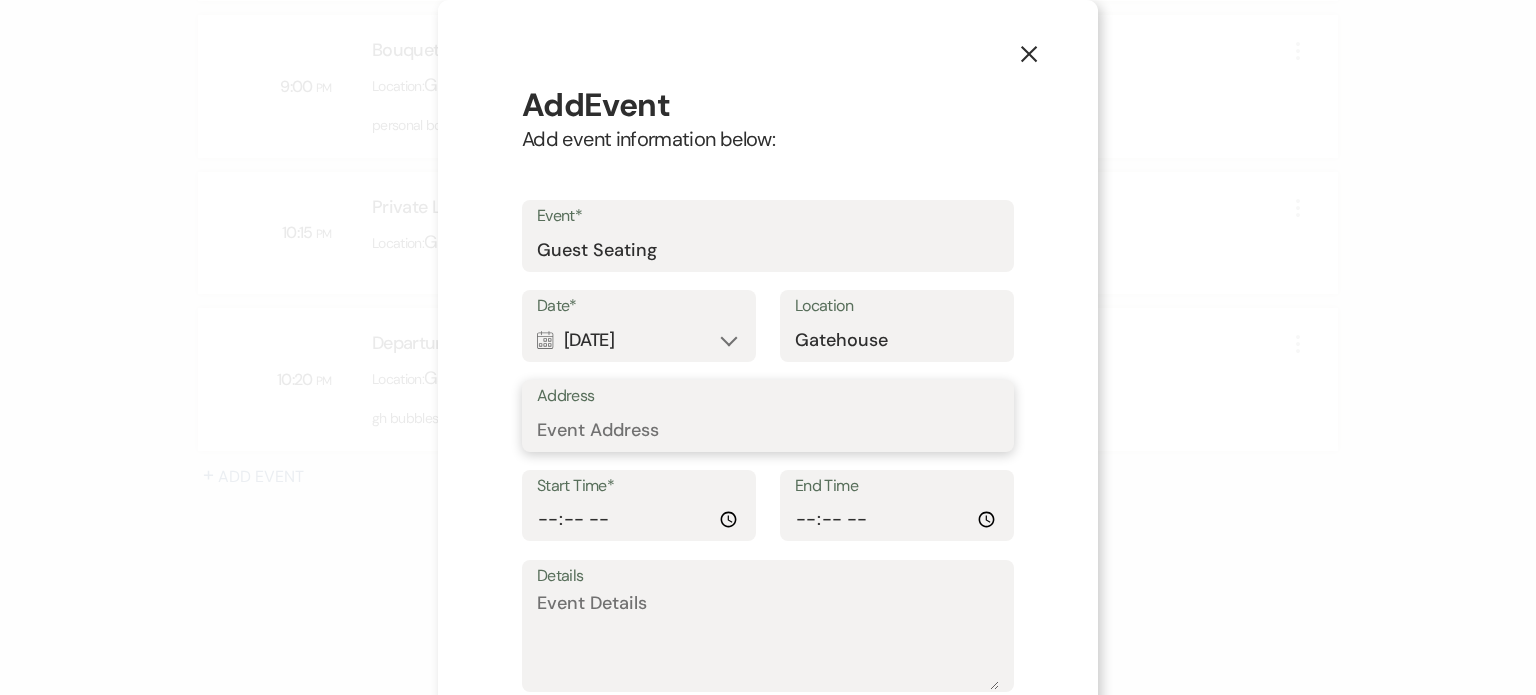 type 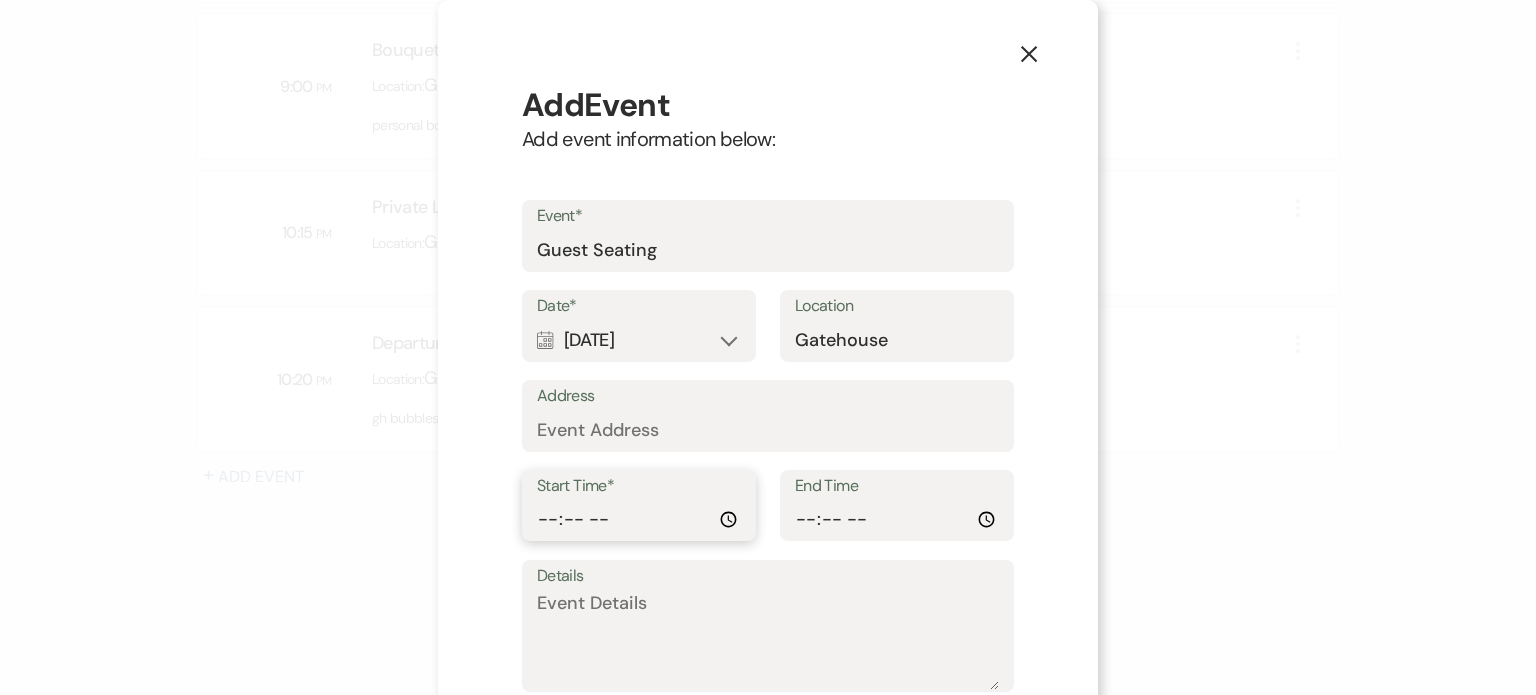 type on "18:30" 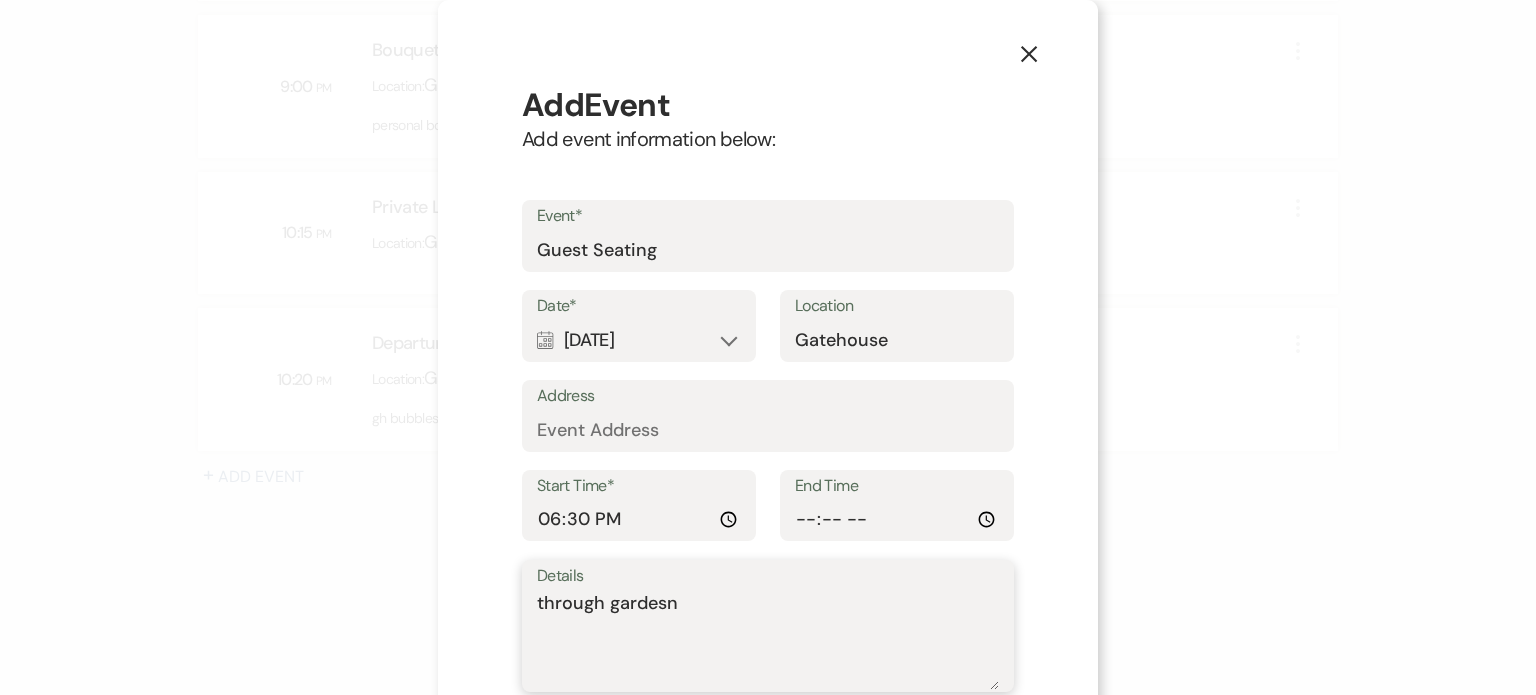 click on "through gardesn" at bounding box center (768, 640) 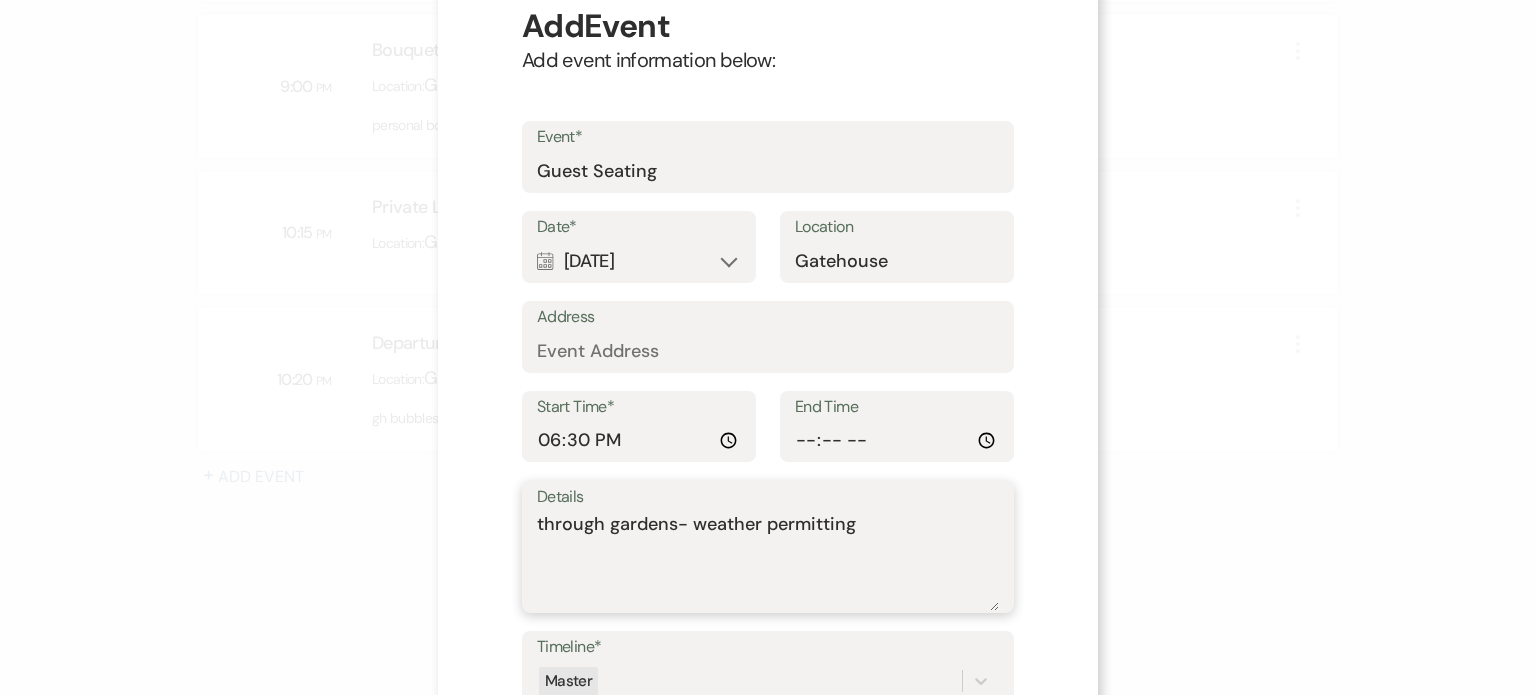 scroll, scrollTop: 200, scrollLeft: 0, axis: vertical 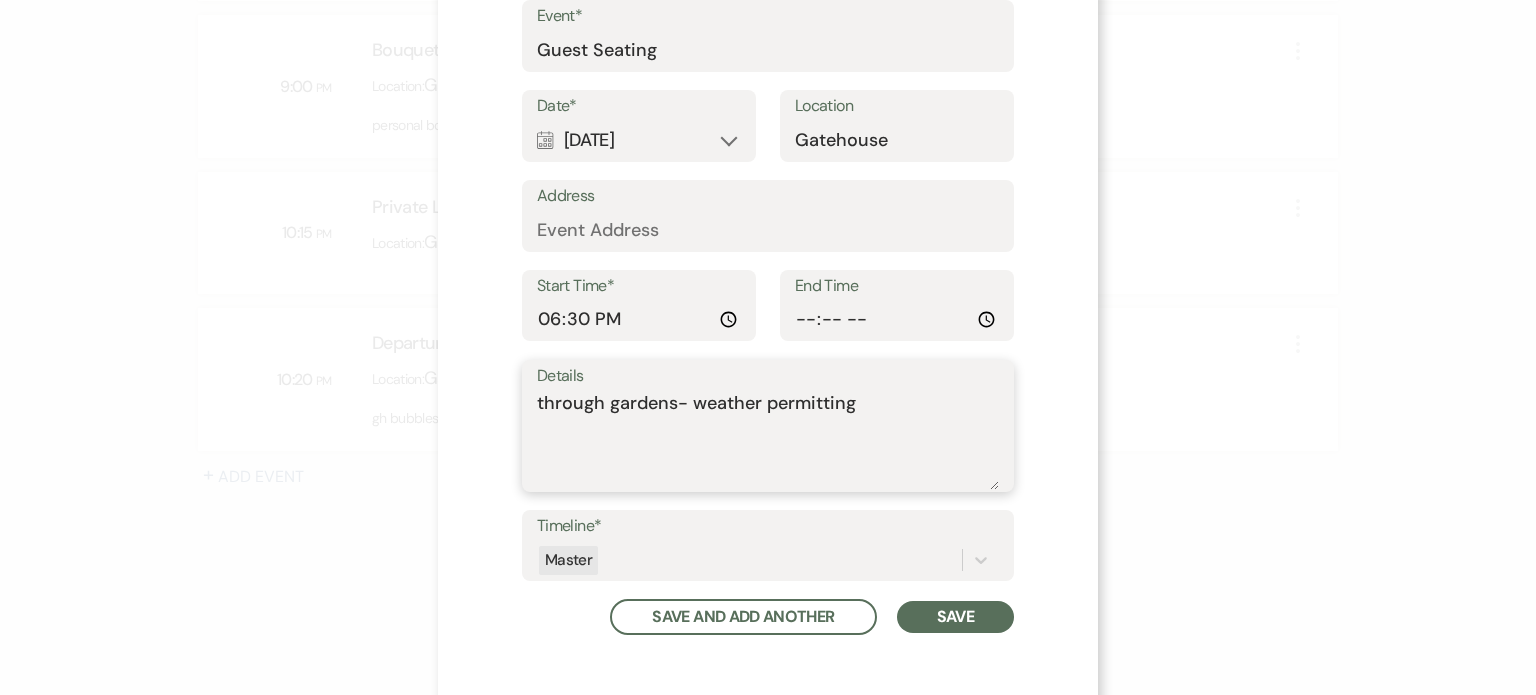 type on "through gardens- weather permitting" 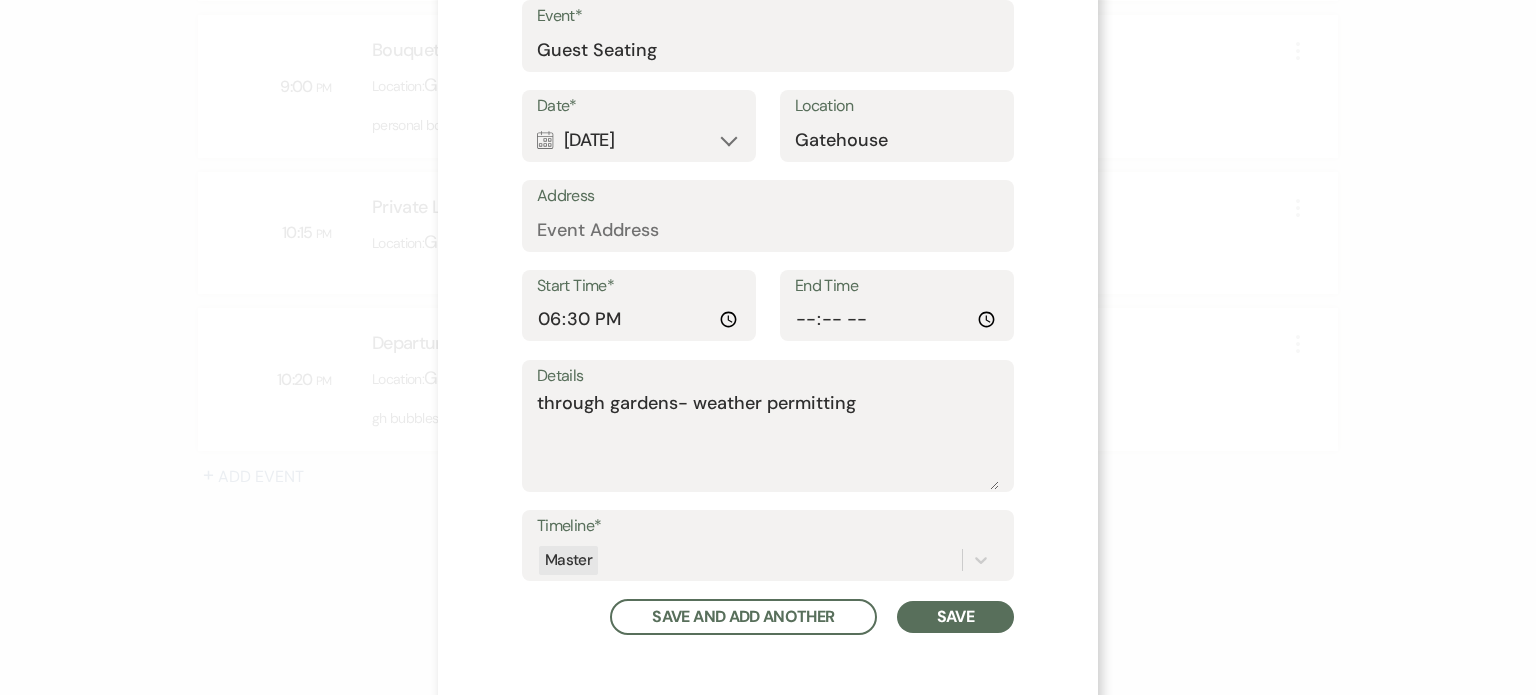 click on "Save" at bounding box center (955, 617) 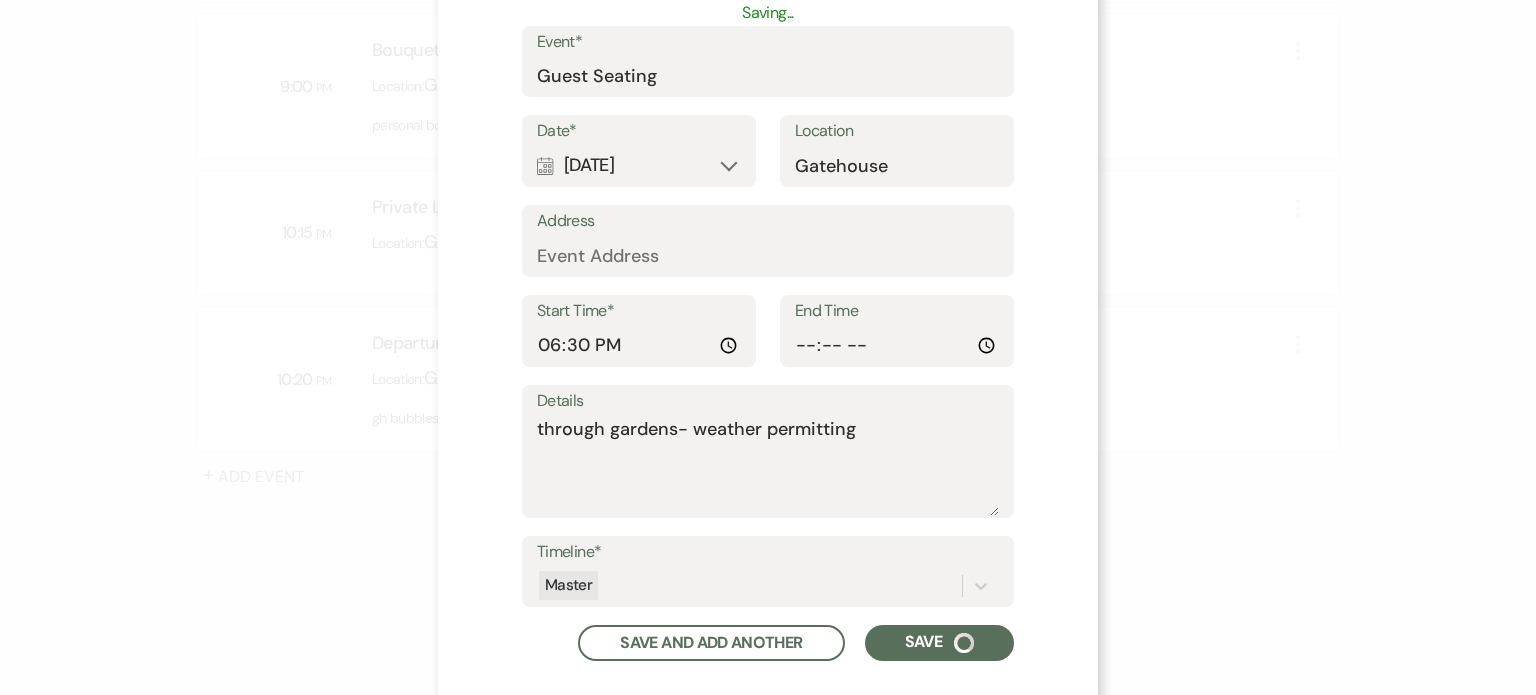scroll, scrollTop: 225, scrollLeft: 0, axis: vertical 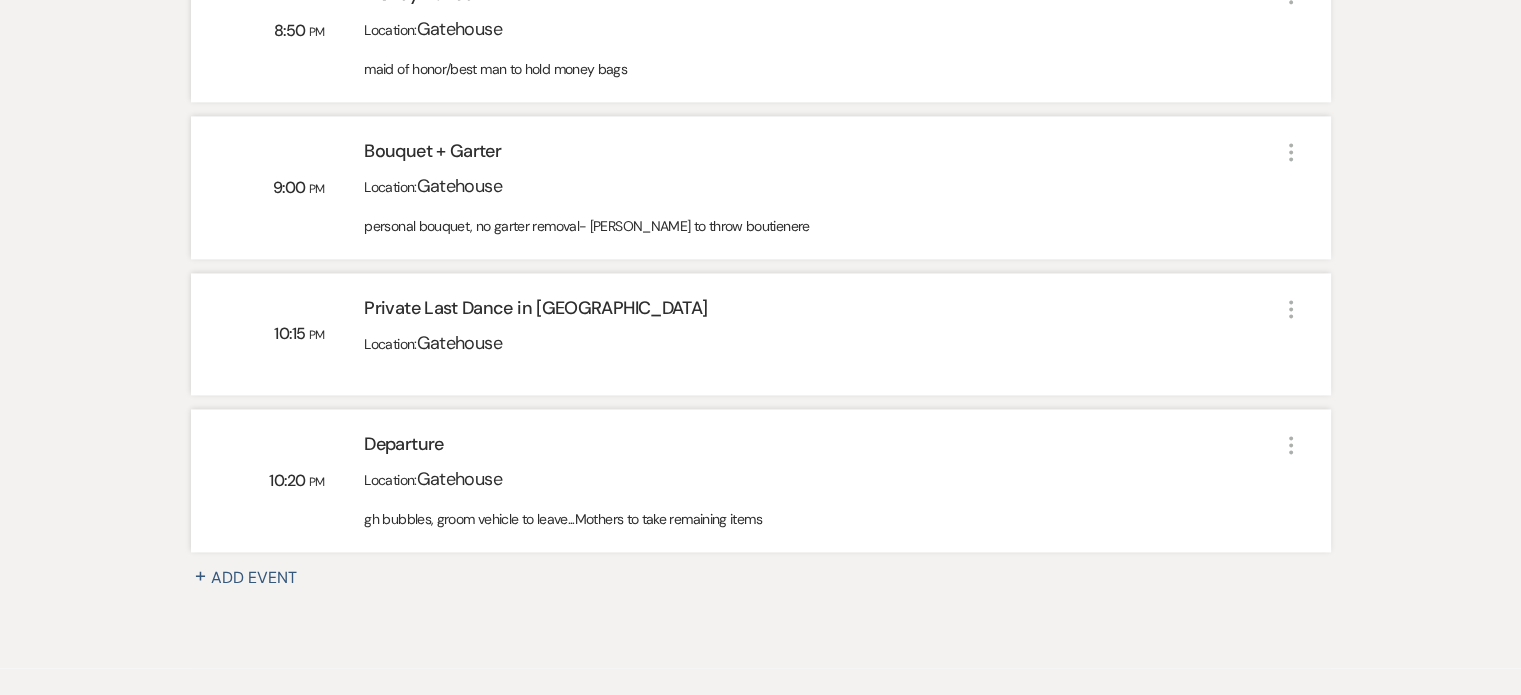 click on "+  Add Event" at bounding box center [256, 578] 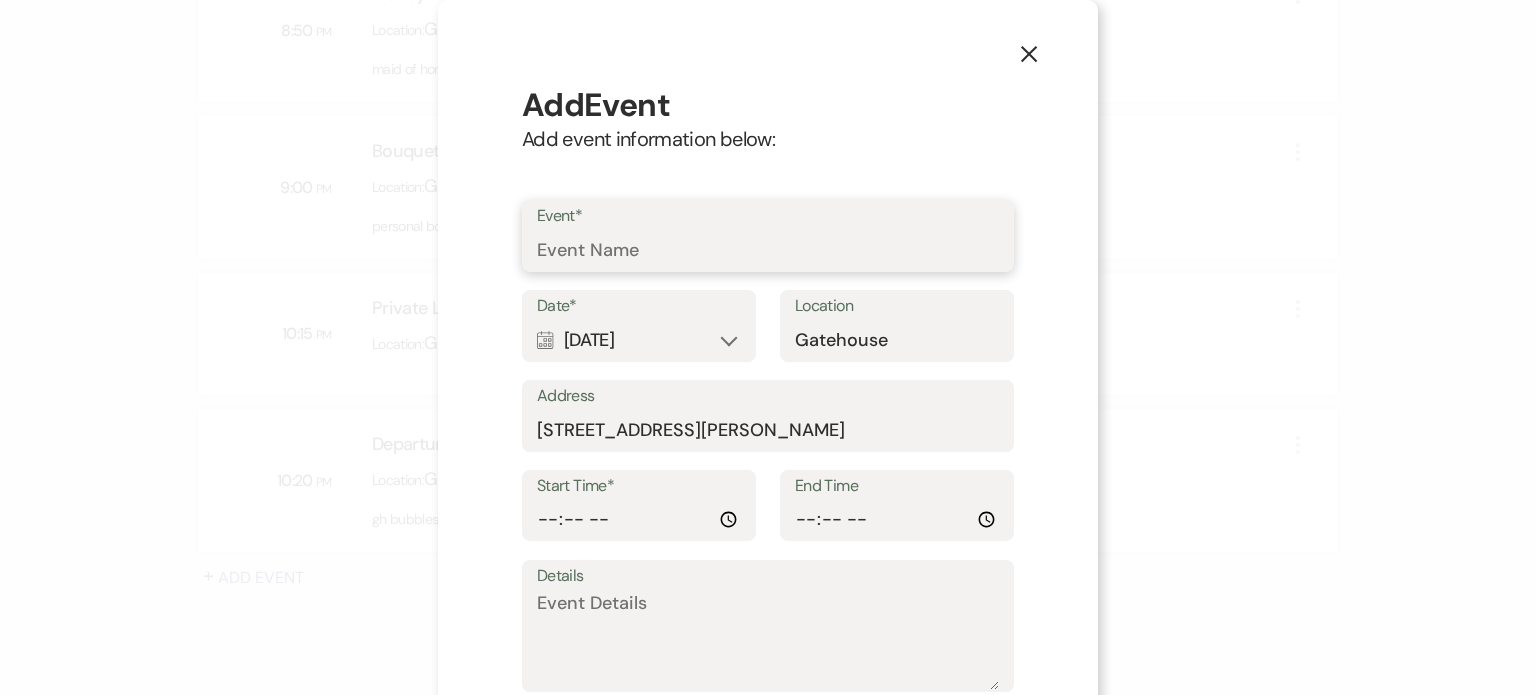 click on "Event*" at bounding box center (768, 250) 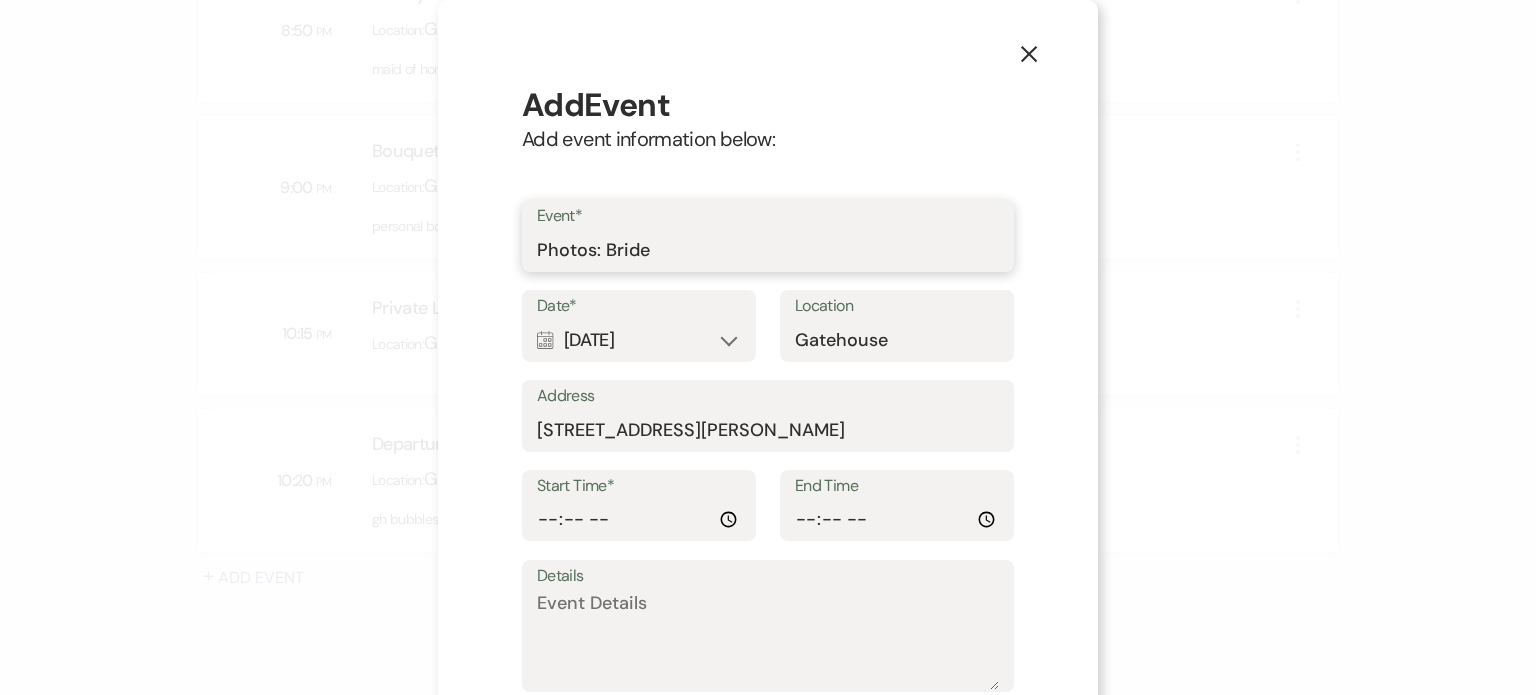 type on "Photos: Bride" 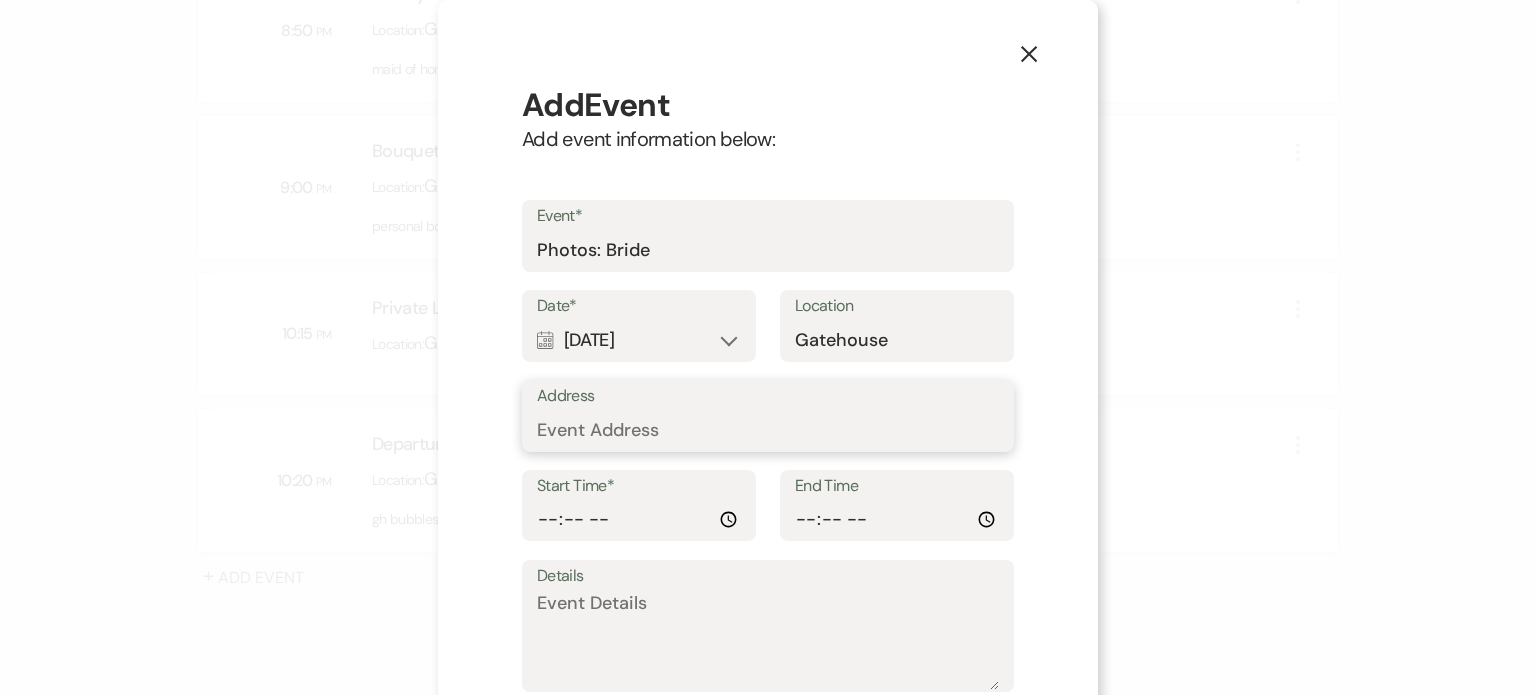 type 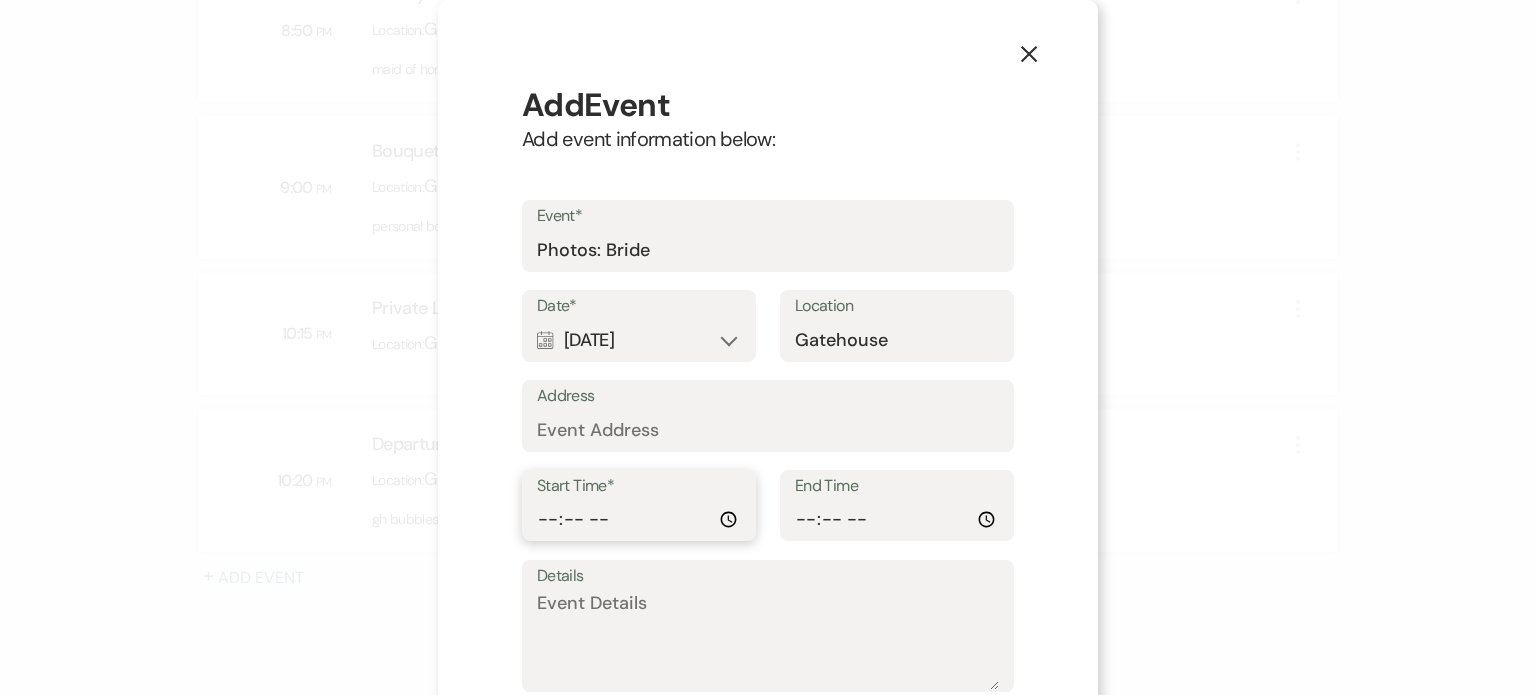 type on "17:30" 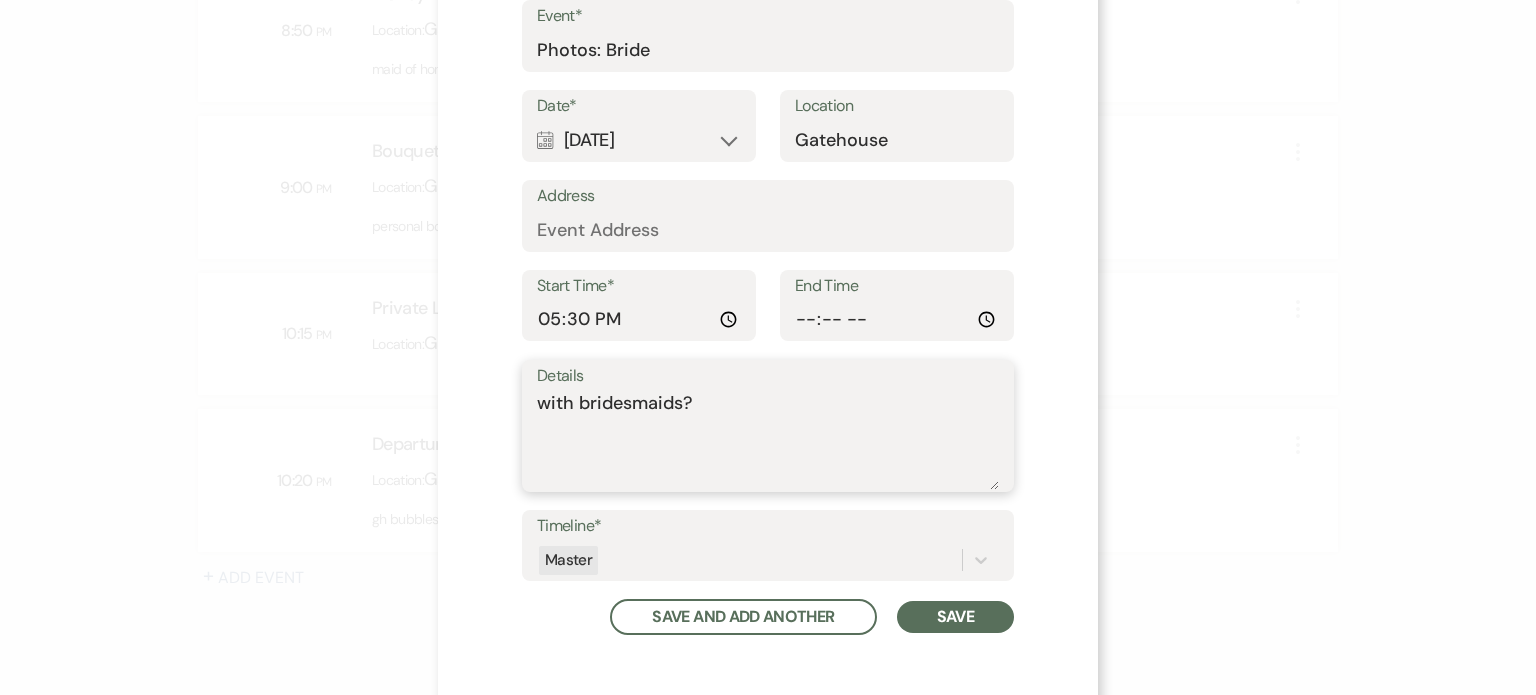 type on "with bridesmaids?" 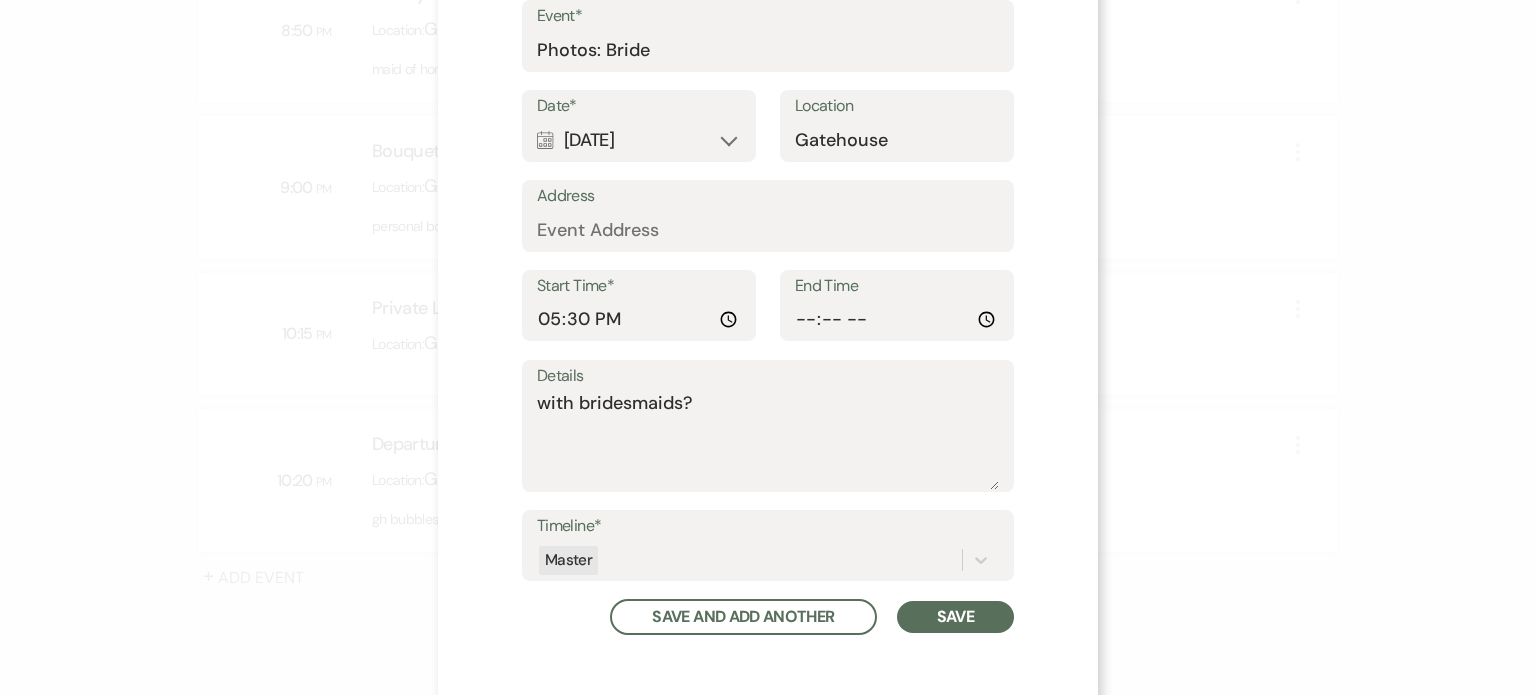 click on "Save" at bounding box center [955, 617] 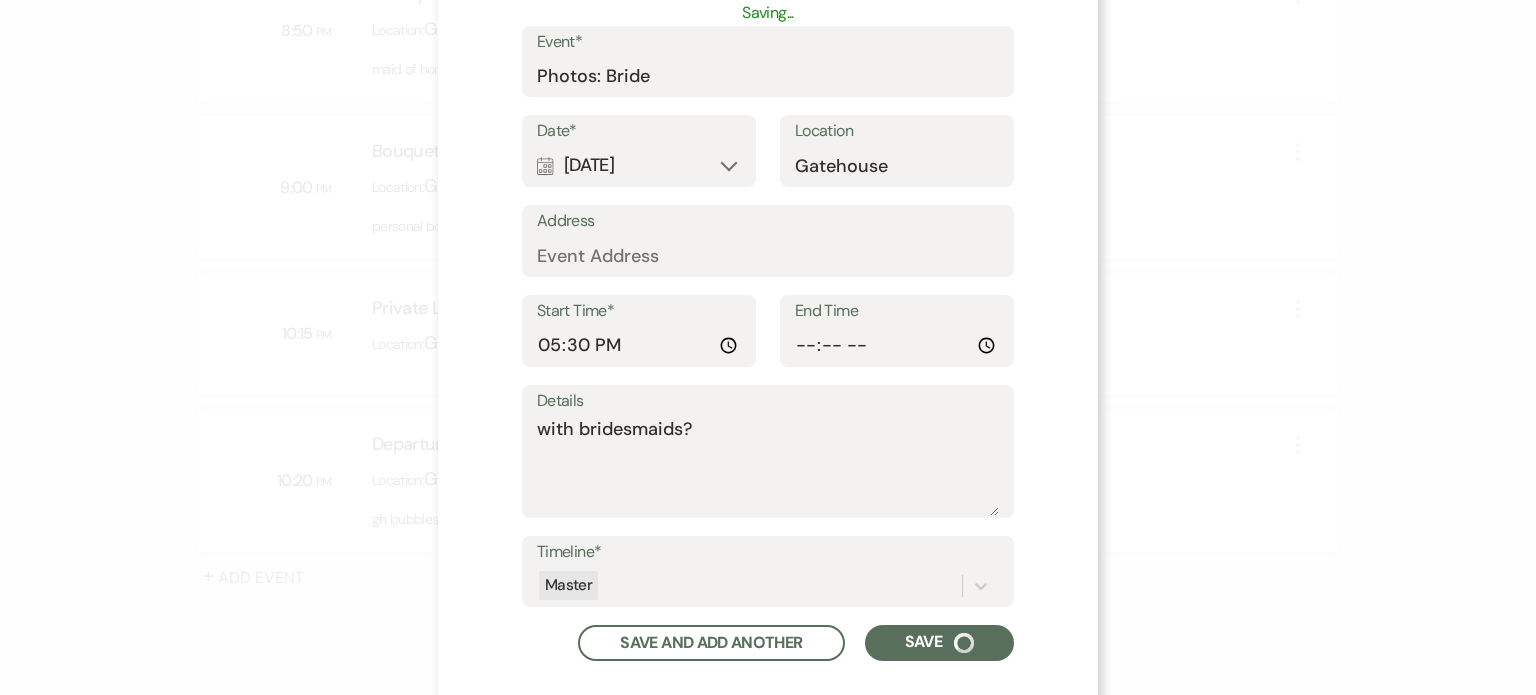 scroll, scrollTop: 225, scrollLeft: 0, axis: vertical 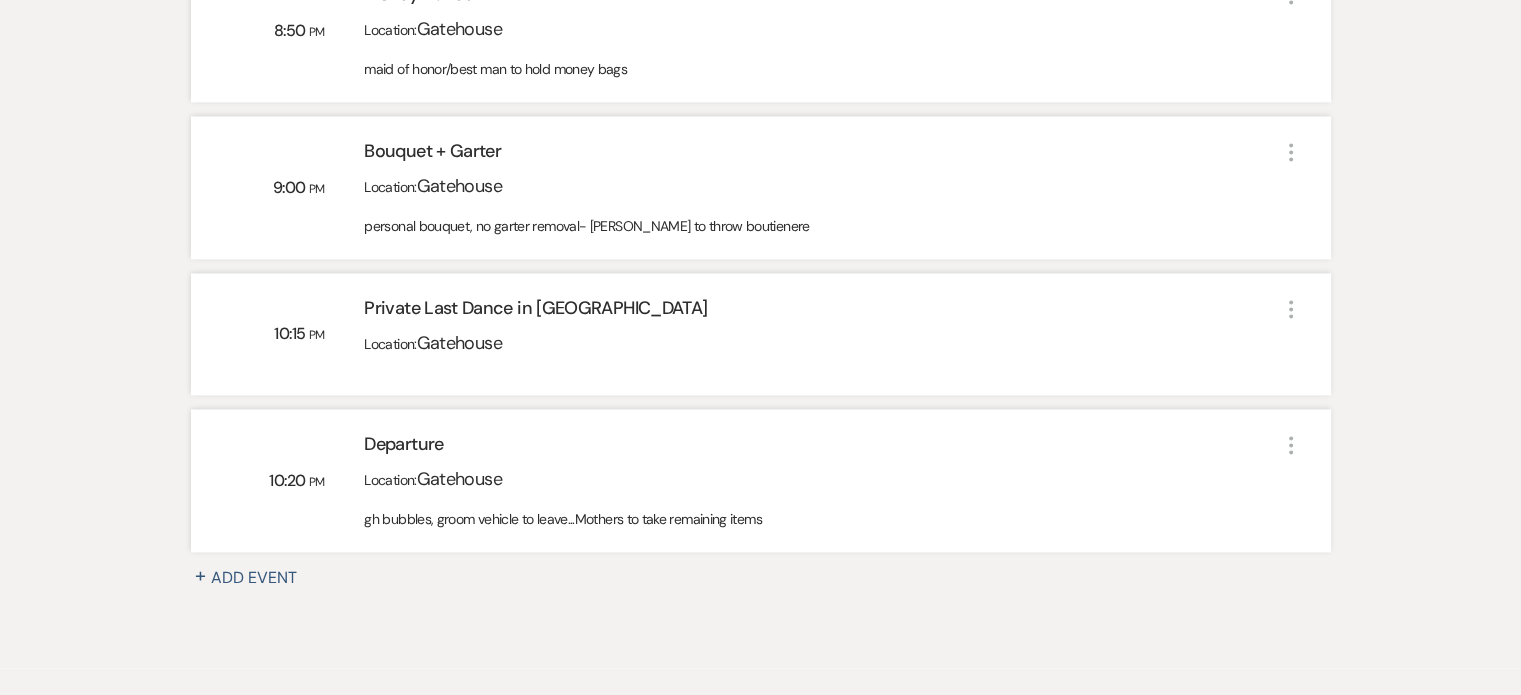 click on "+  Add Event" at bounding box center [256, 578] 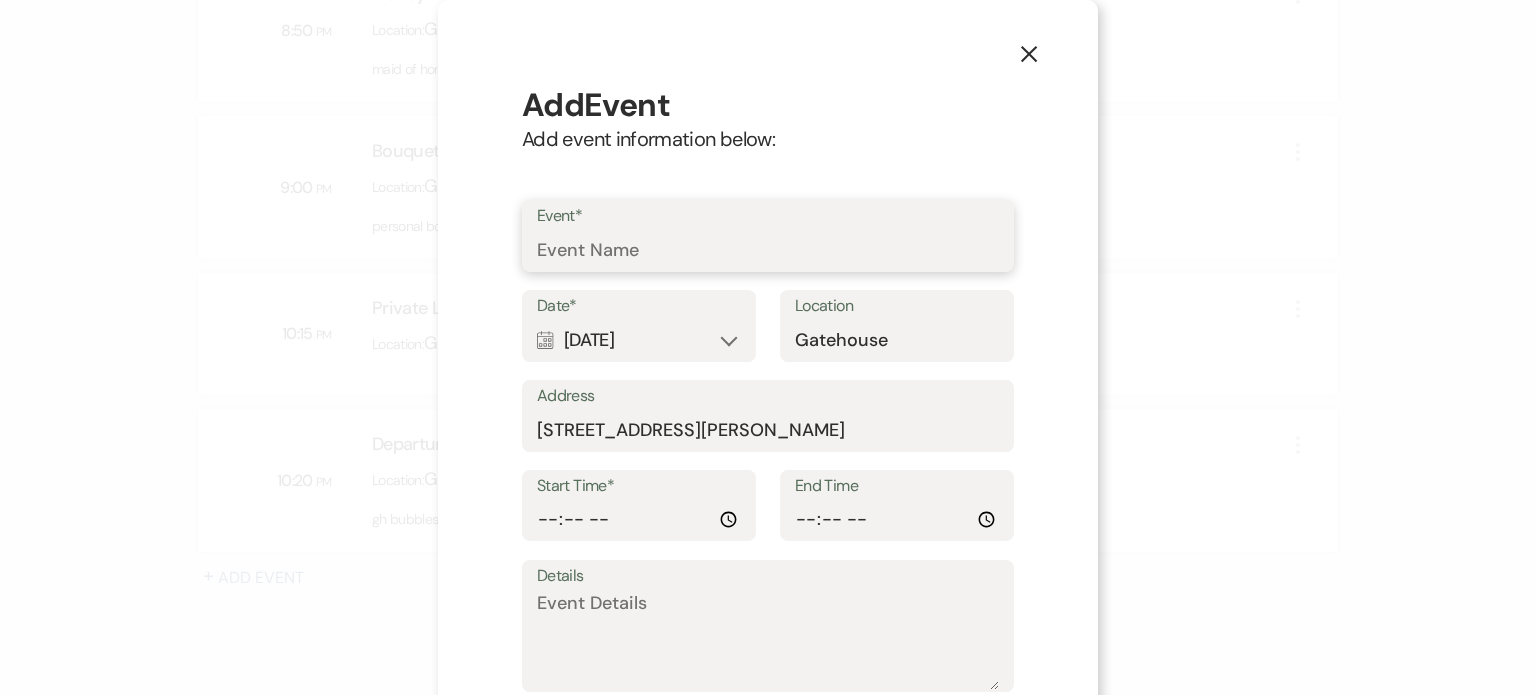 click on "Event*" at bounding box center [768, 250] 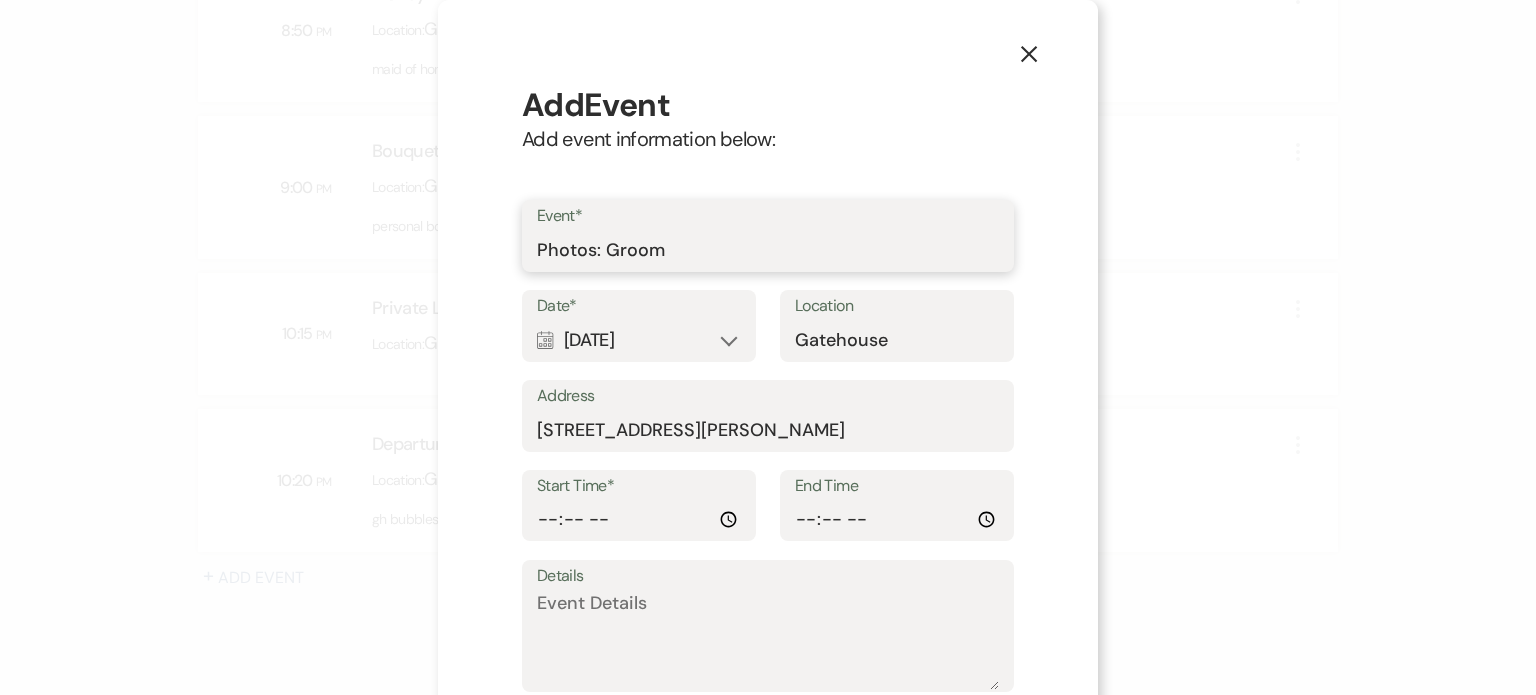type on "Photos: Groom" 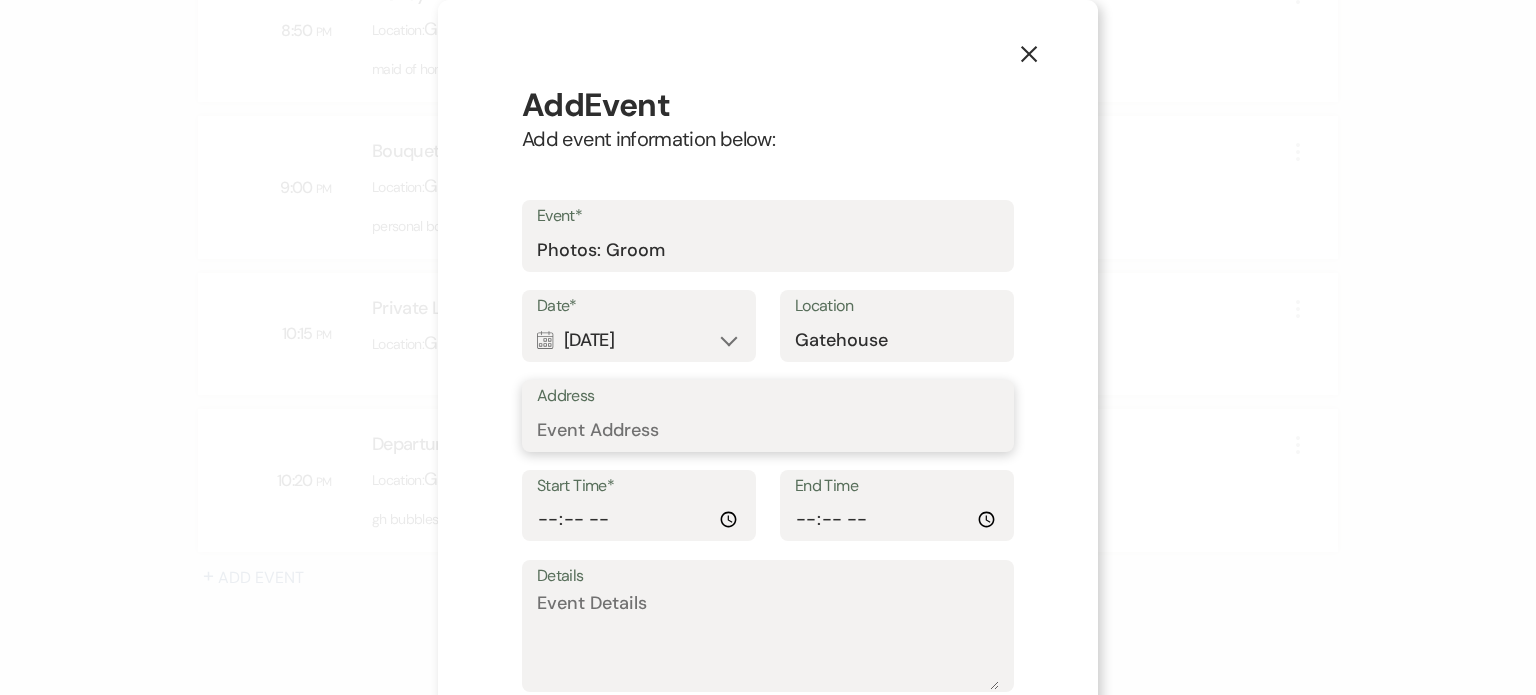 type 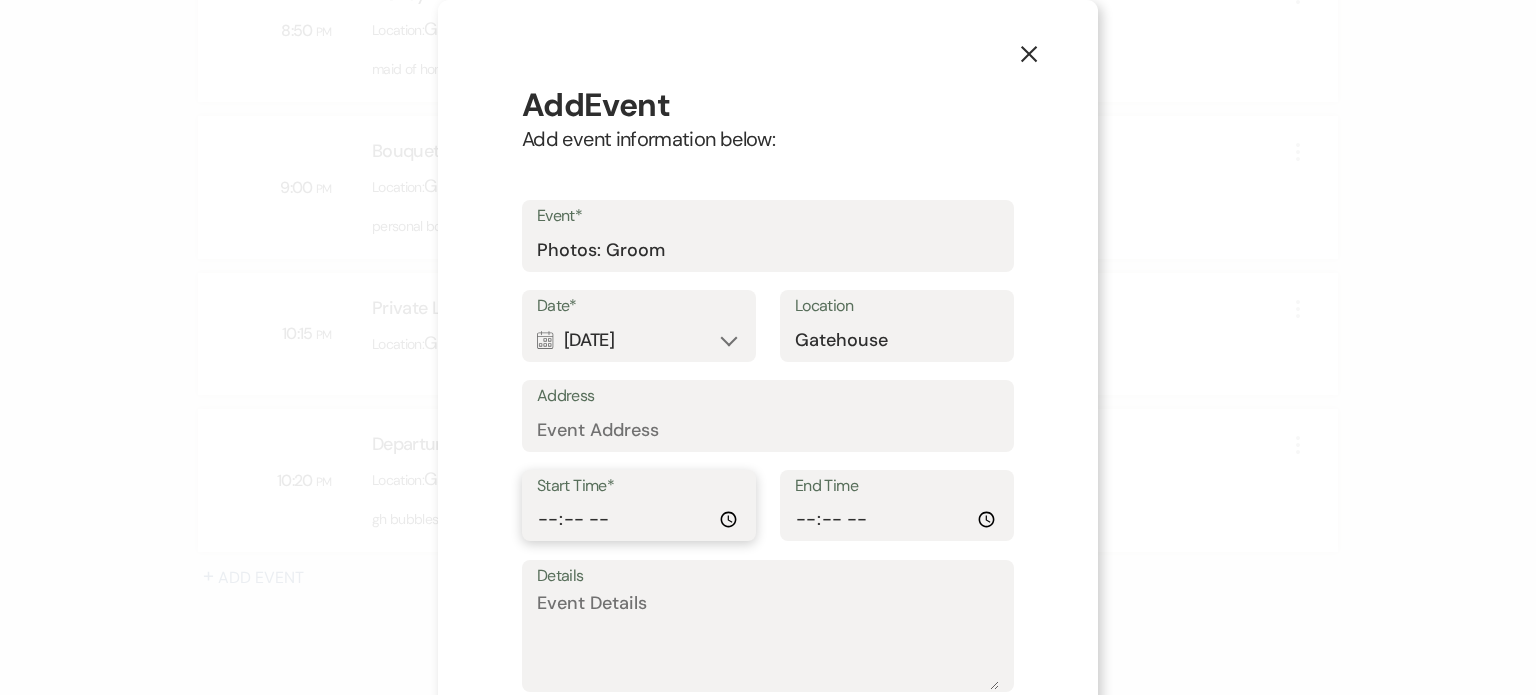 type on "18:15" 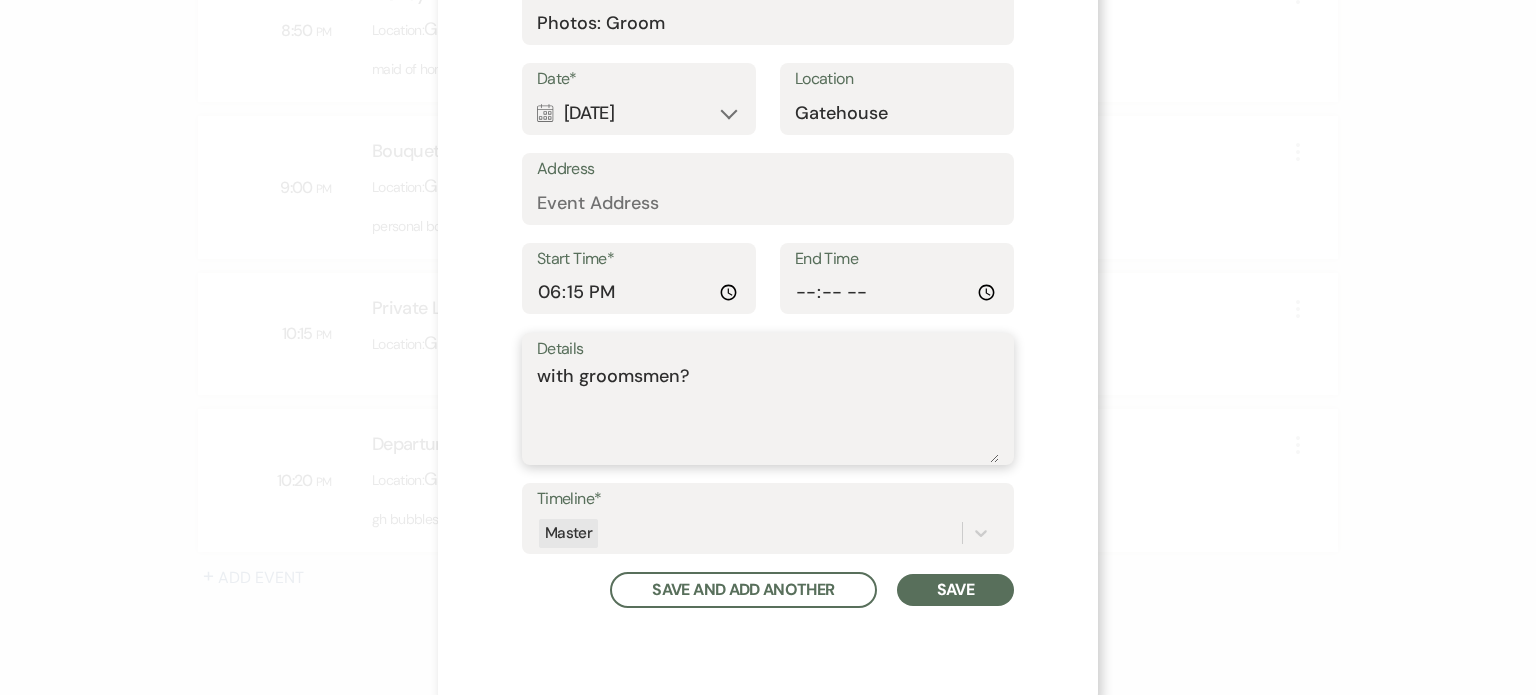 scroll, scrollTop: 235, scrollLeft: 0, axis: vertical 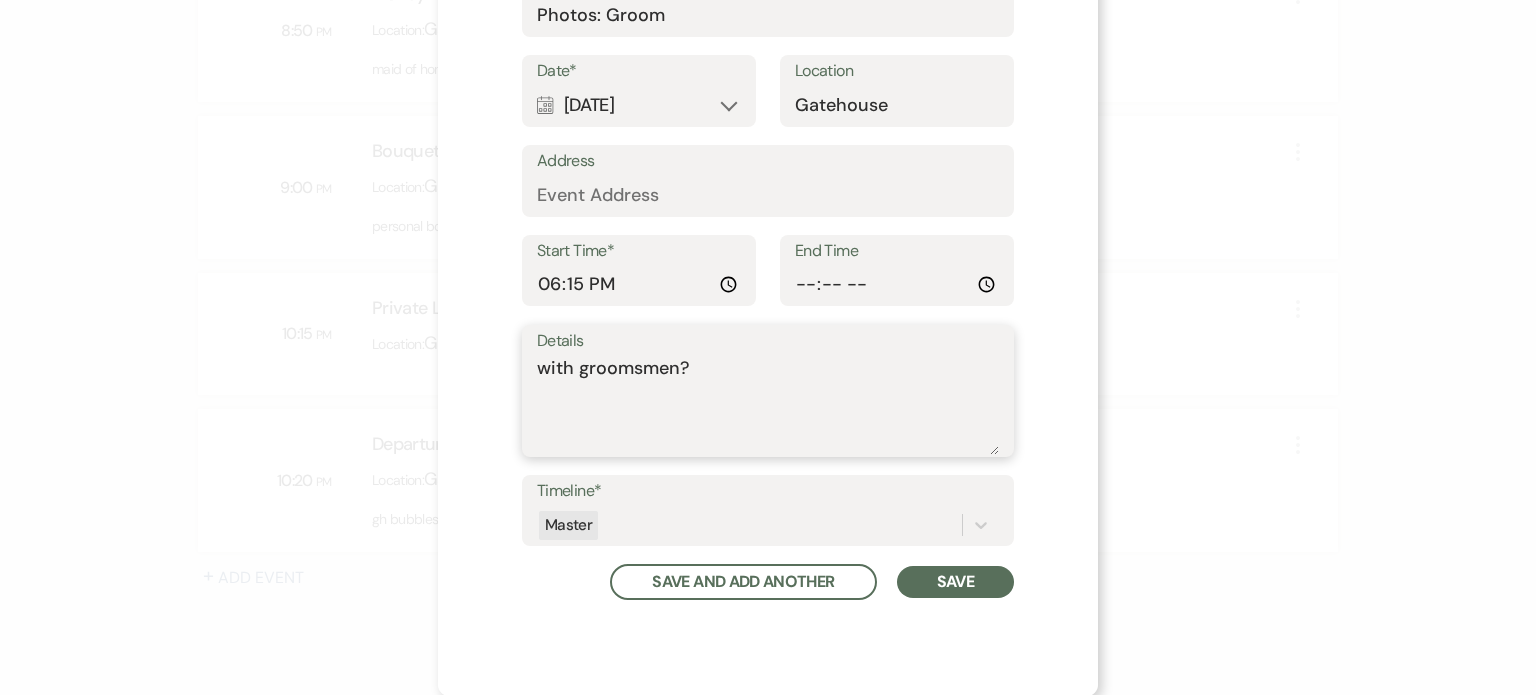type on "with groomsmen?" 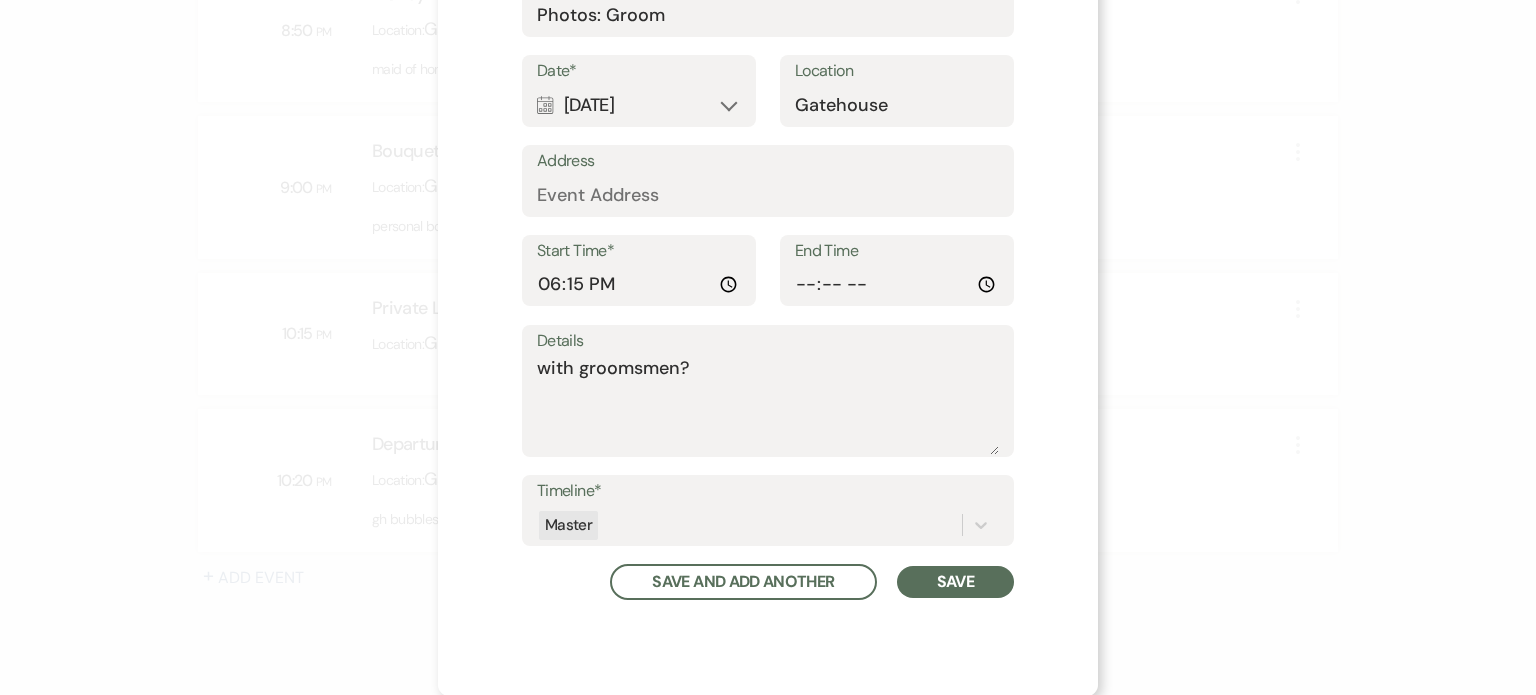 click on "Save" at bounding box center [955, 582] 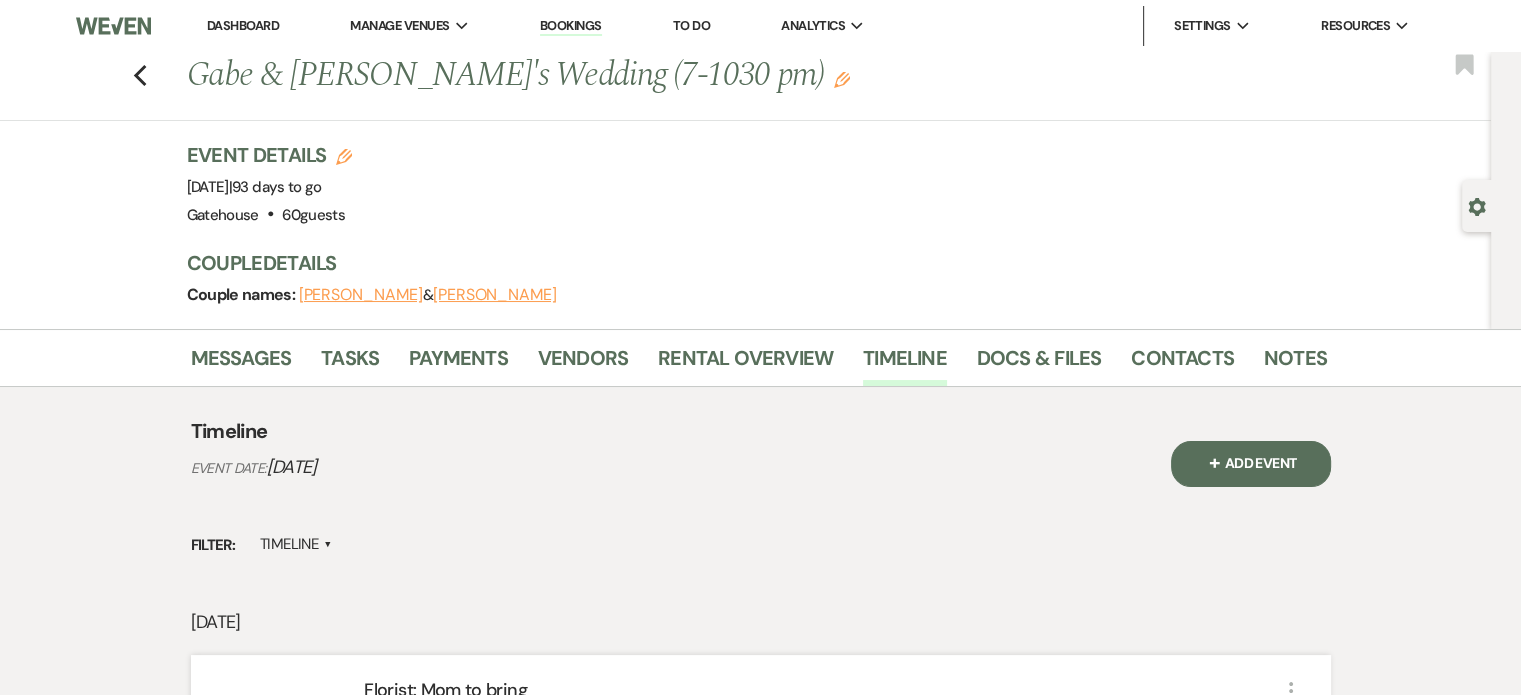 scroll, scrollTop: 0, scrollLeft: 0, axis: both 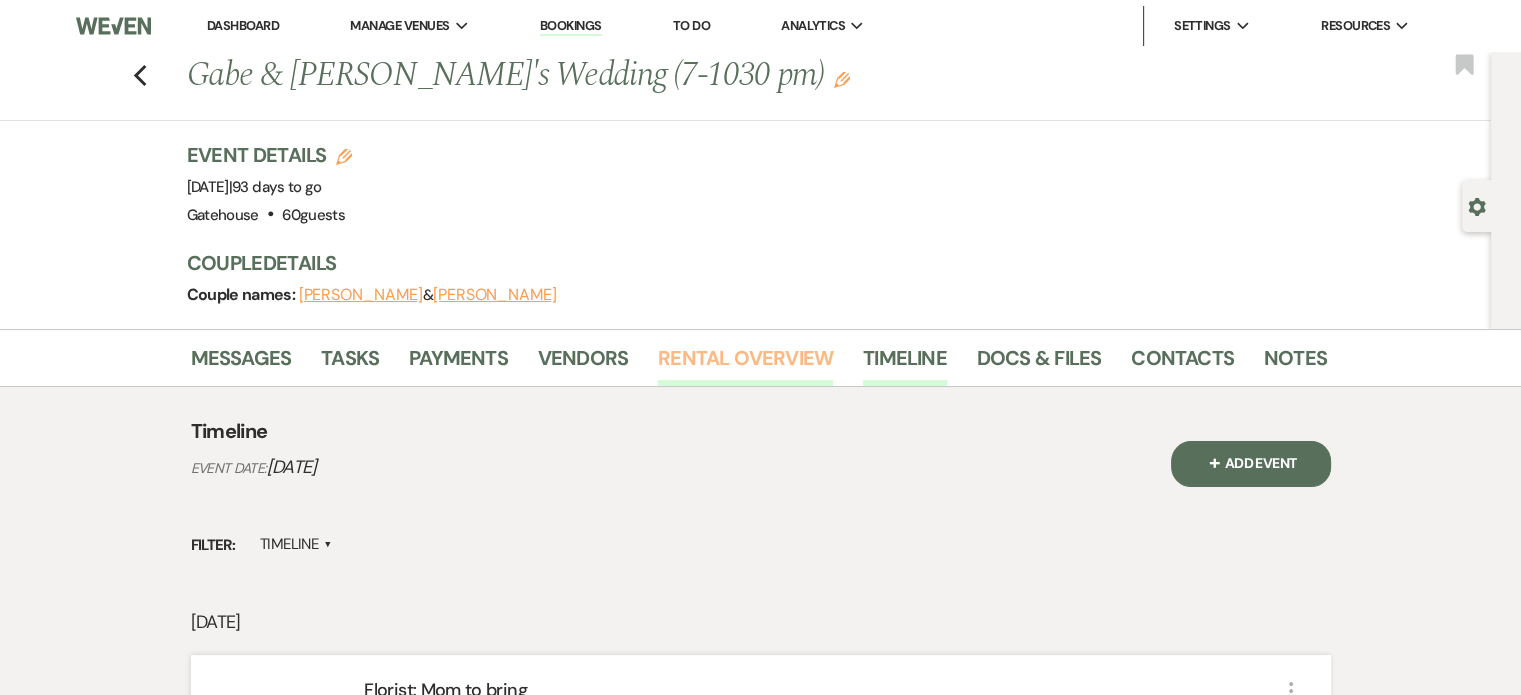 click on "Rental Overview" at bounding box center (745, 364) 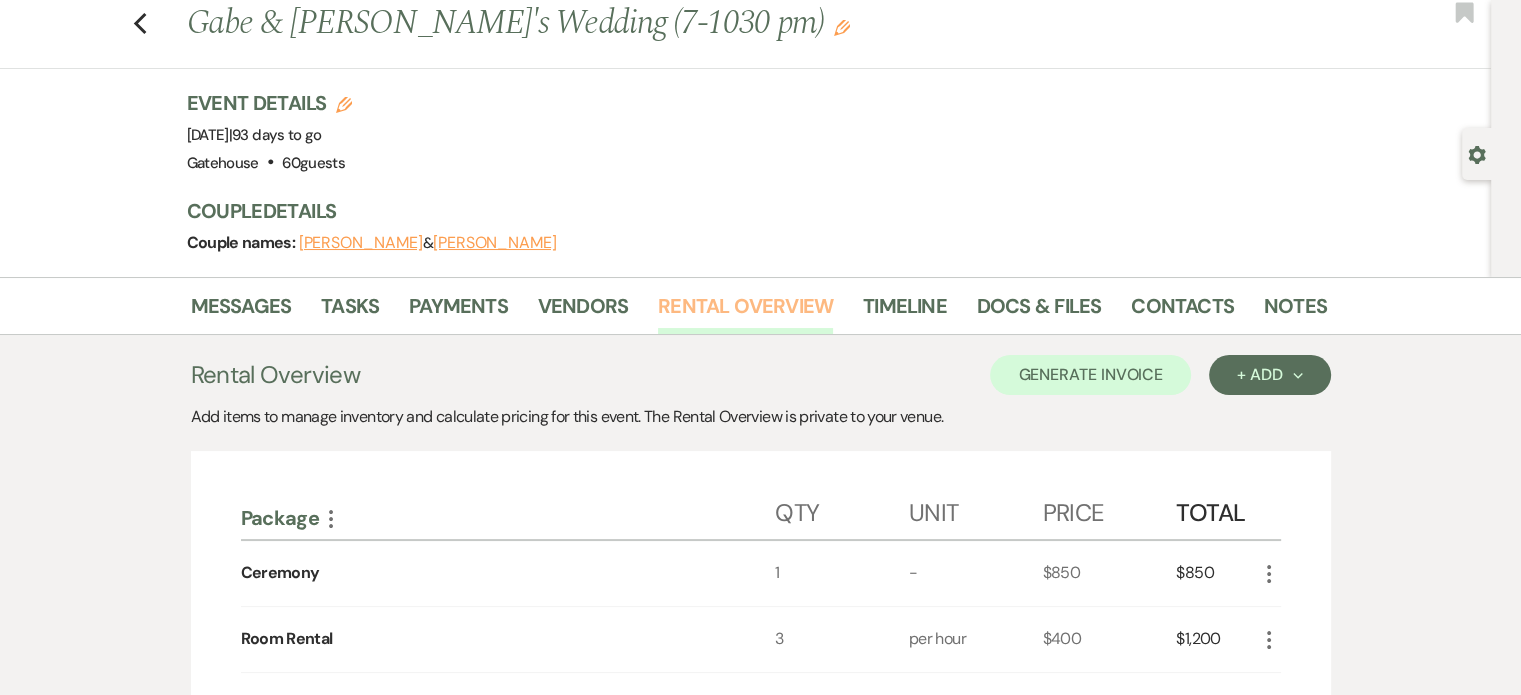 scroll, scrollTop: 31, scrollLeft: 0, axis: vertical 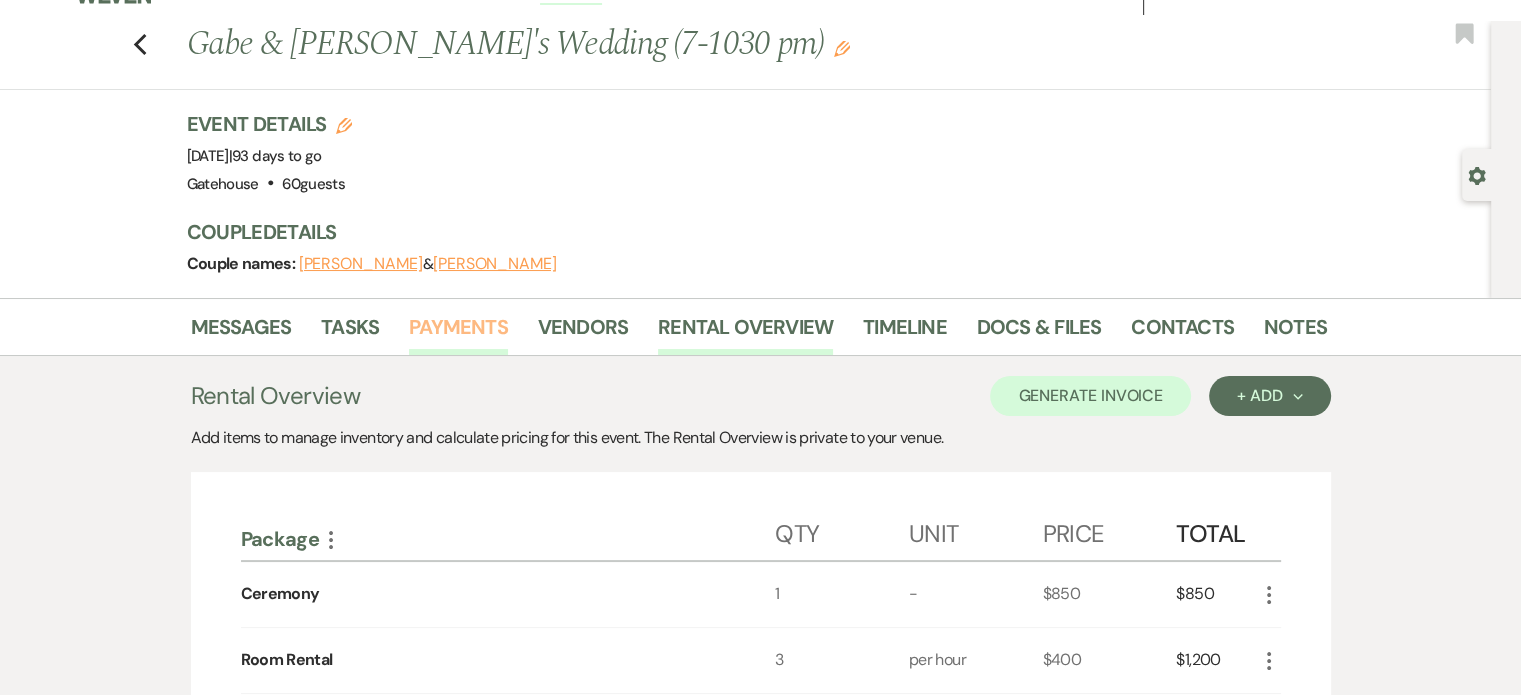 click on "Payments" at bounding box center (458, 333) 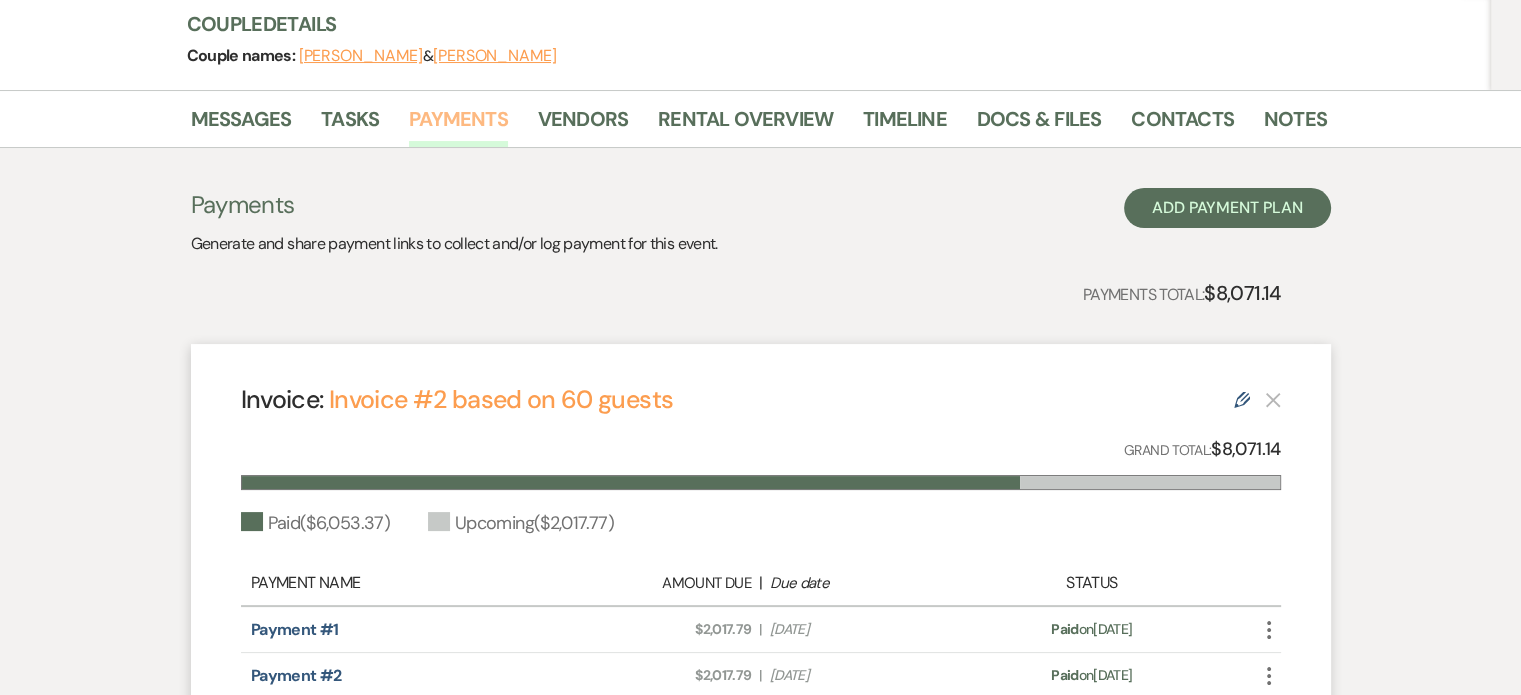 scroll, scrollTop: 0, scrollLeft: 0, axis: both 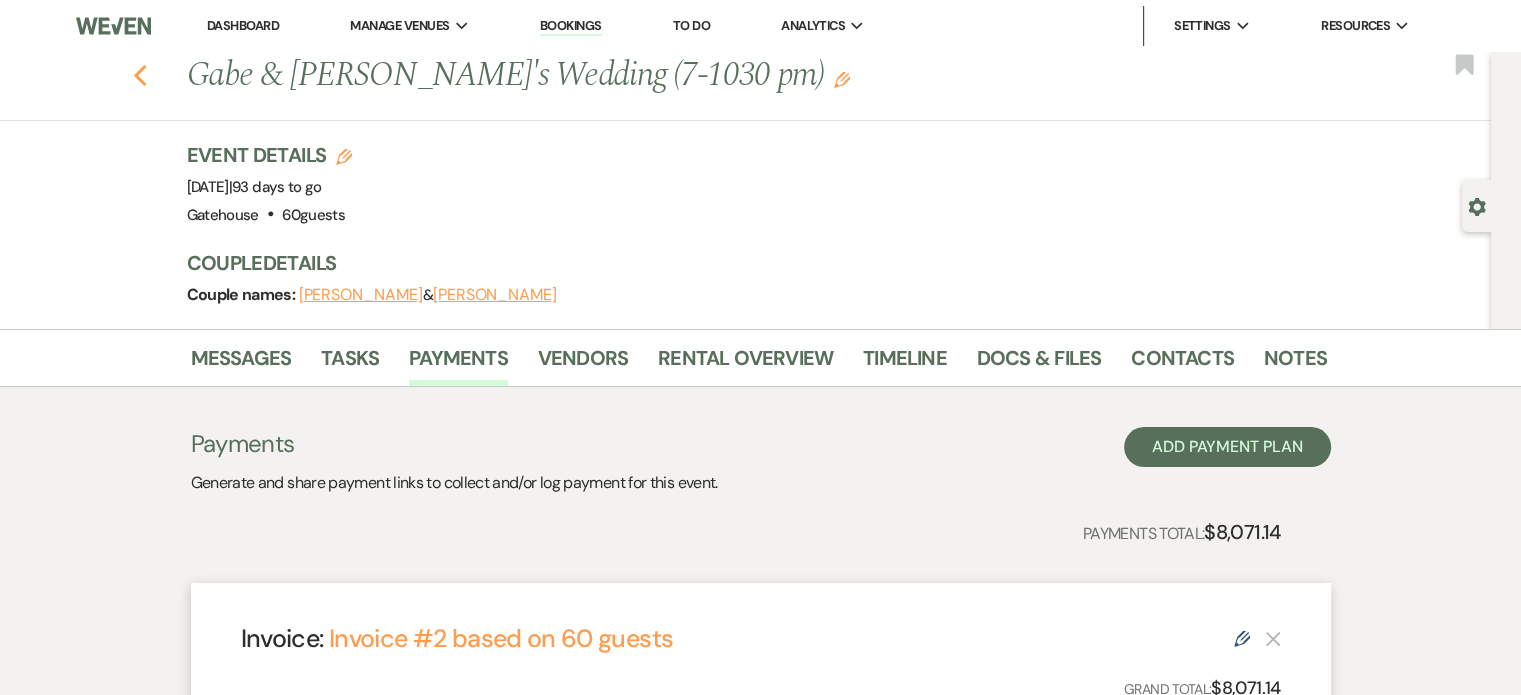 click 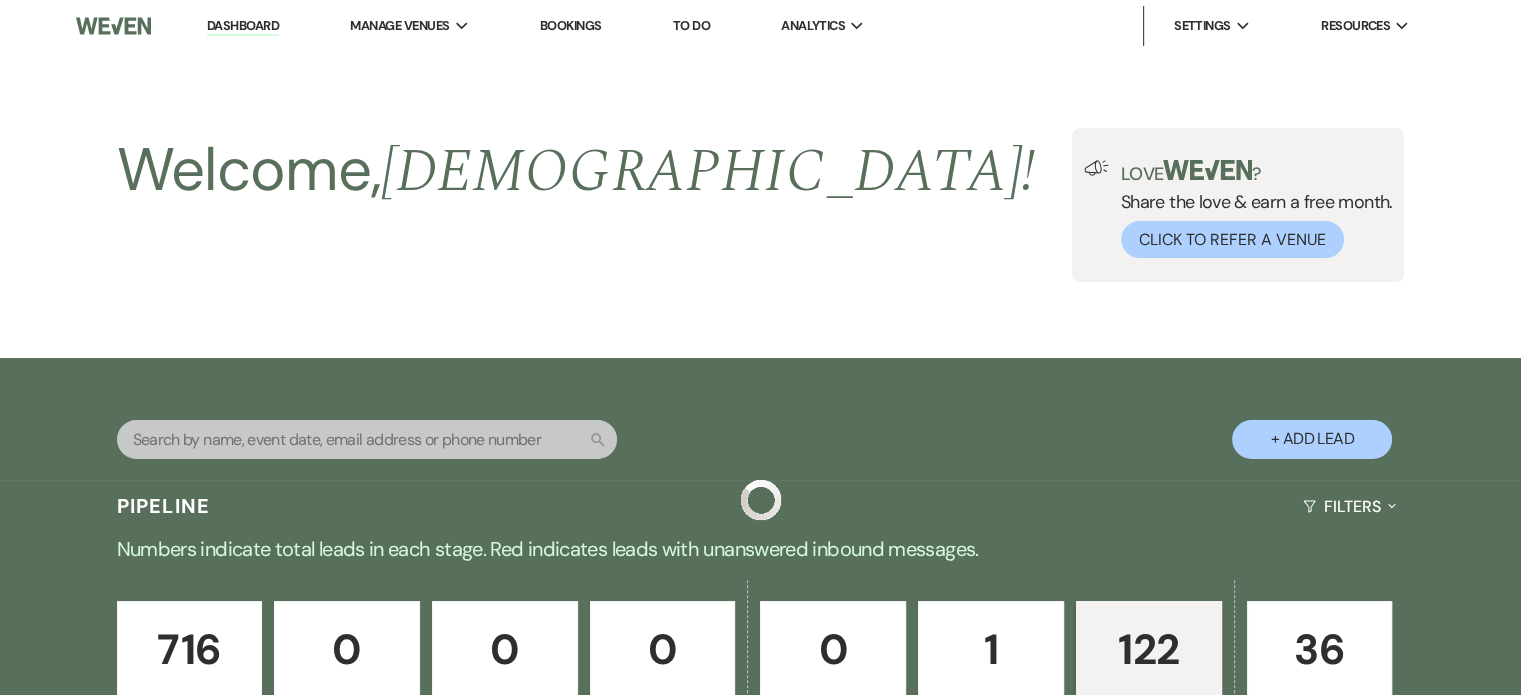 scroll, scrollTop: 889, scrollLeft: 0, axis: vertical 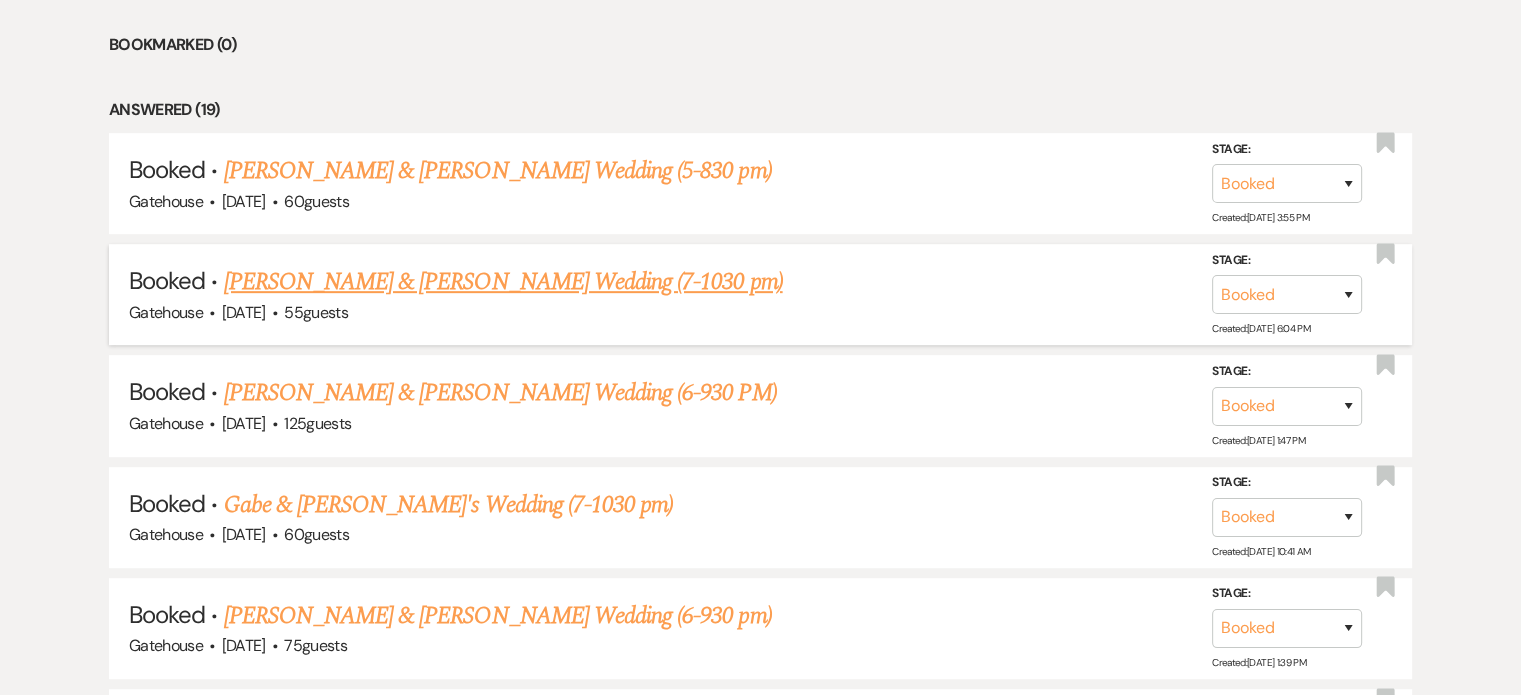 click on "[PERSON_NAME] & [PERSON_NAME] Wedding (7-1030 pm)" at bounding box center (503, 282) 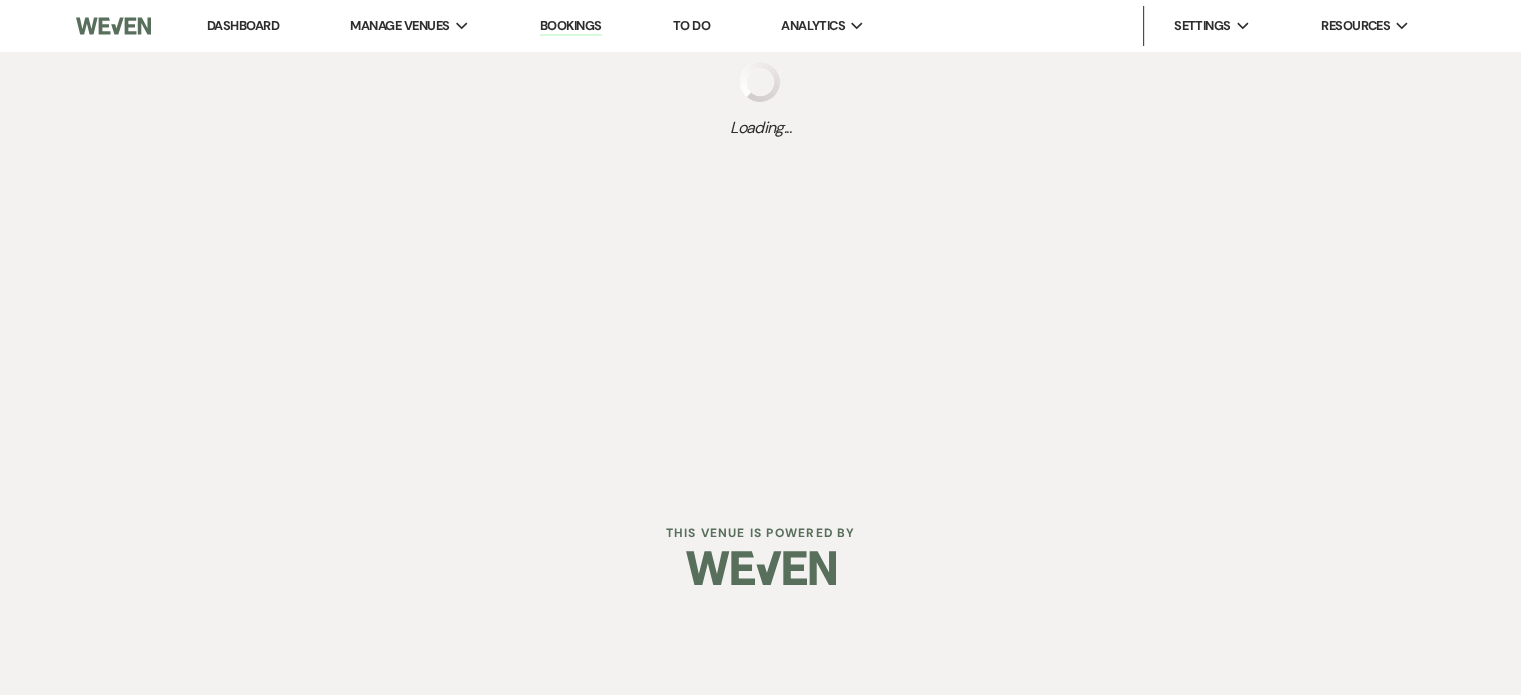 scroll, scrollTop: 0, scrollLeft: 0, axis: both 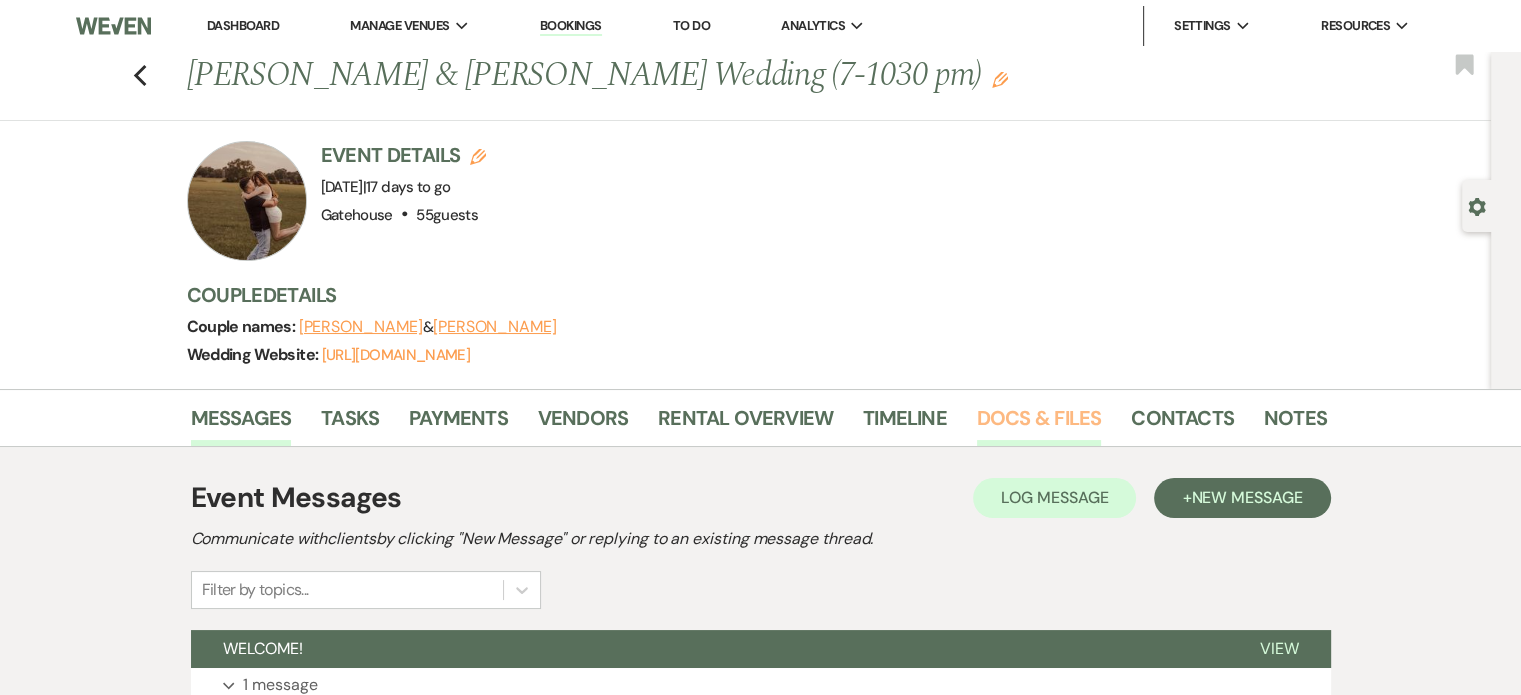 click on "Docs & Files" at bounding box center (1039, 424) 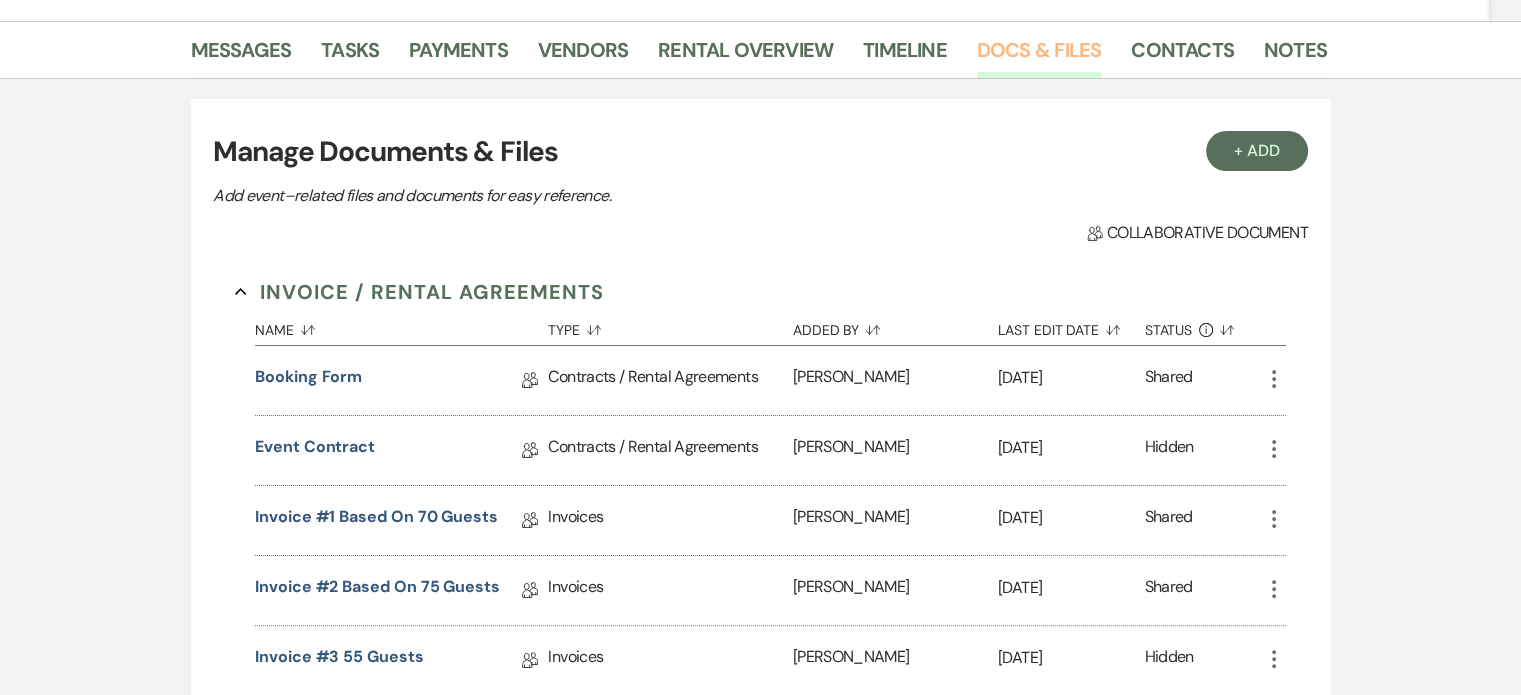 scroll, scrollTop: 400, scrollLeft: 0, axis: vertical 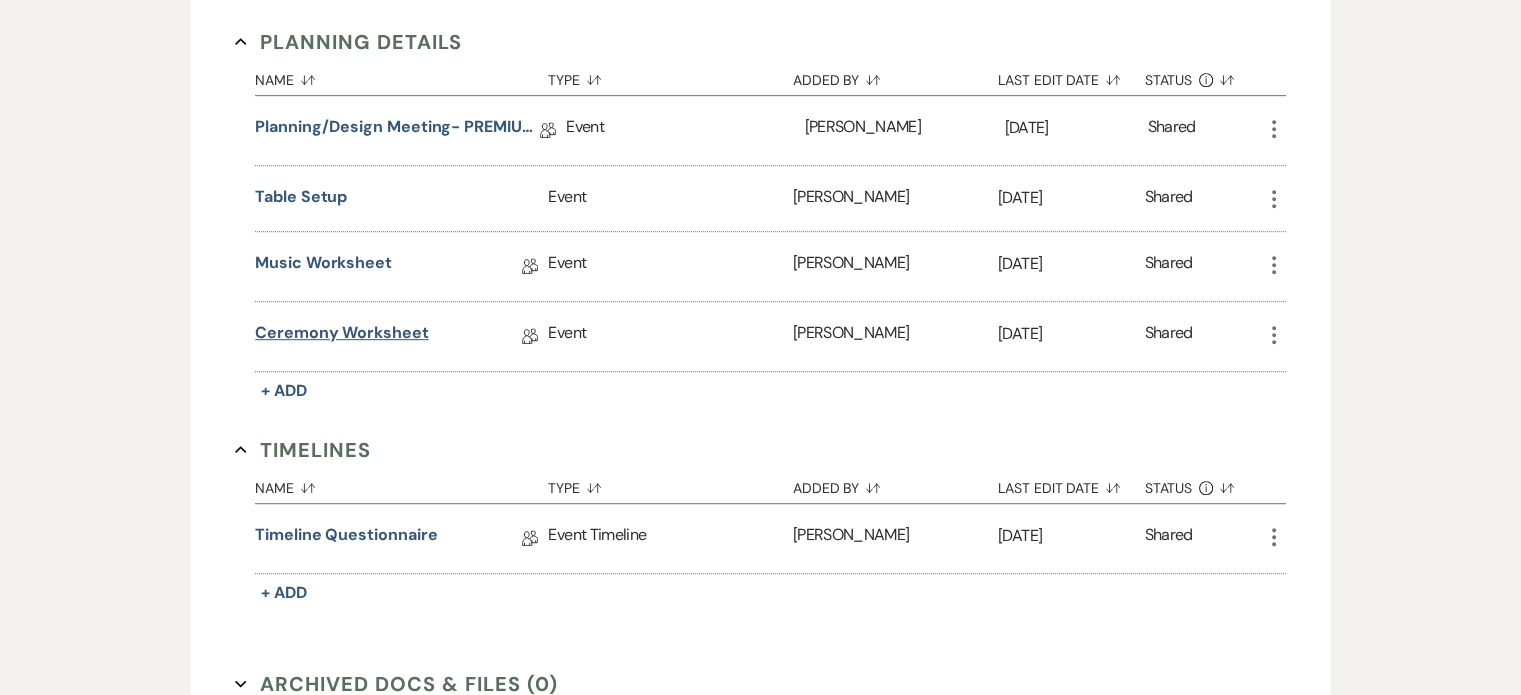 click on "Ceremony Worksheet" at bounding box center [342, 336] 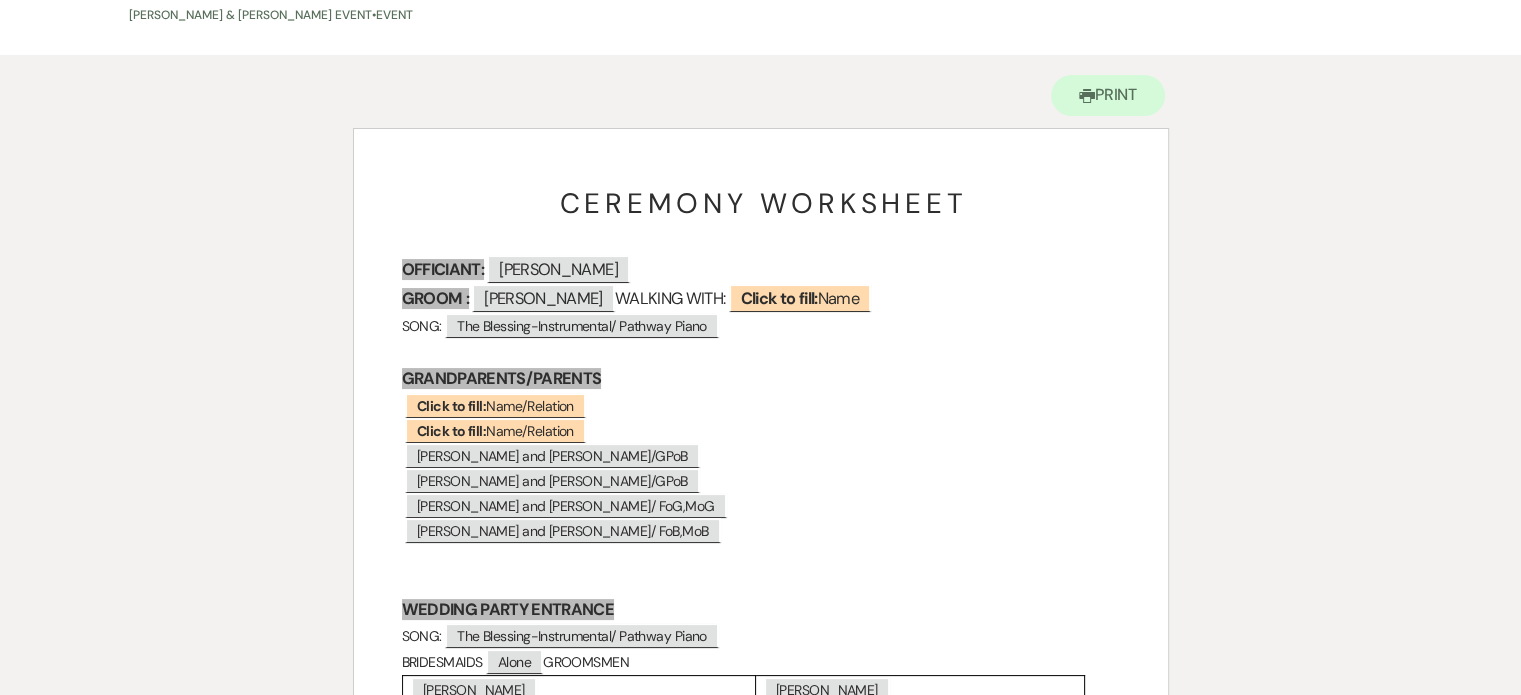scroll, scrollTop: 100, scrollLeft: 0, axis: vertical 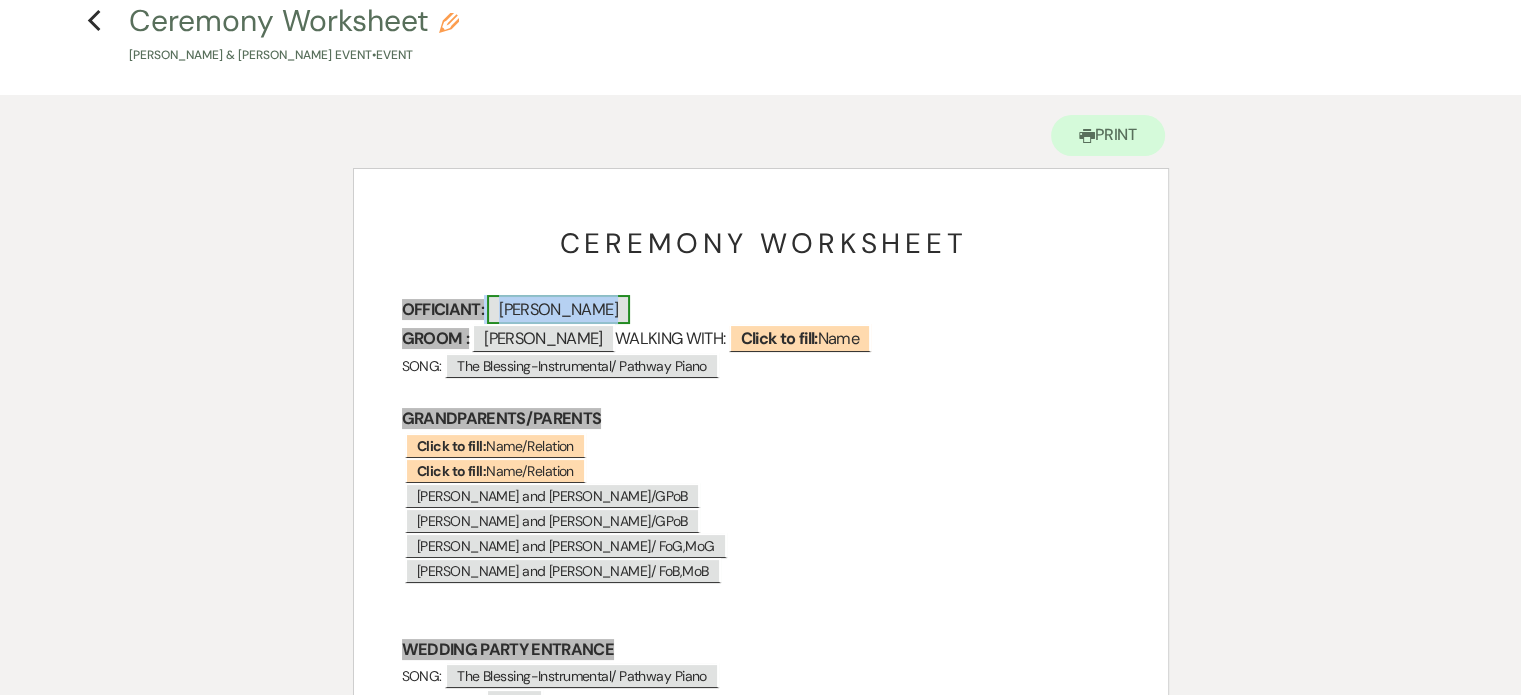 click on "[PERSON_NAME]" at bounding box center (558, 309) 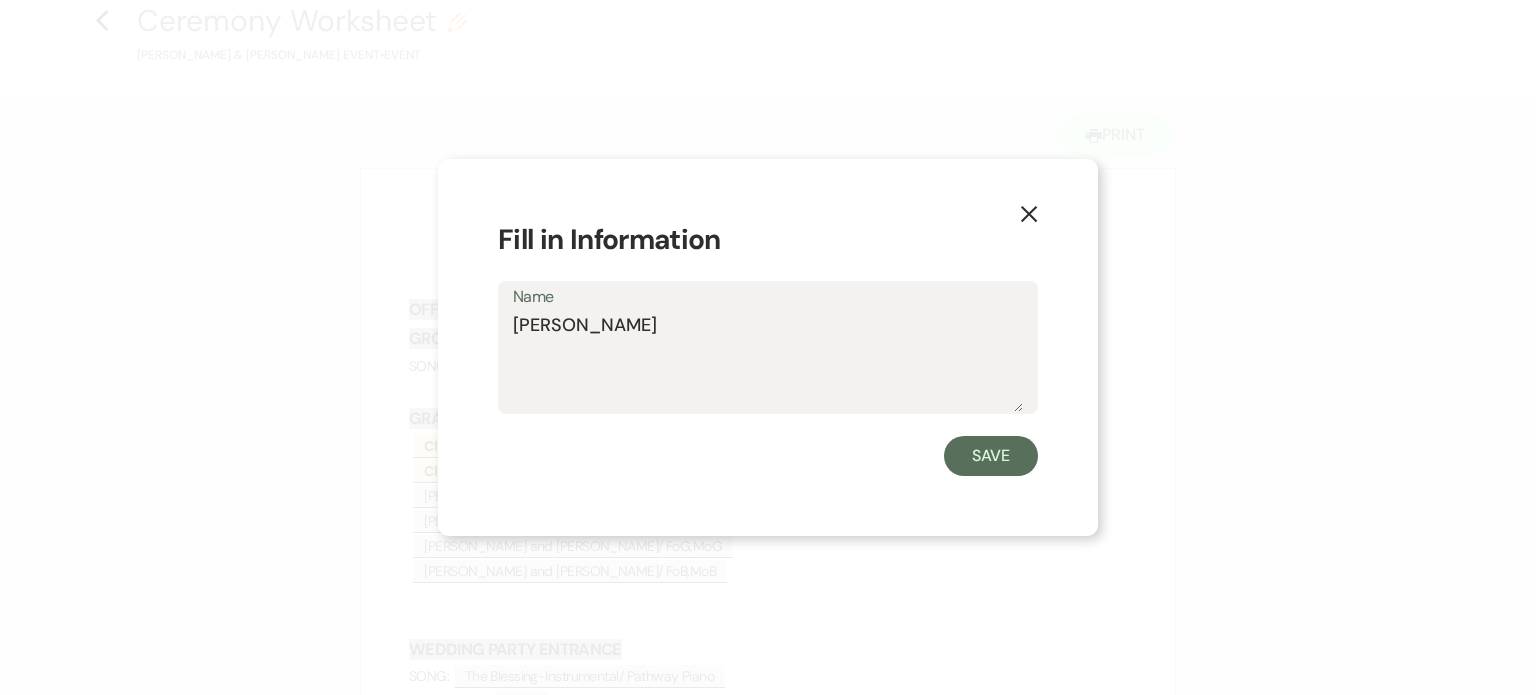 click on "[PERSON_NAME]" at bounding box center (768, 362) 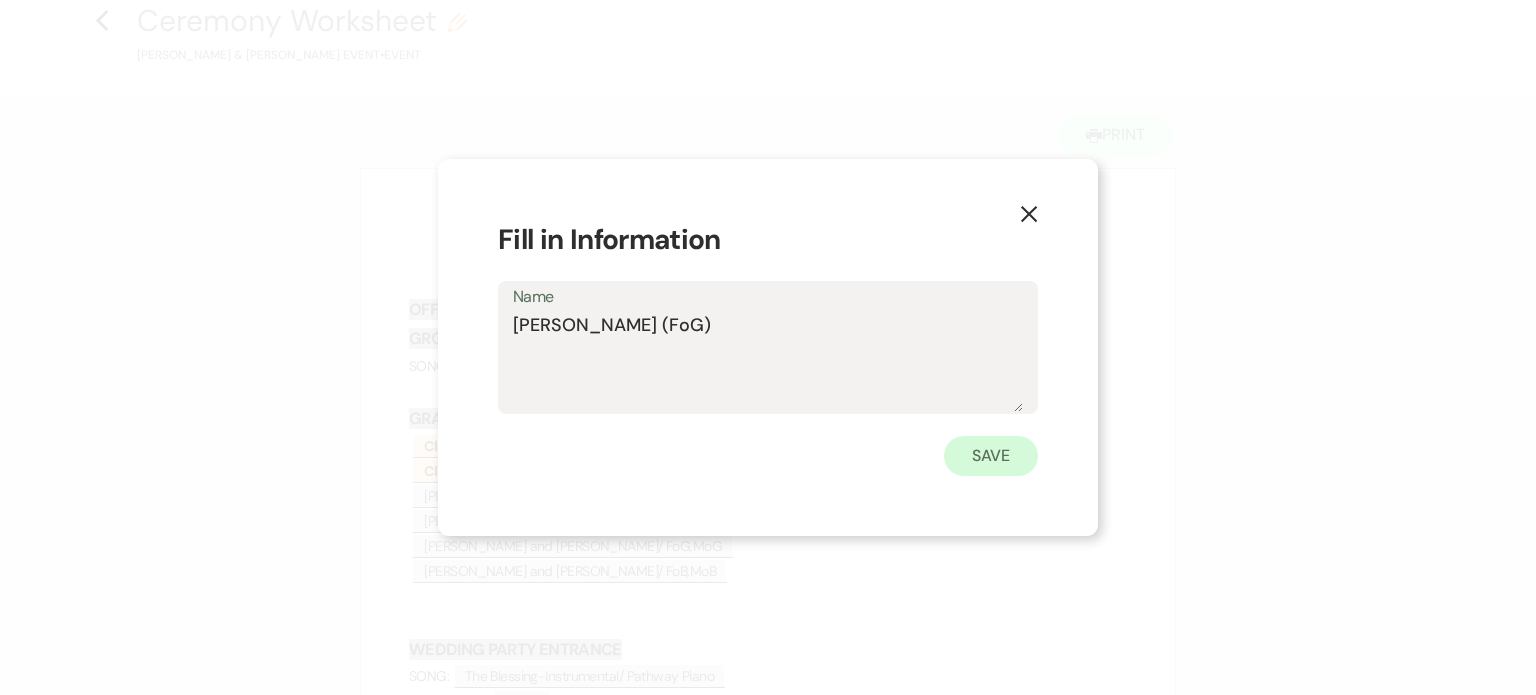 type on "[PERSON_NAME] (FoG)" 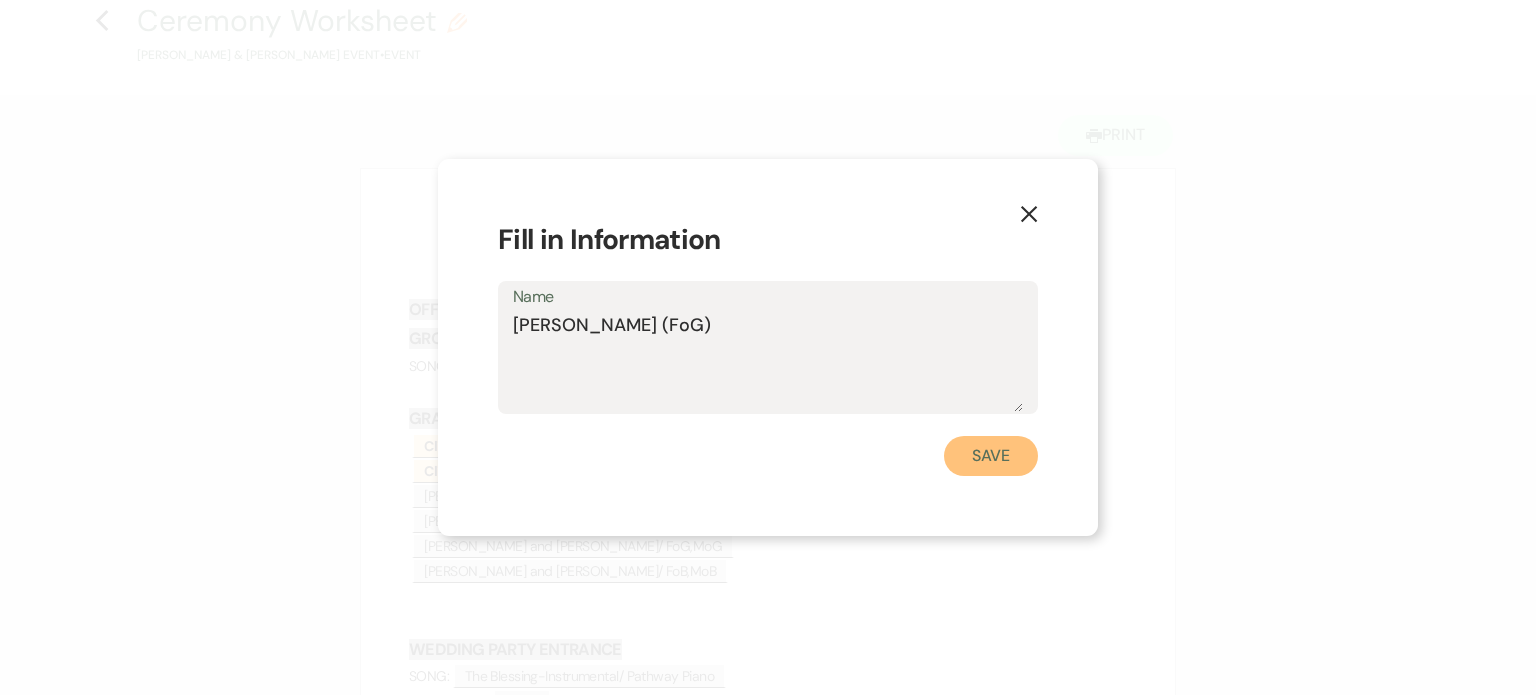 click on "Save" at bounding box center [991, 456] 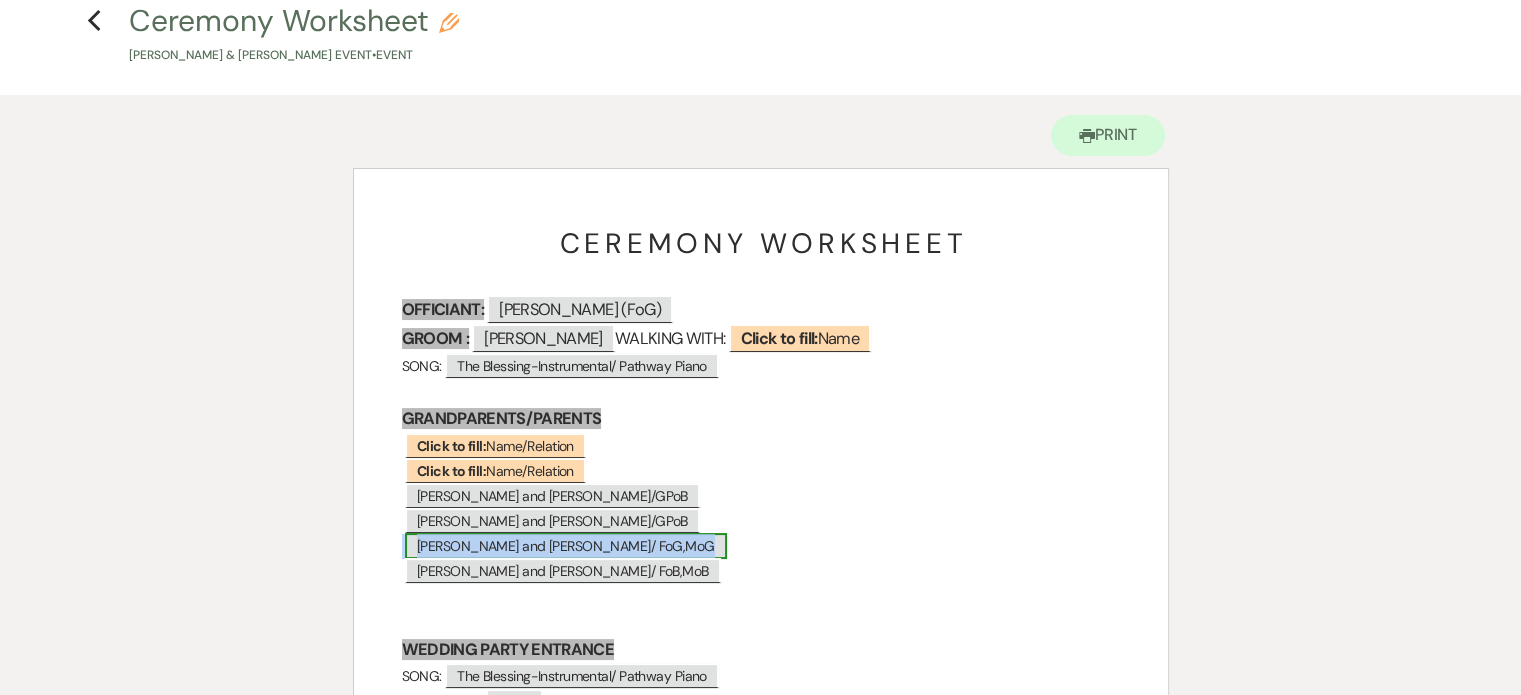 click on "[PERSON_NAME] and [PERSON_NAME]/ FoG,MoG" at bounding box center [566, 546] 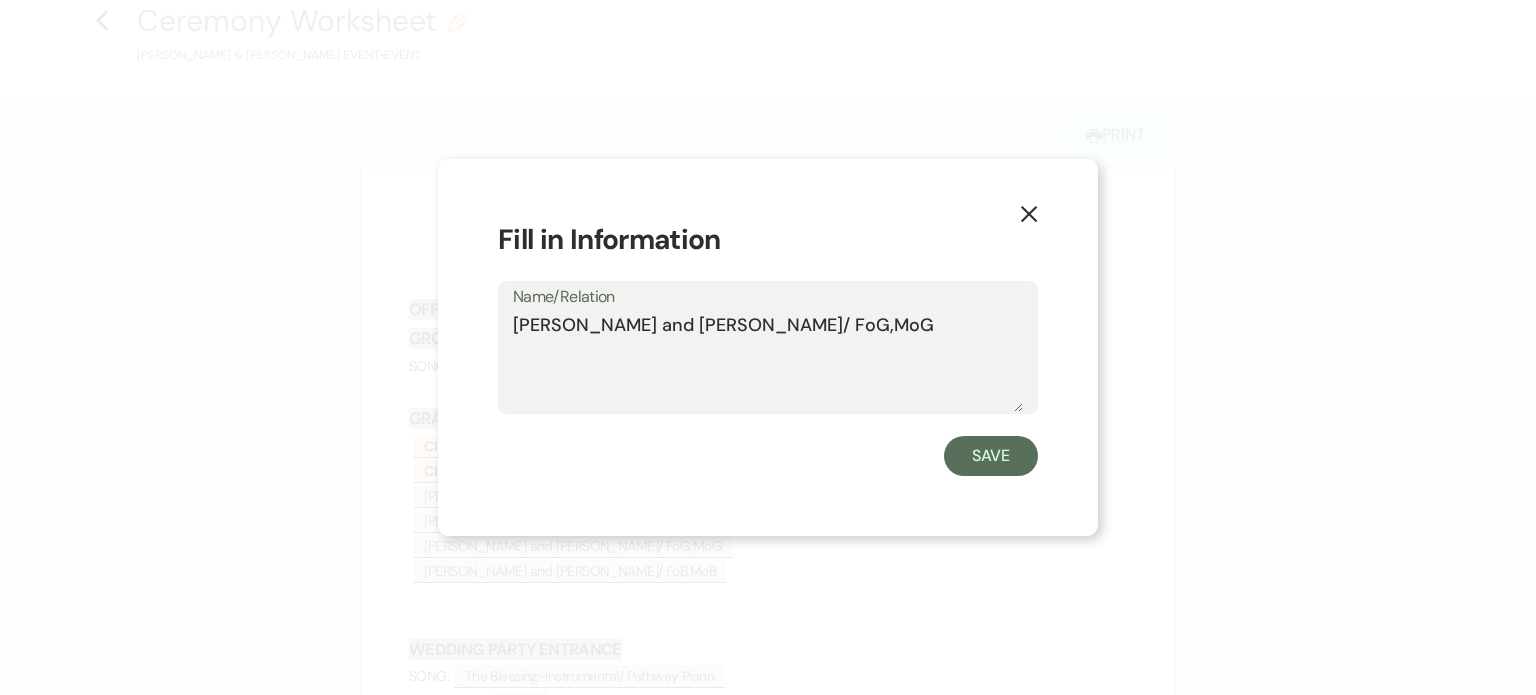 click on "X" 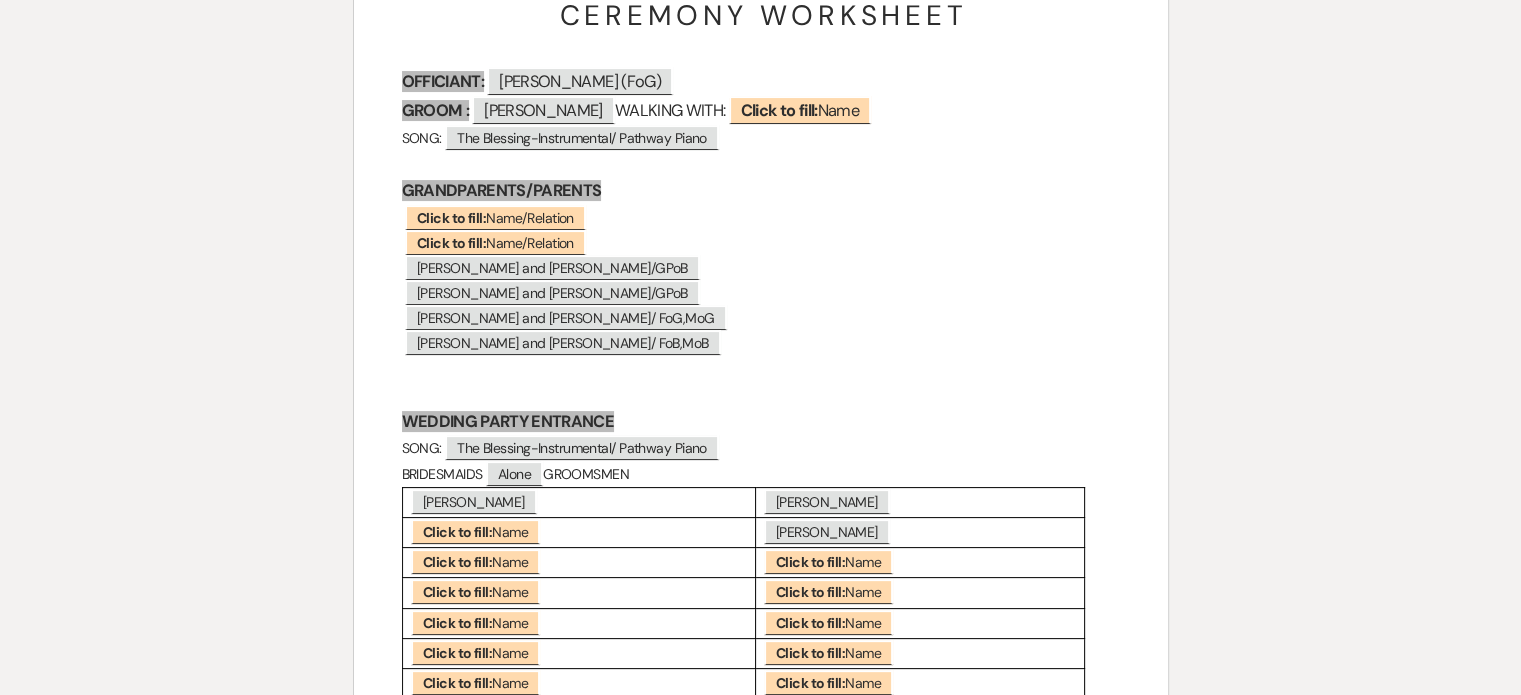 scroll, scrollTop: 300, scrollLeft: 0, axis: vertical 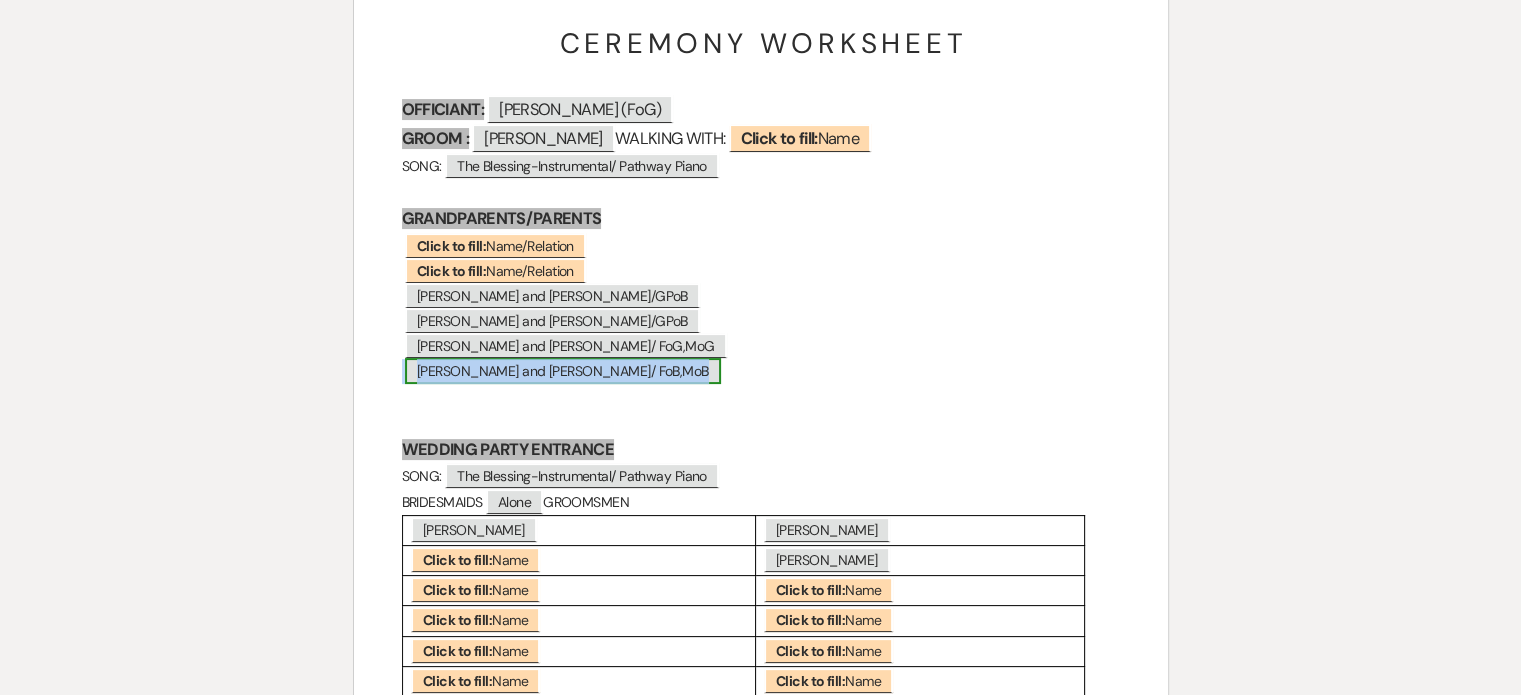 click on "[PERSON_NAME] and [PERSON_NAME]/ FoB,MoB" at bounding box center [563, 371] 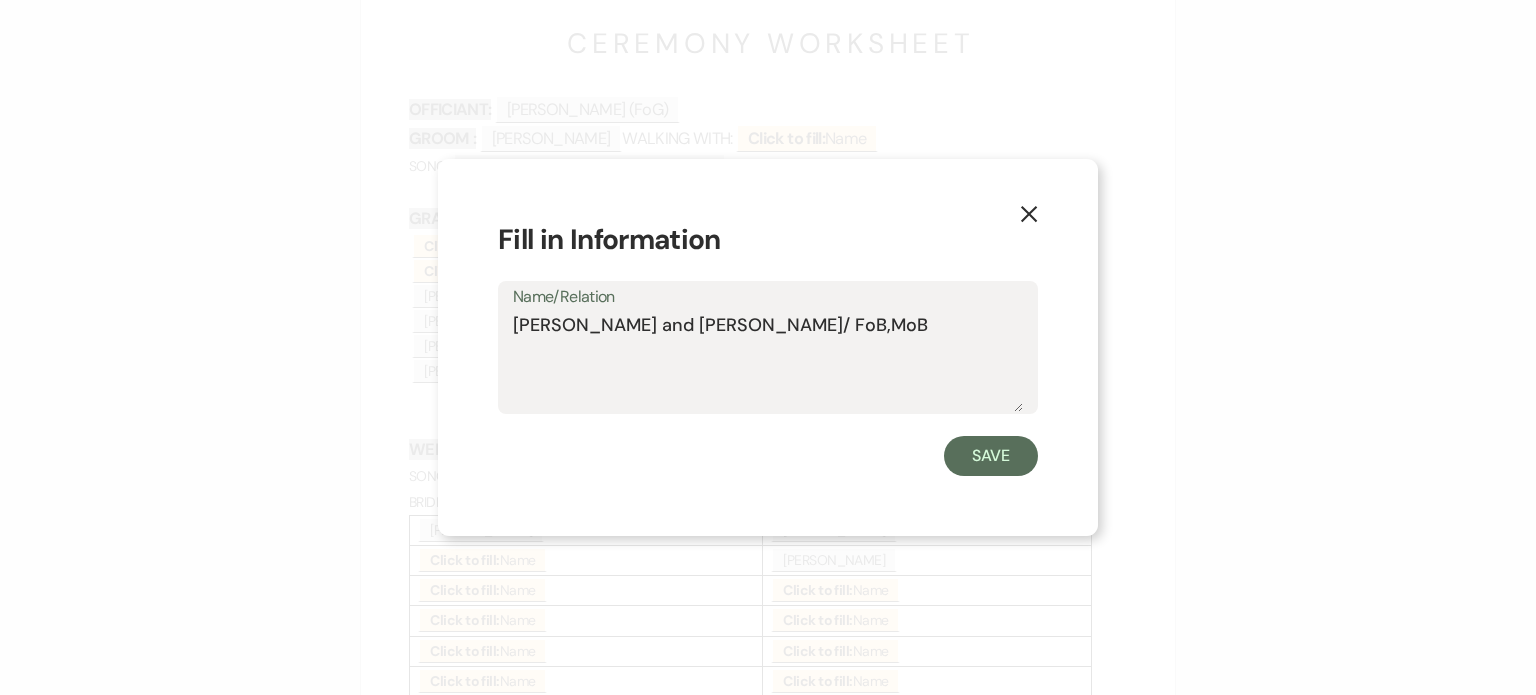 drag, startPoint x: 594, startPoint y: 326, endPoint x: 488, endPoint y: 327, distance: 106.004715 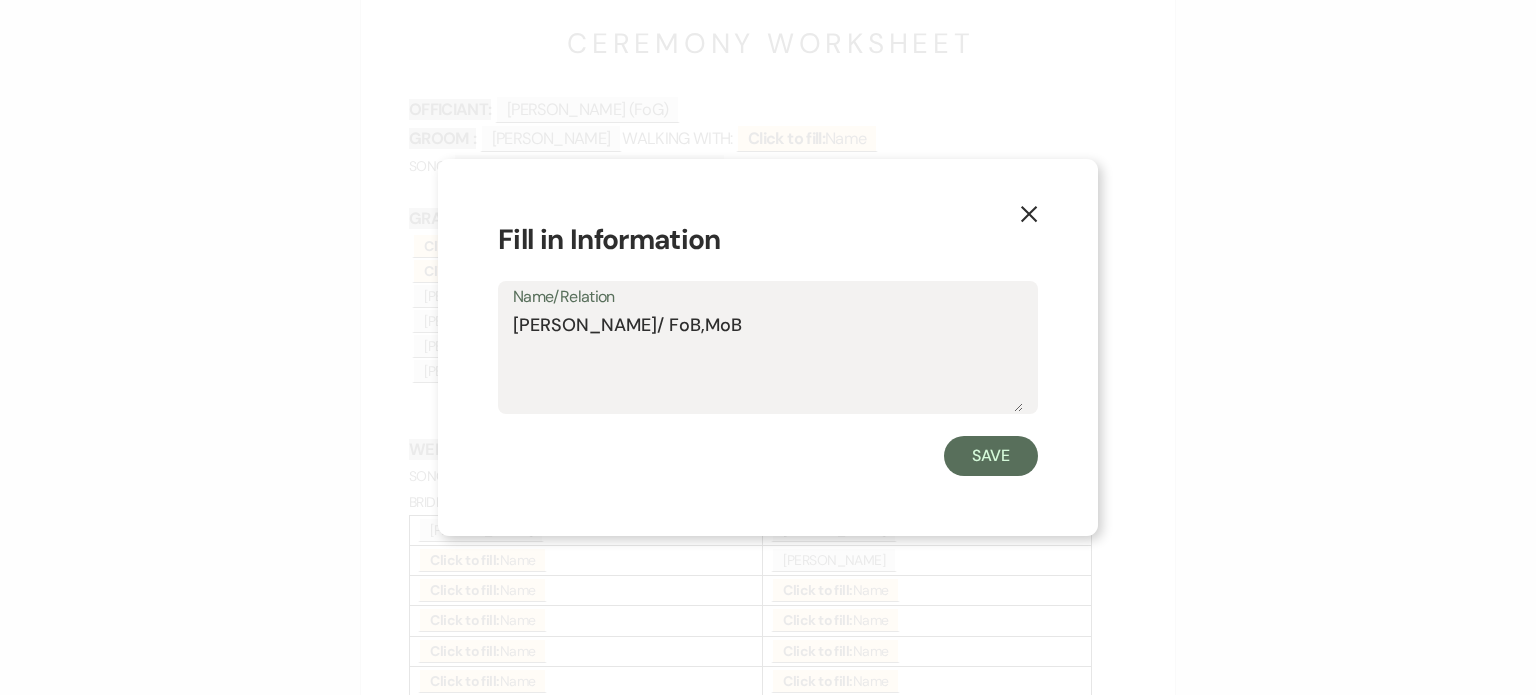 drag, startPoint x: 724, startPoint y: 328, endPoint x: 686, endPoint y: 324, distance: 38.209946 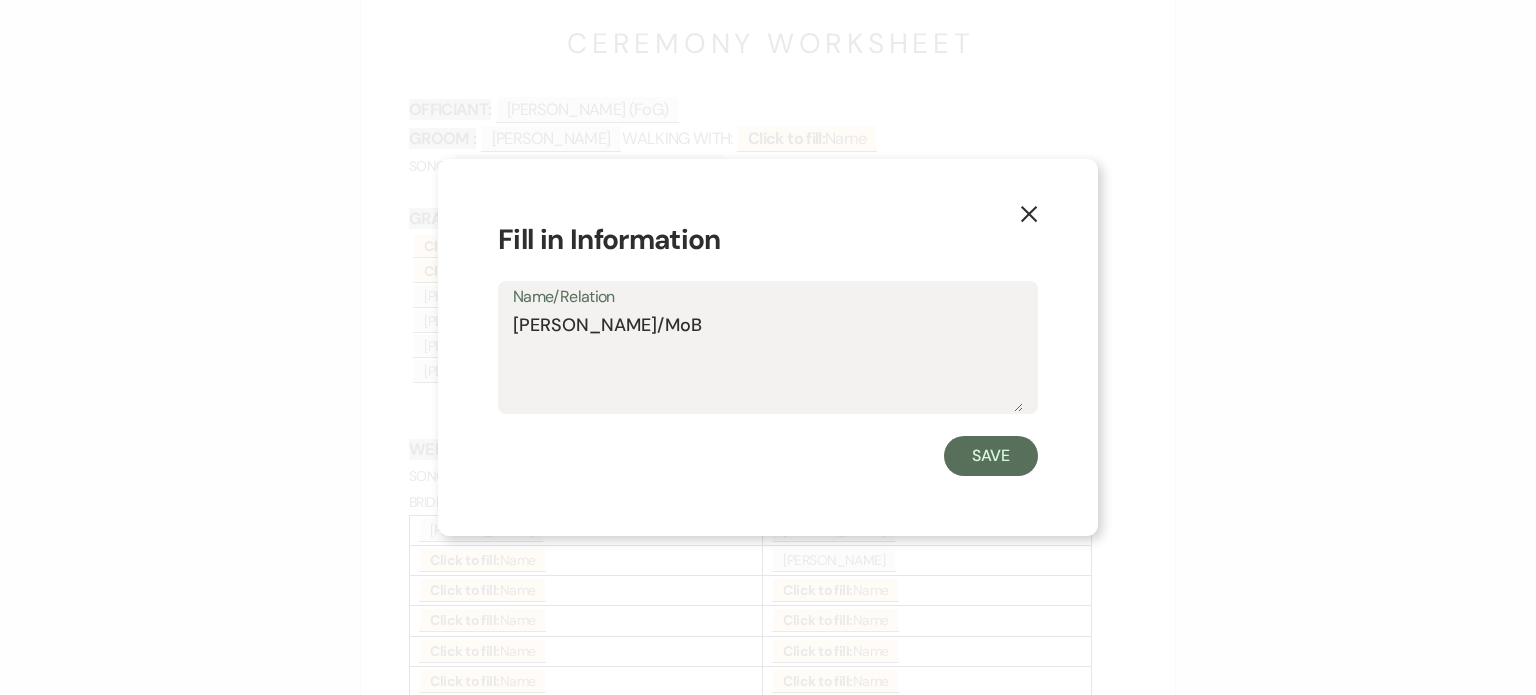 click on "[PERSON_NAME]/MoB" at bounding box center [768, 362] 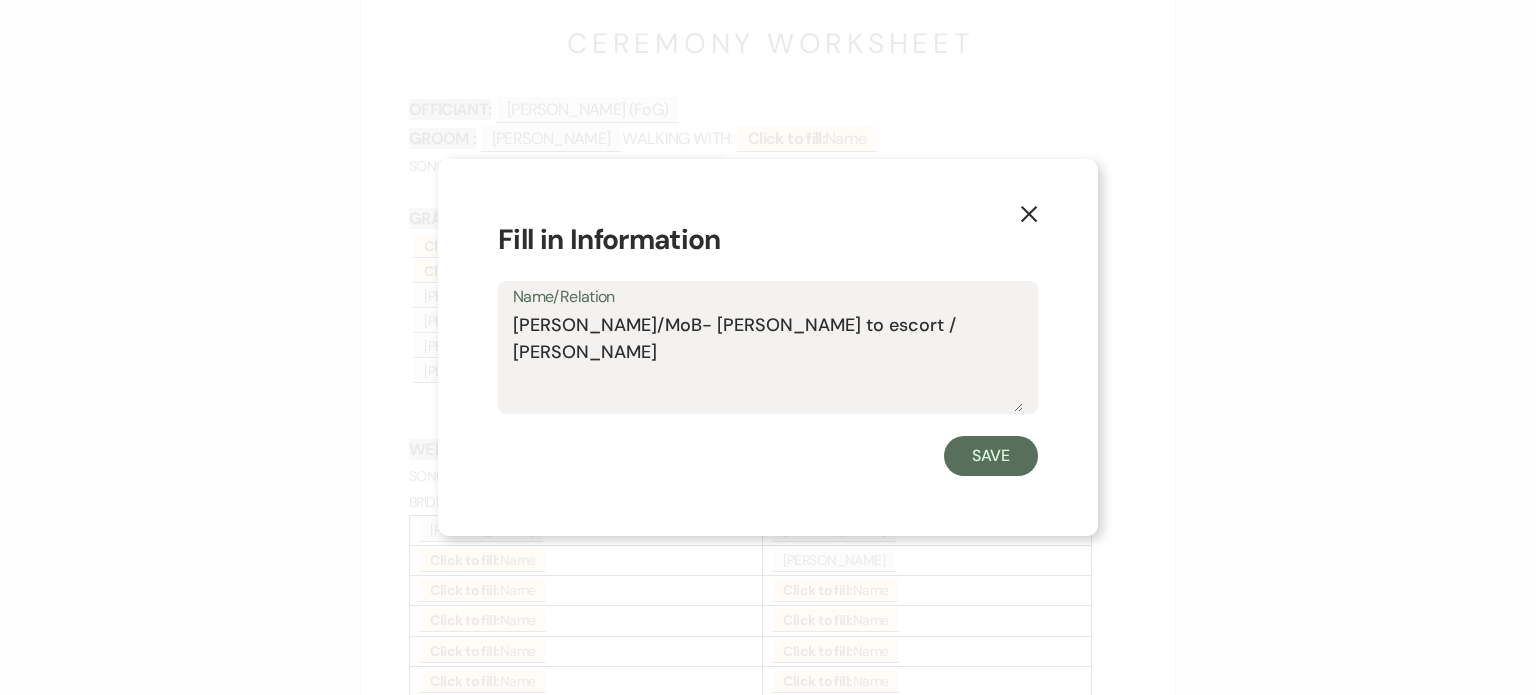 click on "Name/Relation [PERSON_NAME]/MoB- [PERSON_NAME] to escort / [PERSON_NAME]" at bounding box center (768, 347) 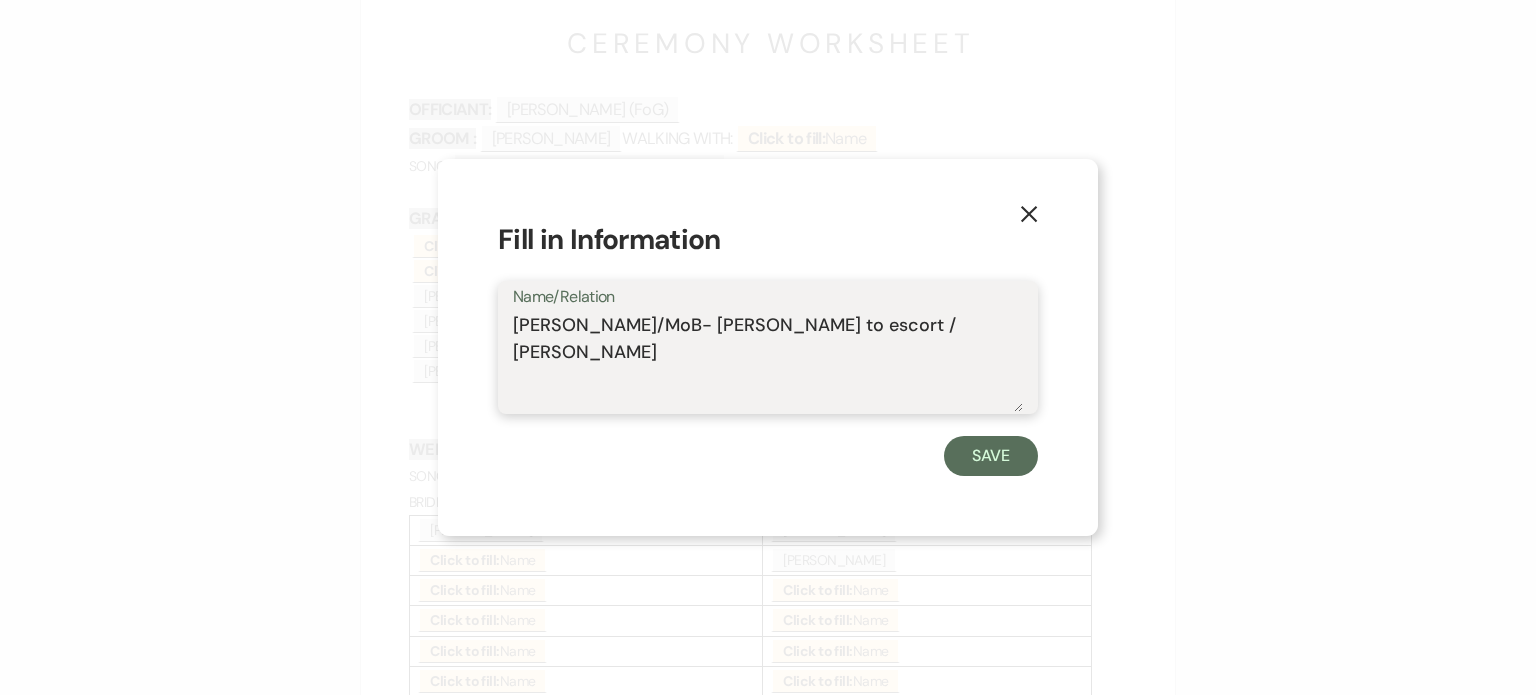 click on "[PERSON_NAME]/MoB- [PERSON_NAME] to escort / [PERSON_NAME]" at bounding box center [768, 362] 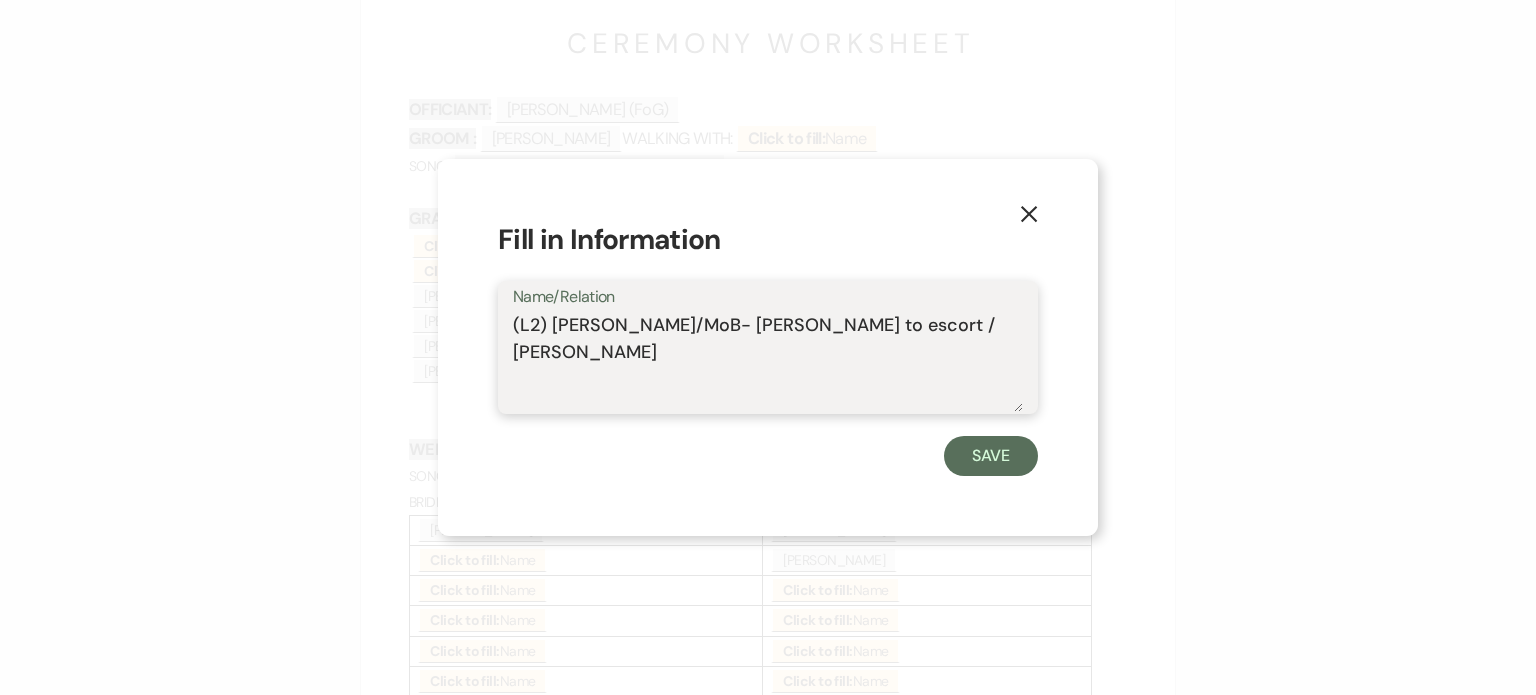 click on "(L2) [PERSON_NAME]/MoB- [PERSON_NAME] to escort / [PERSON_NAME]" at bounding box center (768, 362) 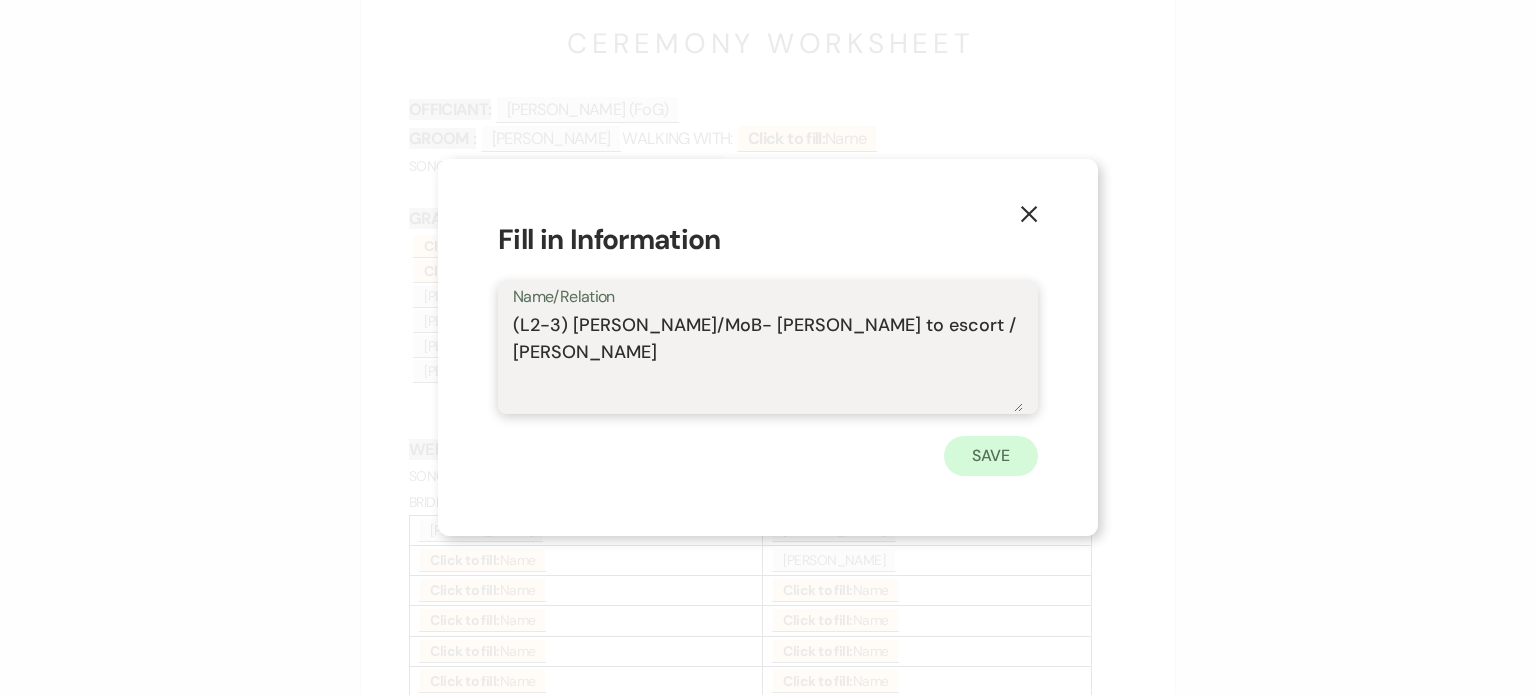 type on "(L2-3) [PERSON_NAME]/MoB- [PERSON_NAME] to escort / [PERSON_NAME]" 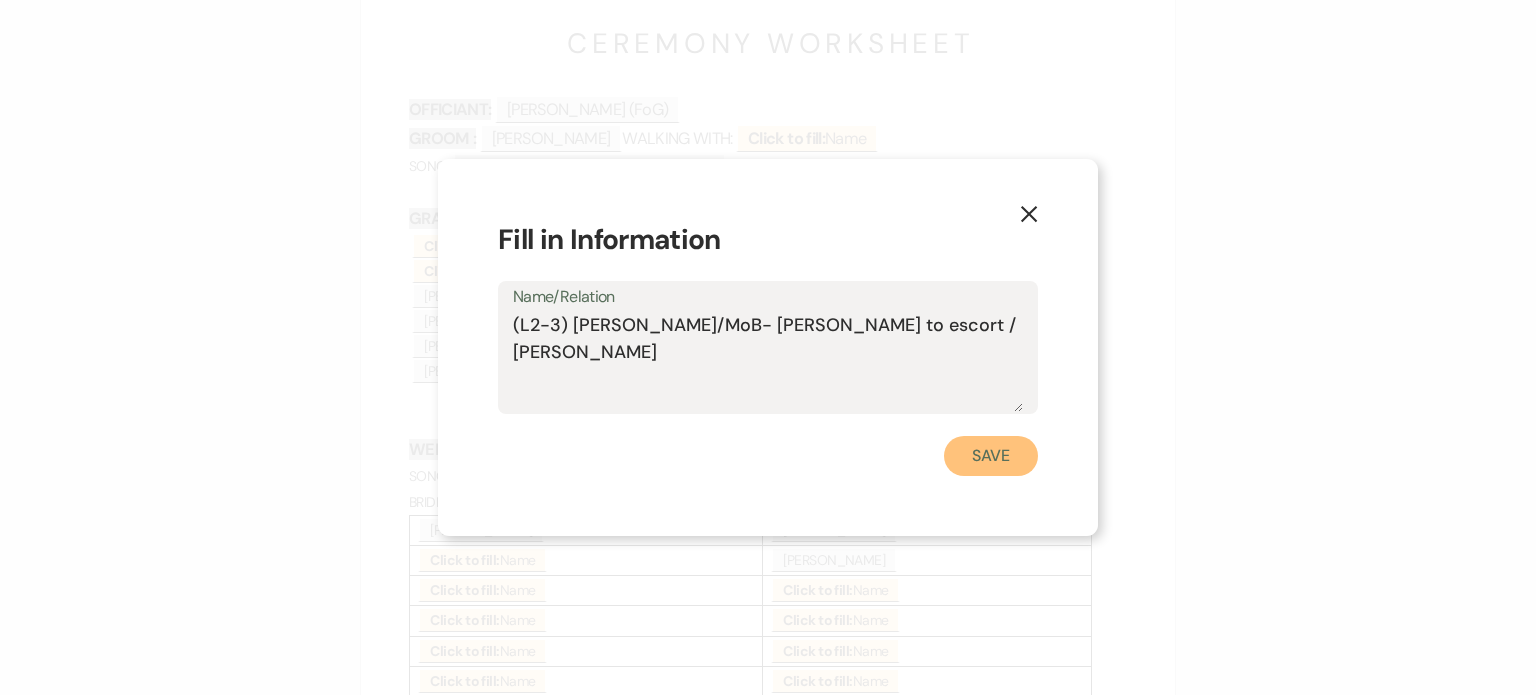 click on "Save" at bounding box center (991, 456) 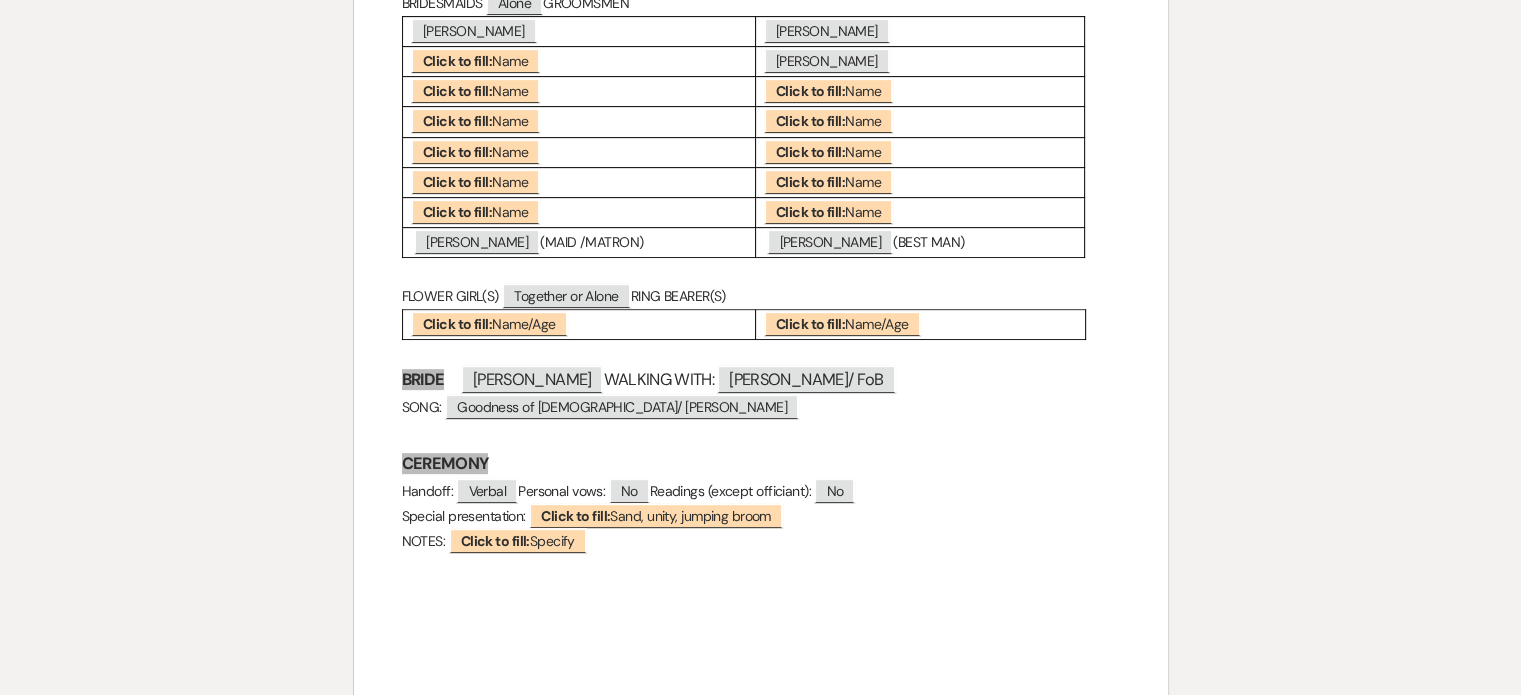 scroll, scrollTop: 800, scrollLeft: 0, axis: vertical 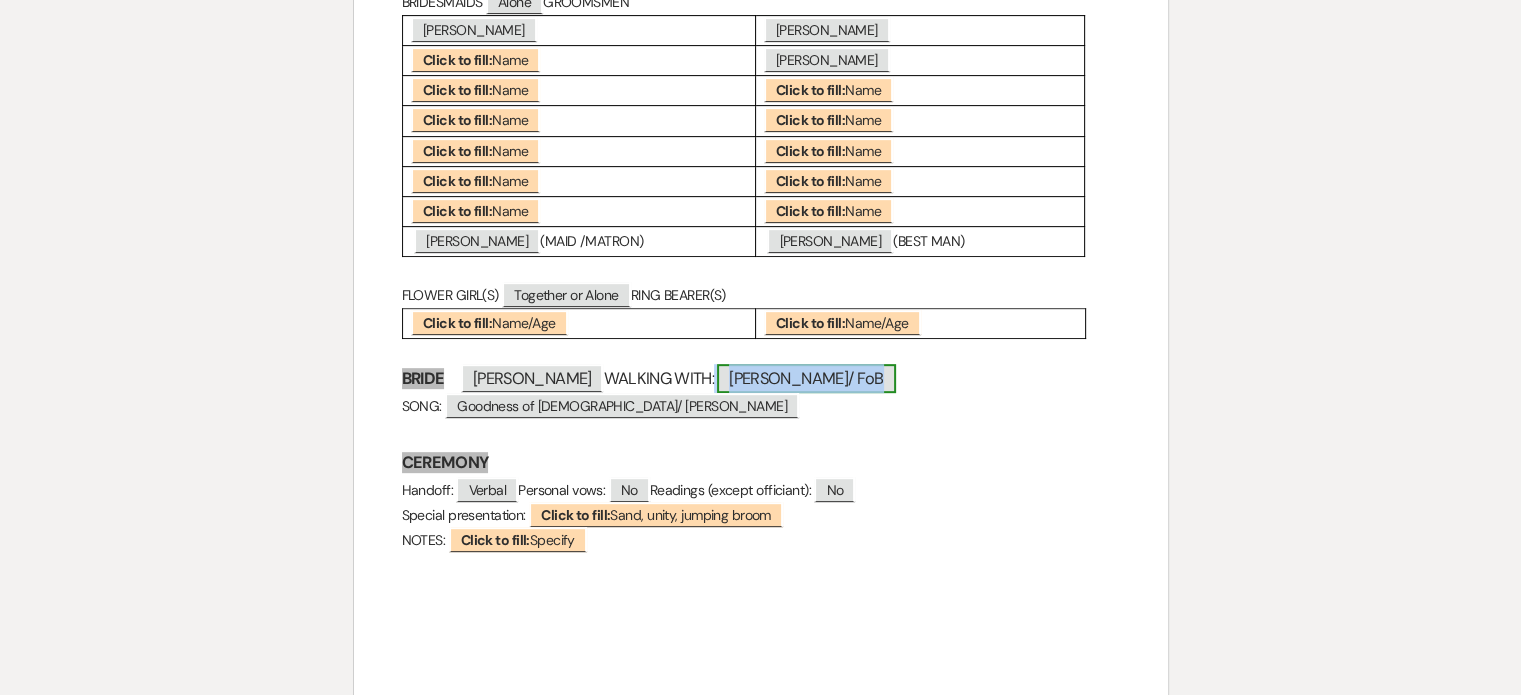 click on "[PERSON_NAME]/ FoB" at bounding box center [806, 378] 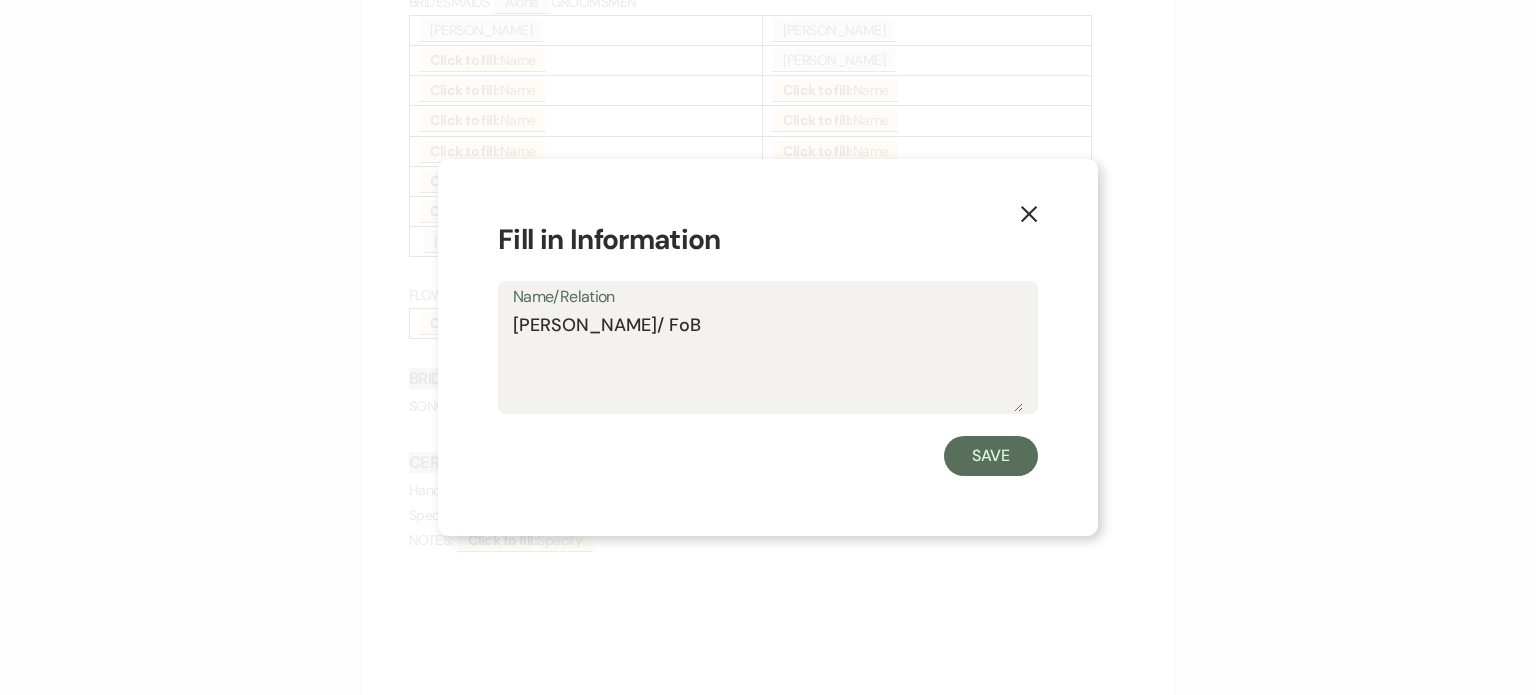 click on "[PERSON_NAME]/ FoB" at bounding box center [768, 362] 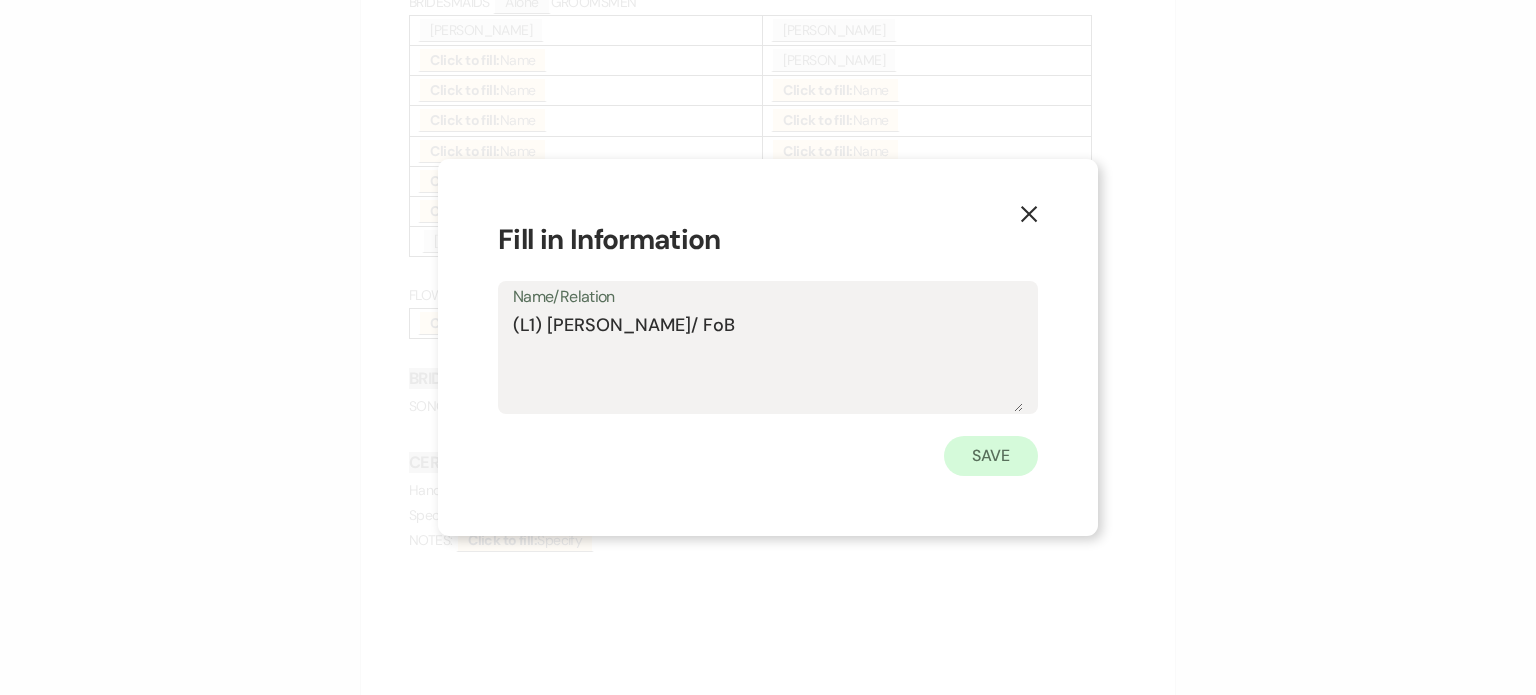 type on "(L1) [PERSON_NAME]/ FoB" 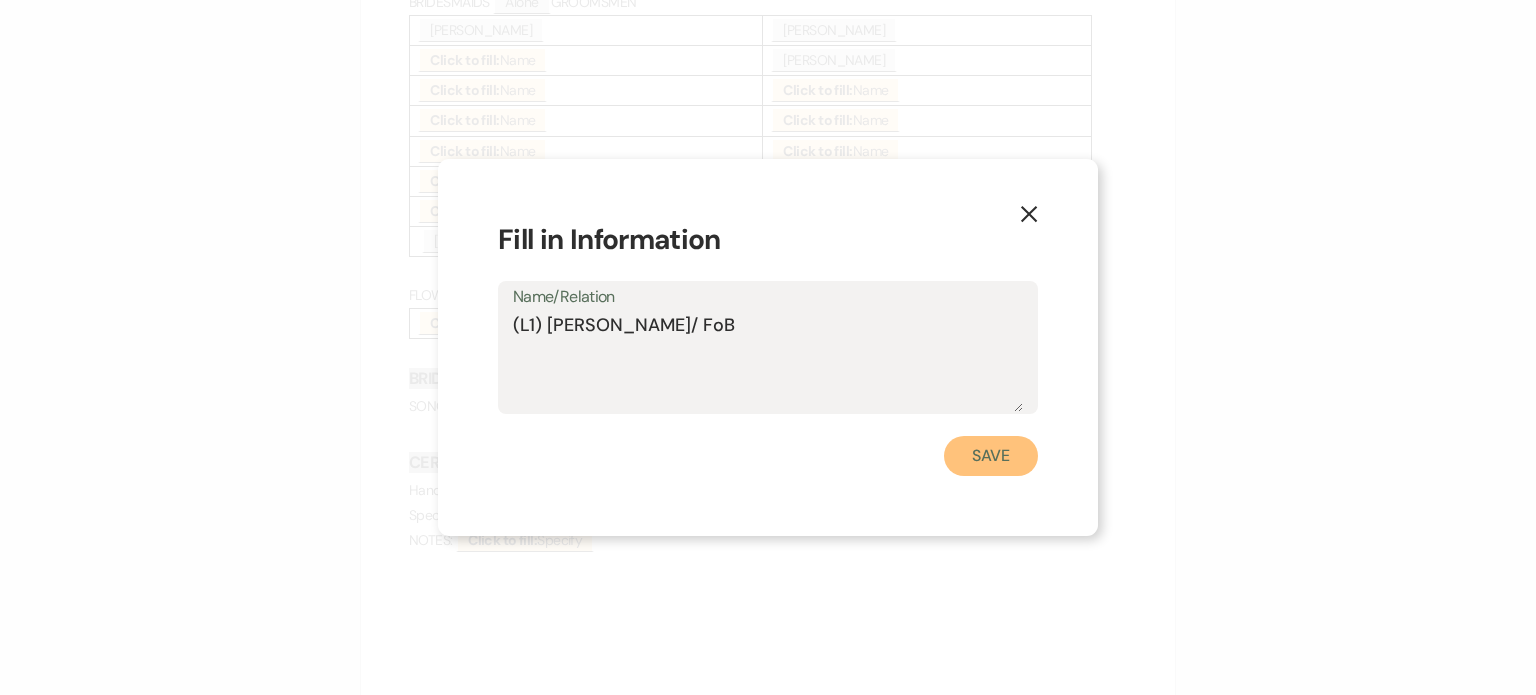 click on "Save" at bounding box center (991, 456) 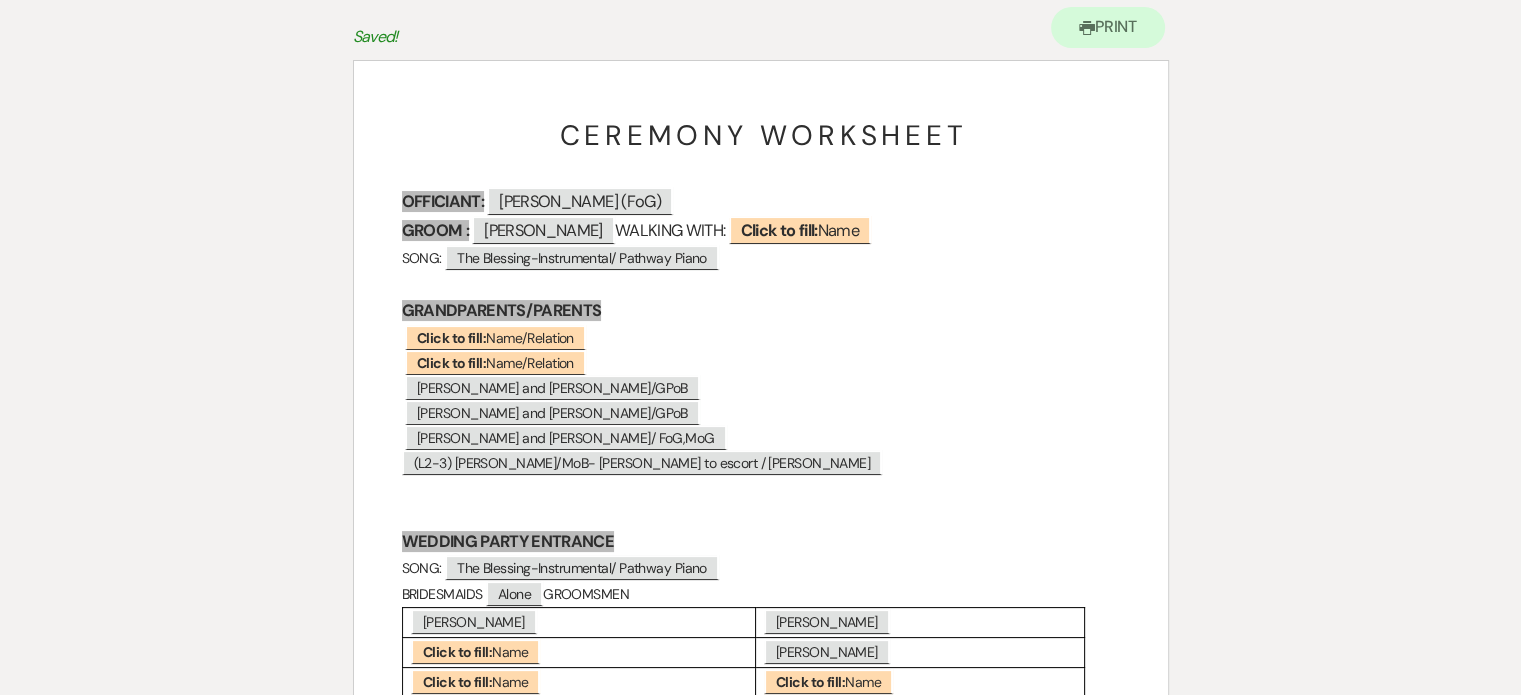 scroll, scrollTop: 200, scrollLeft: 0, axis: vertical 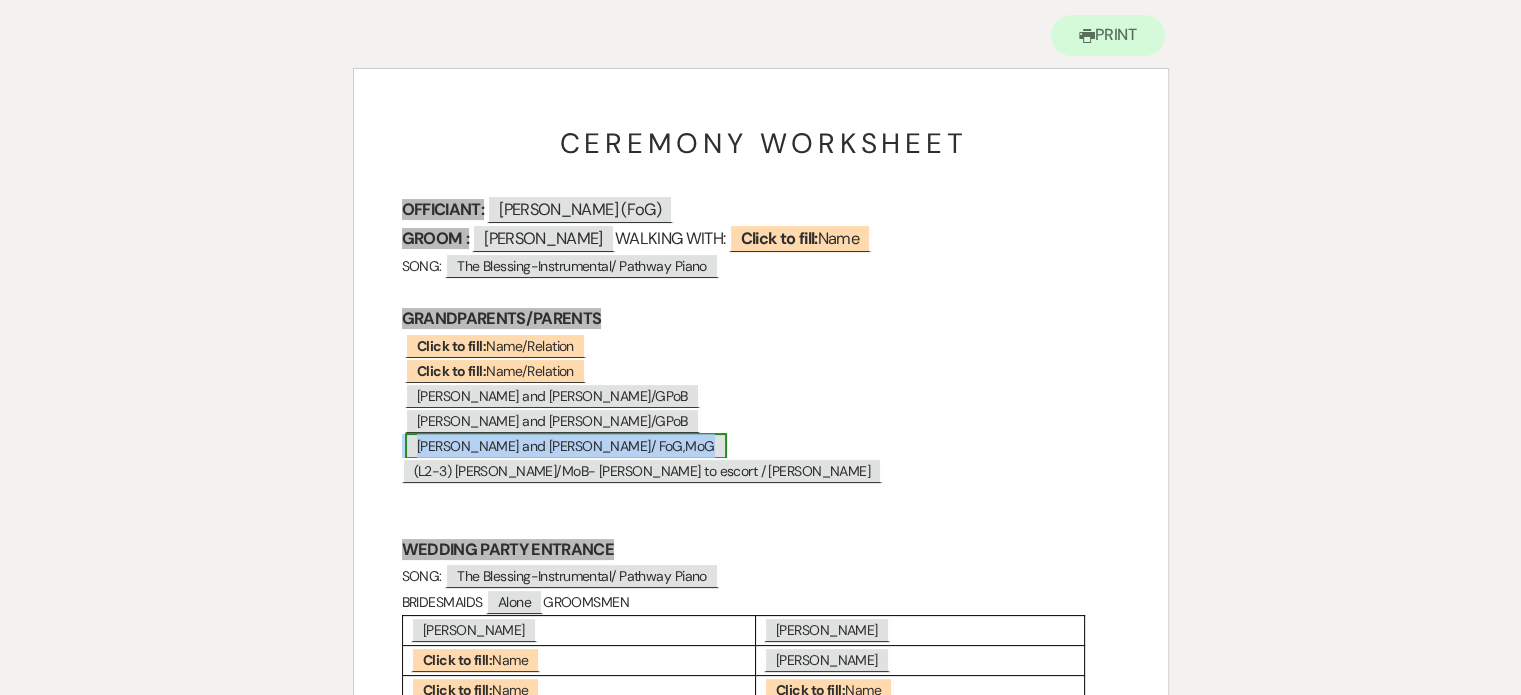 click on "[PERSON_NAME] and [PERSON_NAME]/ FoG,MoG" at bounding box center (566, 446) 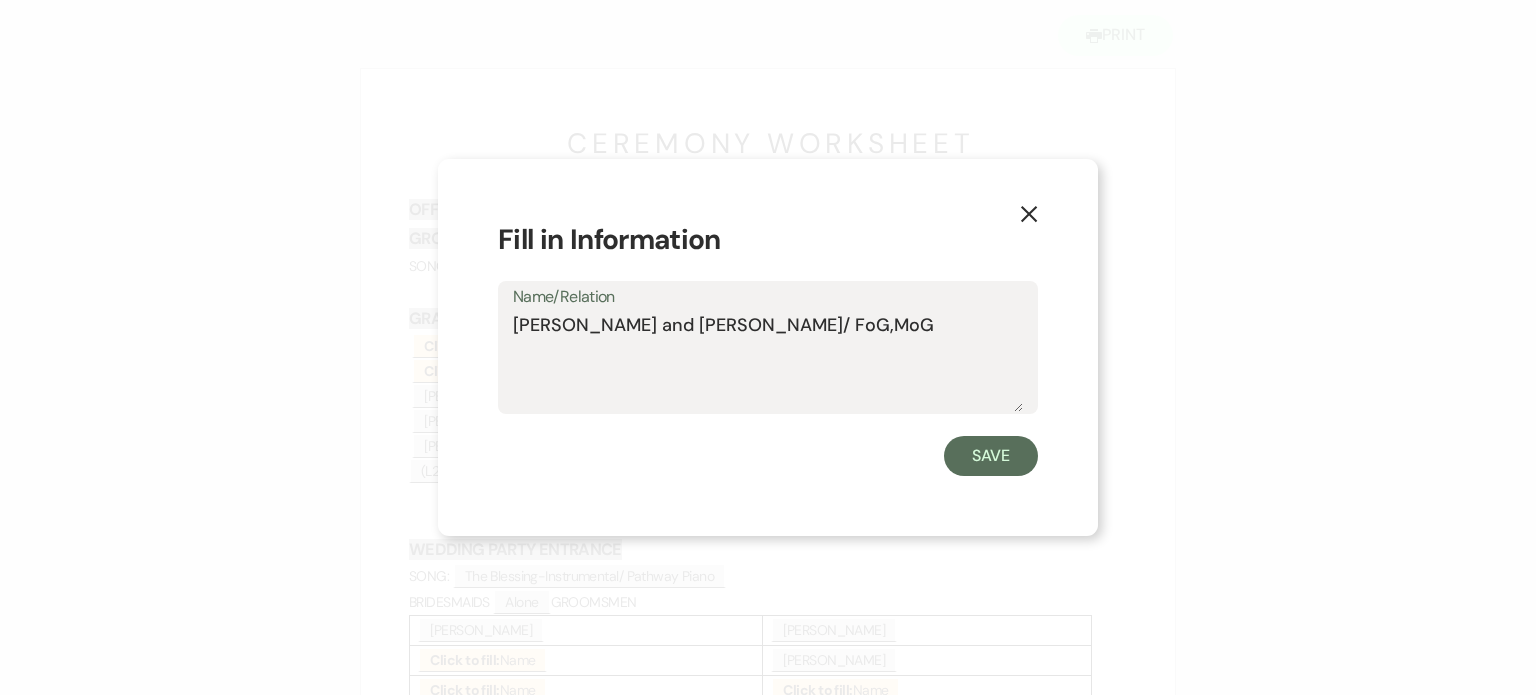click on "[PERSON_NAME] and [PERSON_NAME]/ FoG,MoG" at bounding box center (768, 362) 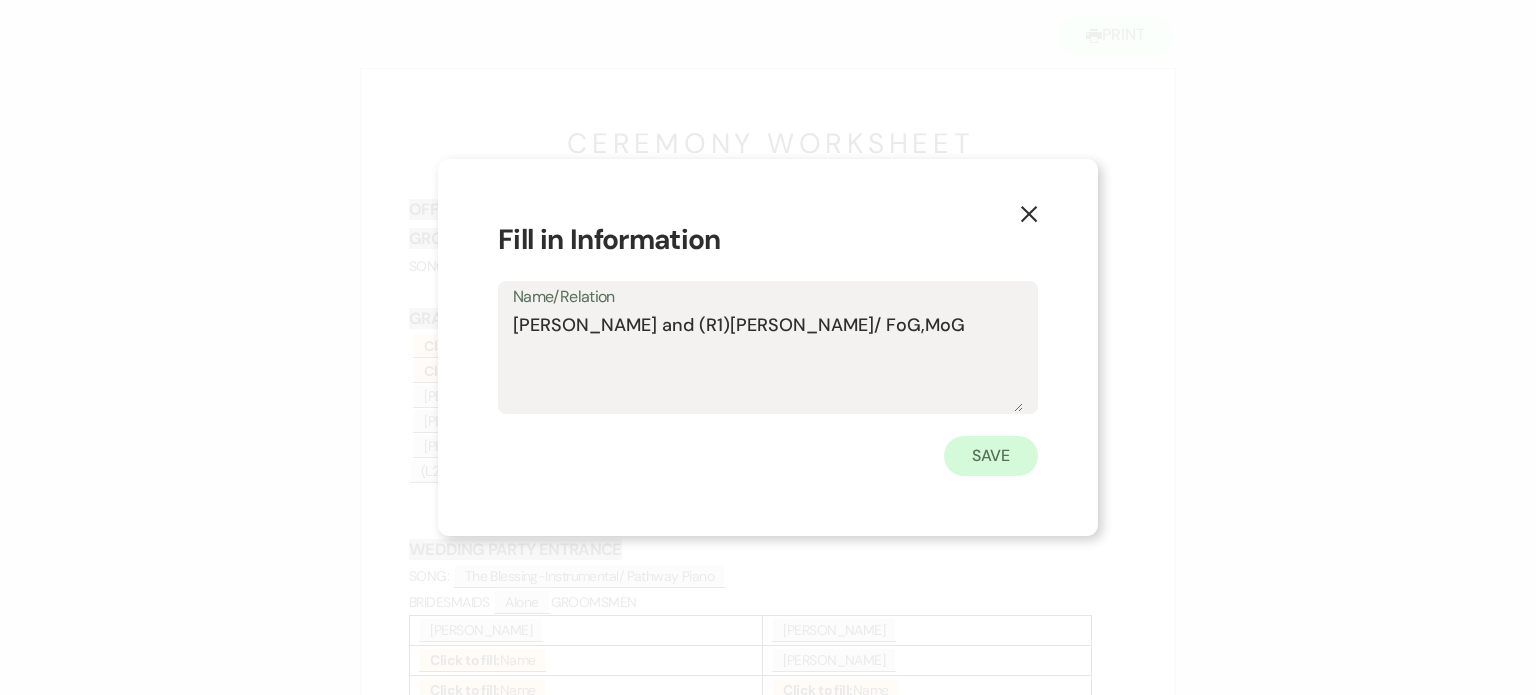 type on "[PERSON_NAME] and (R1)[PERSON_NAME]/ FoG,MoG" 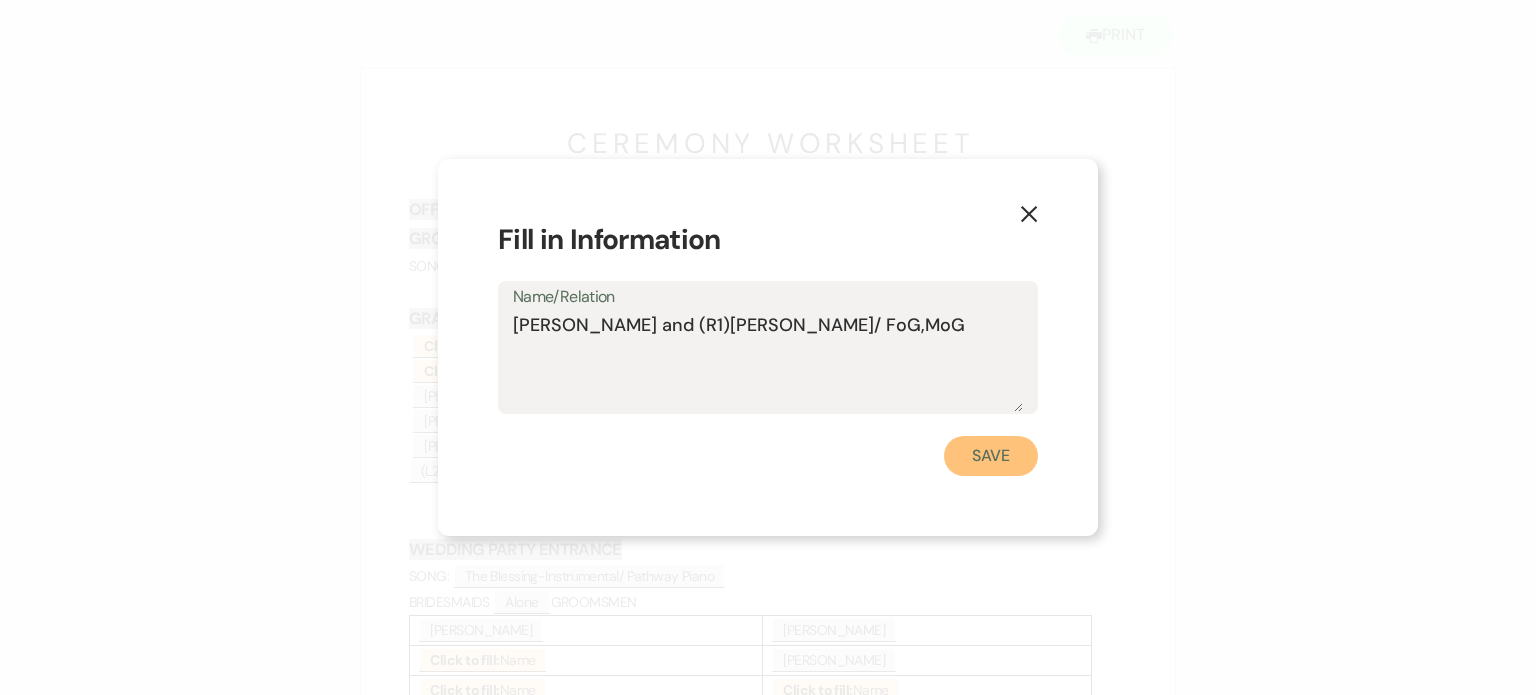 click on "Save" at bounding box center (991, 456) 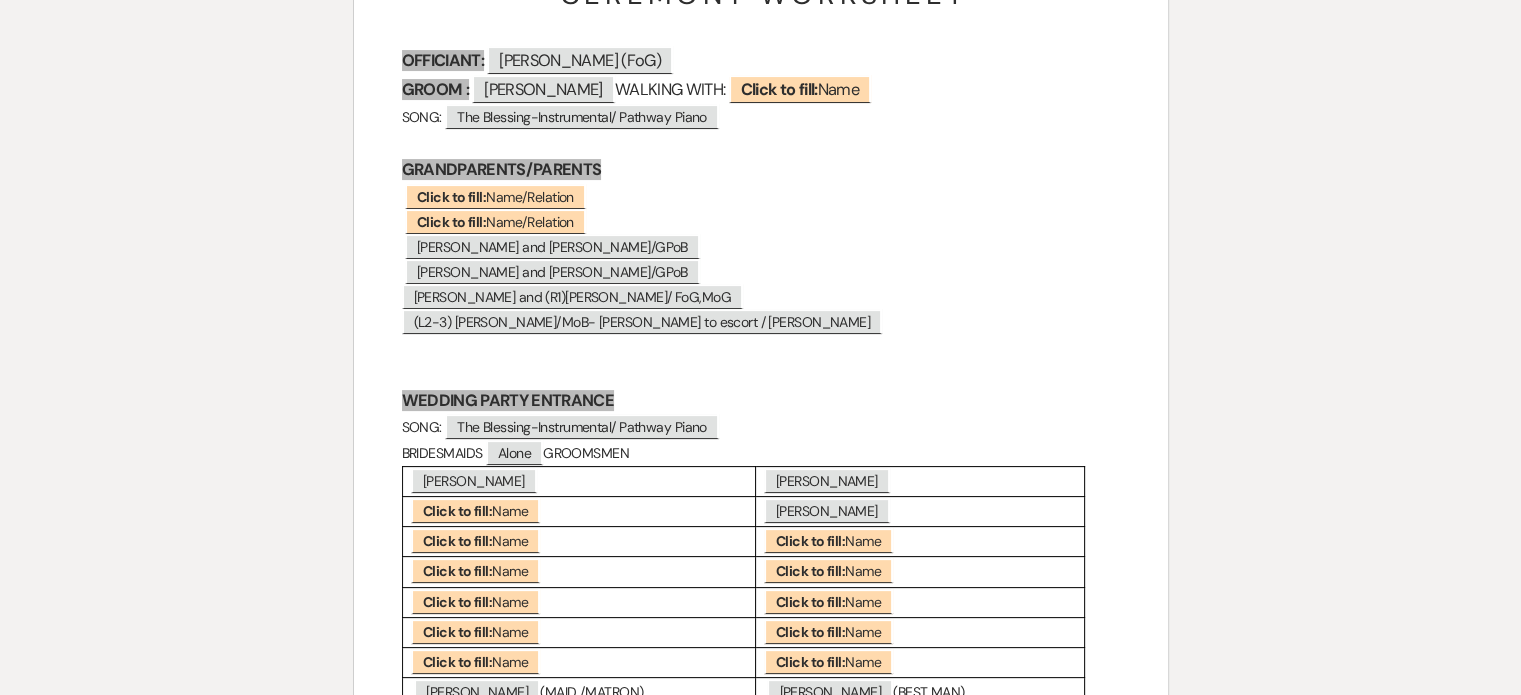 scroll, scrollTop: 400, scrollLeft: 0, axis: vertical 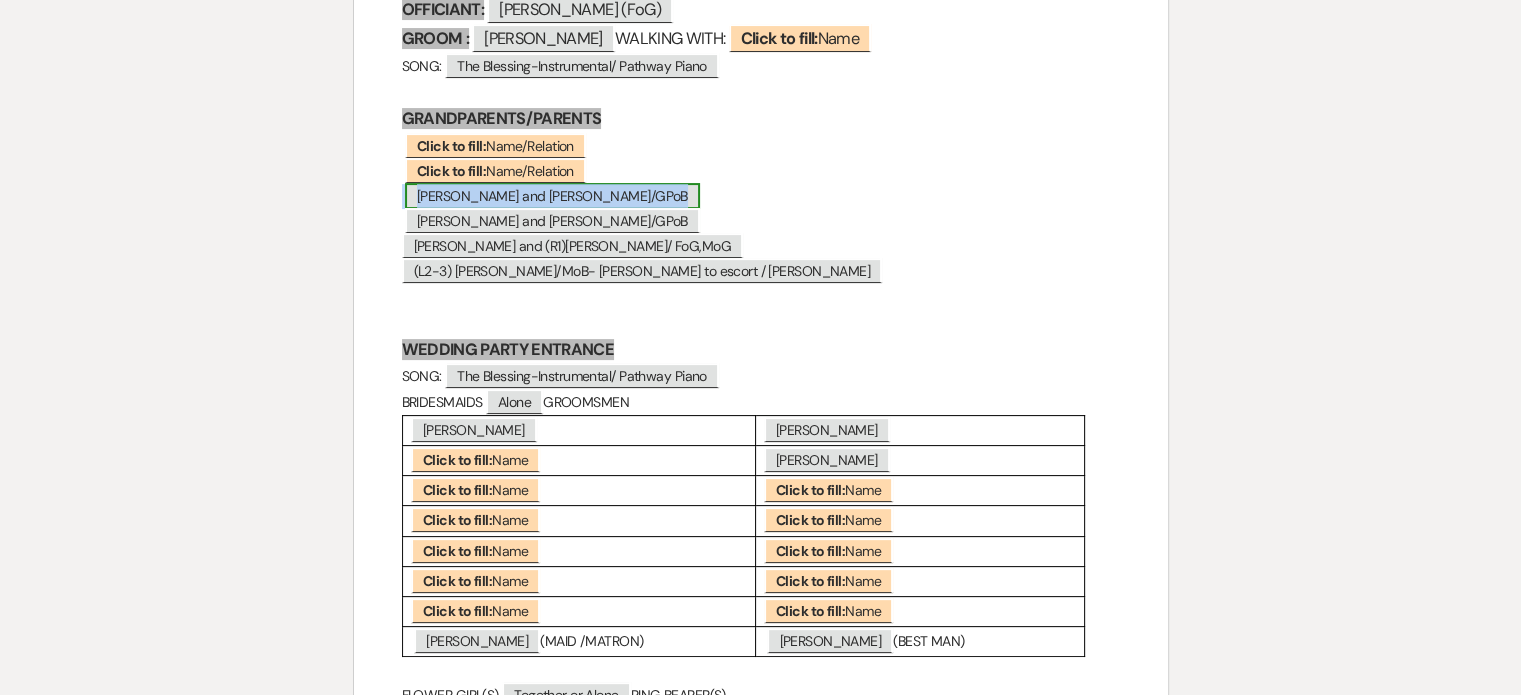 click on "[PERSON_NAME] and [PERSON_NAME]/GPoB" at bounding box center (552, 196) 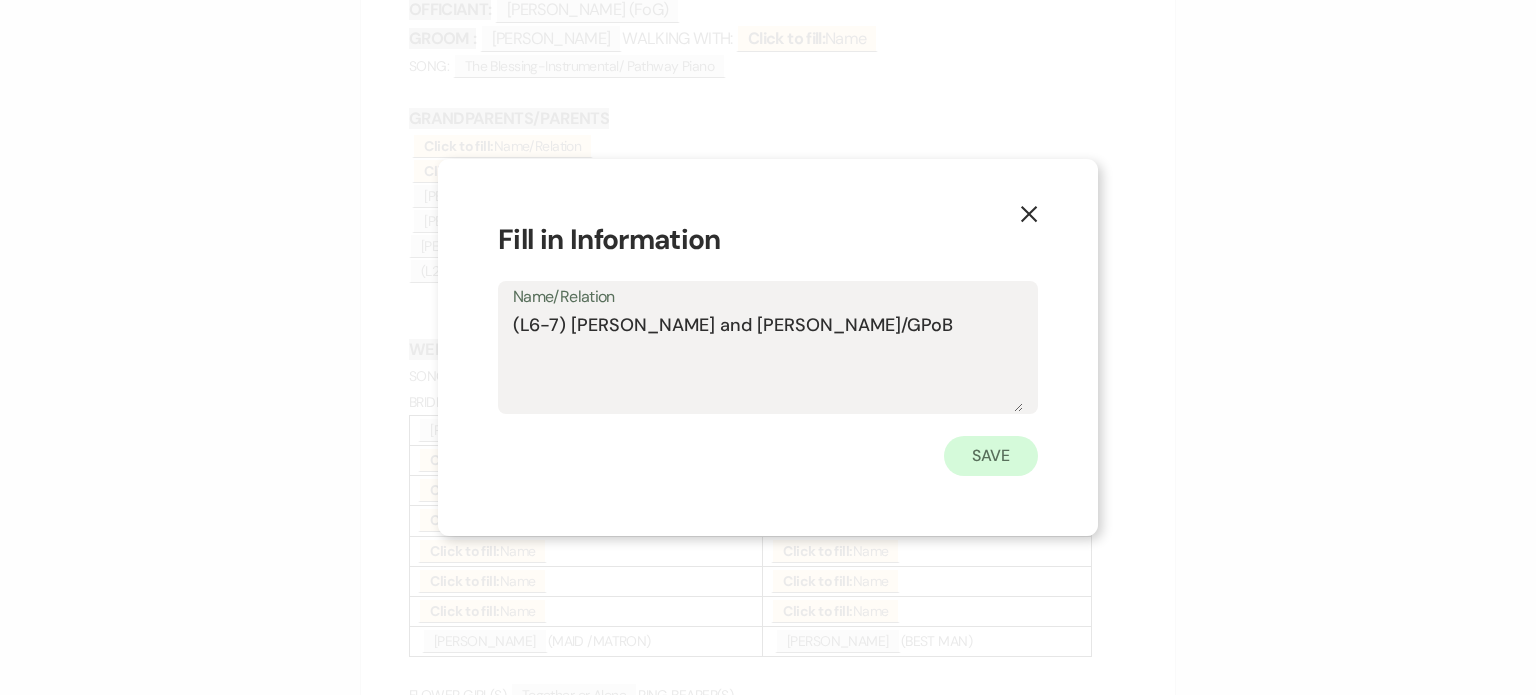 type on "(L6-7) [PERSON_NAME] and [PERSON_NAME]/GPoB" 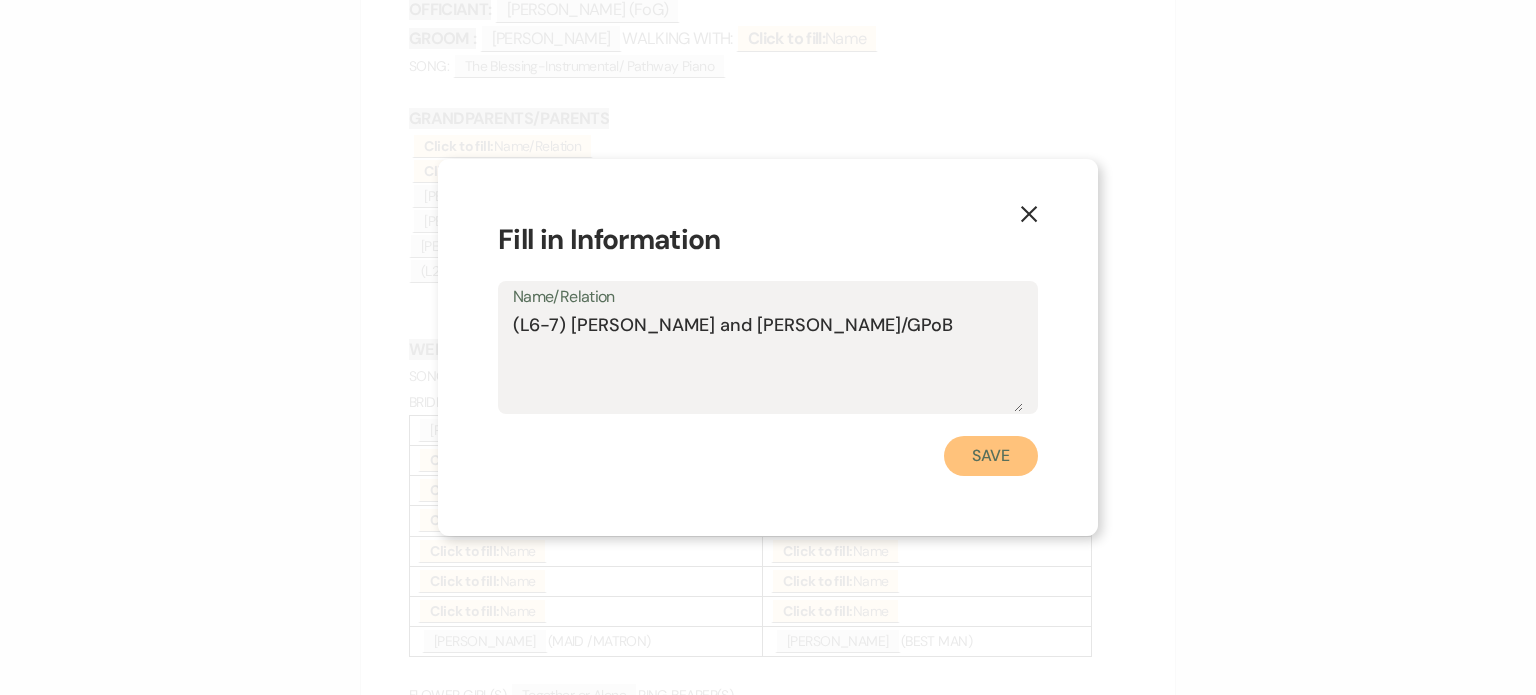 click on "Save" at bounding box center [991, 456] 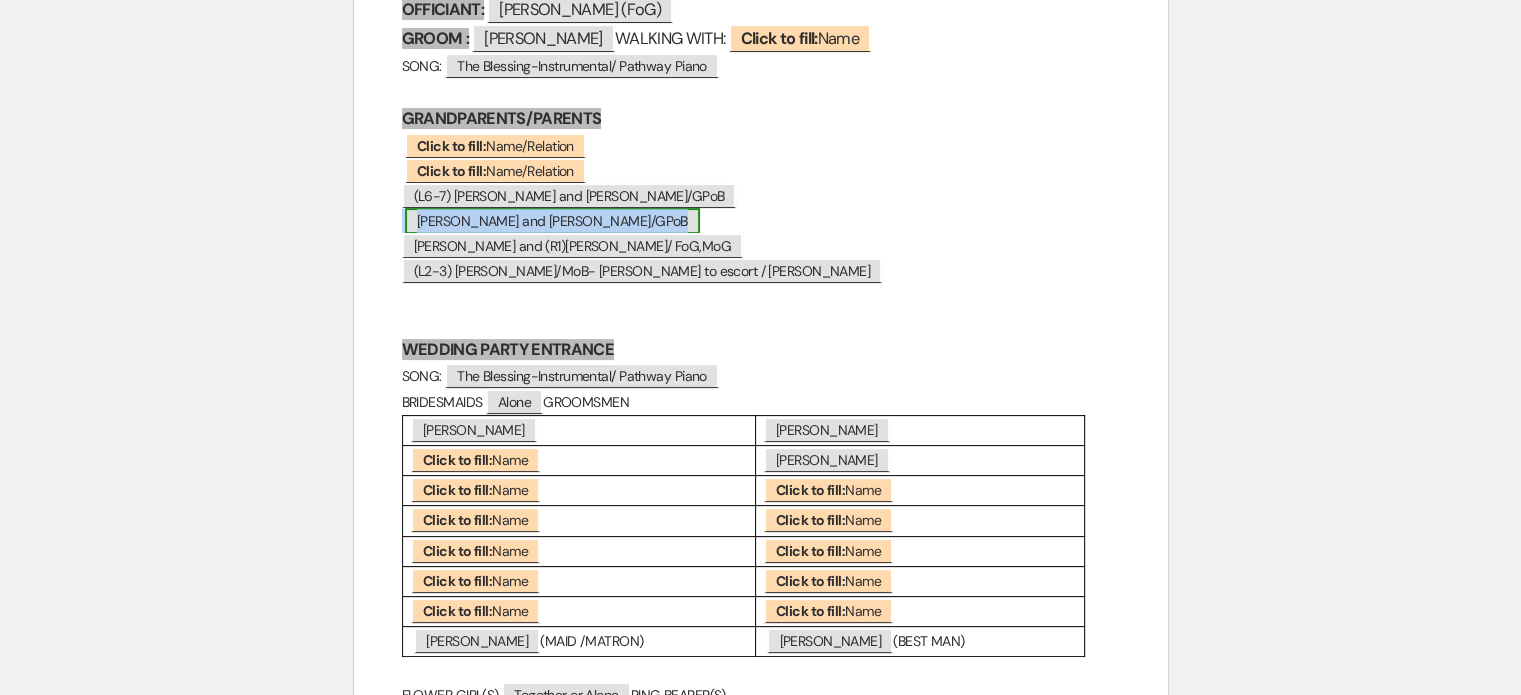 click on "[PERSON_NAME] and [PERSON_NAME]/GPoB" at bounding box center [552, 221] 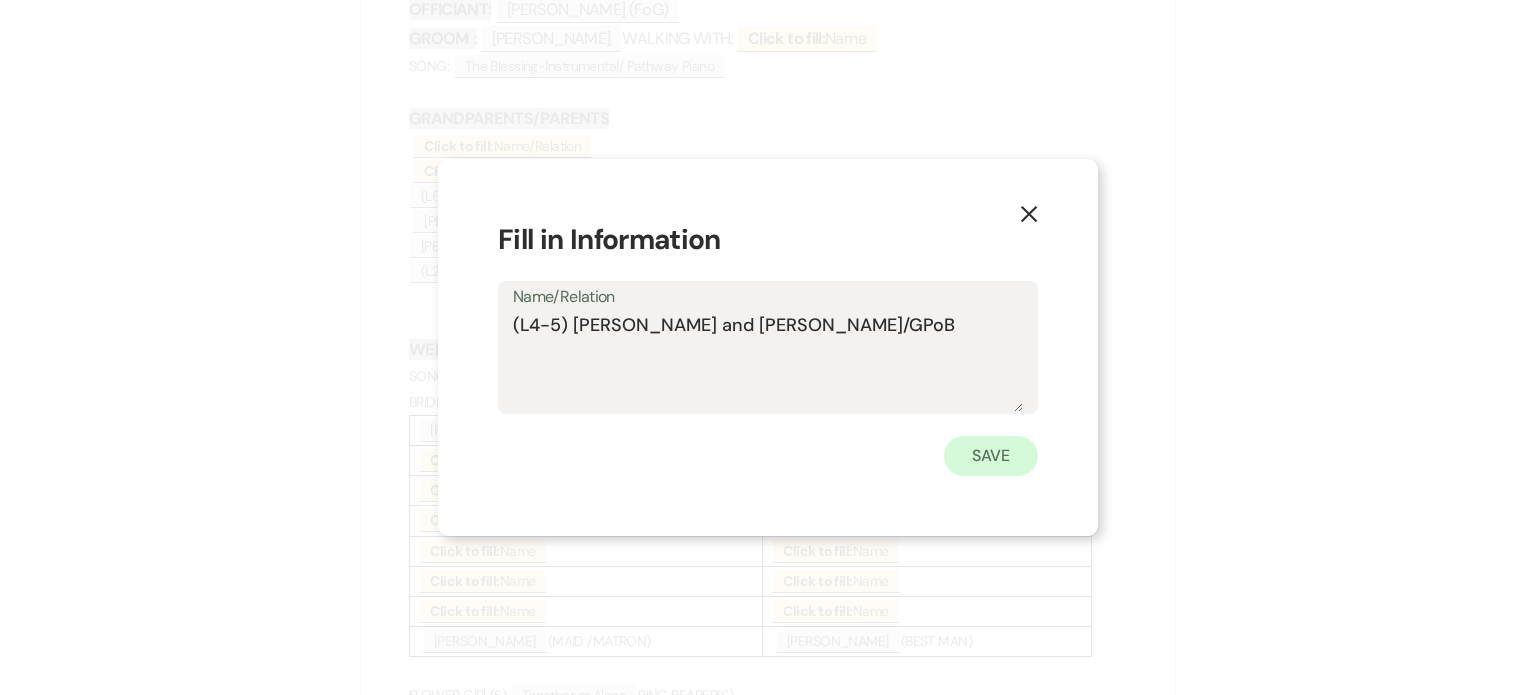 type on "(L4-5) [PERSON_NAME] and [PERSON_NAME]/GPoB" 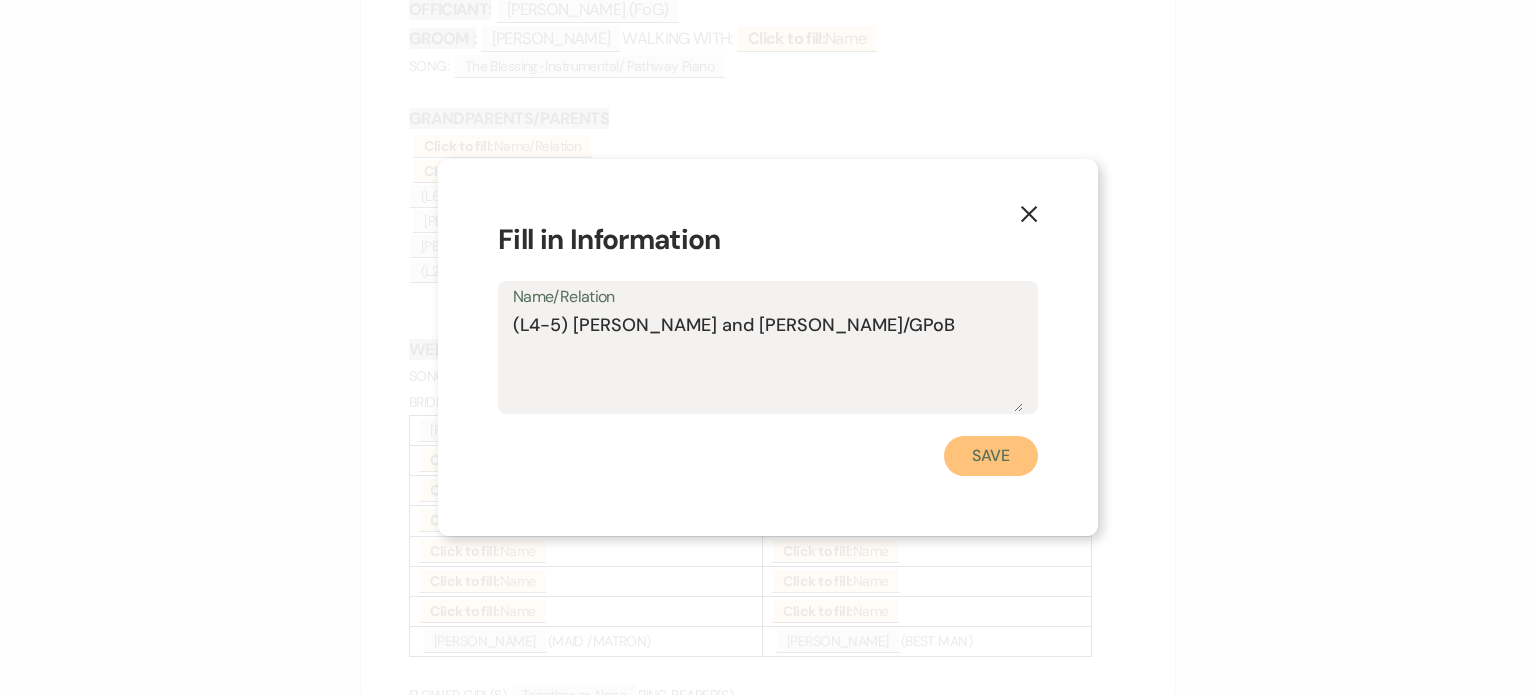 click on "Save" at bounding box center [991, 456] 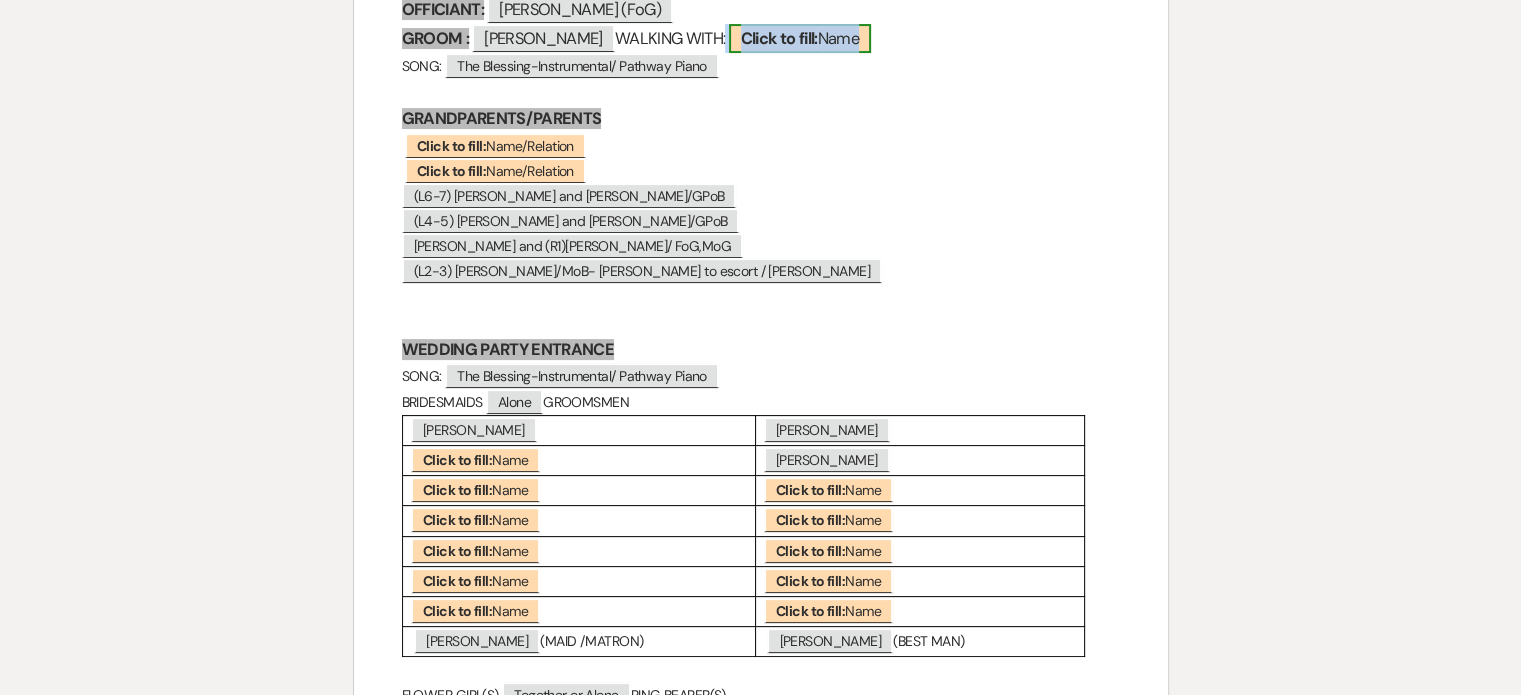 click on "Click to fill:
Name" at bounding box center [800, 38] 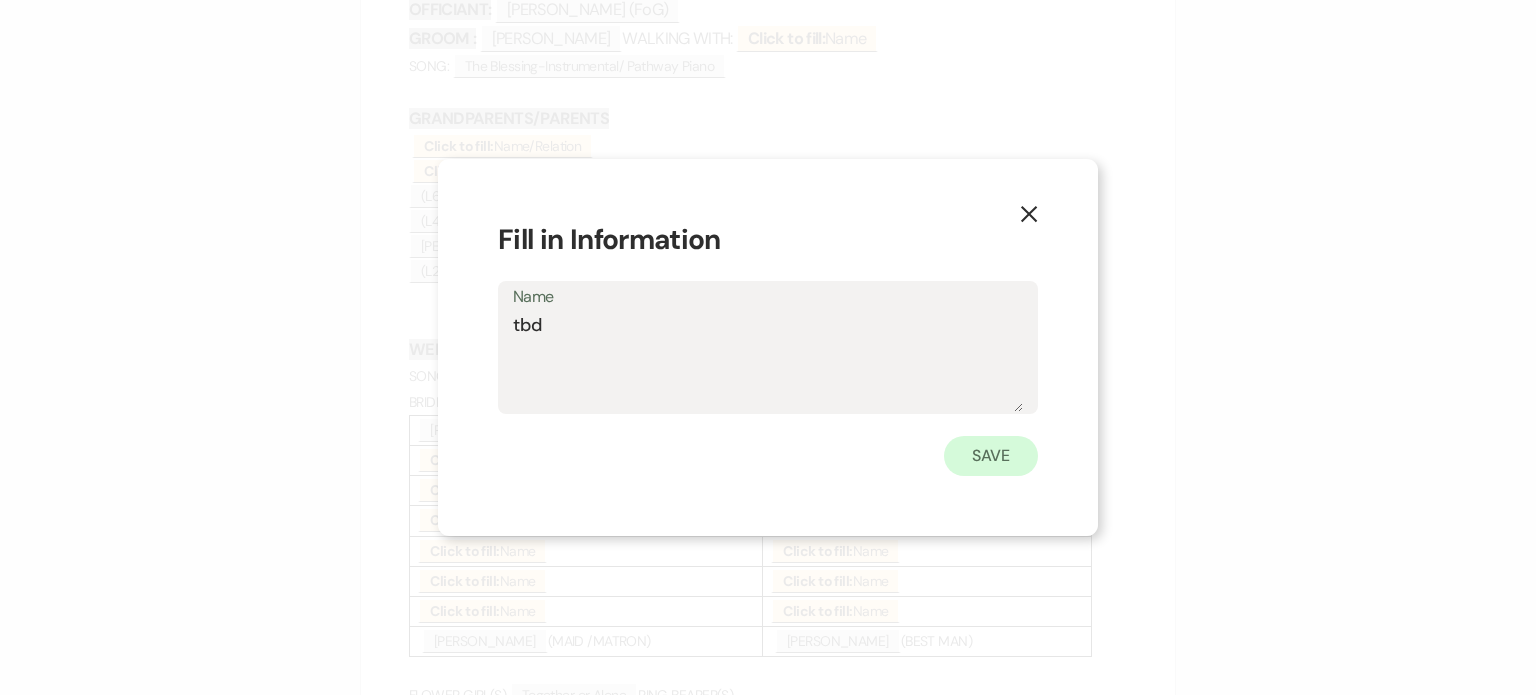 type on "tbd" 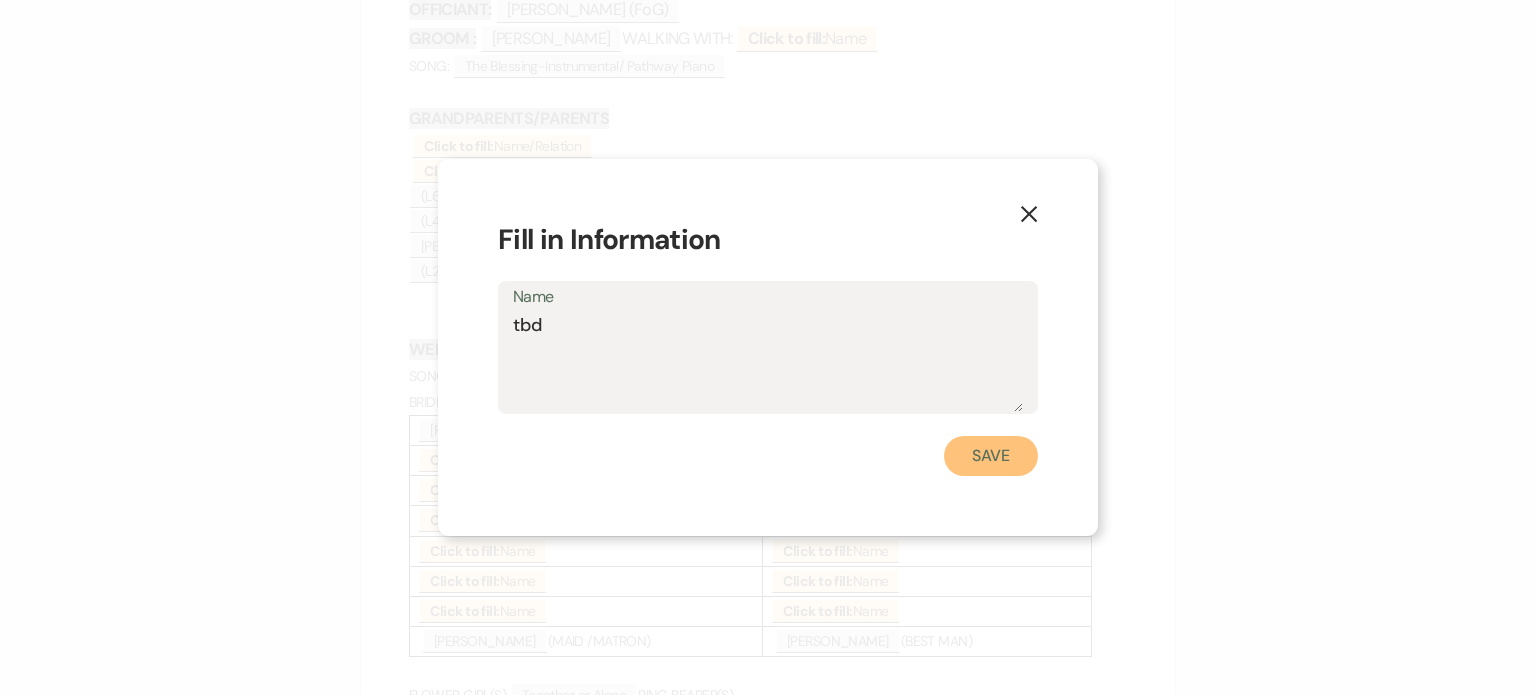 click on "Save" at bounding box center (991, 456) 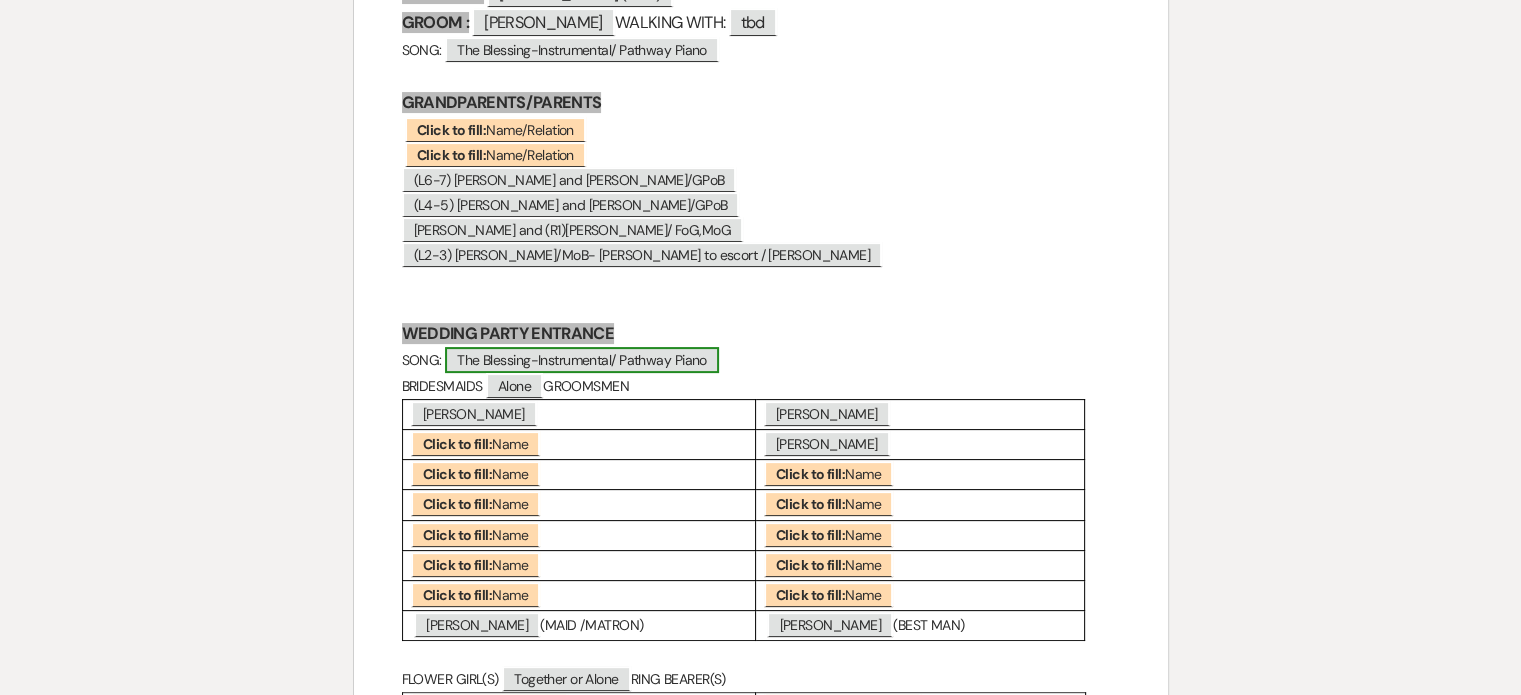 scroll, scrollTop: 600, scrollLeft: 0, axis: vertical 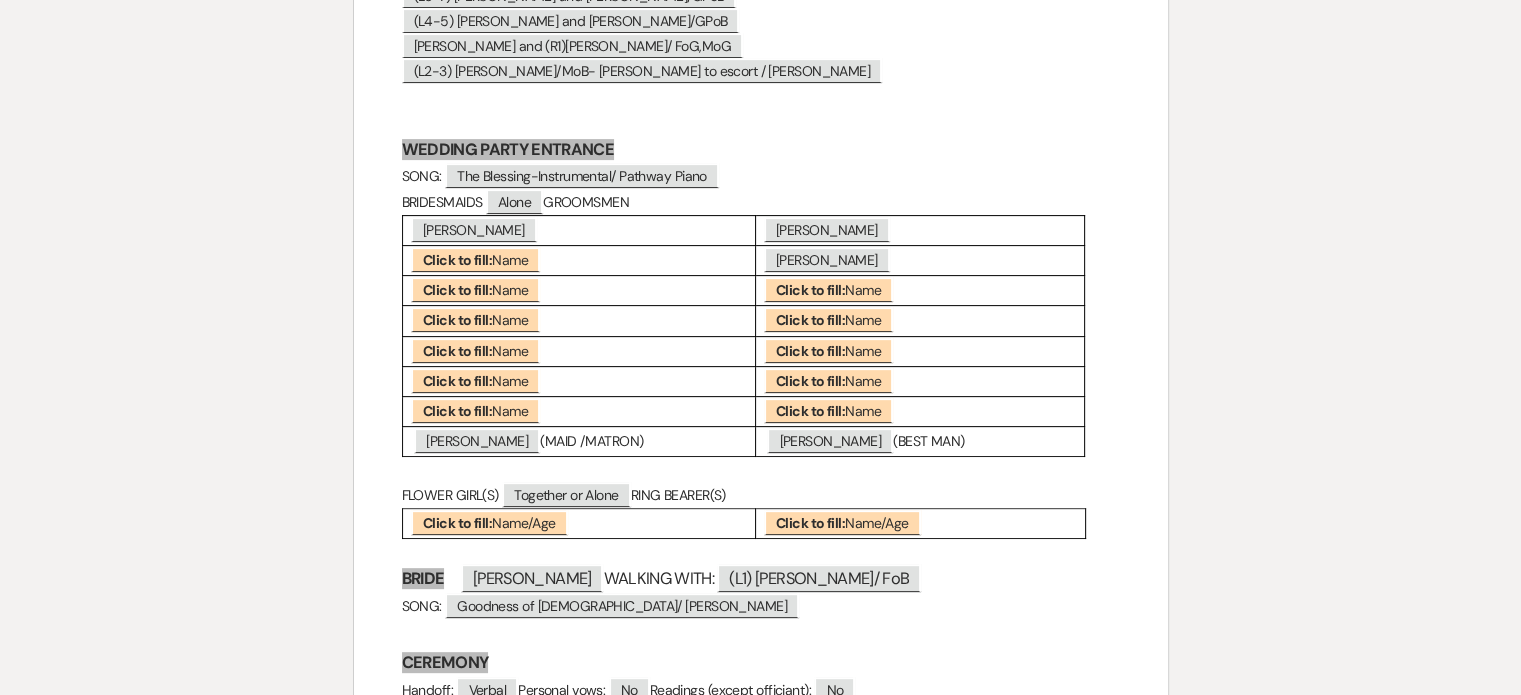 click on "﻿
Brynten [PERSON_NAME]
﻿" at bounding box center (920, 230) 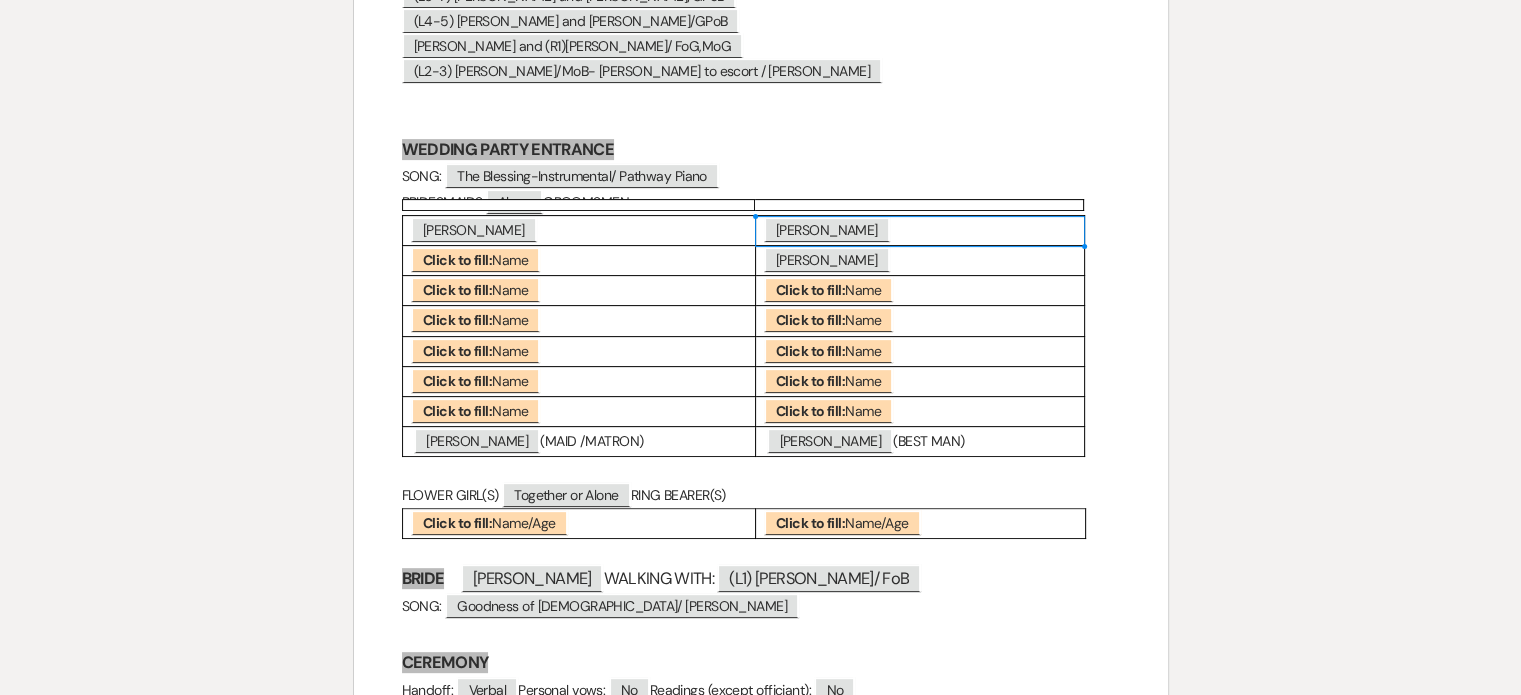 click on "﻿
Brynten [PERSON_NAME]
﻿" at bounding box center [920, 230] 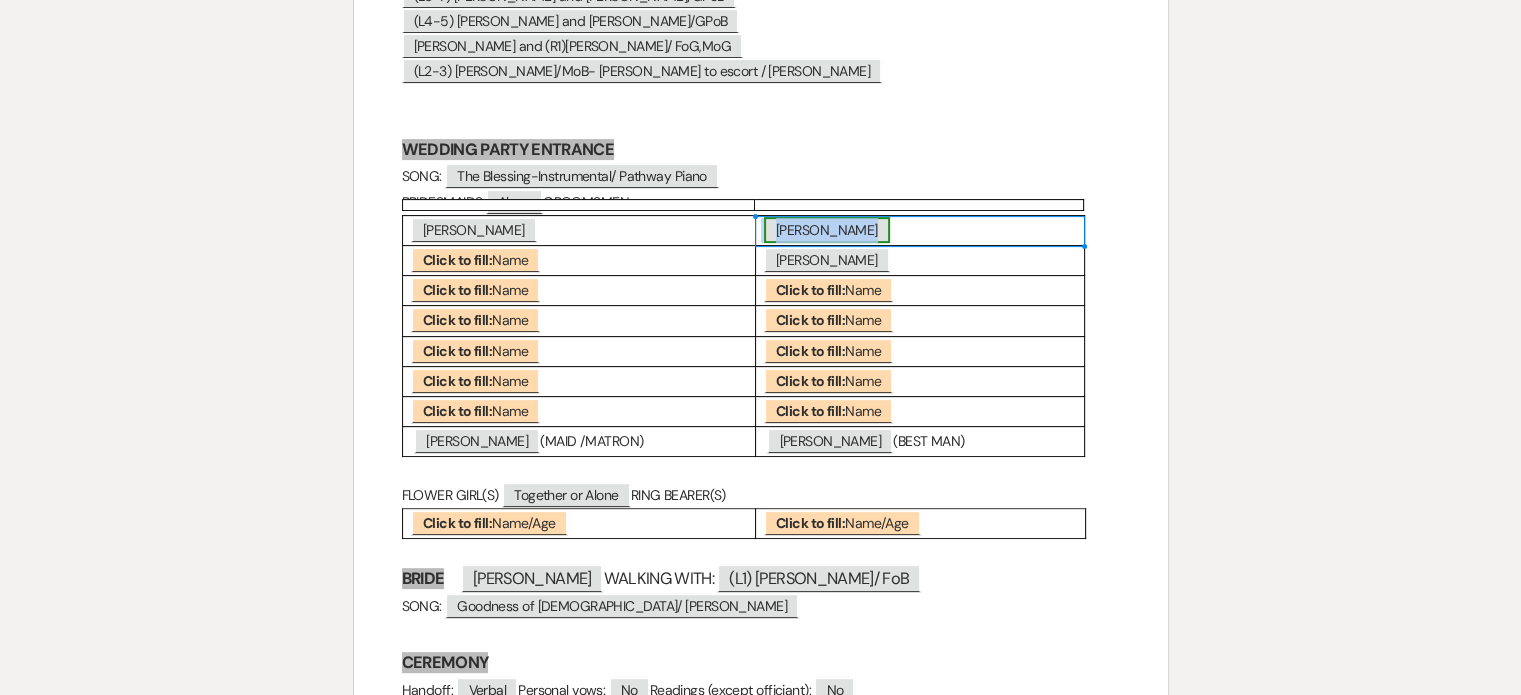 click on "[PERSON_NAME]" at bounding box center [827, 230] 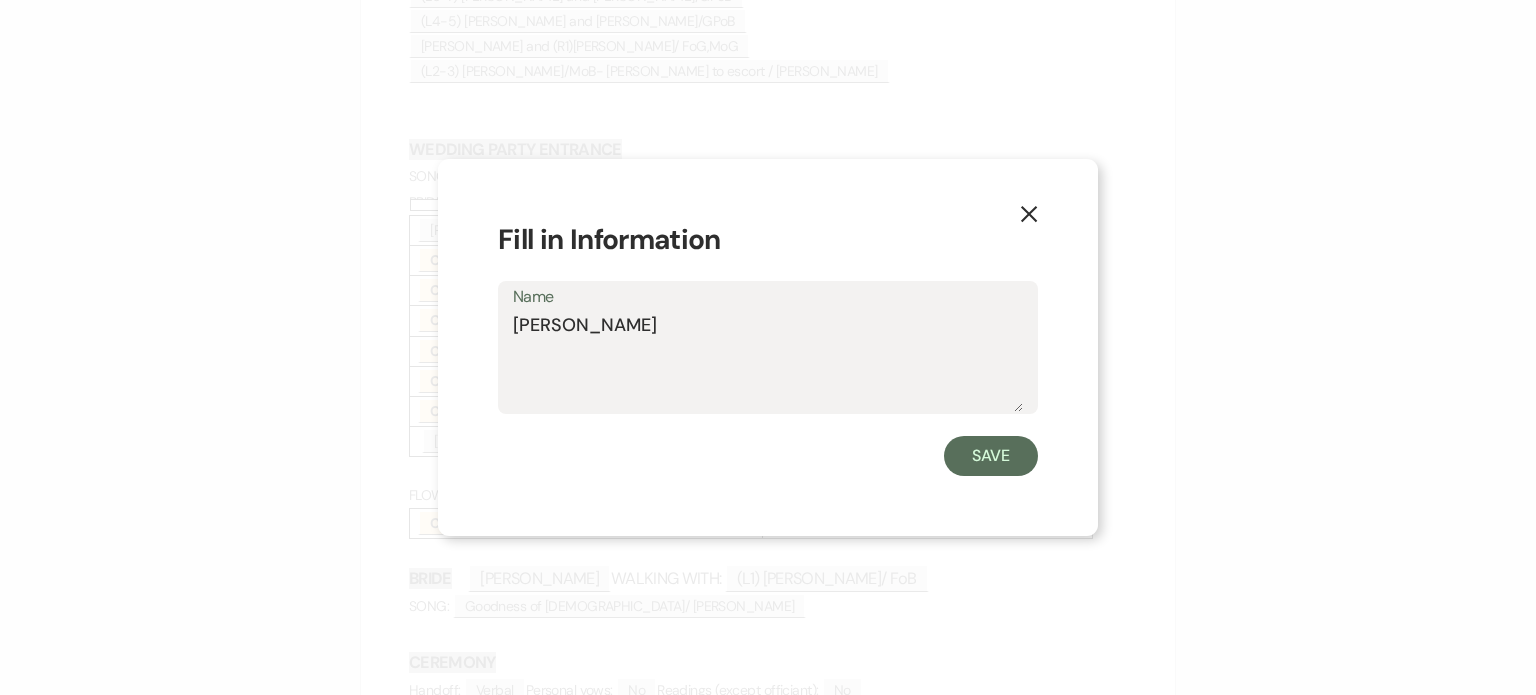 click on "[PERSON_NAME]" at bounding box center (768, 362) 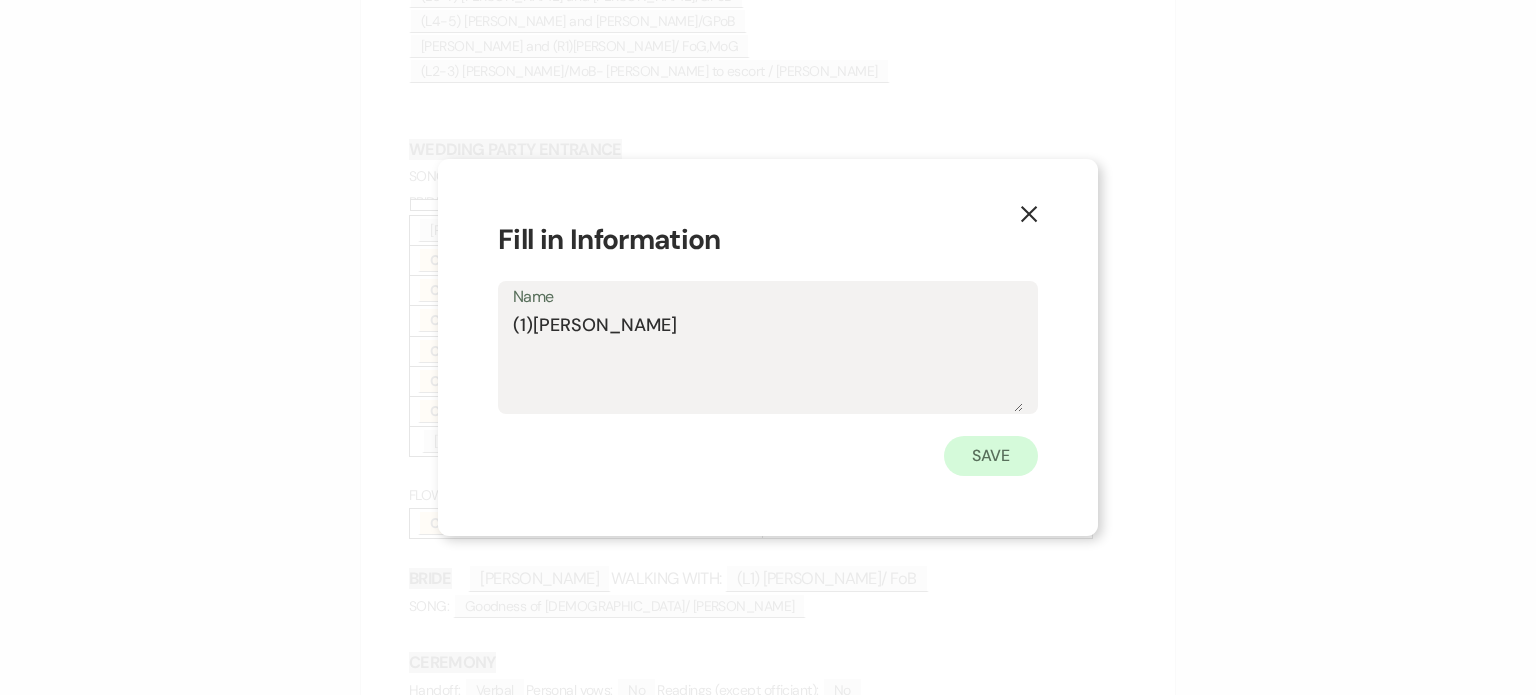type on "(1)[PERSON_NAME]" 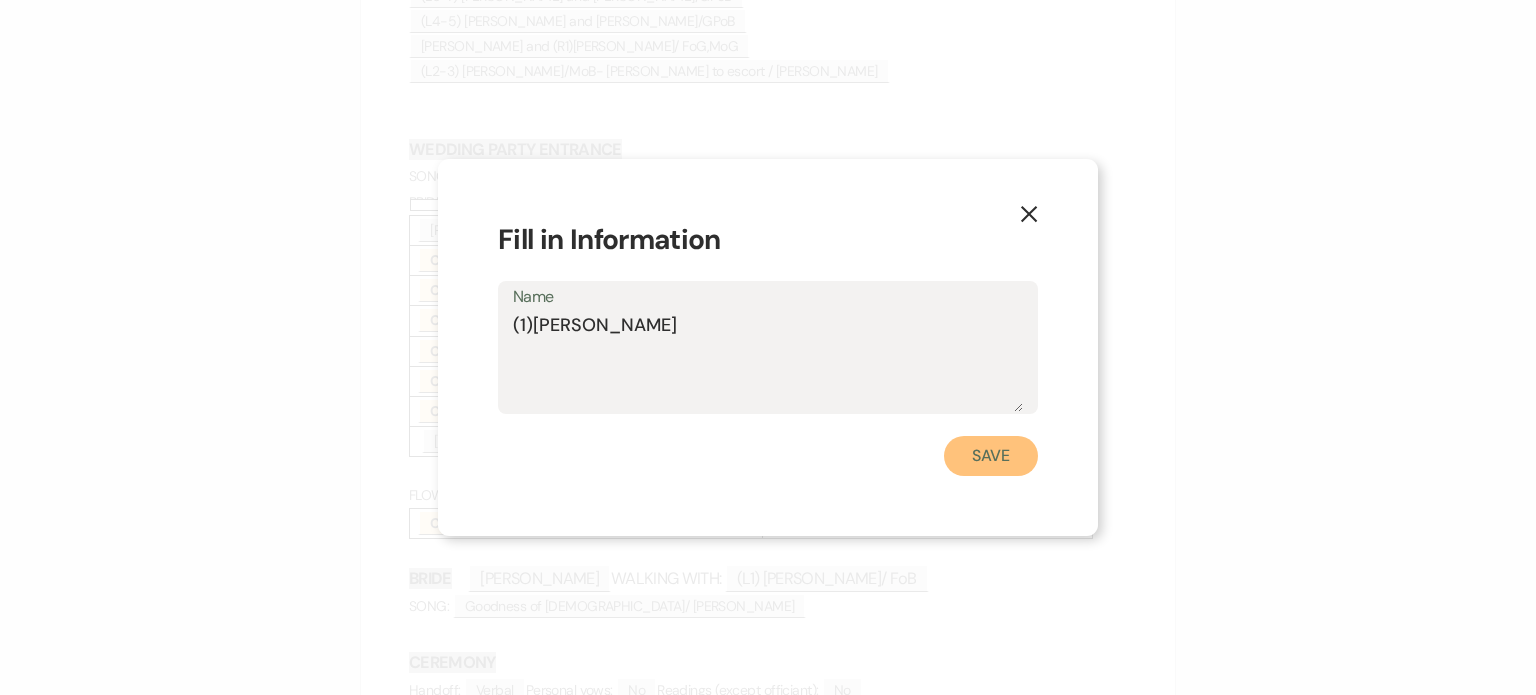 click on "Save" at bounding box center [991, 456] 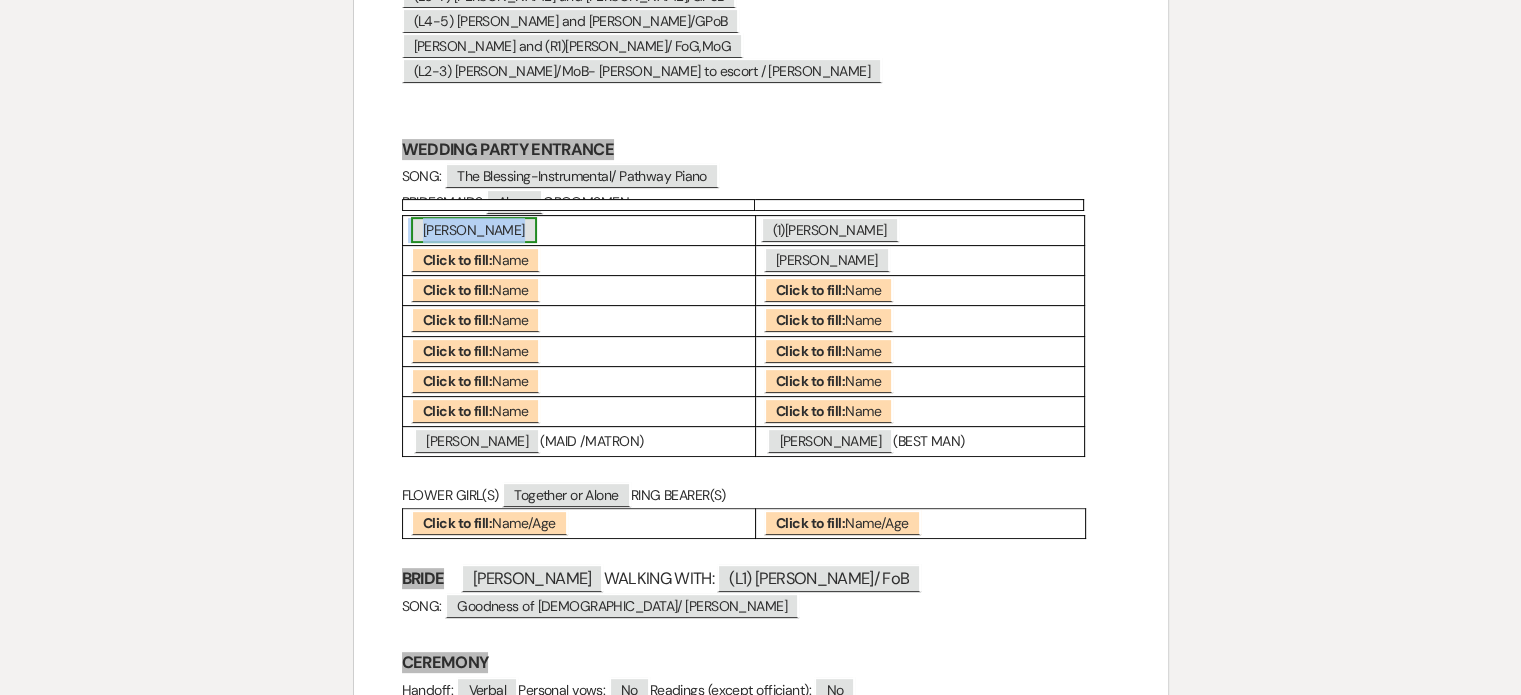click on "[PERSON_NAME]" at bounding box center (474, 230) 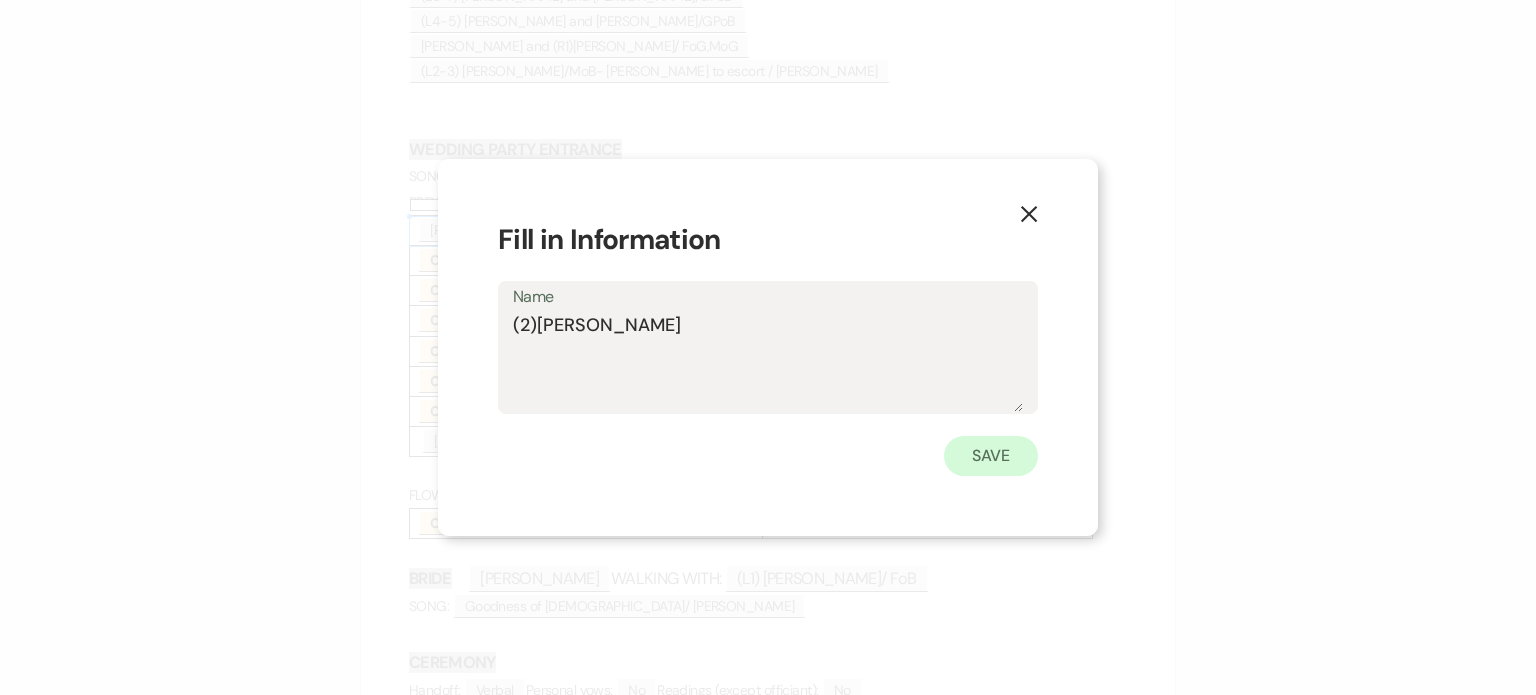 type on "(2)[PERSON_NAME]" 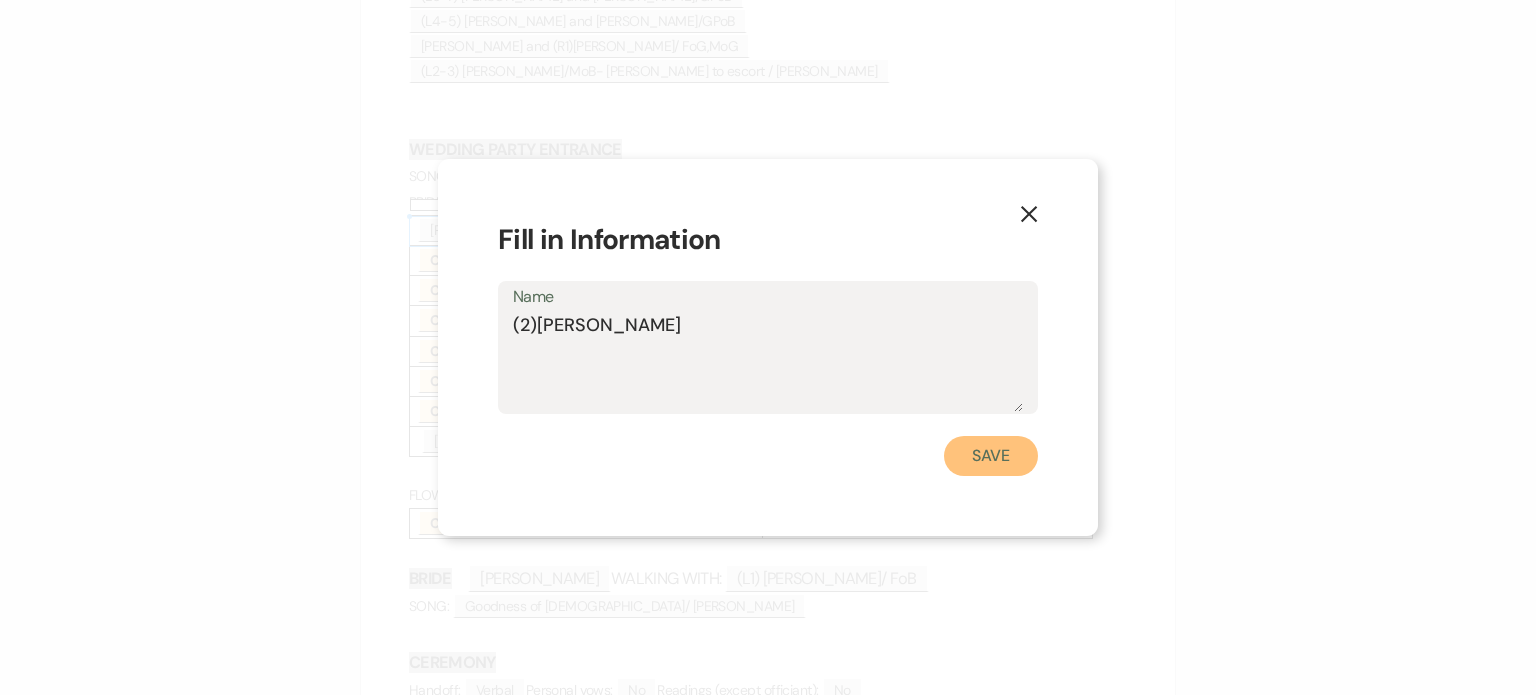 click on "Save" at bounding box center [991, 456] 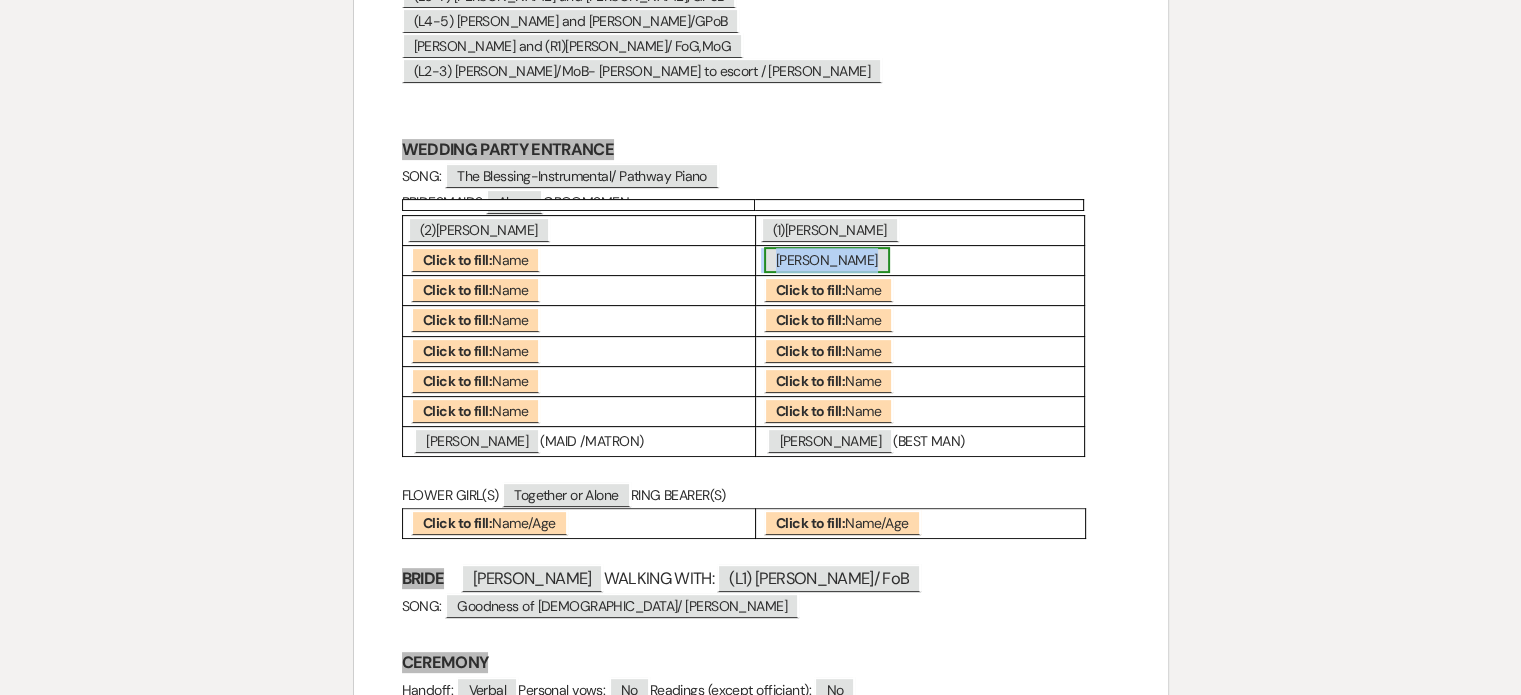 click on "[PERSON_NAME]" at bounding box center [827, 260] 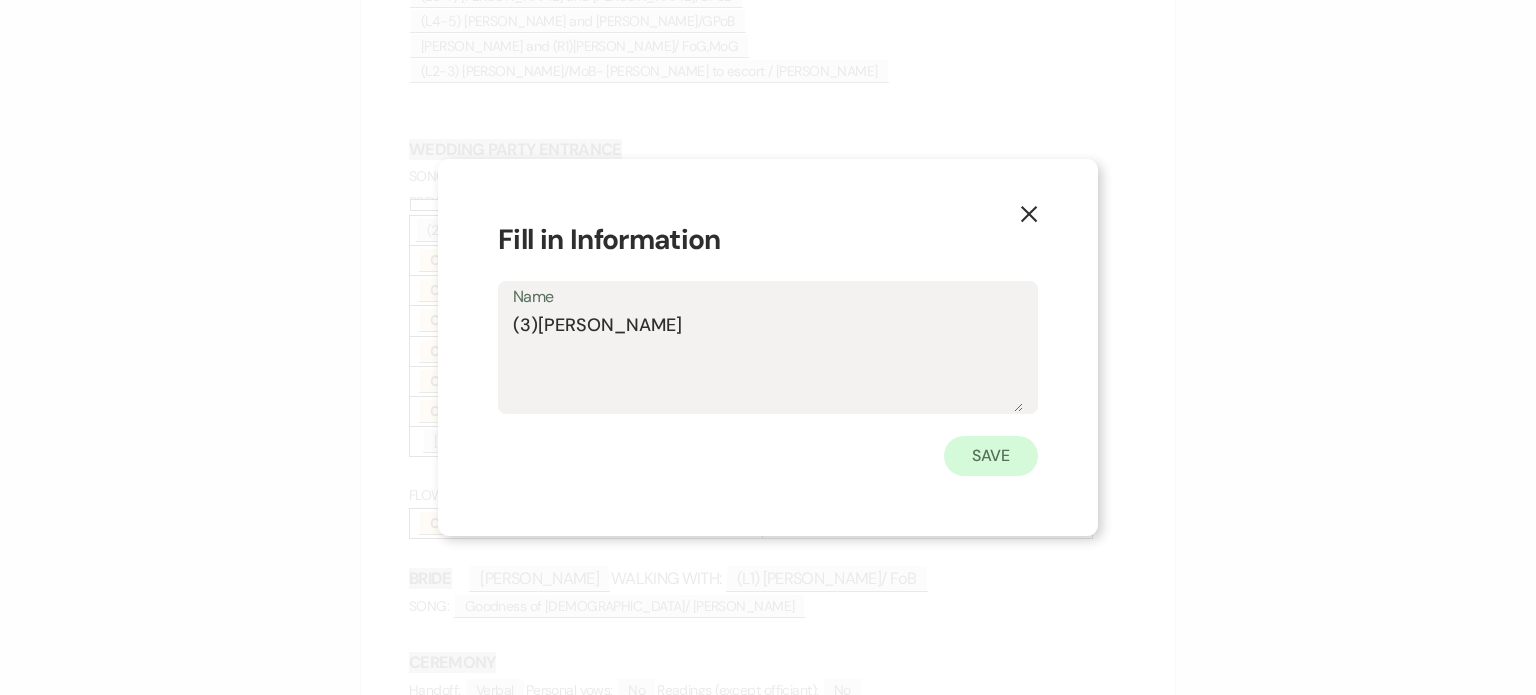 type on "(3)[PERSON_NAME]" 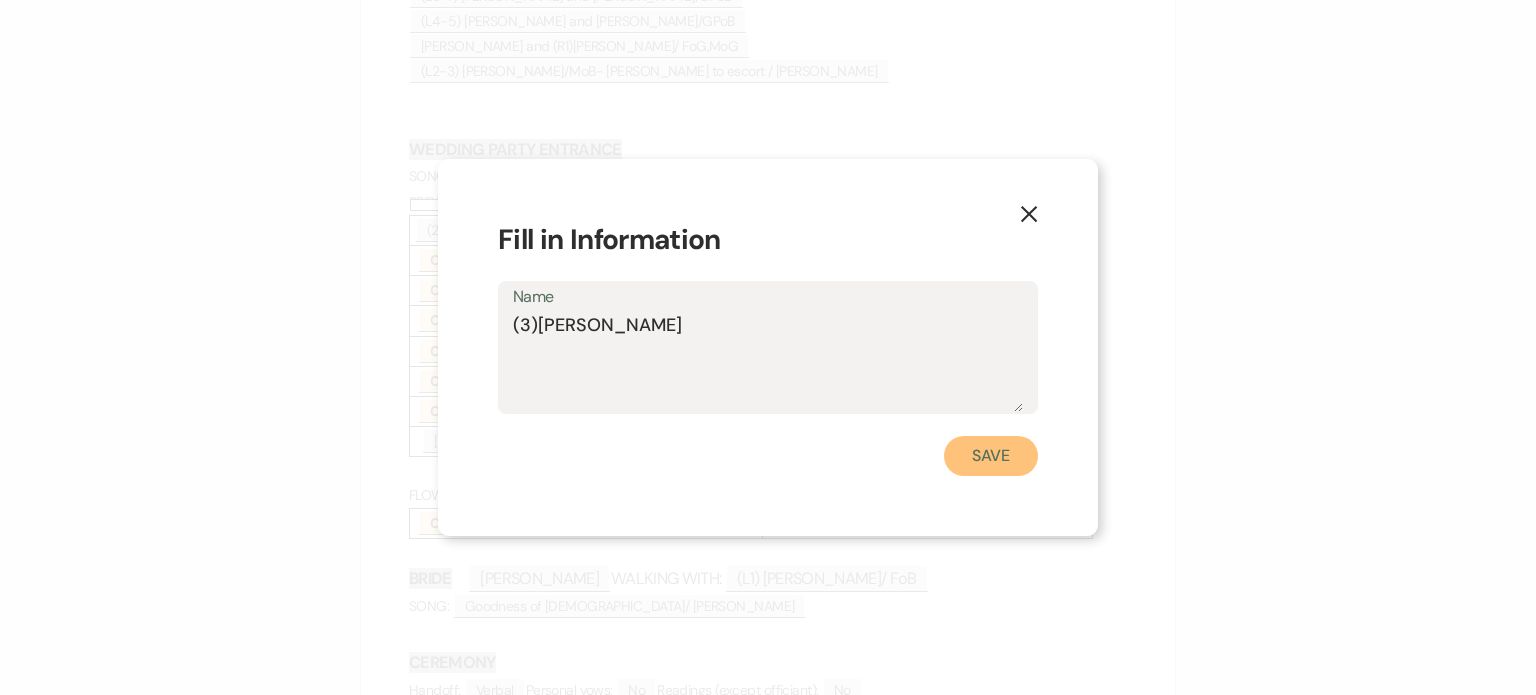 click on "Save" at bounding box center (991, 456) 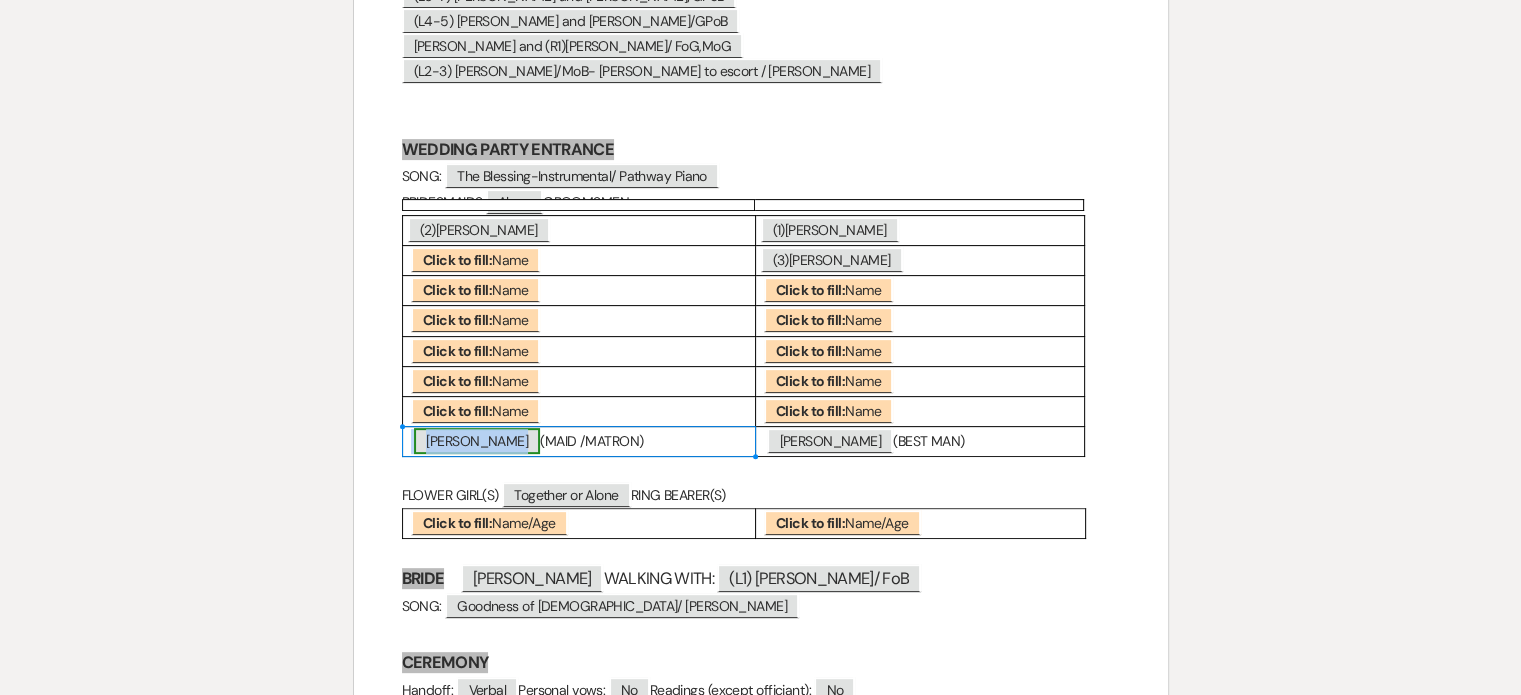 click on "[PERSON_NAME]" at bounding box center [477, 441] 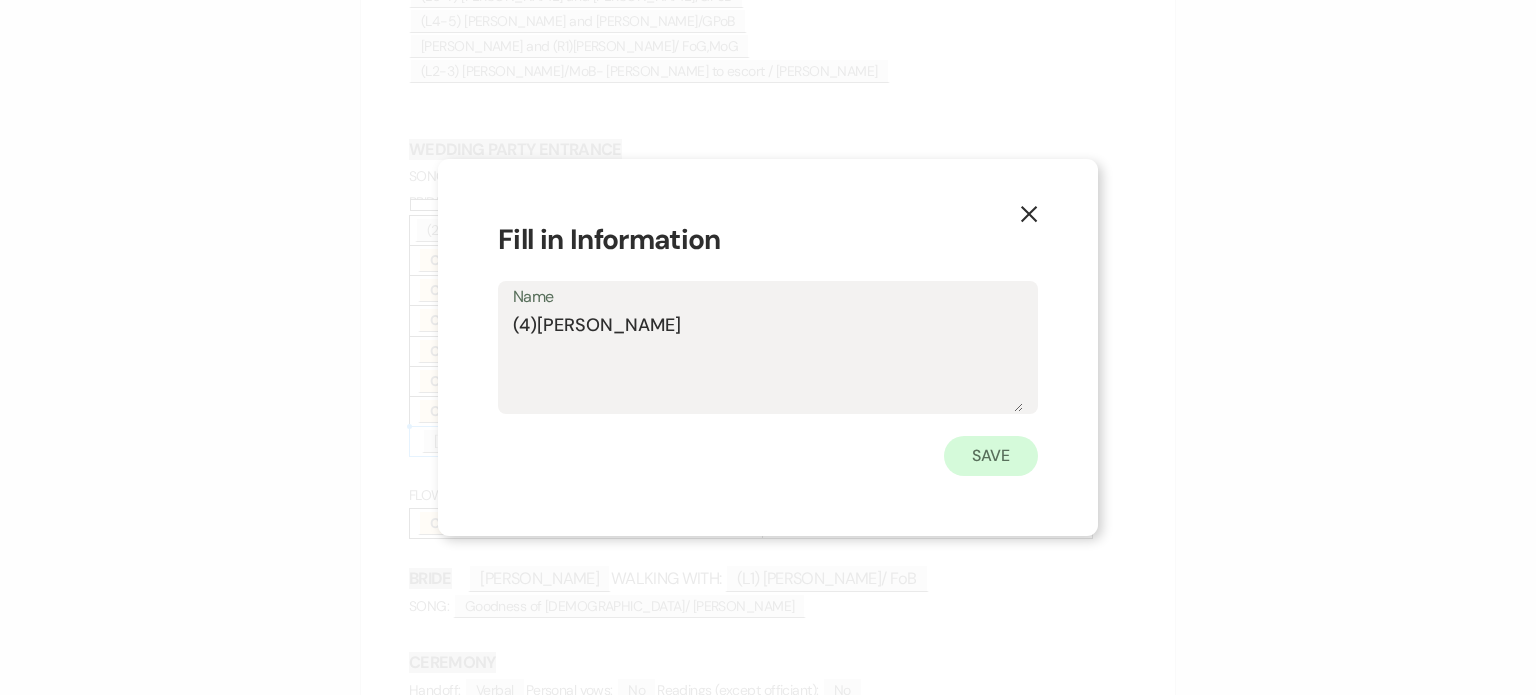 type on "(4)[PERSON_NAME]" 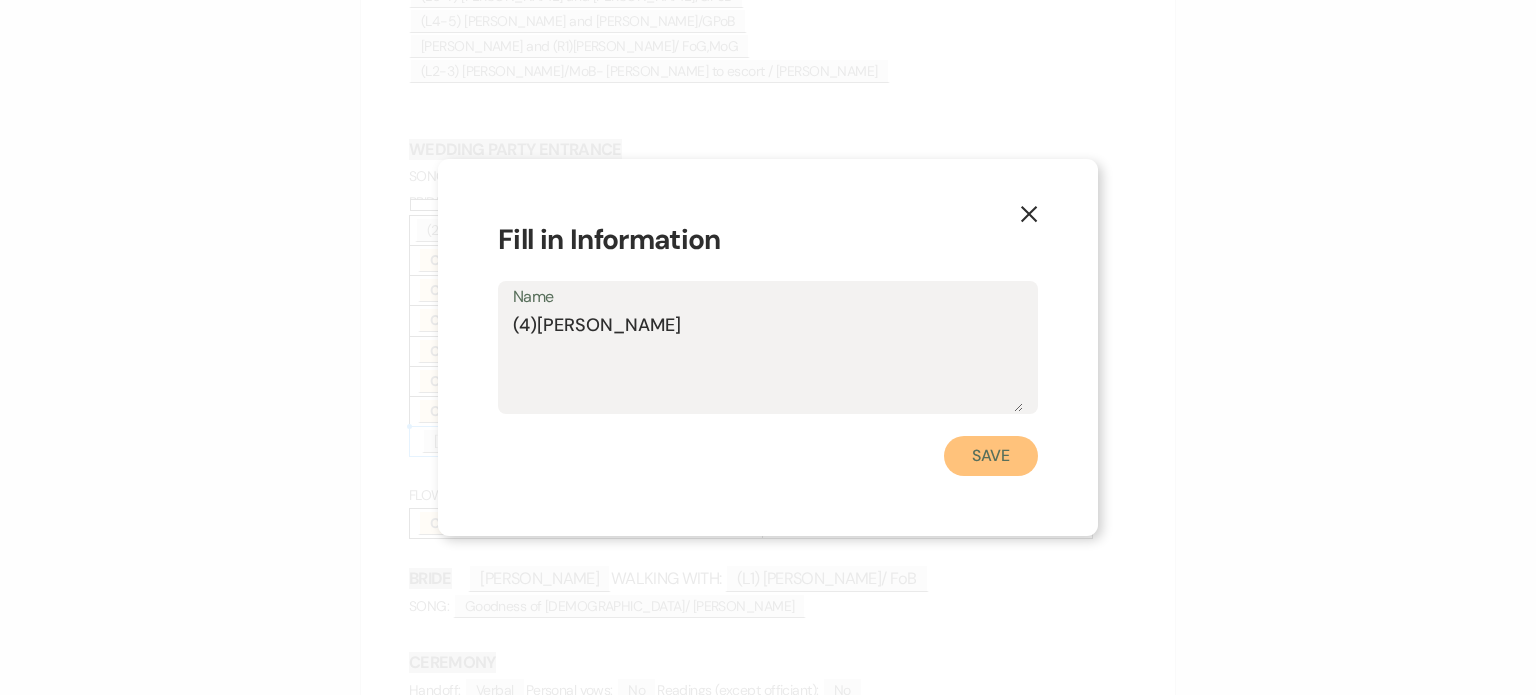 click on "Save" at bounding box center [991, 456] 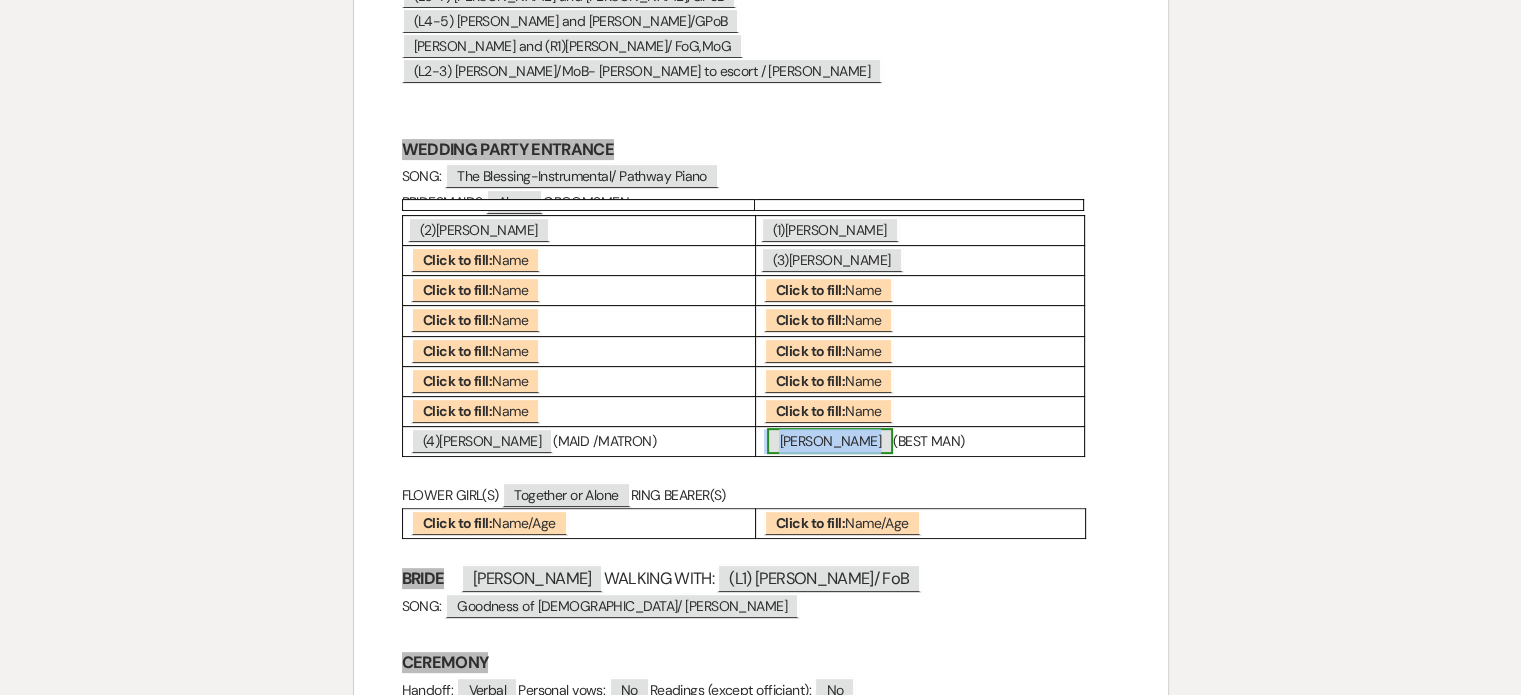 click on "[PERSON_NAME]" at bounding box center [830, 441] 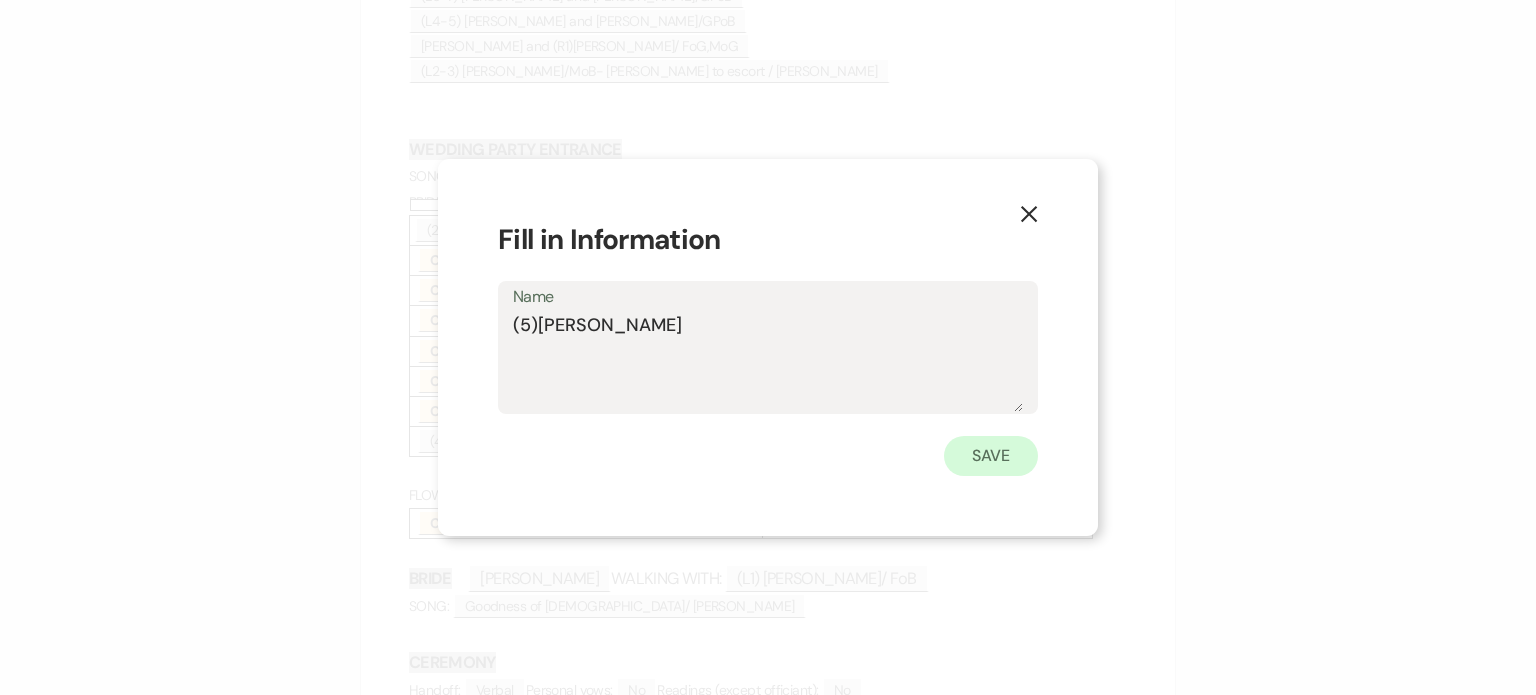 type on "(5)[PERSON_NAME]" 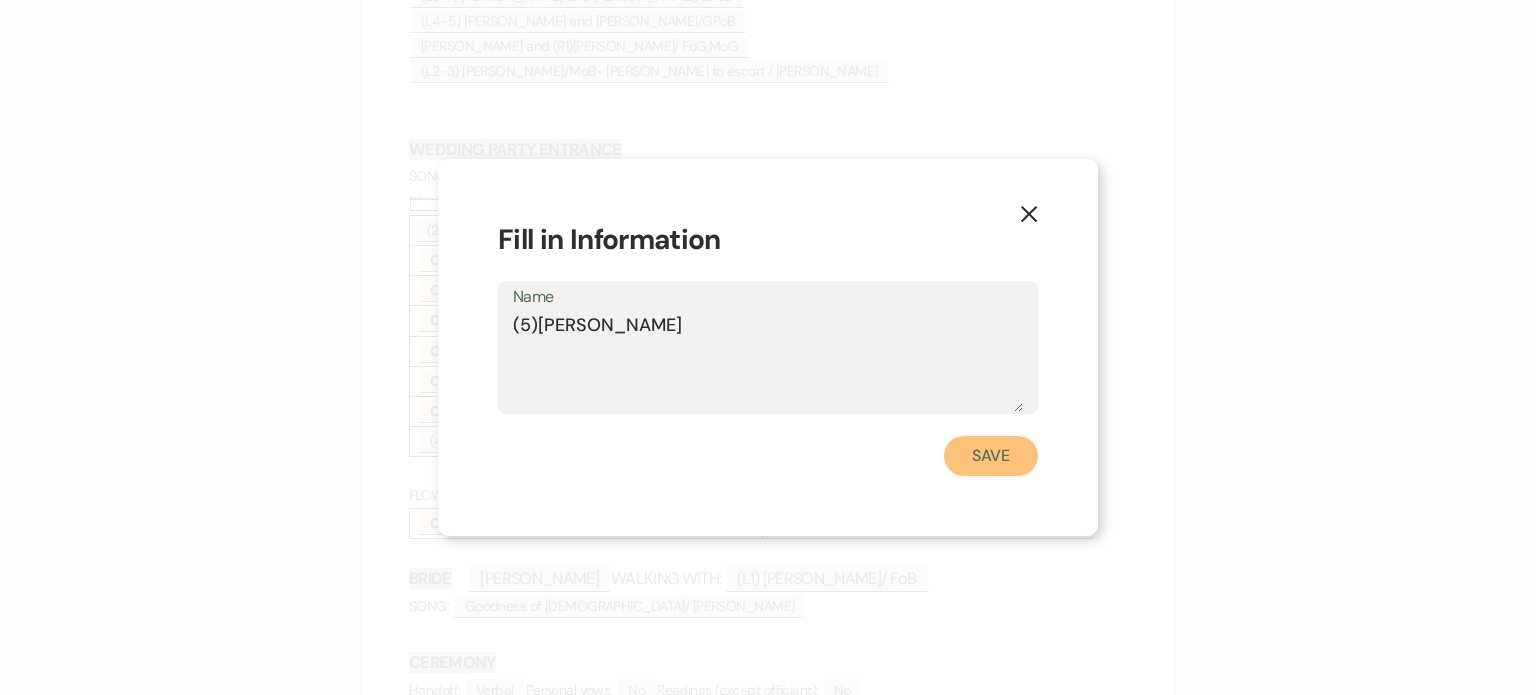 click on "Save" at bounding box center [991, 456] 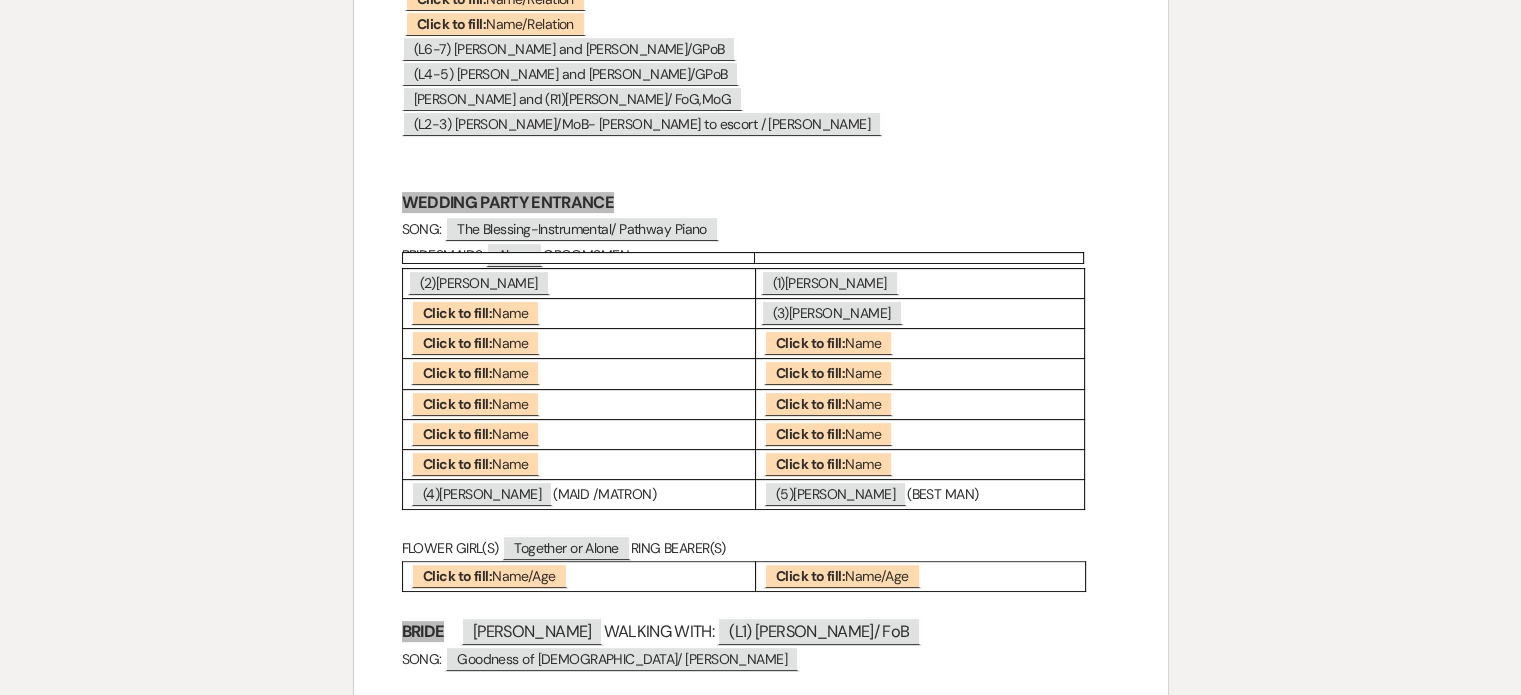 scroll, scrollTop: 500, scrollLeft: 0, axis: vertical 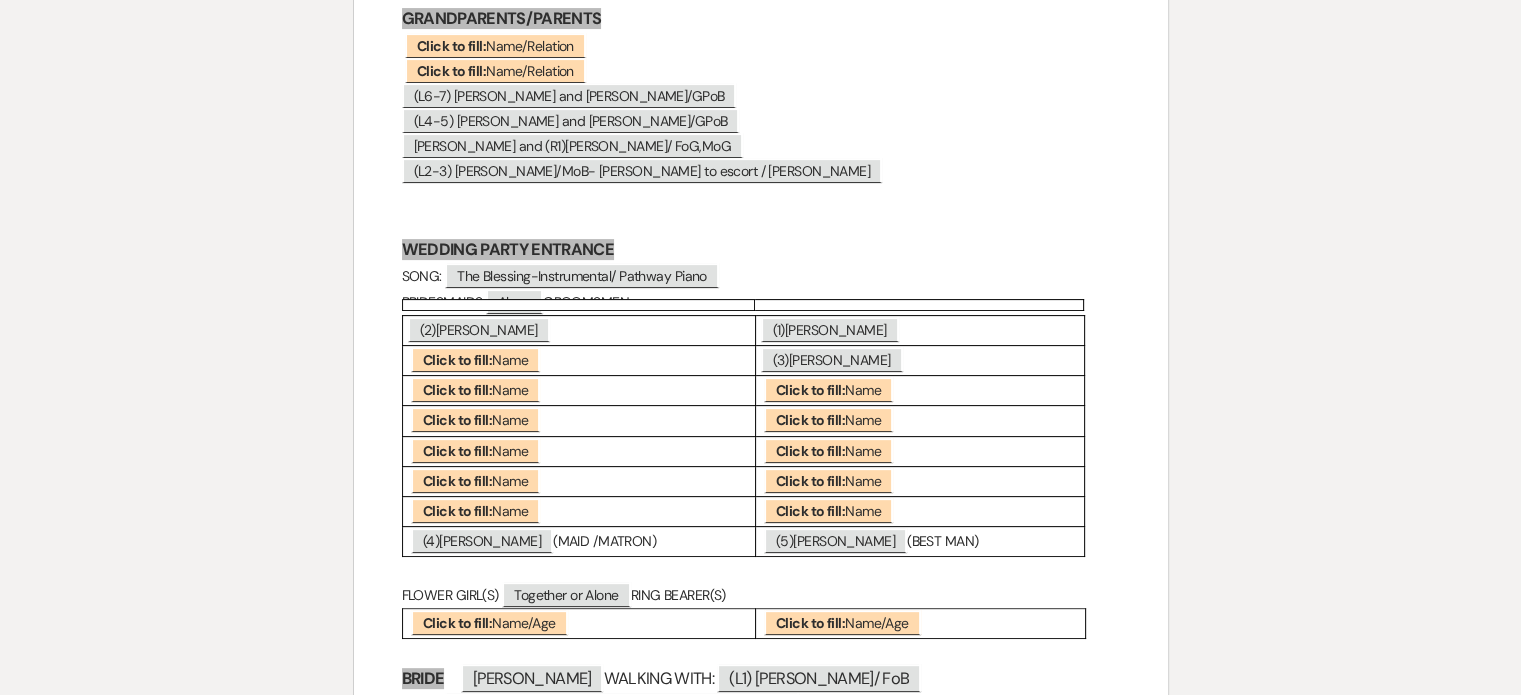 click at bounding box center [761, 222] 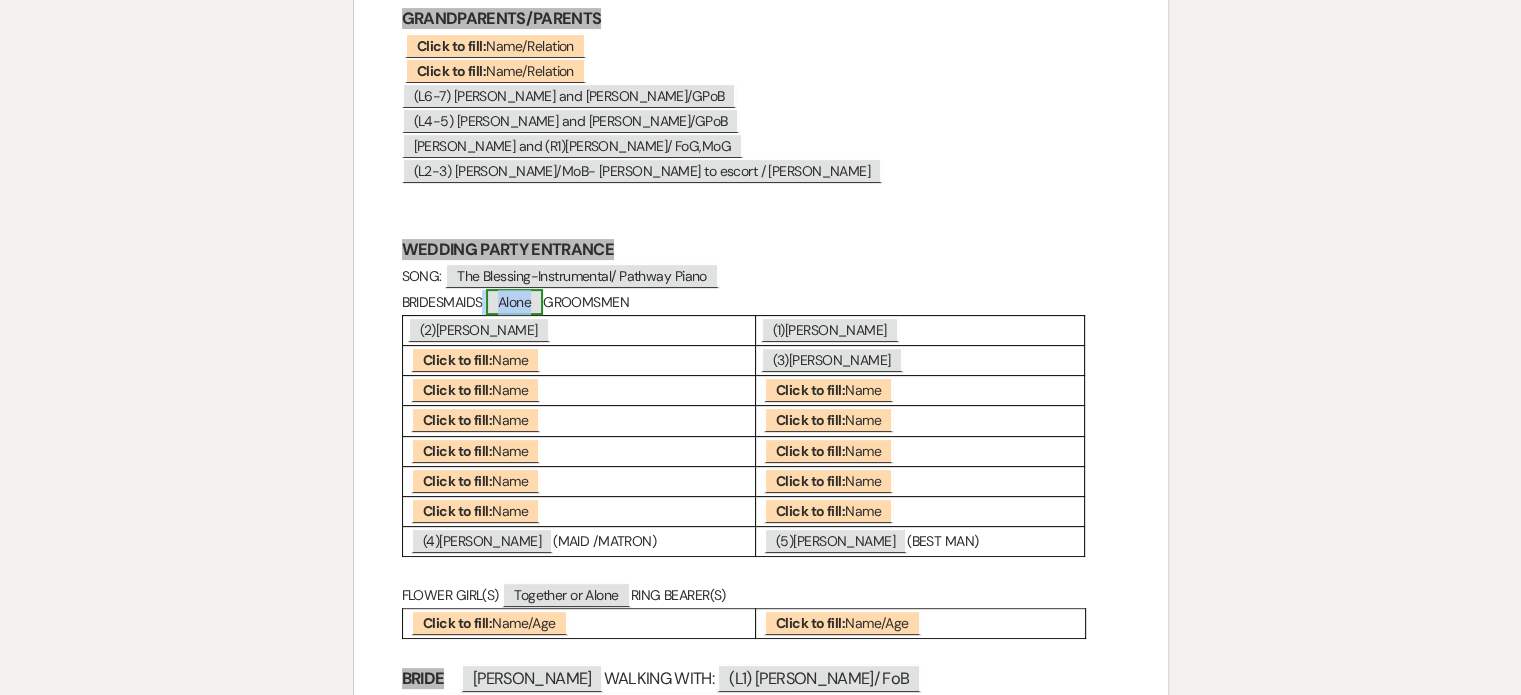 click on "Alone" at bounding box center (514, 302) 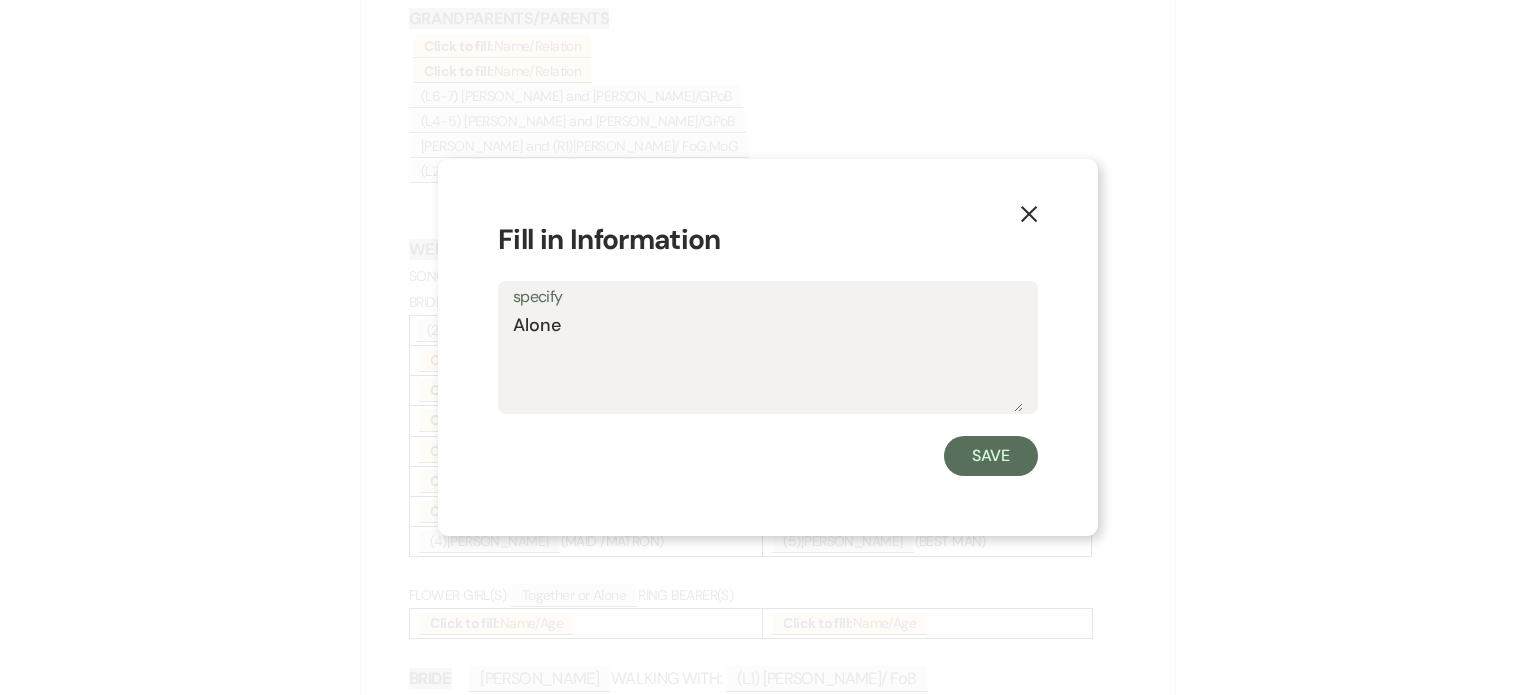 click on "Alone" at bounding box center [768, 362] 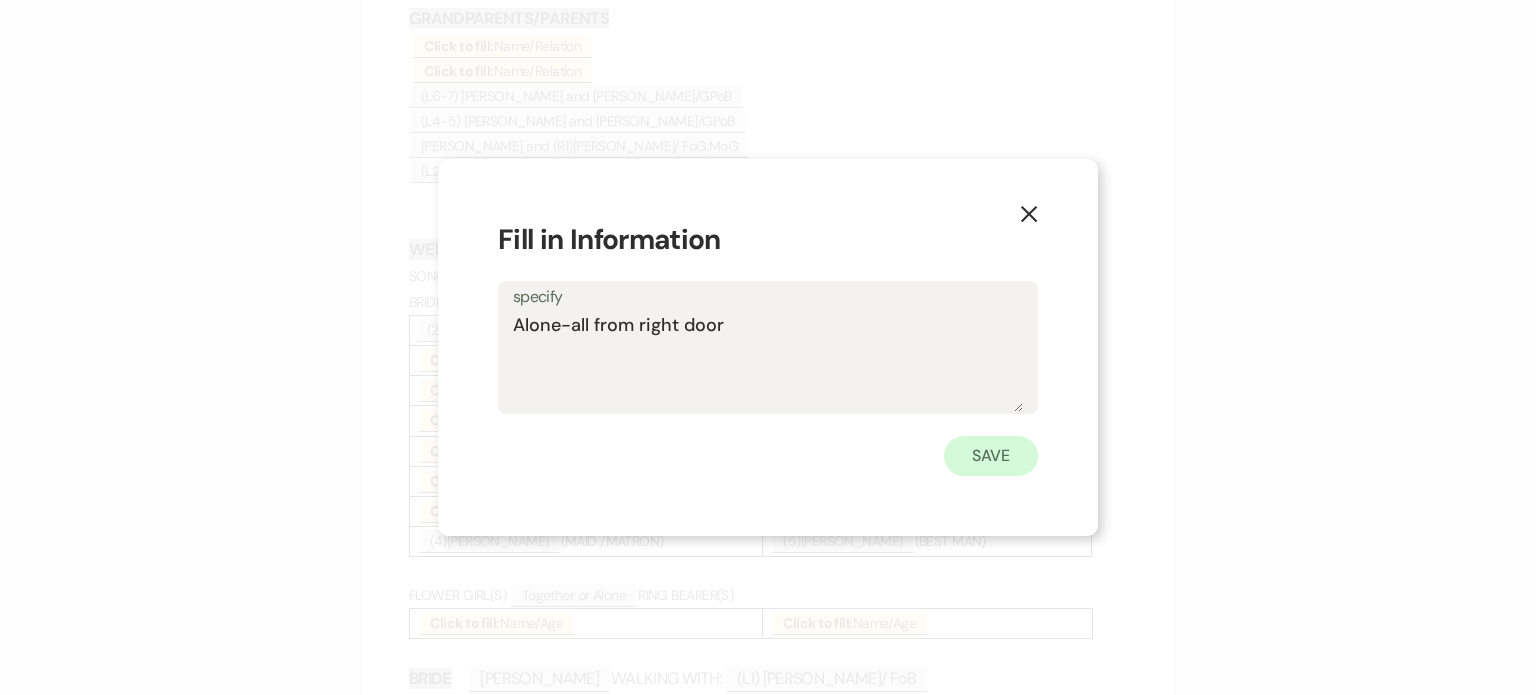 type on "Alone-all from right door" 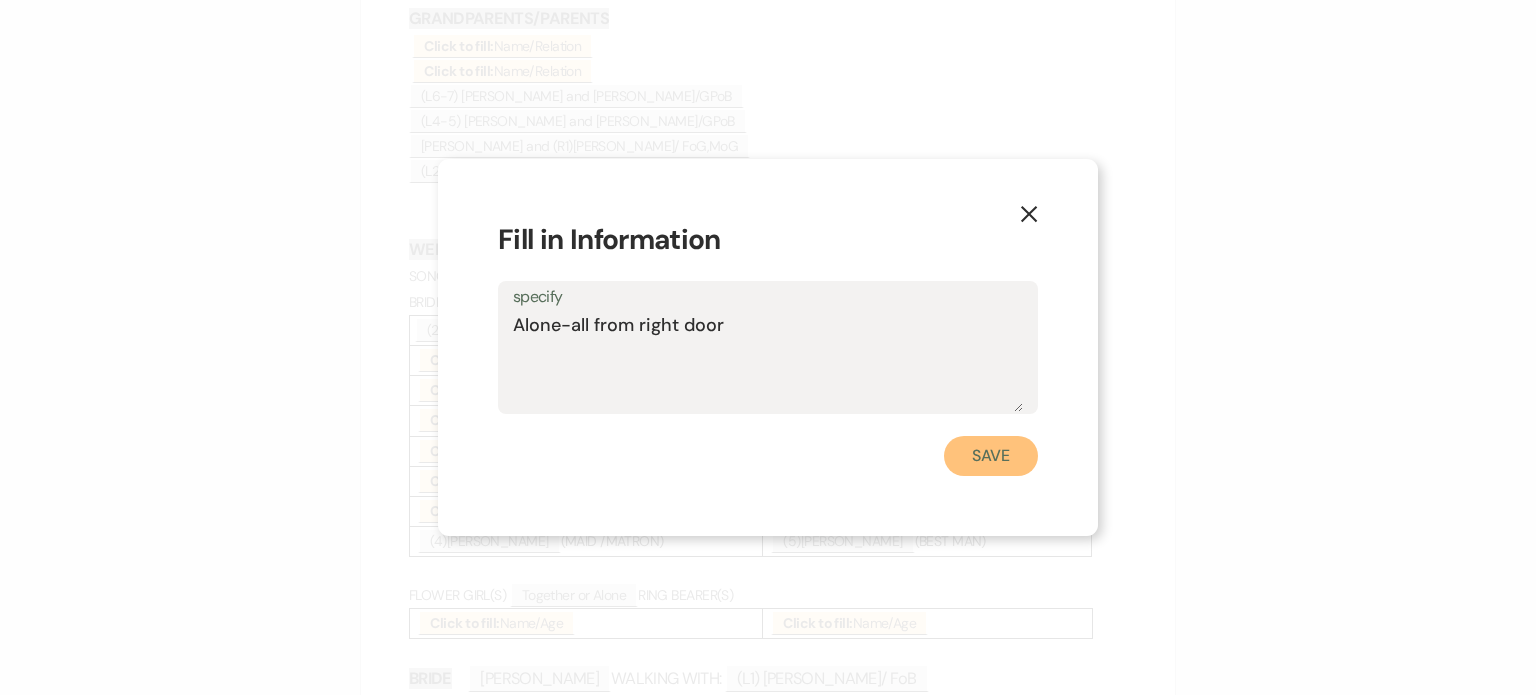 click on "Save" at bounding box center [991, 456] 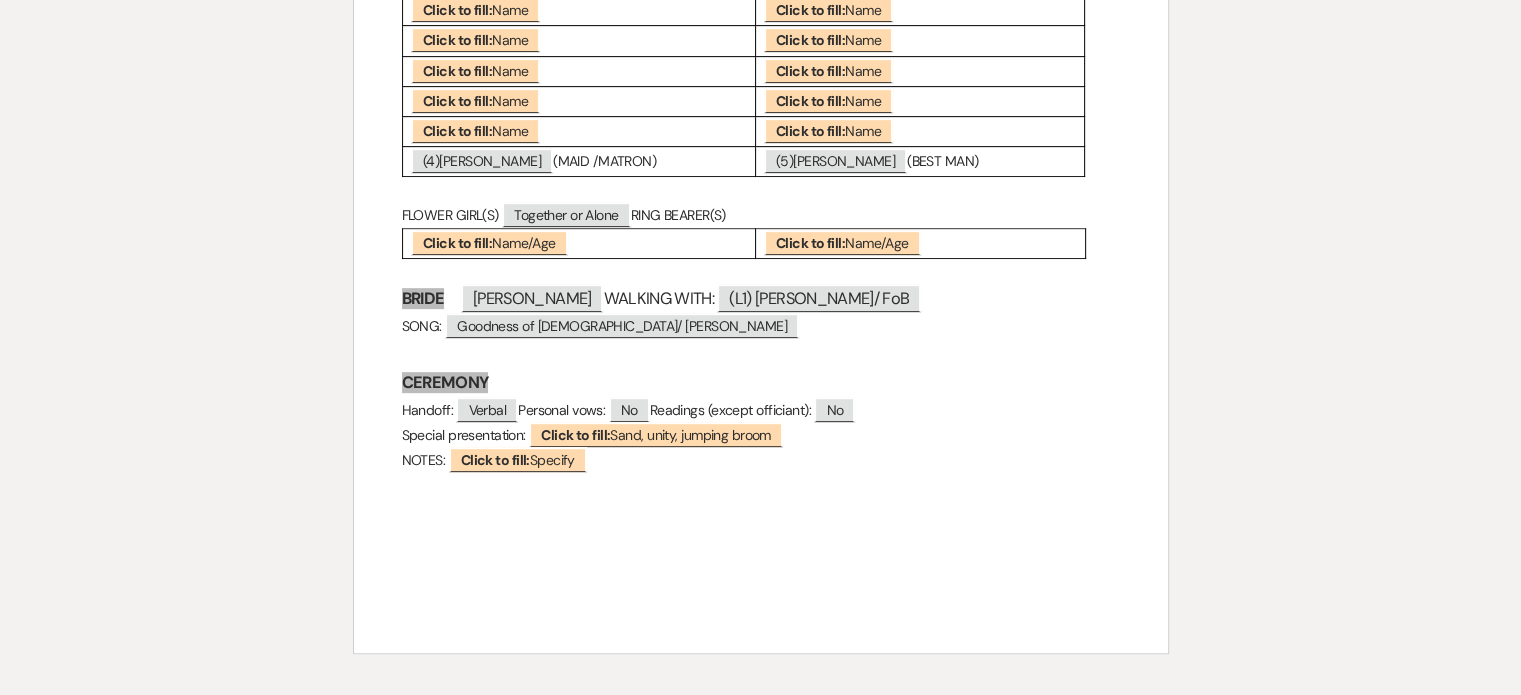 scroll, scrollTop: 900, scrollLeft: 0, axis: vertical 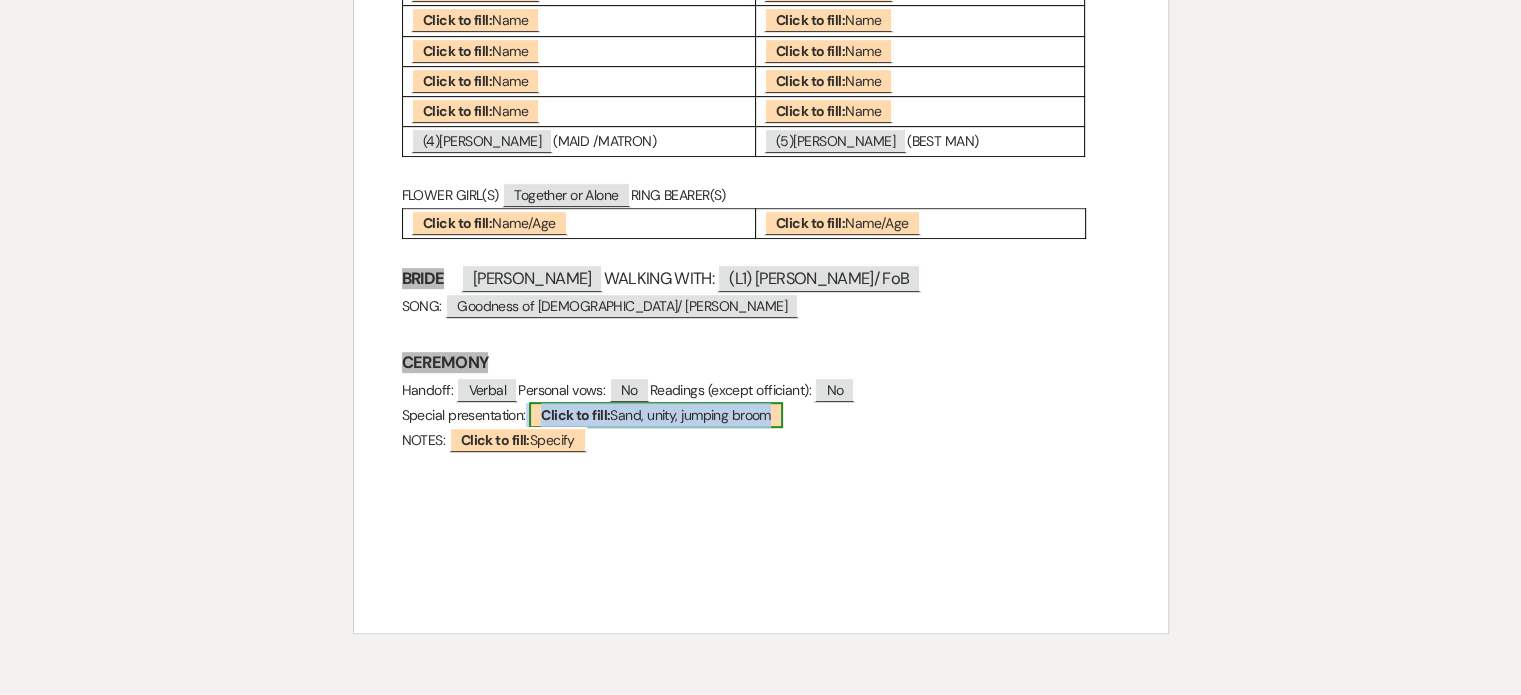 click on "Click to fill:
Sand, unity, jumping broom" at bounding box center [656, 415] 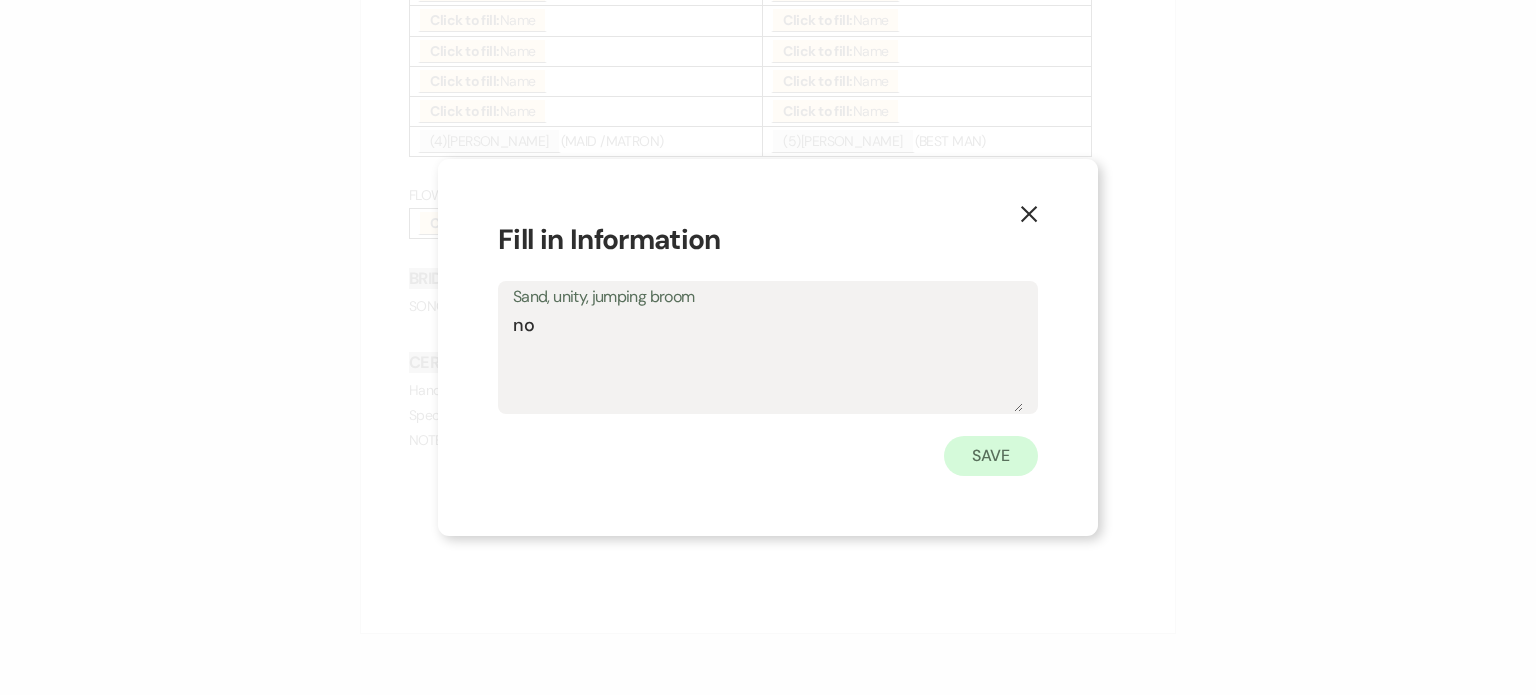 type on "no" 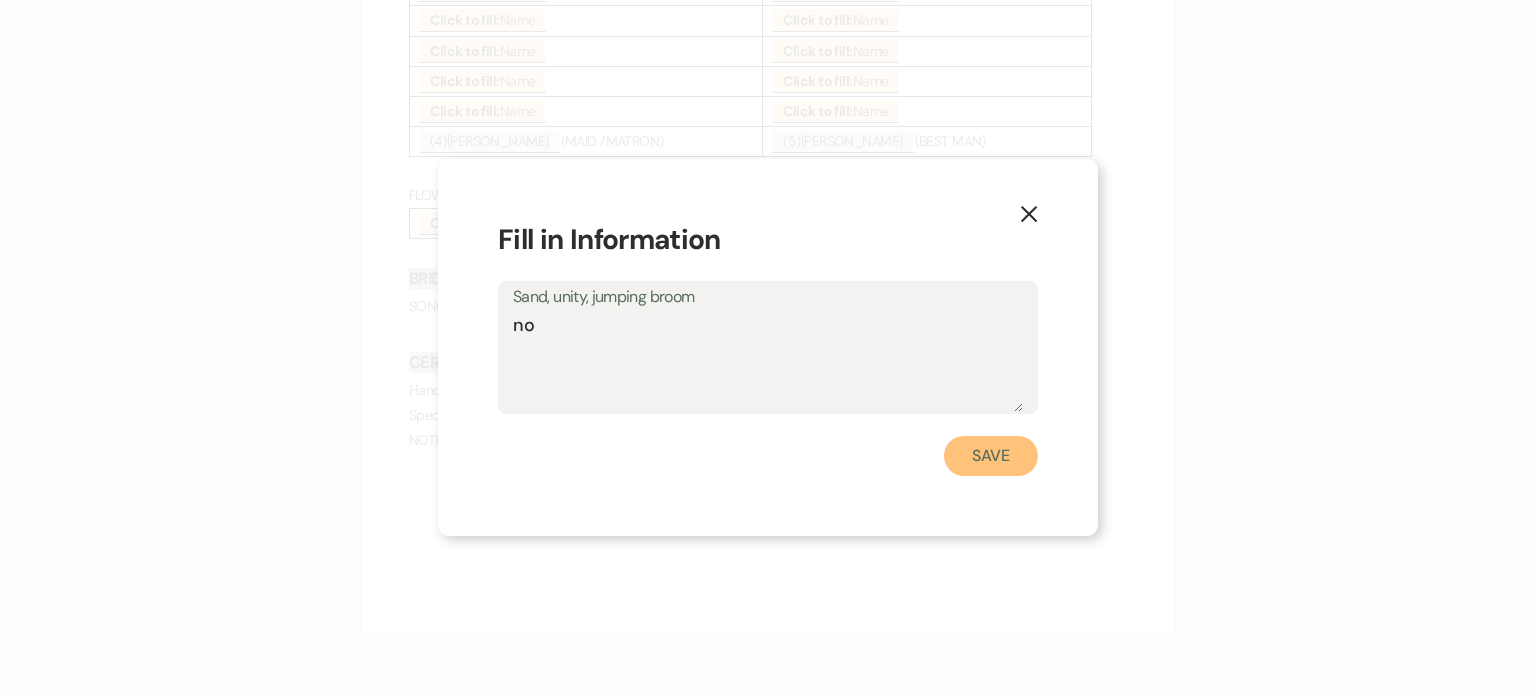 click on "Save" at bounding box center (991, 456) 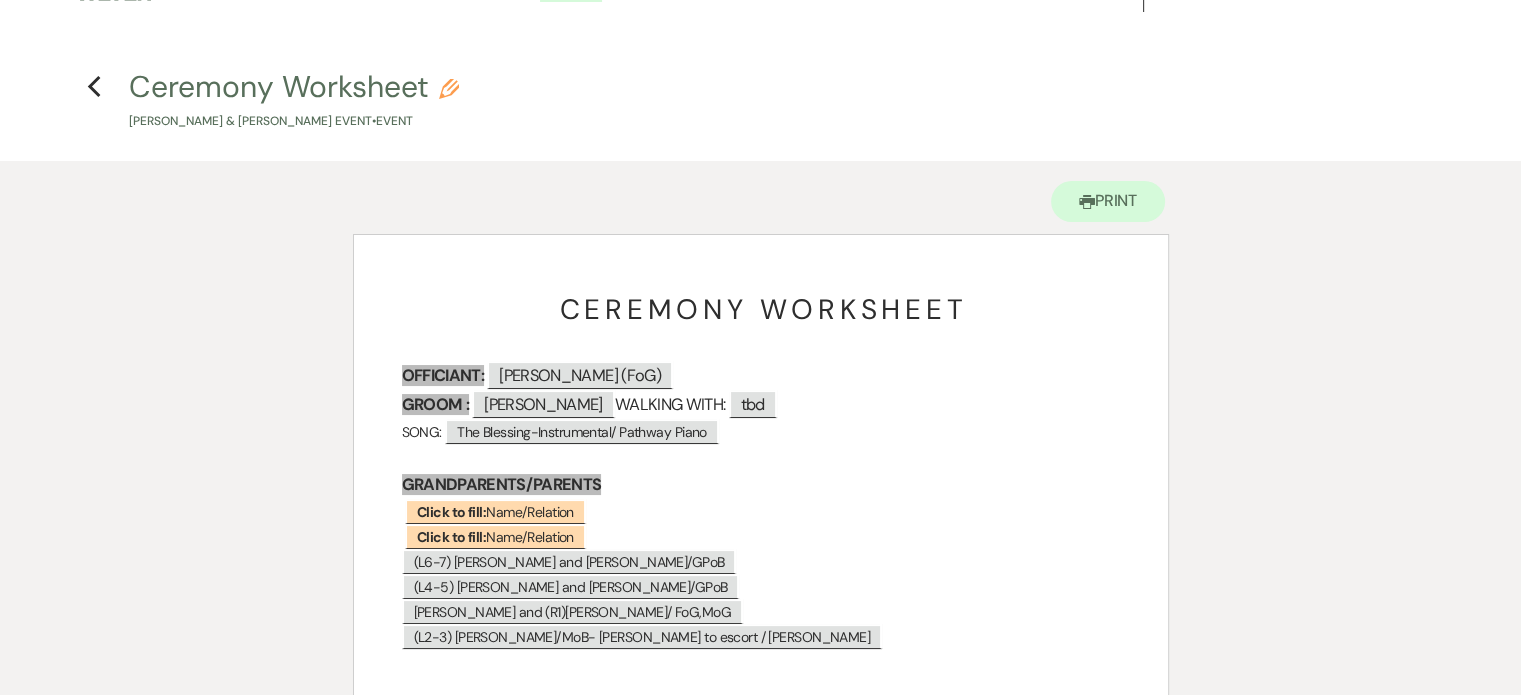 scroll, scrollTop: 0, scrollLeft: 0, axis: both 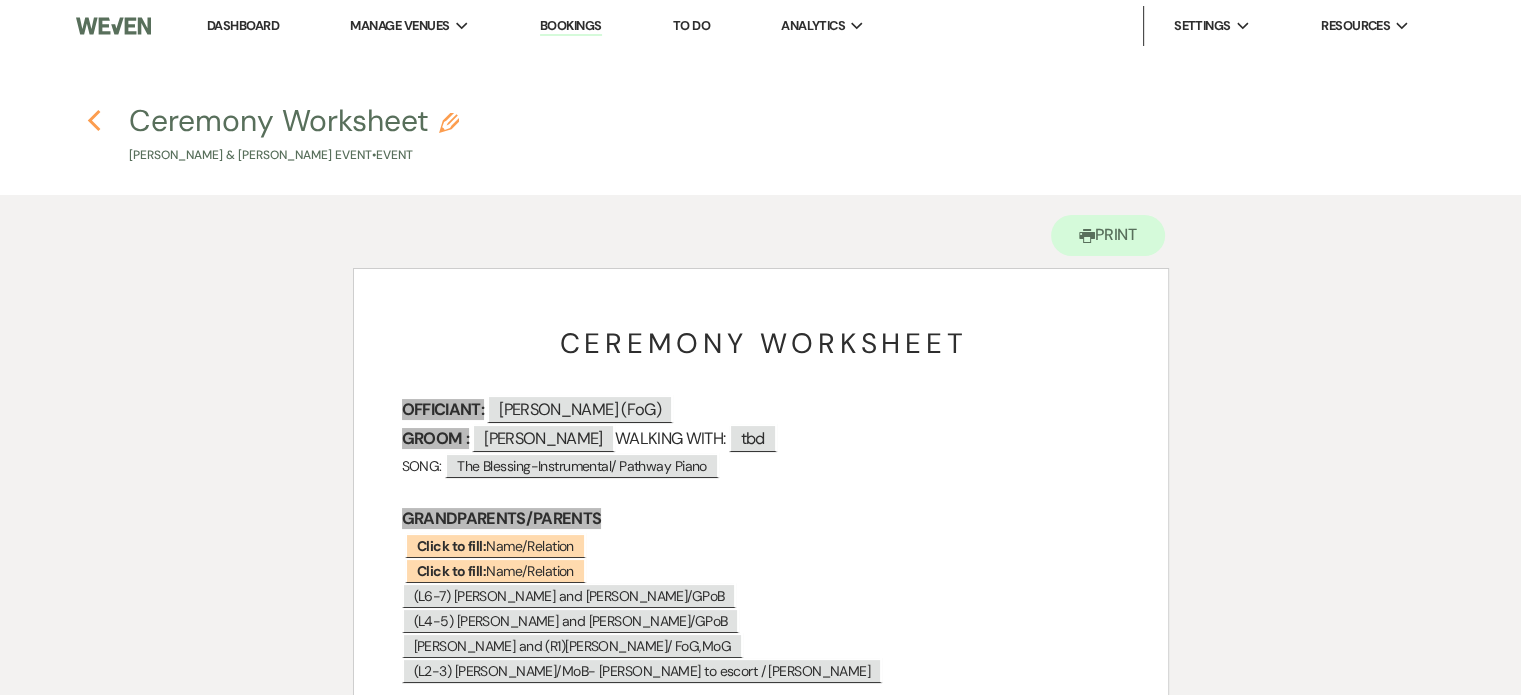 click 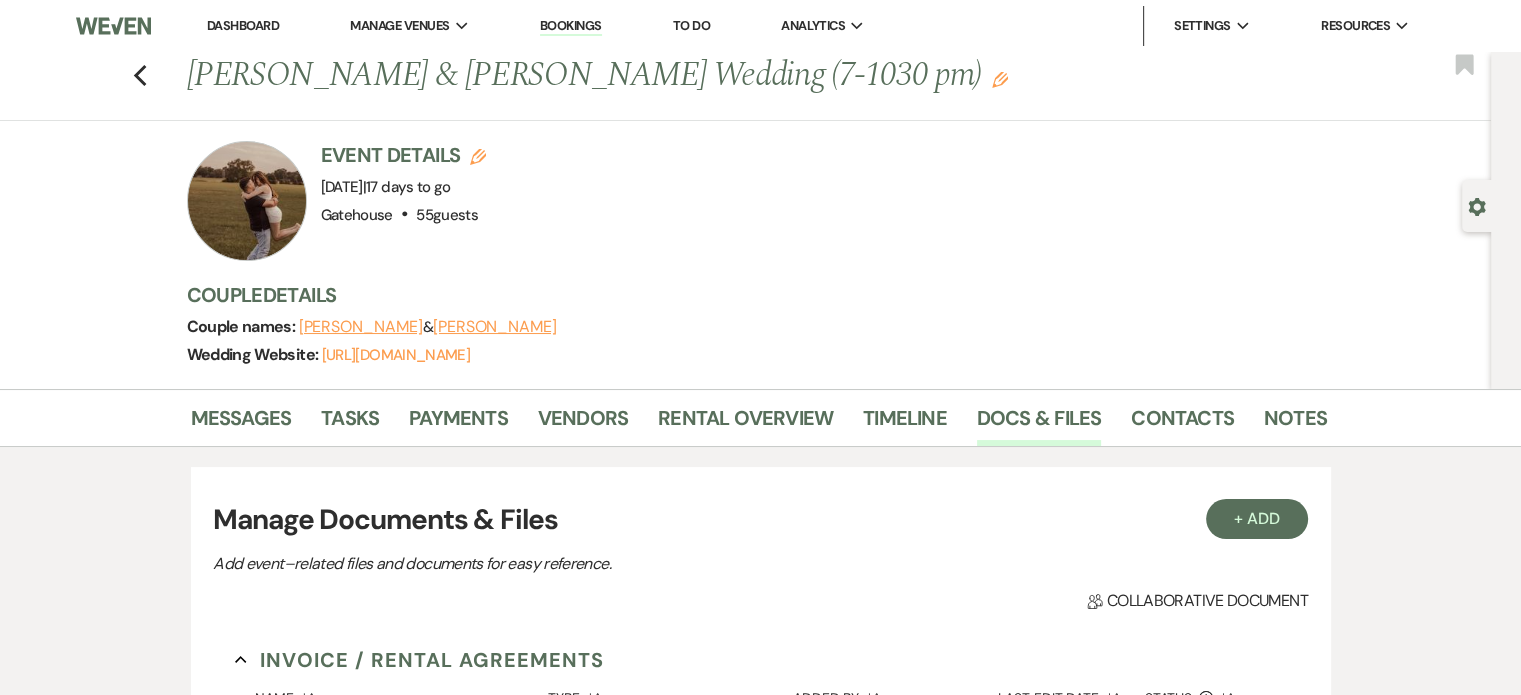 scroll, scrollTop: 1100, scrollLeft: 0, axis: vertical 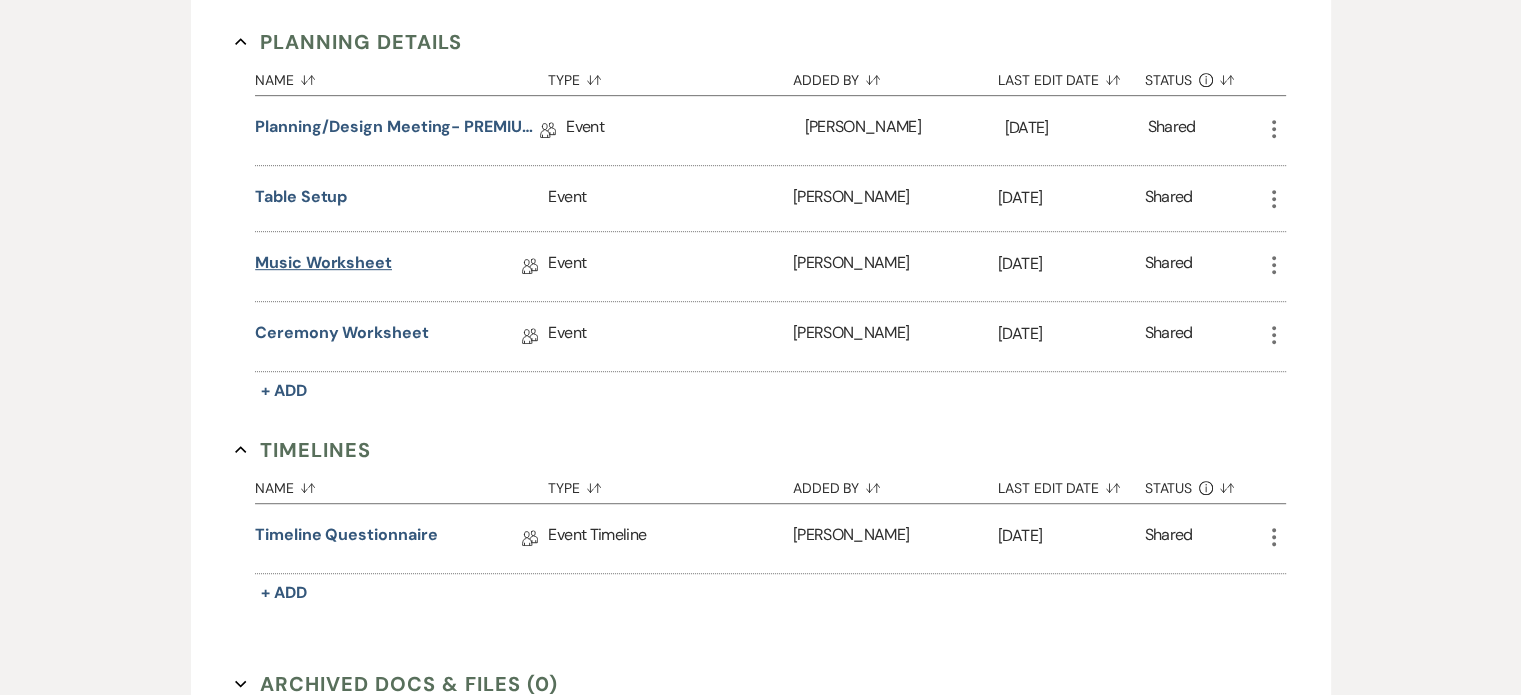 click on "Music Worksheet" at bounding box center [323, 266] 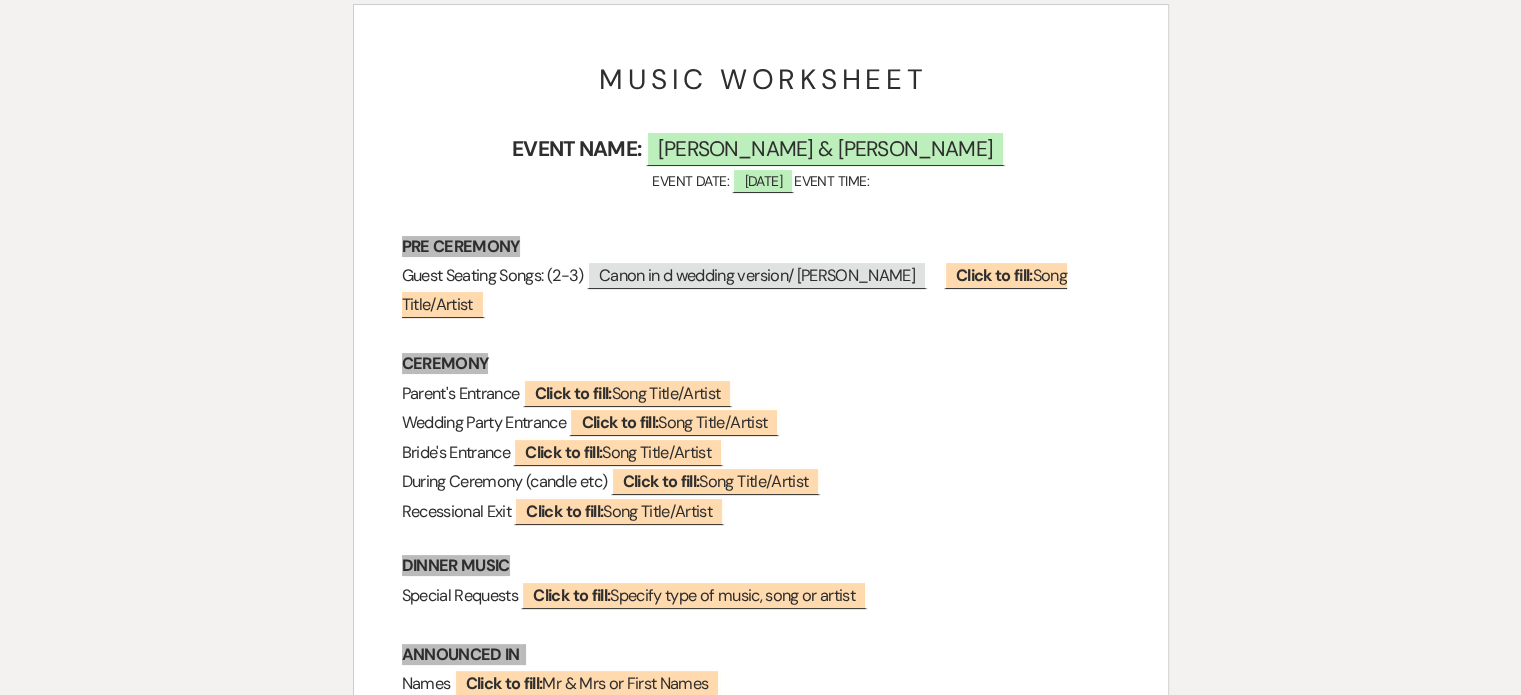 scroll, scrollTop: 300, scrollLeft: 0, axis: vertical 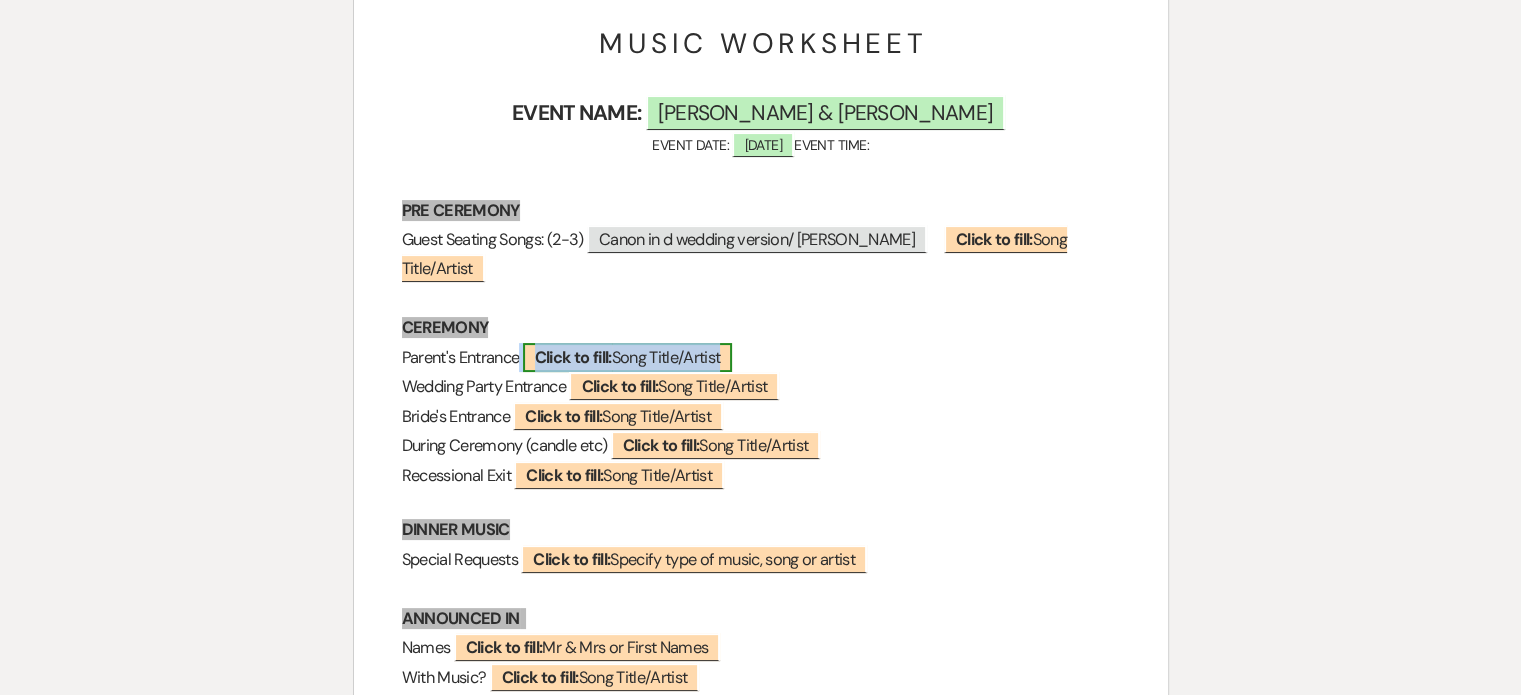 click on "Click to fill:" at bounding box center [573, 357] 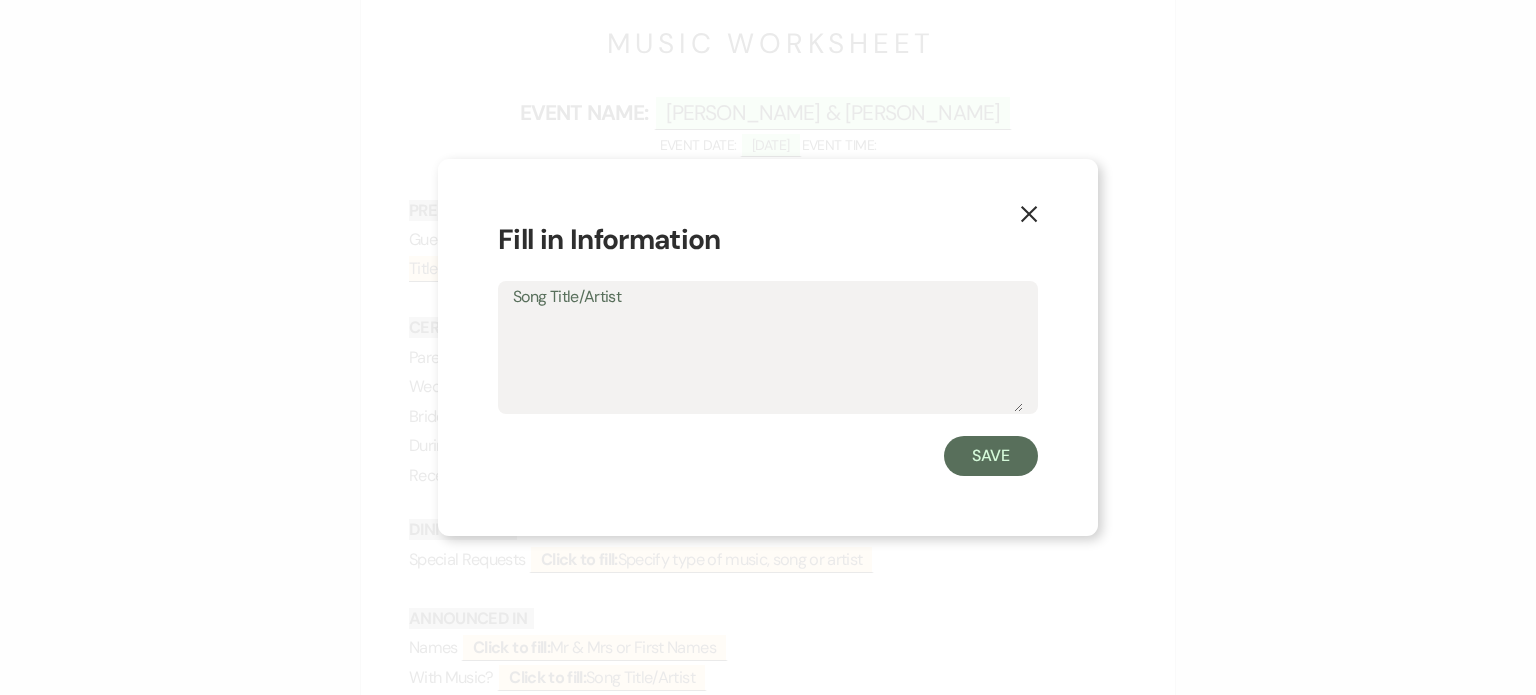 click 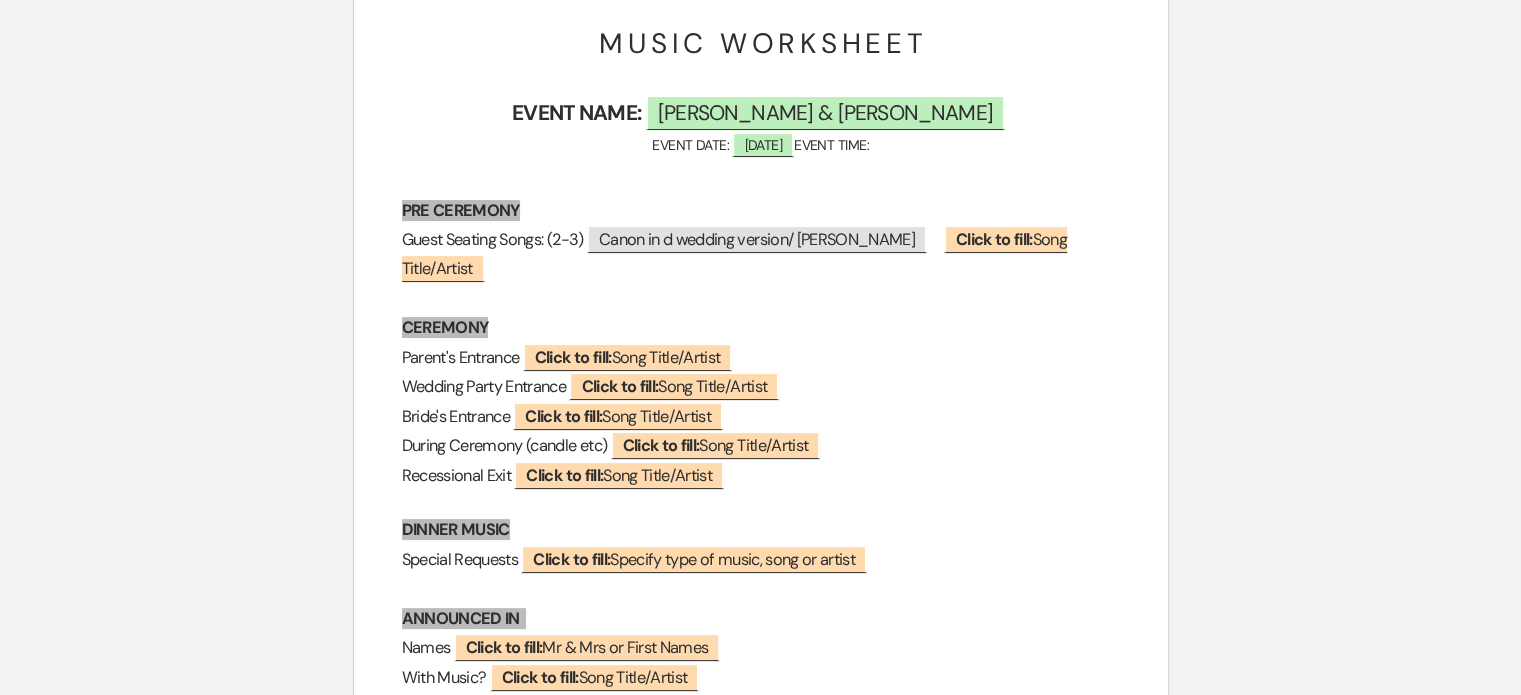 scroll, scrollTop: 0, scrollLeft: 0, axis: both 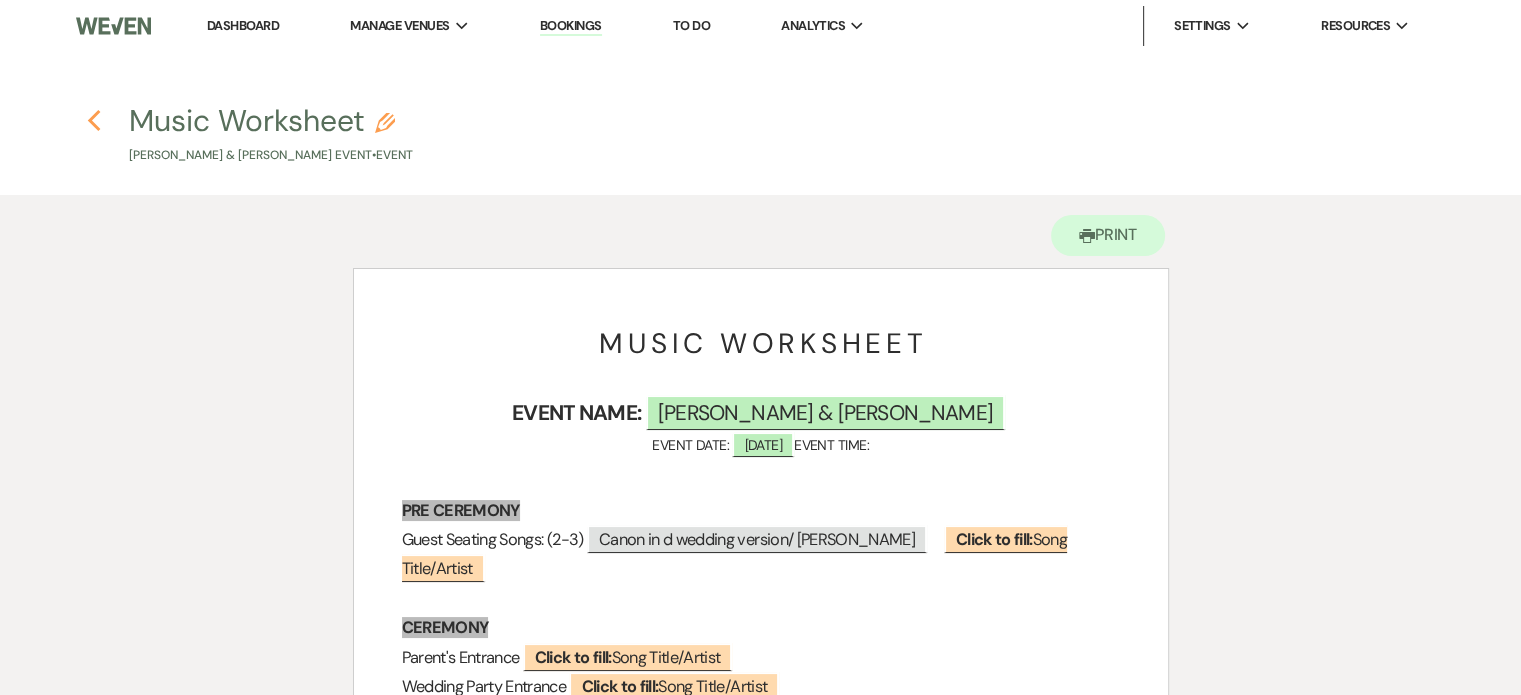 click on "Previous" 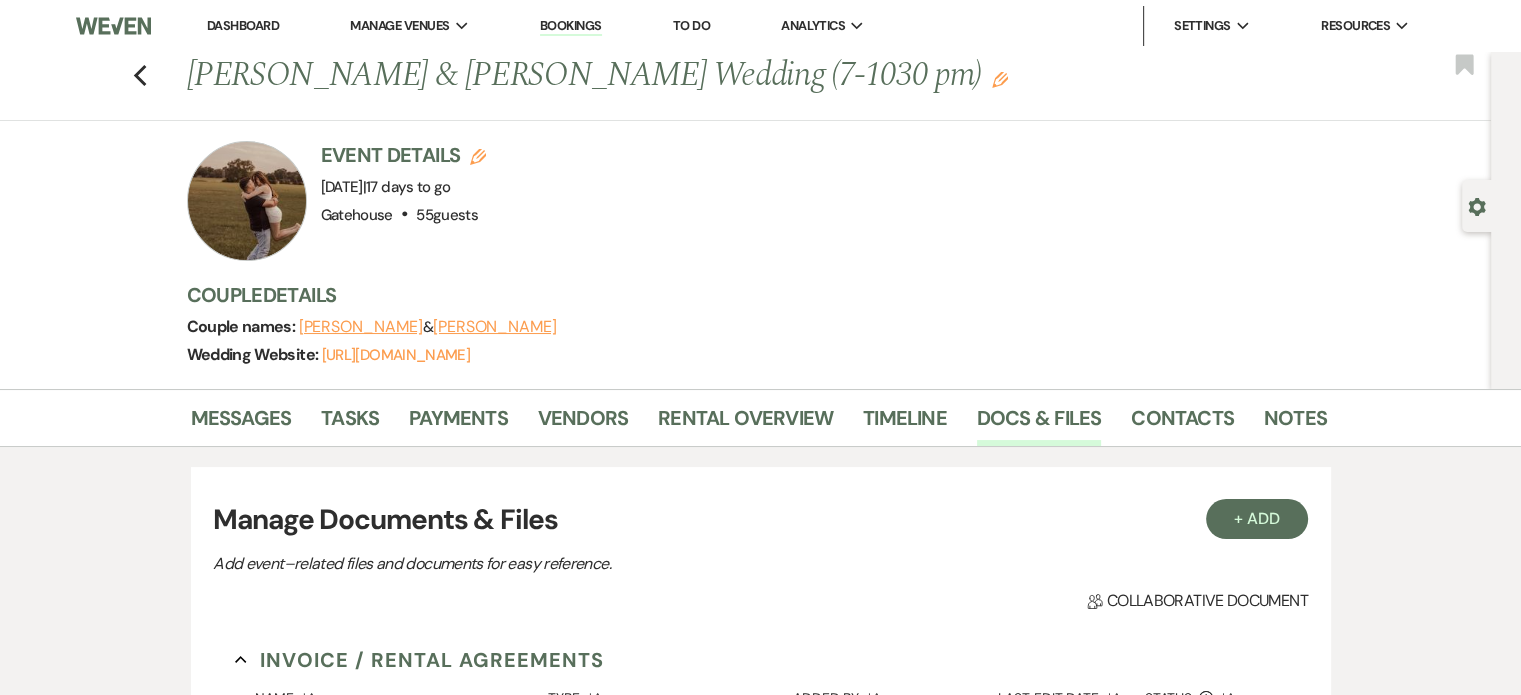 scroll, scrollTop: 1100, scrollLeft: 0, axis: vertical 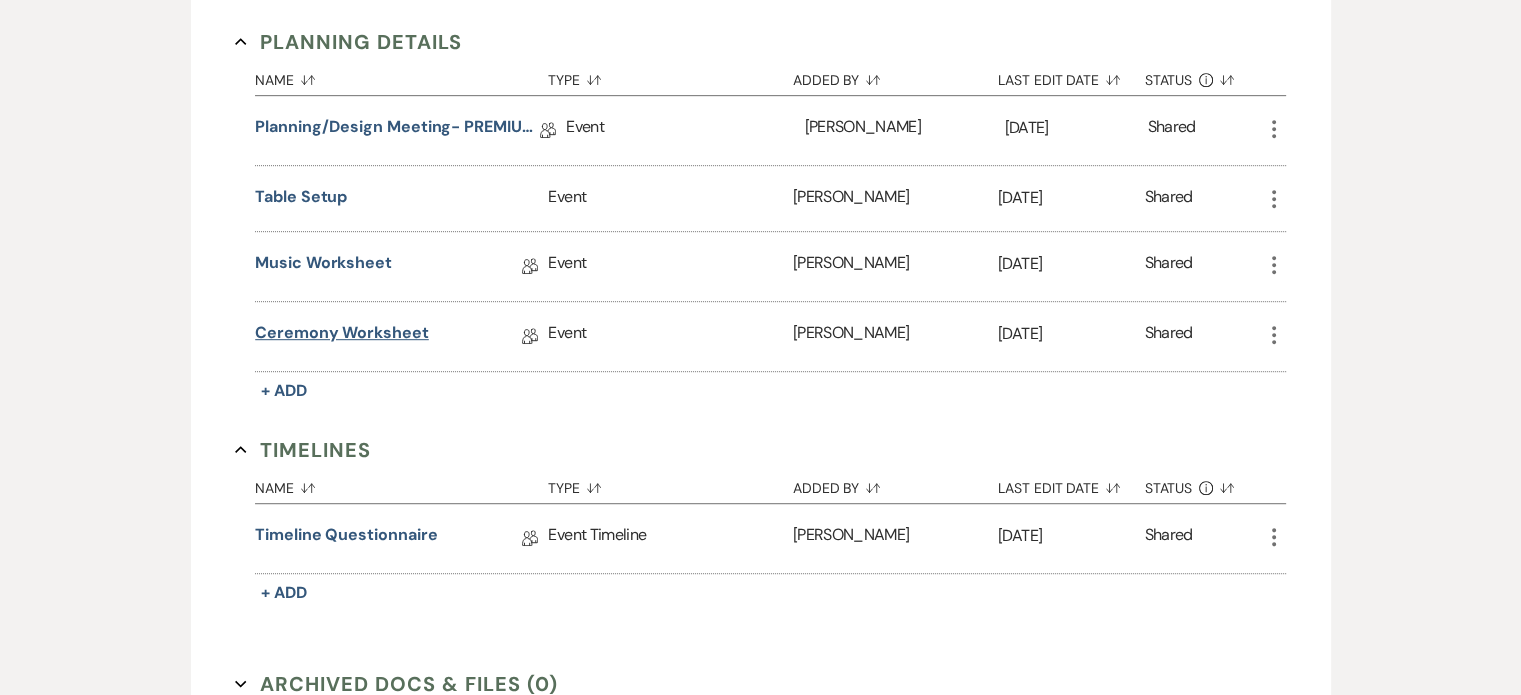 click on "Ceremony Worksheet" at bounding box center (342, 336) 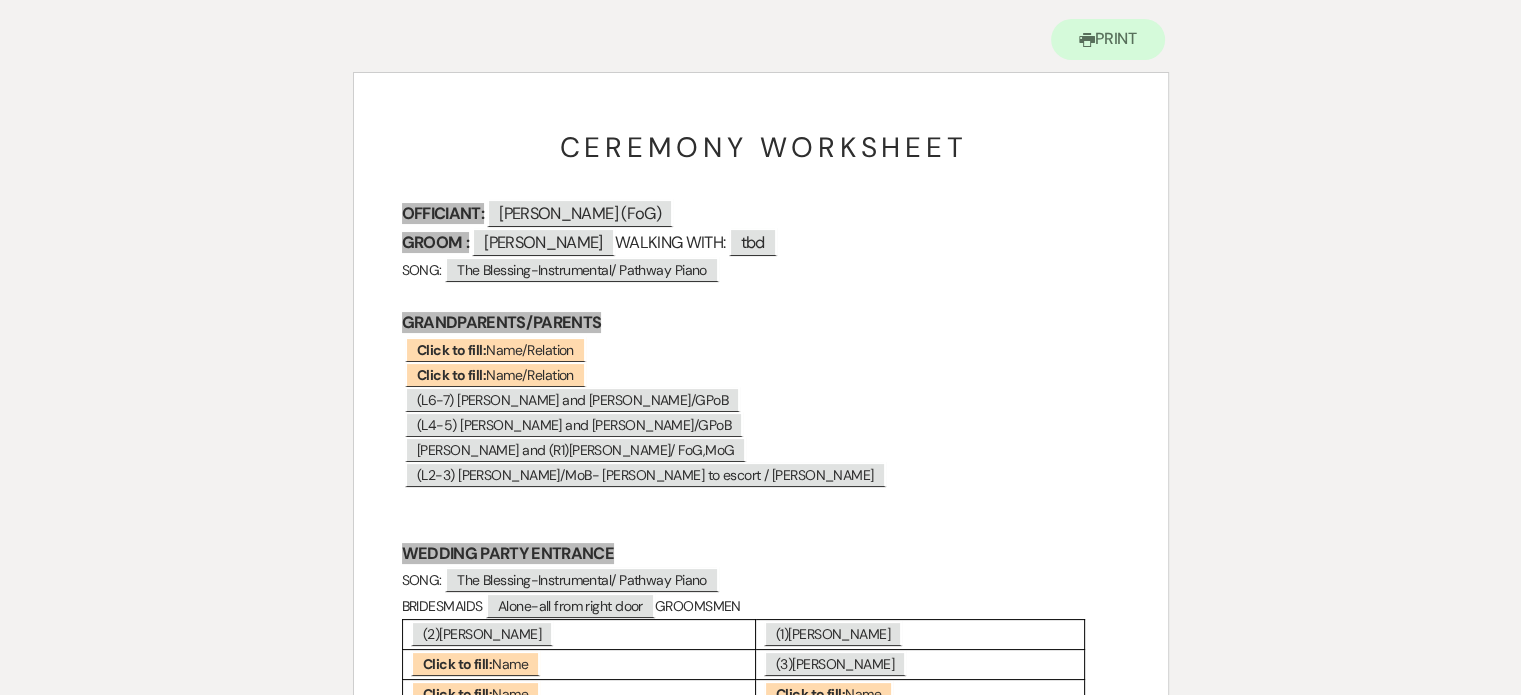 scroll, scrollTop: 200, scrollLeft: 0, axis: vertical 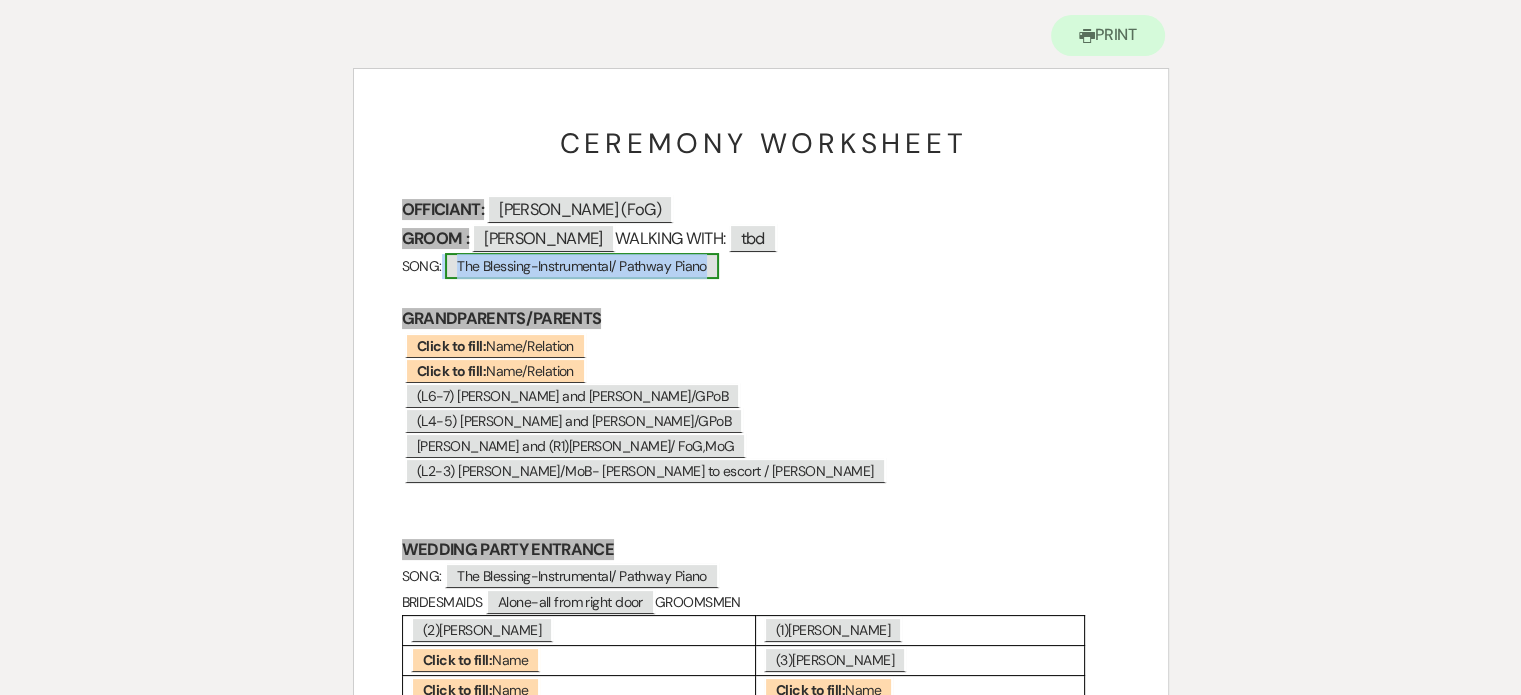 click on "The Blessing-Instrumental/ Pathway Piano" at bounding box center [582, 266] 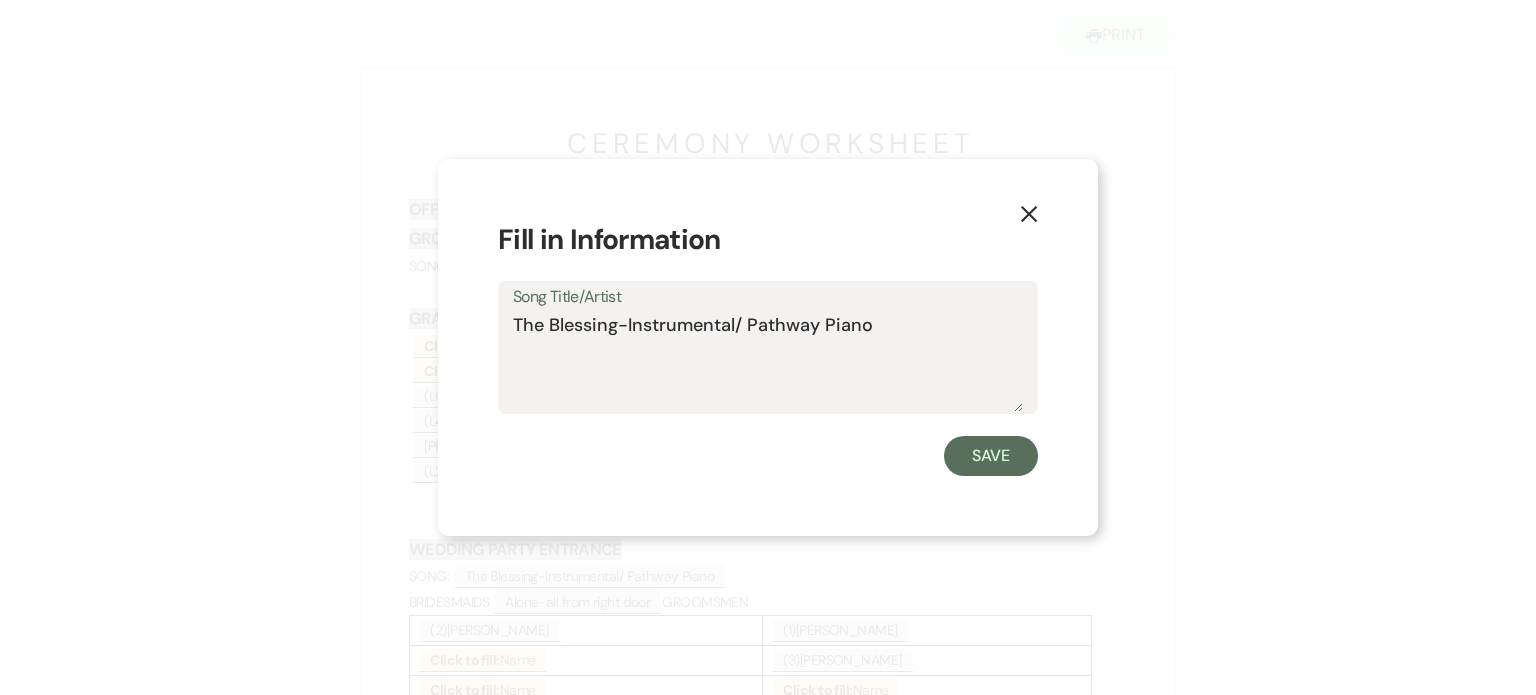 drag, startPoint x: 901, startPoint y: 328, endPoint x: 492, endPoint y: 335, distance: 409.0599 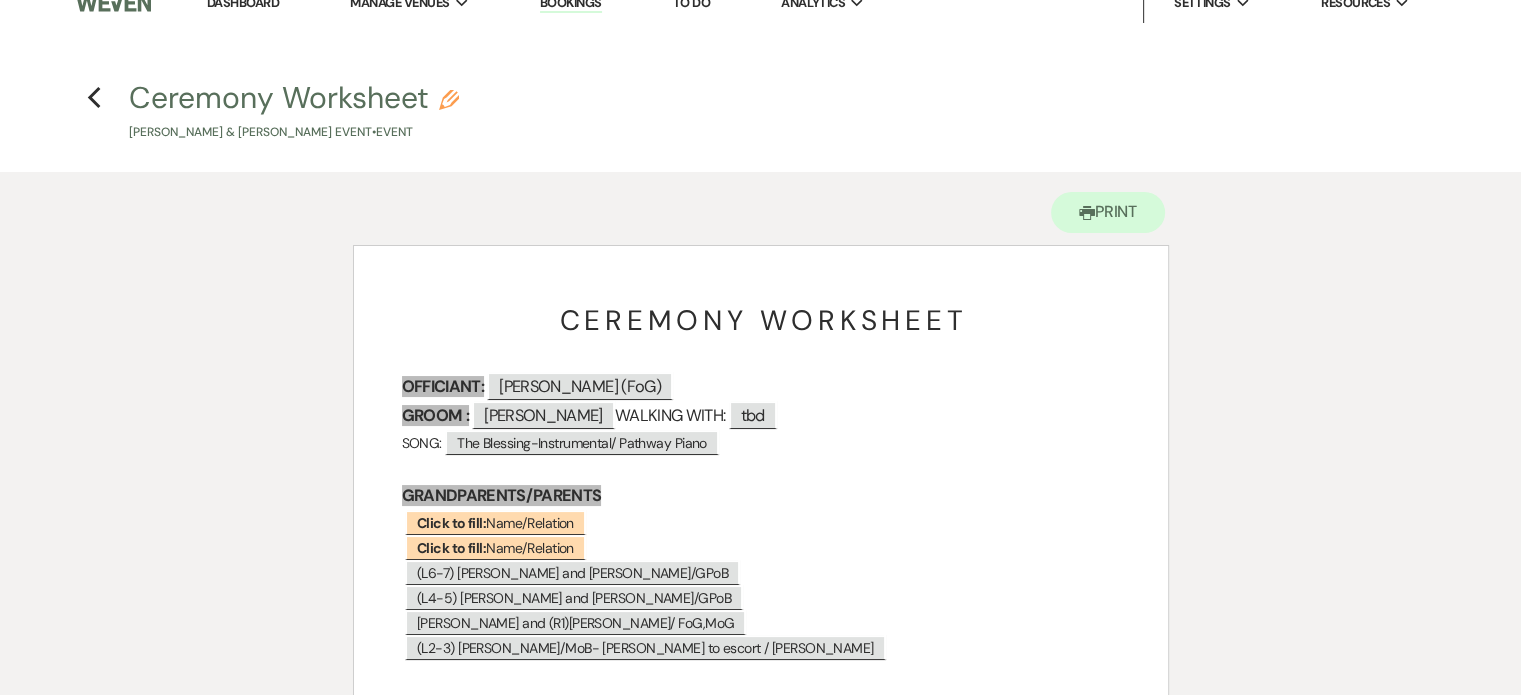 scroll, scrollTop: 0, scrollLeft: 0, axis: both 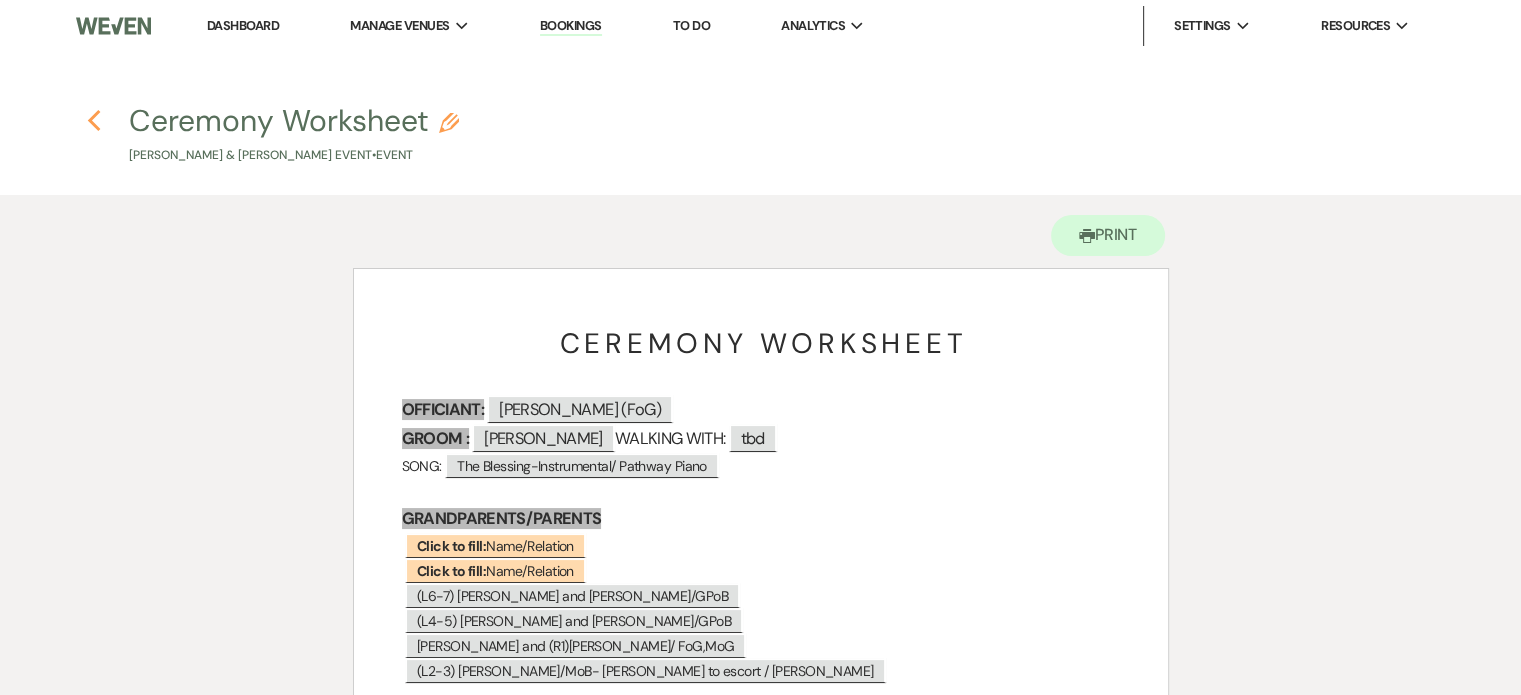 click 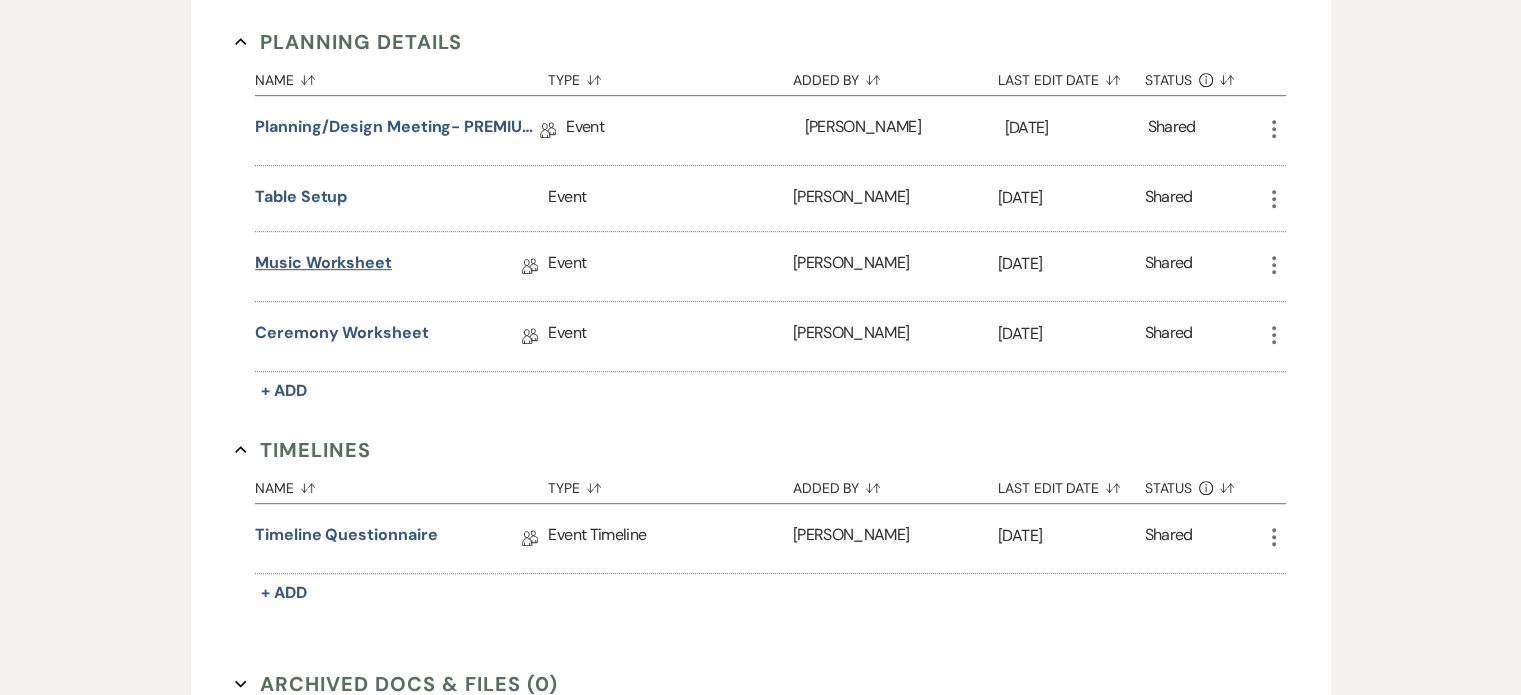 click on "Music Worksheet" at bounding box center (323, 266) 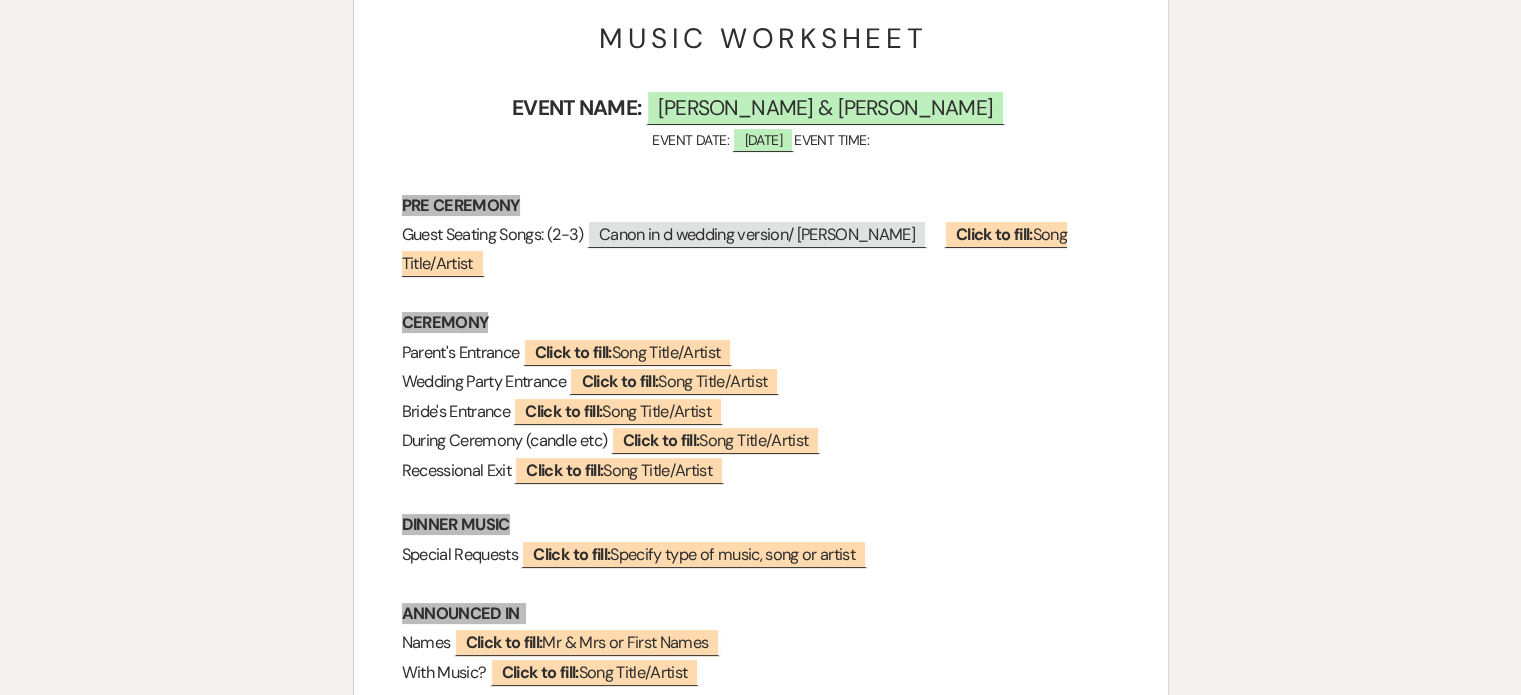 scroll, scrollTop: 400, scrollLeft: 0, axis: vertical 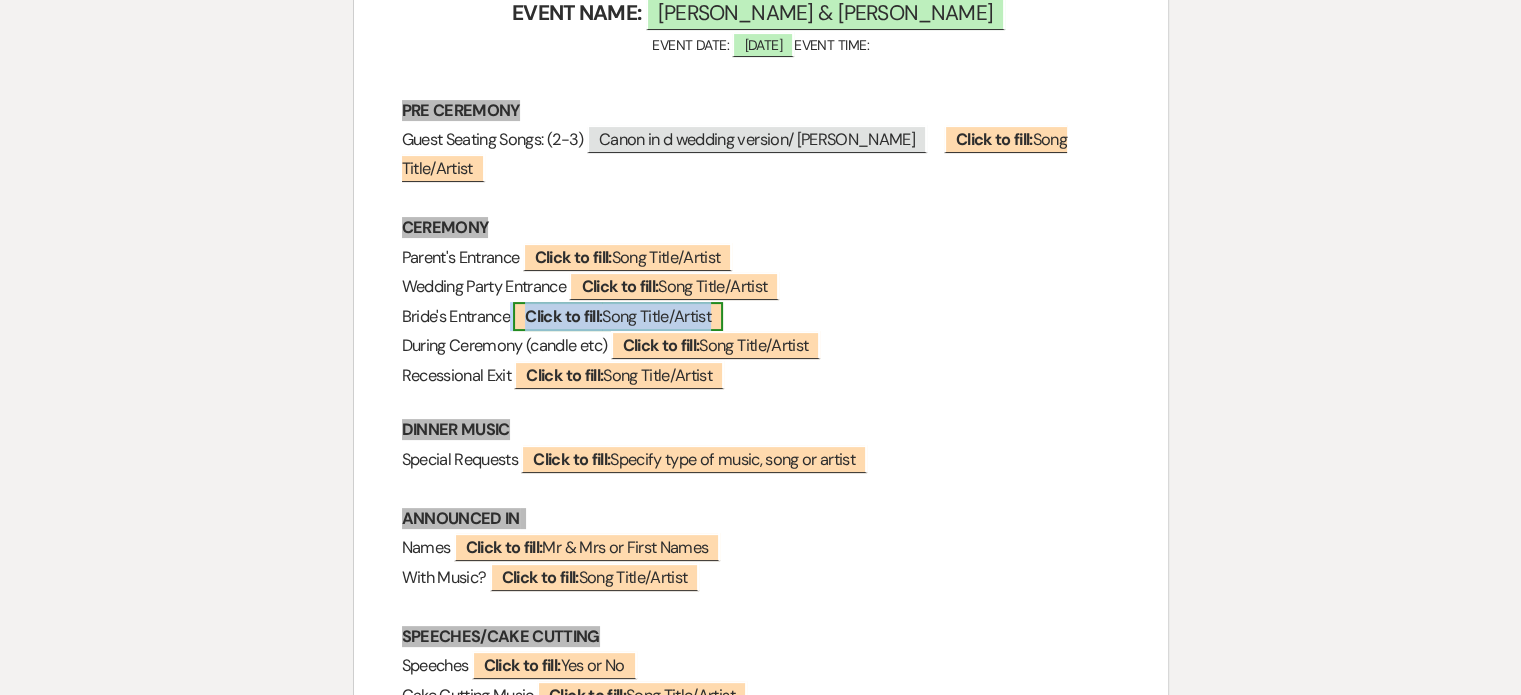 click on "Click to fill:" at bounding box center (563, 316) 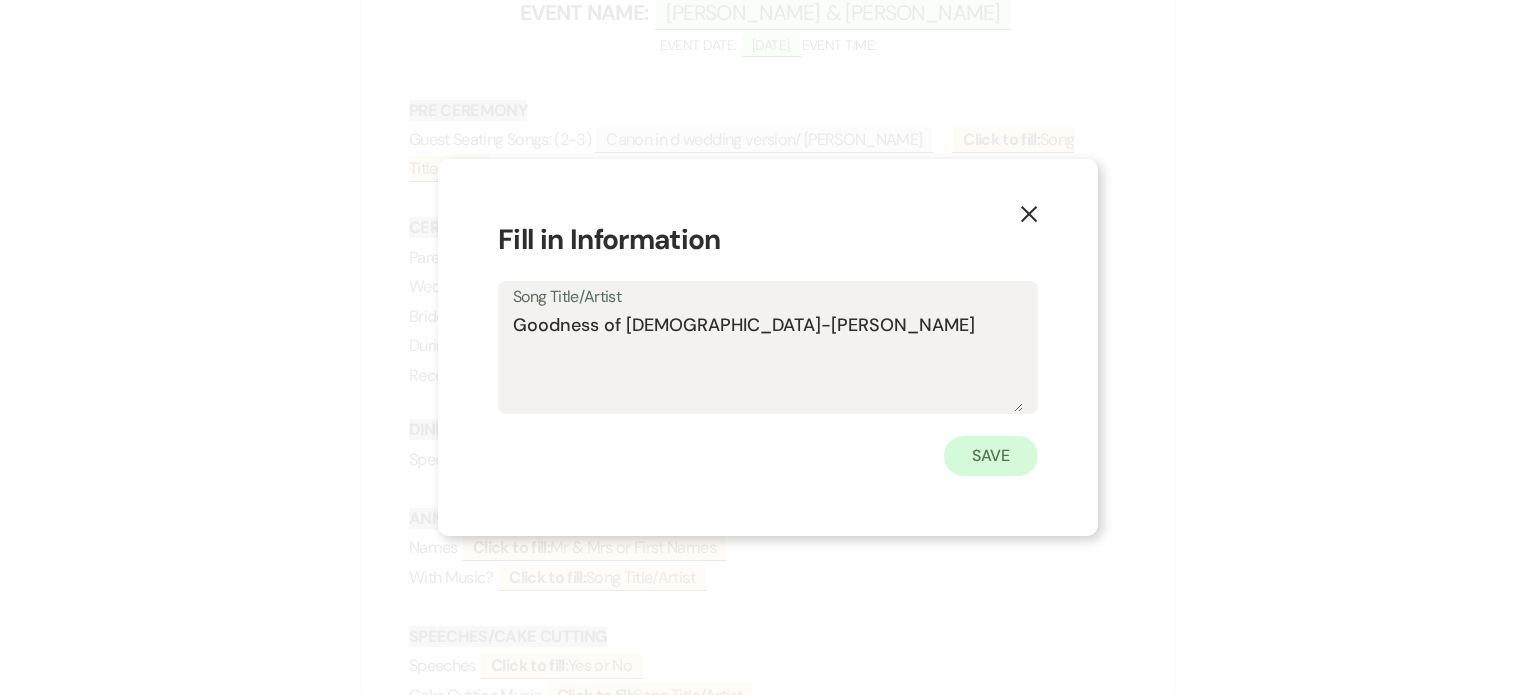 type on "Goodness of [DEMOGRAPHIC_DATA]-[PERSON_NAME]" 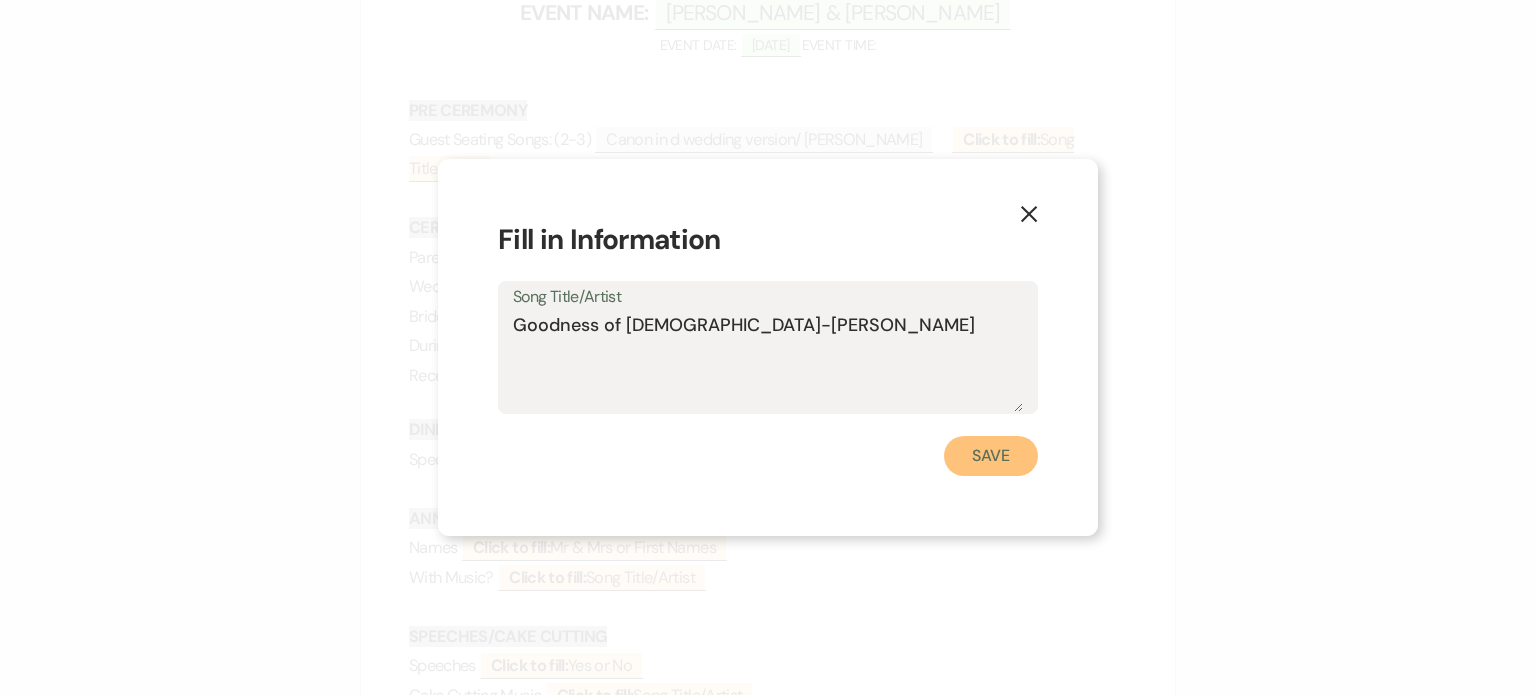 click on "Save" at bounding box center (991, 456) 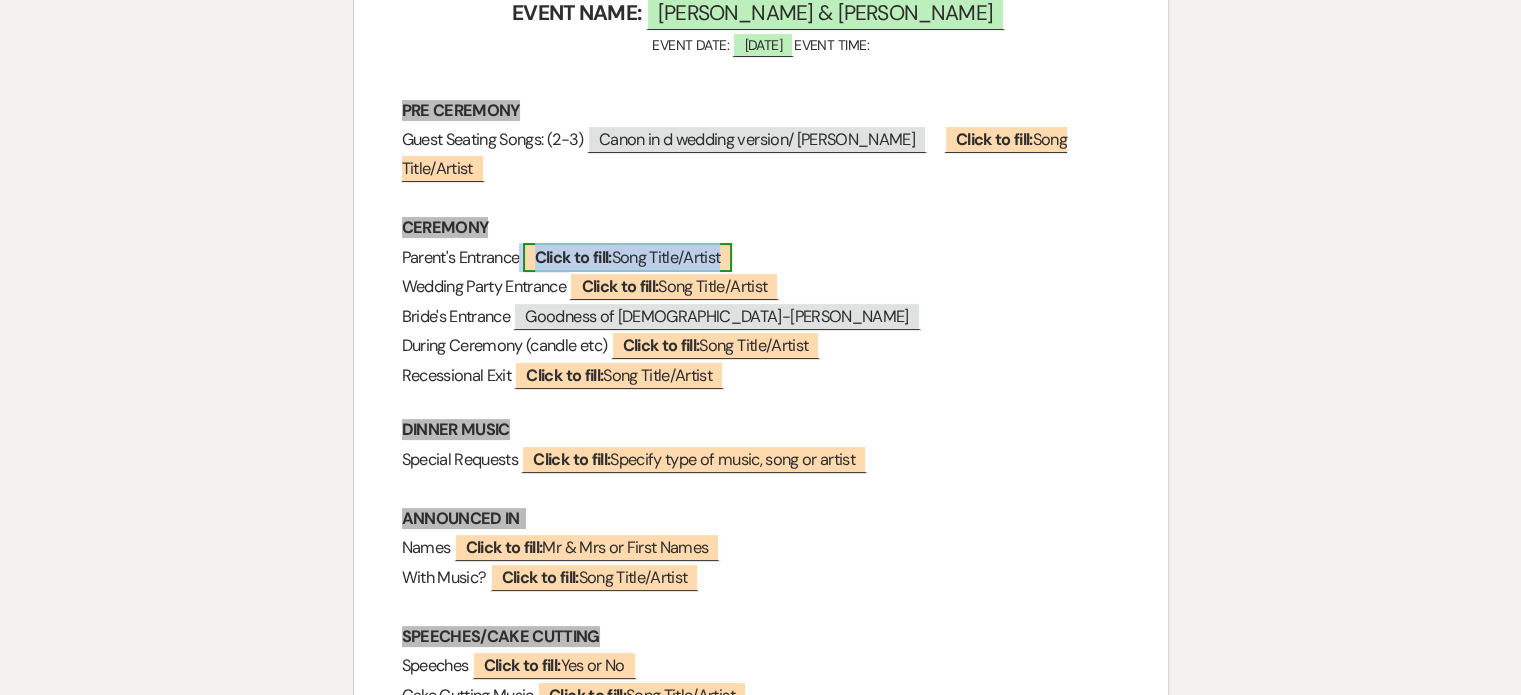 click on "Click to fill:" at bounding box center [573, 257] 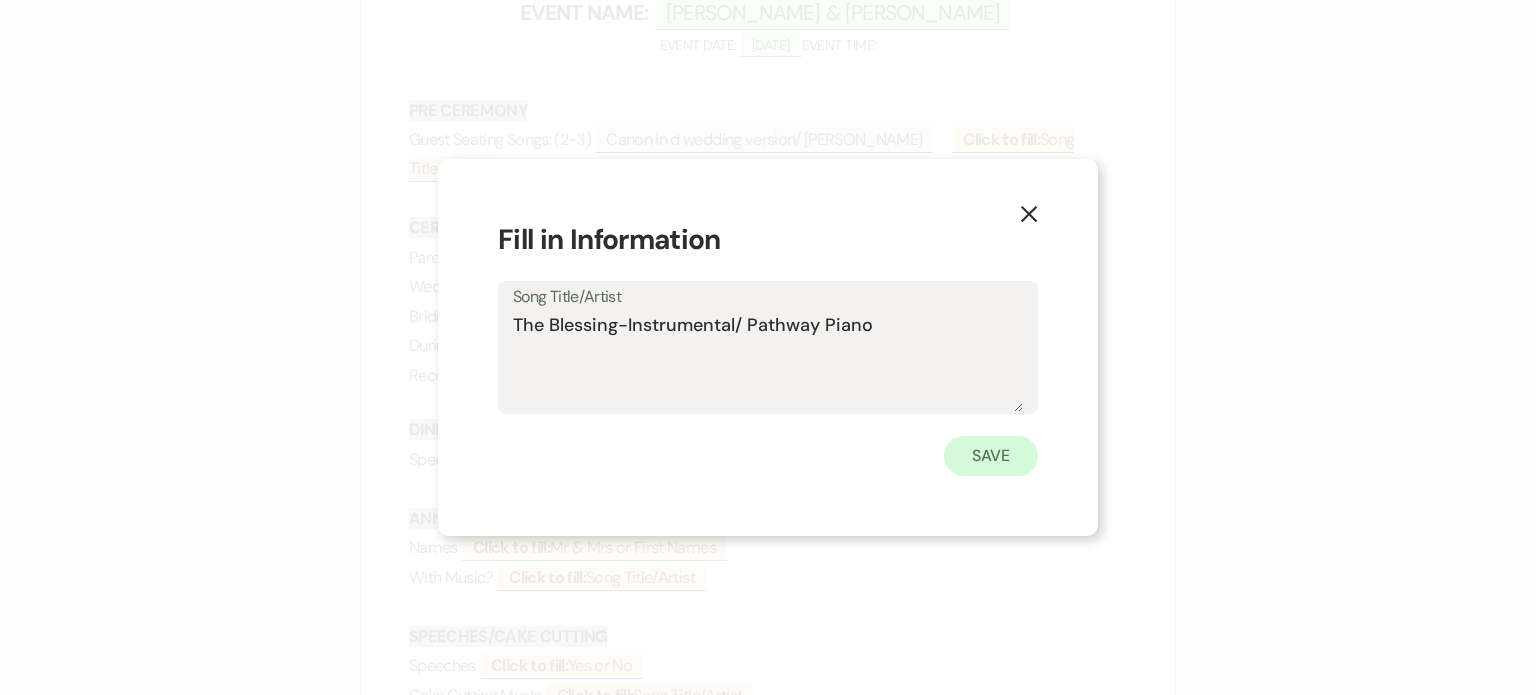 type on "The Blessing-Instrumental/ Pathway Piano" 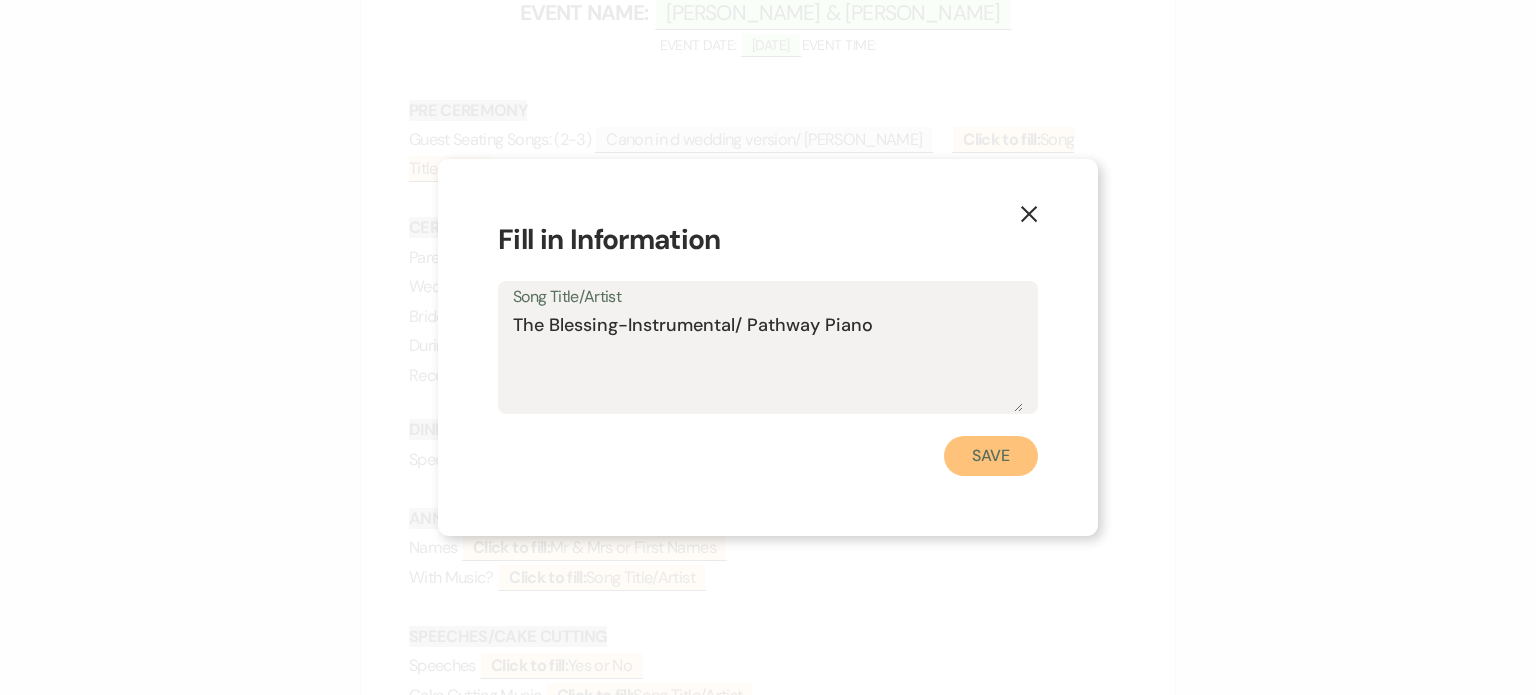 click on "Save" at bounding box center (991, 456) 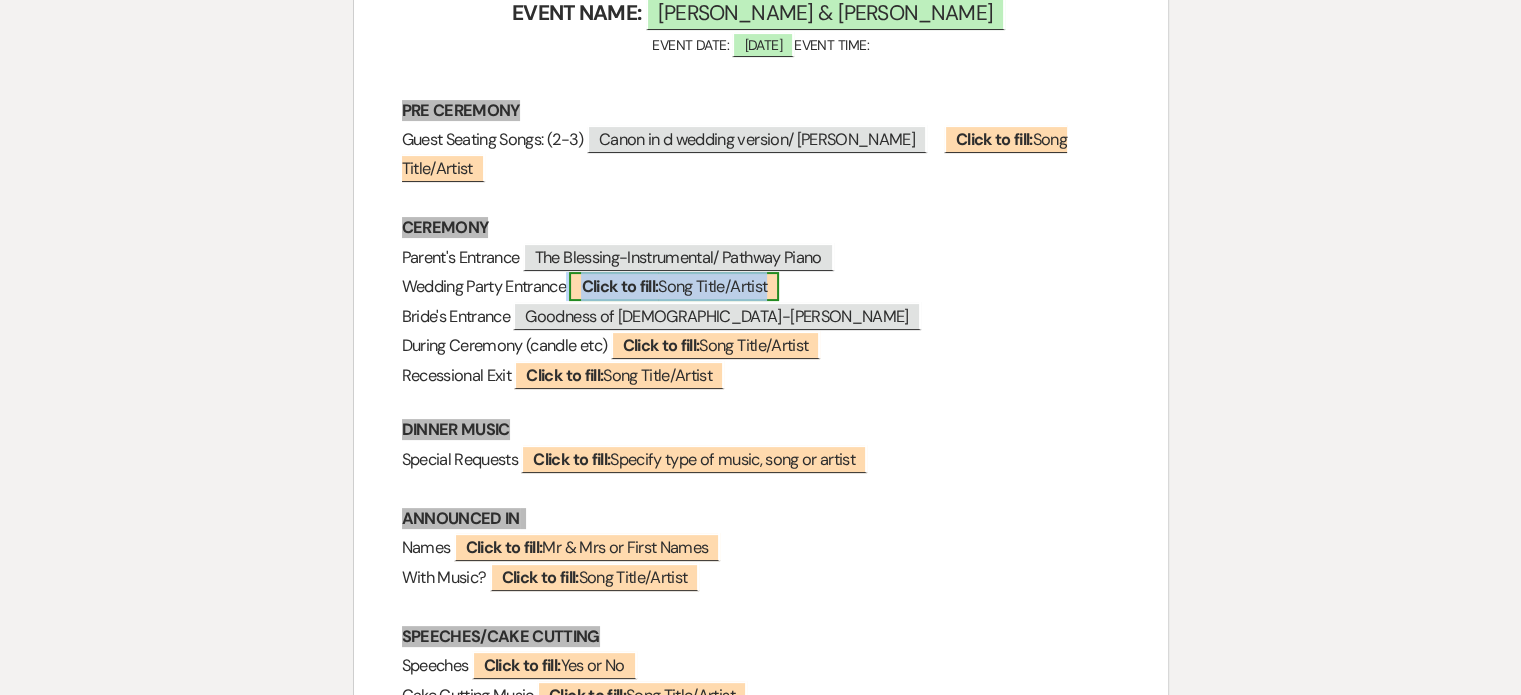 click on "Click to fill:" at bounding box center [619, 286] 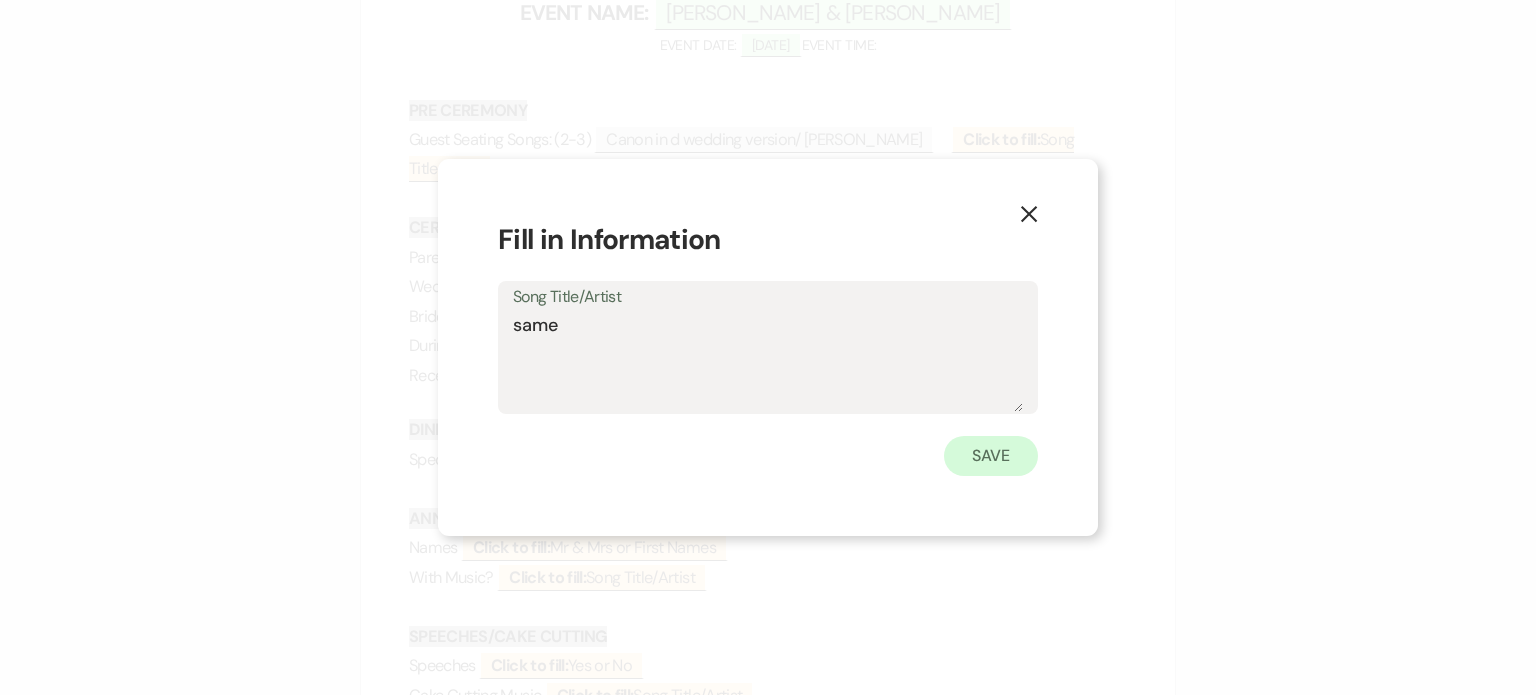 type on "same" 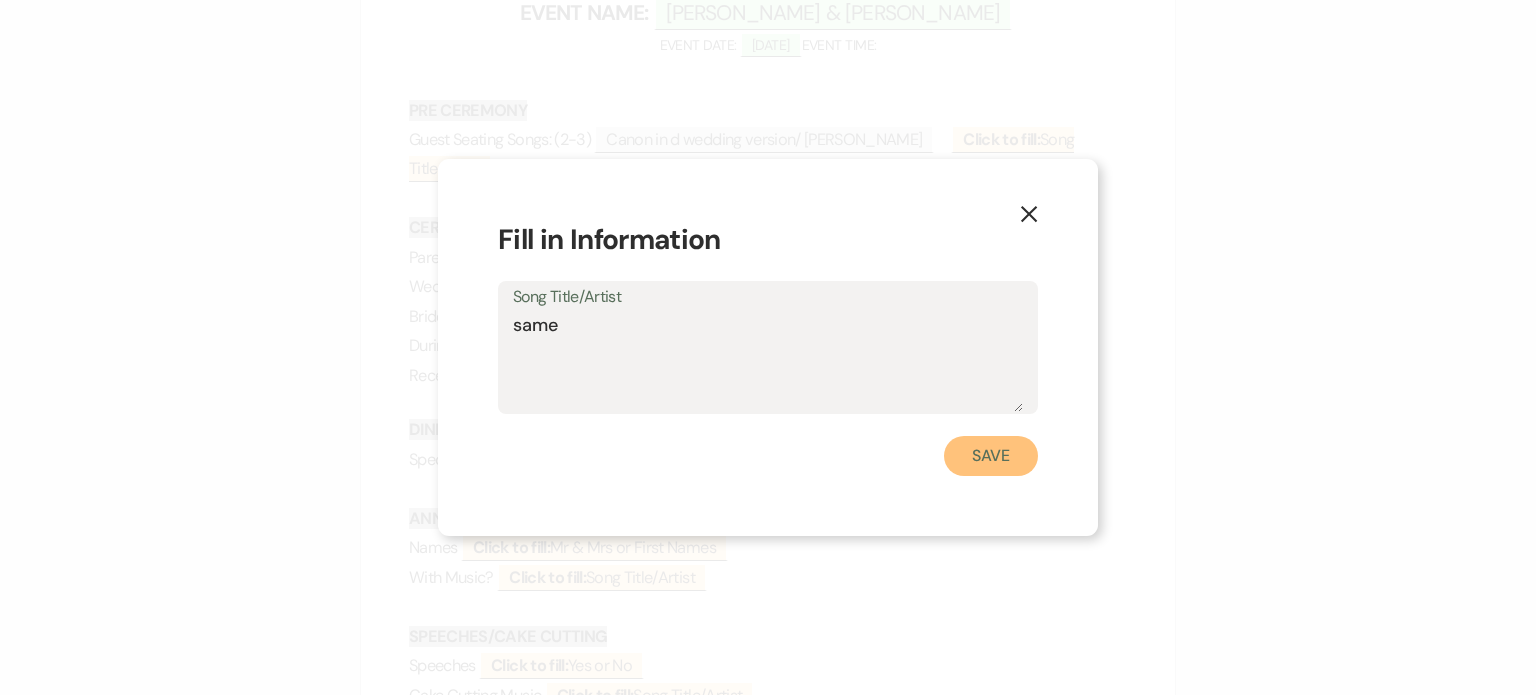 click on "Save" at bounding box center [991, 456] 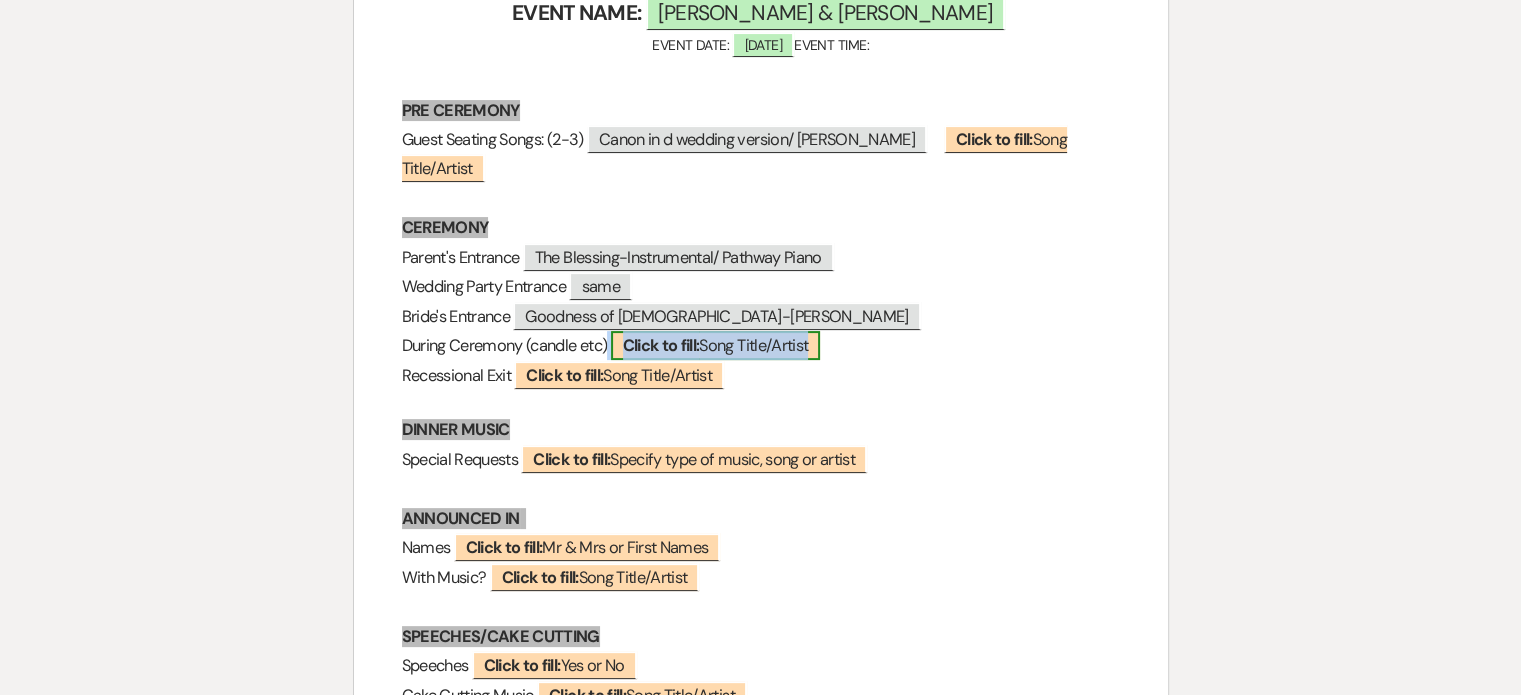 click on "Click to fill:" at bounding box center (661, 345) 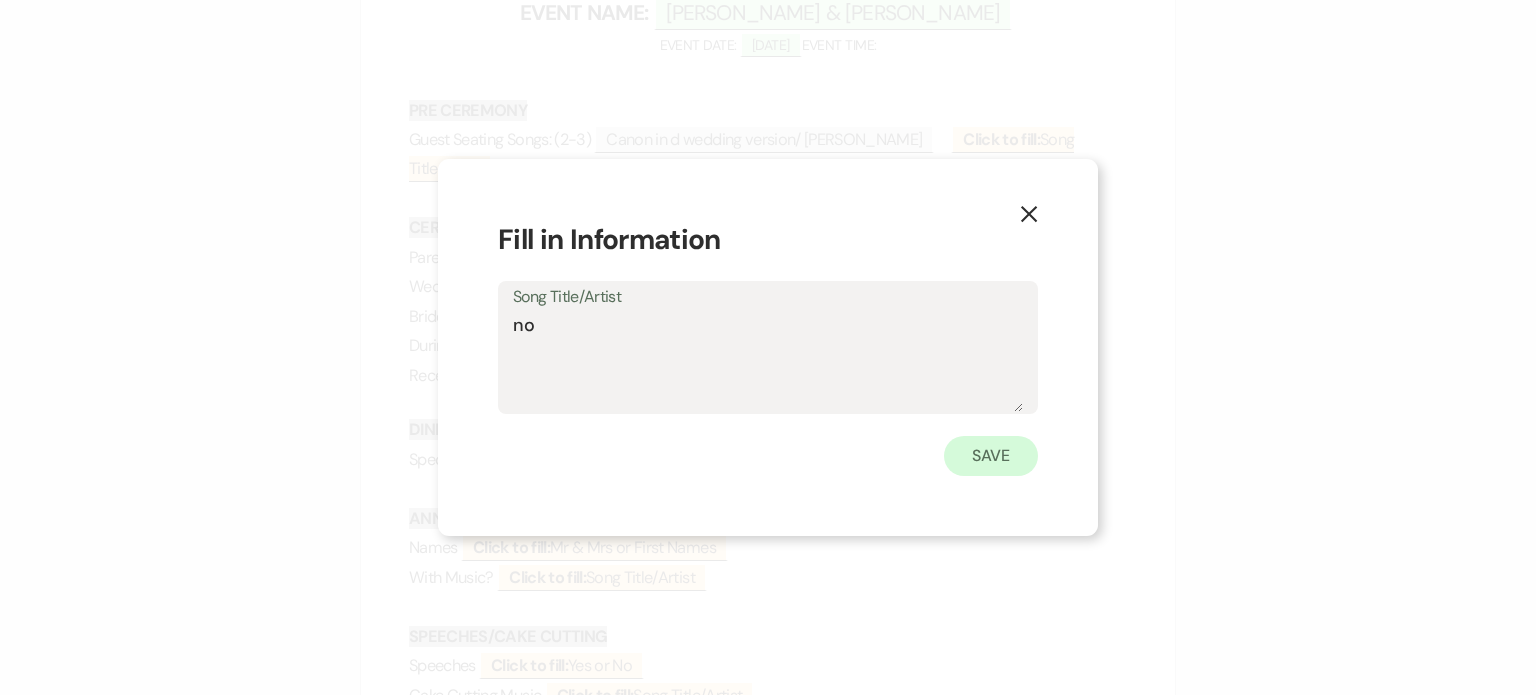 type on "no" 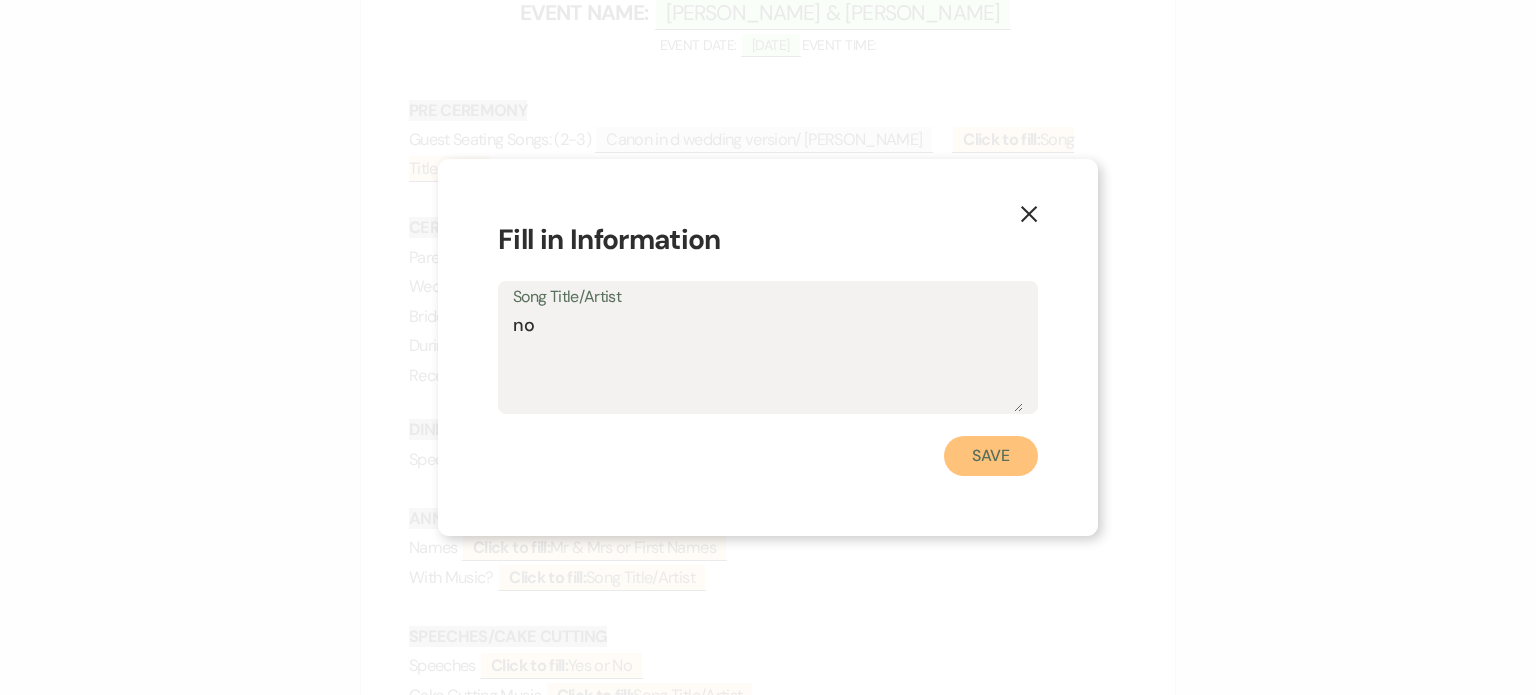 click on "Save" at bounding box center [991, 456] 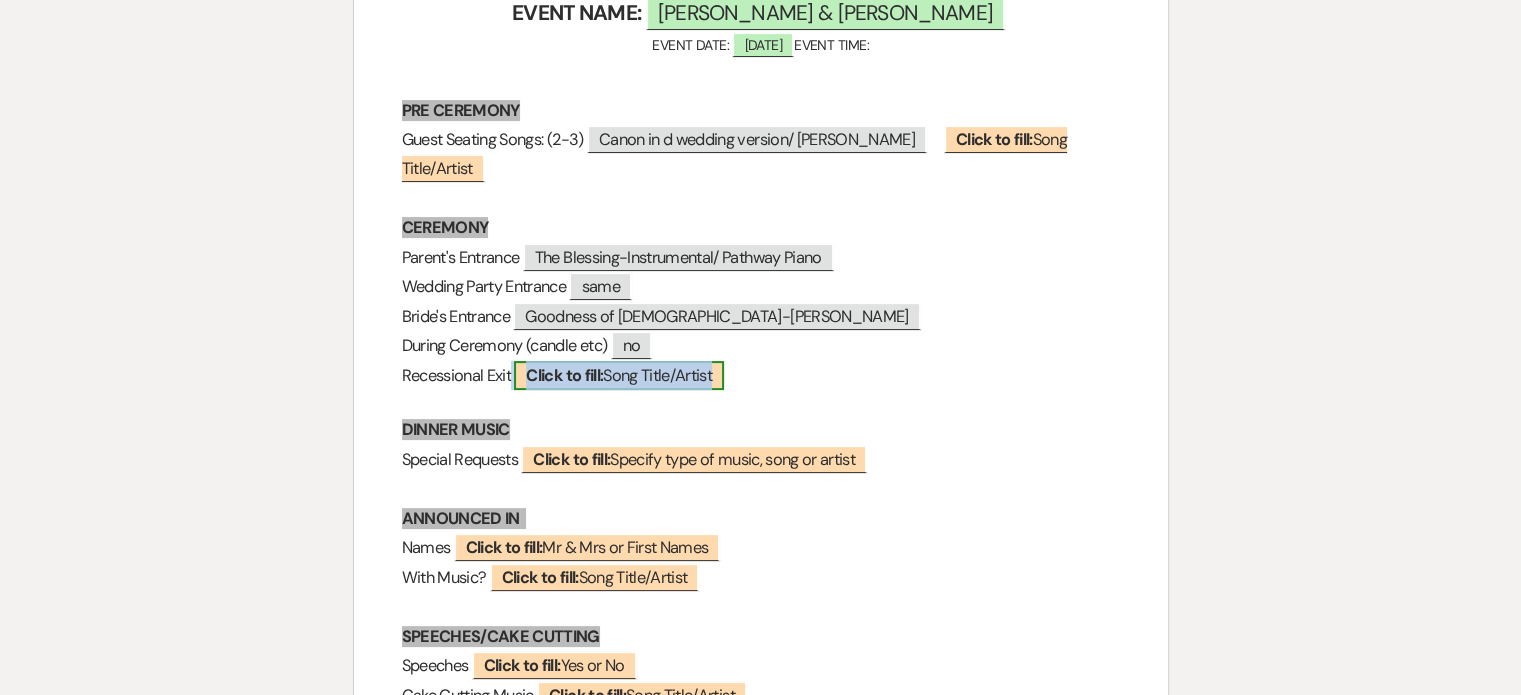 click on "Click to fill:" at bounding box center [564, 375] 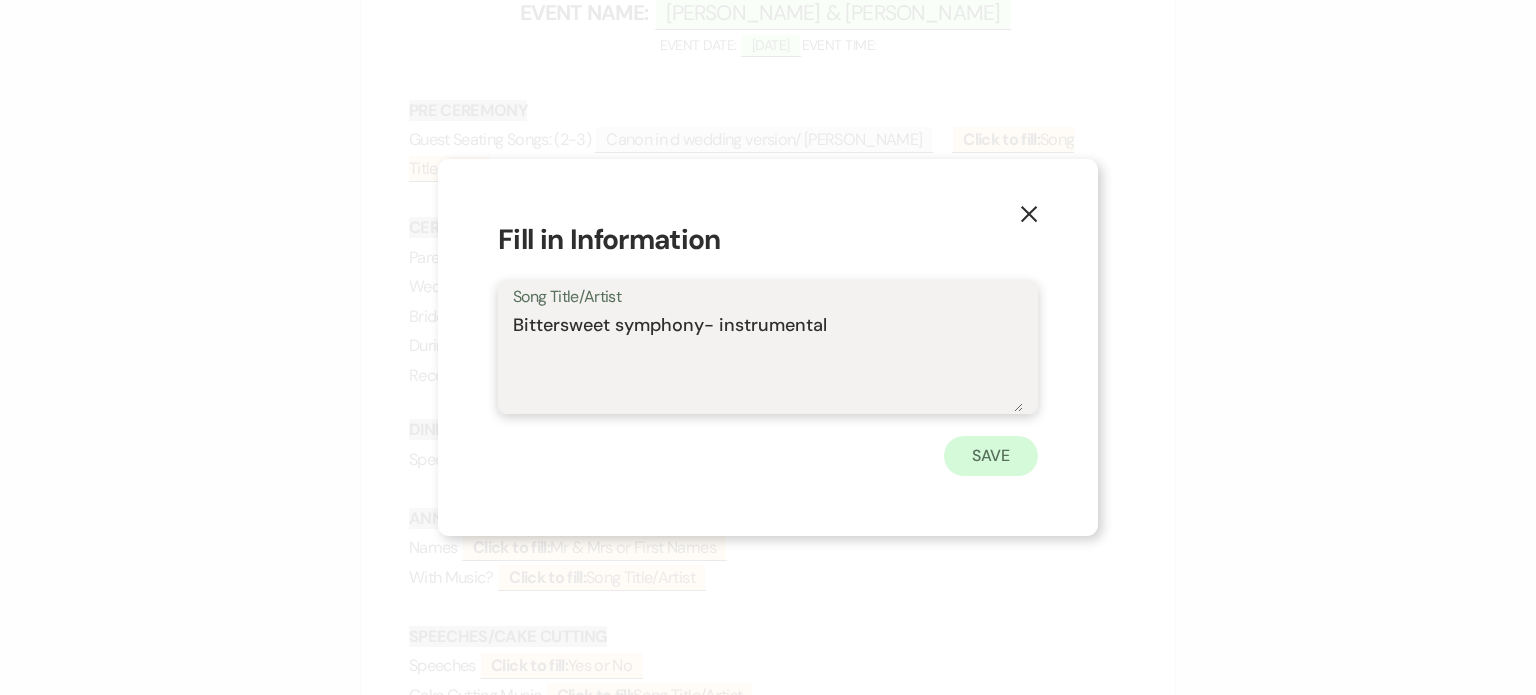 type on "Bittersweet symphony- instrumental" 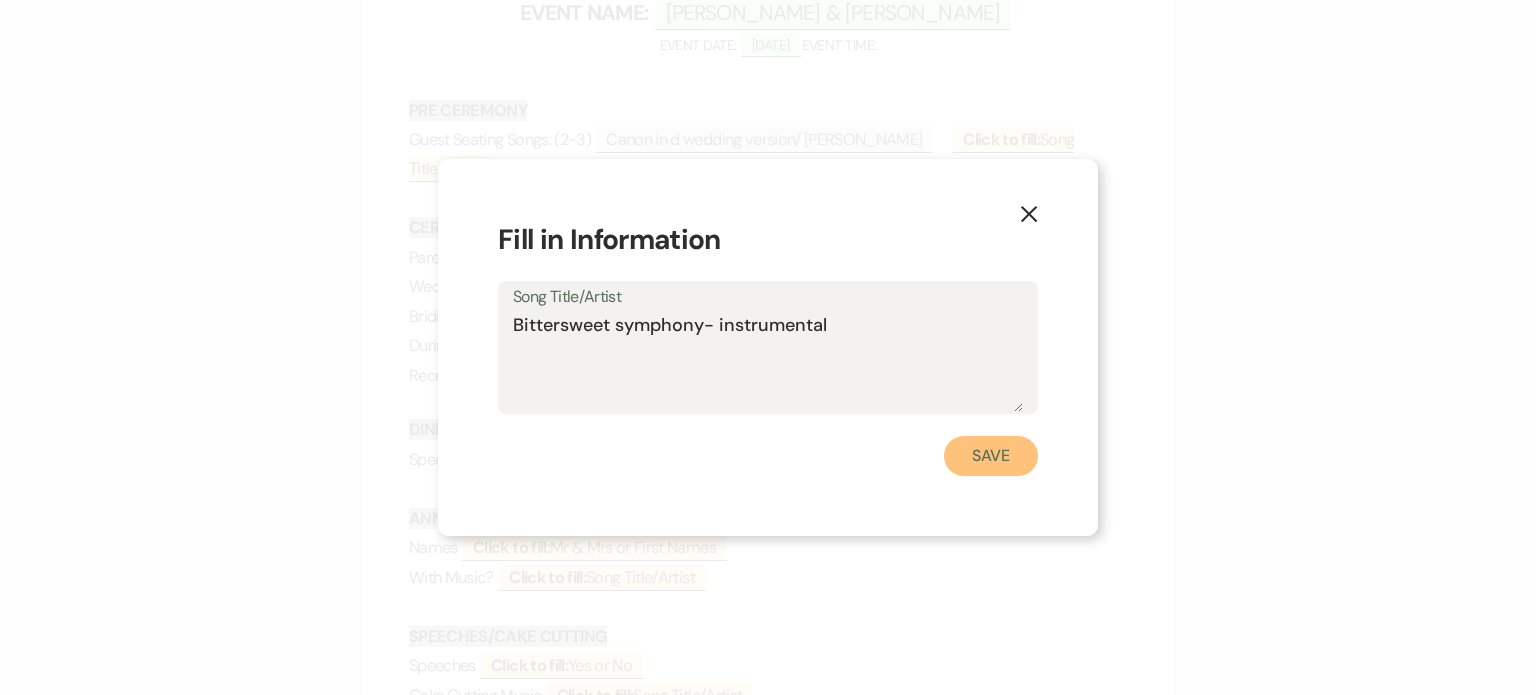 click on "Save" at bounding box center (991, 456) 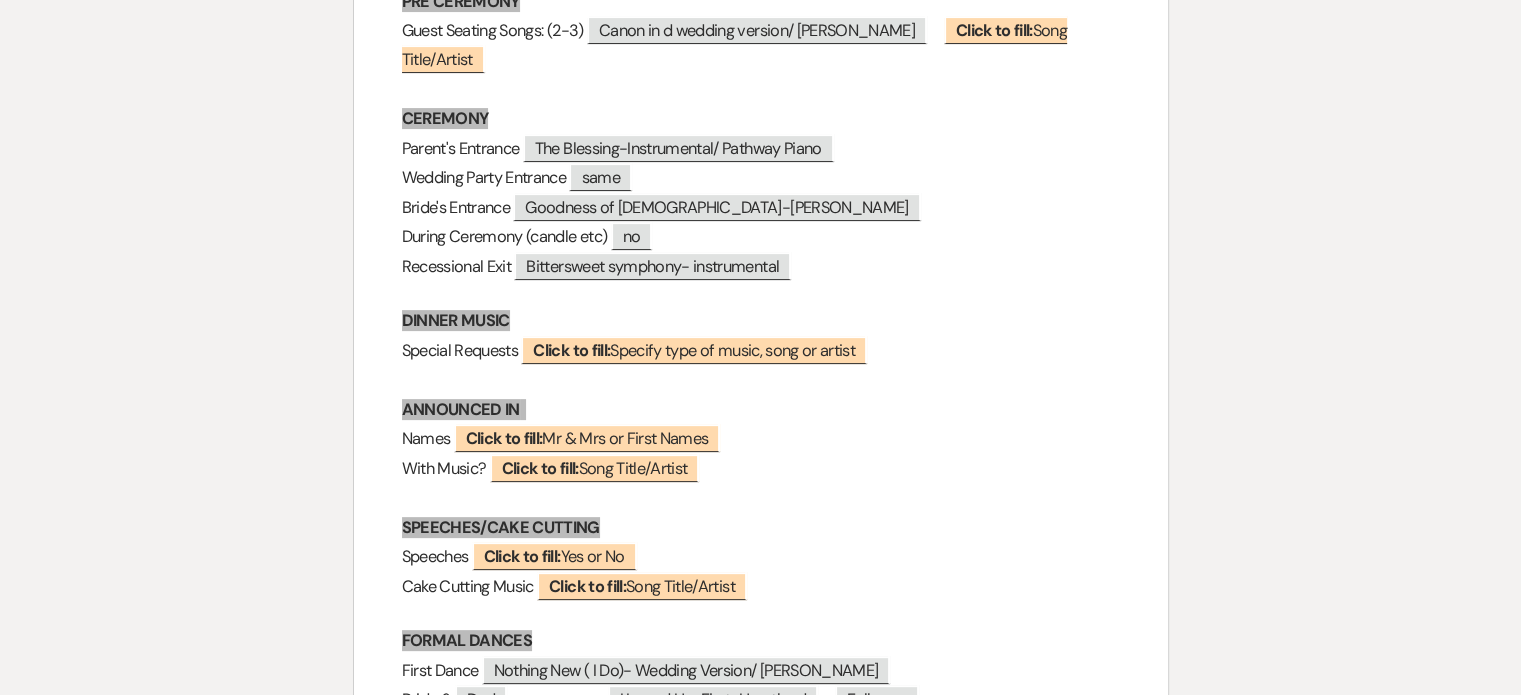 scroll, scrollTop: 600, scrollLeft: 0, axis: vertical 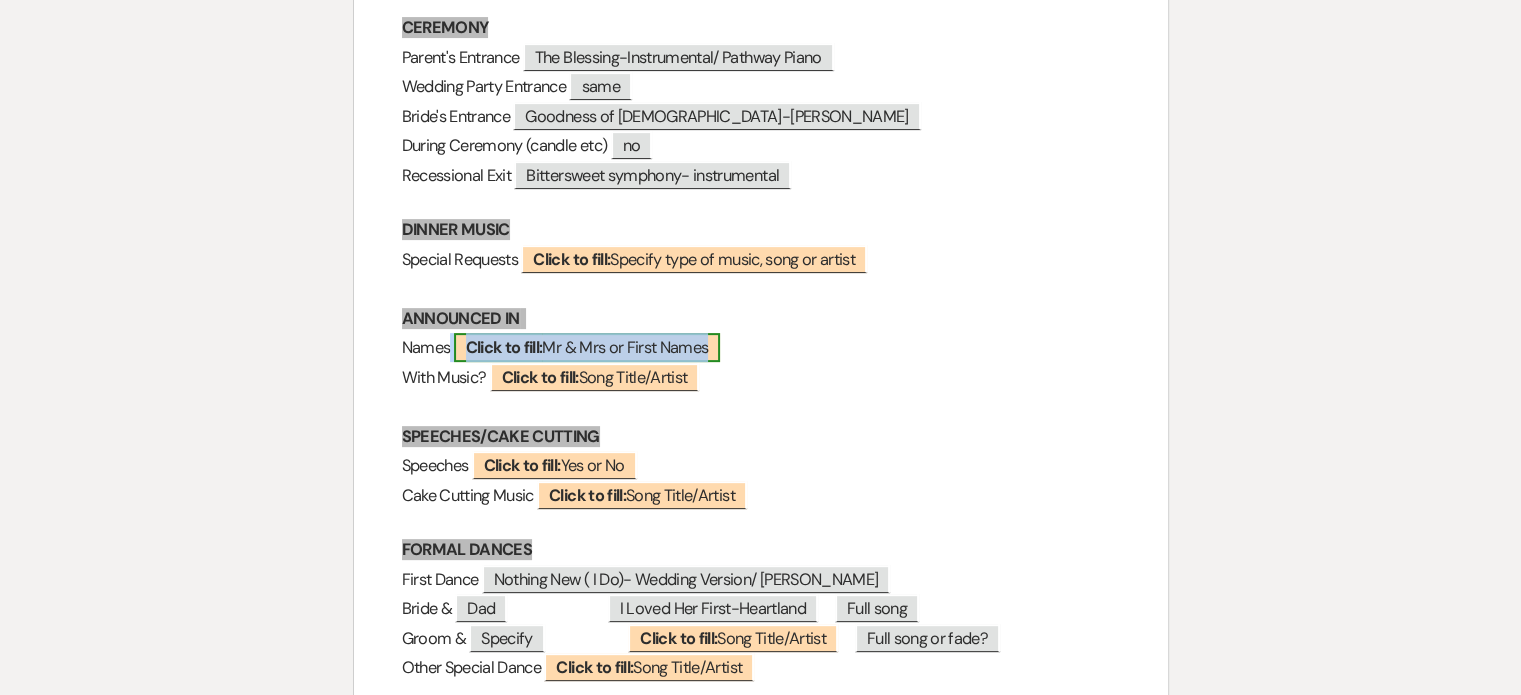 click on "Click to fill:
Mr & Mrs or First Names" at bounding box center [587, 347] 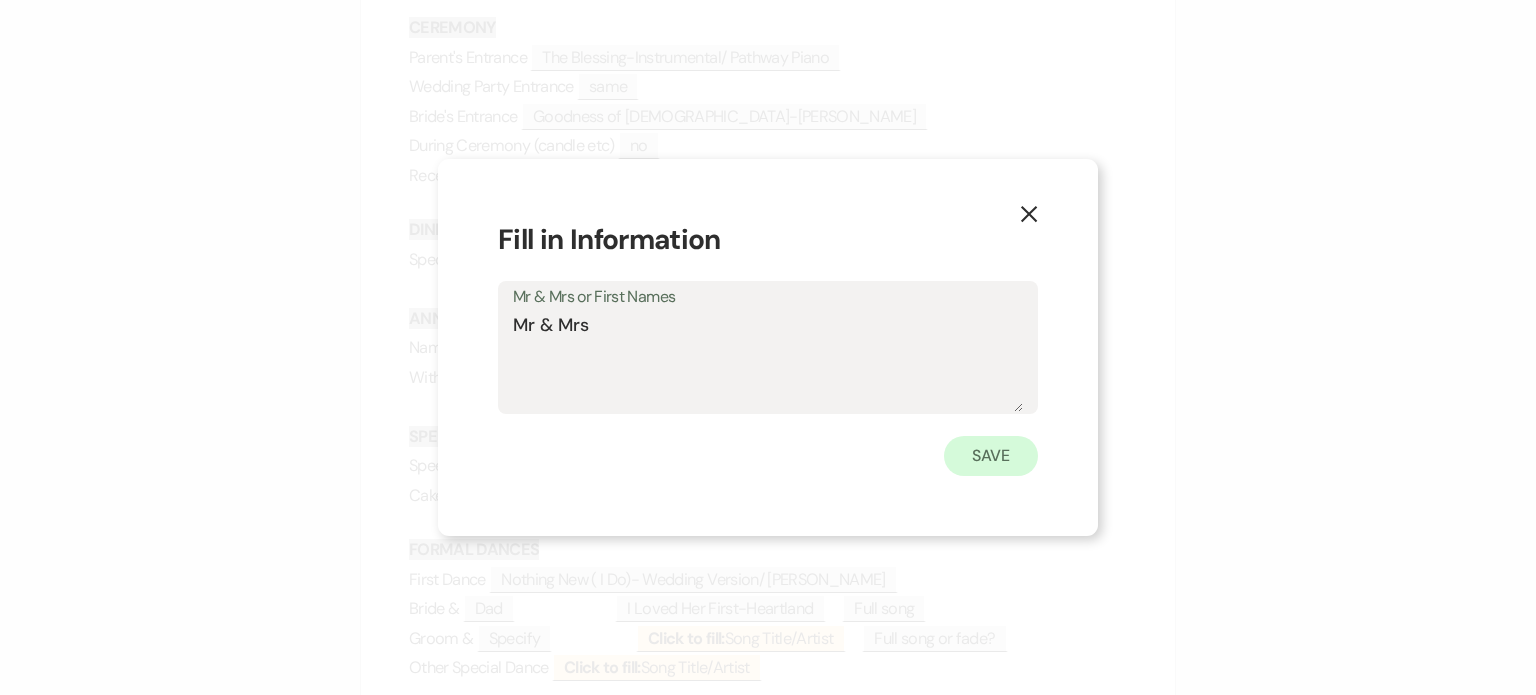 type on "Mr & Mrs" 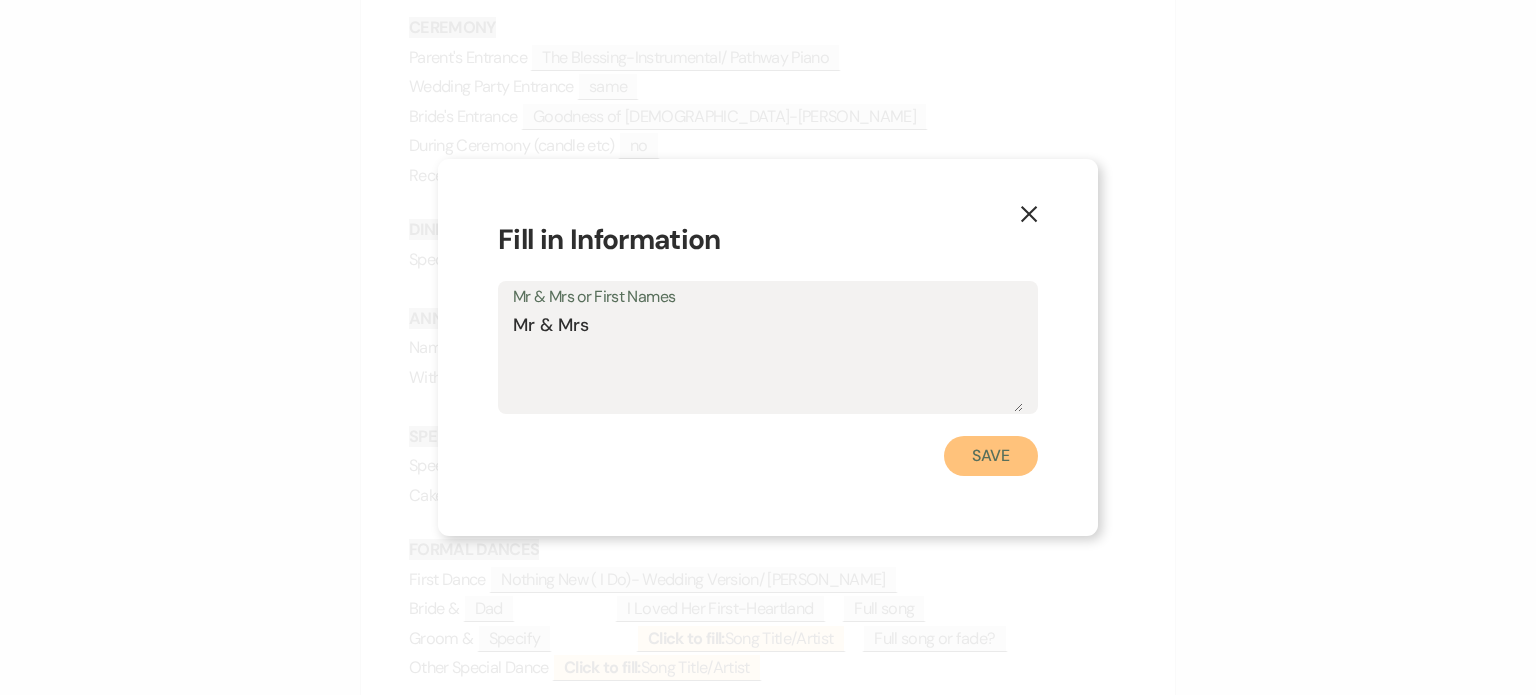 click on "Save" at bounding box center [991, 456] 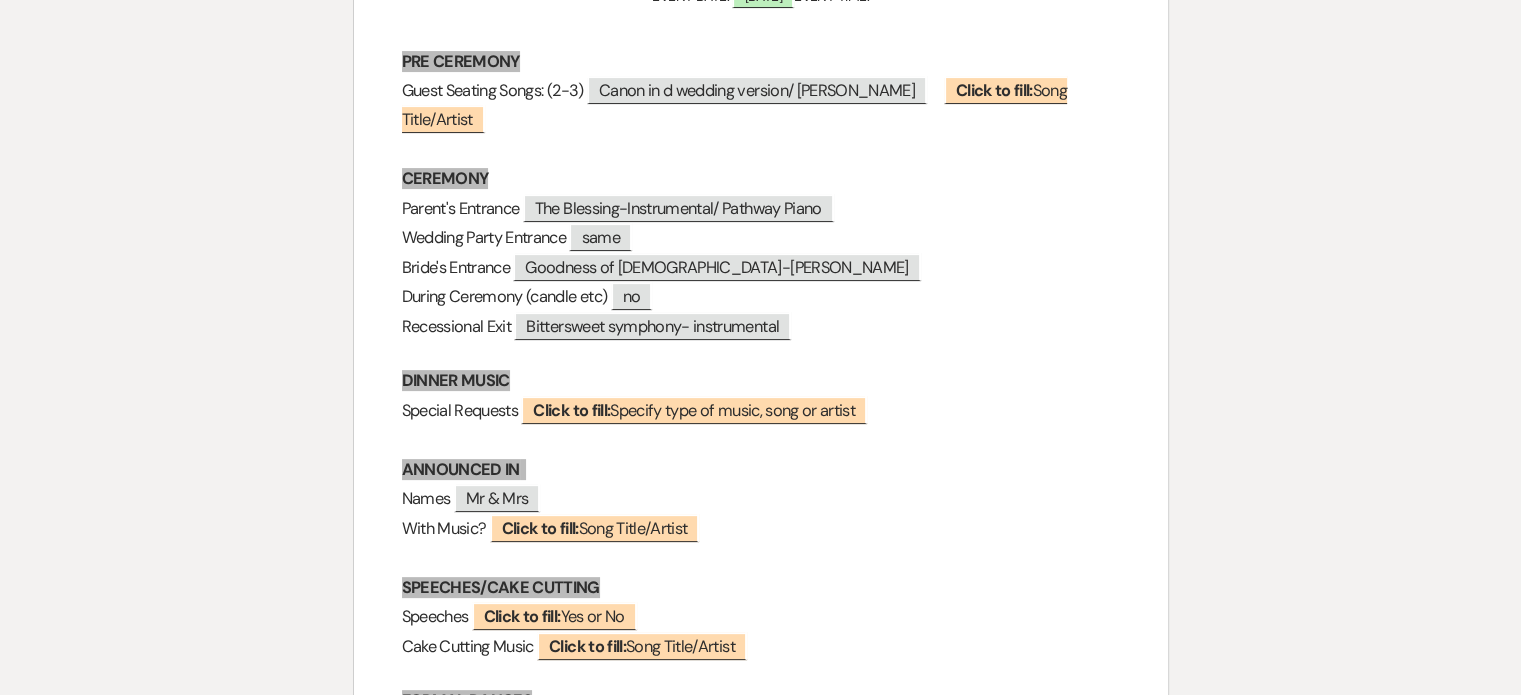 scroll, scrollTop: 500, scrollLeft: 0, axis: vertical 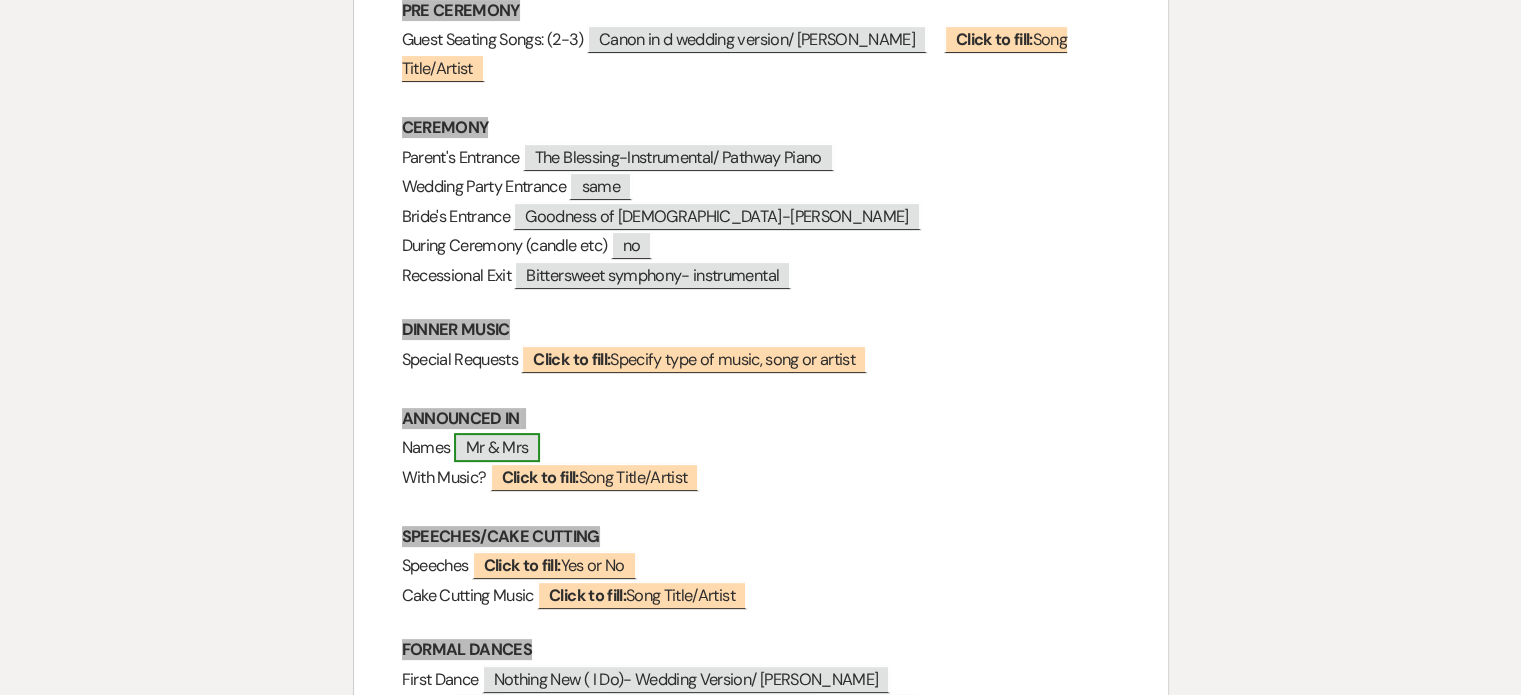 click on "Mr & Mrs" at bounding box center [497, 447] 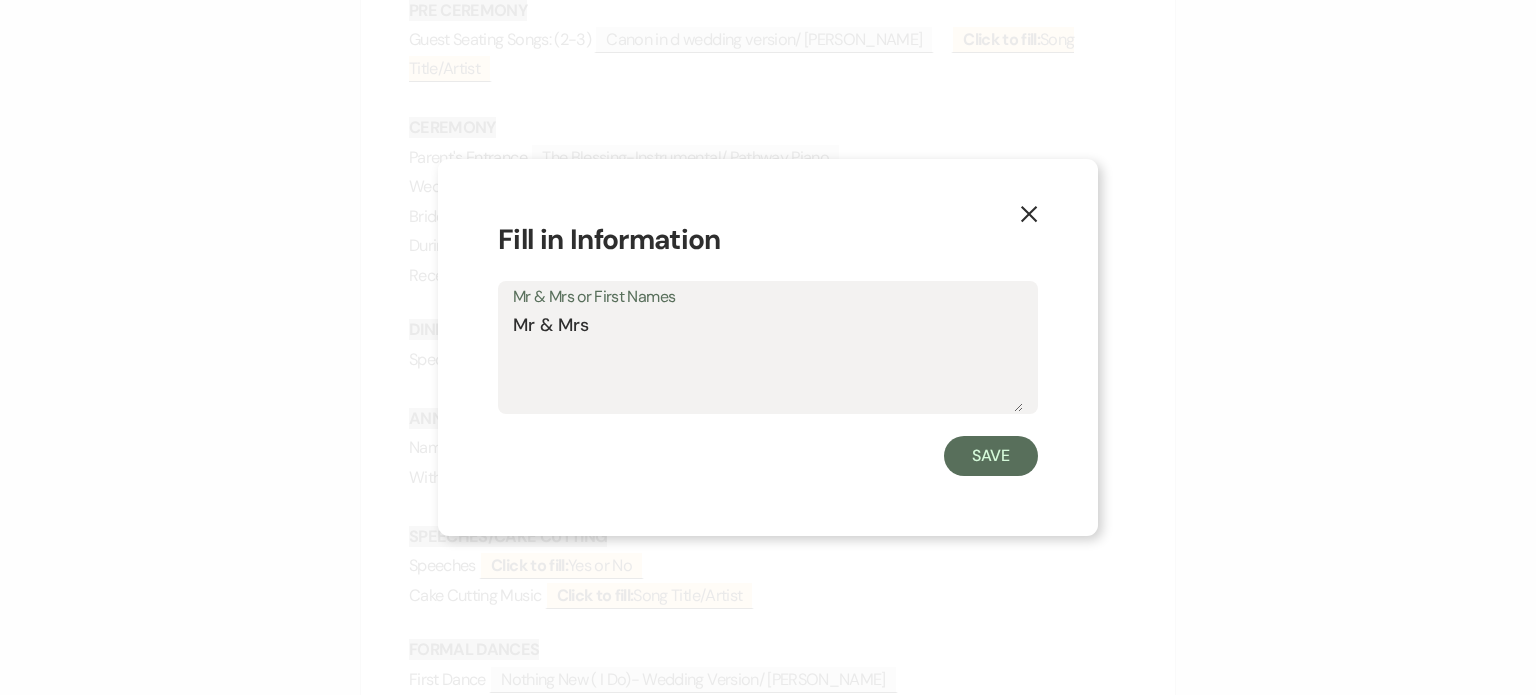 click on "Mr & Mrs" at bounding box center [768, 362] 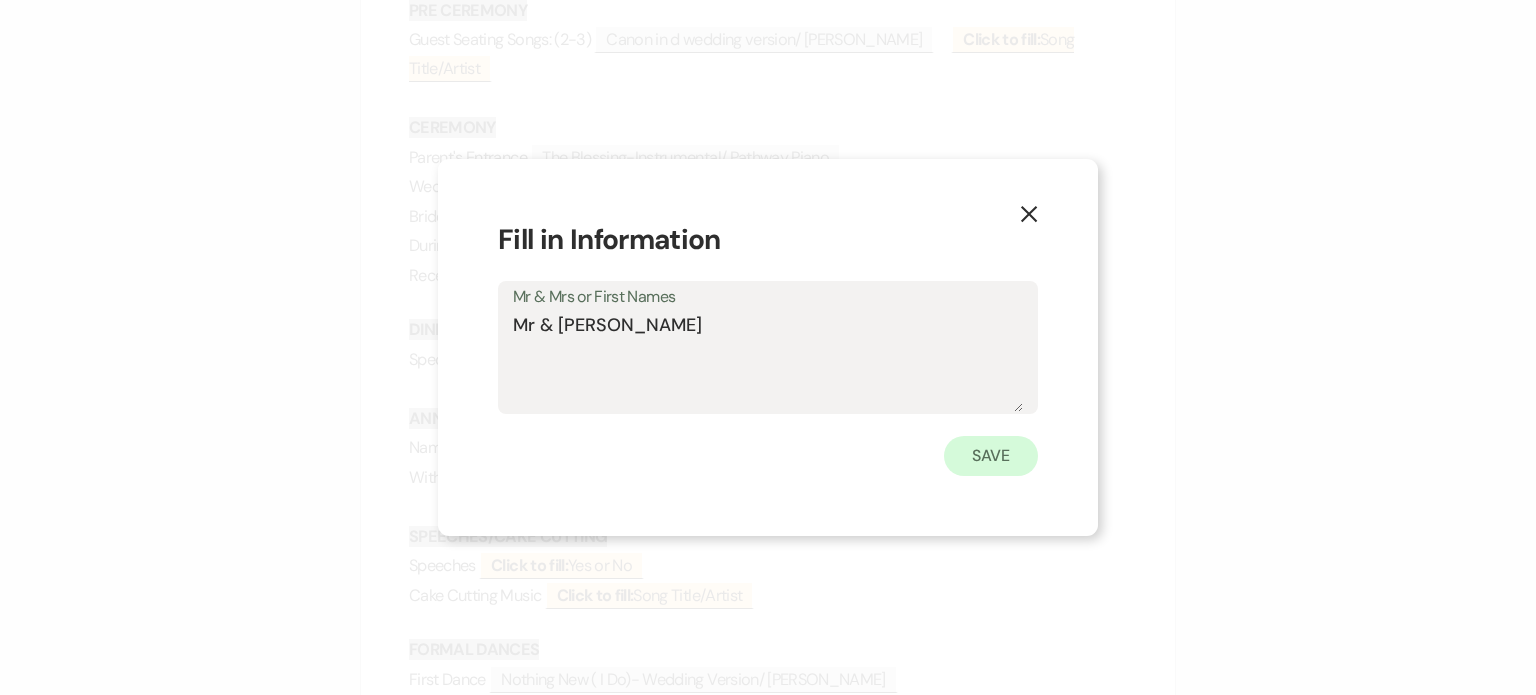 type on "Mr & [PERSON_NAME]" 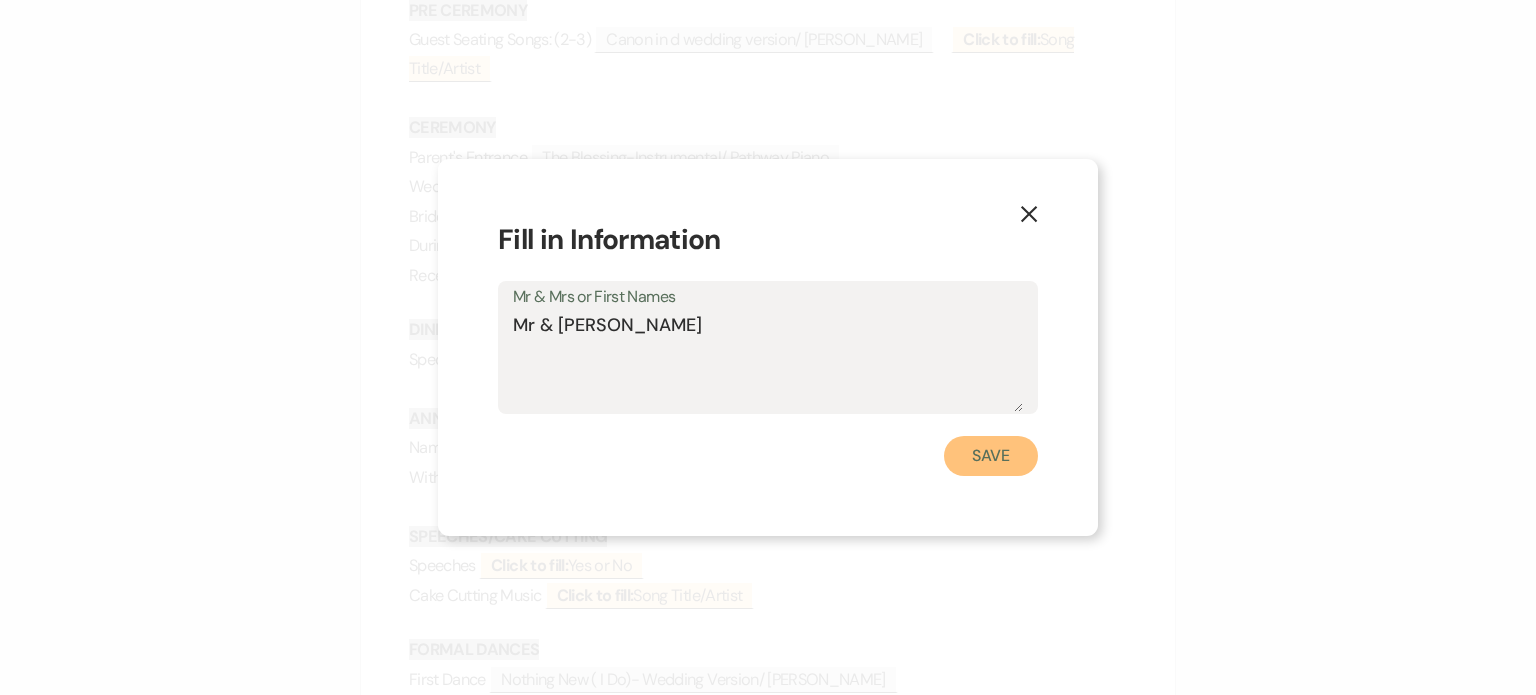 click on "Save" at bounding box center [991, 456] 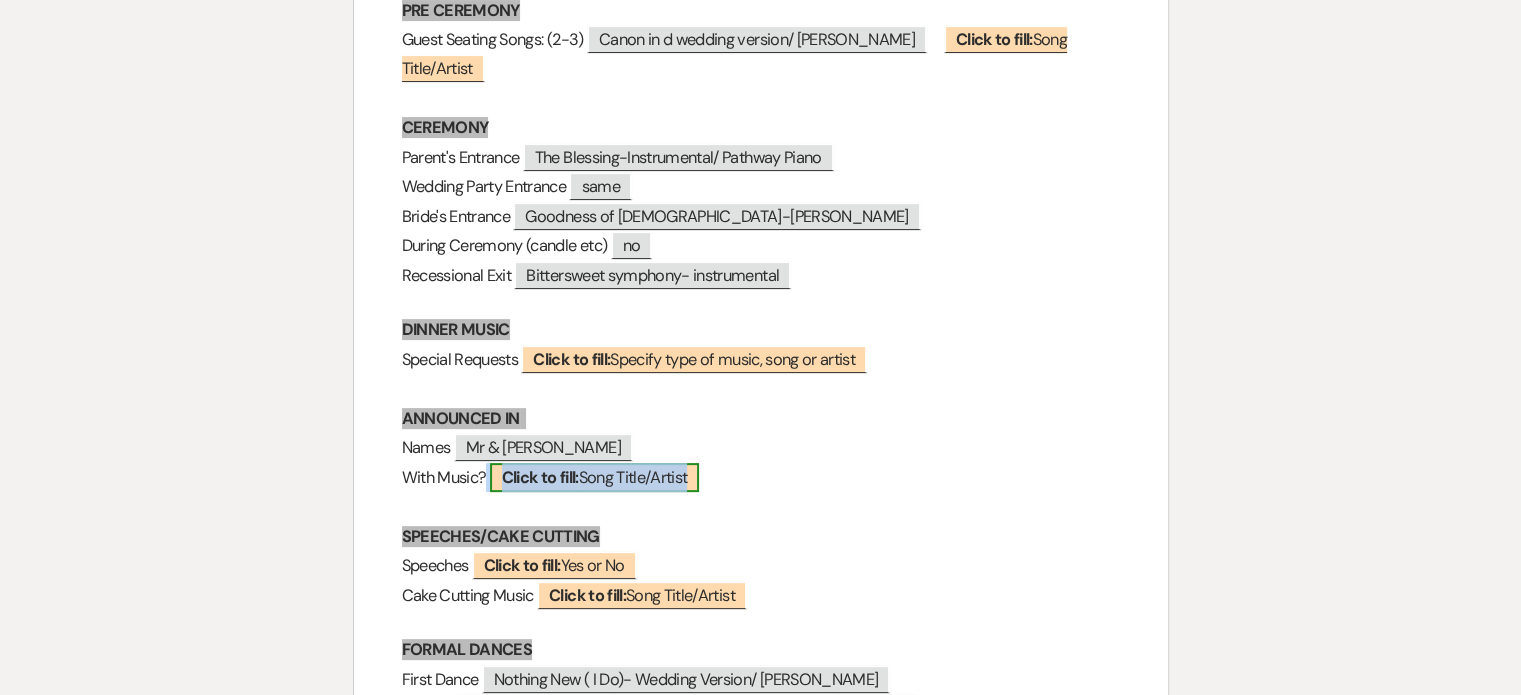 click on "Click to fill:" at bounding box center [540, 477] 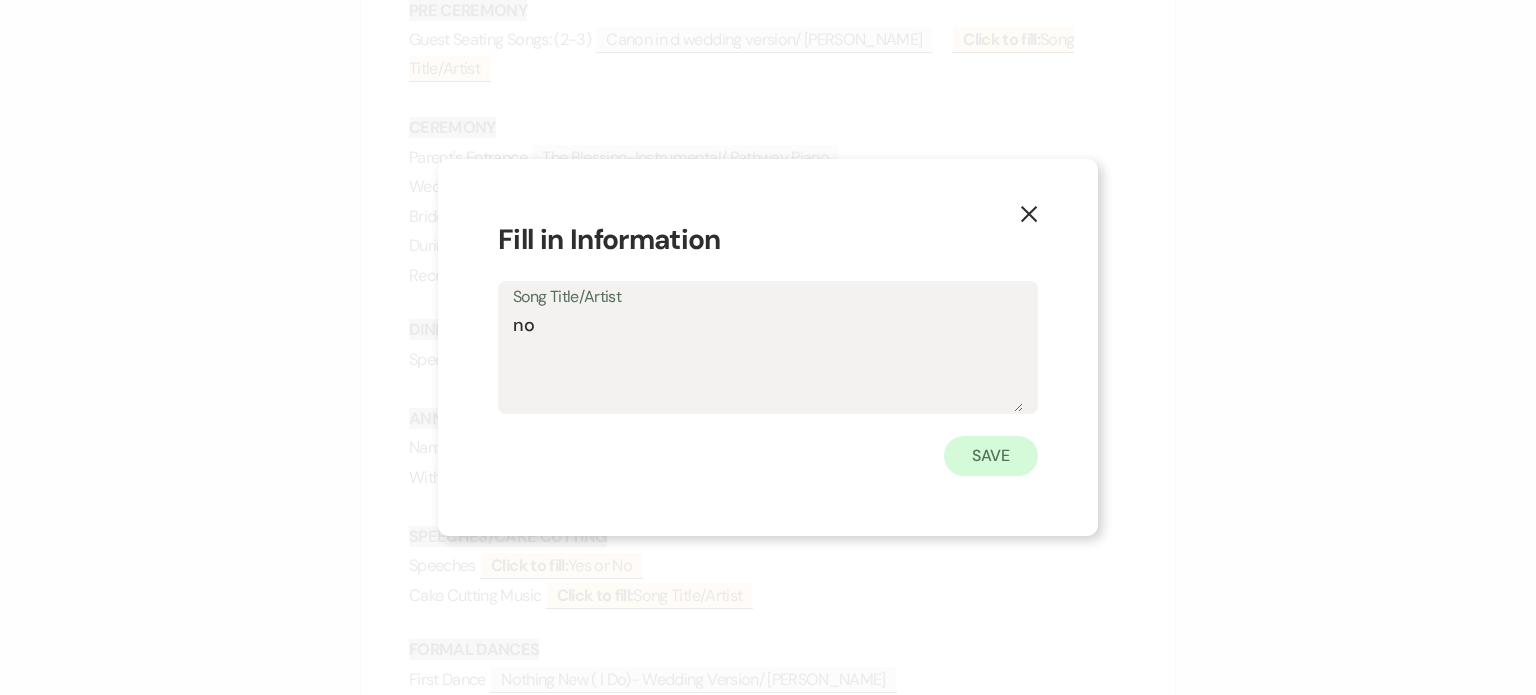 type on "no" 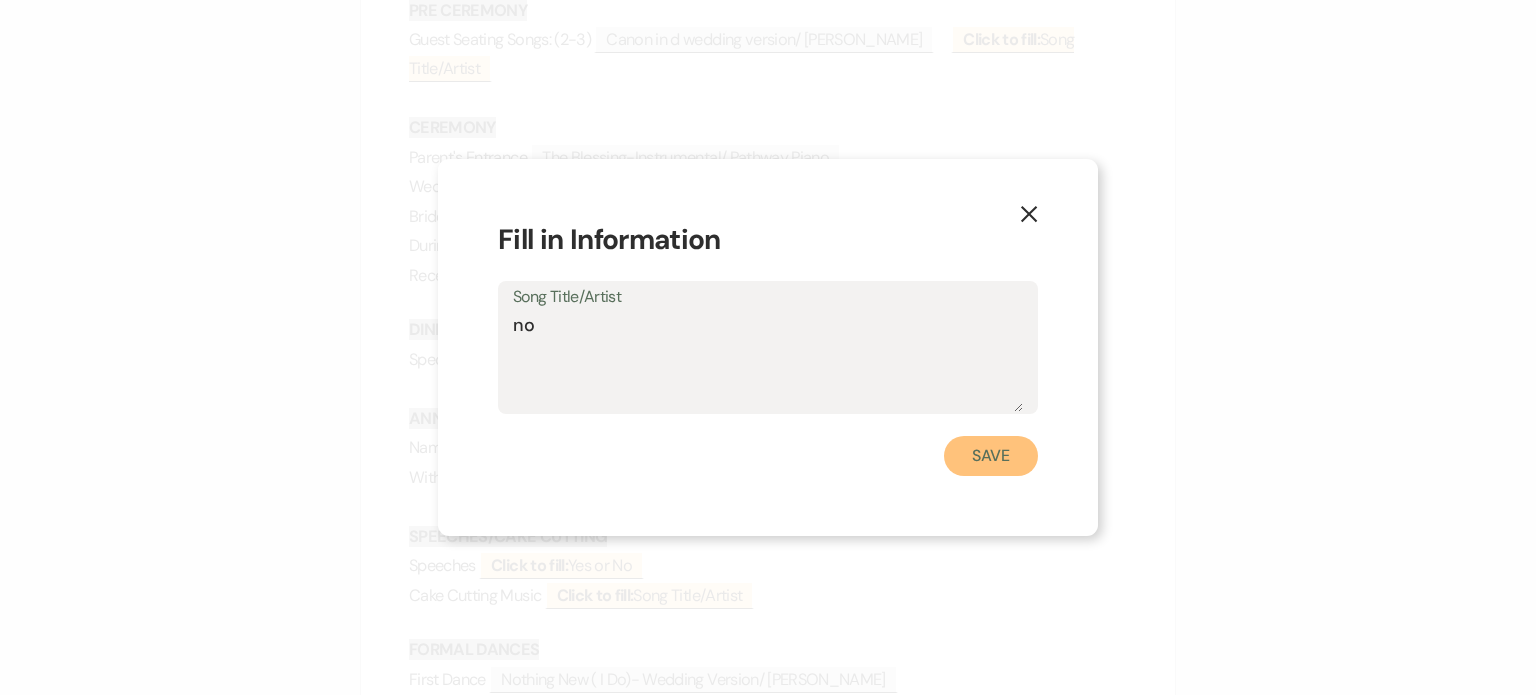 click on "Save" at bounding box center (991, 456) 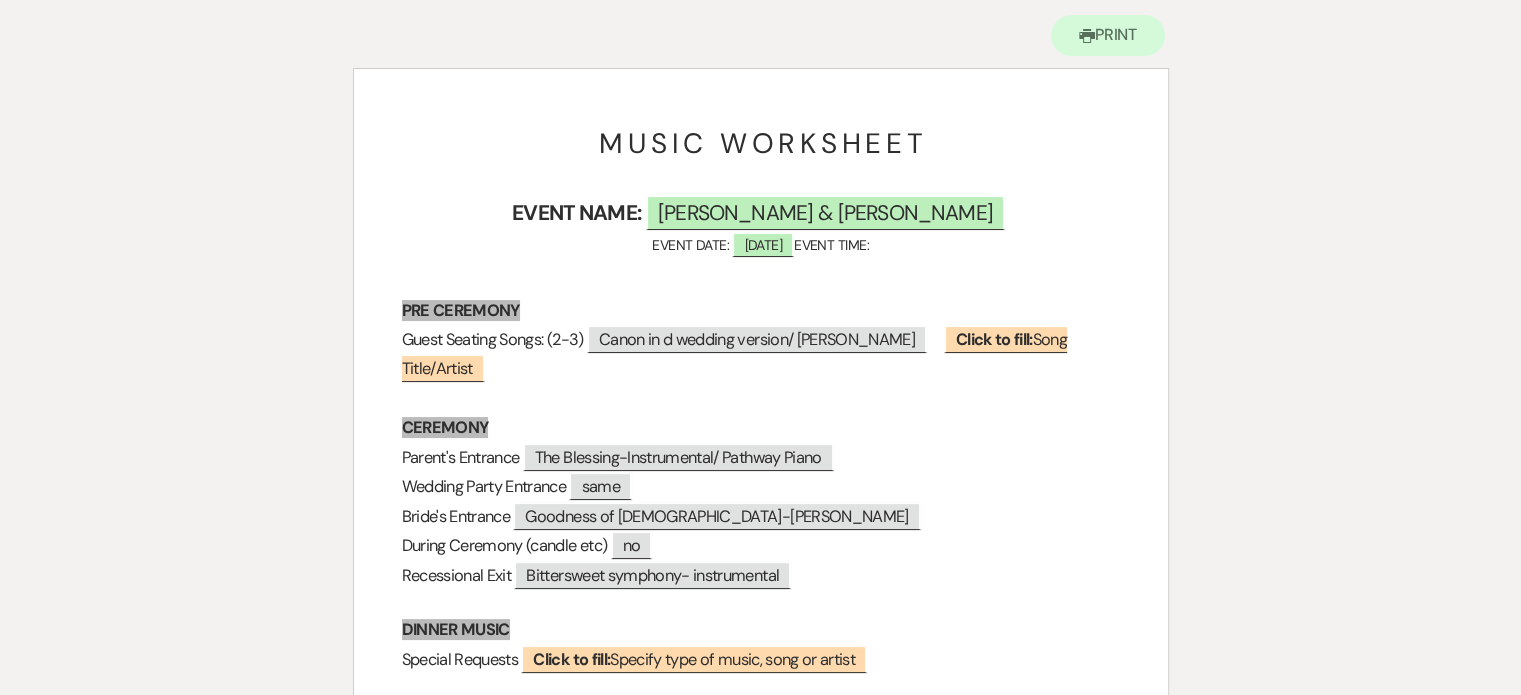 scroll, scrollTop: 0, scrollLeft: 0, axis: both 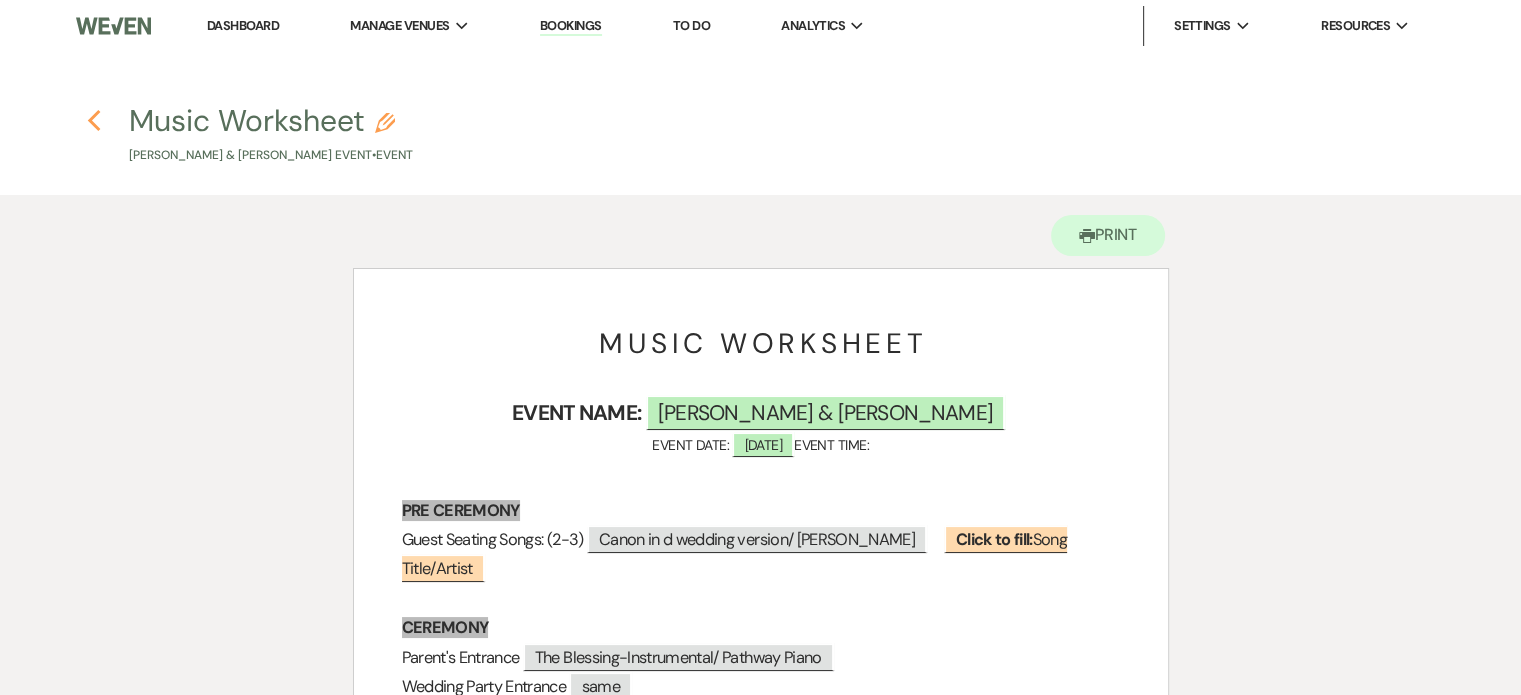 click 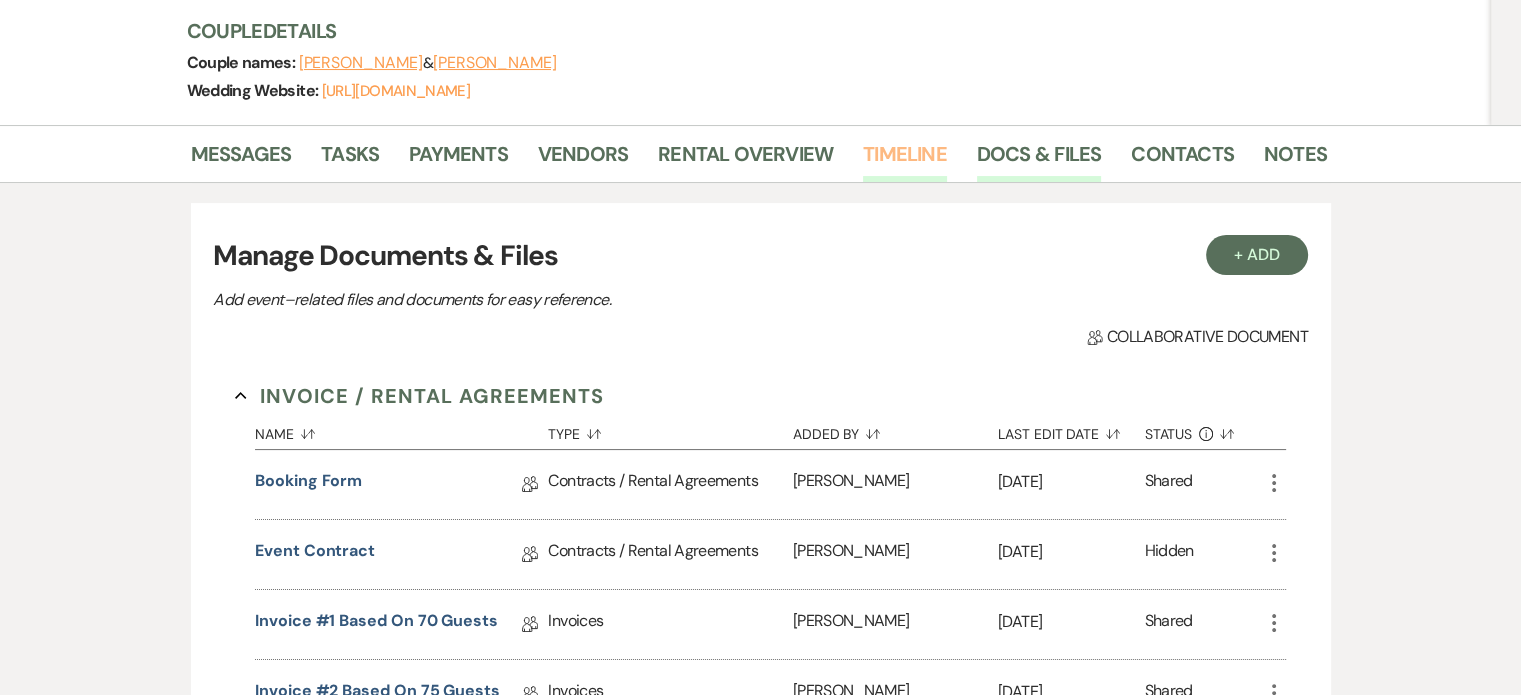 scroll, scrollTop: 200, scrollLeft: 0, axis: vertical 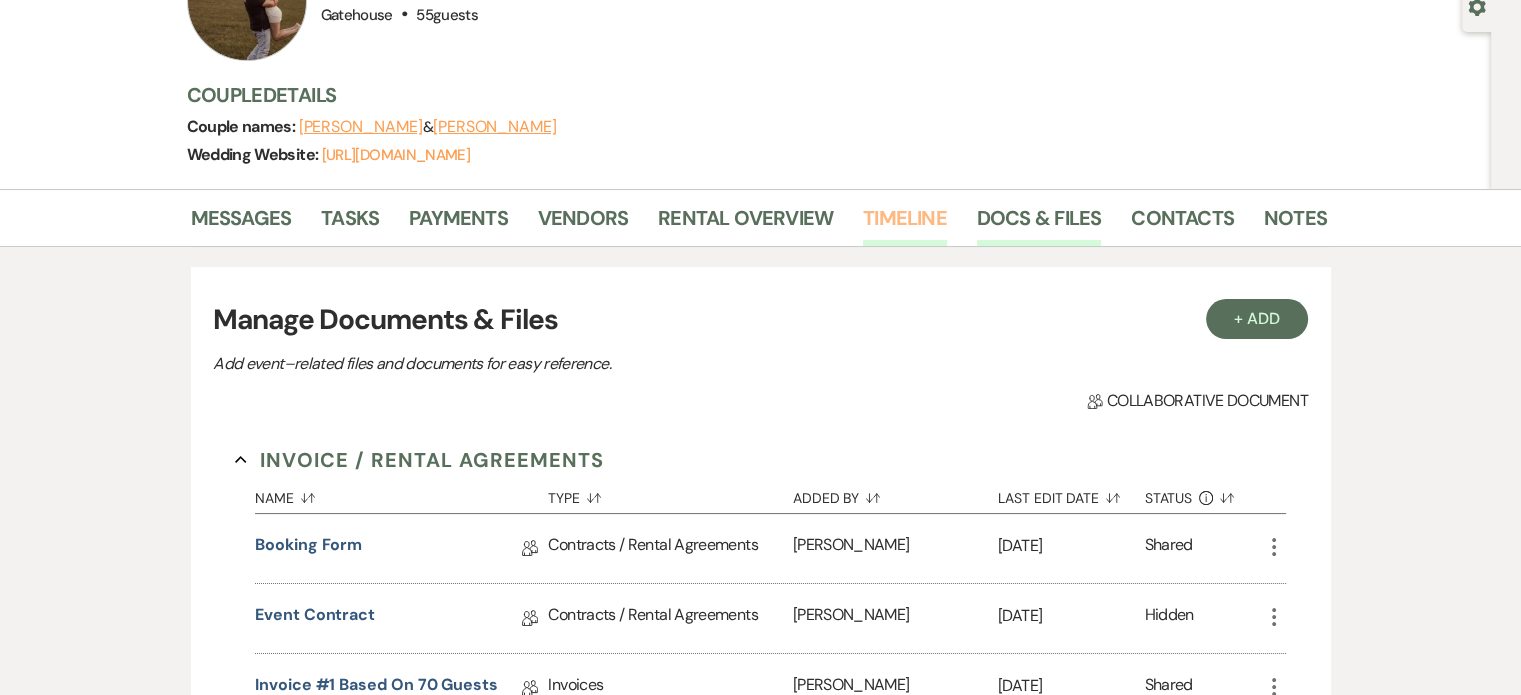 click on "Timeline" at bounding box center [905, 224] 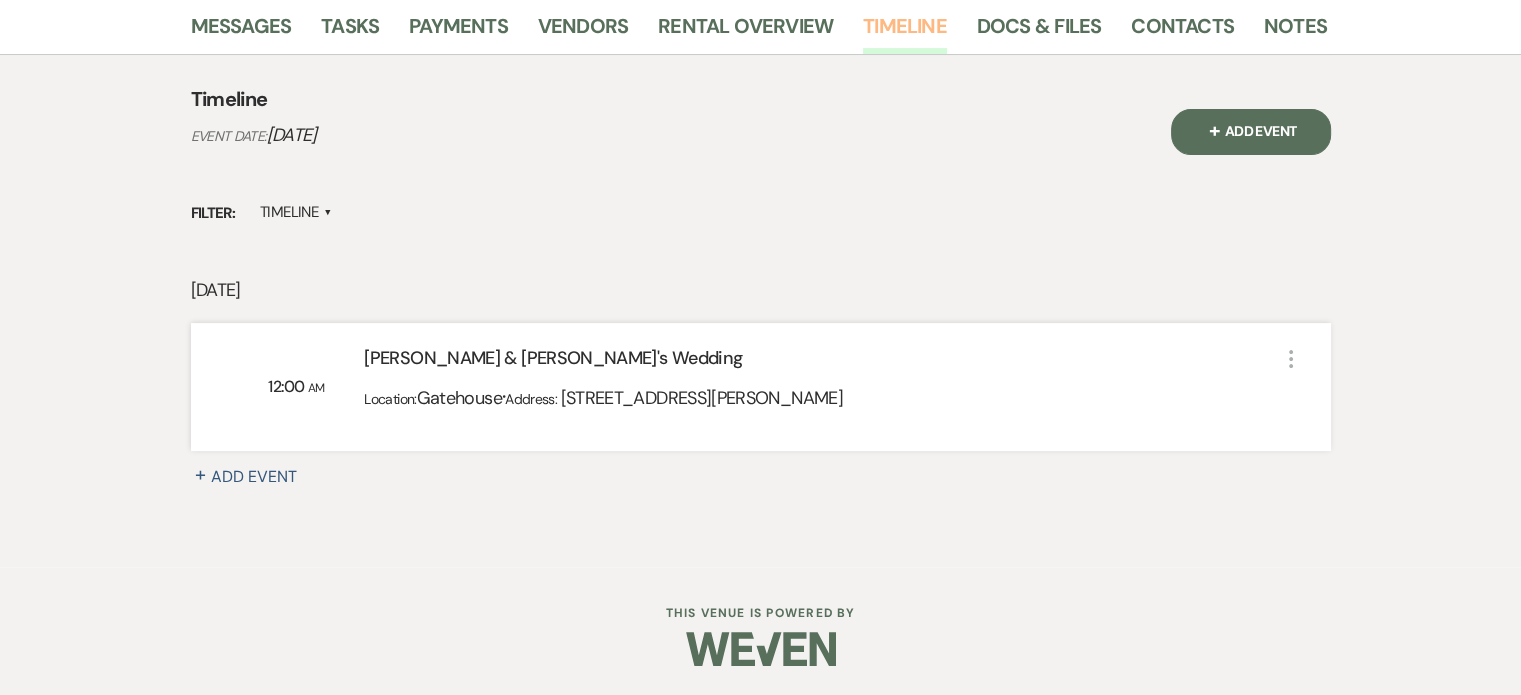 scroll, scrollTop: 0, scrollLeft: 0, axis: both 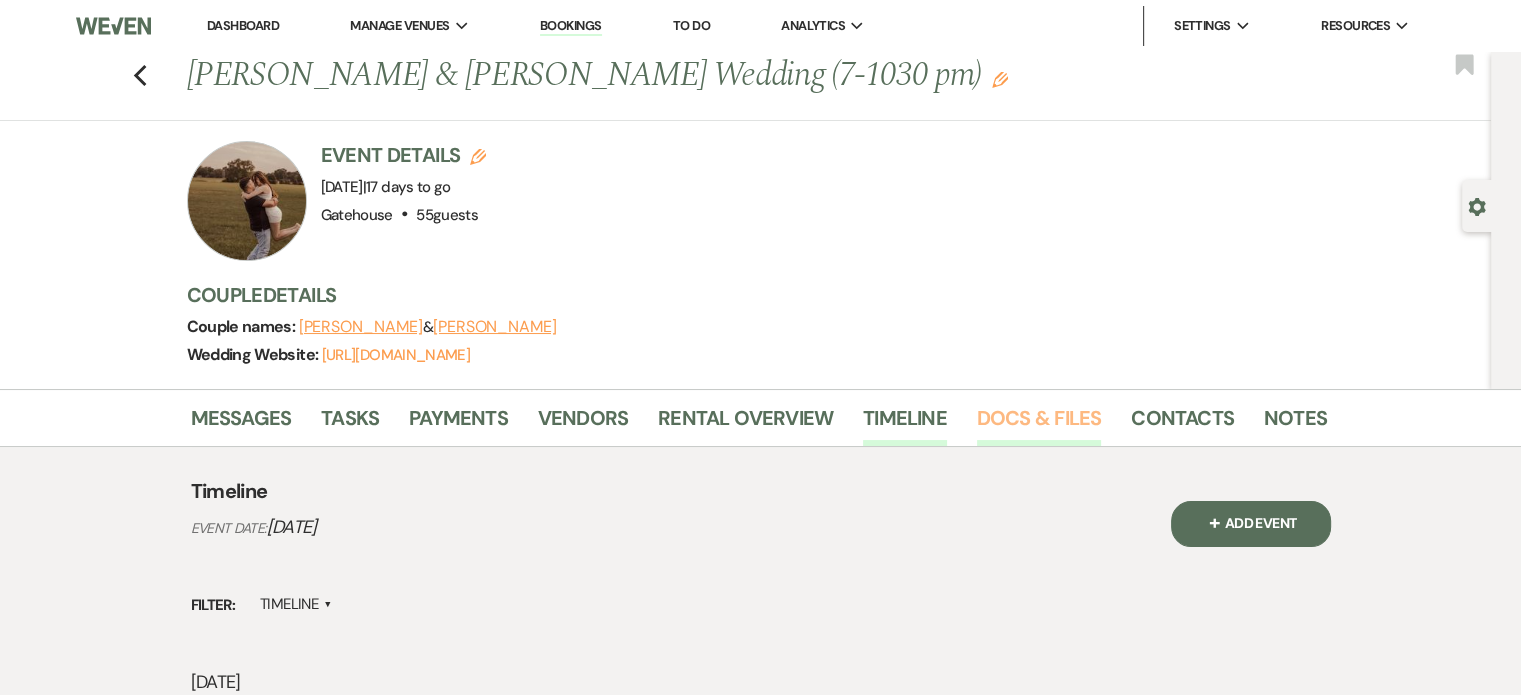 click on "Docs & Files" at bounding box center [1039, 424] 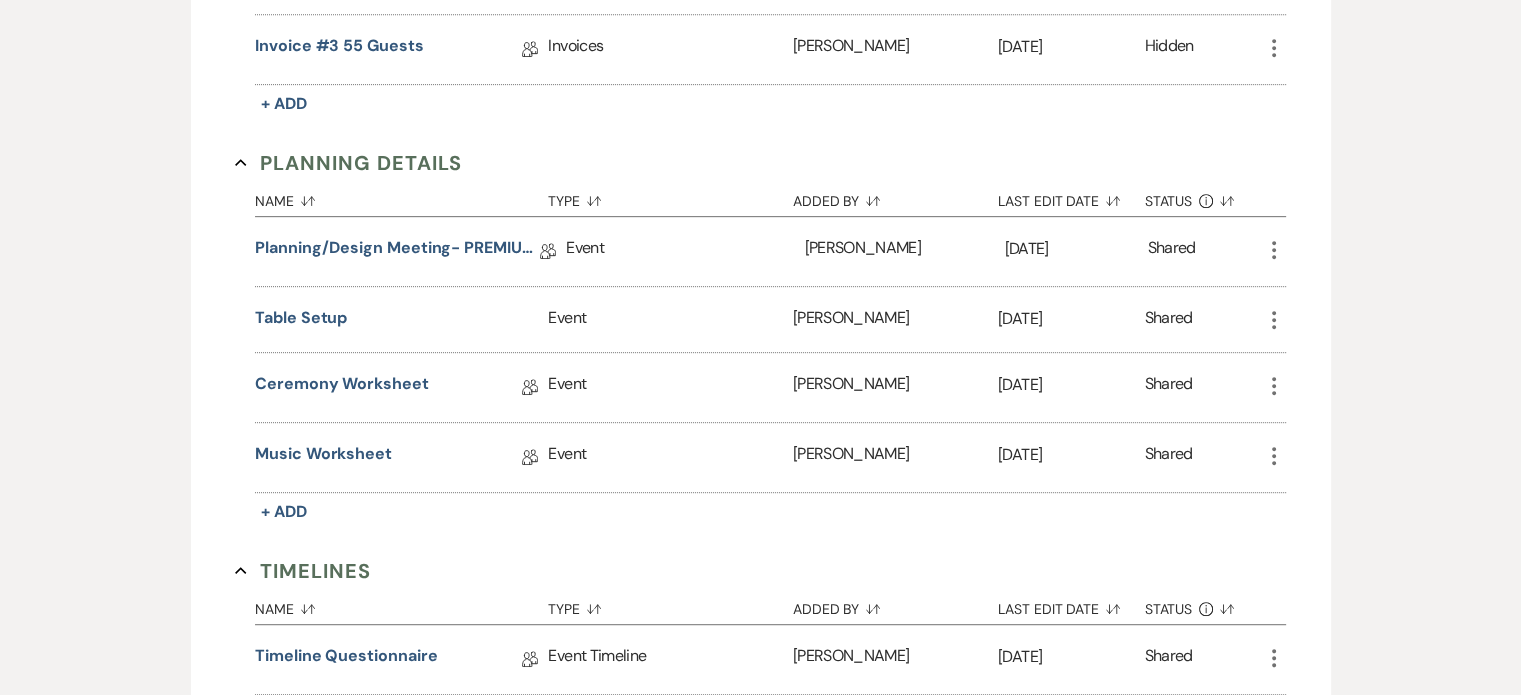 scroll, scrollTop: 1000, scrollLeft: 0, axis: vertical 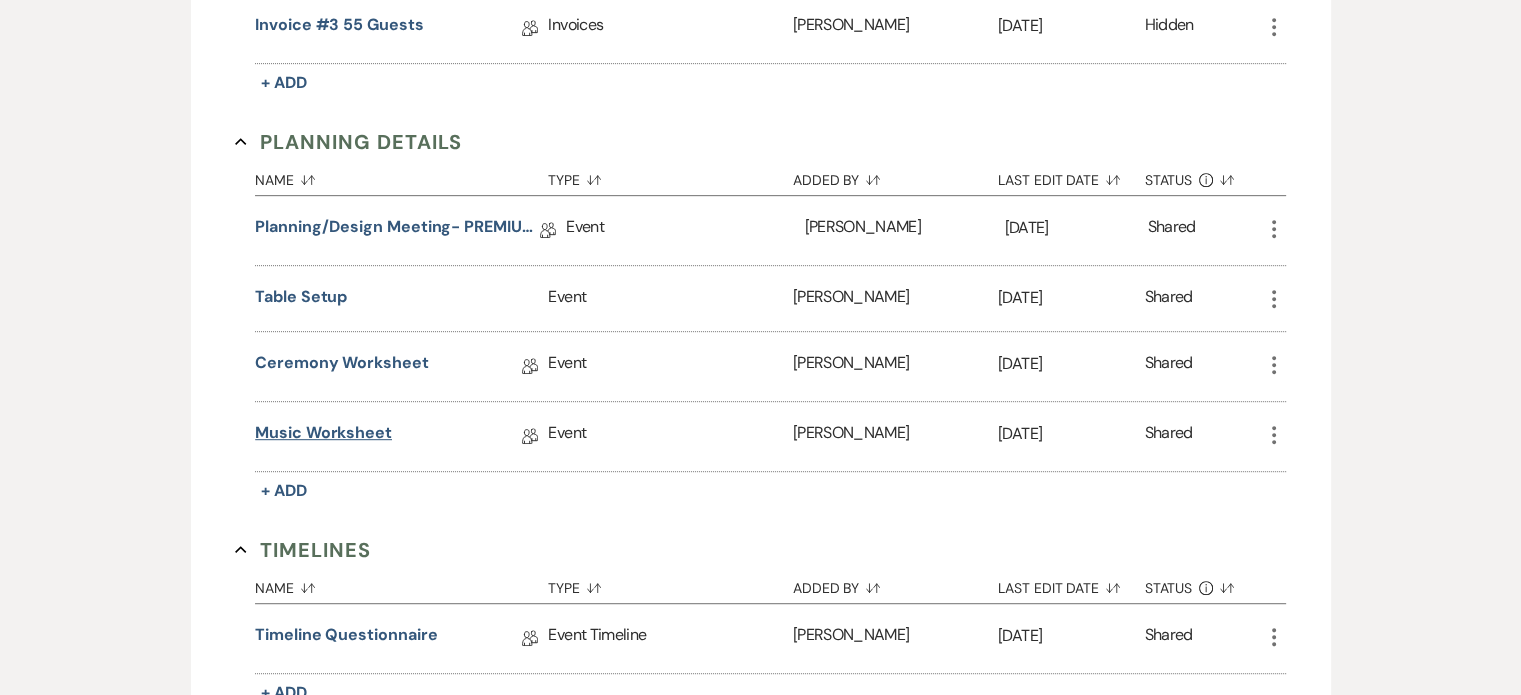 click on "Music Worksheet" at bounding box center [323, 436] 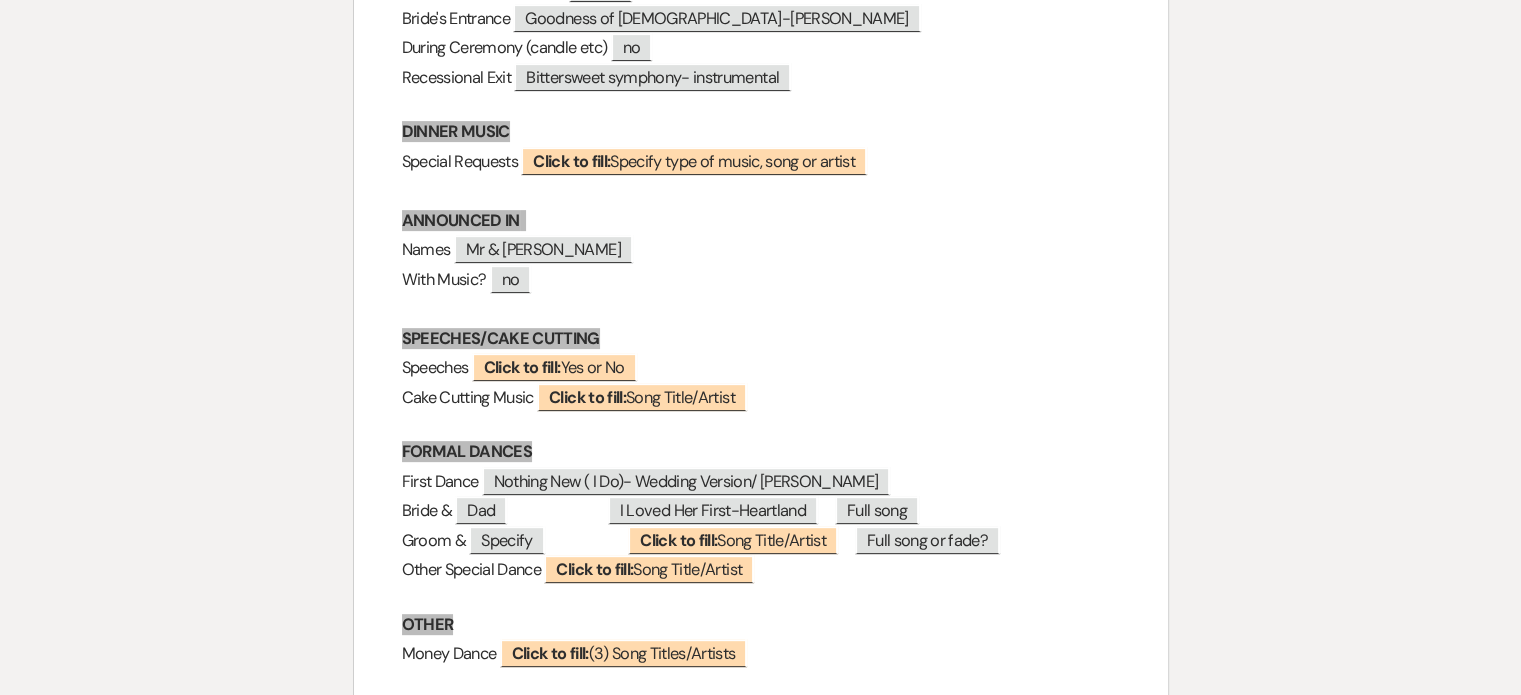 scroll, scrollTop: 700, scrollLeft: 0, axis: vertical 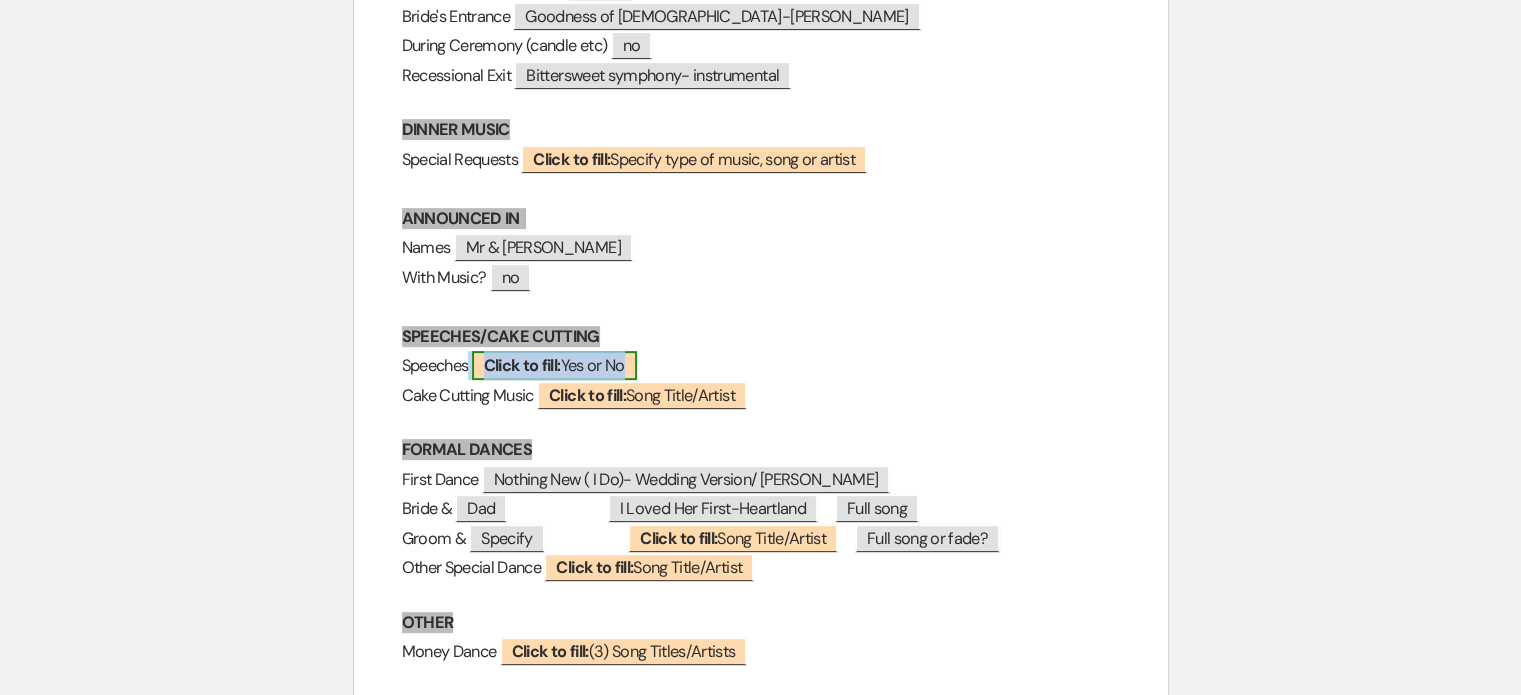 click on "Click to fill:
Yes or No" at bounding box center [554, 365] 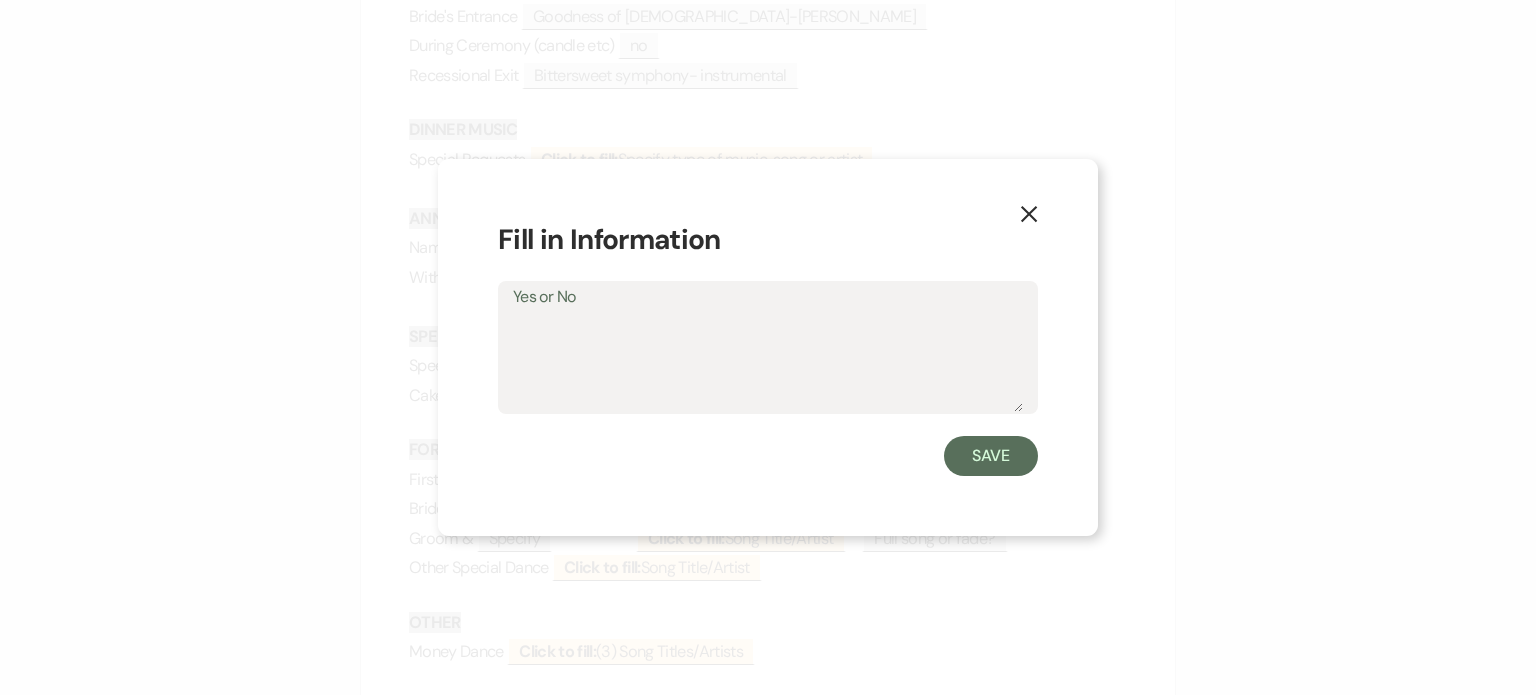 click on "Yes or No" at bounding box center (768, 362) 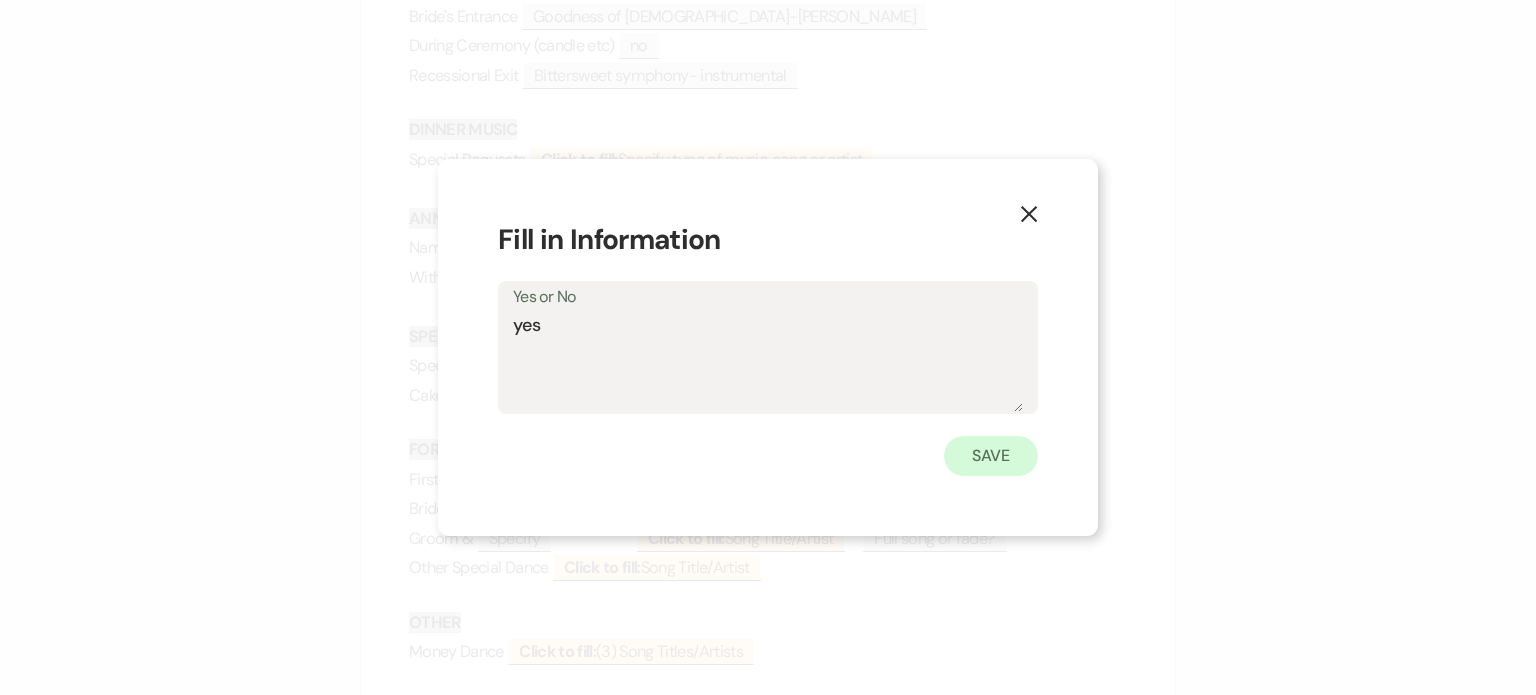 type on "yes" 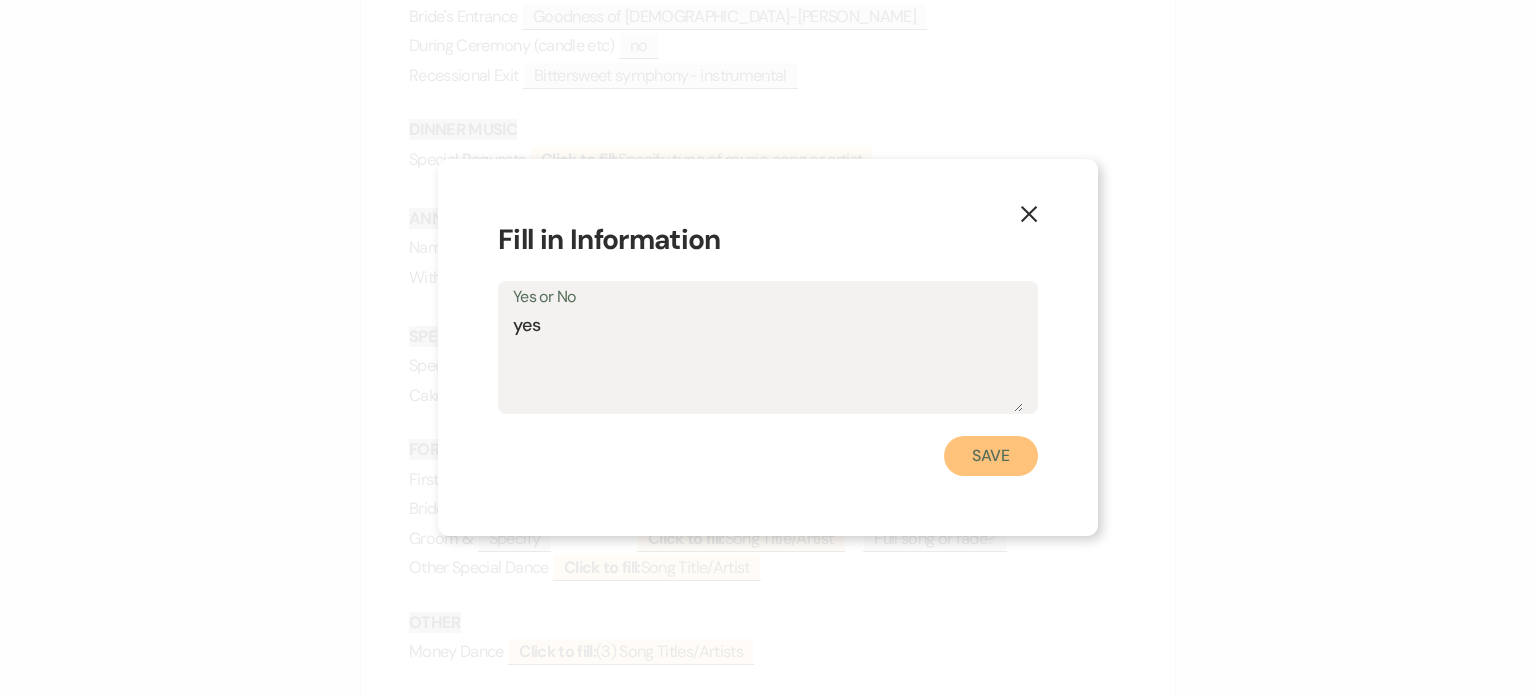 click on "Save" at bounding box center (991, 456) 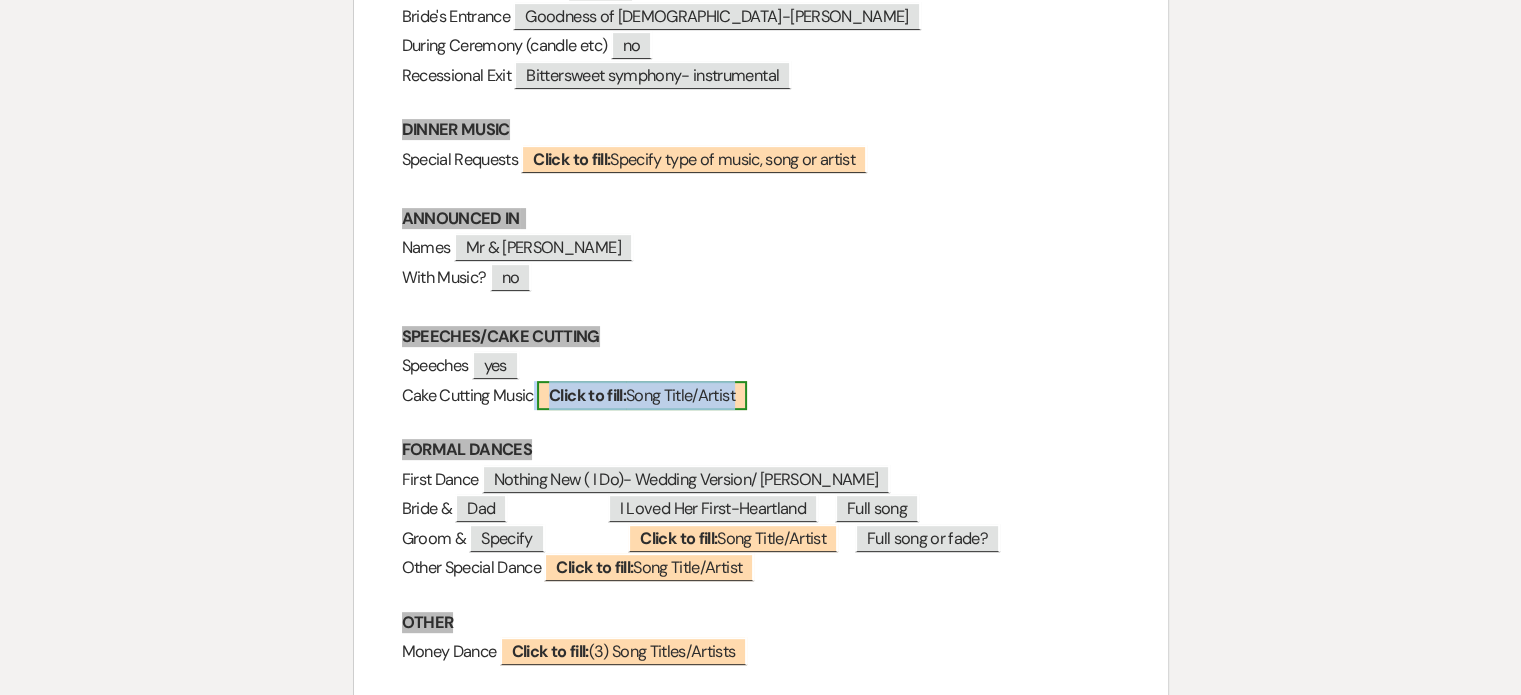 click on "Click to fill:
Song Title/Artist" at bounding box center (642, 395) 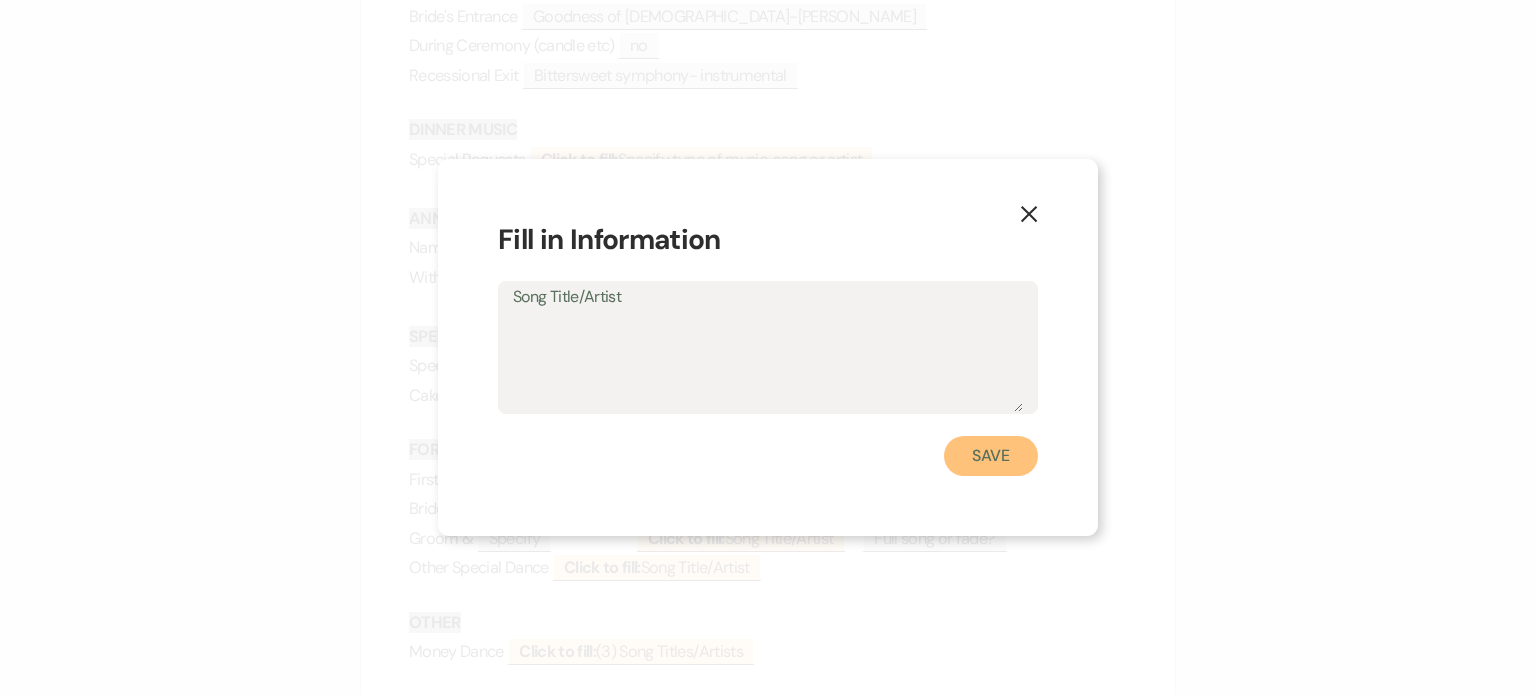 click on "Save" at bounding box center (991, 456) 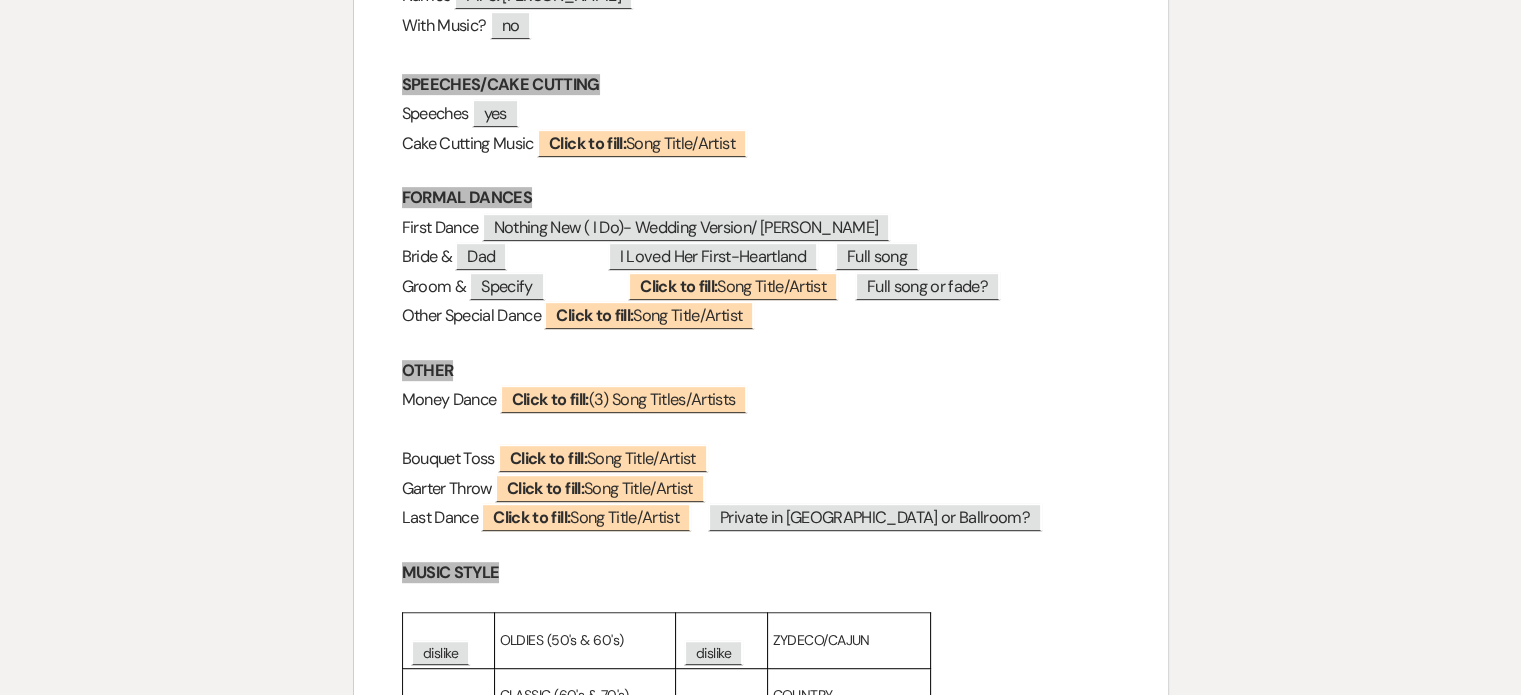 scroll, scrollTop: 900, scrollLeft: 0, axis: vertical 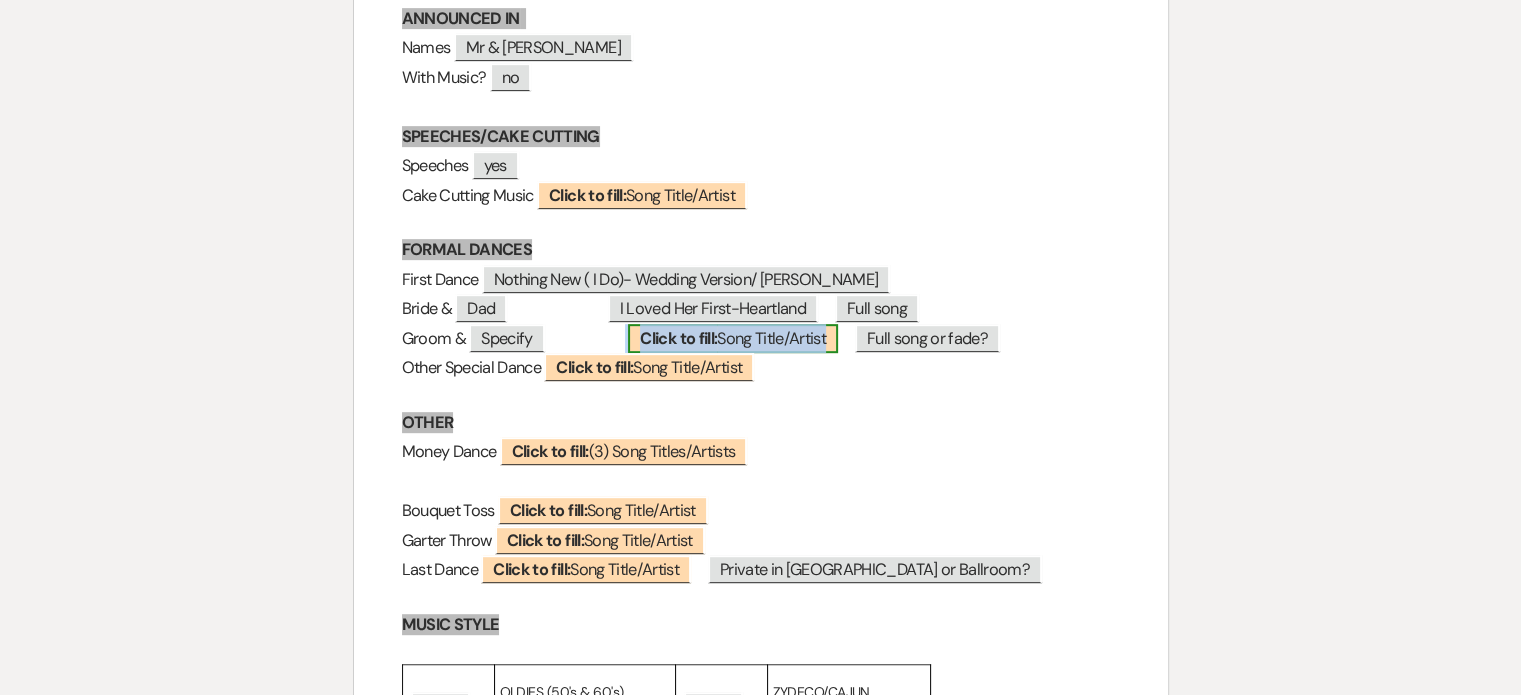 click on "Click to fill:
Song Title/Artist" at bounding box center [733, 338] 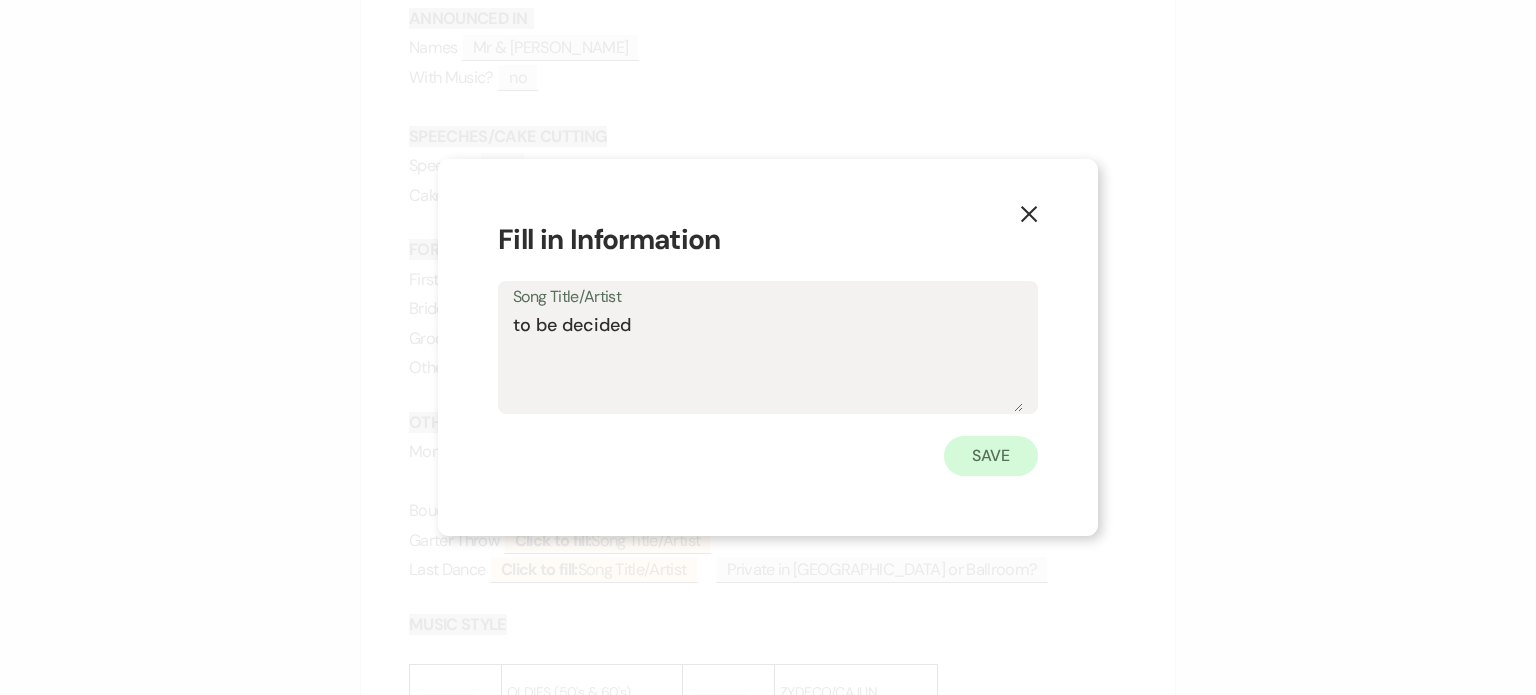 type on "to be decided" 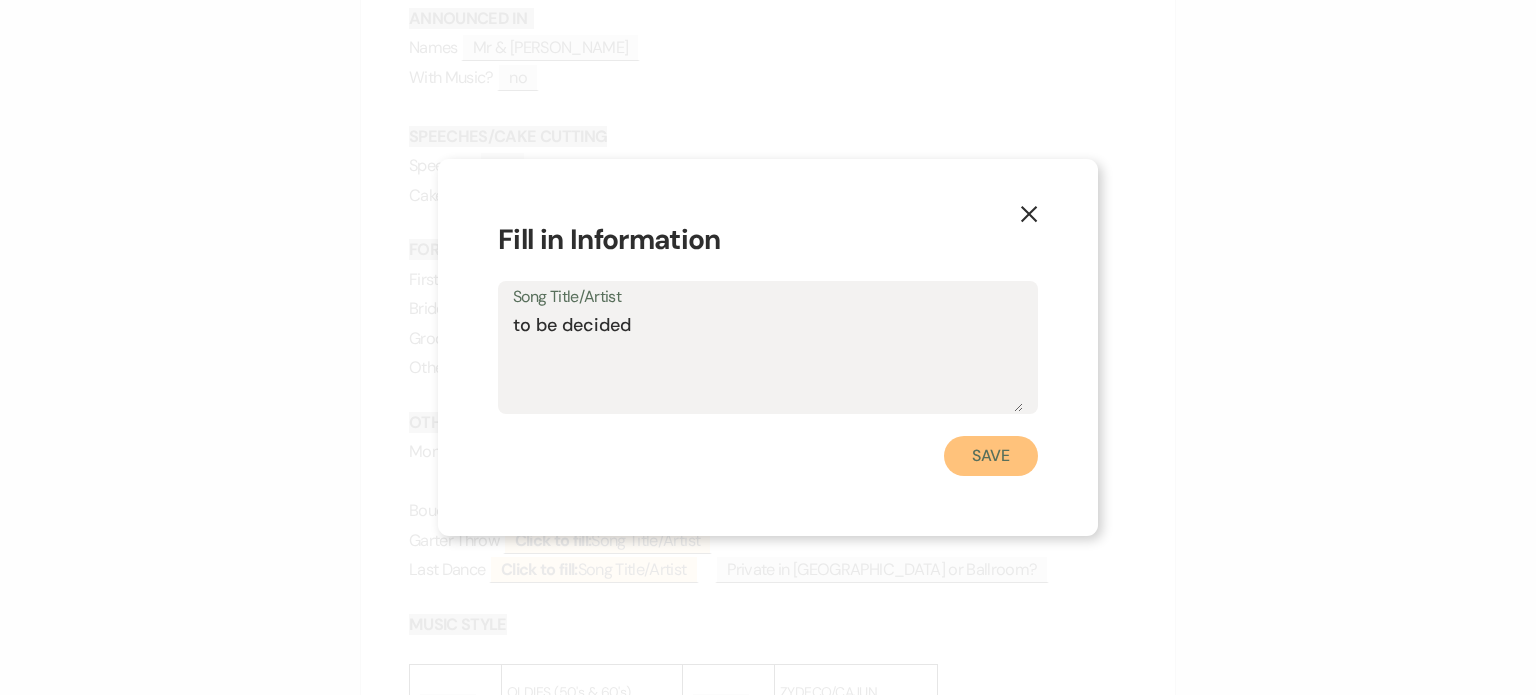 click on "Save" at bounding box center [991, 456] 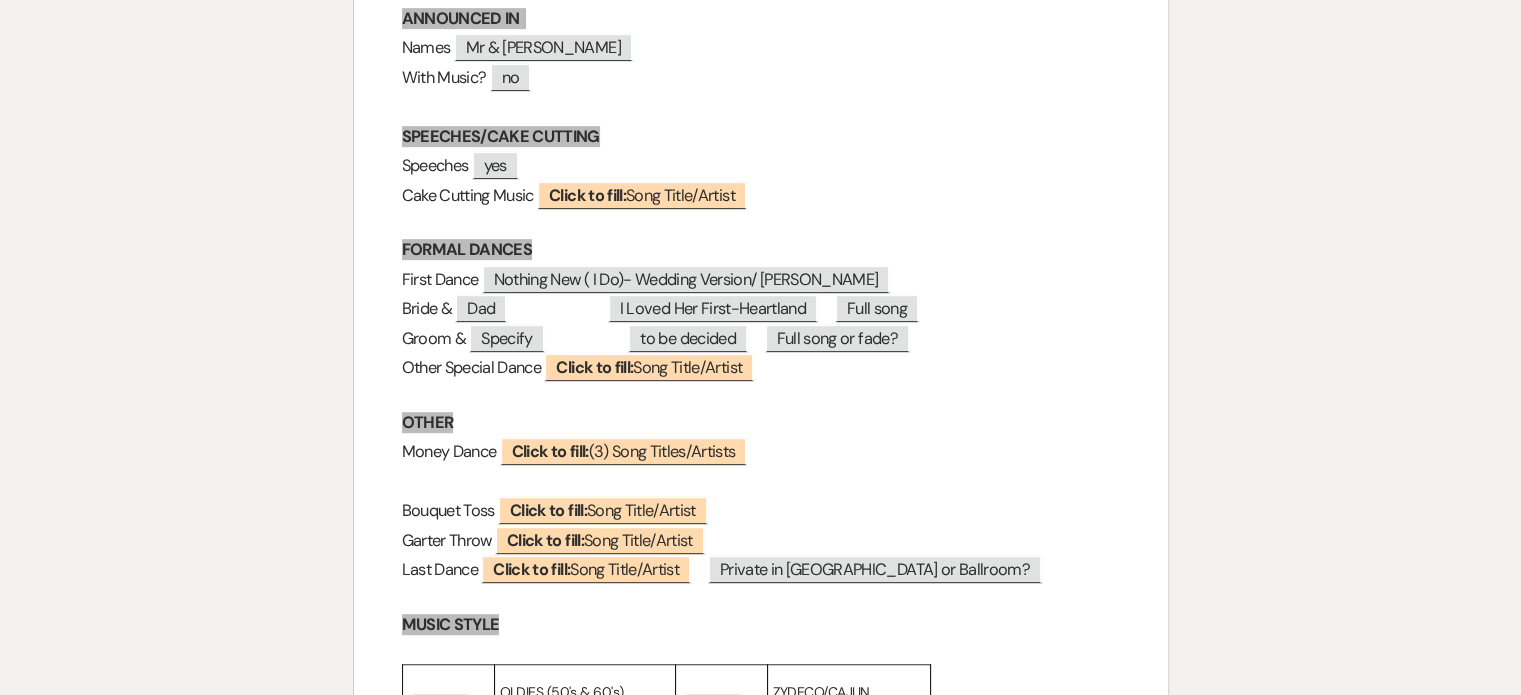 scroll, scrollTop: 1000, scrollLeft: 0, axis: vertical 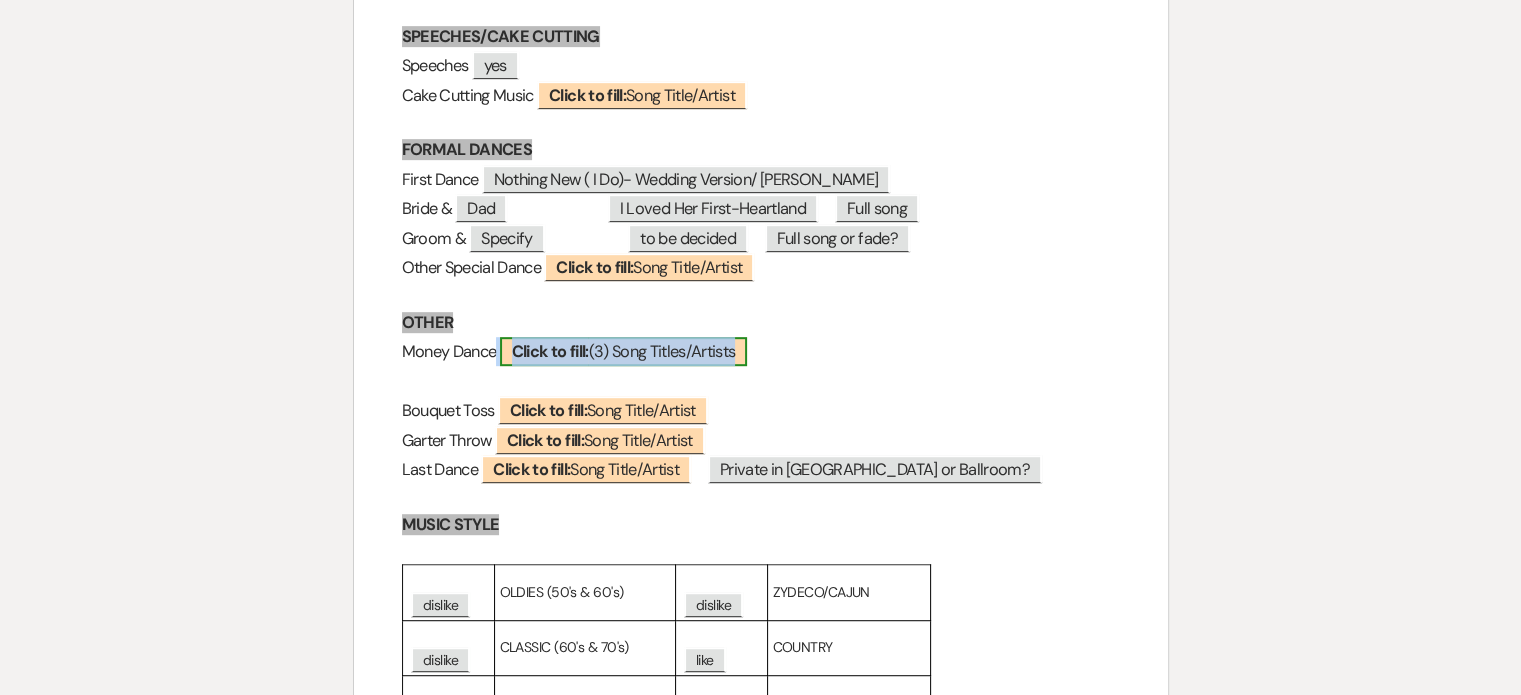 click on "Click to fill:
(3) Song Titles/Artists" at bounding box center [624, 351] 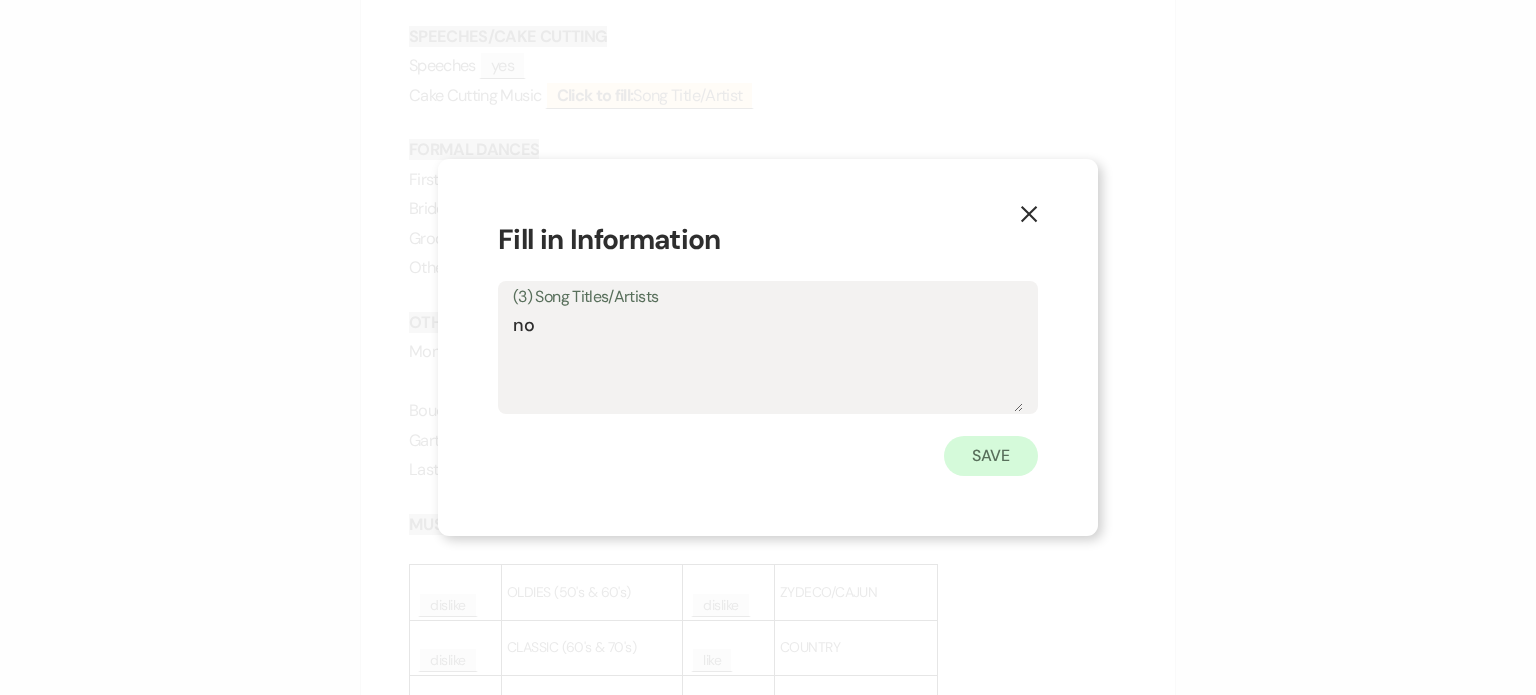 type on "no" 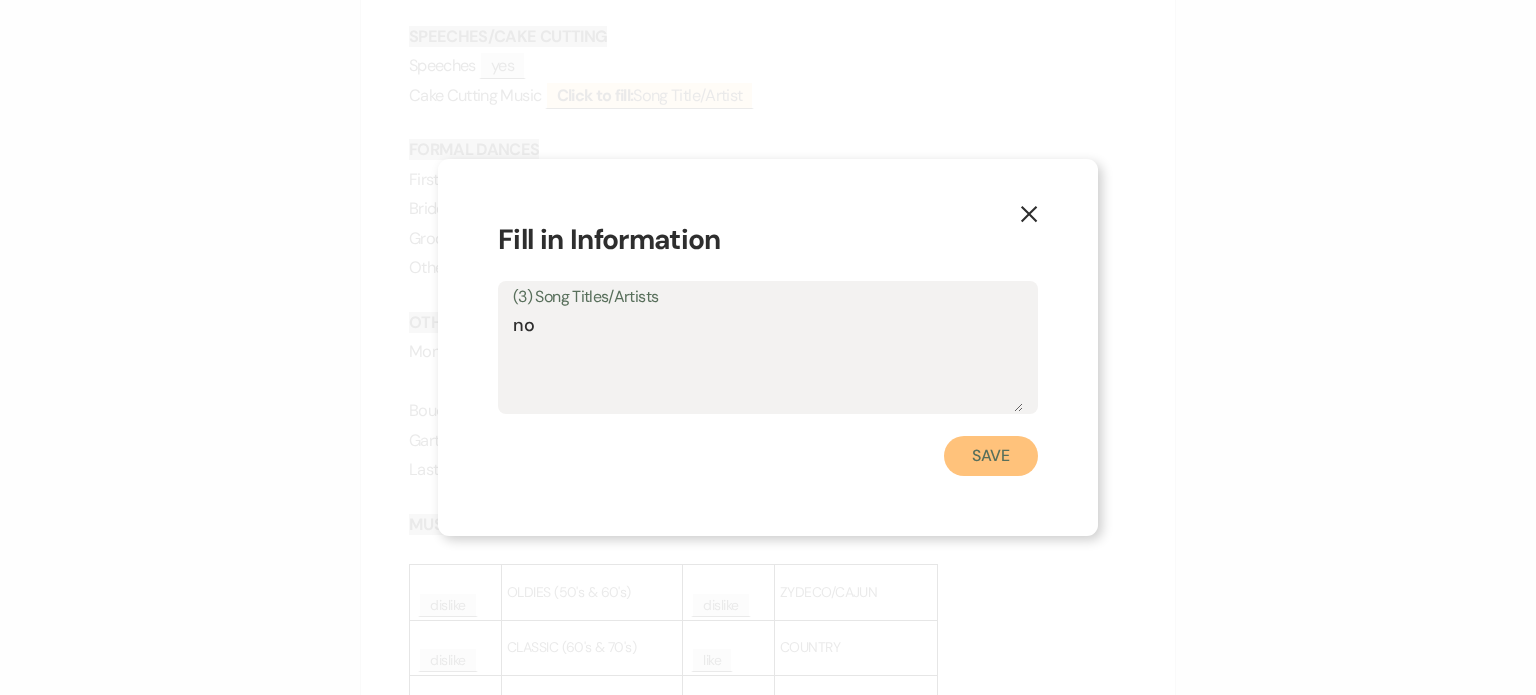 click on "Save" at bounding box center [991, 456] 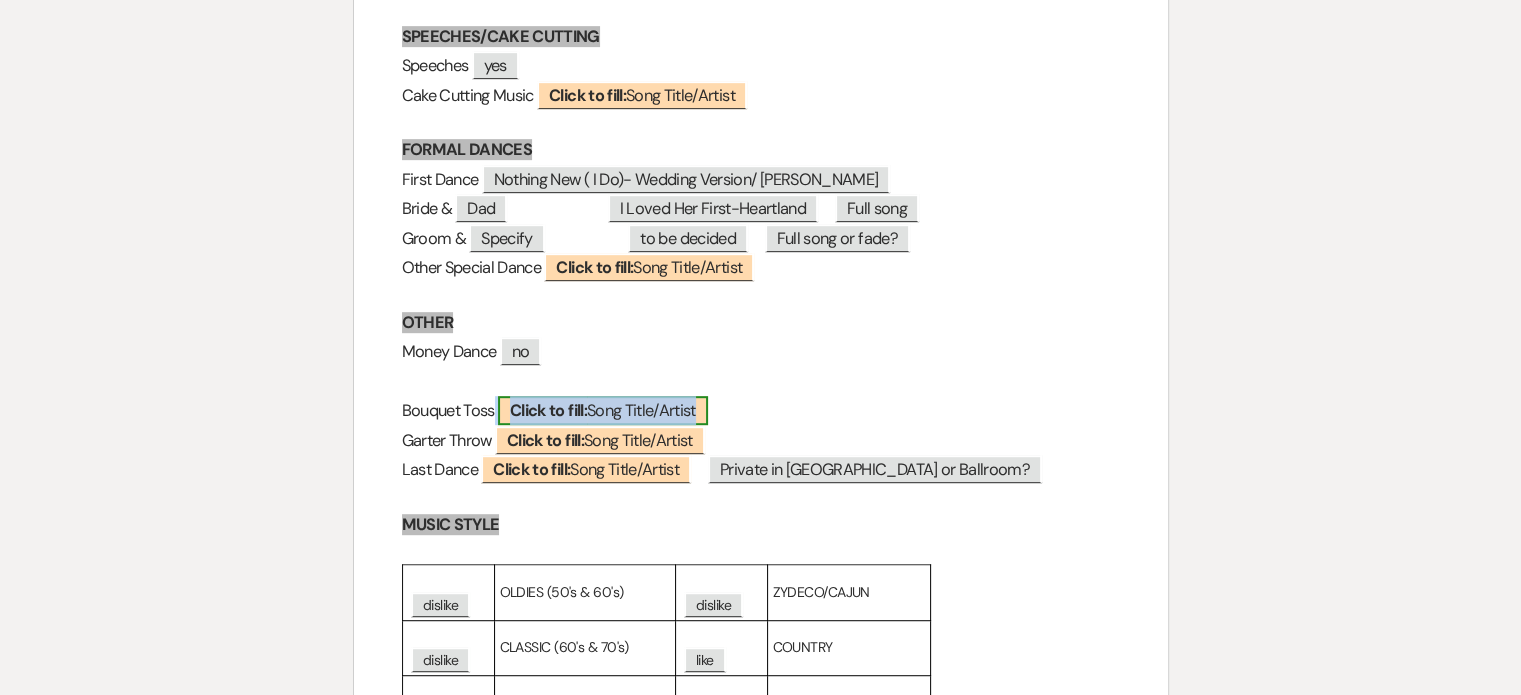 click on "Click to fill:" at bounding box center (548, 410) 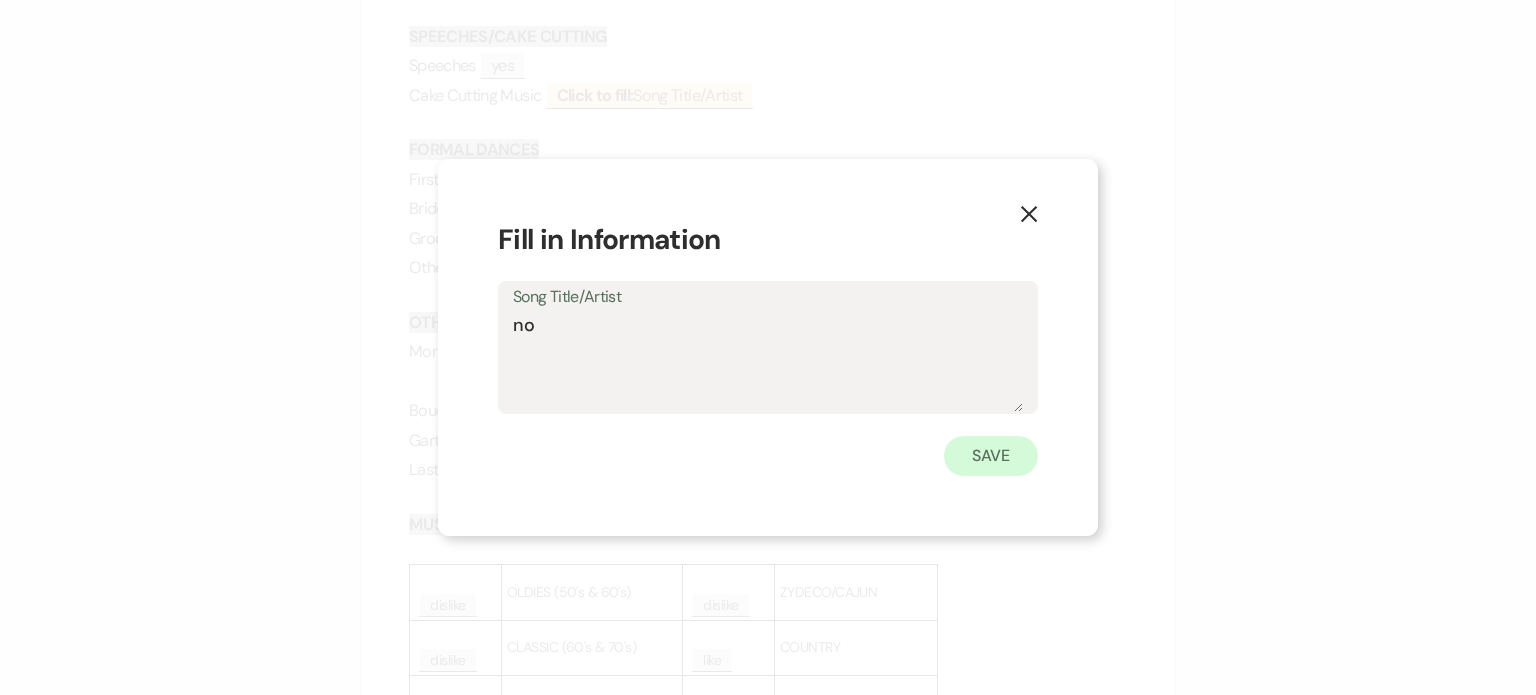 type on "no" 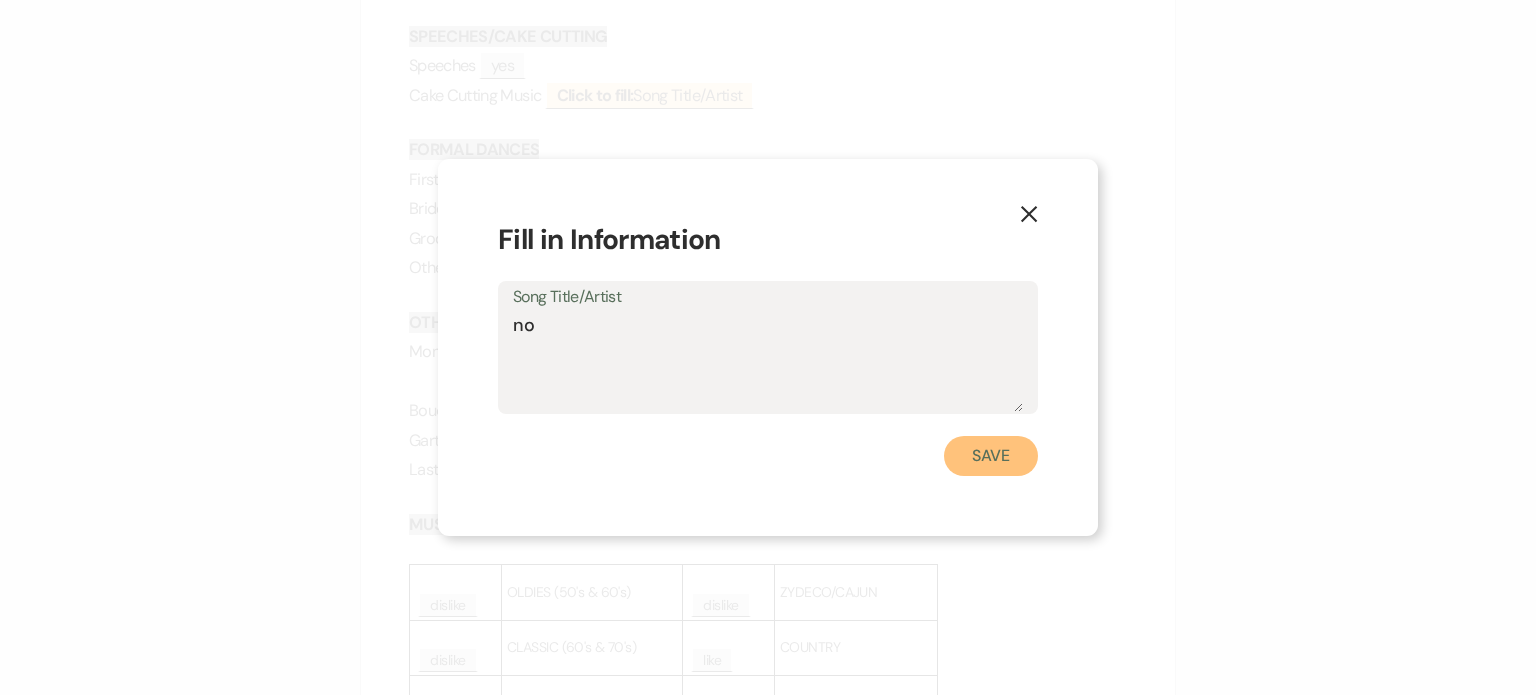 click on "Save" at bounding box center [991, 456] 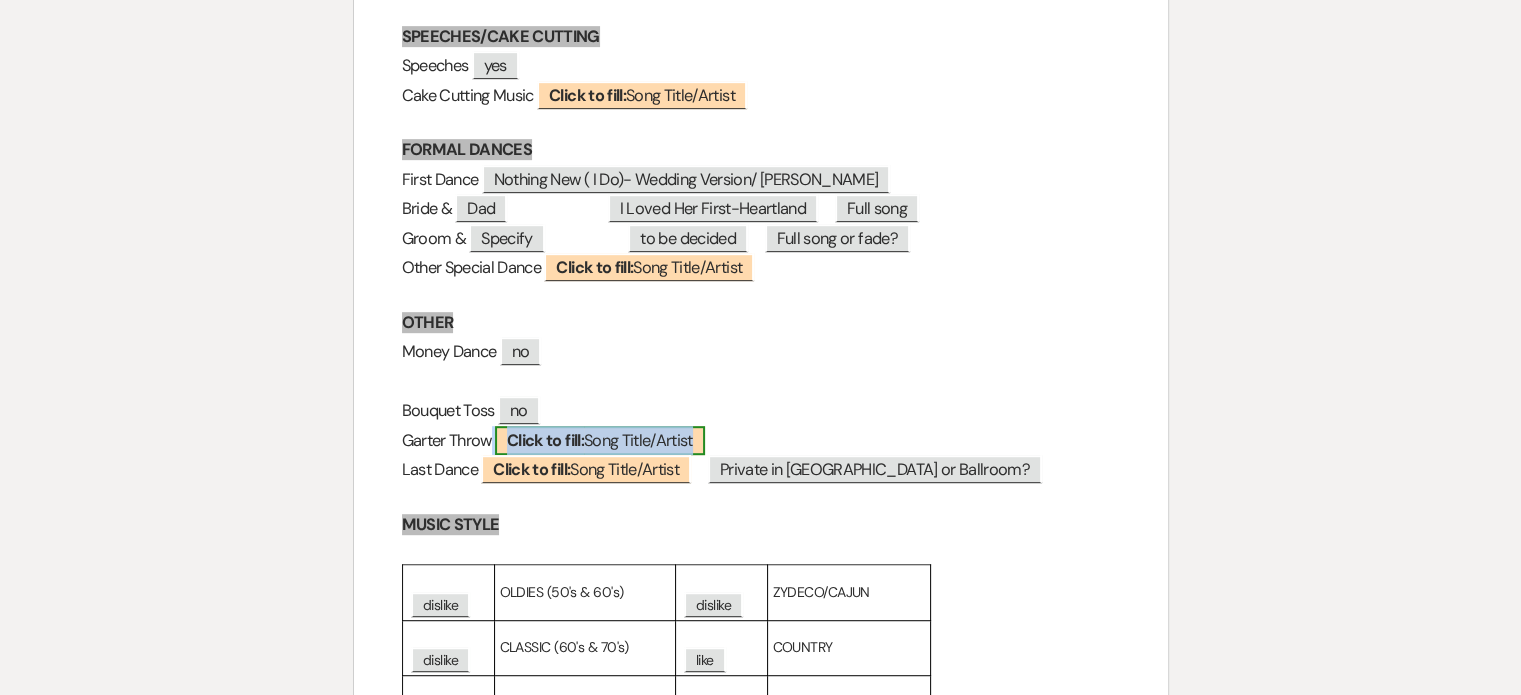 click on "Click to fill:" at bounding box center [545, 440] 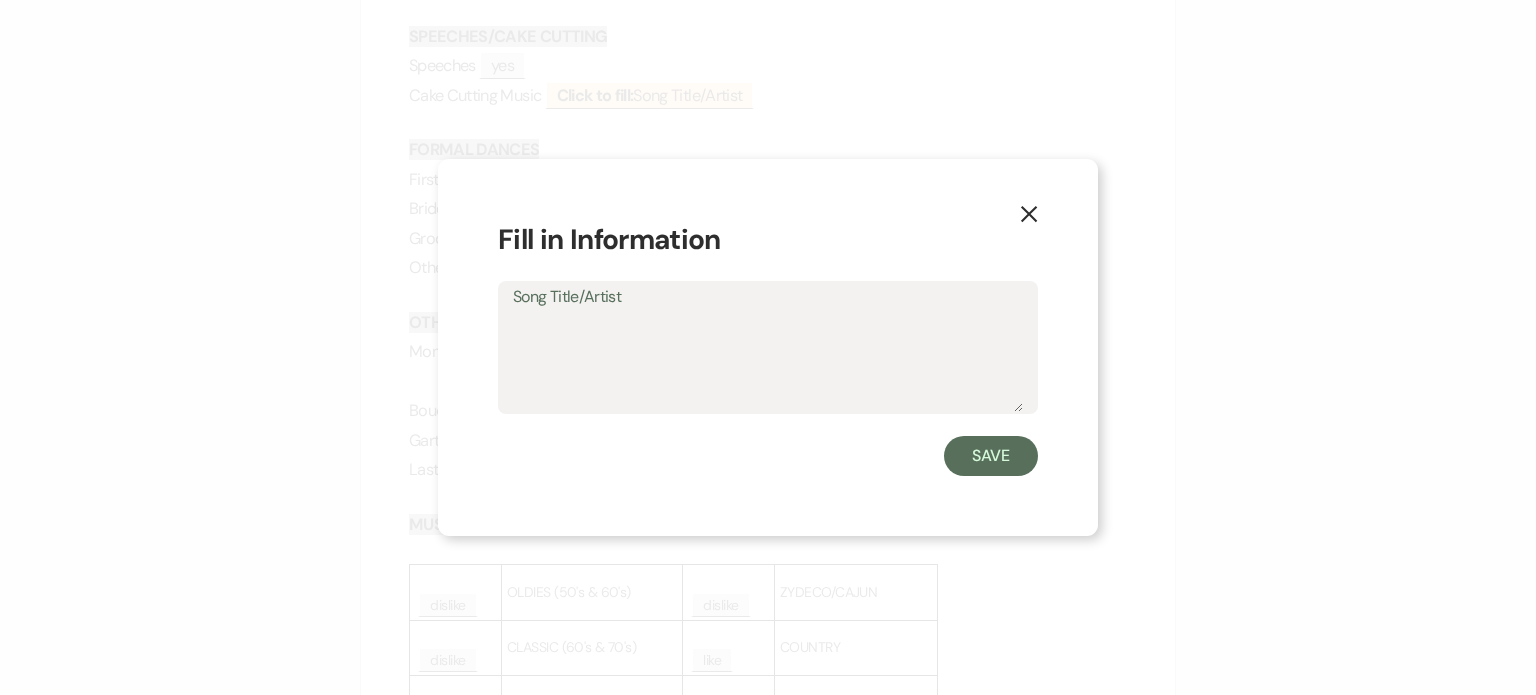 click on "Song Title/Artist" at bounding box center (768, 362) 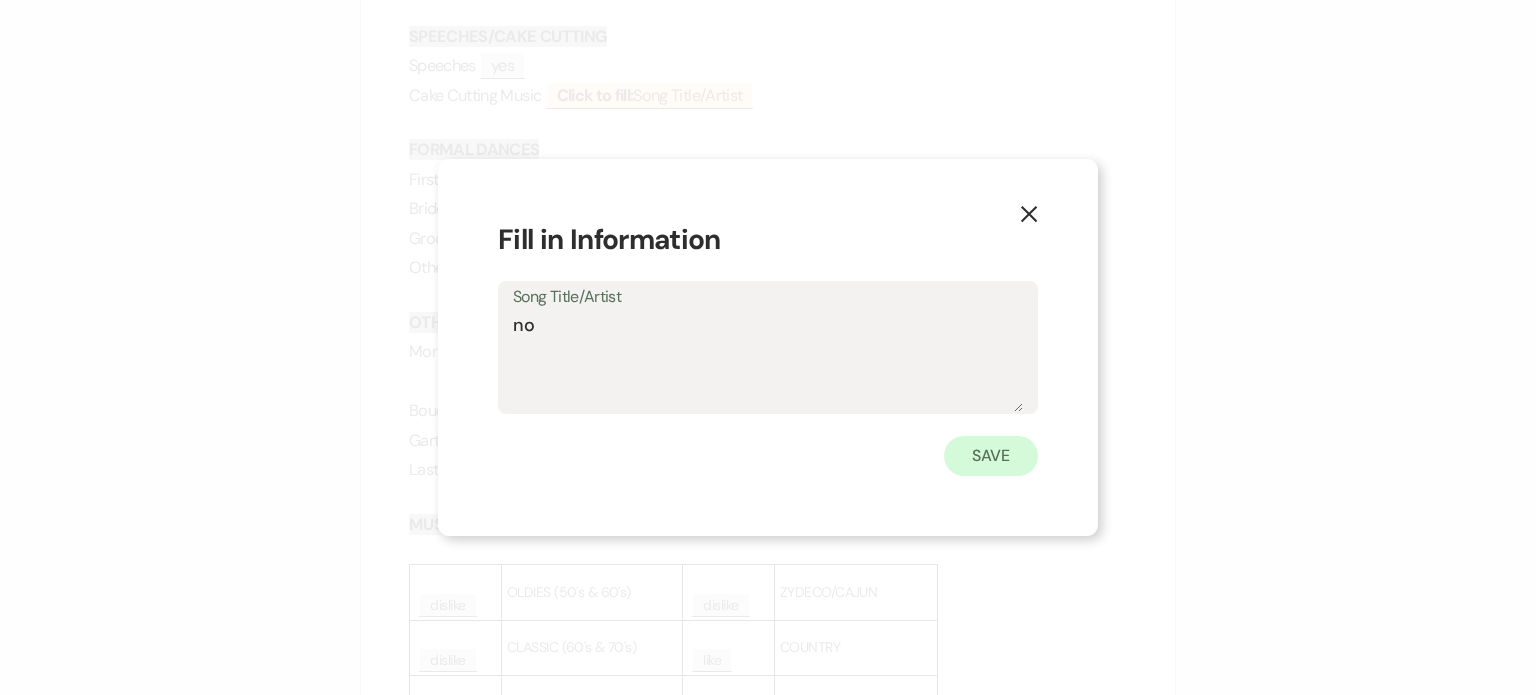 type on "no" 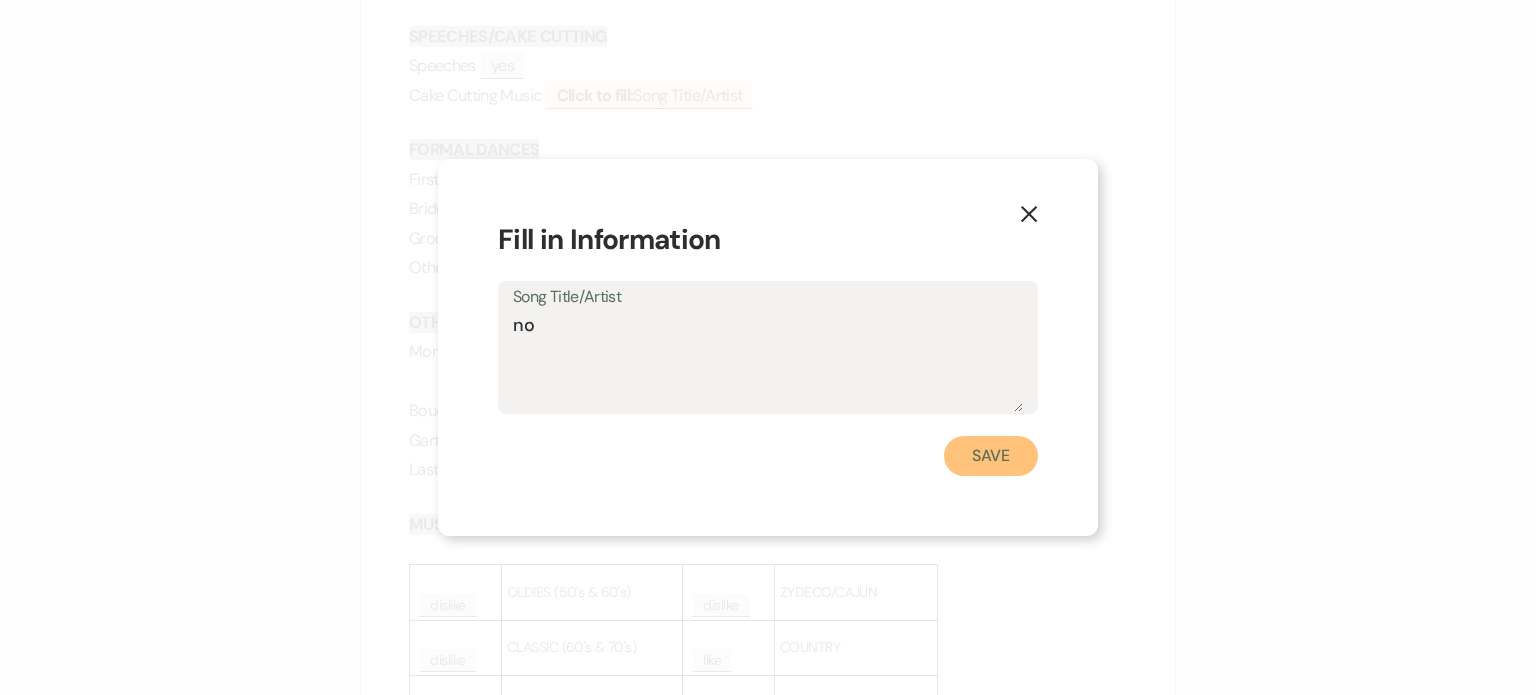 click on "Save" at bounding box center (991, 456) 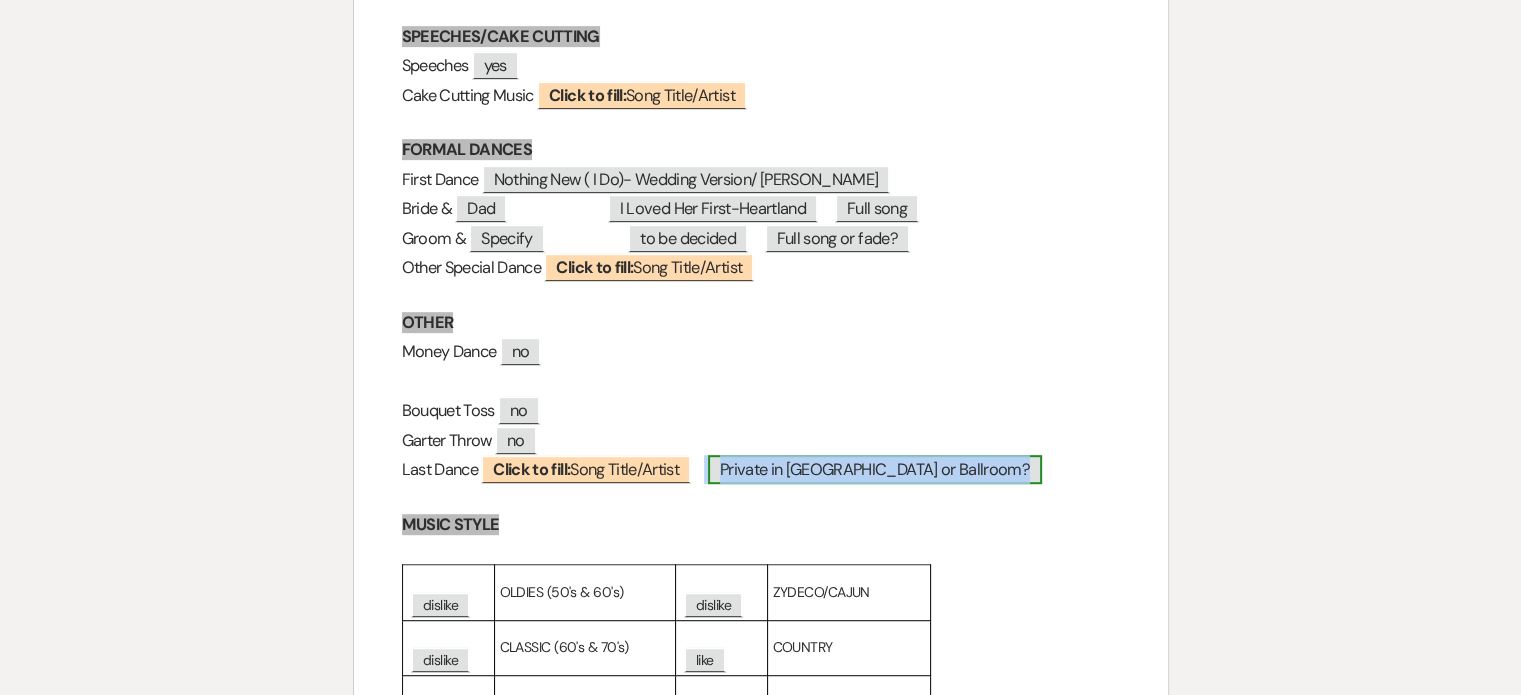 click on "Private in [GEOGRAPHIC_DATA] or Ballroom?" at bounding box center (875, 469) 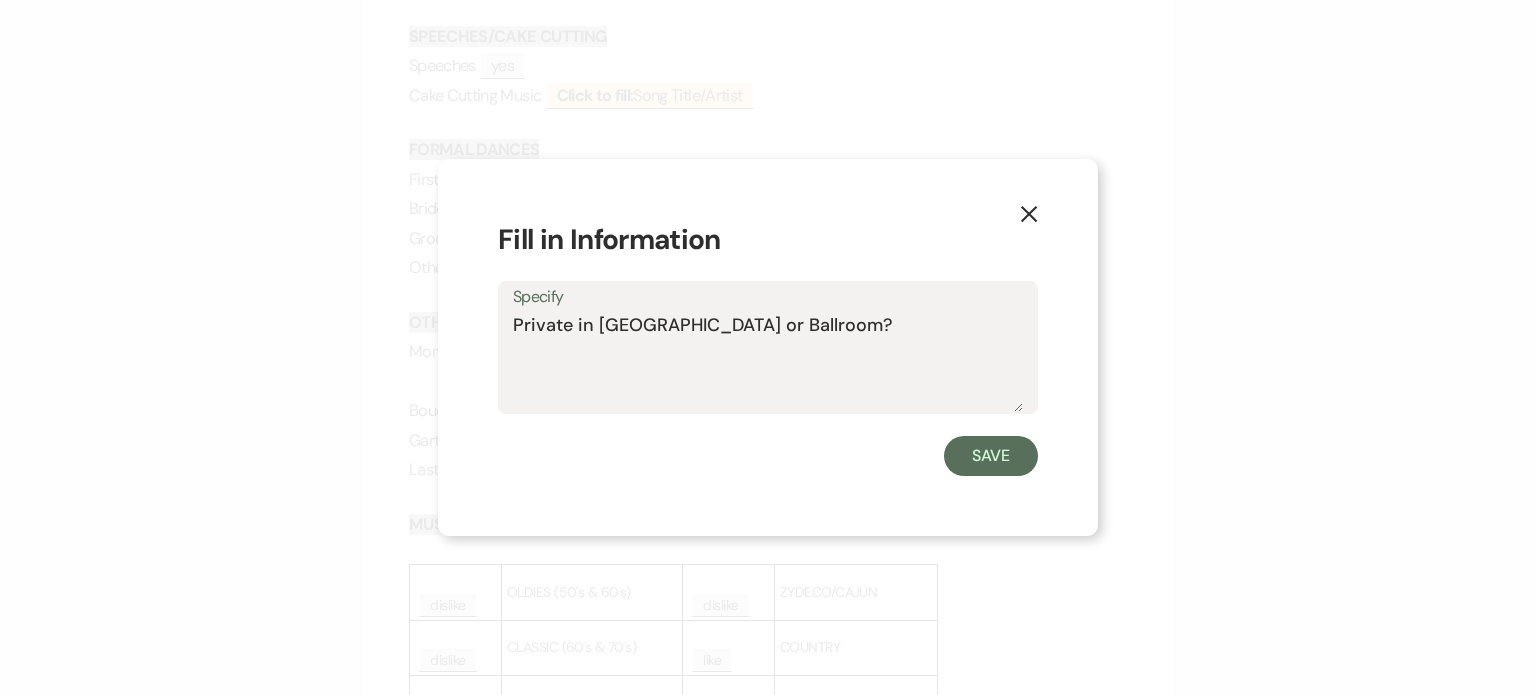 drag, startPoint x: 664, startPoint y: 323, endPoint x: 855, endPoint y: 318, distance: 191.06543 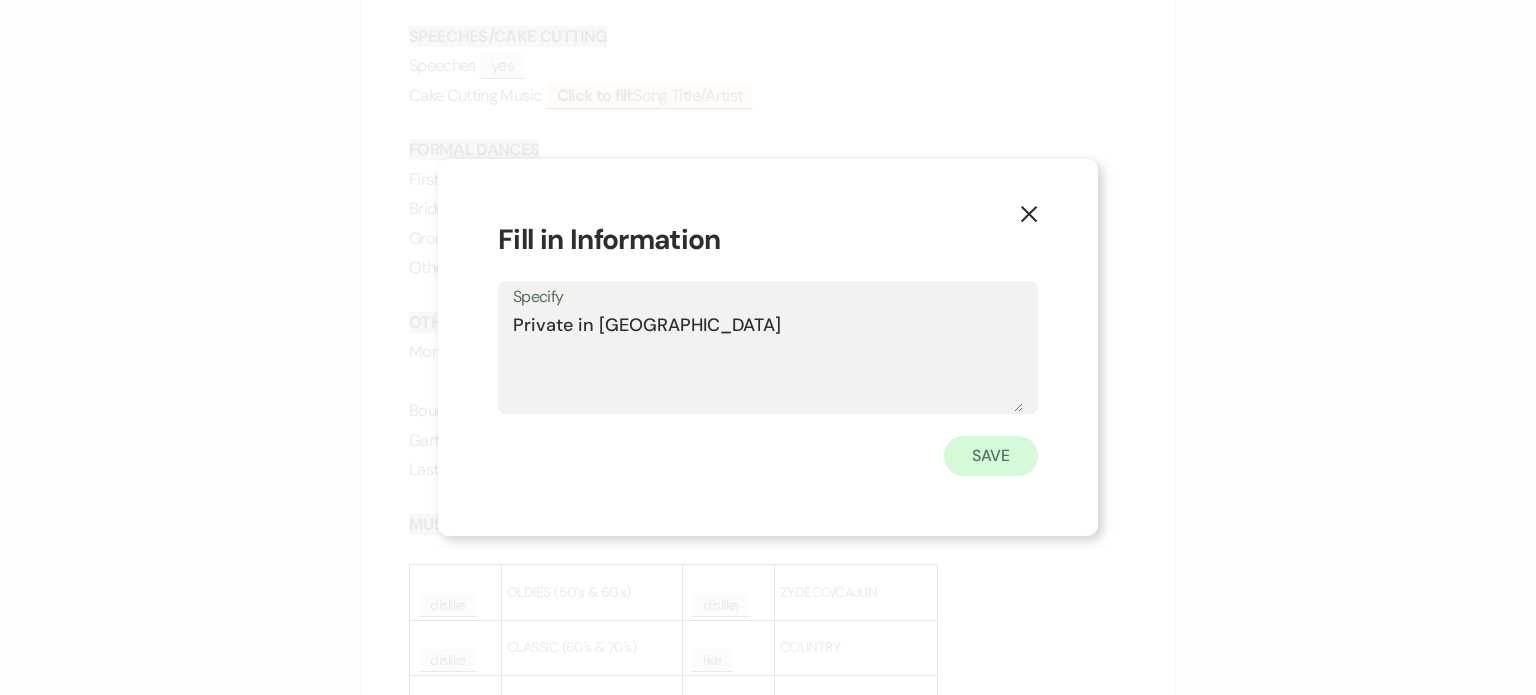 type on "Private in [GEOGRAPHIC_DATA]" 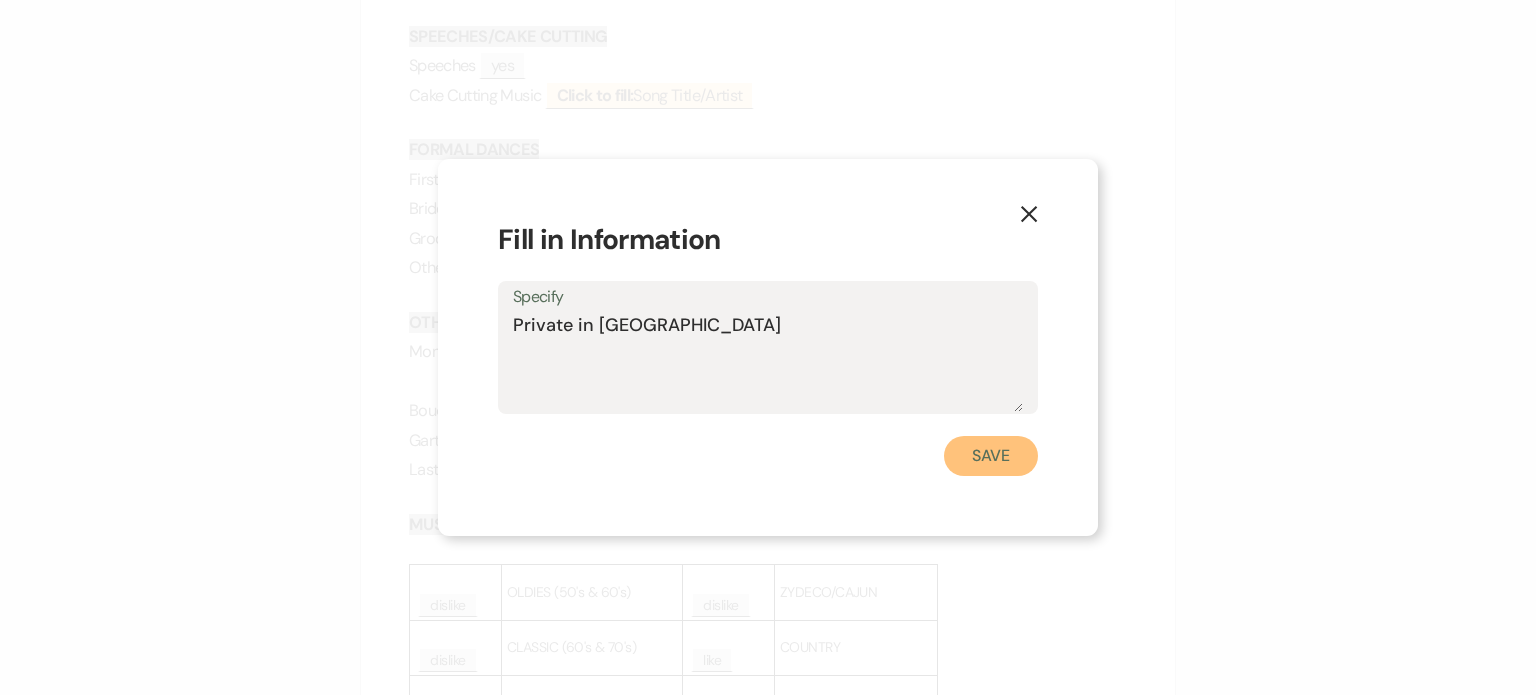 click on "Save" at bounding box center [991, 456] 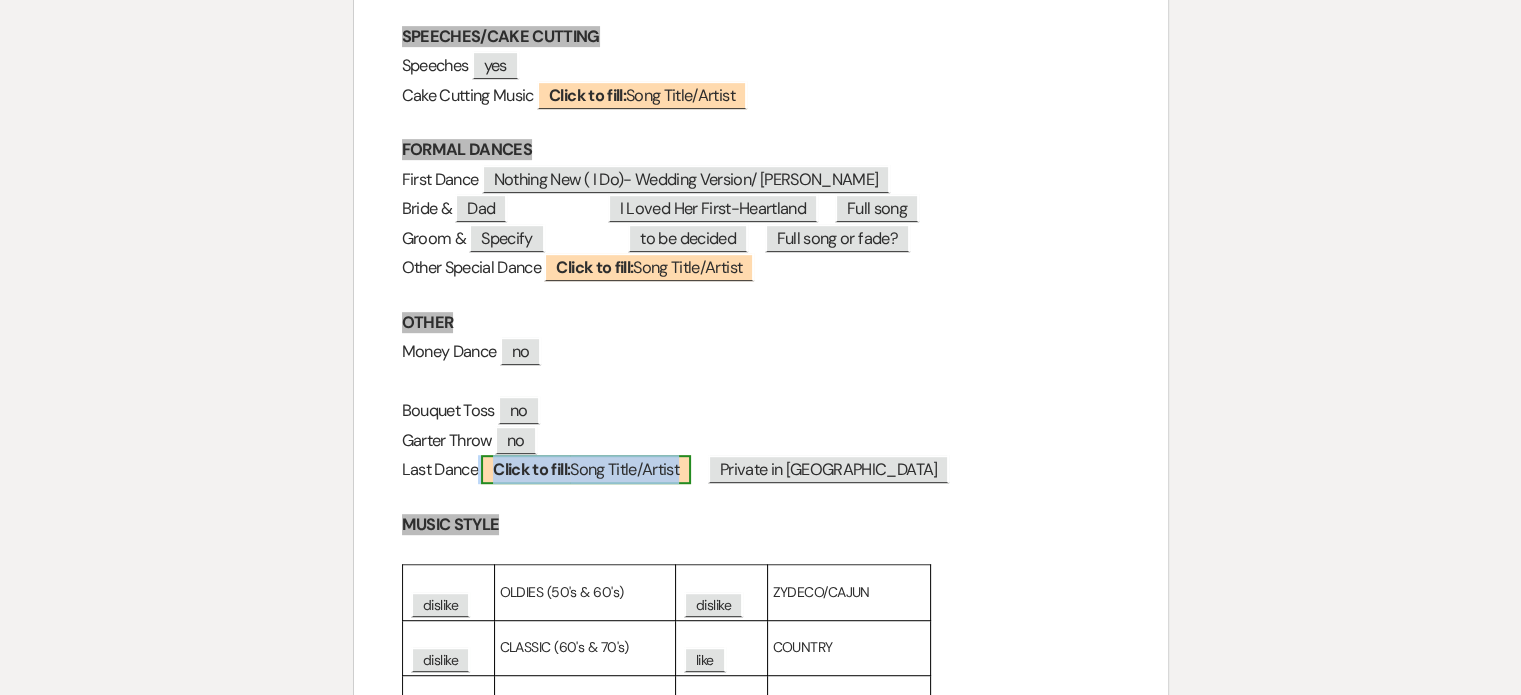 click on "Click to fill:" at bounding box center (531, 469) 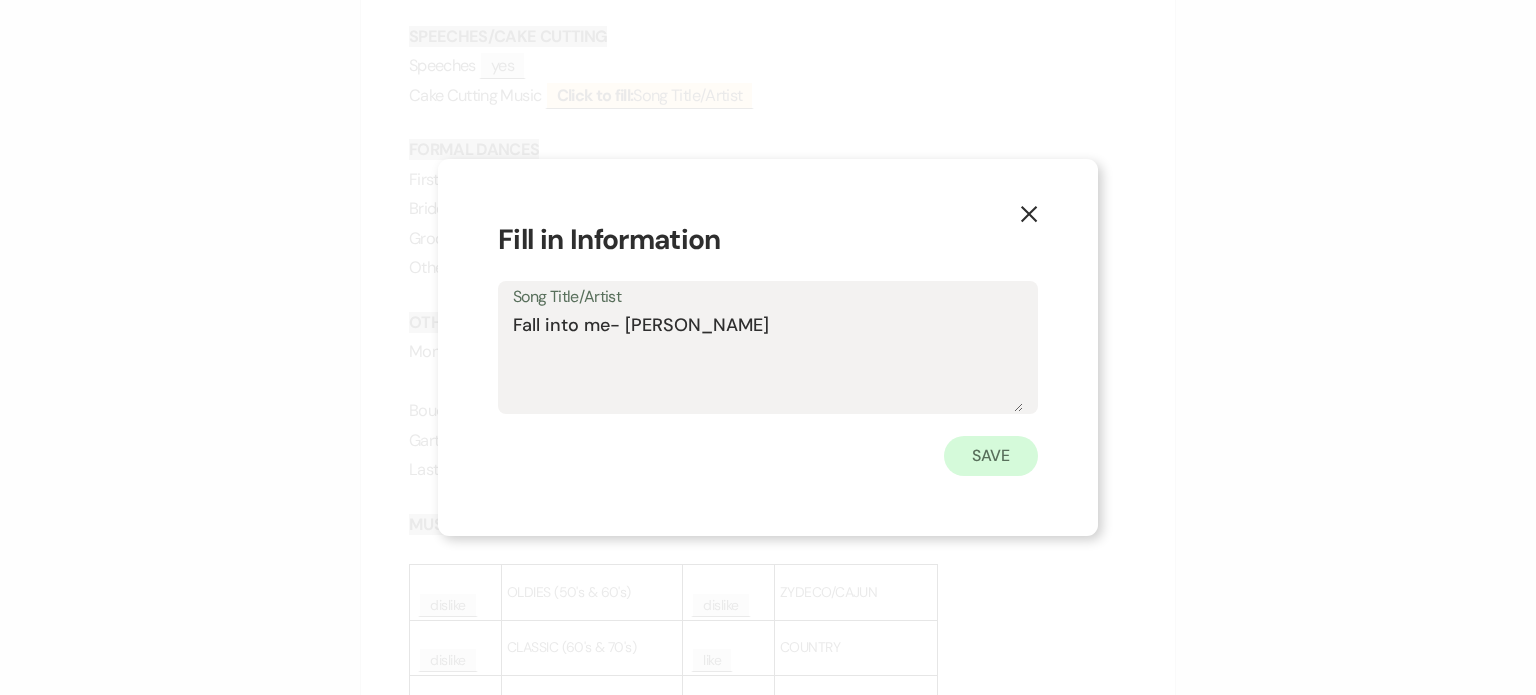 type on "Fall into me- [PERSON_NAME]" 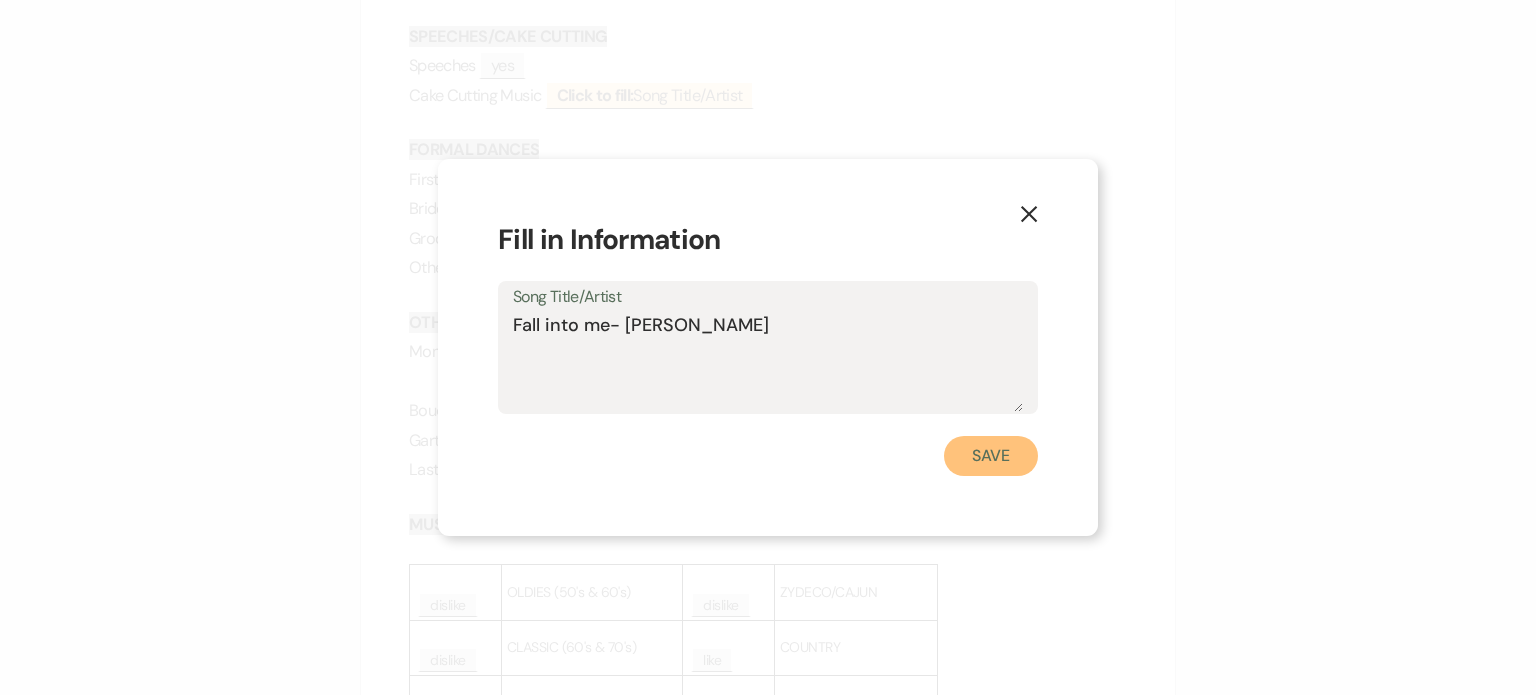 click on "Save" at bounding box center (991, 456) 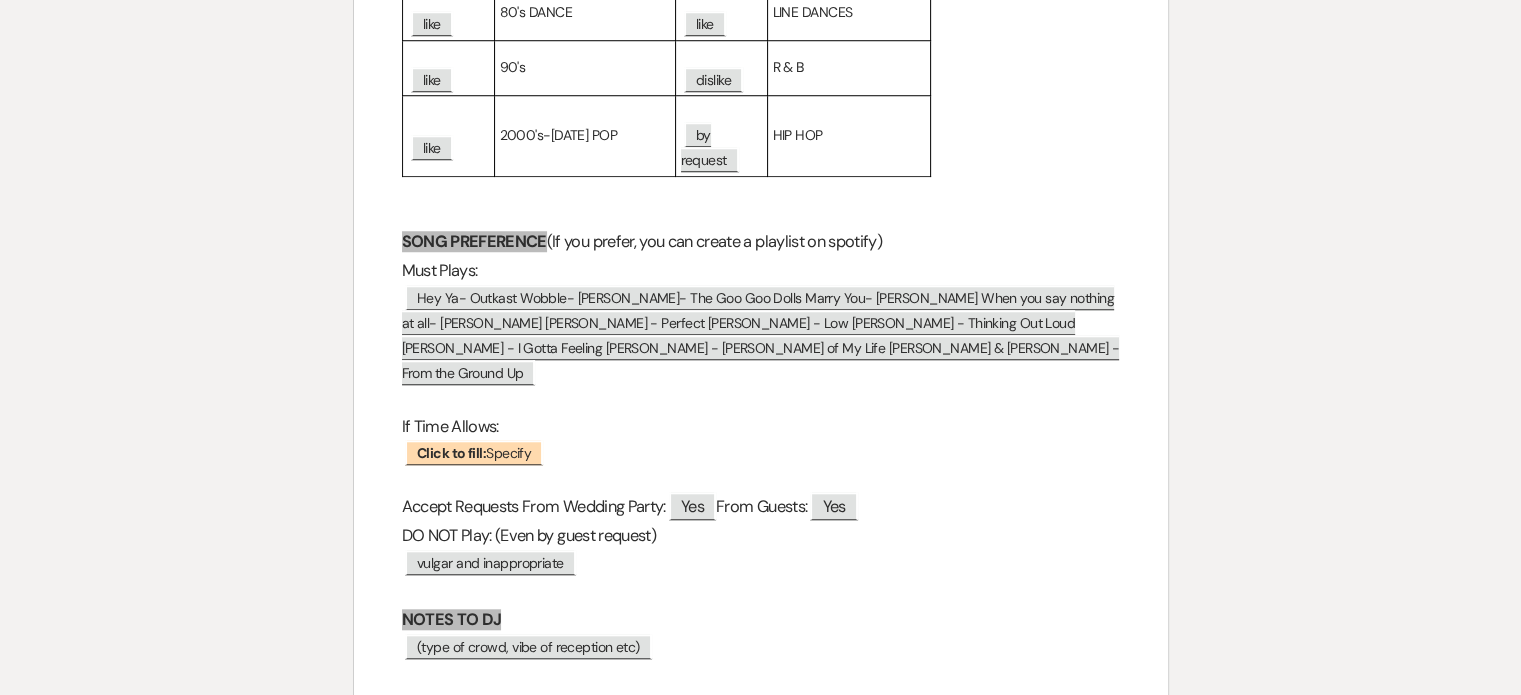 scroll, scrollTop: 1700, scrollLeft: 0, axis: vertical 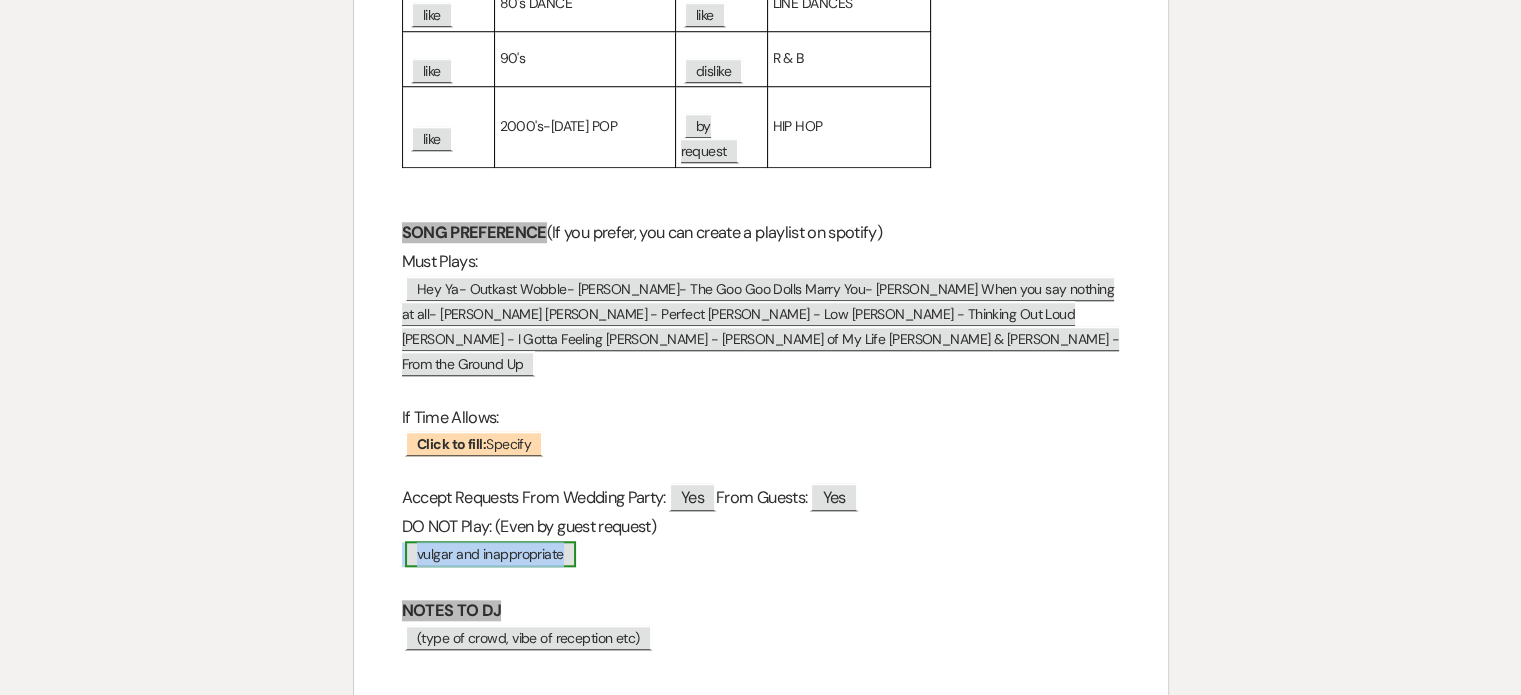 click on "vulgar and inappropriate" at bounding box center (490, 554) 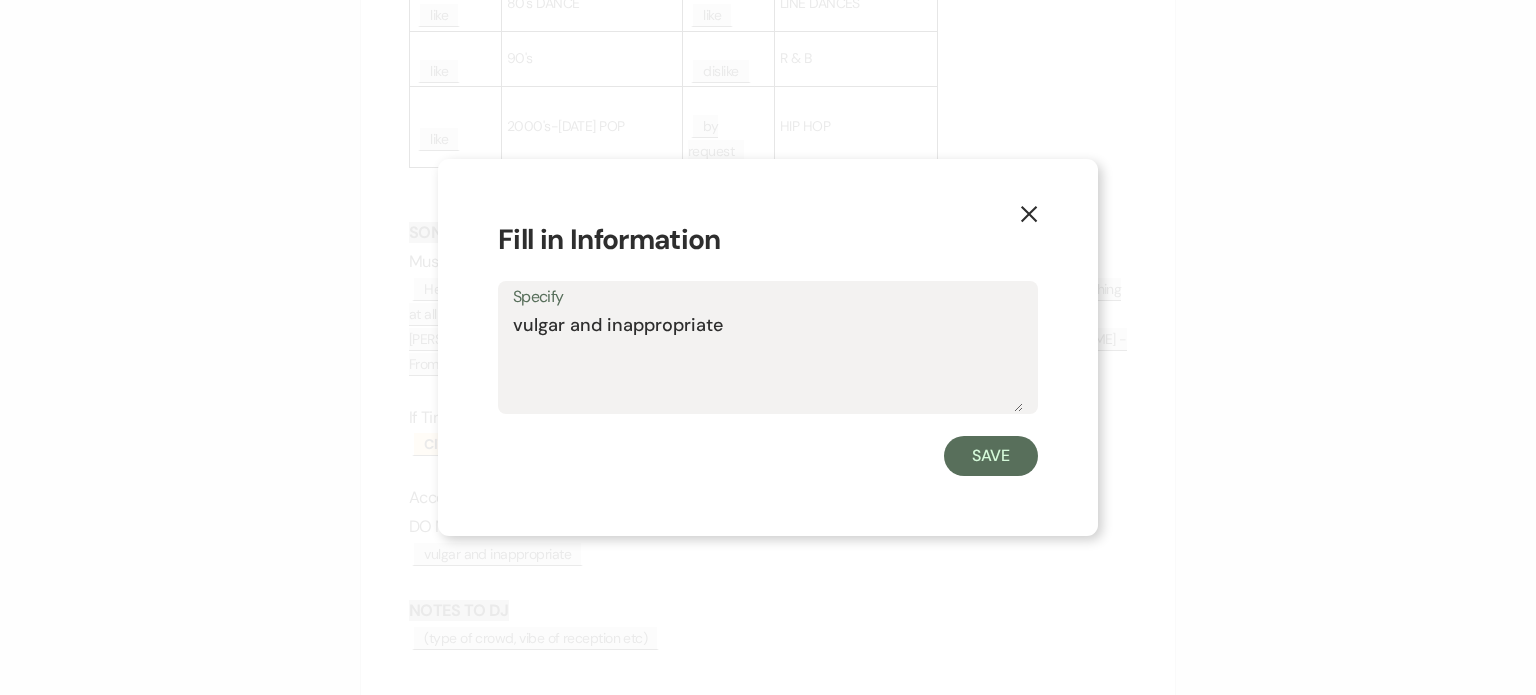 click on "Specify" at bounding box center [768, 297] 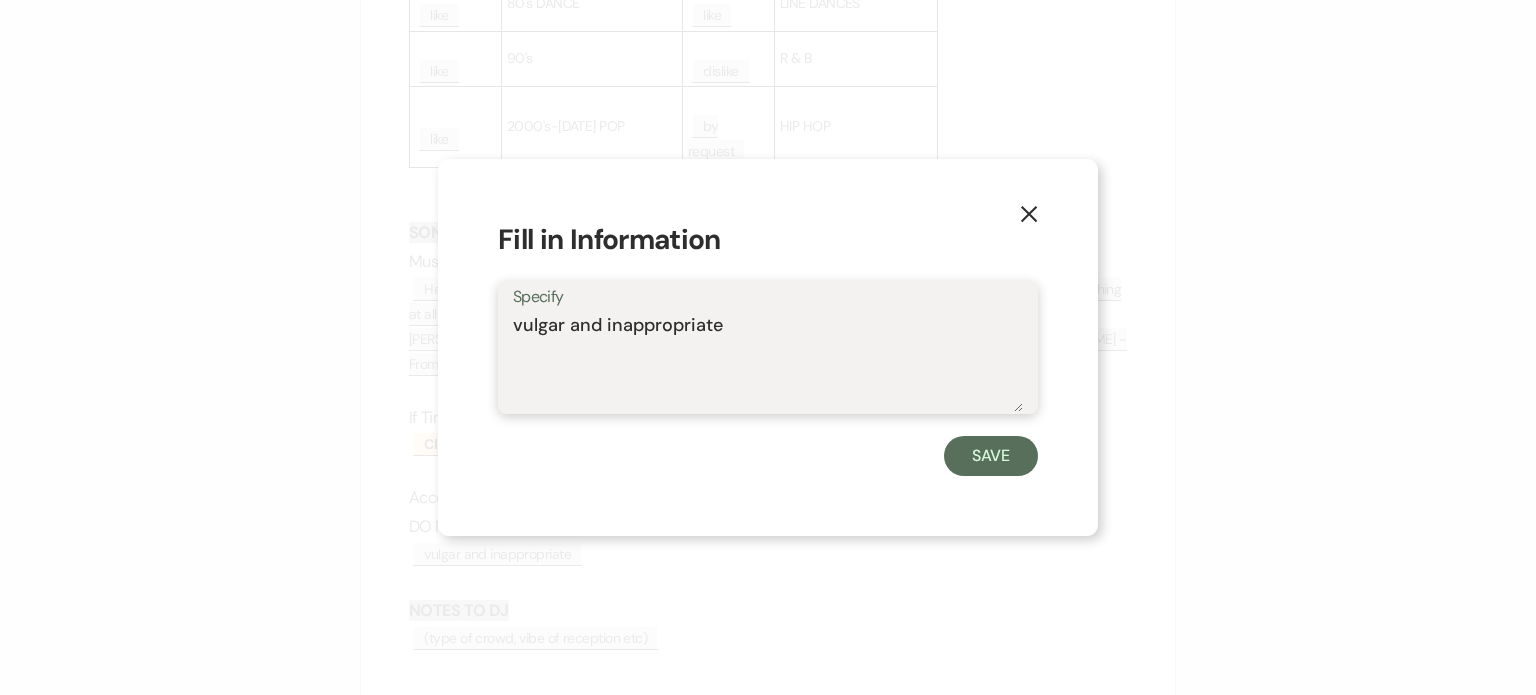 click on "vulgar and inappropriate" at bounding box center (768, 362) 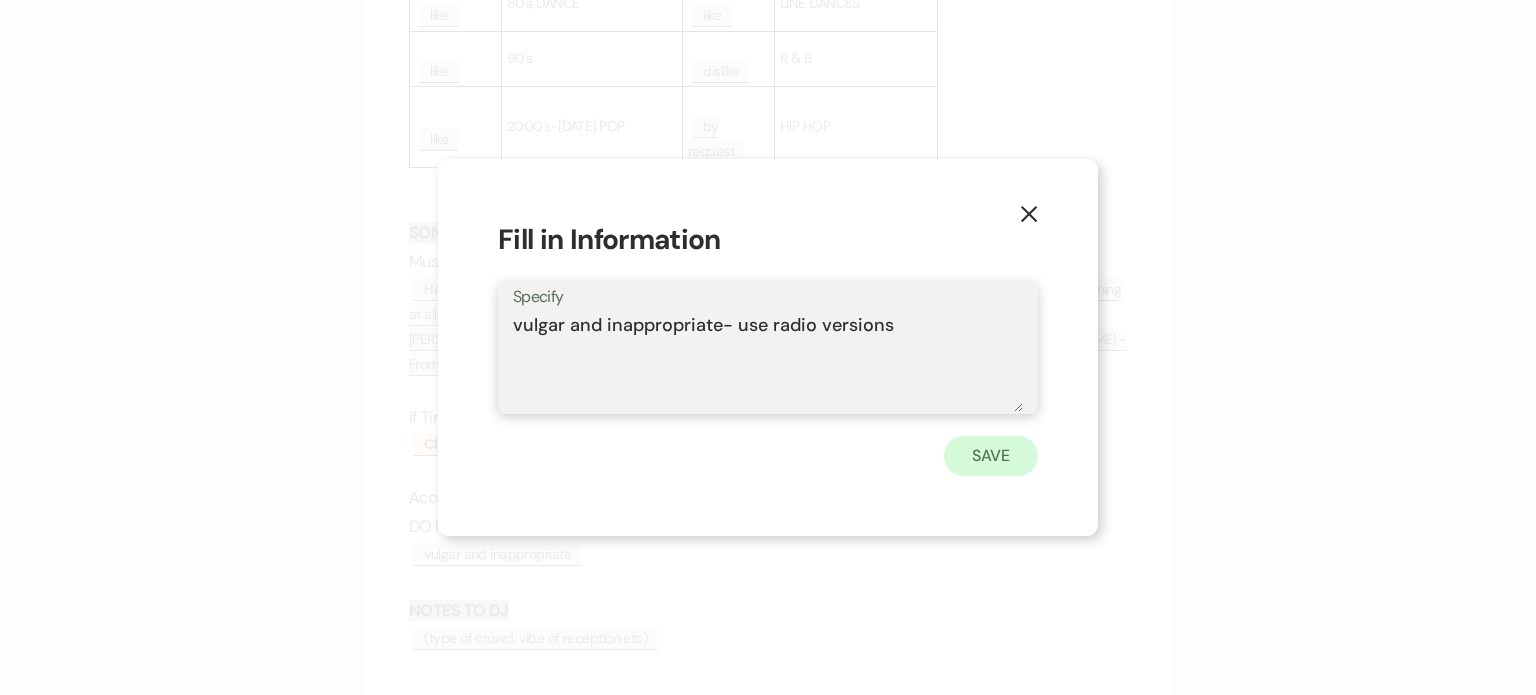 type on "vulgar and inappropriate- use radio versions" 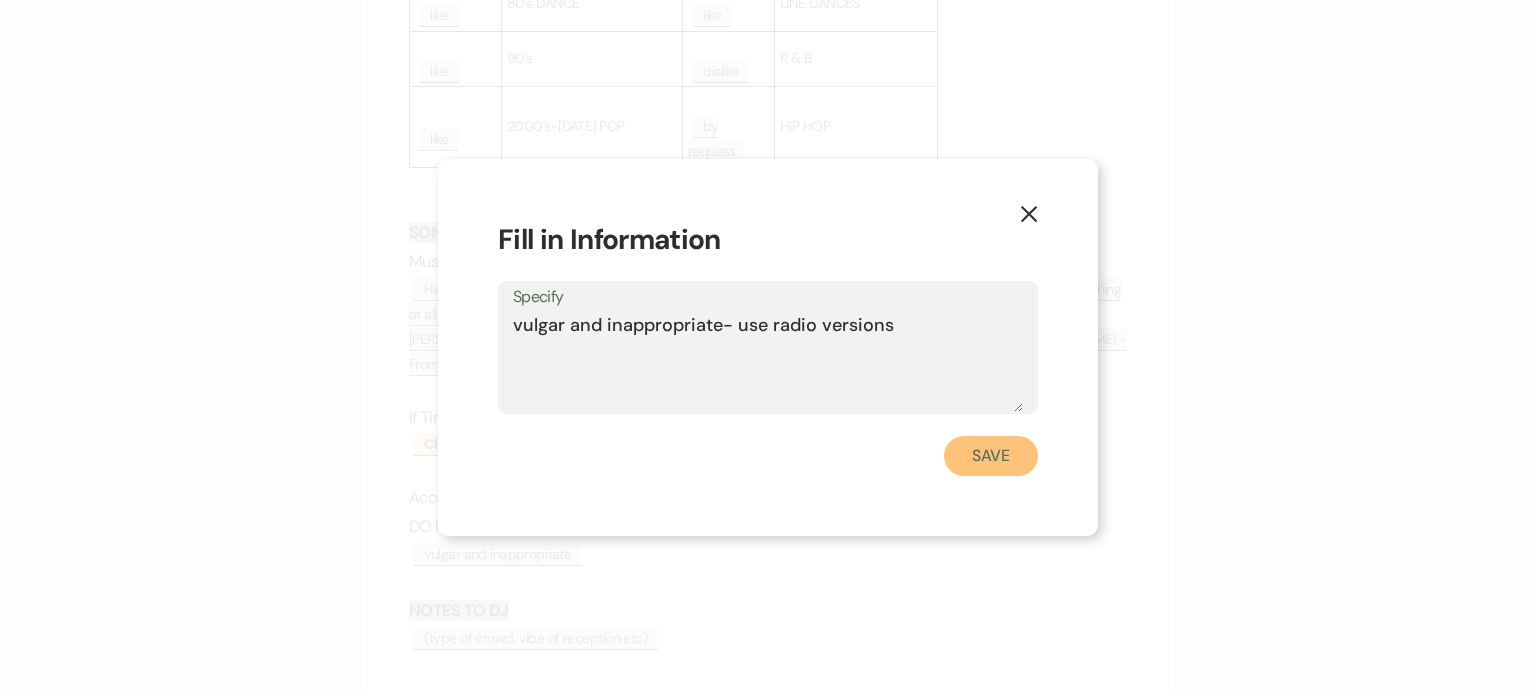 click on "Save" at bounding box center [991, 456] 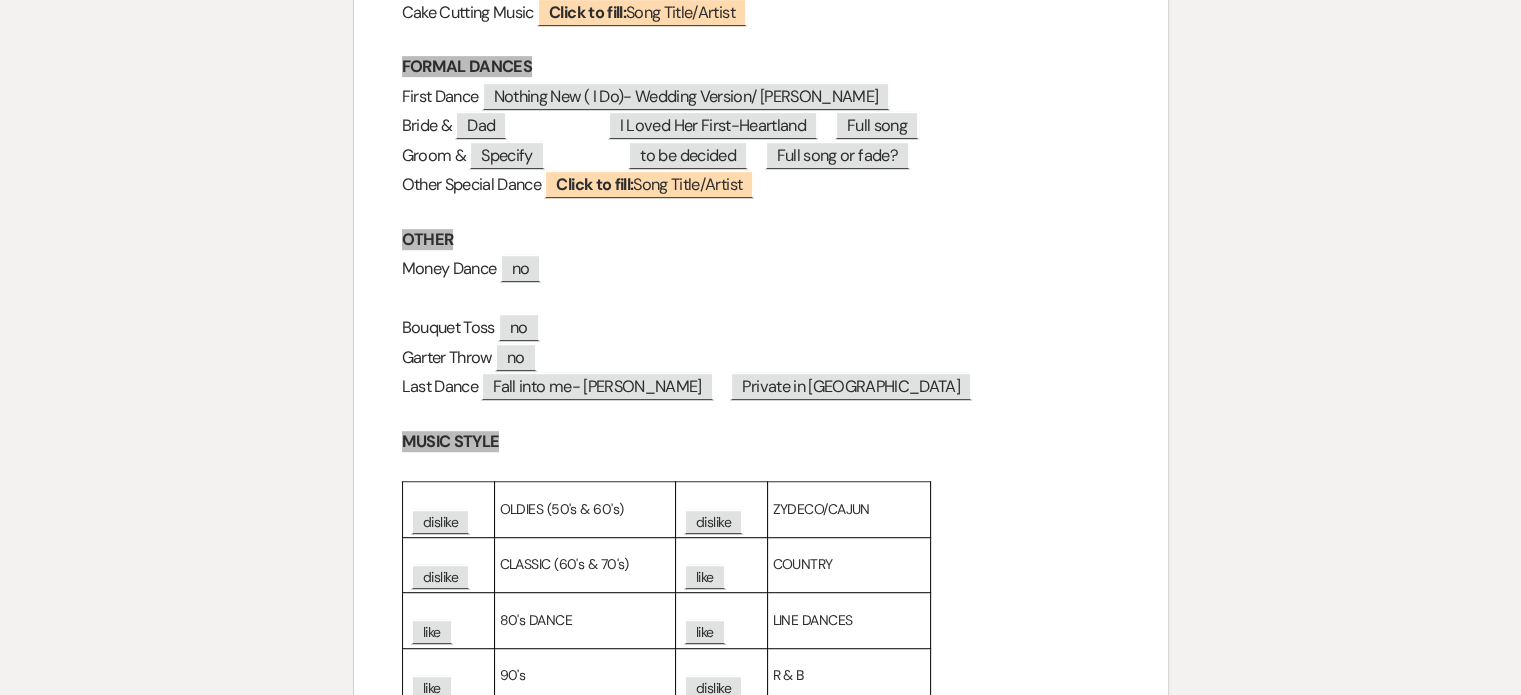 scroll, scrollTop: 1000, scrollLeft: 0, axis: vertical 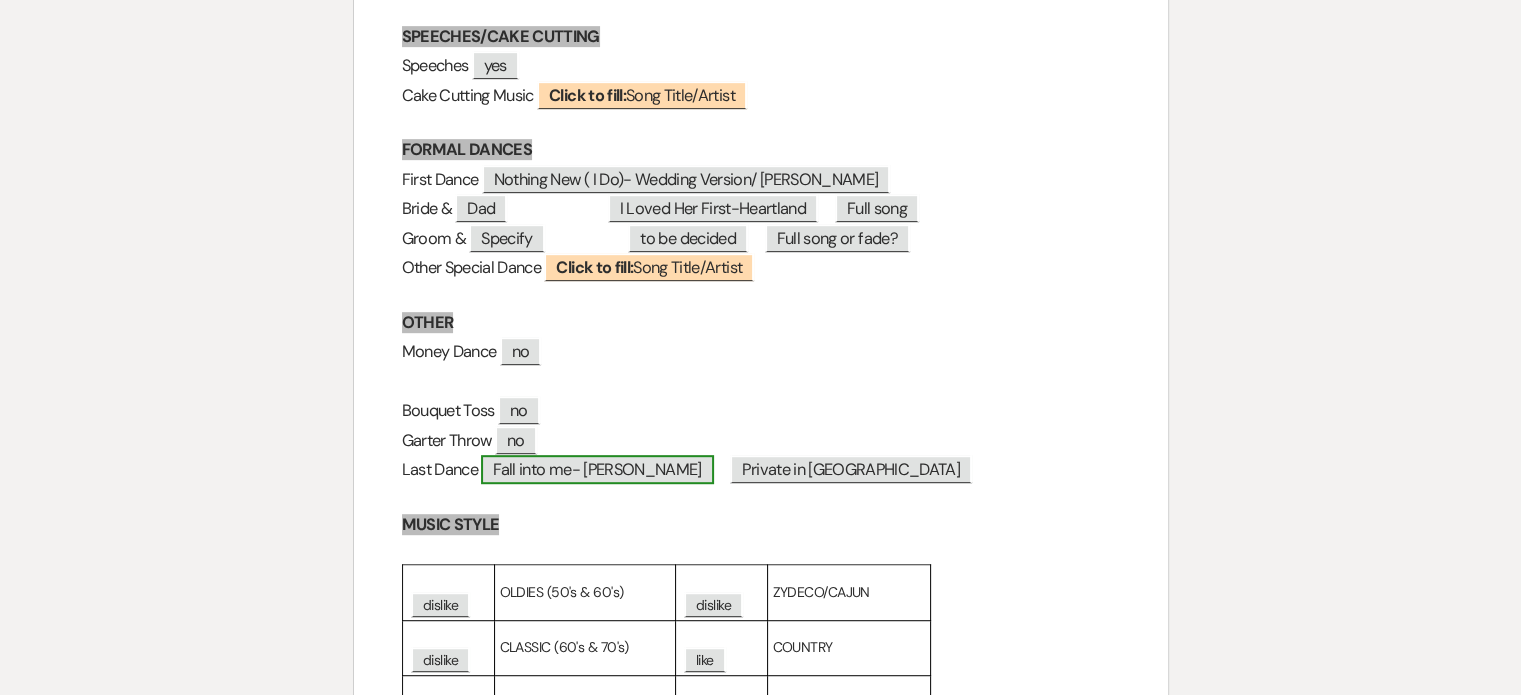 click on "Fall into me- [PERSON_NAME]" at bounding box center [597, 469] 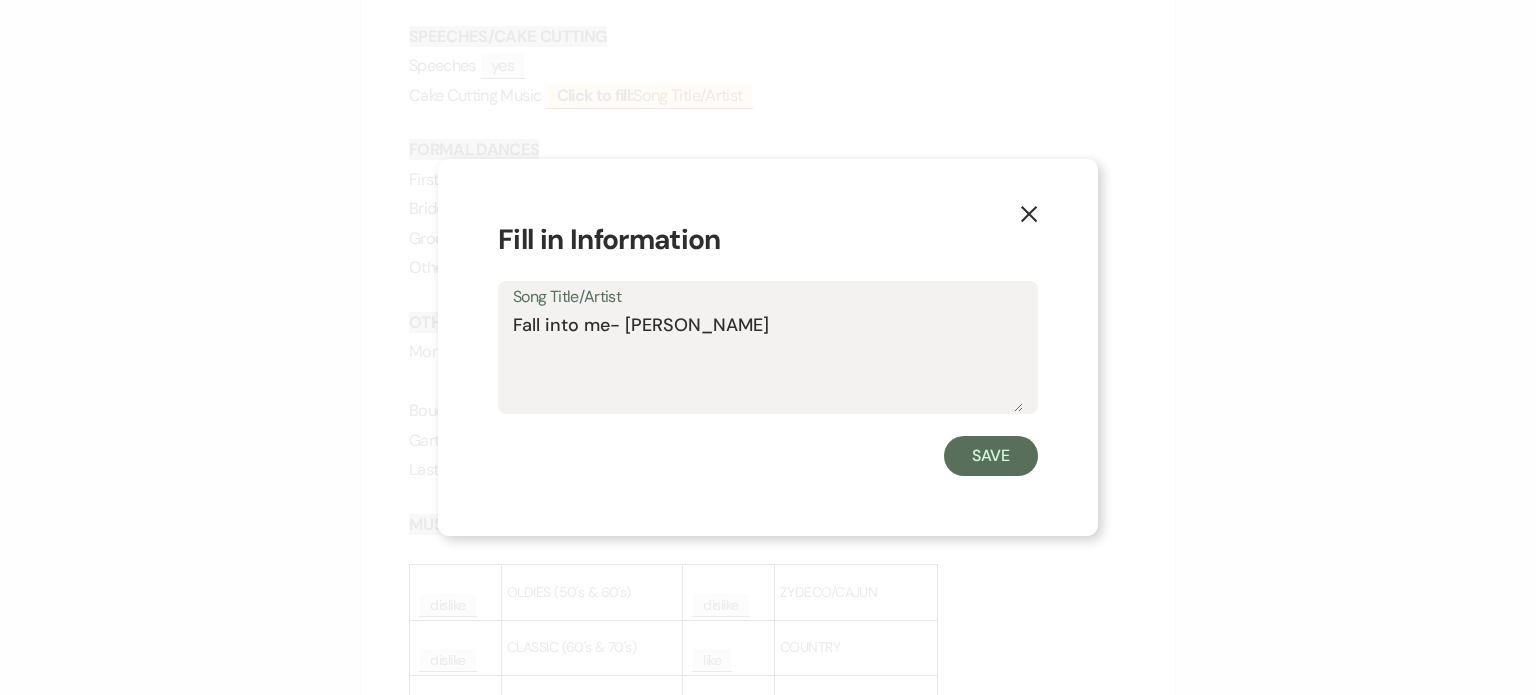 click on "Fall into me- [PERSON_NAME]" at bounding box center (768, 362) 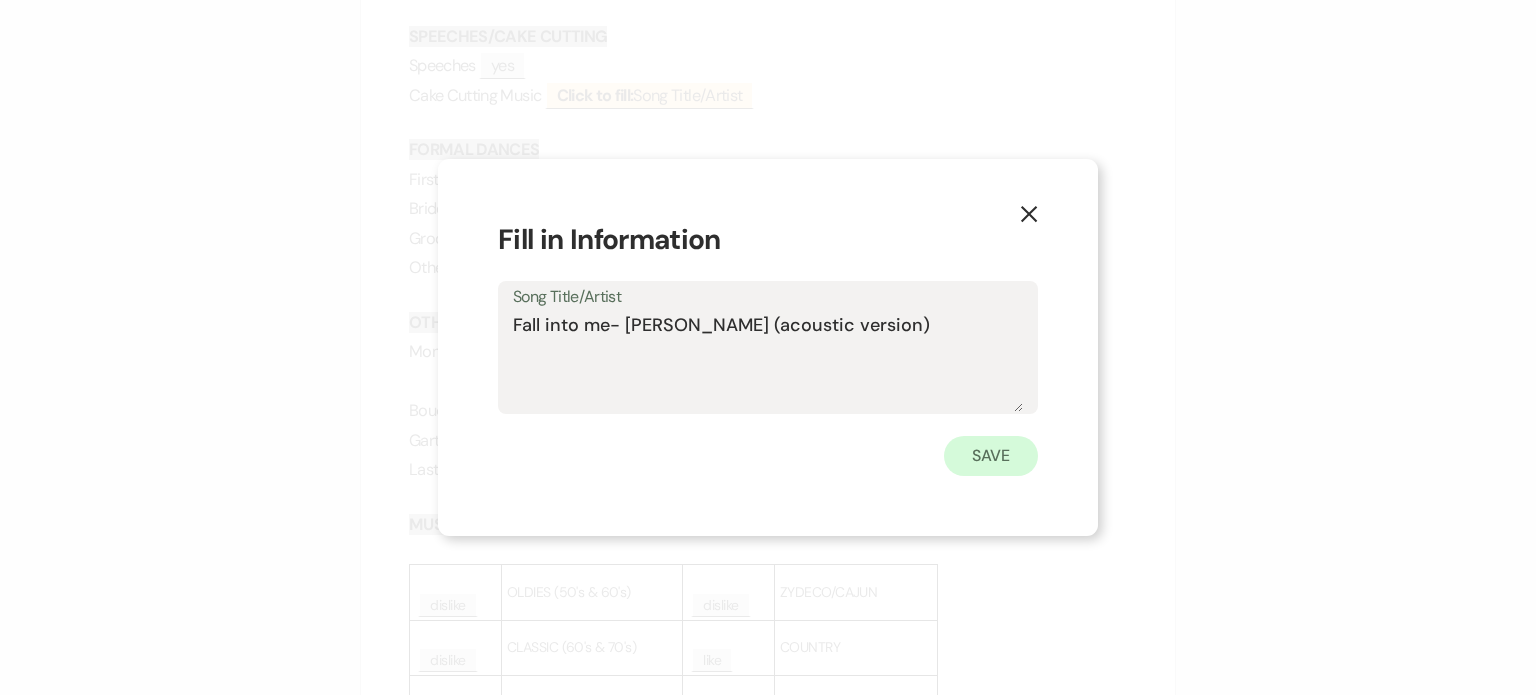 type on "Fall into me- [PERSON_NAME] (acoustic version)" 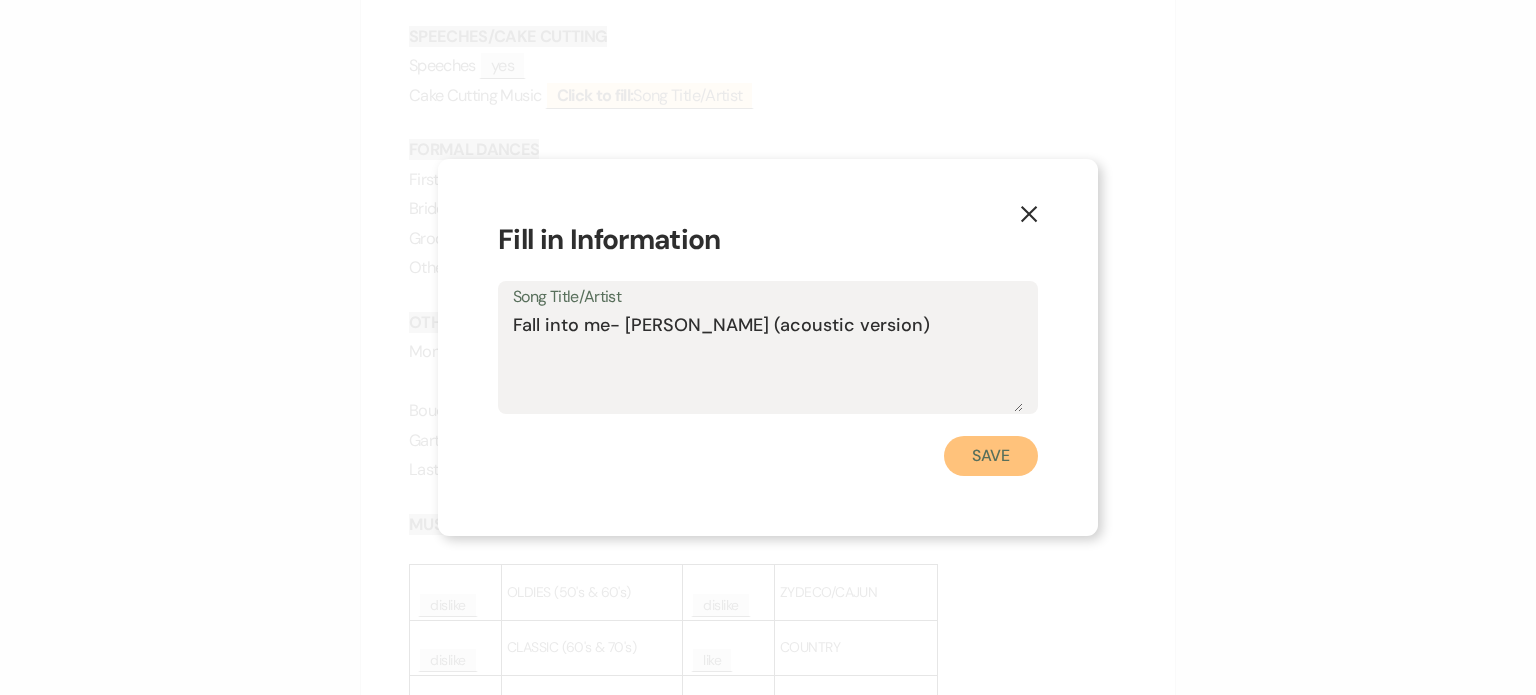 click on "Save" at bounding box center [991, 456] 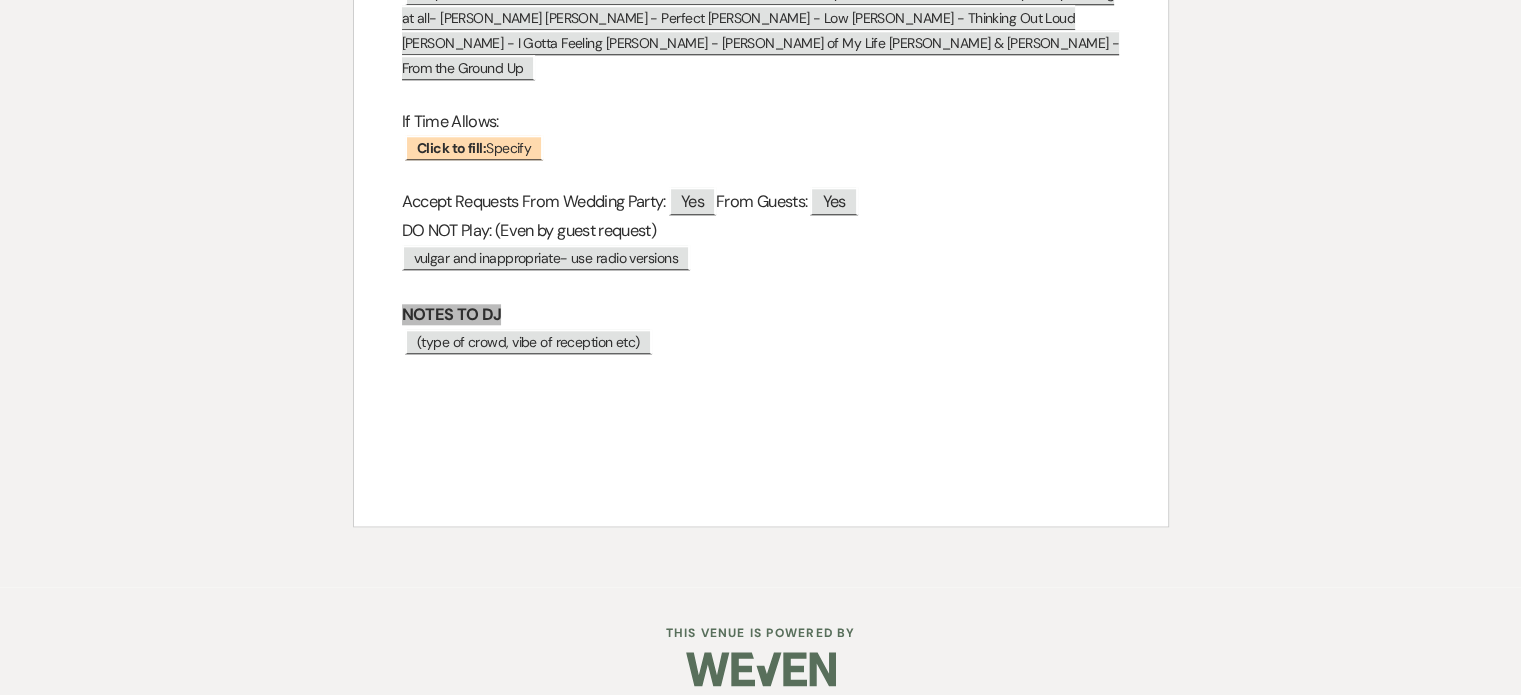 scroll, scrollTop: 2000, scrollLeft: 0, axis: vertical 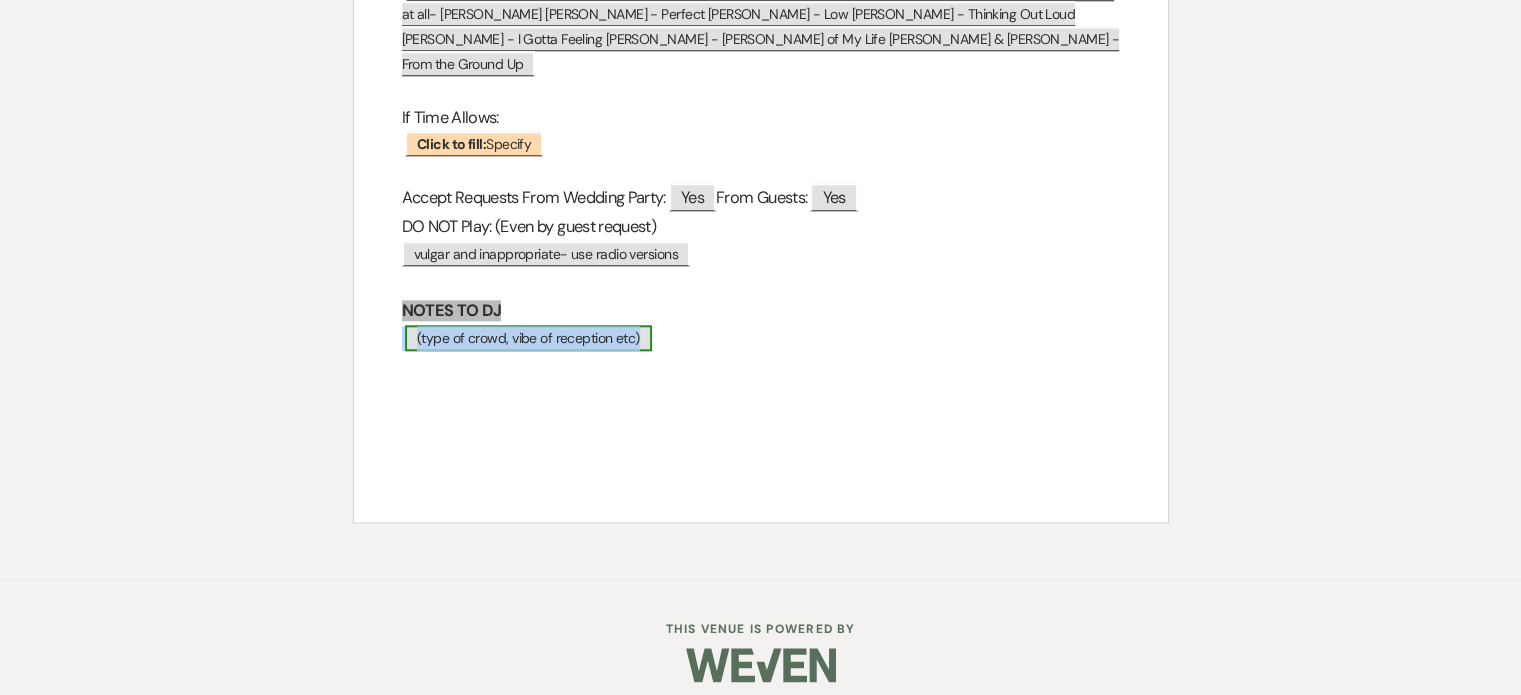 click on "(type of crowd, vibe of reception etc)" at bounding box center (528, 338) 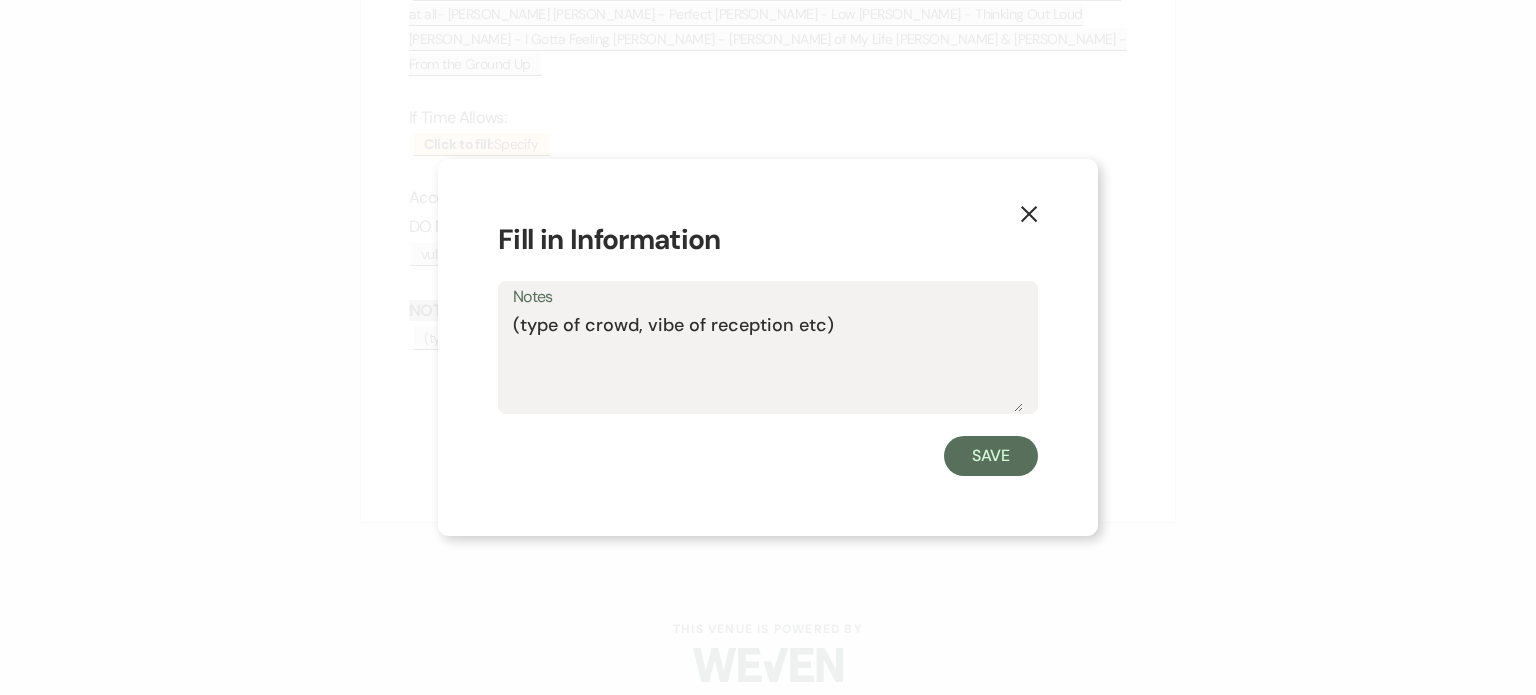 drag, startPoint x: 841, startPoint y: 324, endPoint x: 487, endPoint y: 386, distance: 359.38837 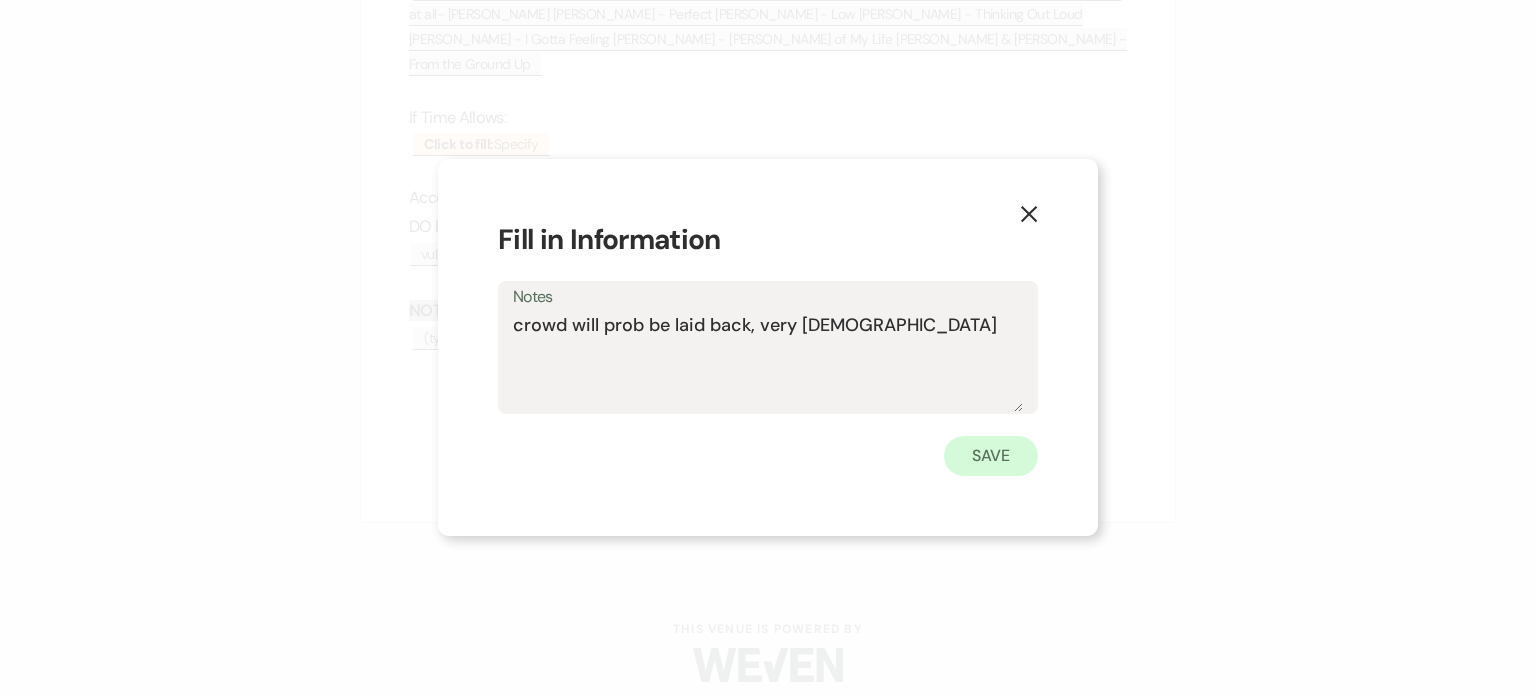 type on "crowd will prob be laid back, very [DEMOGRAPHIC_DATA]" 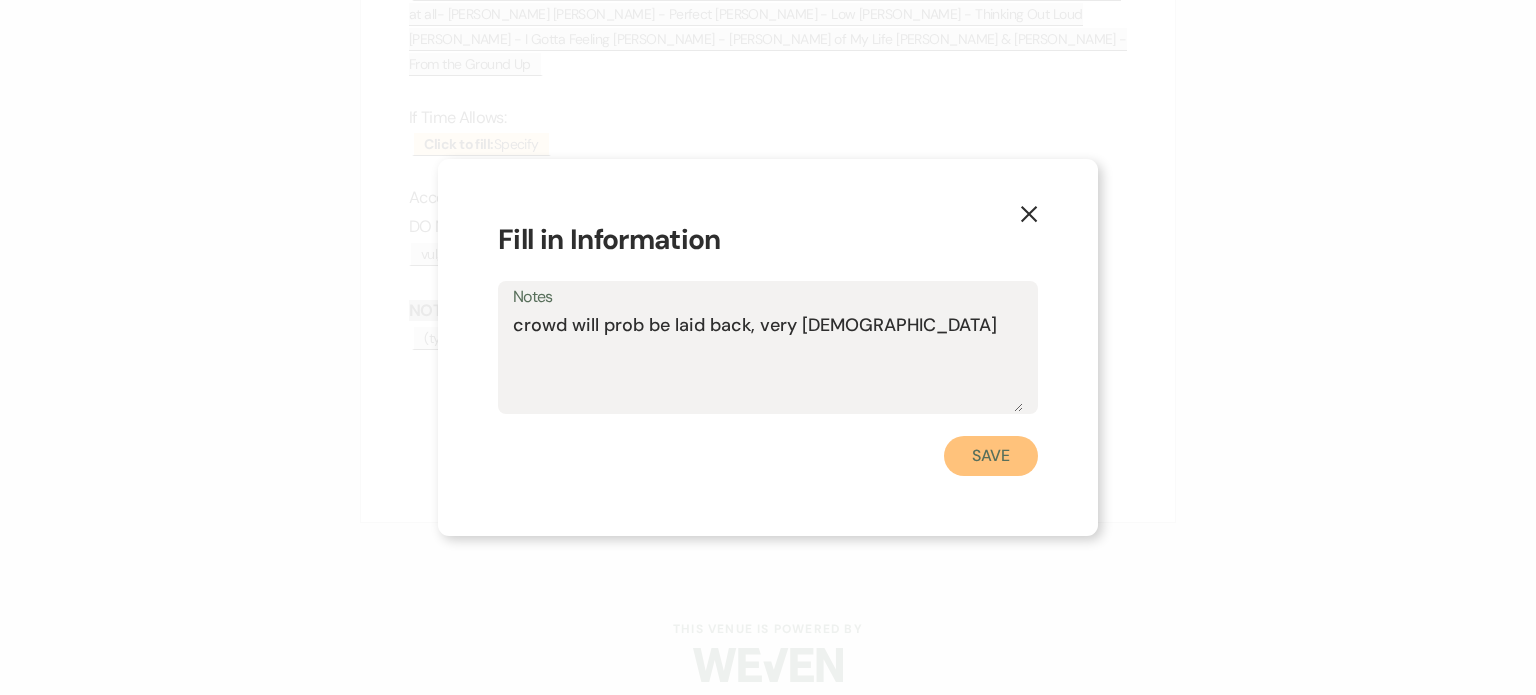 click on "Save" at bounding box center [991, 456] 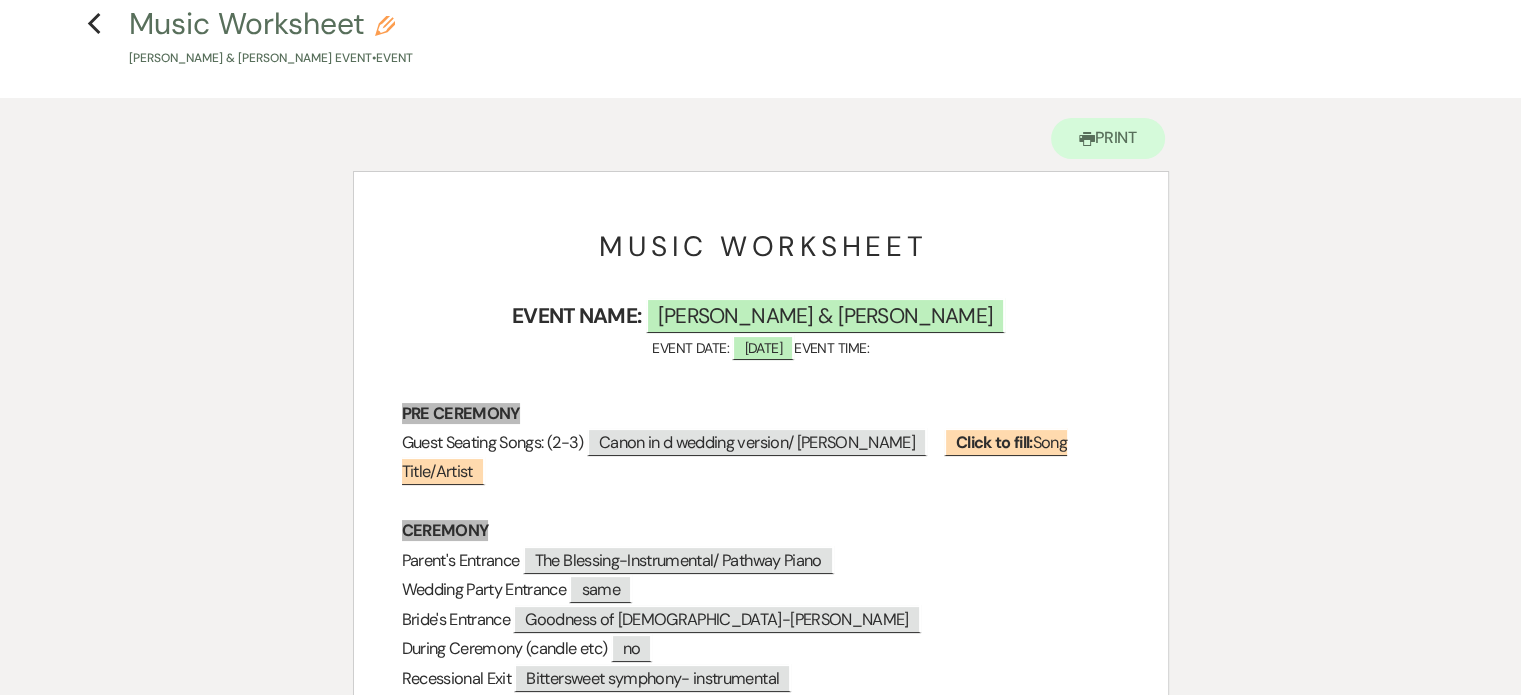 scroll, scrollTop: 0, scrollLeft: 0, axis: both 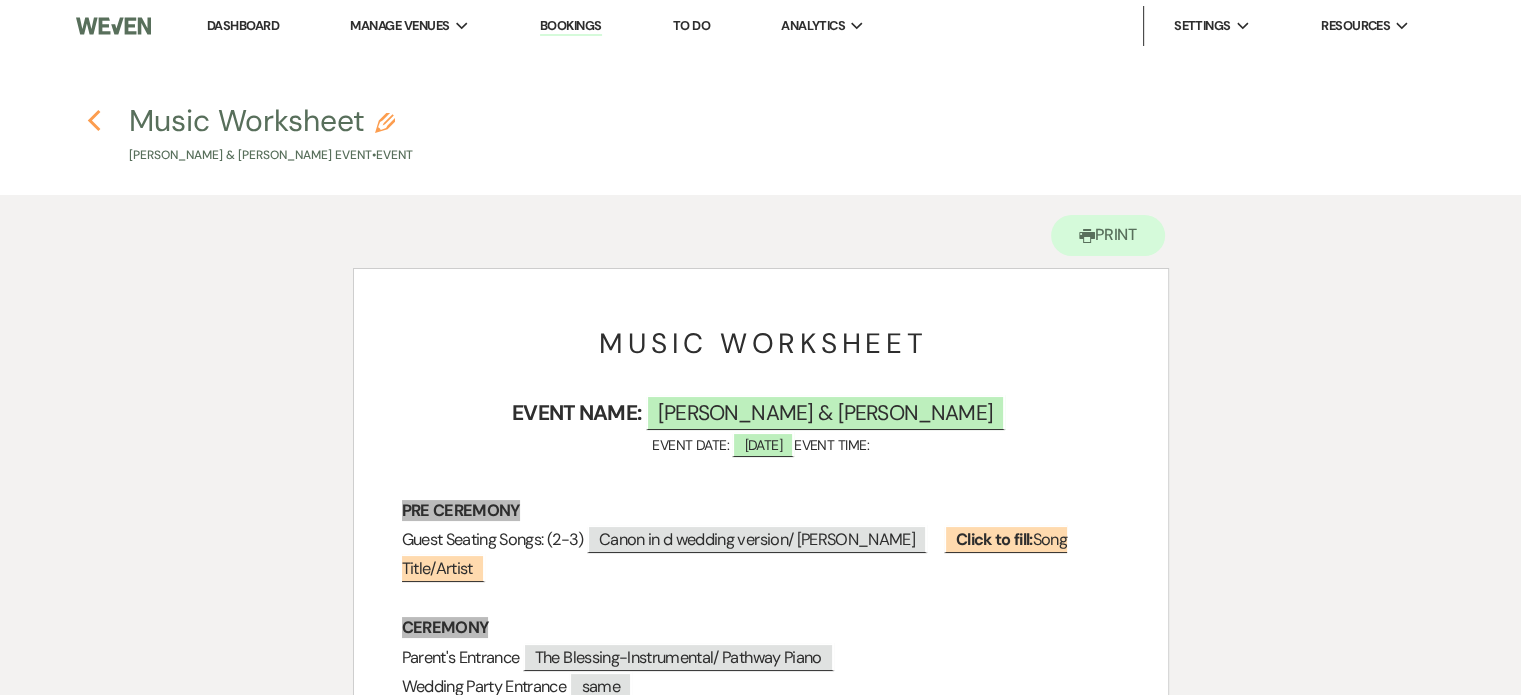 click on "Previous" 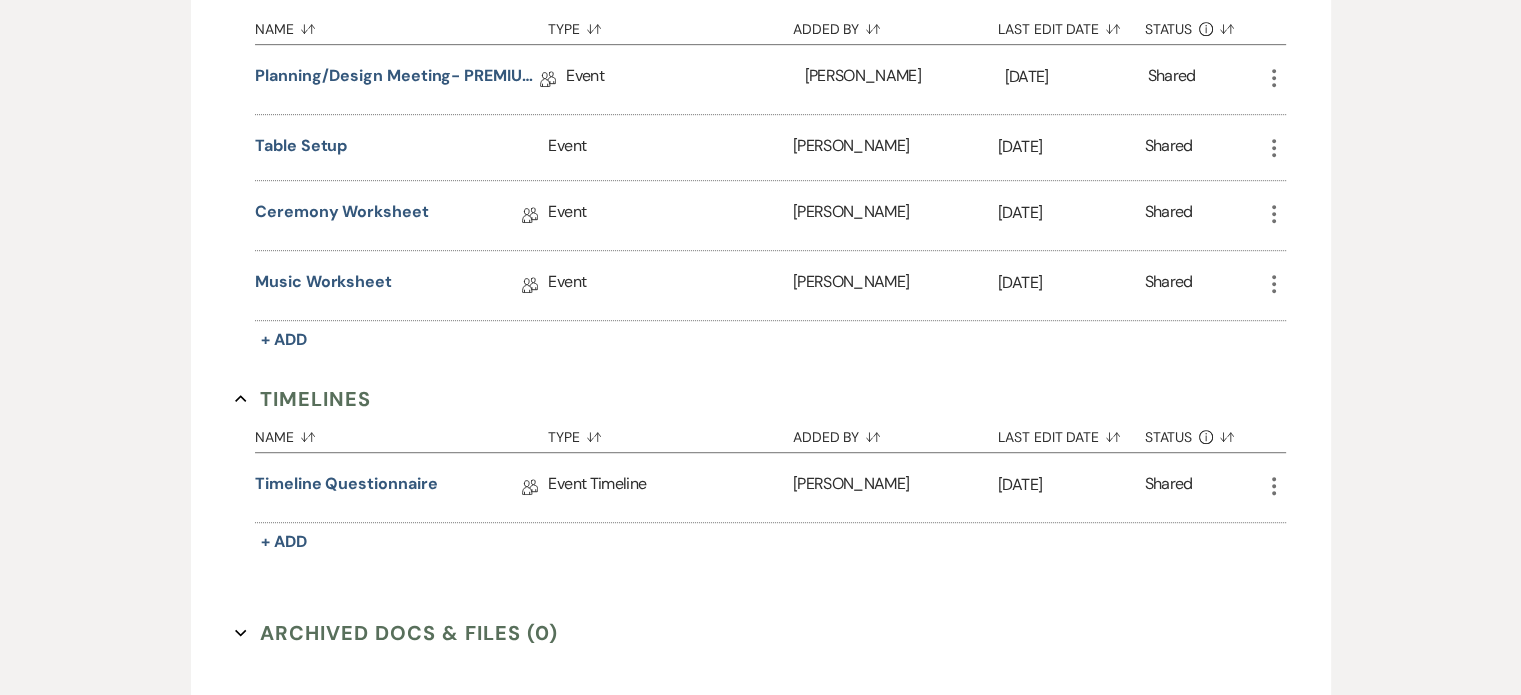 scroll, scrollTop: 1200, scrollLeft: 0, axis: vertical 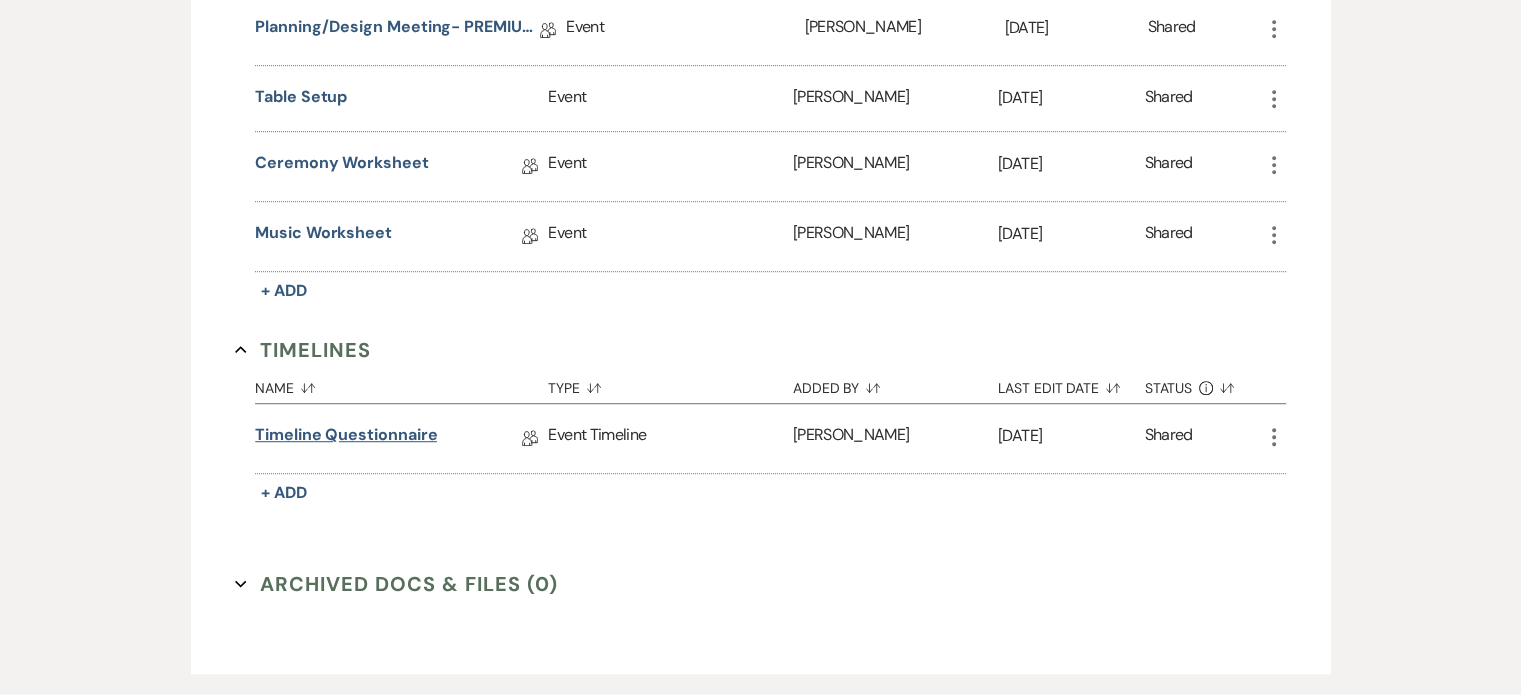 click on "Timeline Questionnaire" at bounding box center [346, 438] 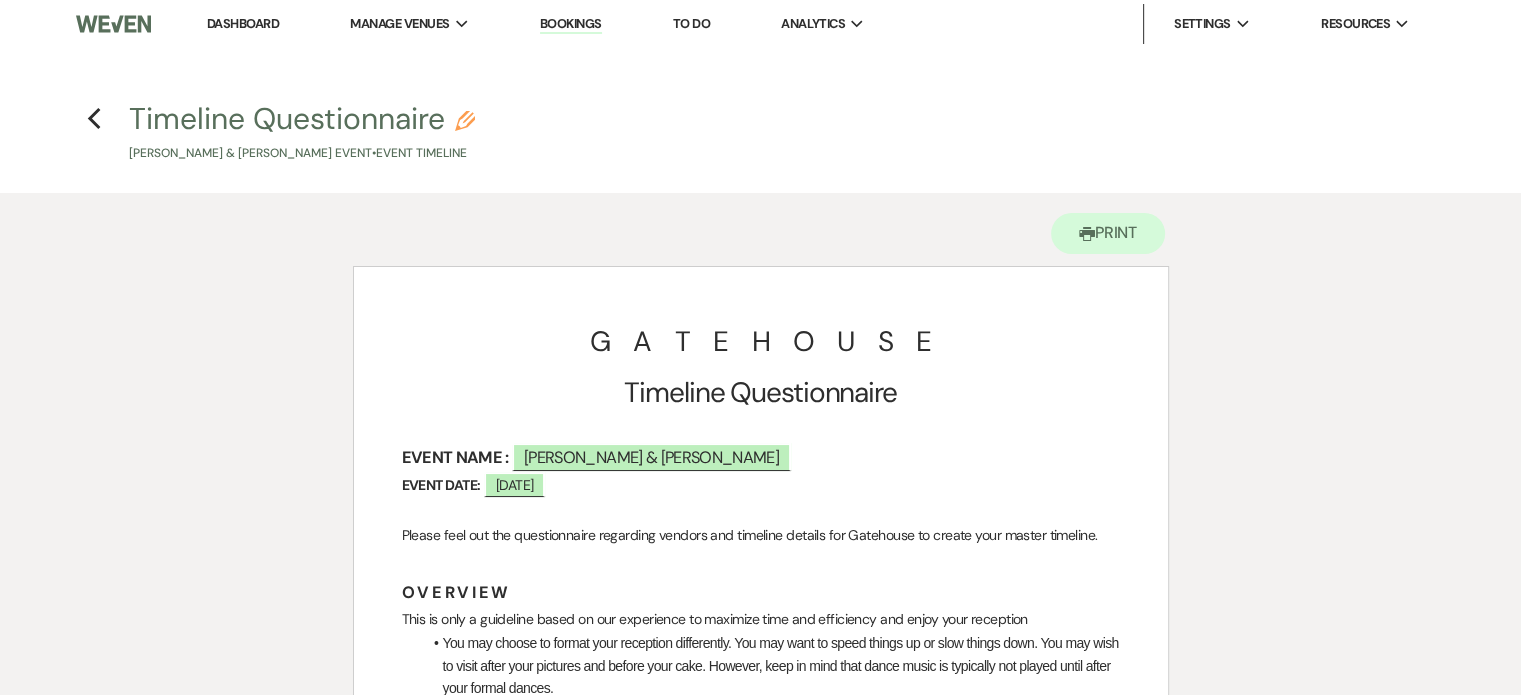 scroll, scrollTop: 0, scrollLeft: 0, axis: both 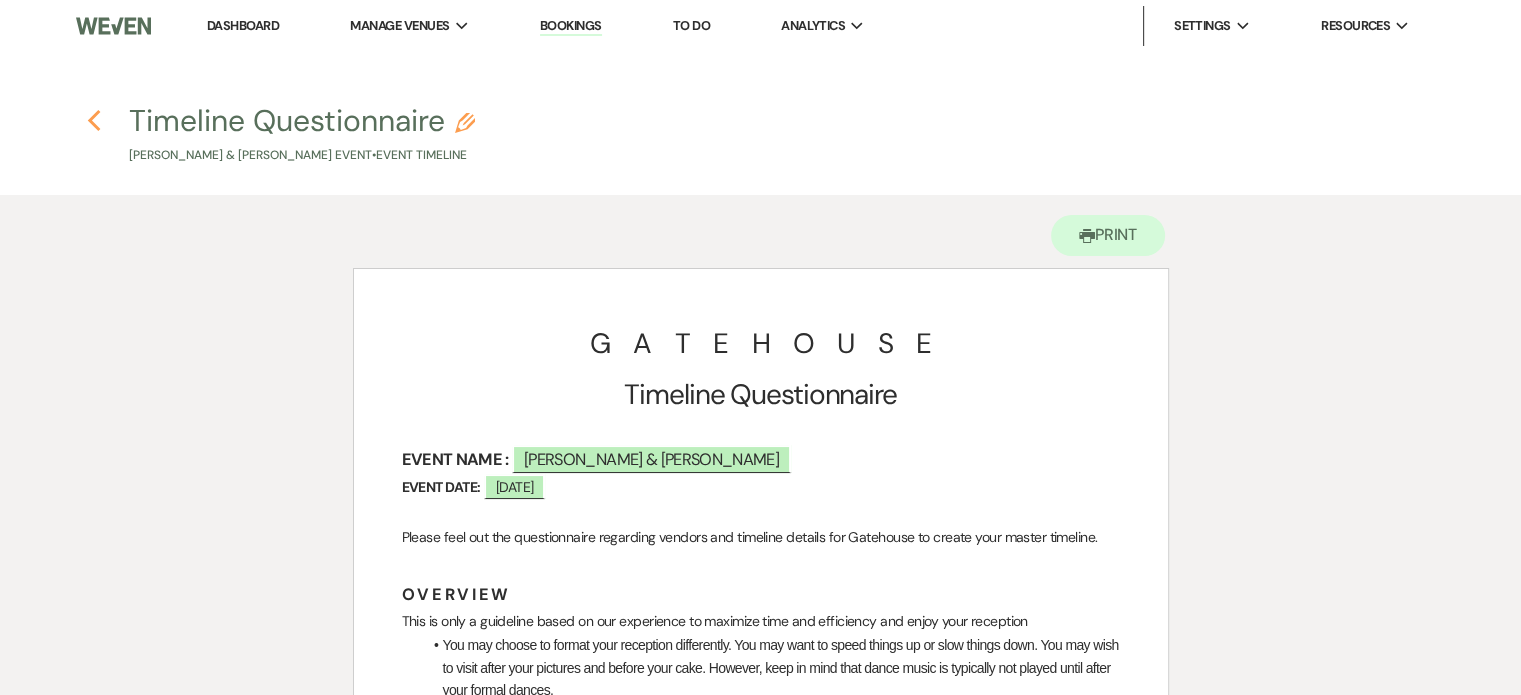 click on "Previous" 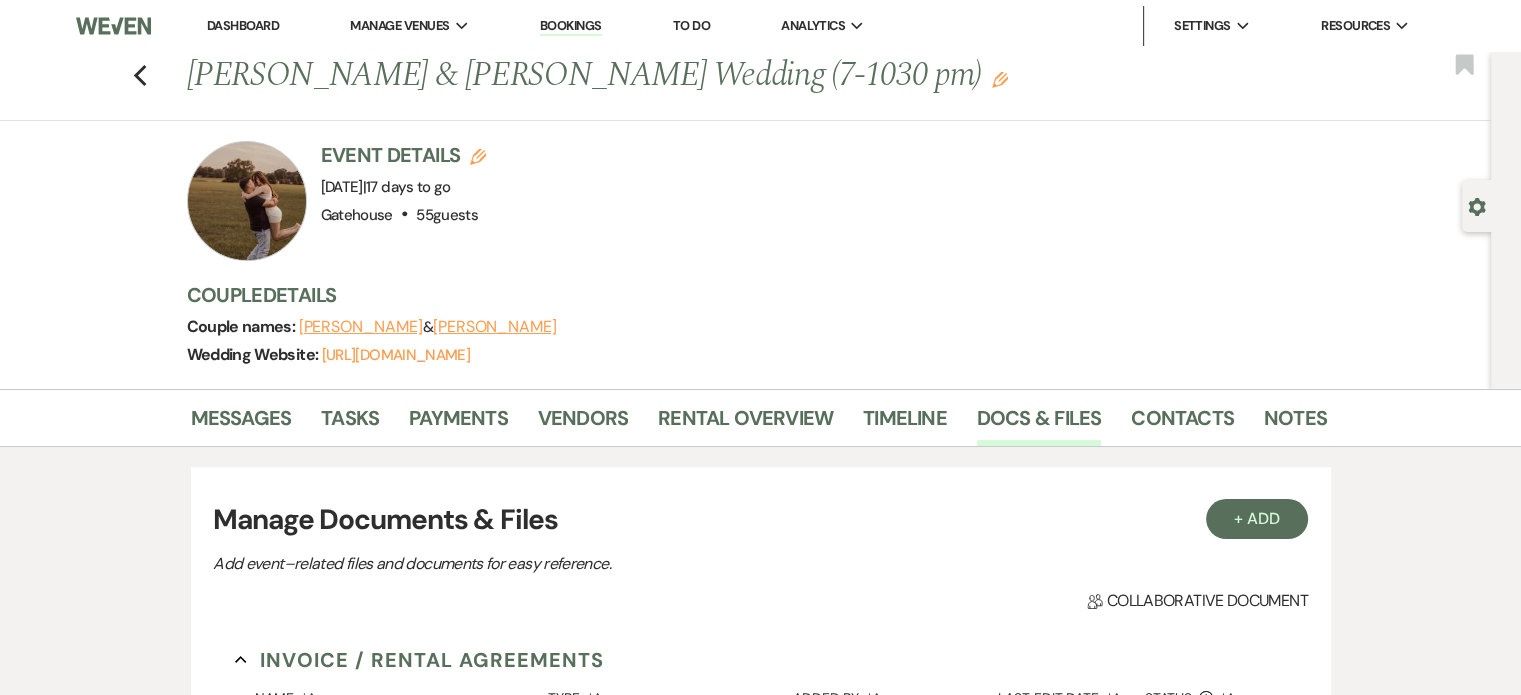 scroll, scrollTop: 1200, scrollLeft: 0, axis: vertical 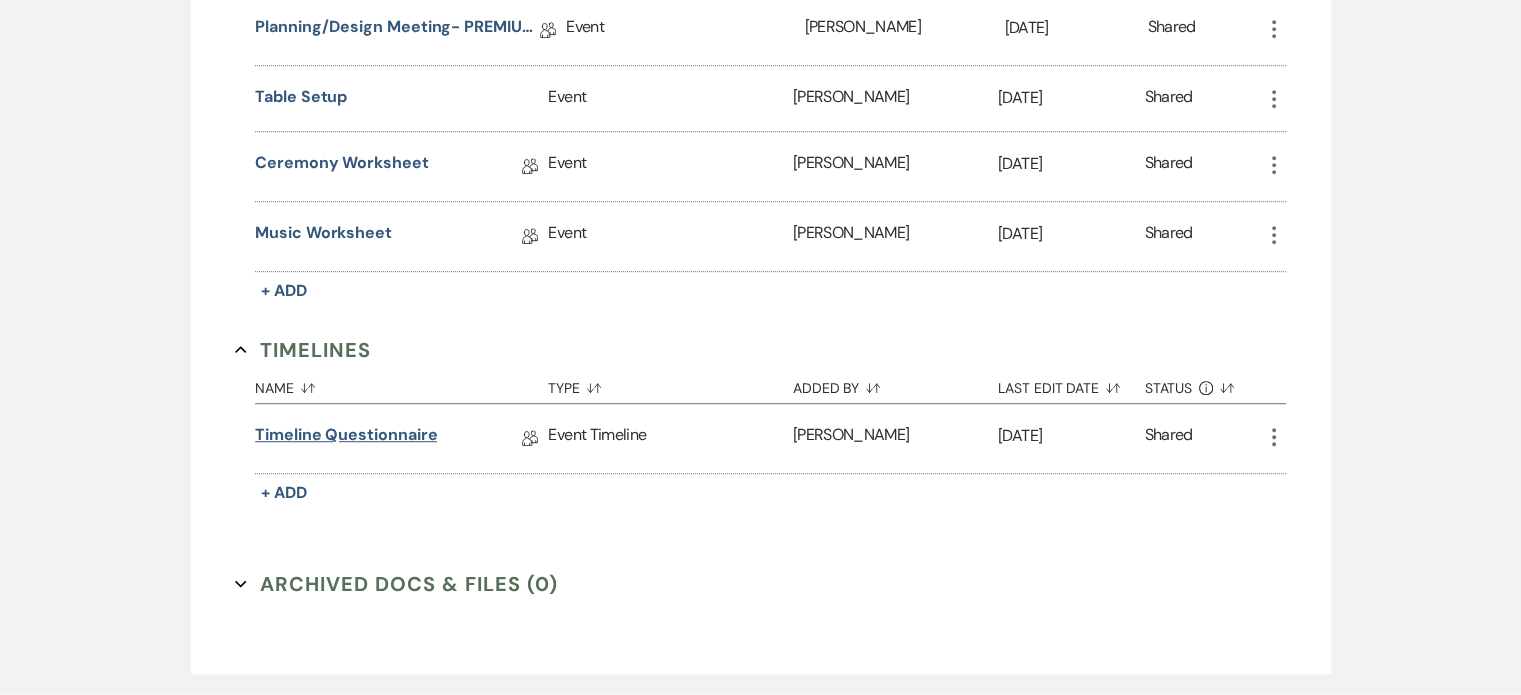 click on "Timeline Questionnaire" at bounding box center [346, 438] 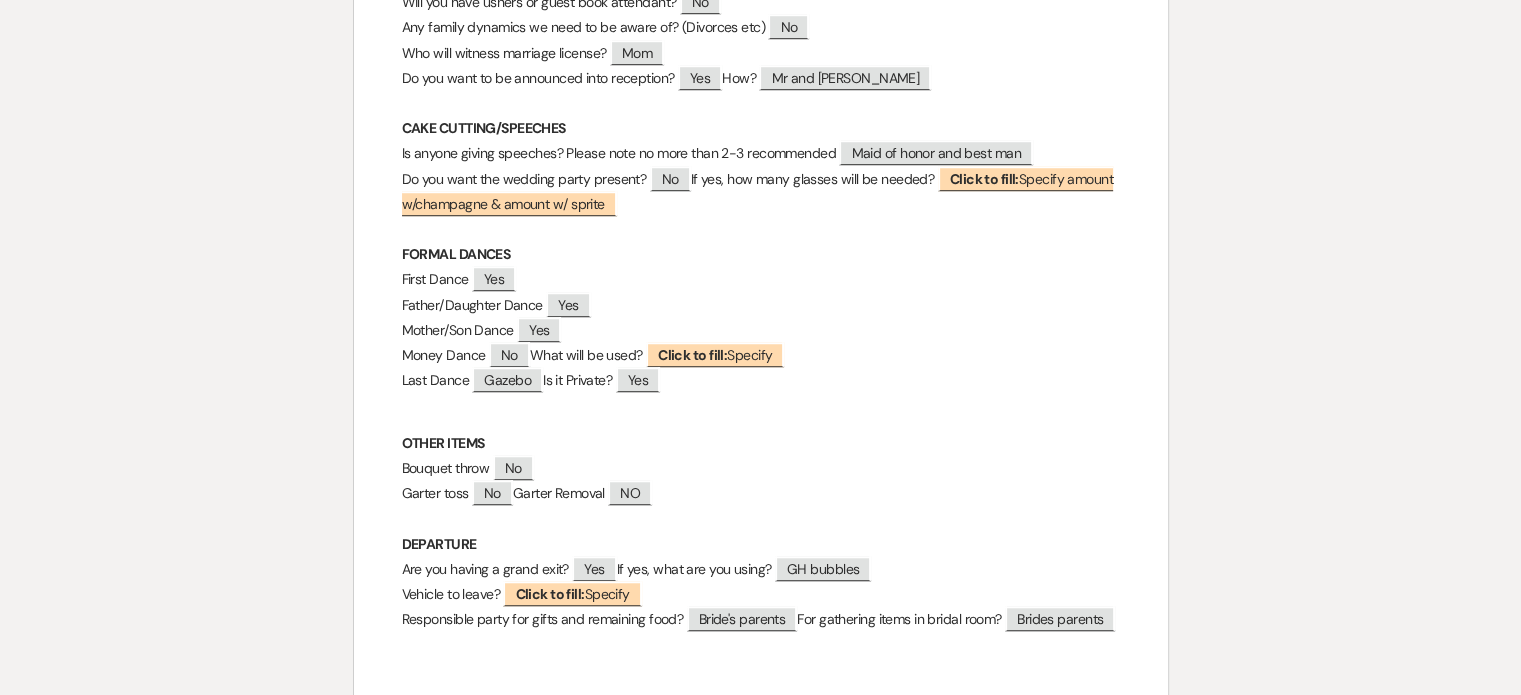 scroll, scrollTop: 1500, scrollLeft: 0, axis: vertical 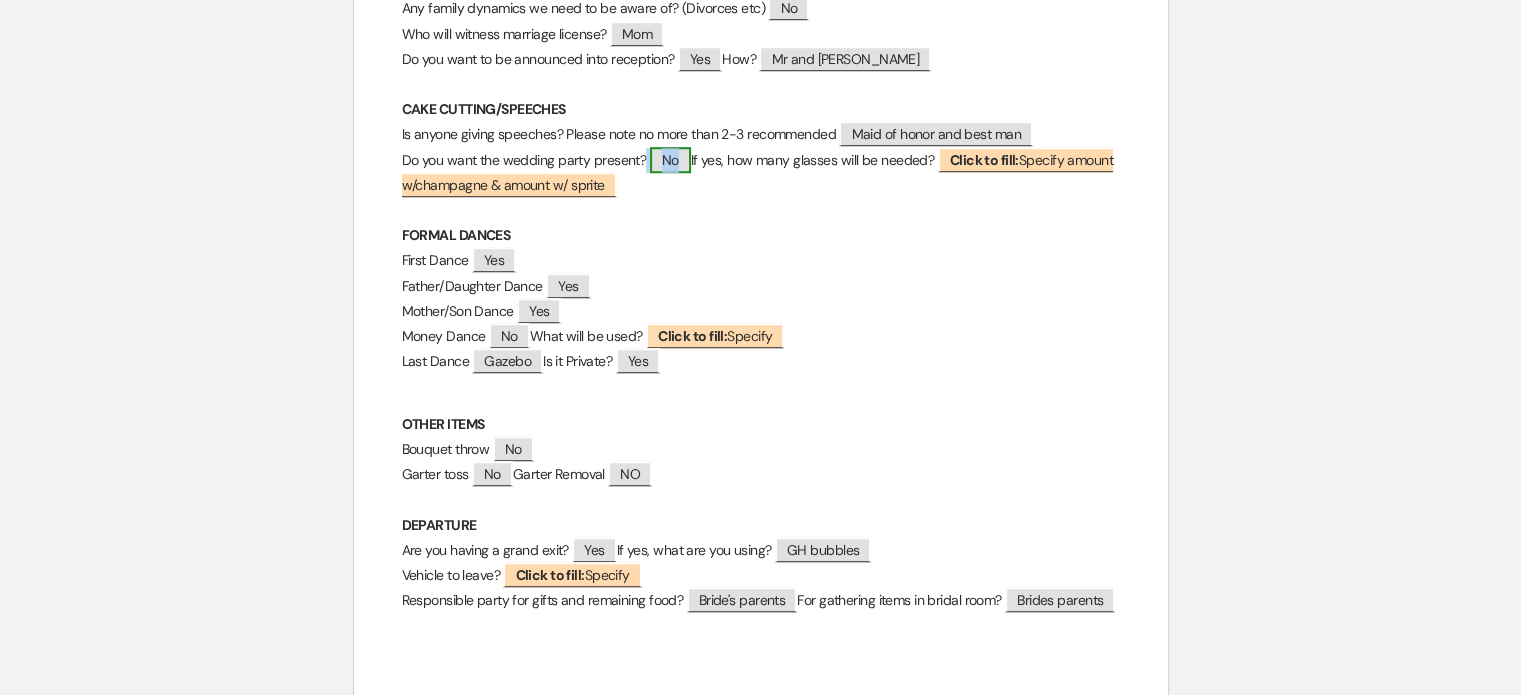 click on "No" at bounding box center (670, 160) 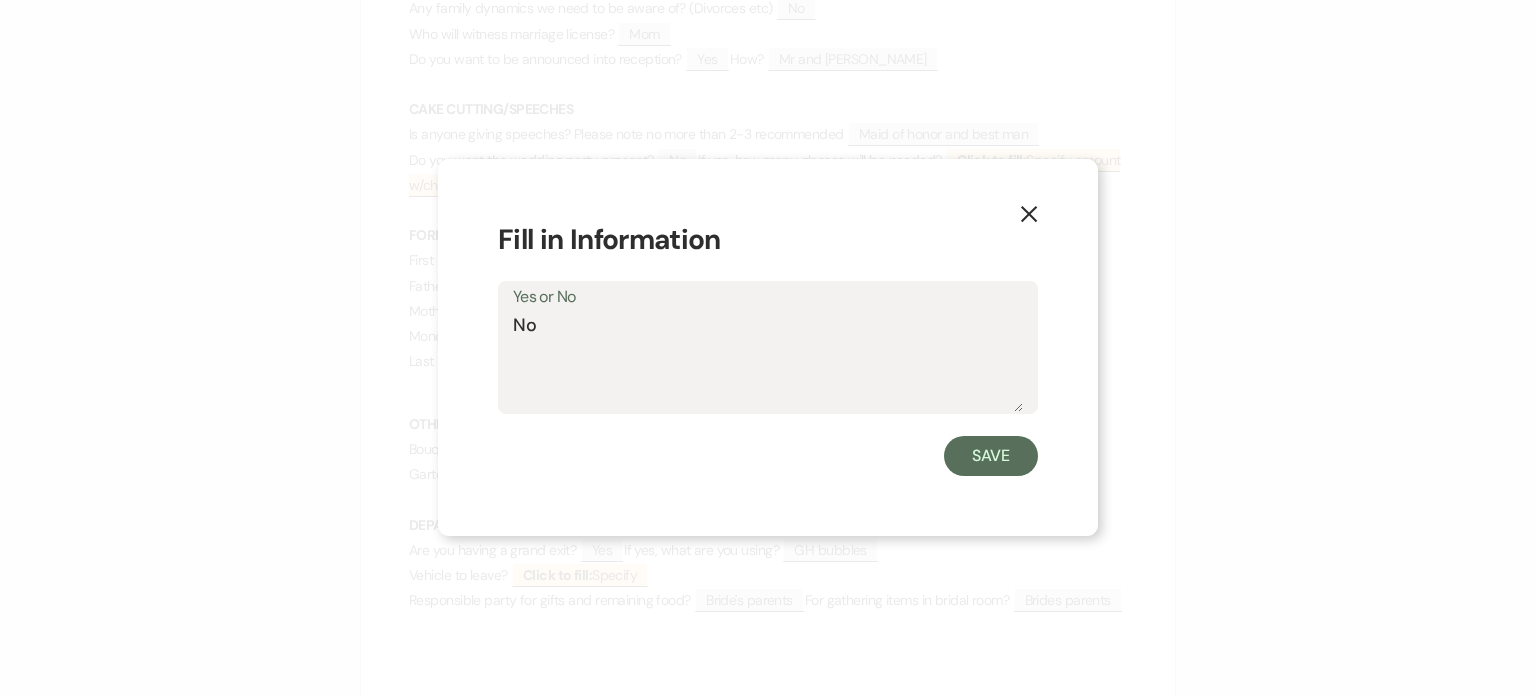 drag, startPoint x: 555, startPoint y: 321, endPoint x: 444, endPoint y: 318, distance: 111.040535 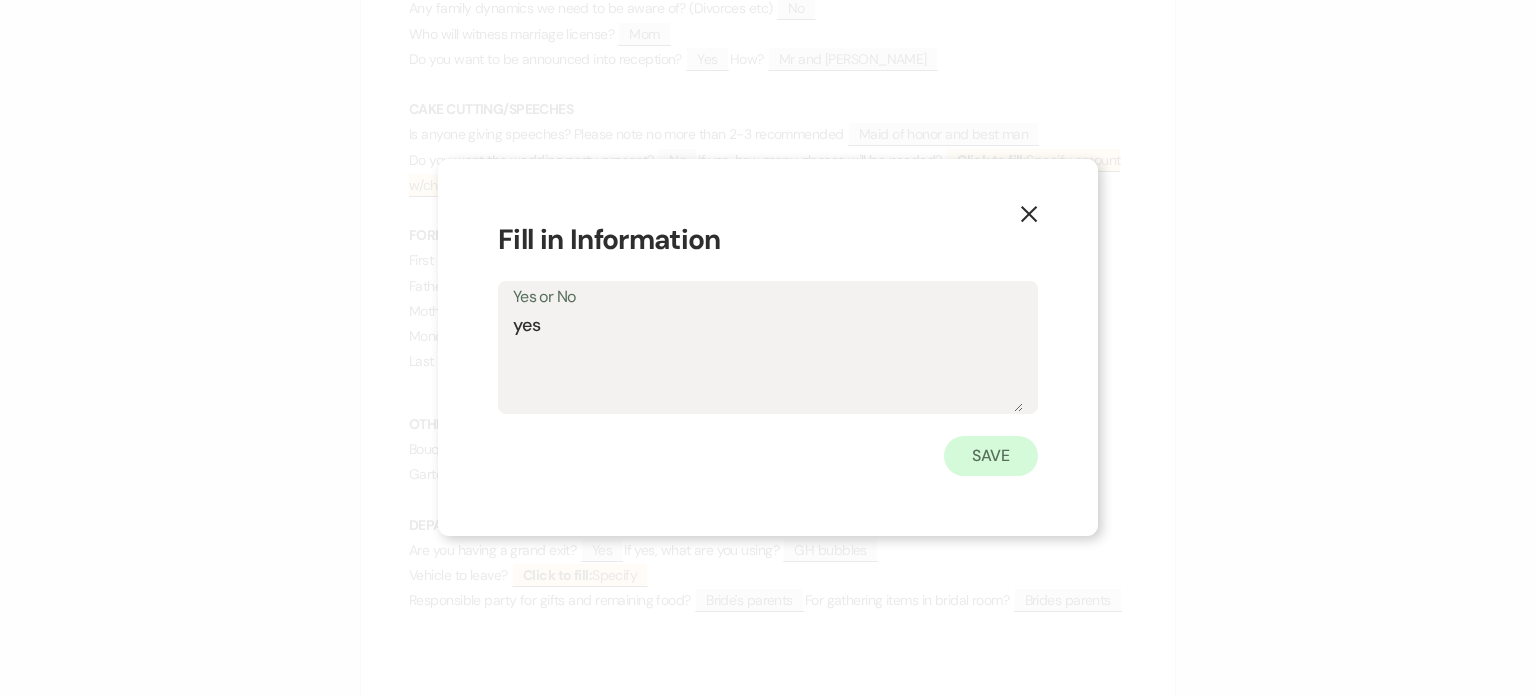 type on "yes" 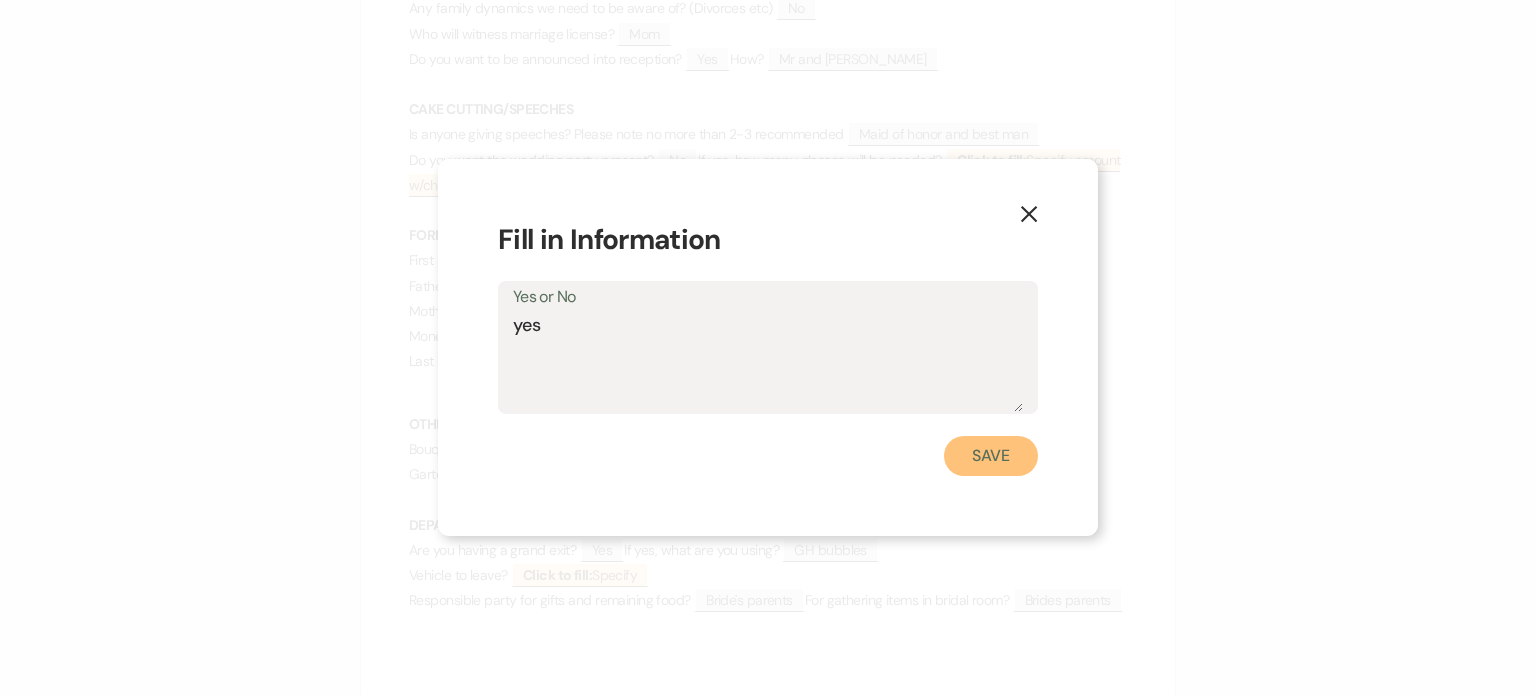 click on "Save" at bounding box center (991, 456) 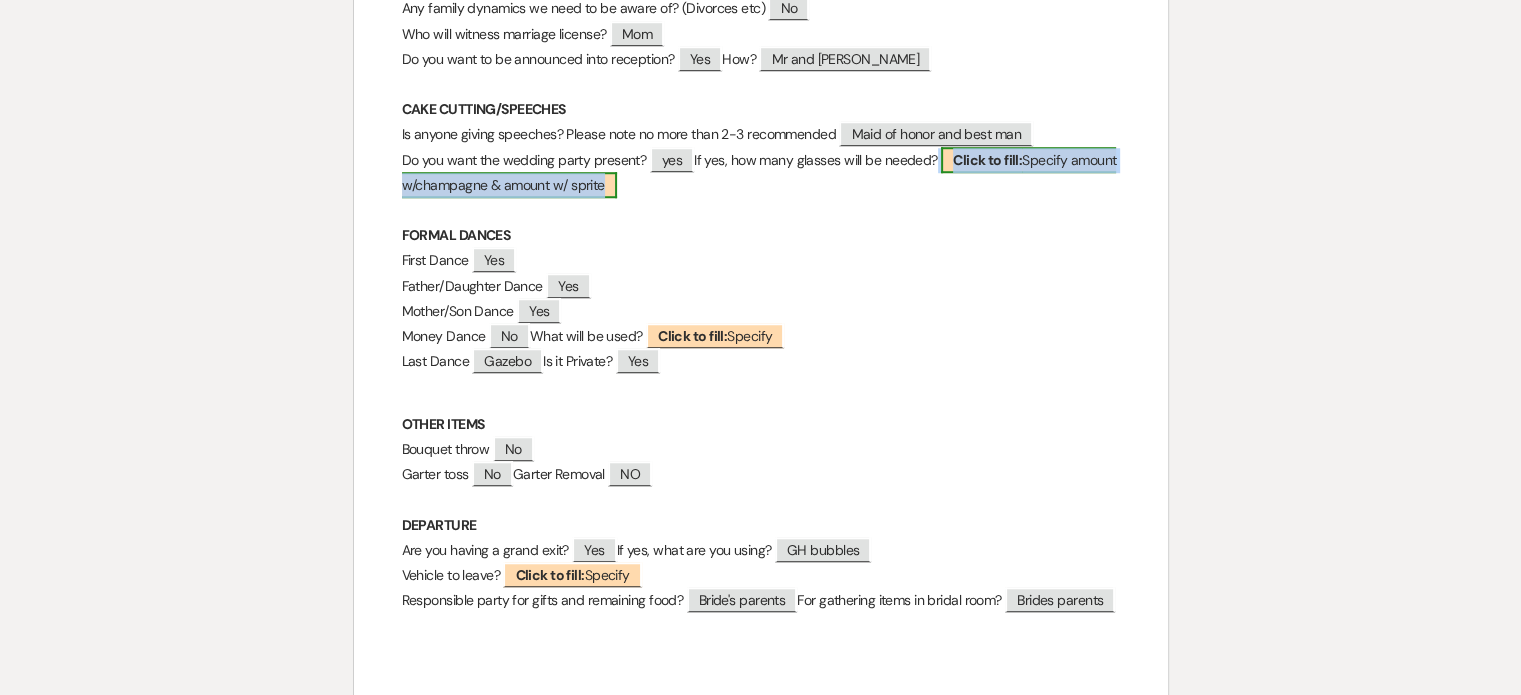click on "Click to fill:" at bounding box center [987, 160] 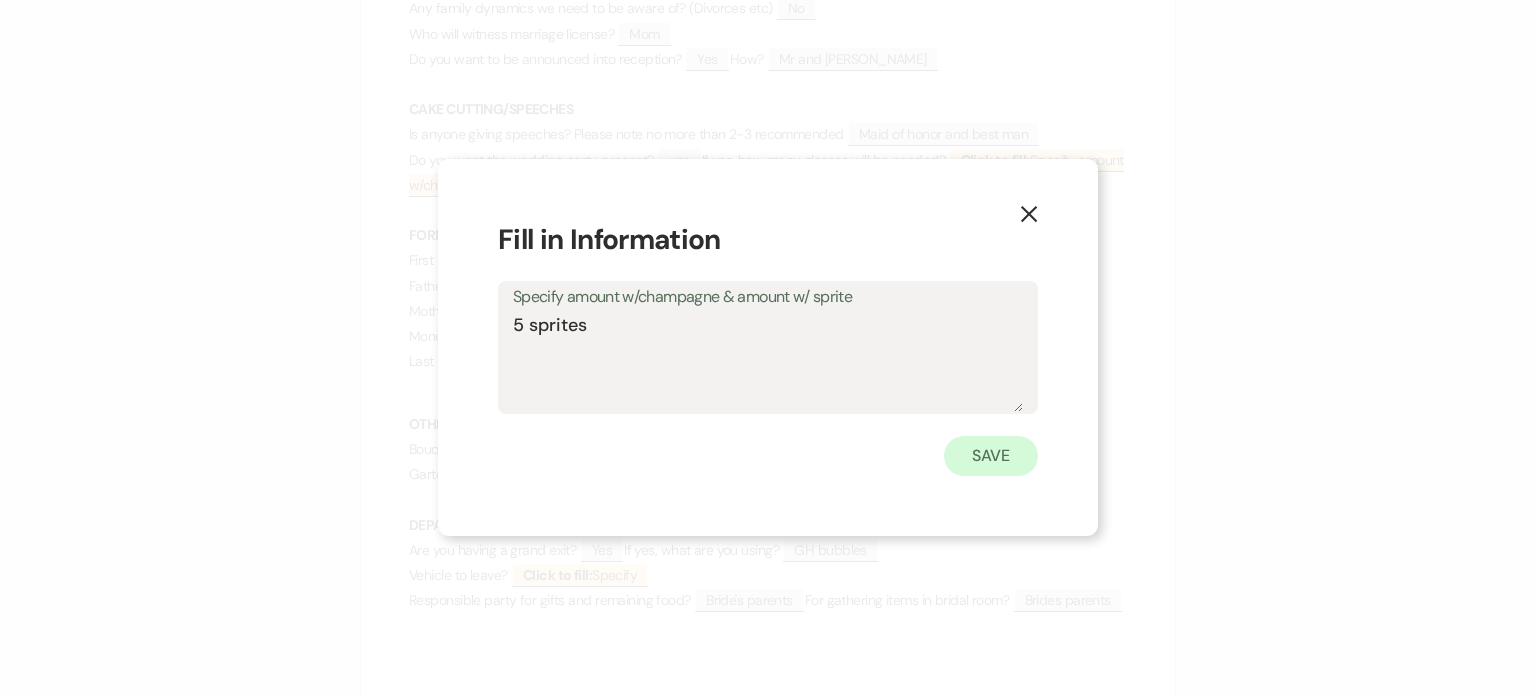 type on "5 sprites" 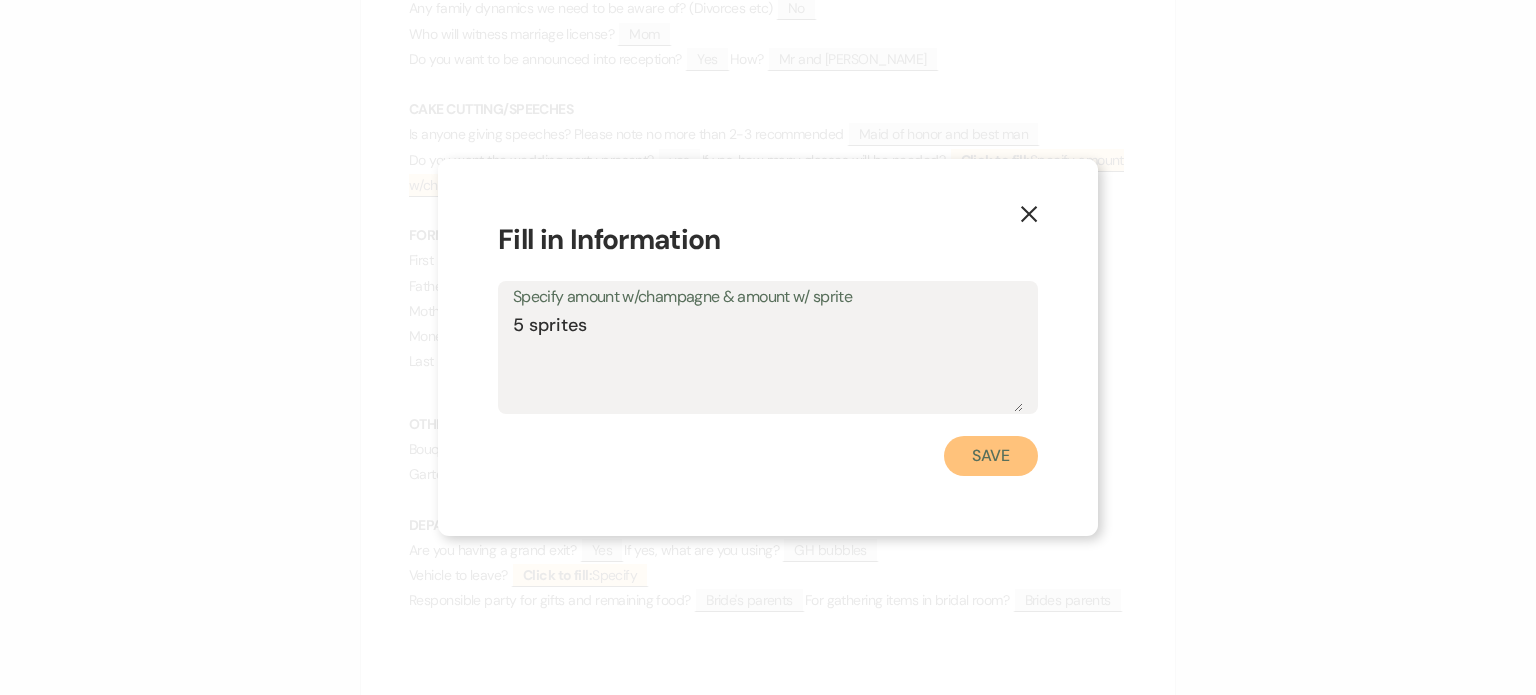 click on "Save" at bounding box center (991, 456) 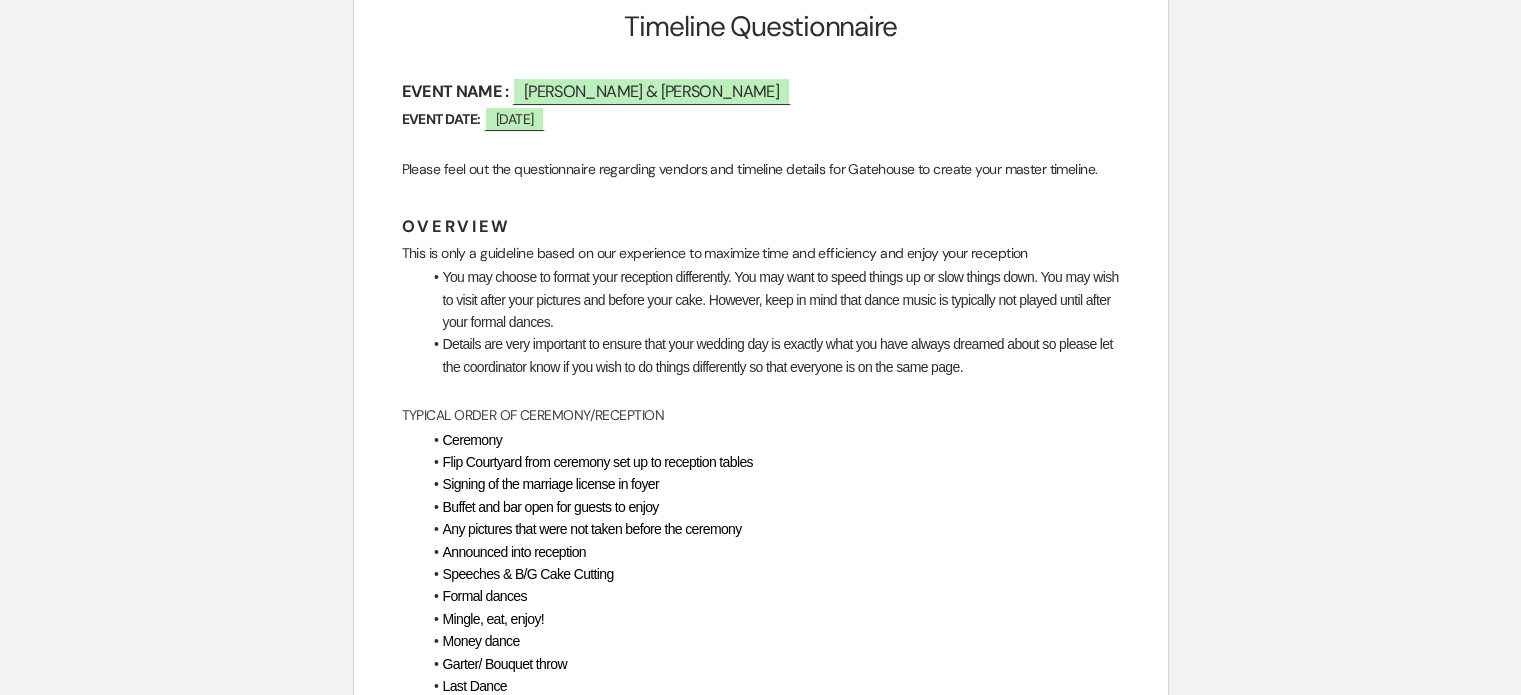 scroll, scrollTop: 0, scrollLeft: 0, axis: both 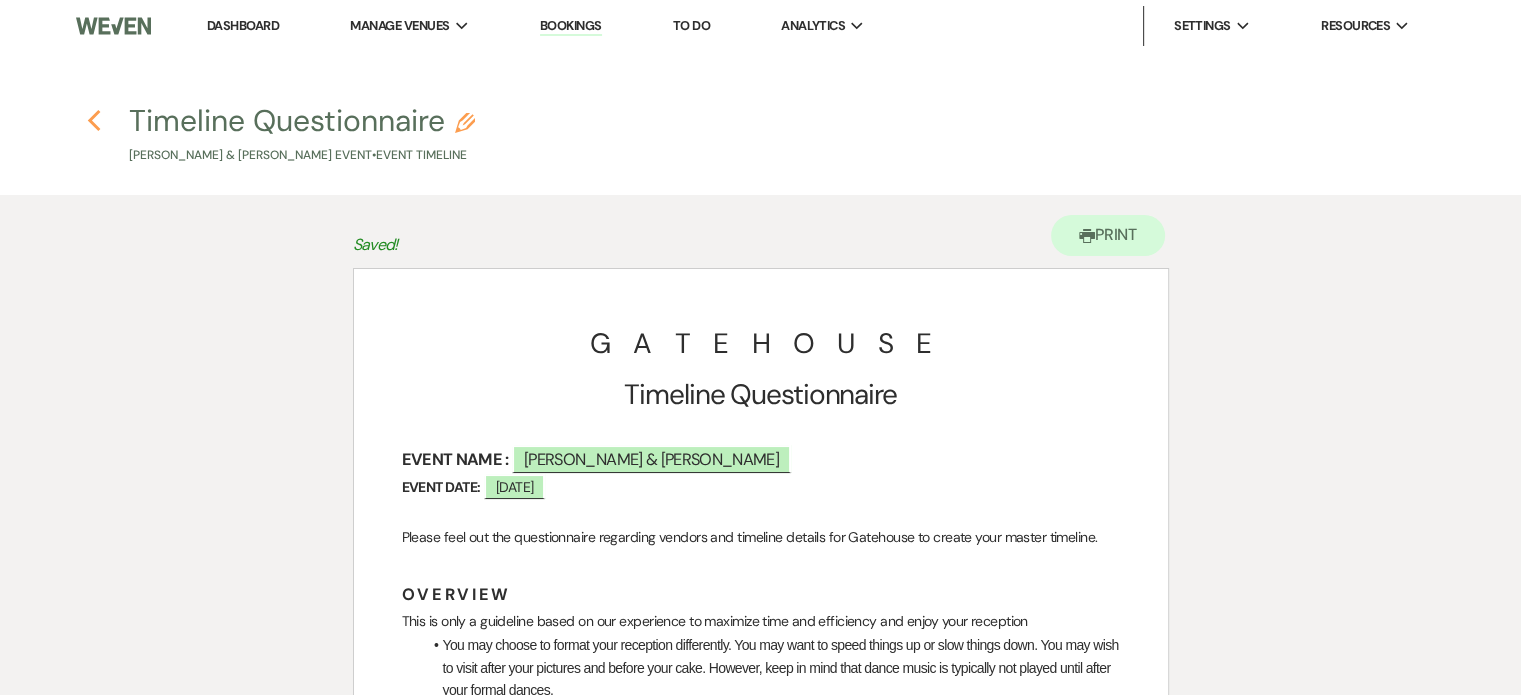 click 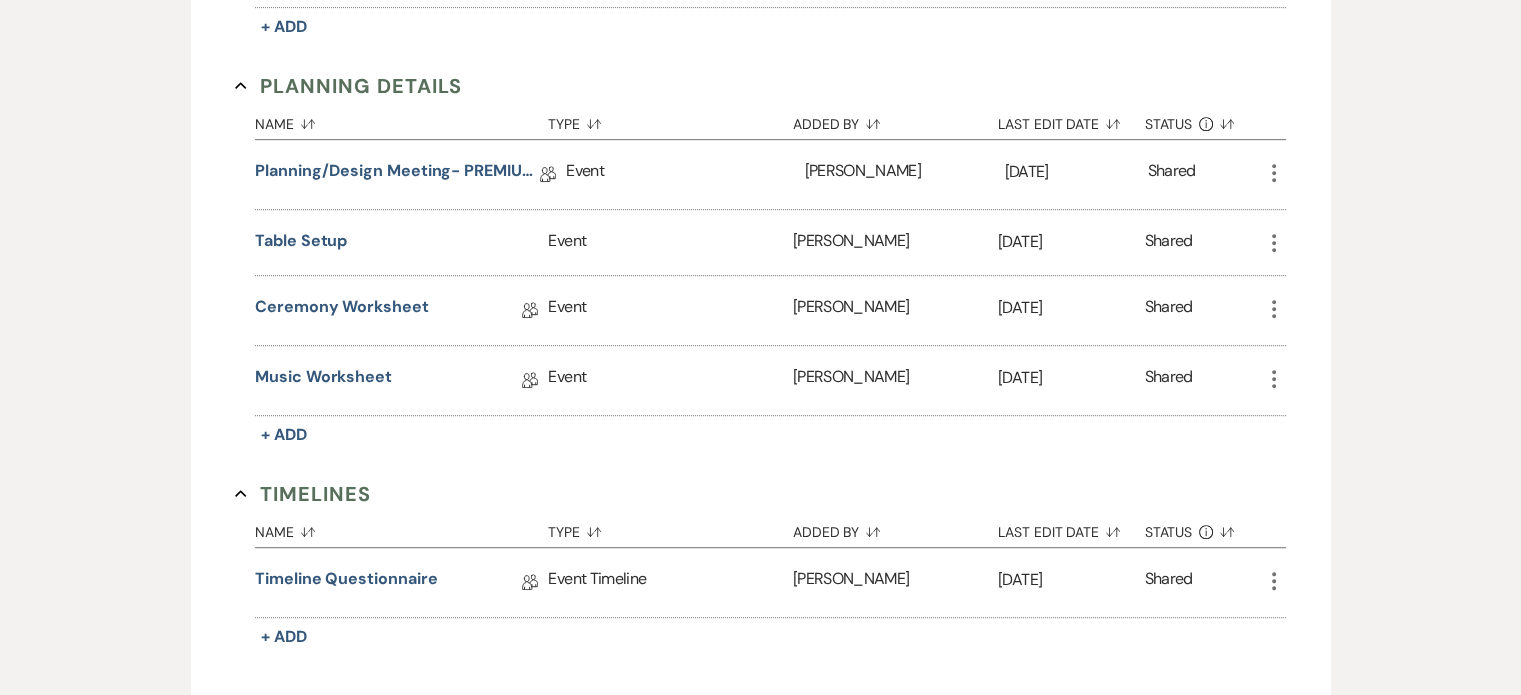 scroll, scrollTop: 1100, scrollLeft: 0, axis: vertical 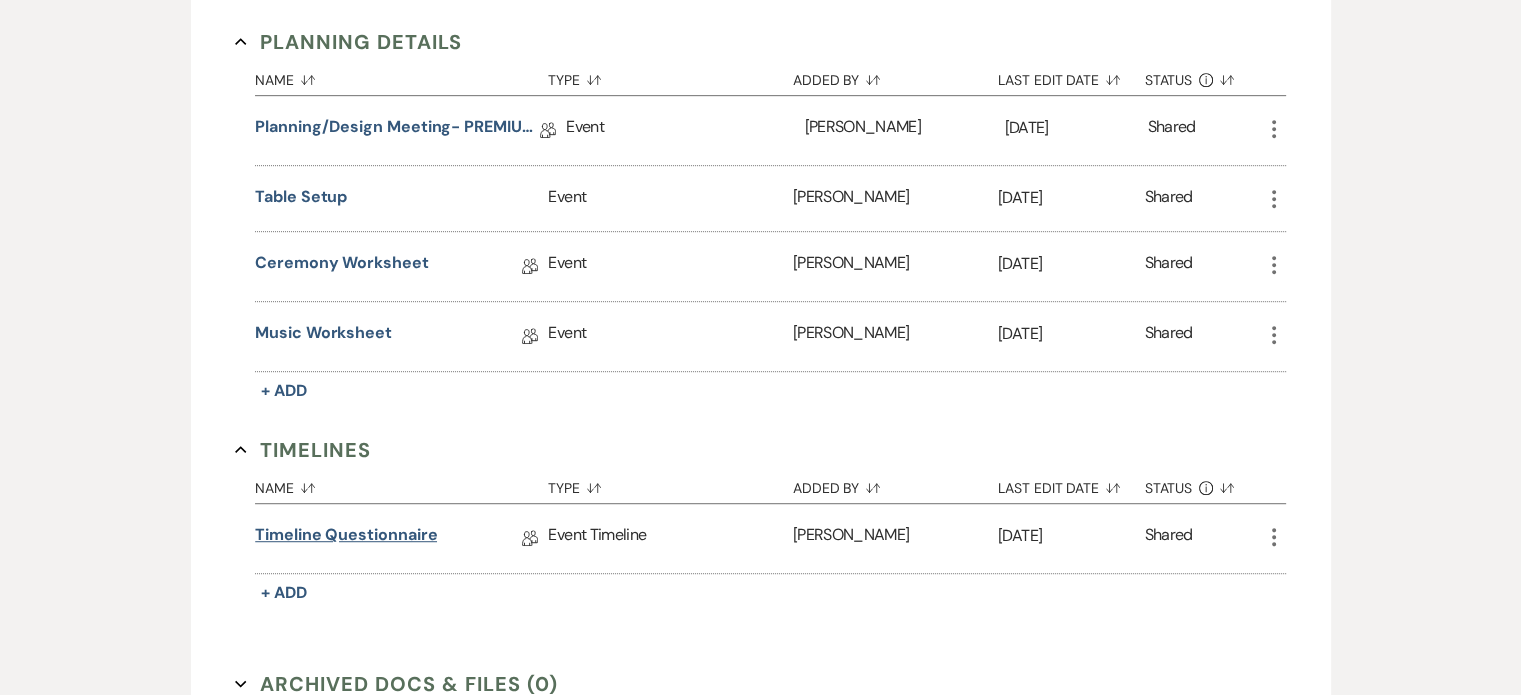 click on "Timeline Questionnaire" at bounding box center [346, 538] 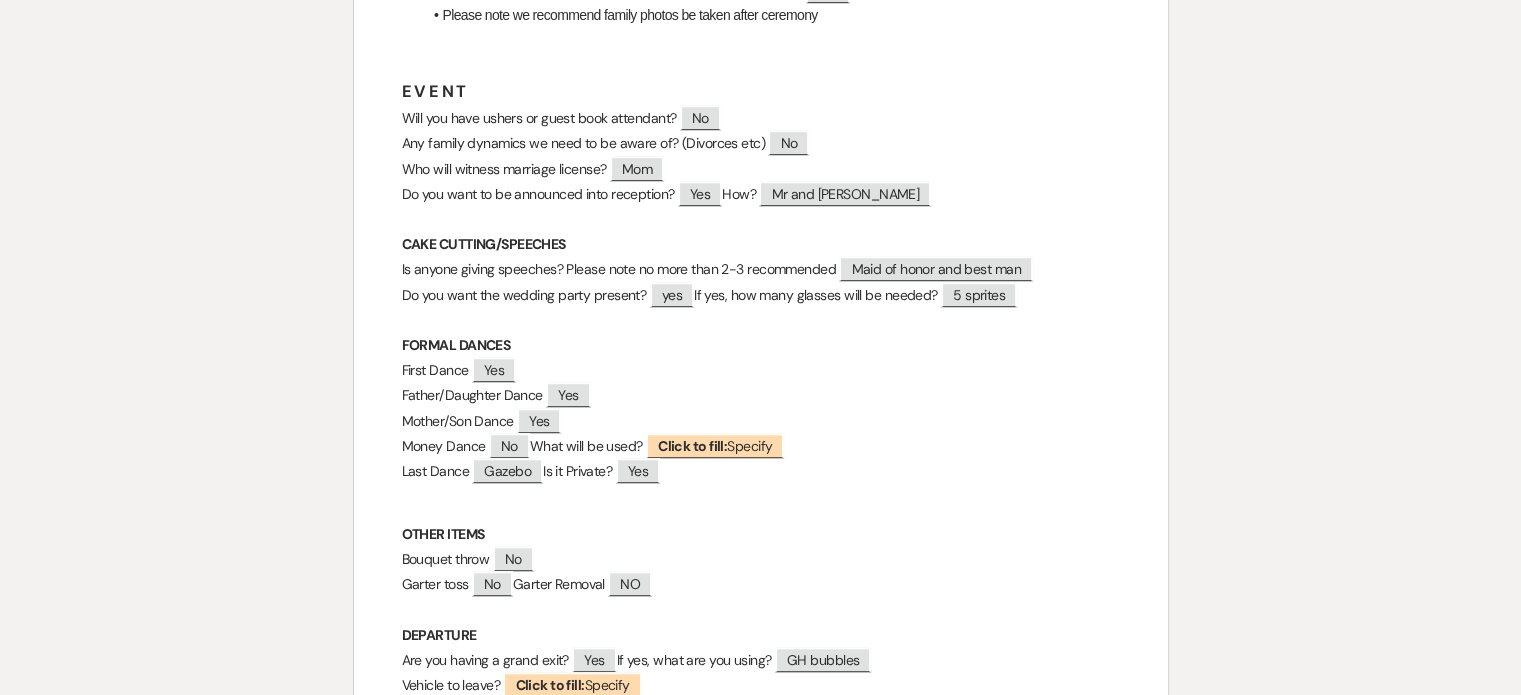 scroll, scrollTop: 1400, scrollLeft: 0, axis: vertical 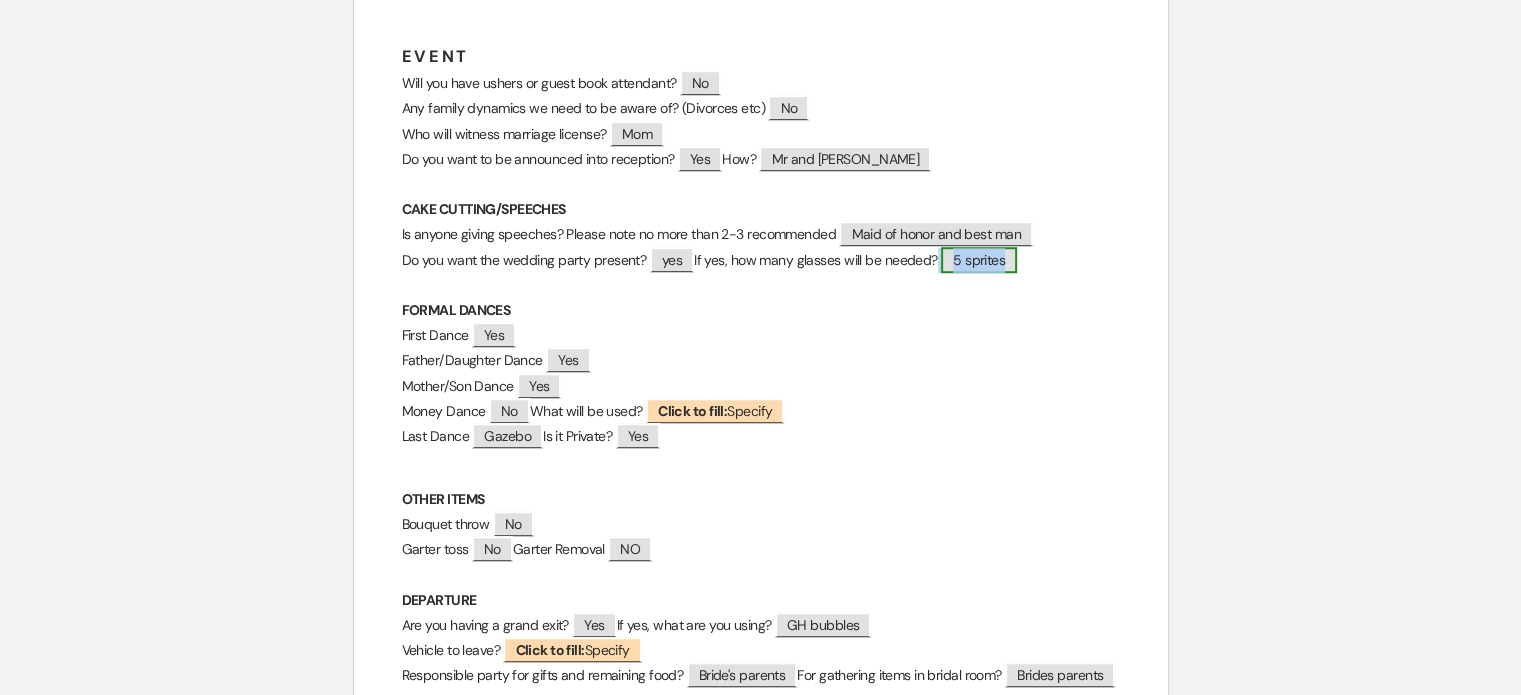 click on "5 sprites" at bounding box center (979, 260) 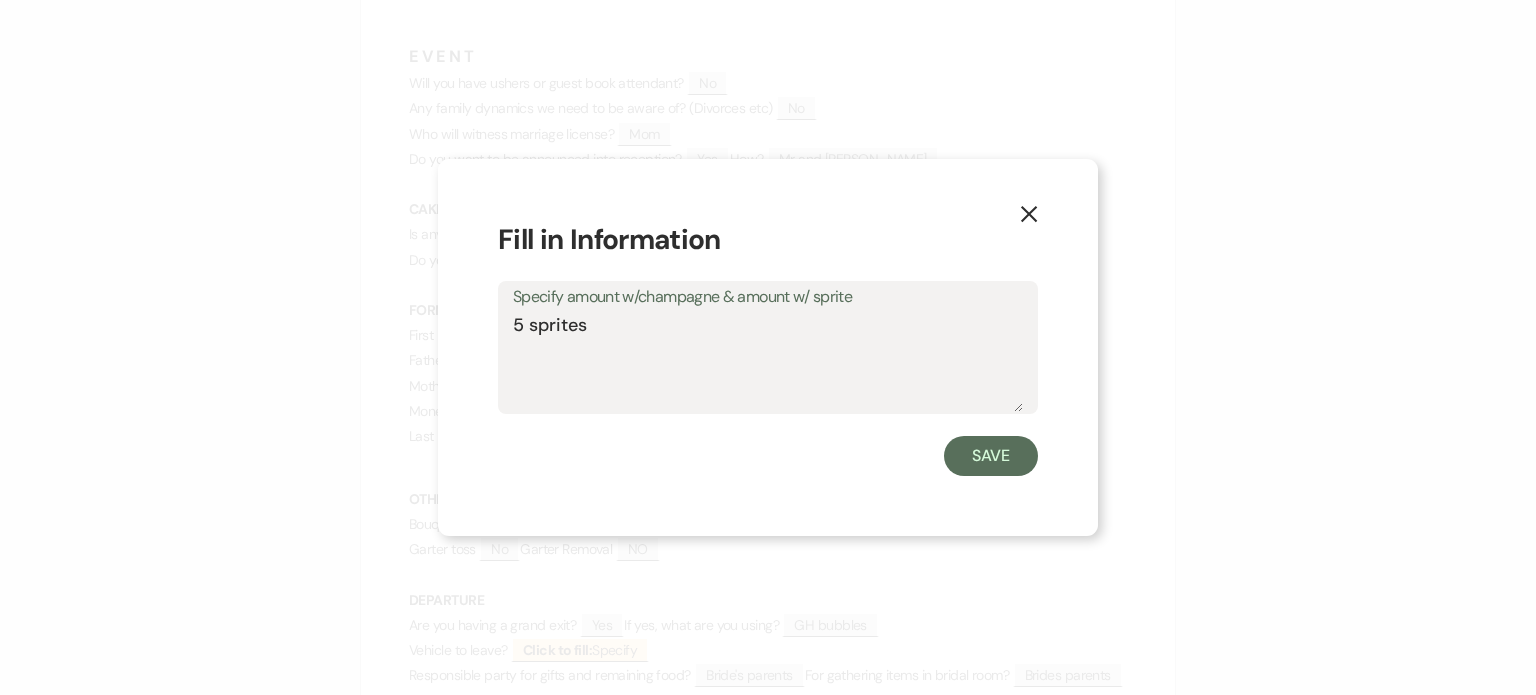 click on "5 sprites" at bounding box center (768, 362) 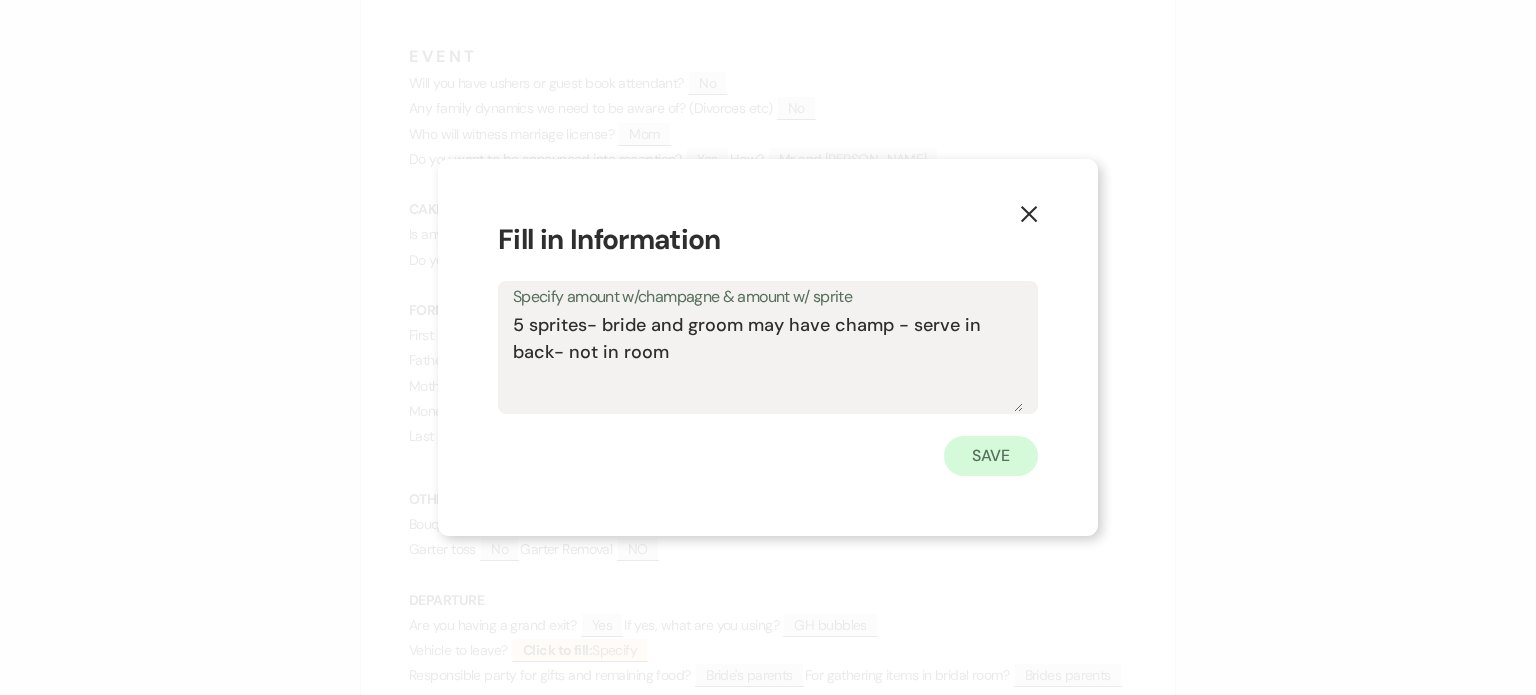 type on "5 sprites- bride and groom may have champ - serve in back- not in room" 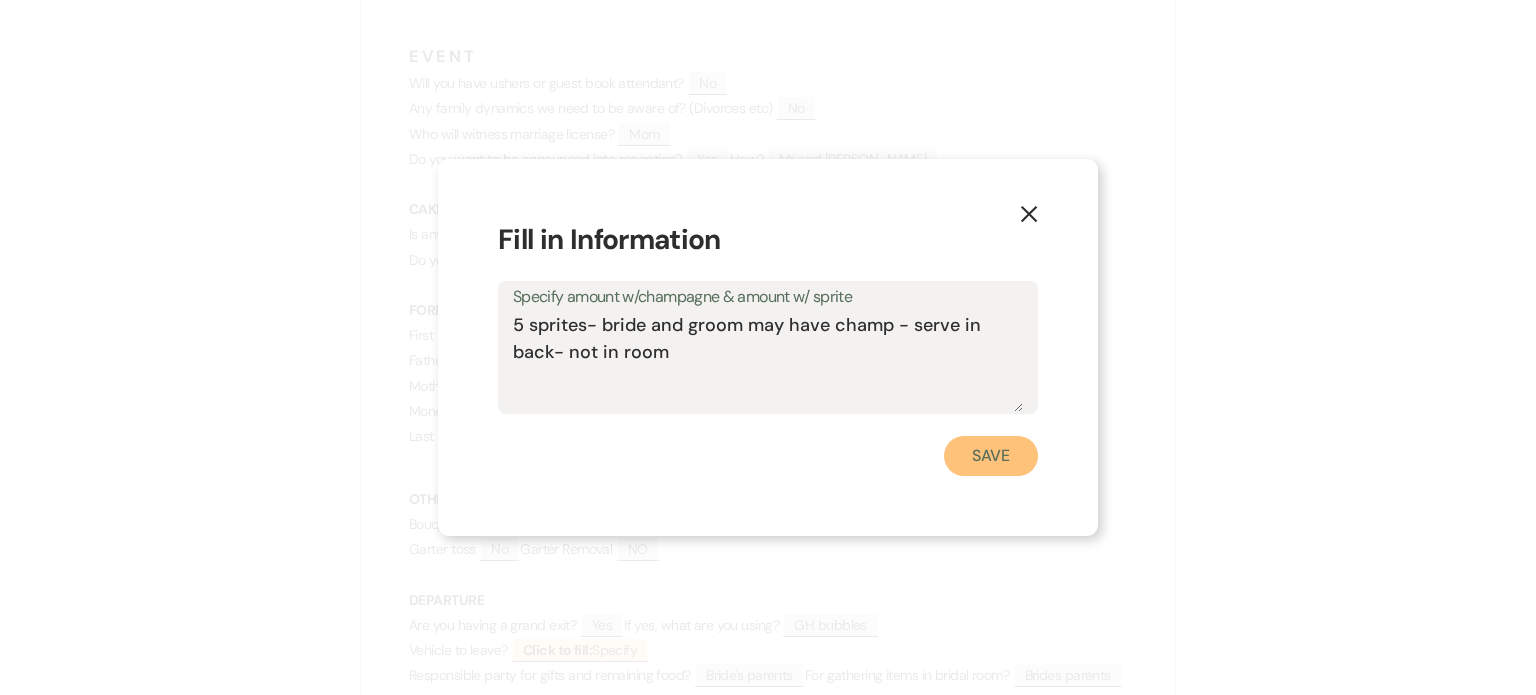 click on "Save" at bounding box center [991, 456] 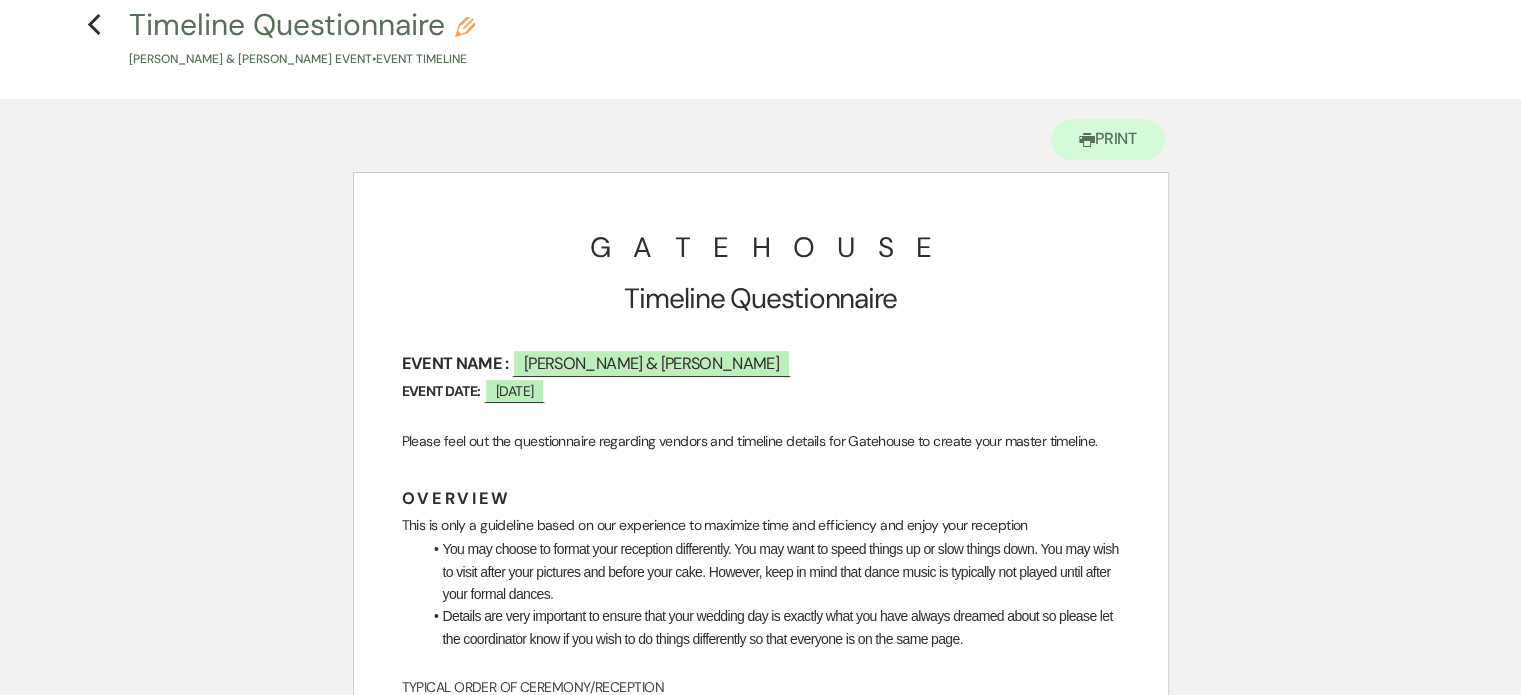 scroll, scrollTop: 0, scrollLeft: 0, axis: both 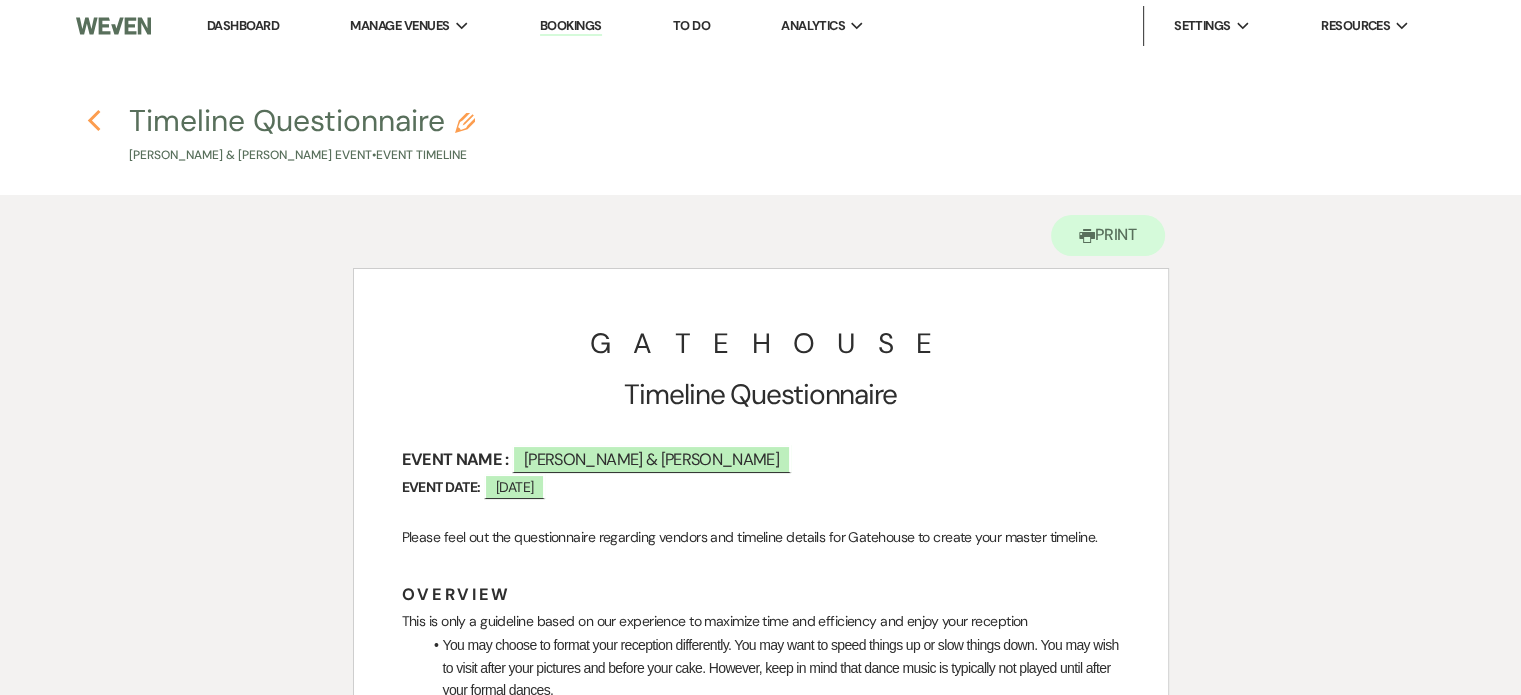 click on "Previous" 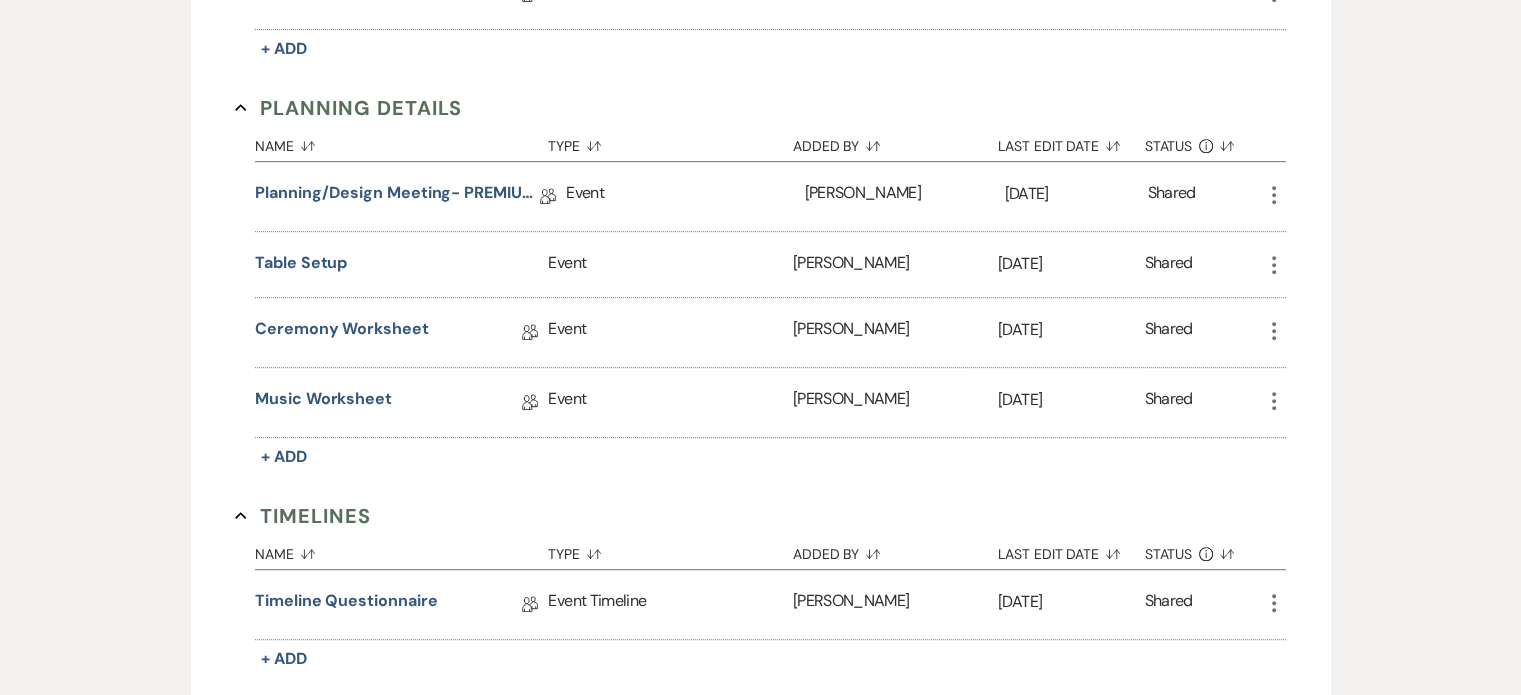 scroll, scrollTop: 1000, scrollLeft: 0, axis: vertical 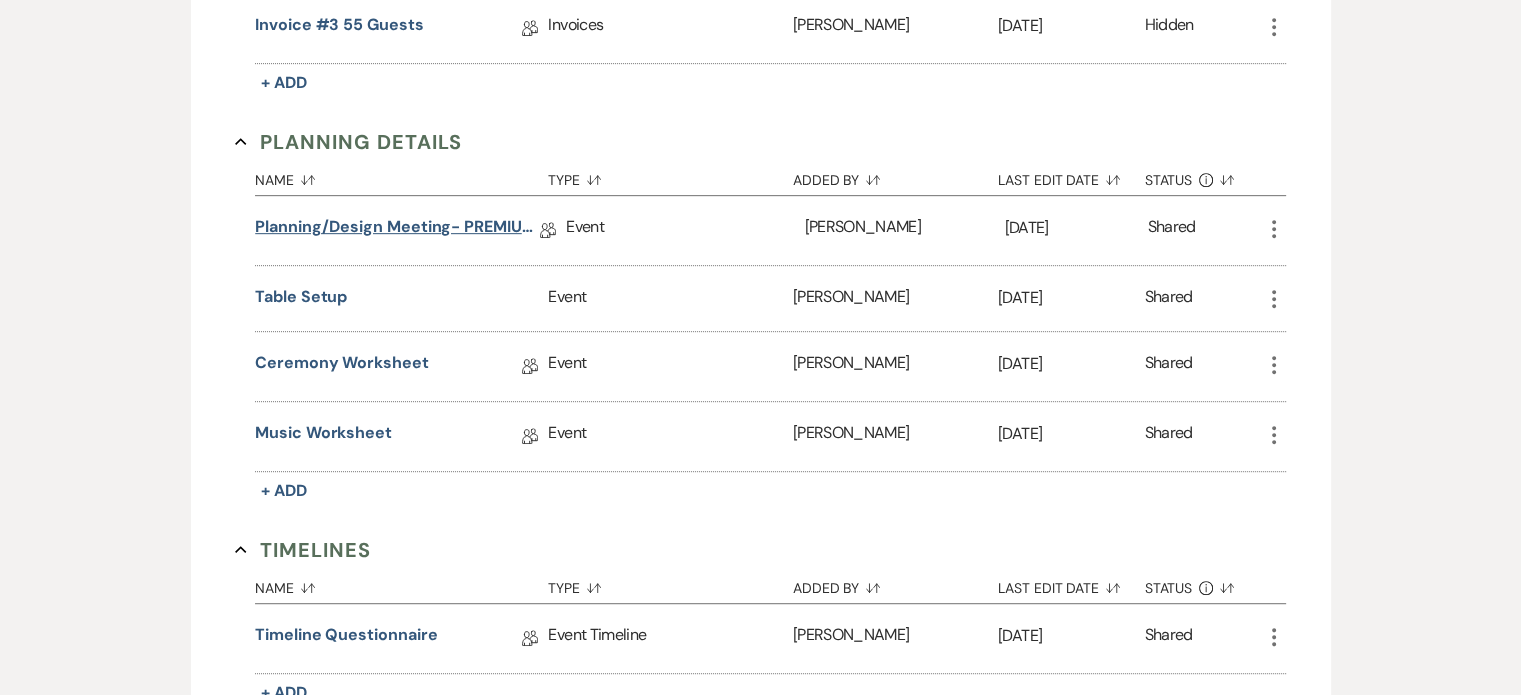 click on "Planning/Design Meeting- PREMIUM under 75" at bounding box center (397, 230) 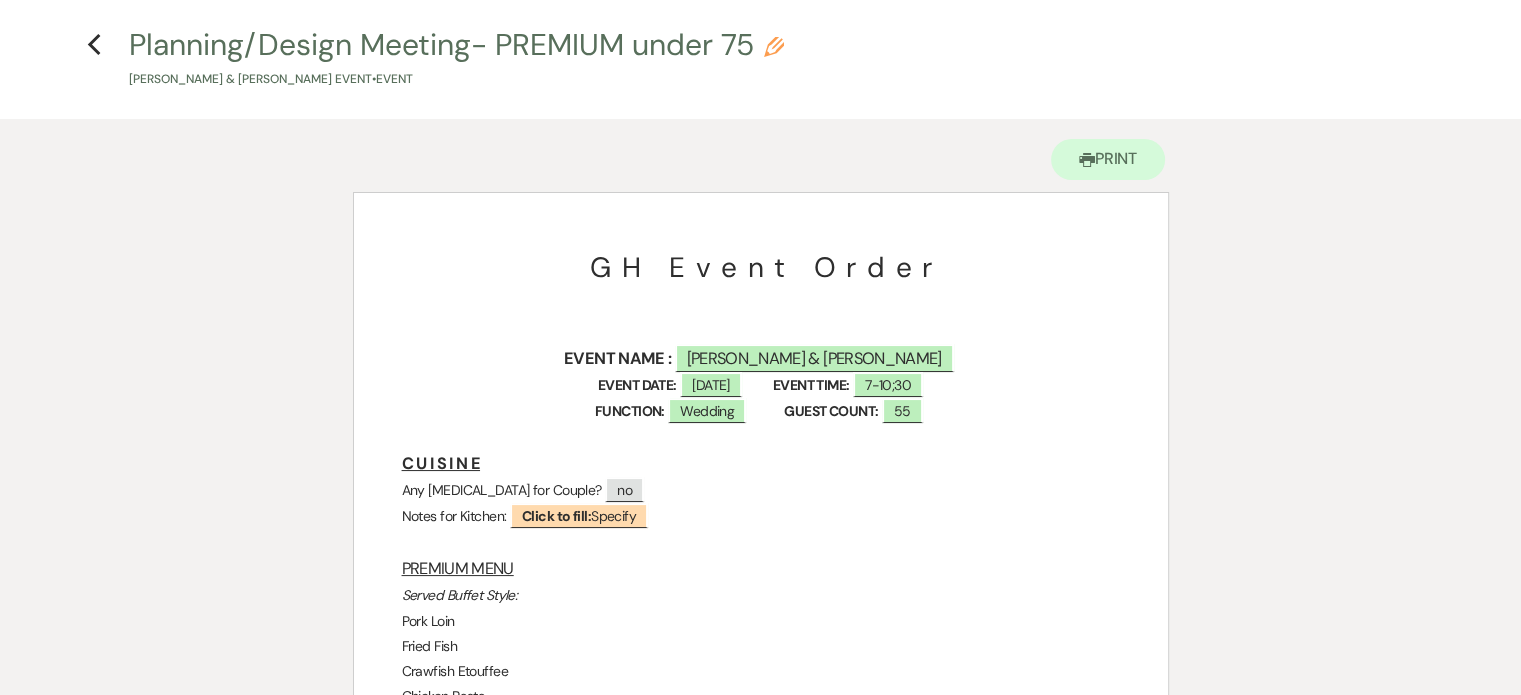 scroll, scrollTop: 0, scrollLeft: 0, axis: both 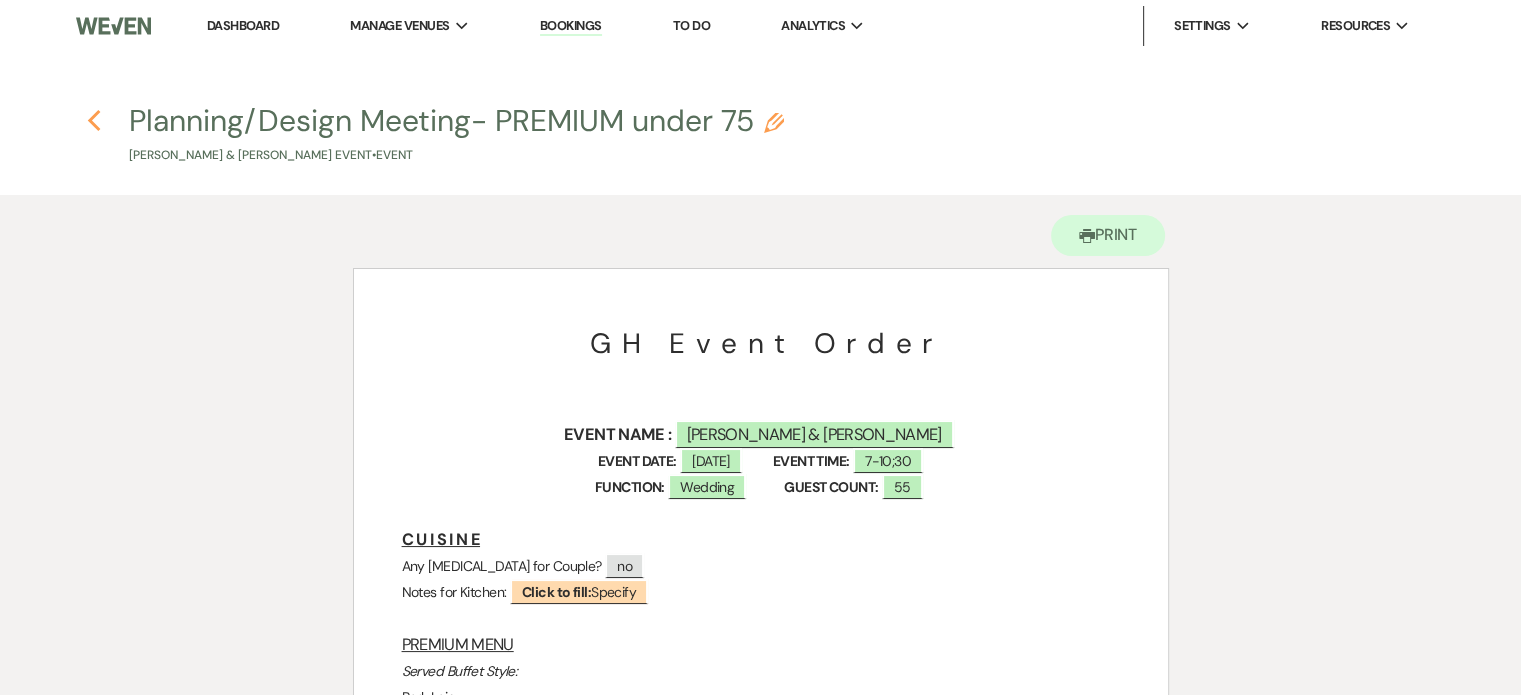 click on "Previous" 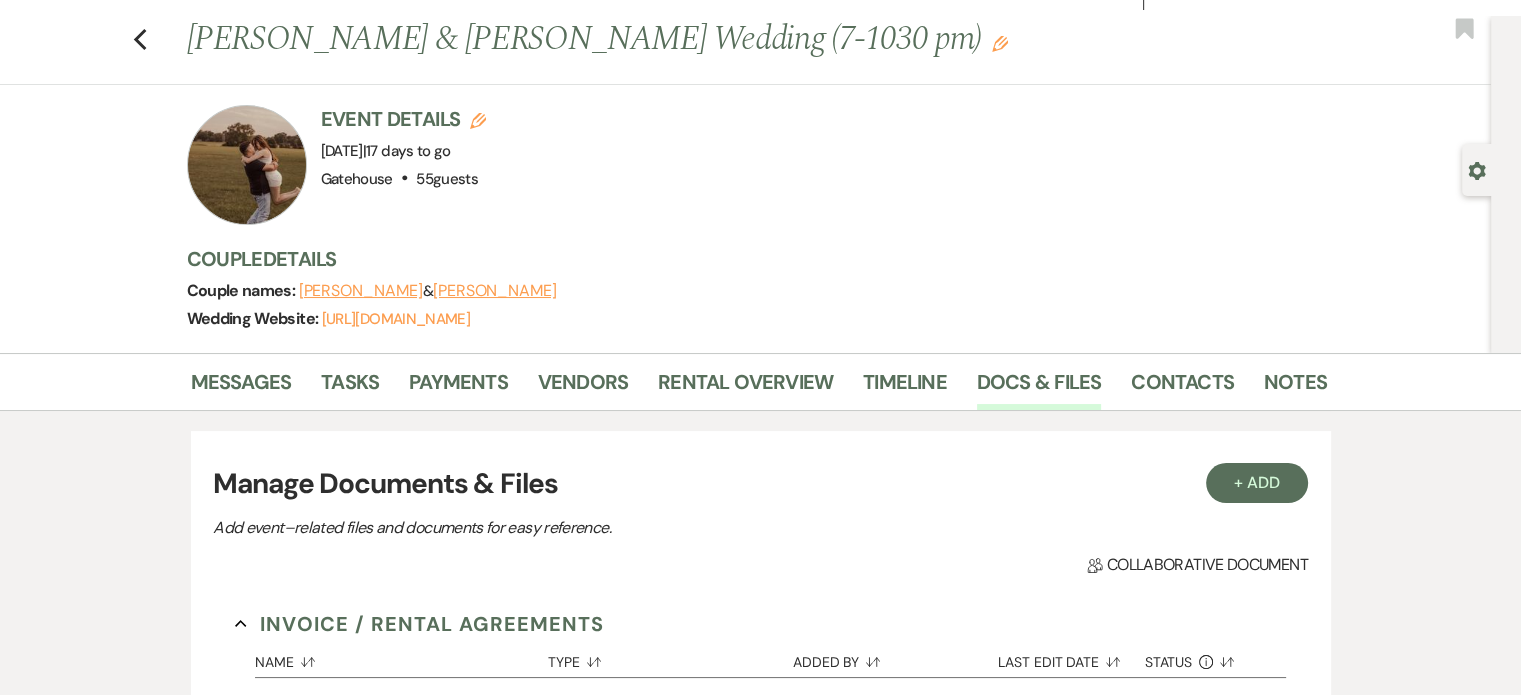 scroll, scrollTop: 0, scrollLeft: 0, axis: both 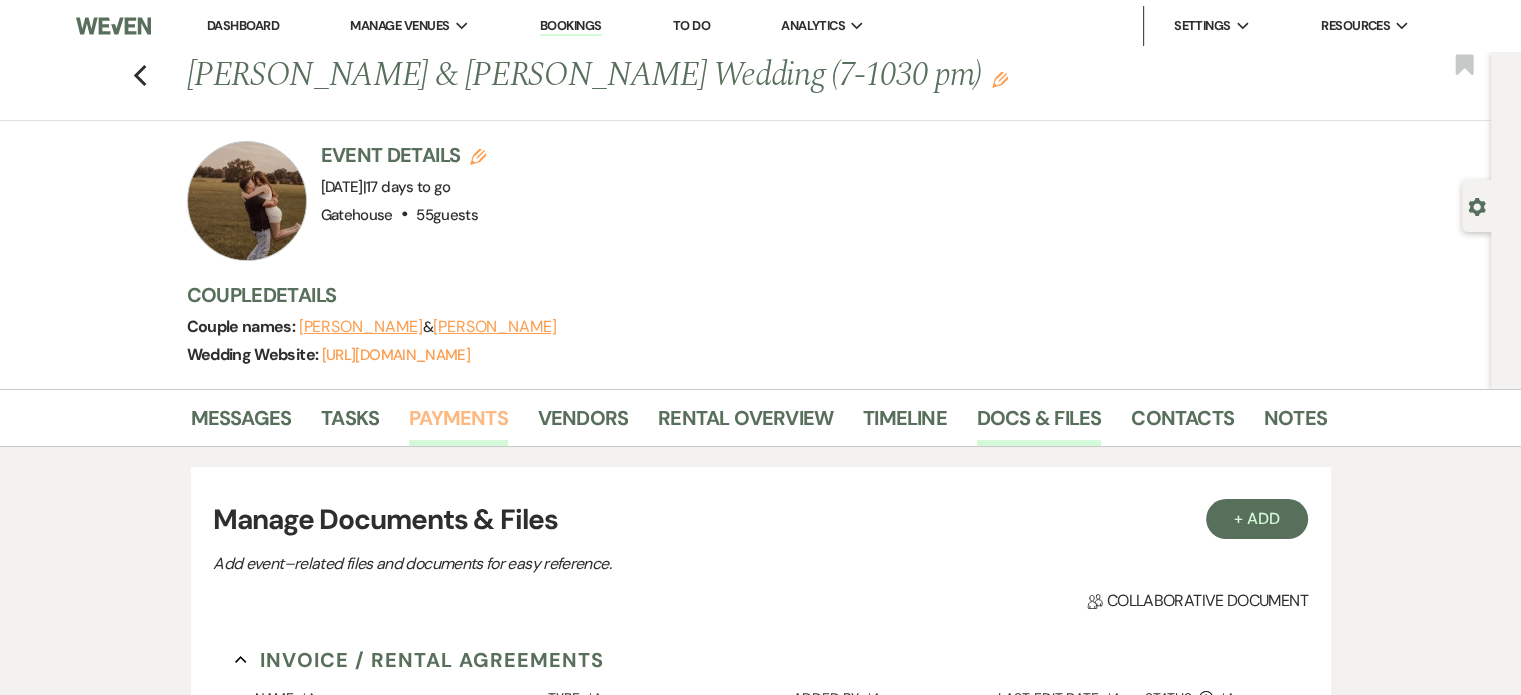 click on "Payments" at bounding box center (458, 424) 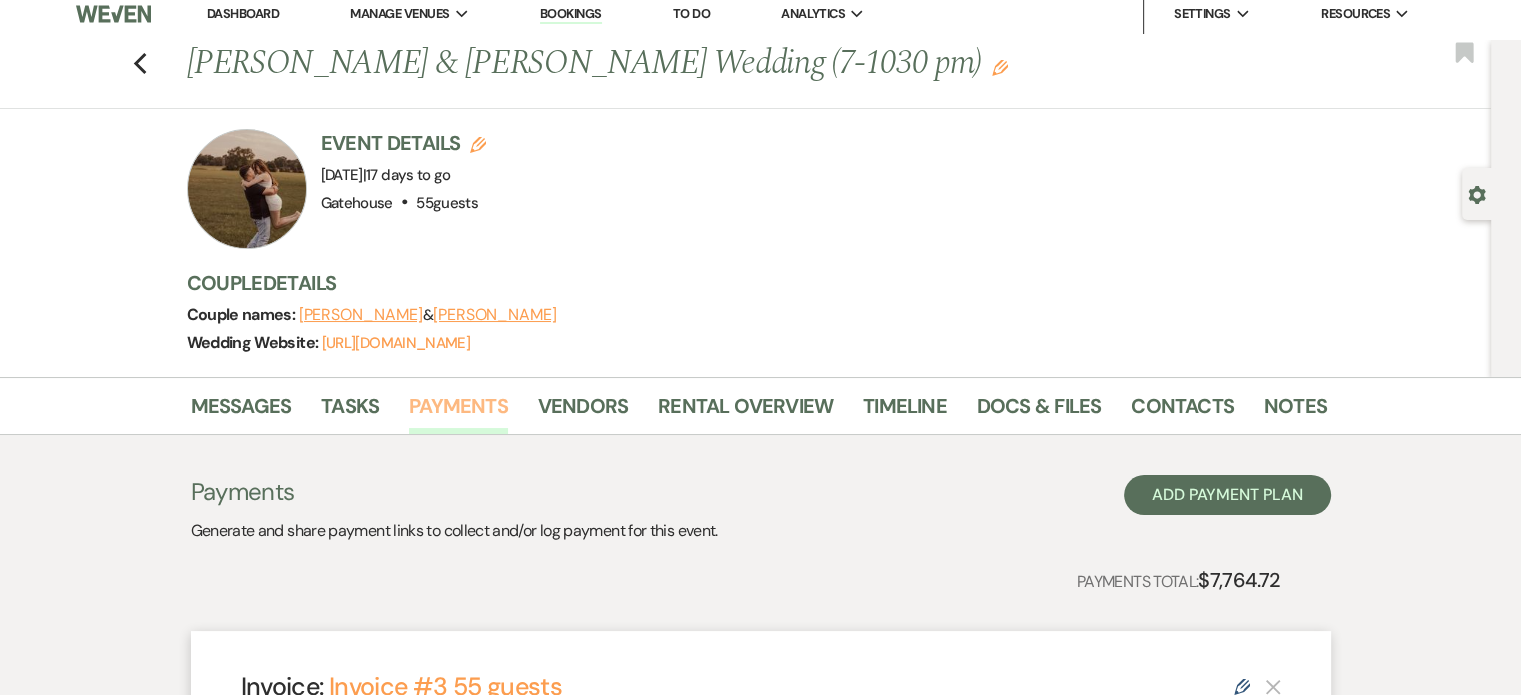 scroll, scrollTop: 0, scrollLeft: 0, axis: both 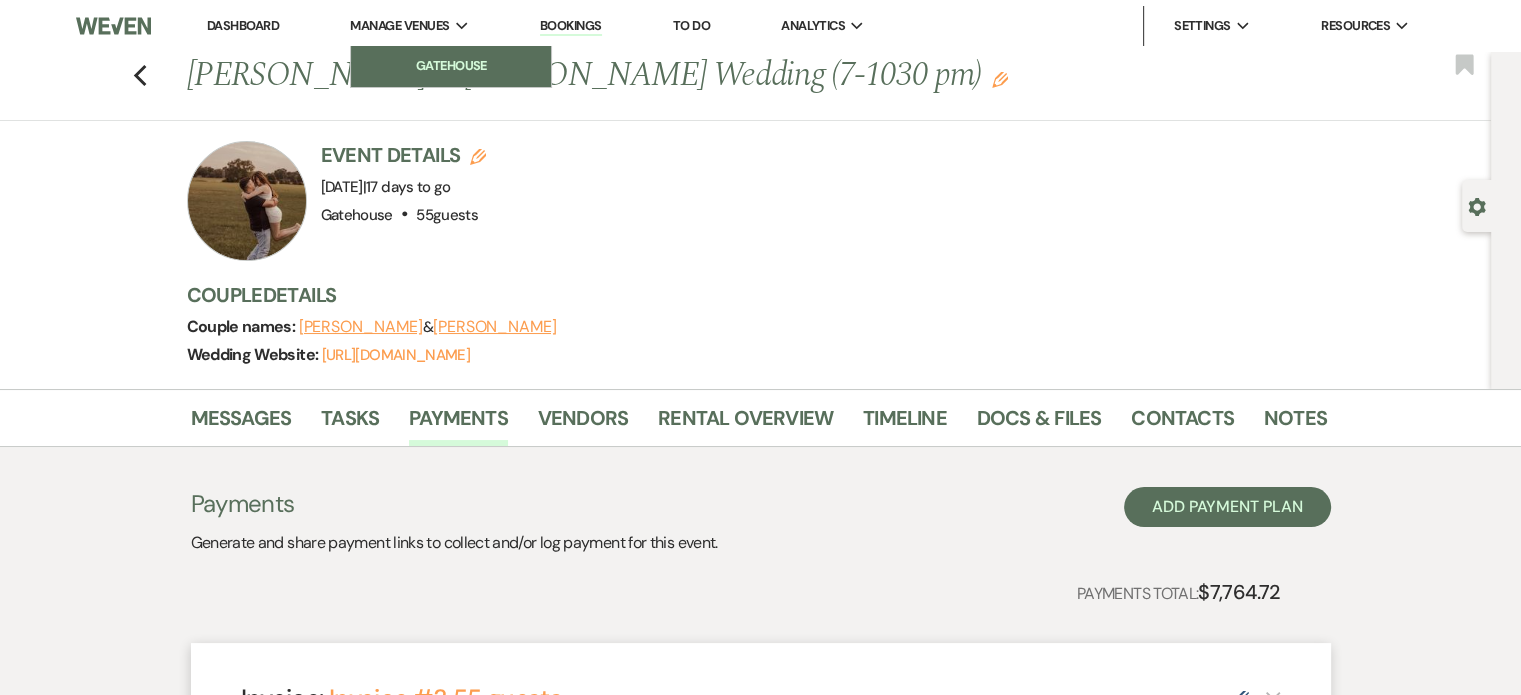 click on "Gatehouse" at bounding box center (451, 66) 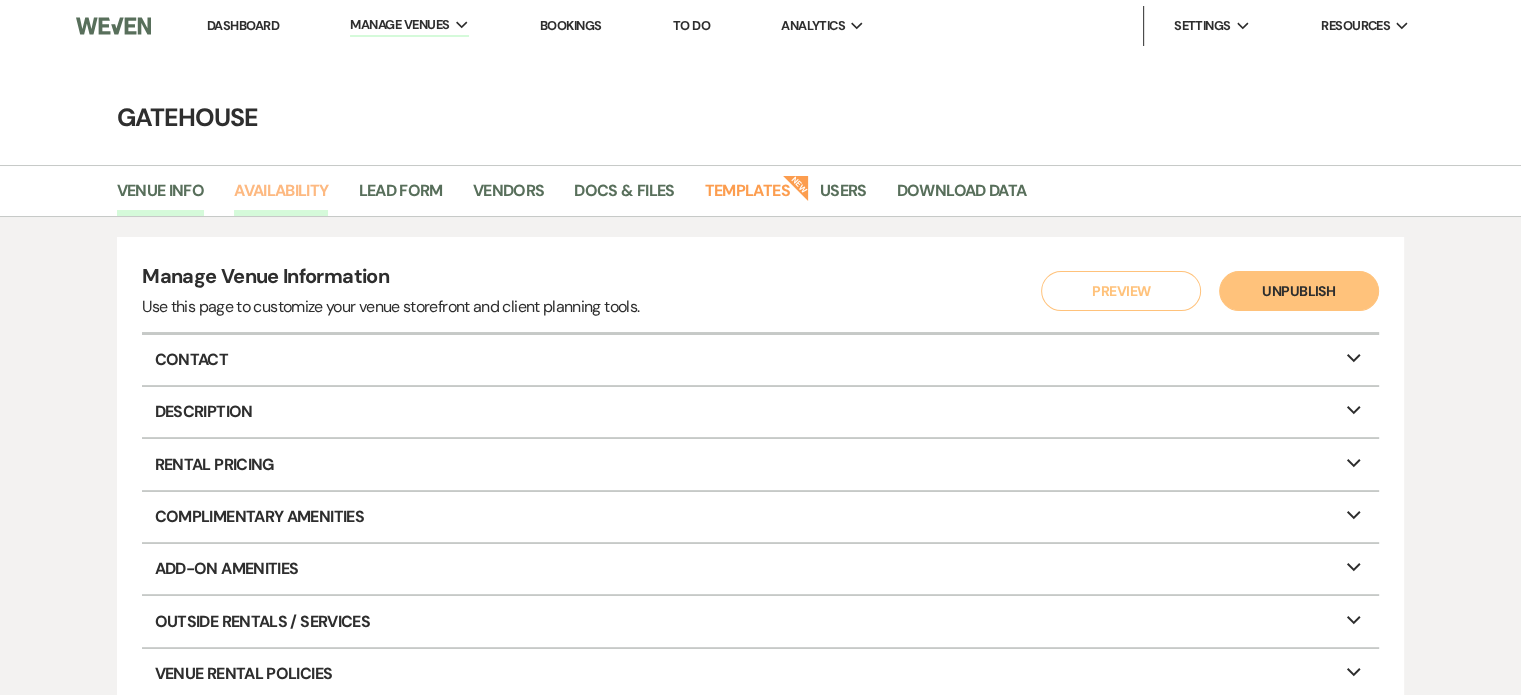 click on "Availability" at bounding box center (281, 197) 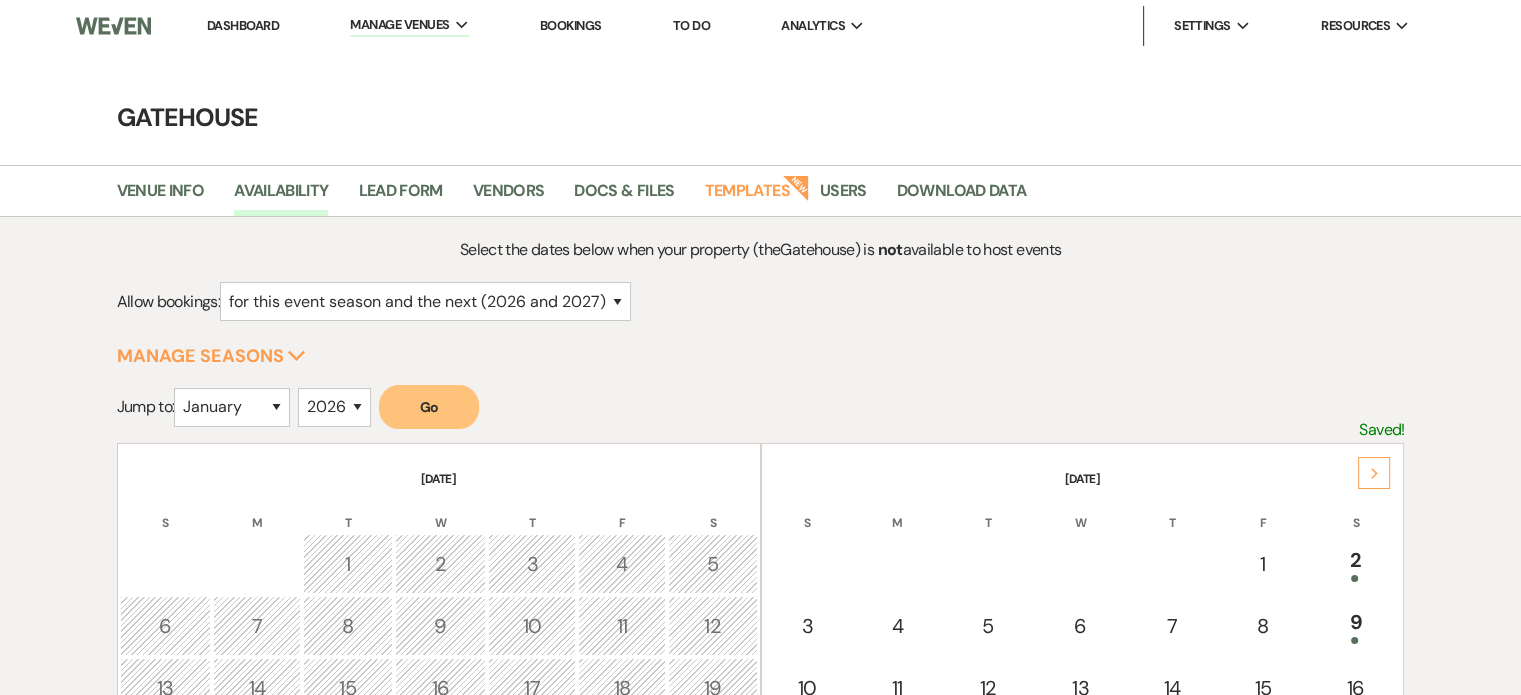 click on "Next" 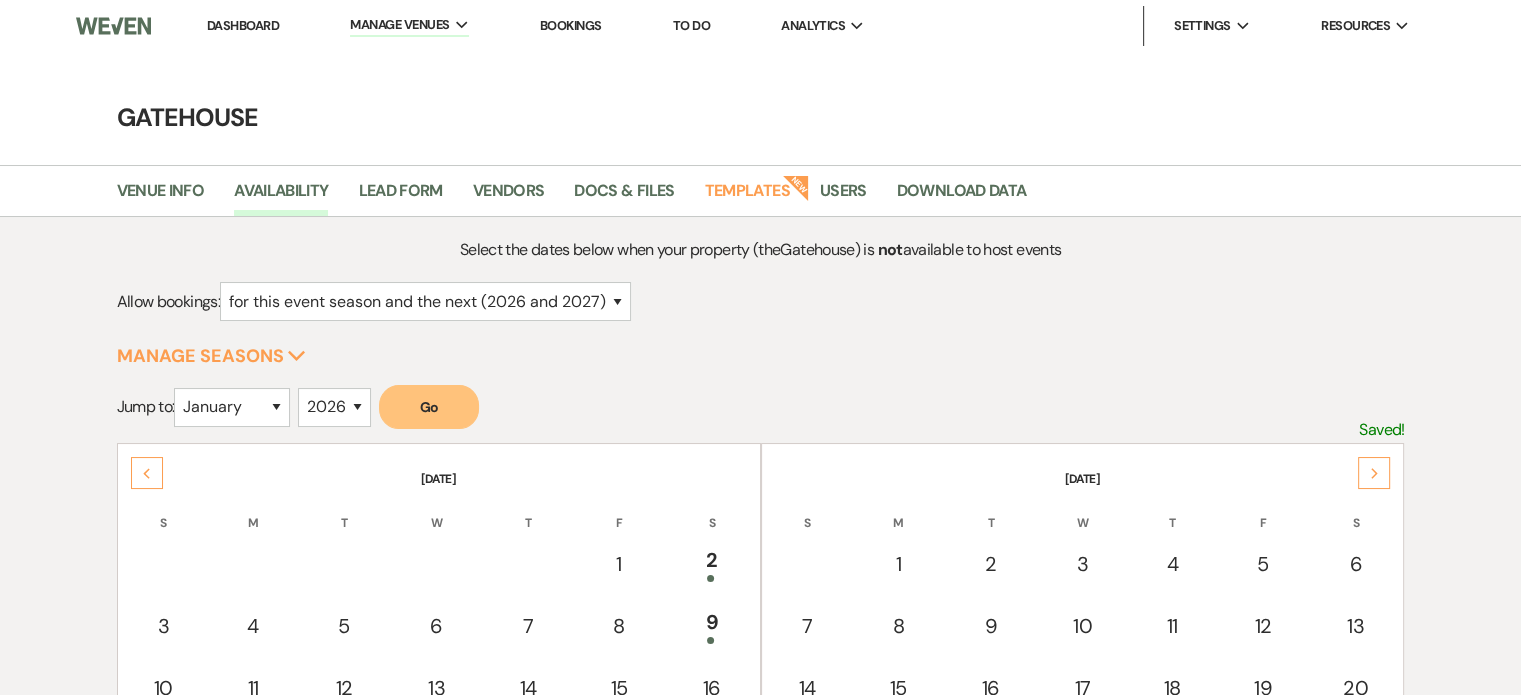 click on "Next" 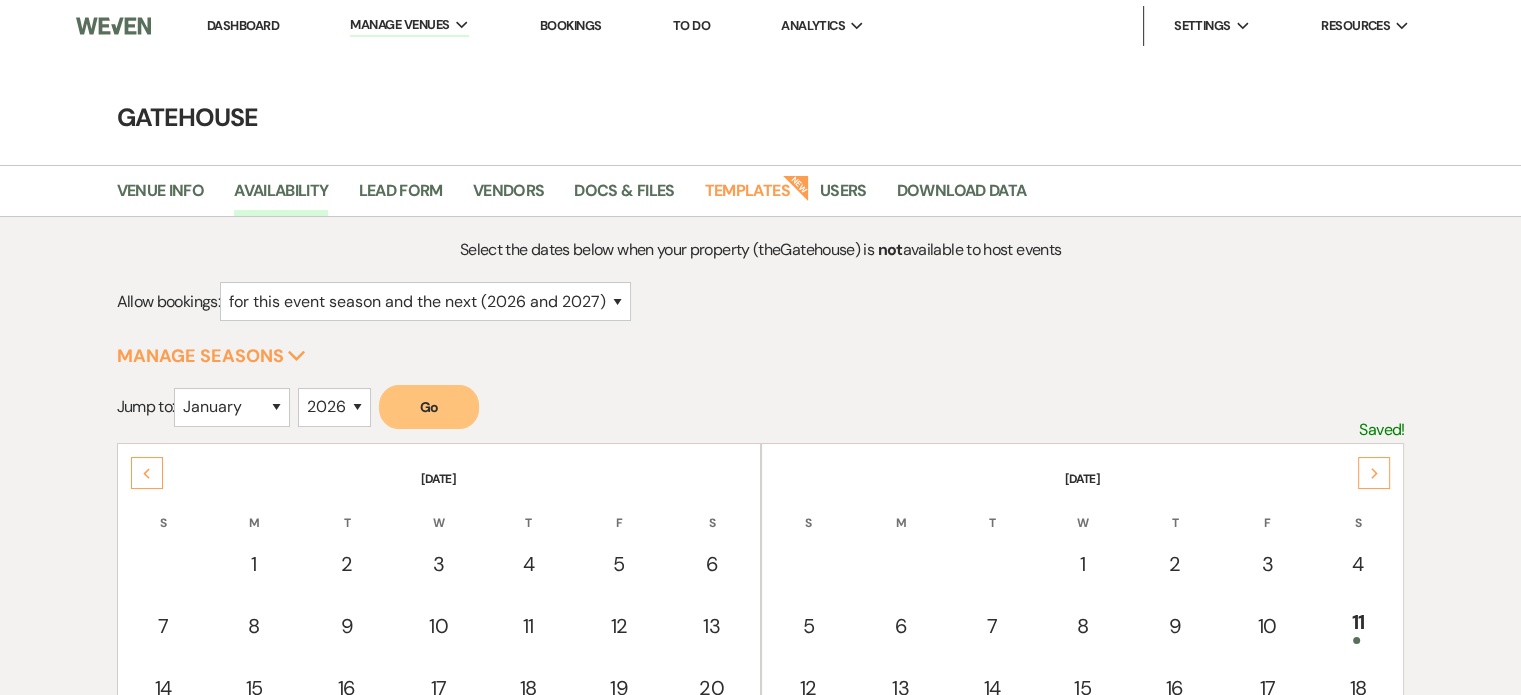 click on "Next" 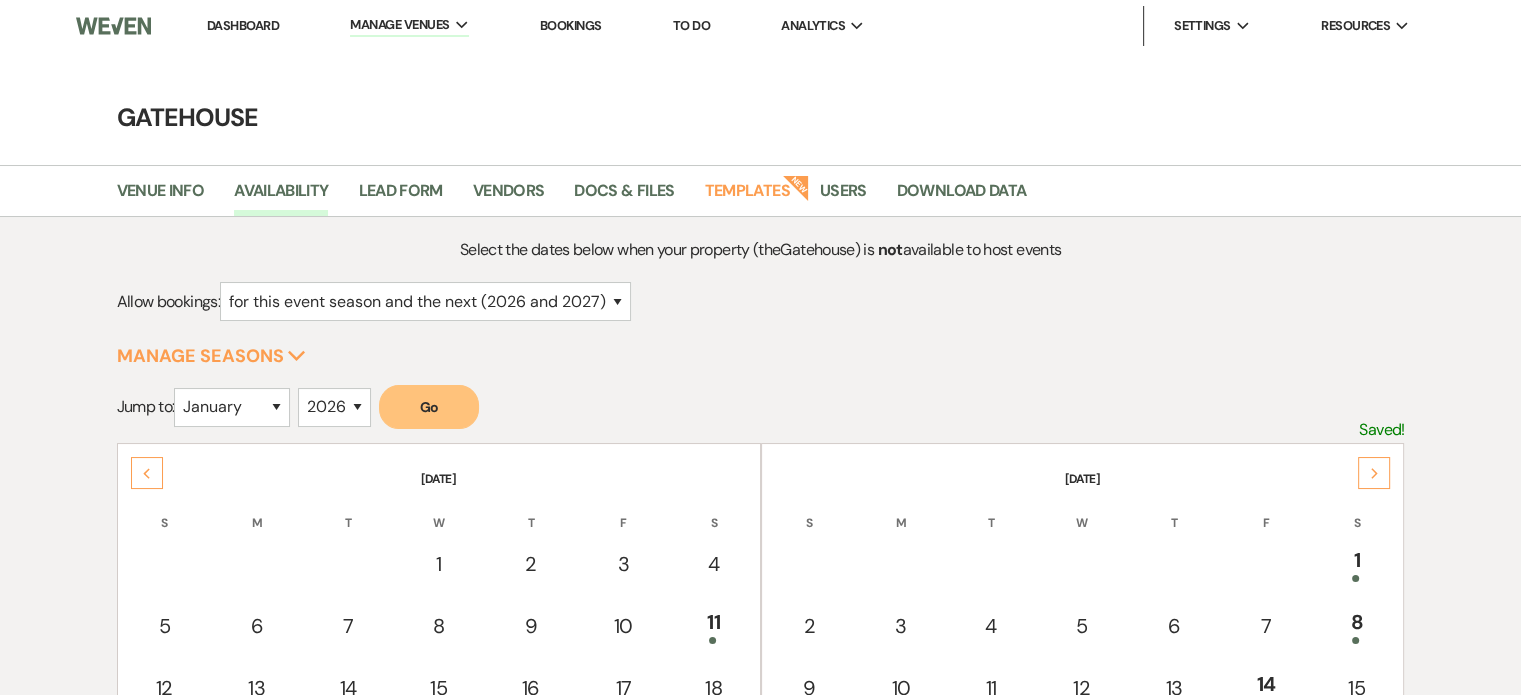 click on "Next" 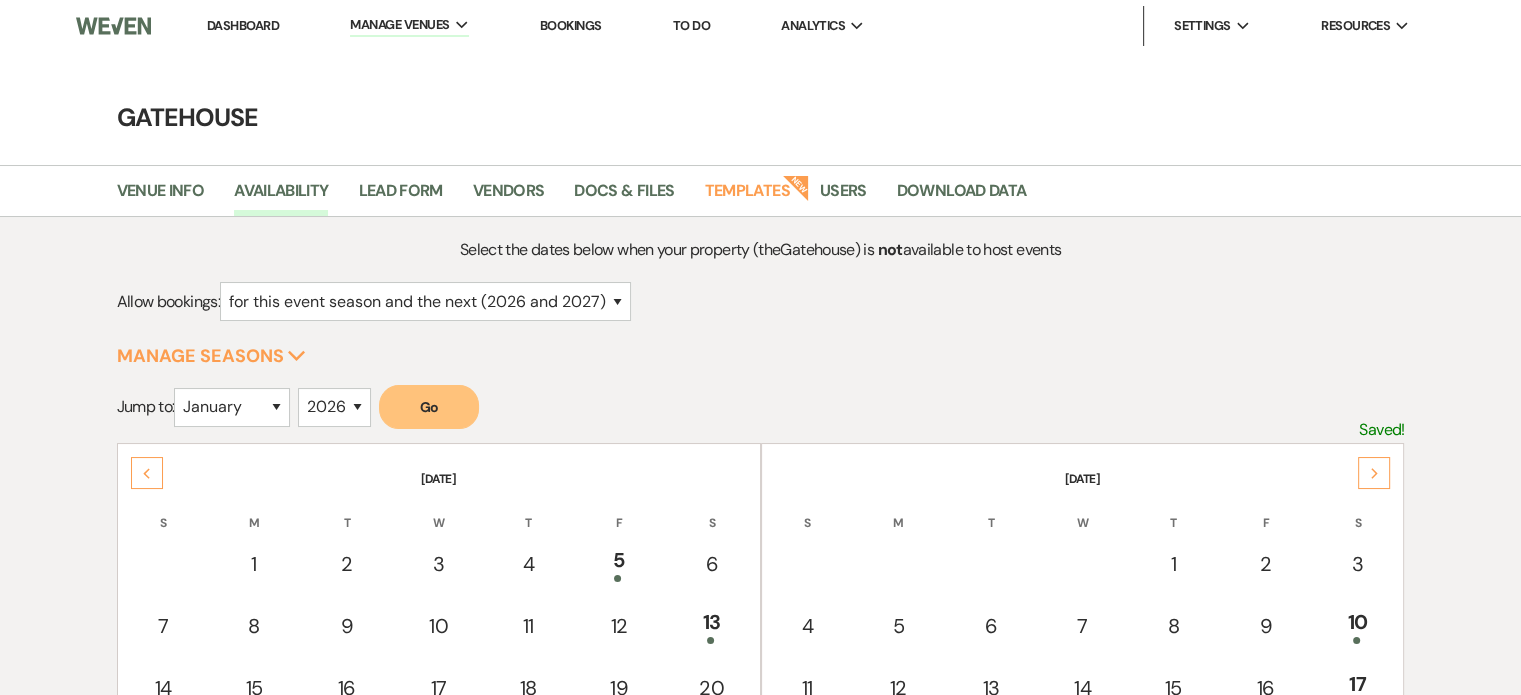 click on "Next" 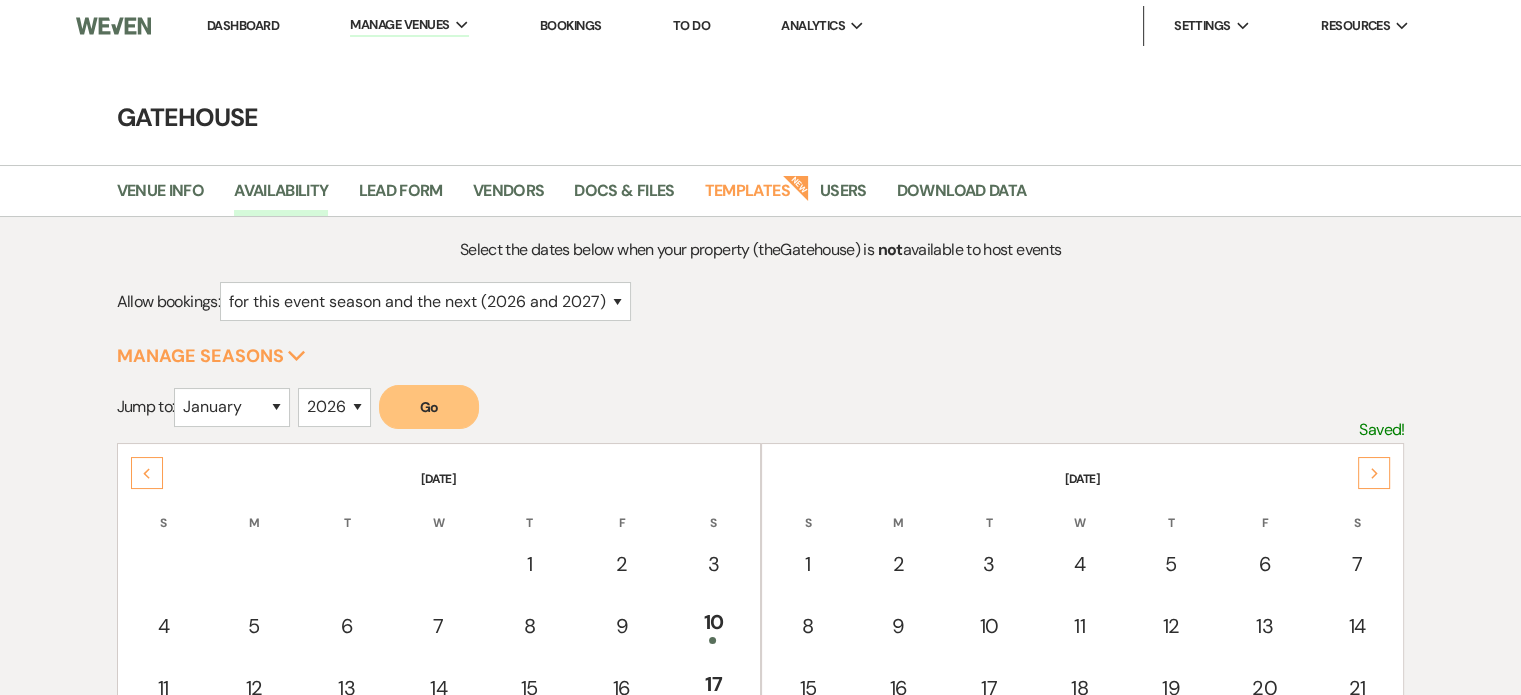 click on "Next" 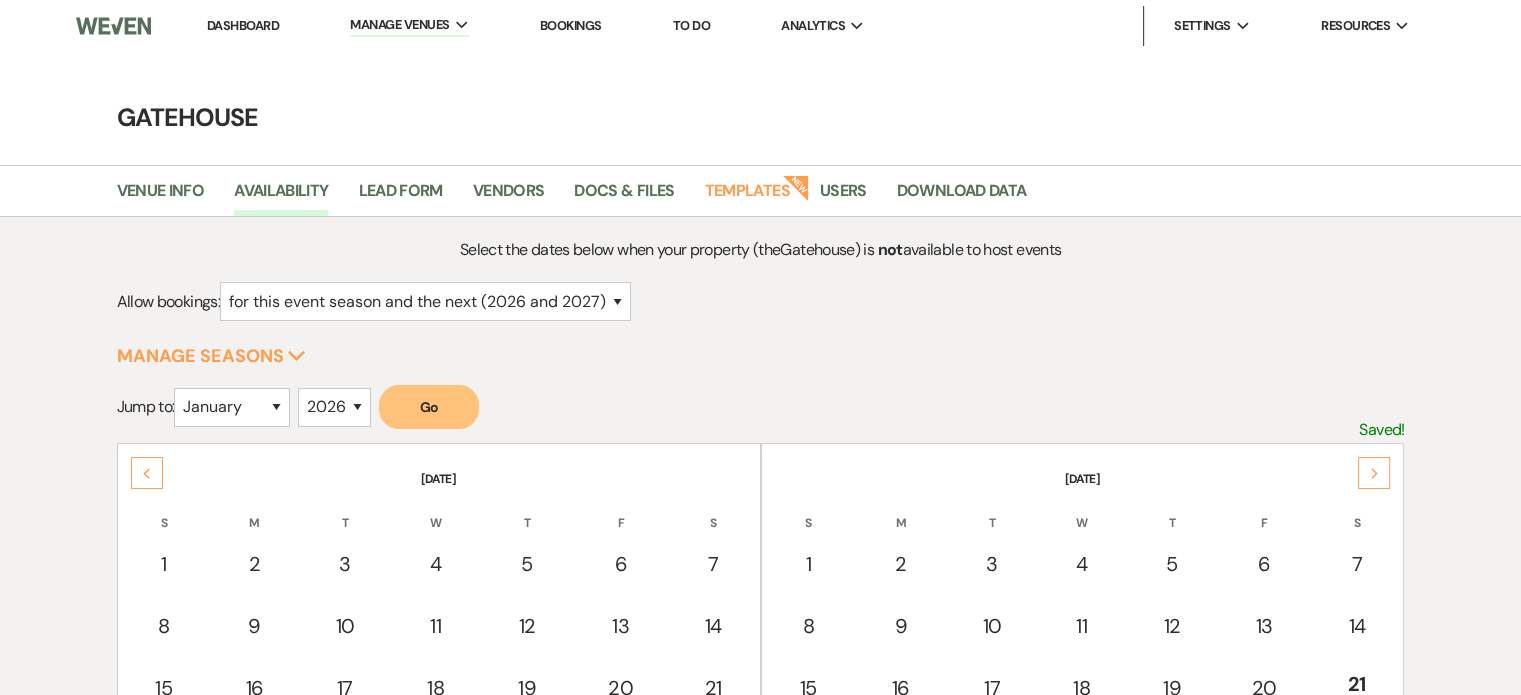 click on "Next" 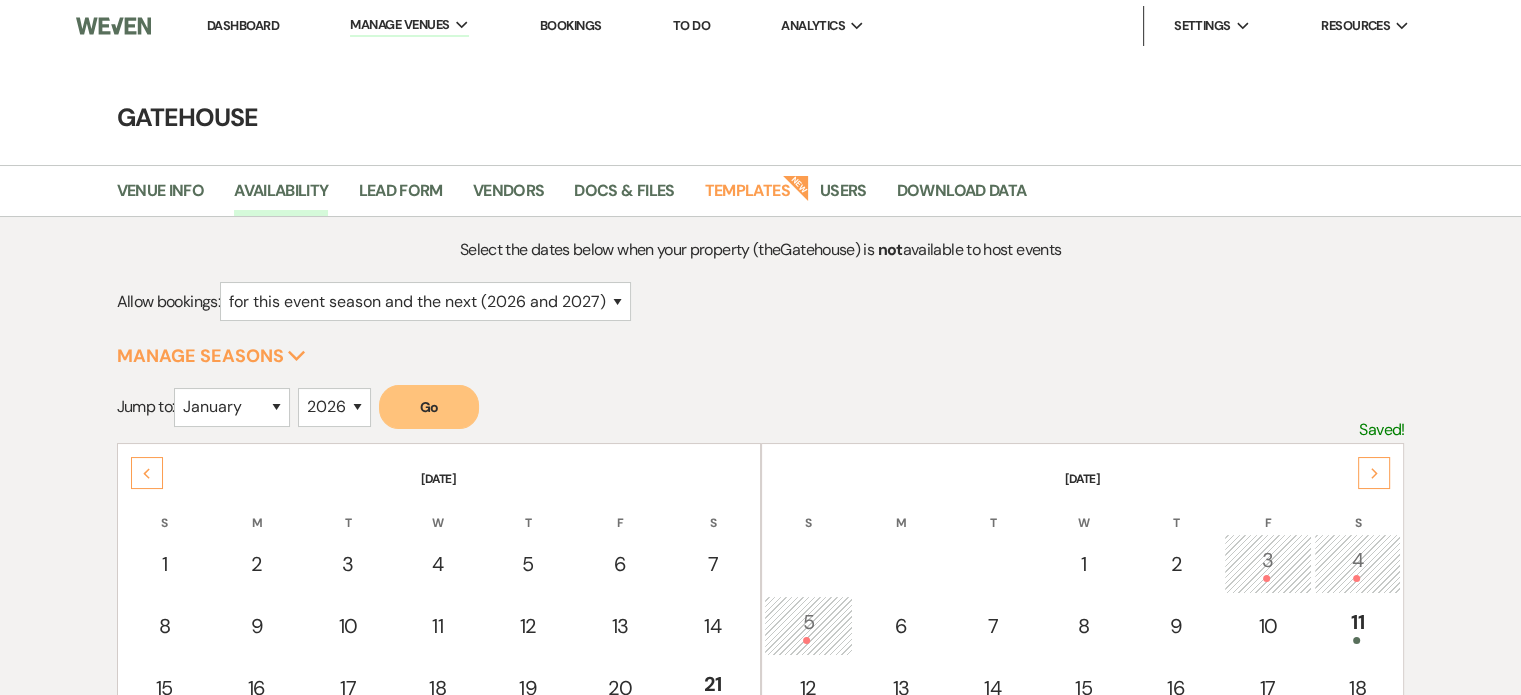 click on "Next" 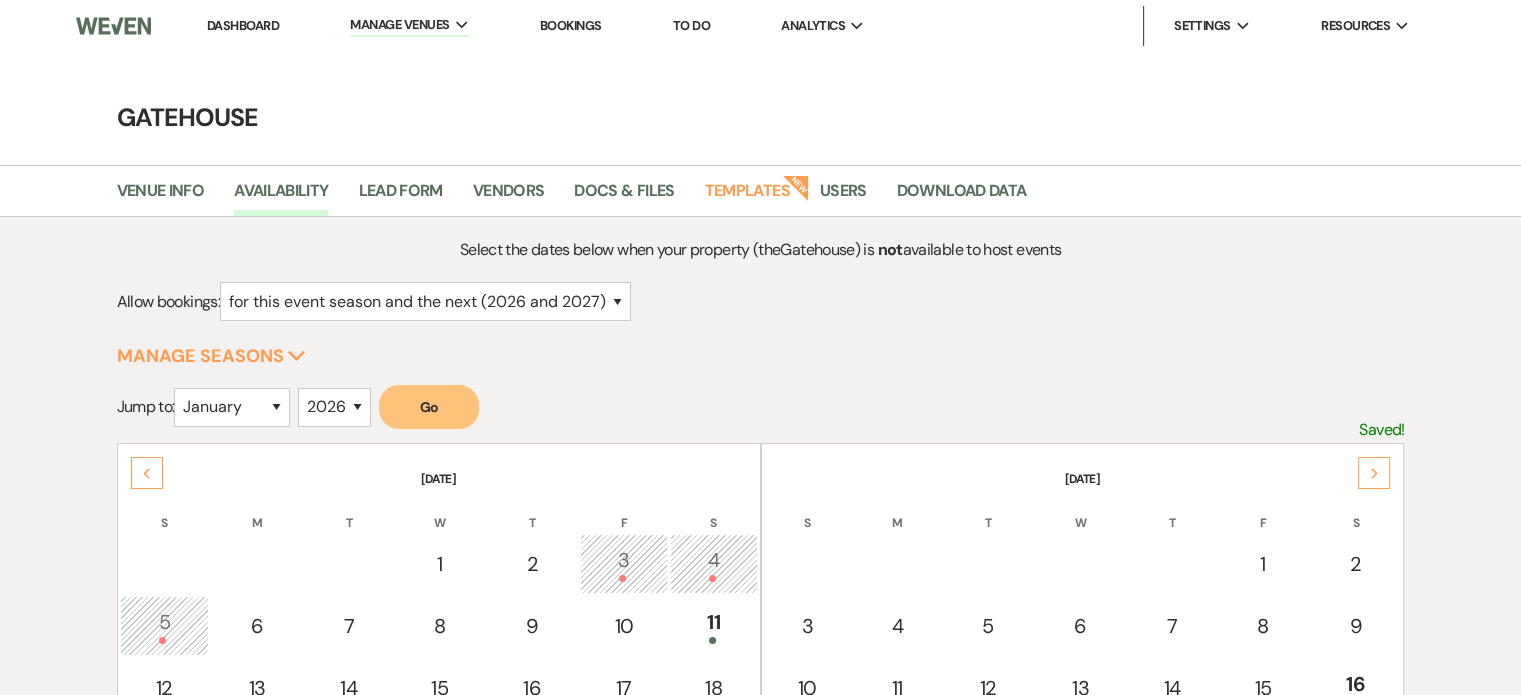 click on "Next" 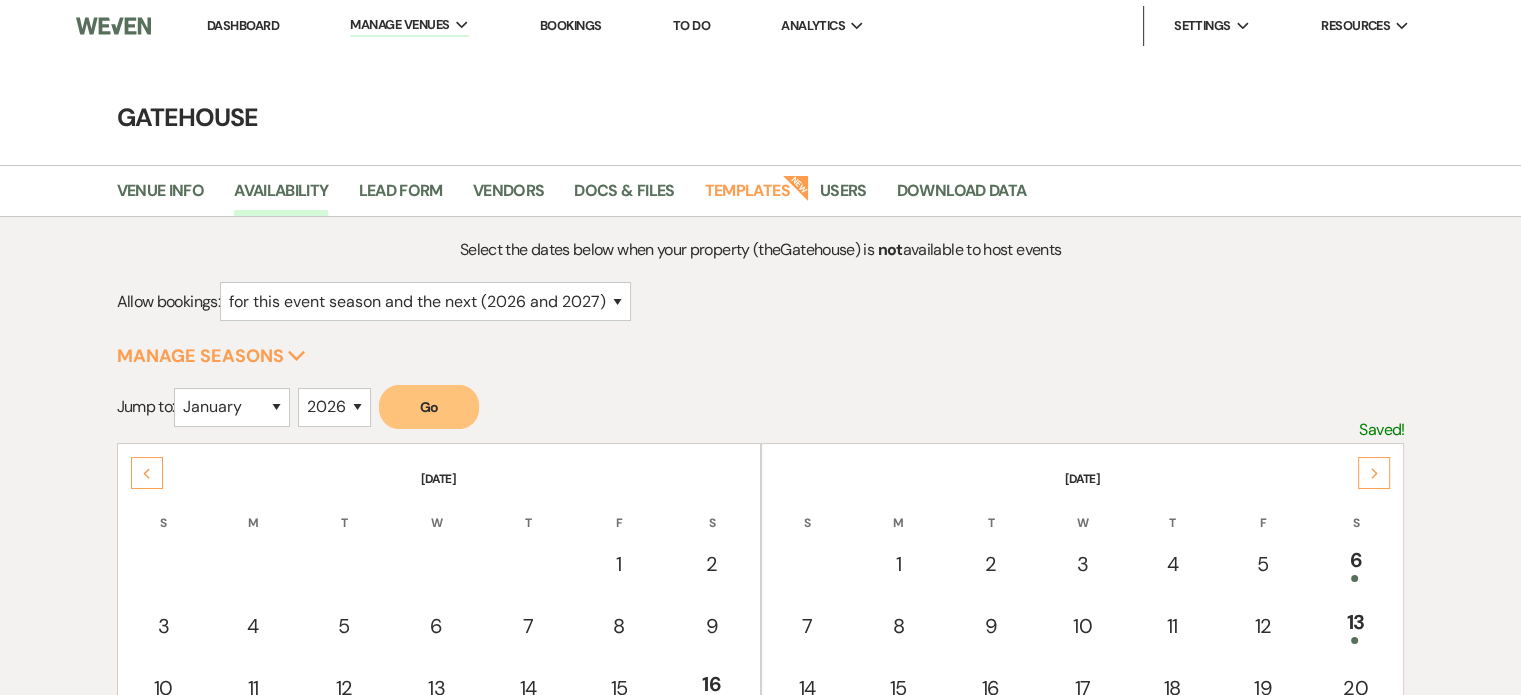 click on "Next" 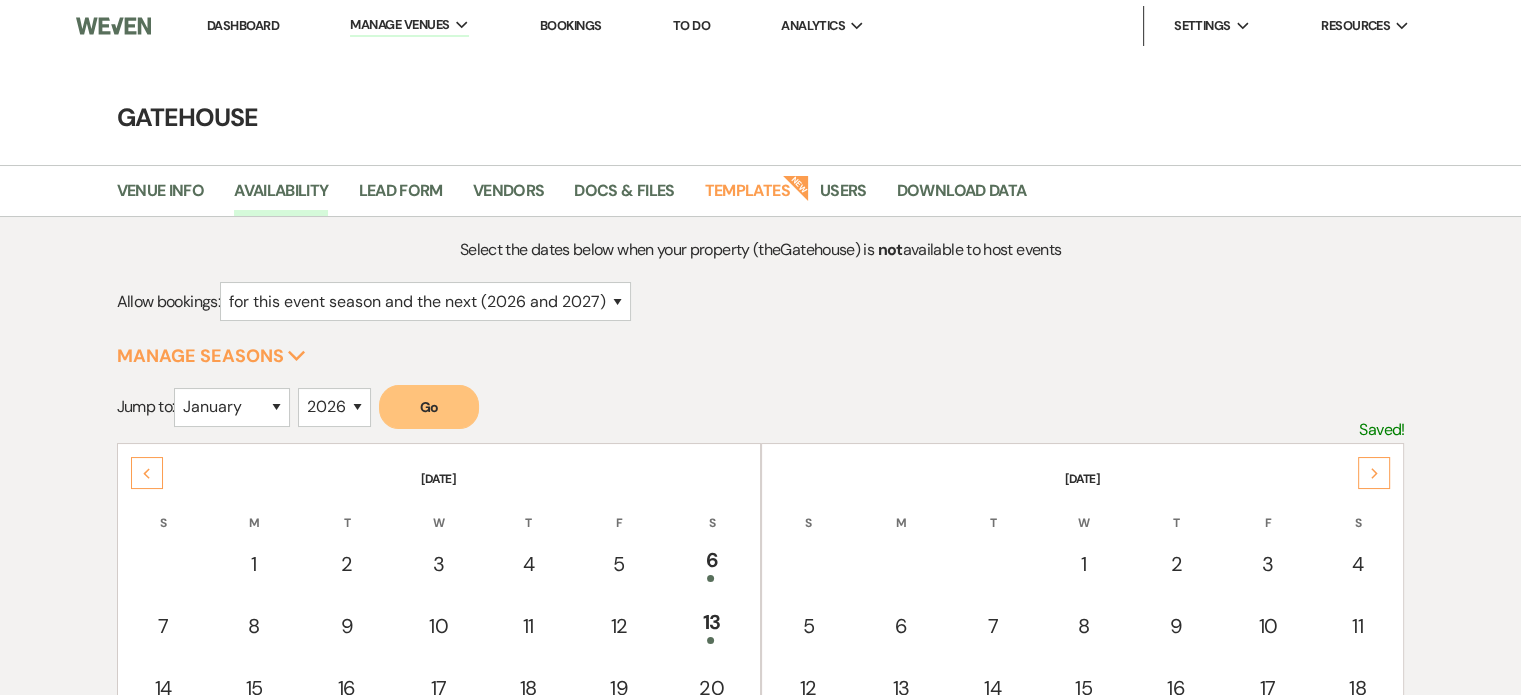 click on "Next" 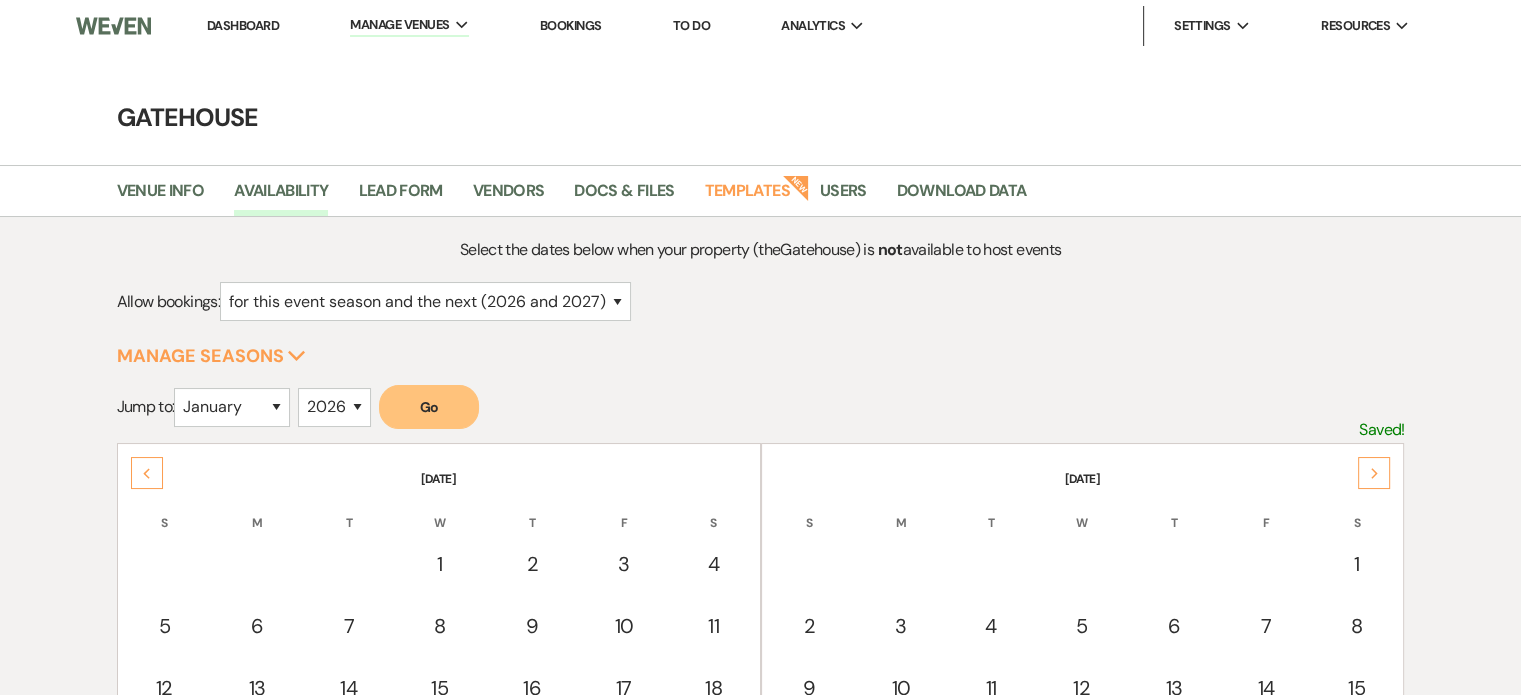 click on "Next" 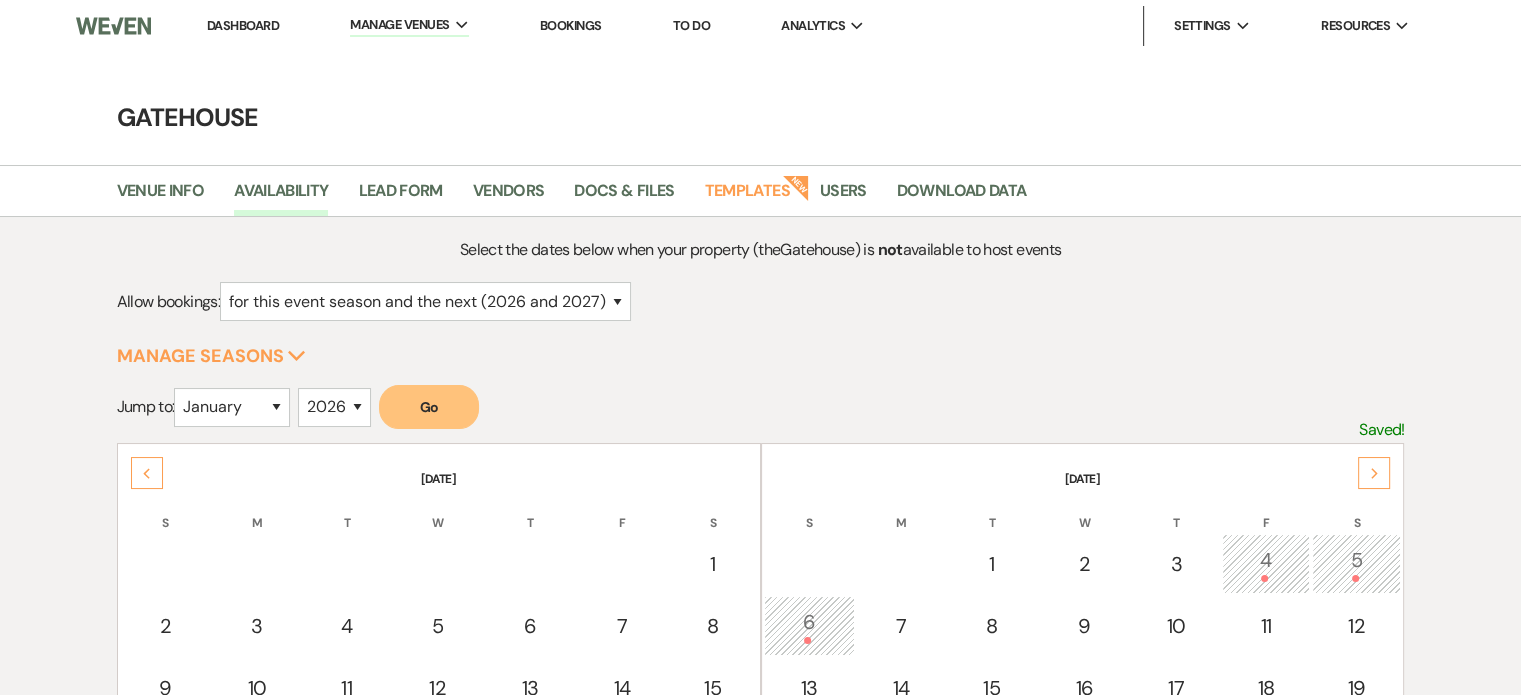 click on "Next" 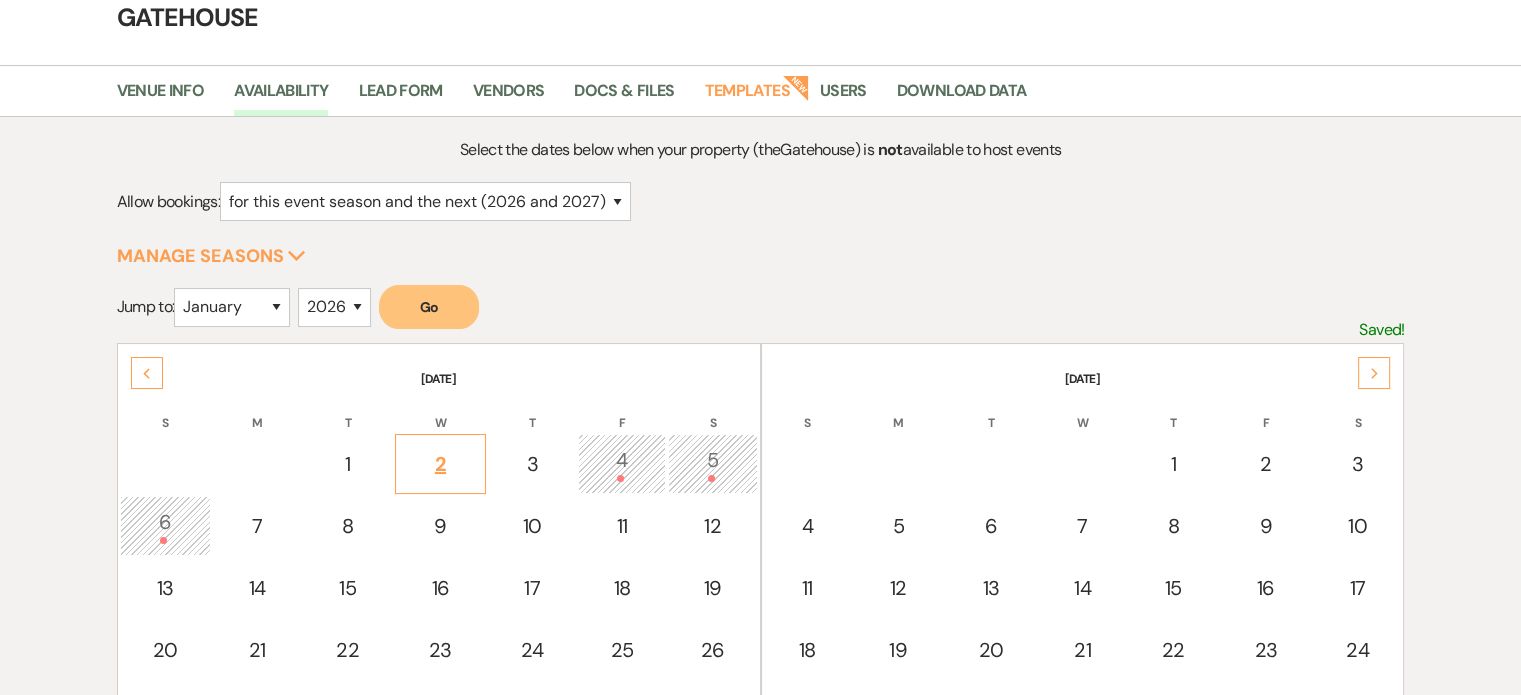 scroll, scrollTop: 0, scrollLeft: 0, axis: both 